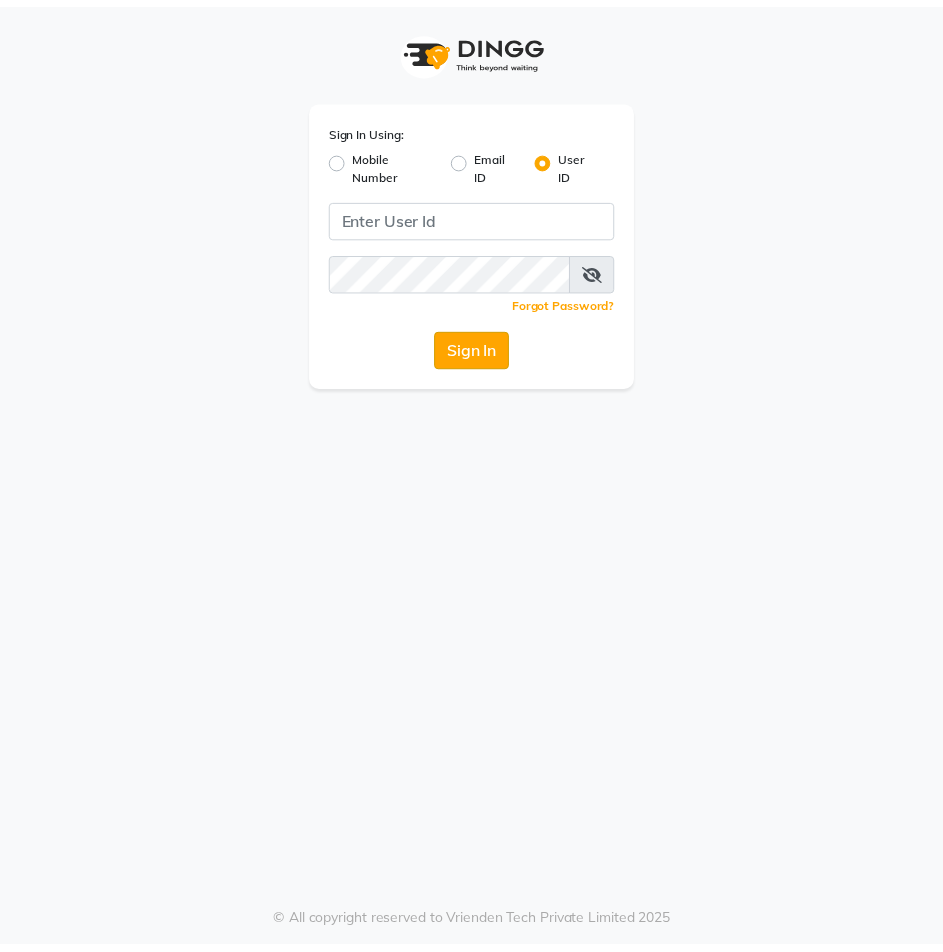 scroll, scrollTop: 0, scrollLeft: 0, axis: both 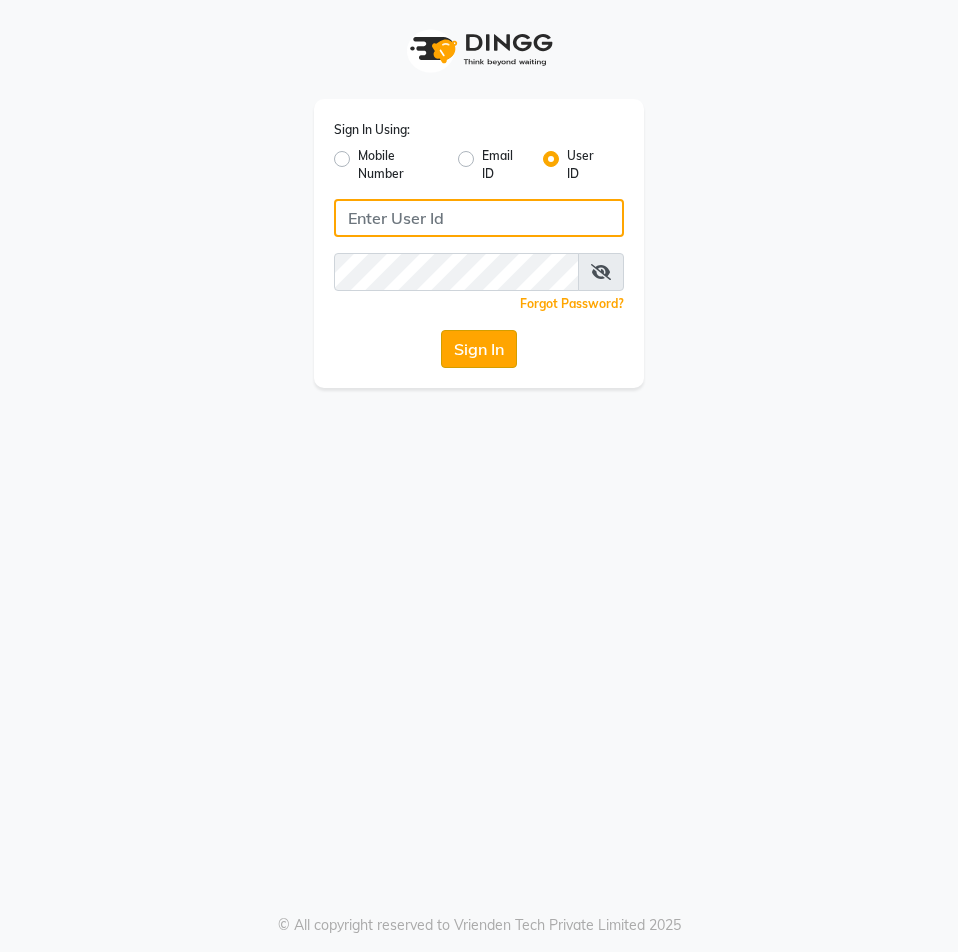 type on "diva123" 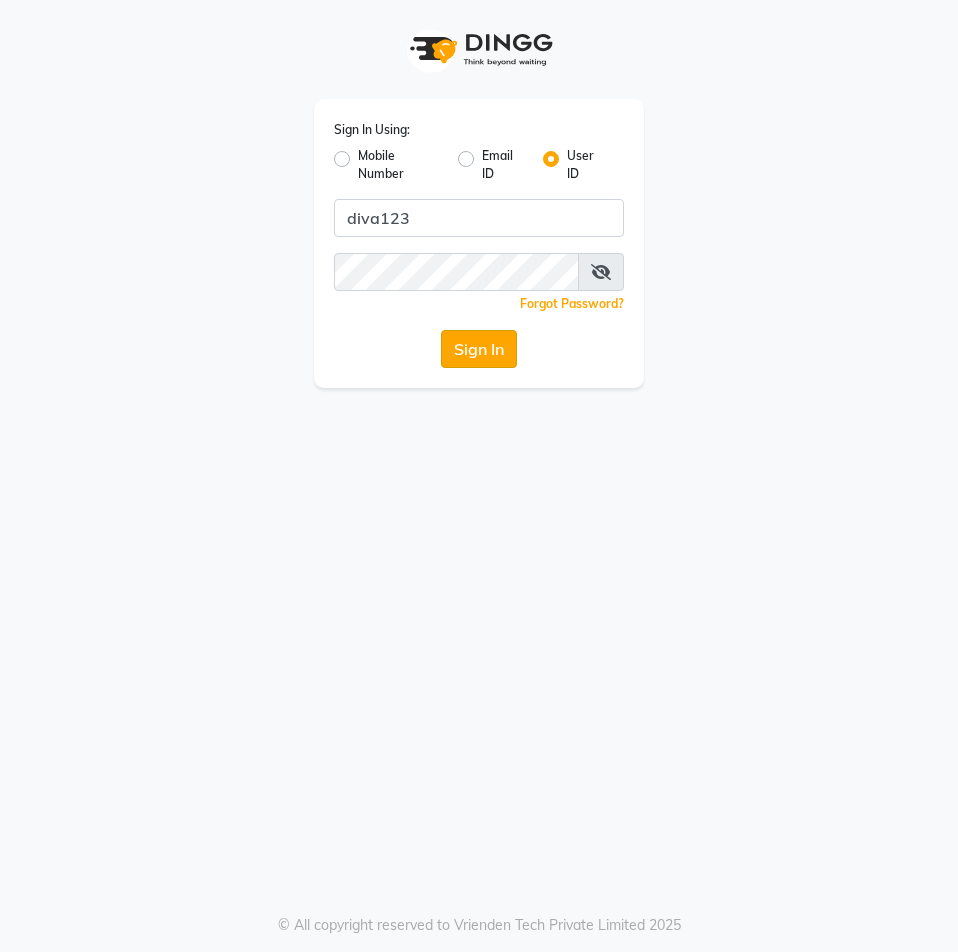 click on "Sign In" 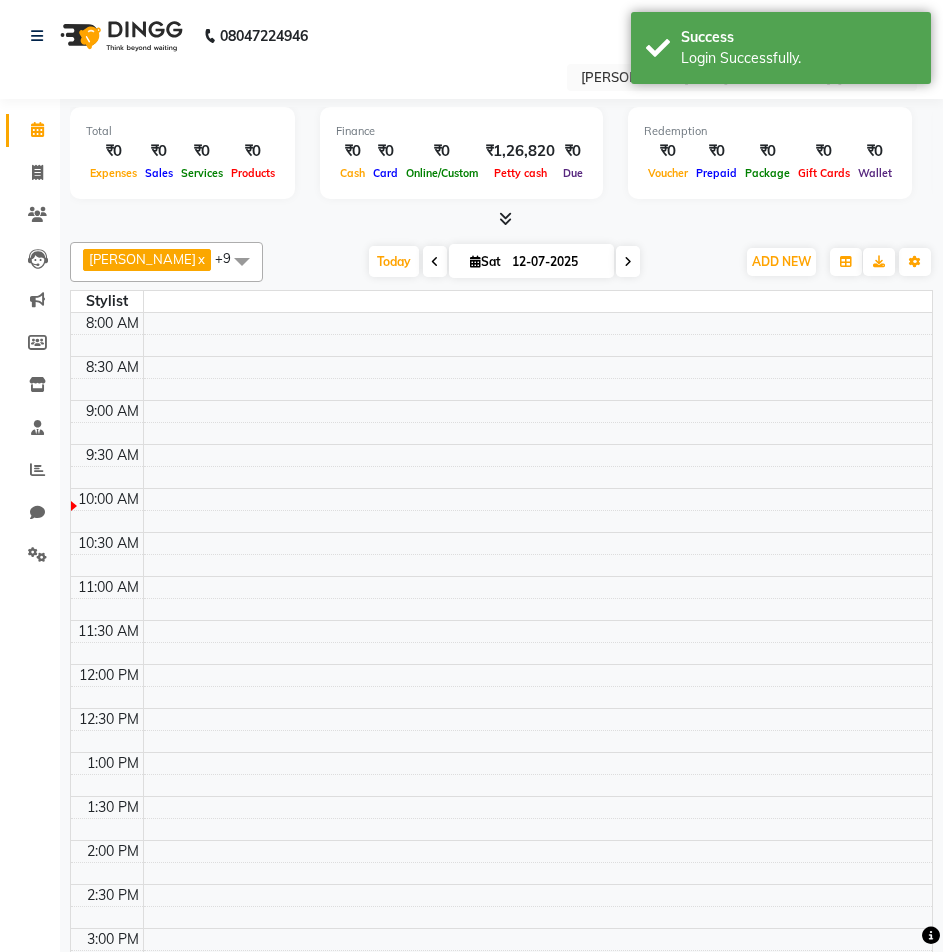 select on "en" 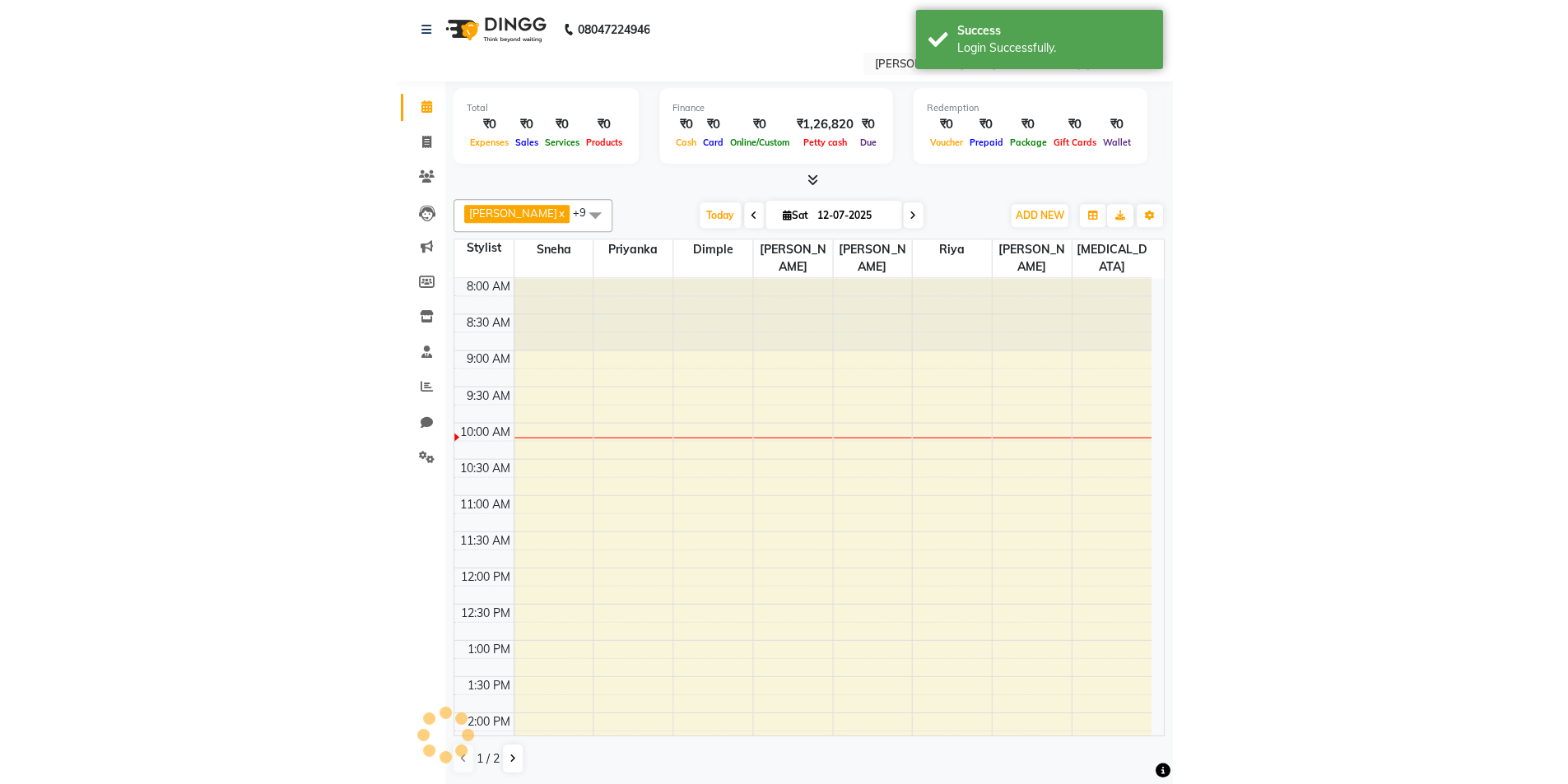scroll, scrollTop: 0, scrollLeft: 0, axis: both 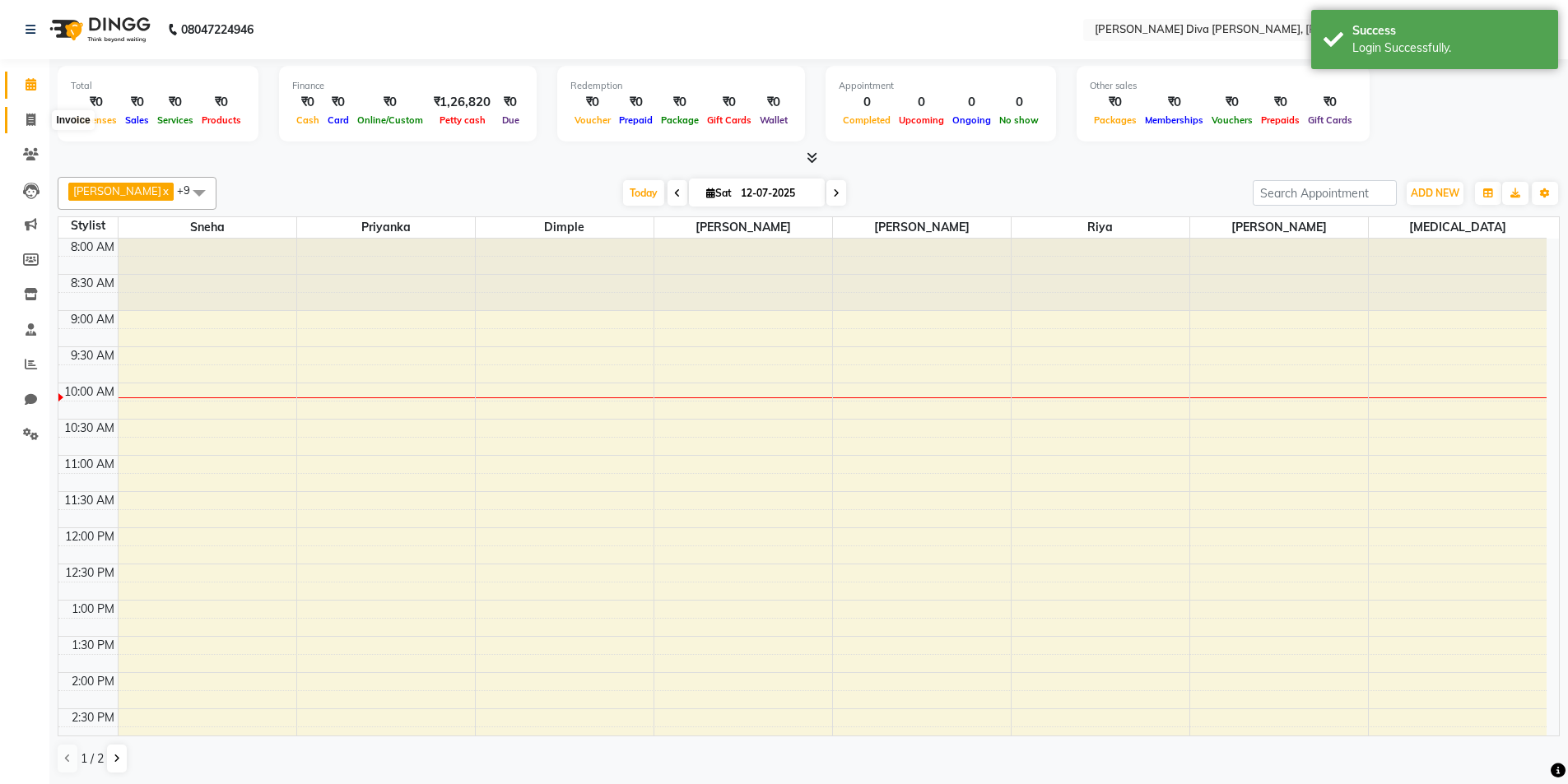 click 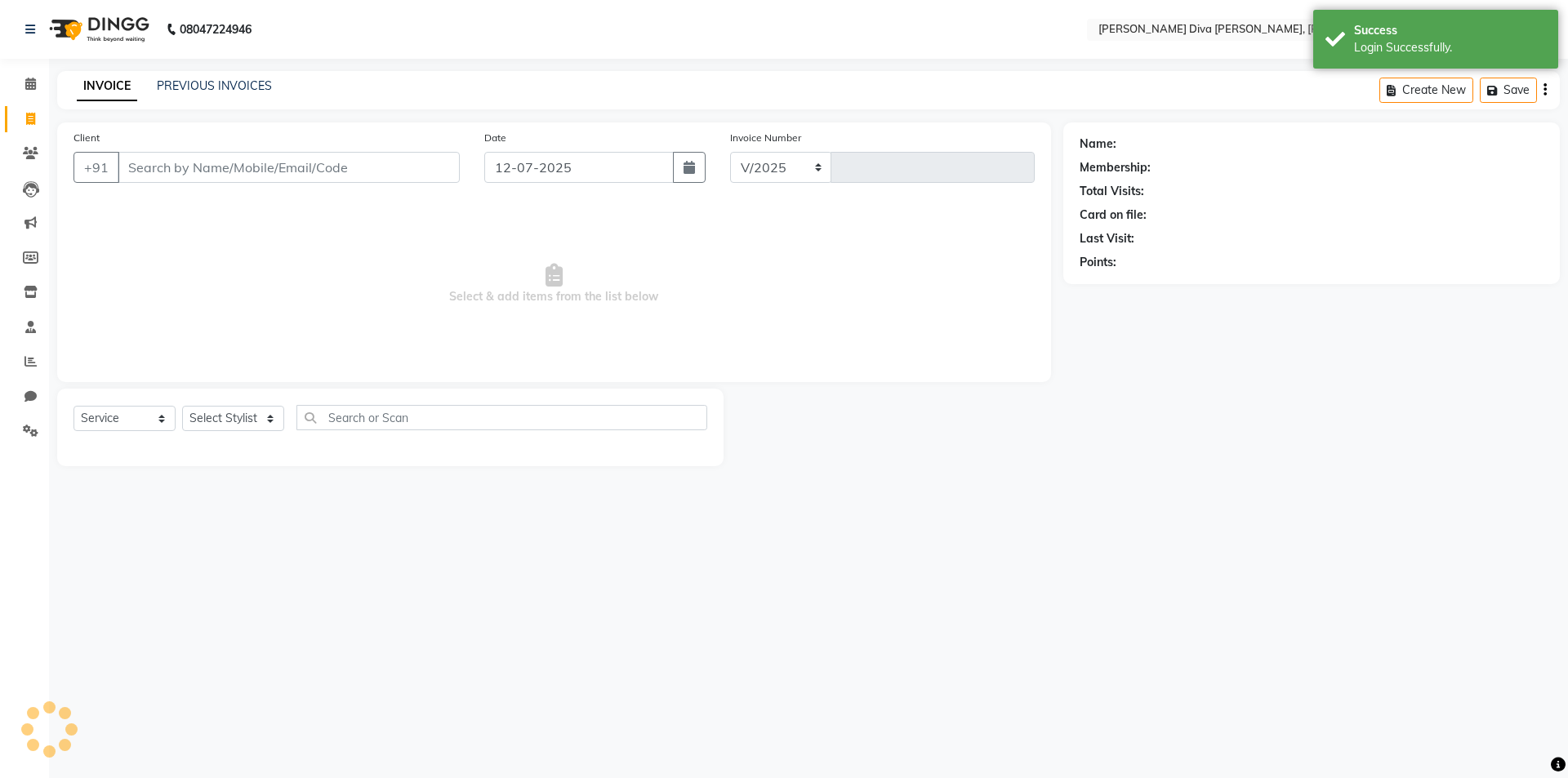 select on "8165" 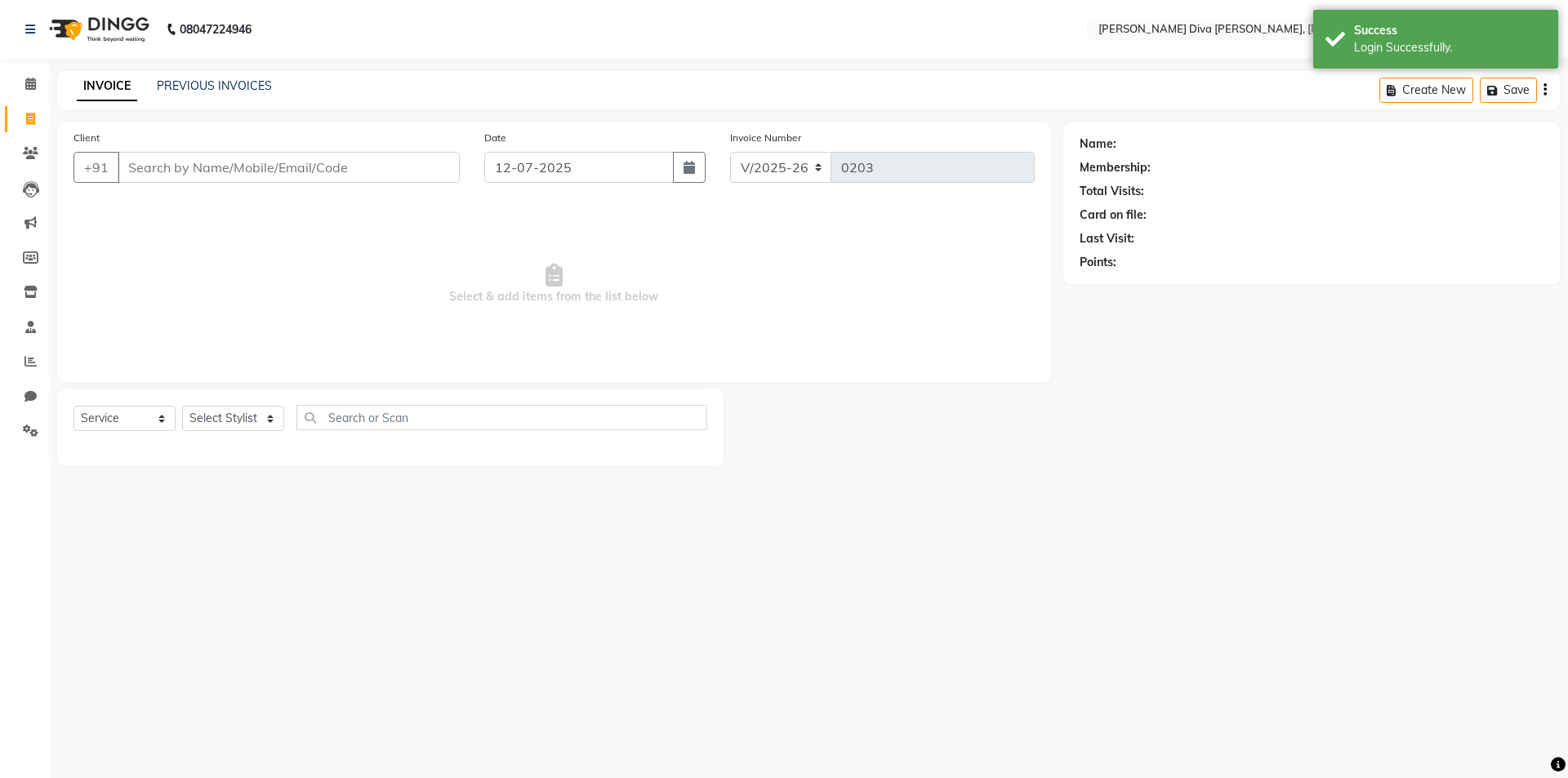 click on "Client" at bounding box center [288, 167] 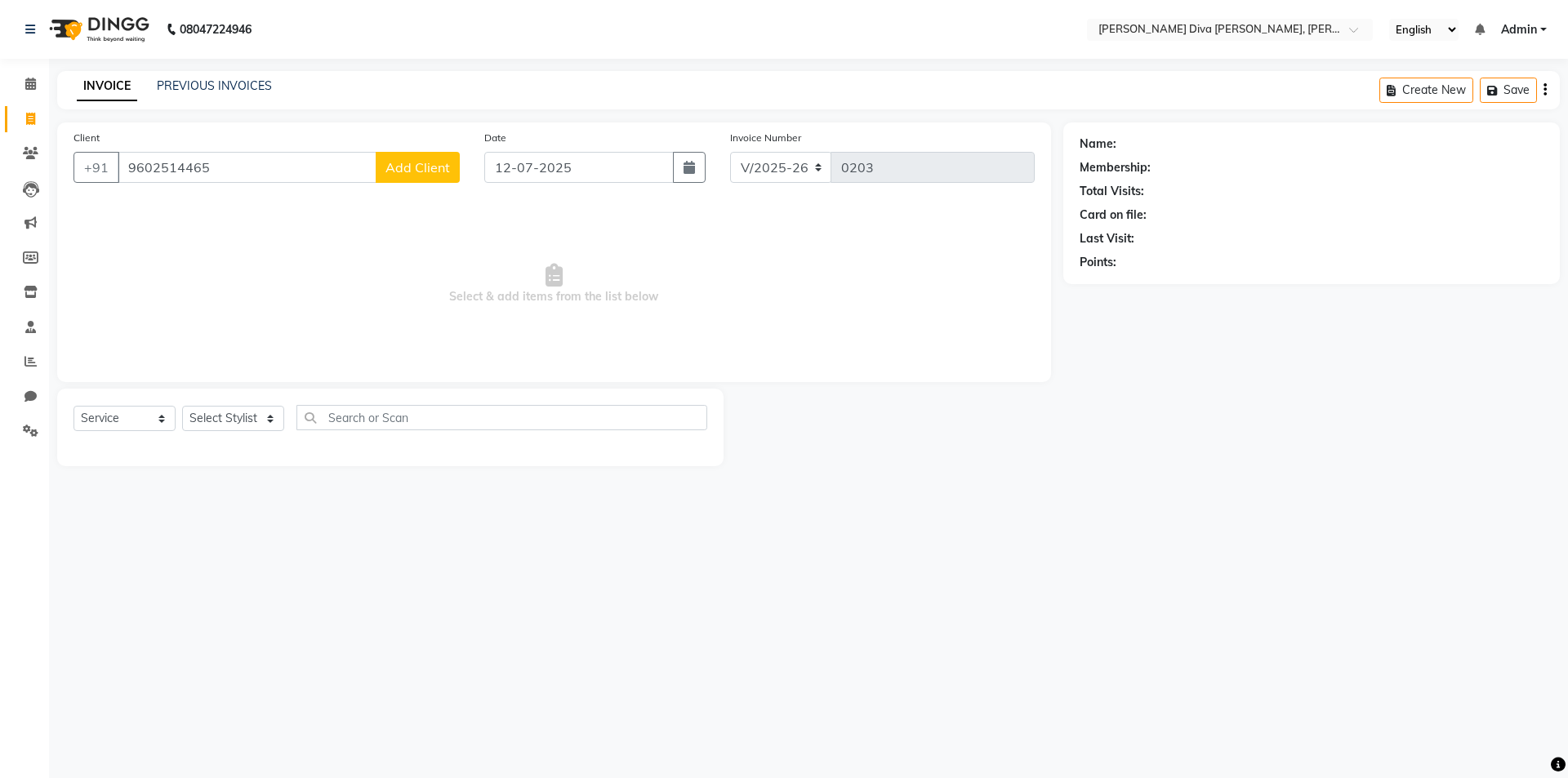 type on "9602514465" 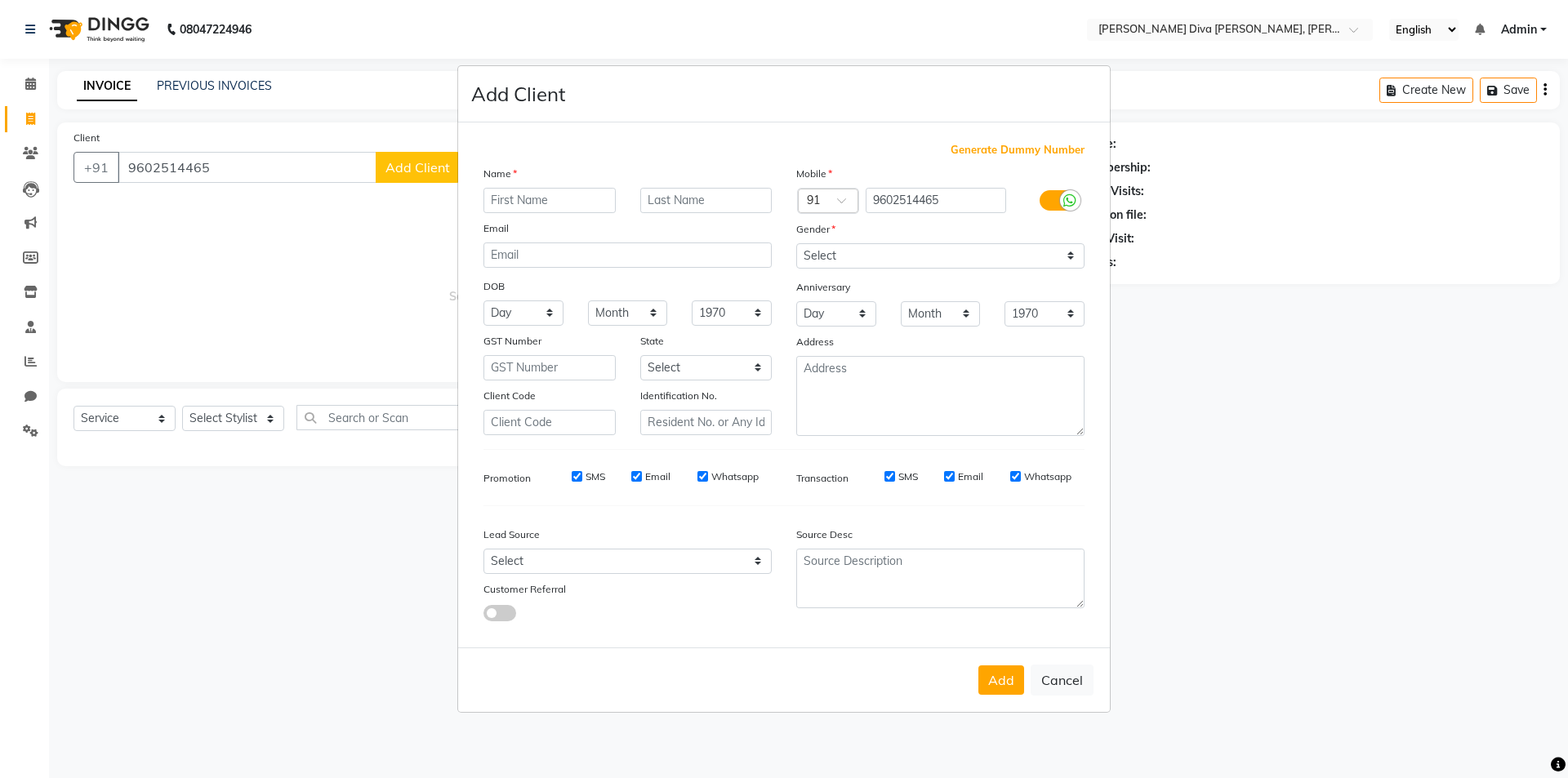 click at bounding box center [550, 200] 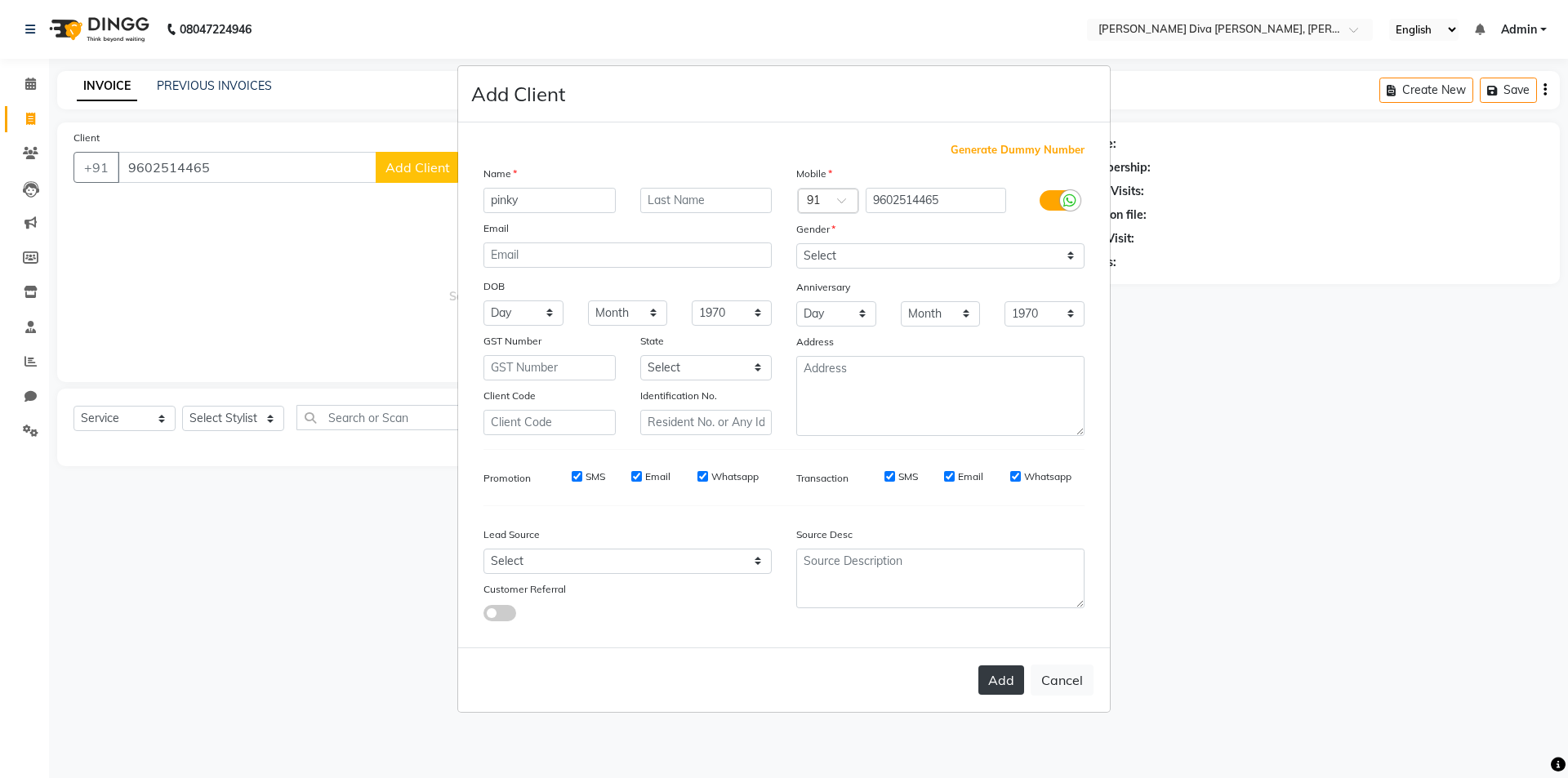 type on "pinky" 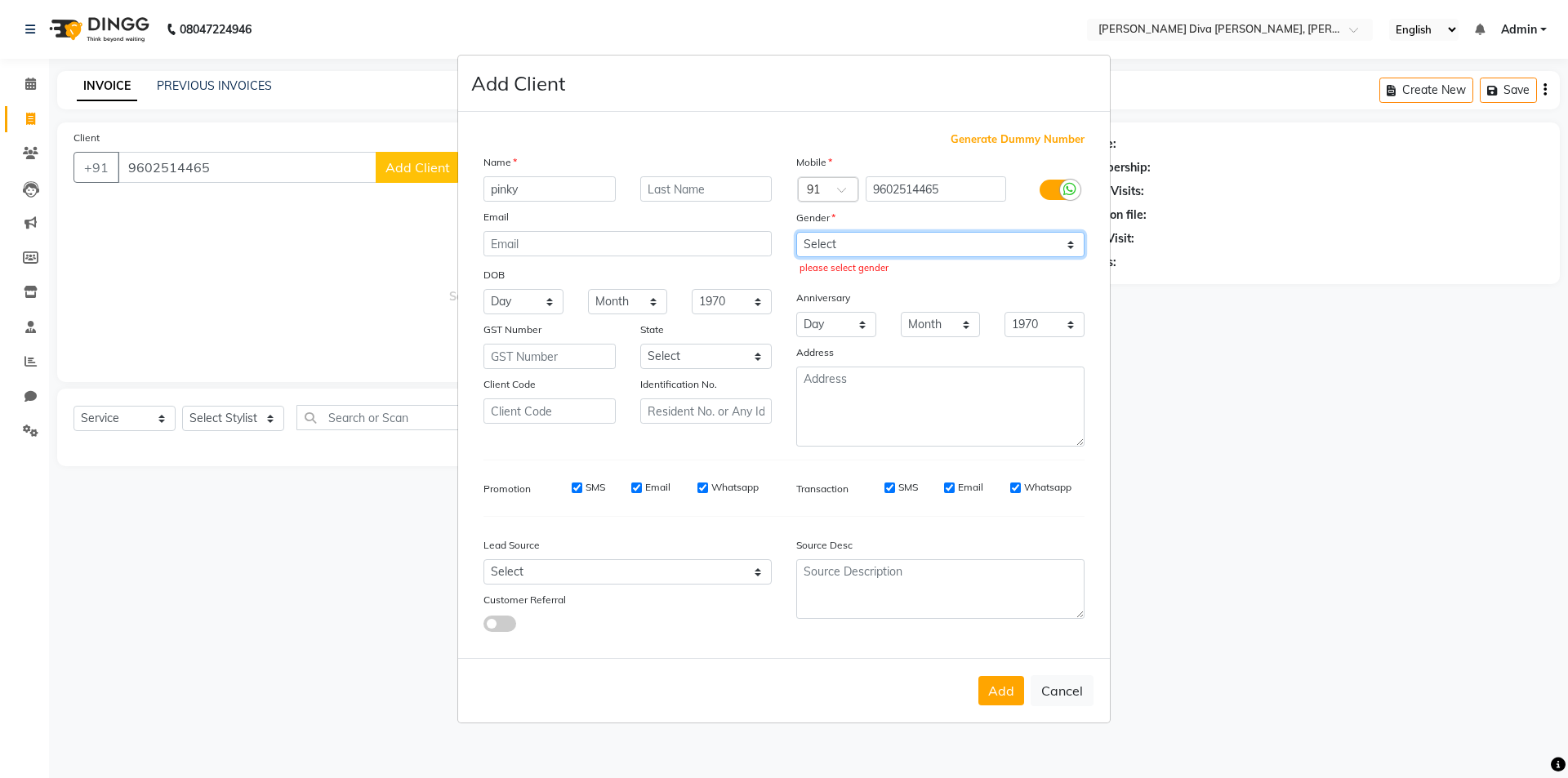 click on "Select [DEMOGRAPHIC_DATA] [DEMOGRAPHIC_DATA] Other Prefer Not To Say" at bounding box center (940, 244) 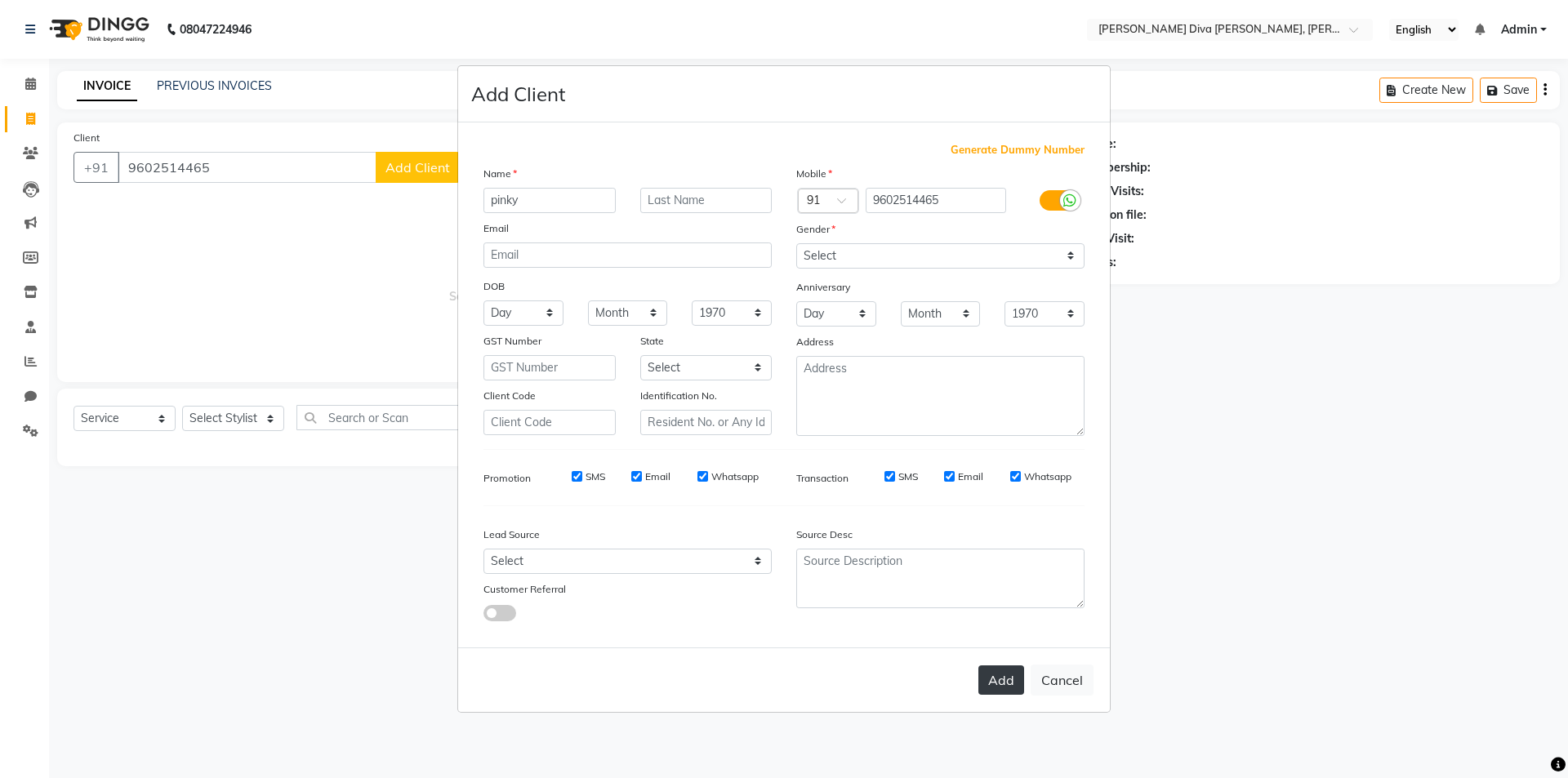 click on "Add" at bounding box center (1001, 680) 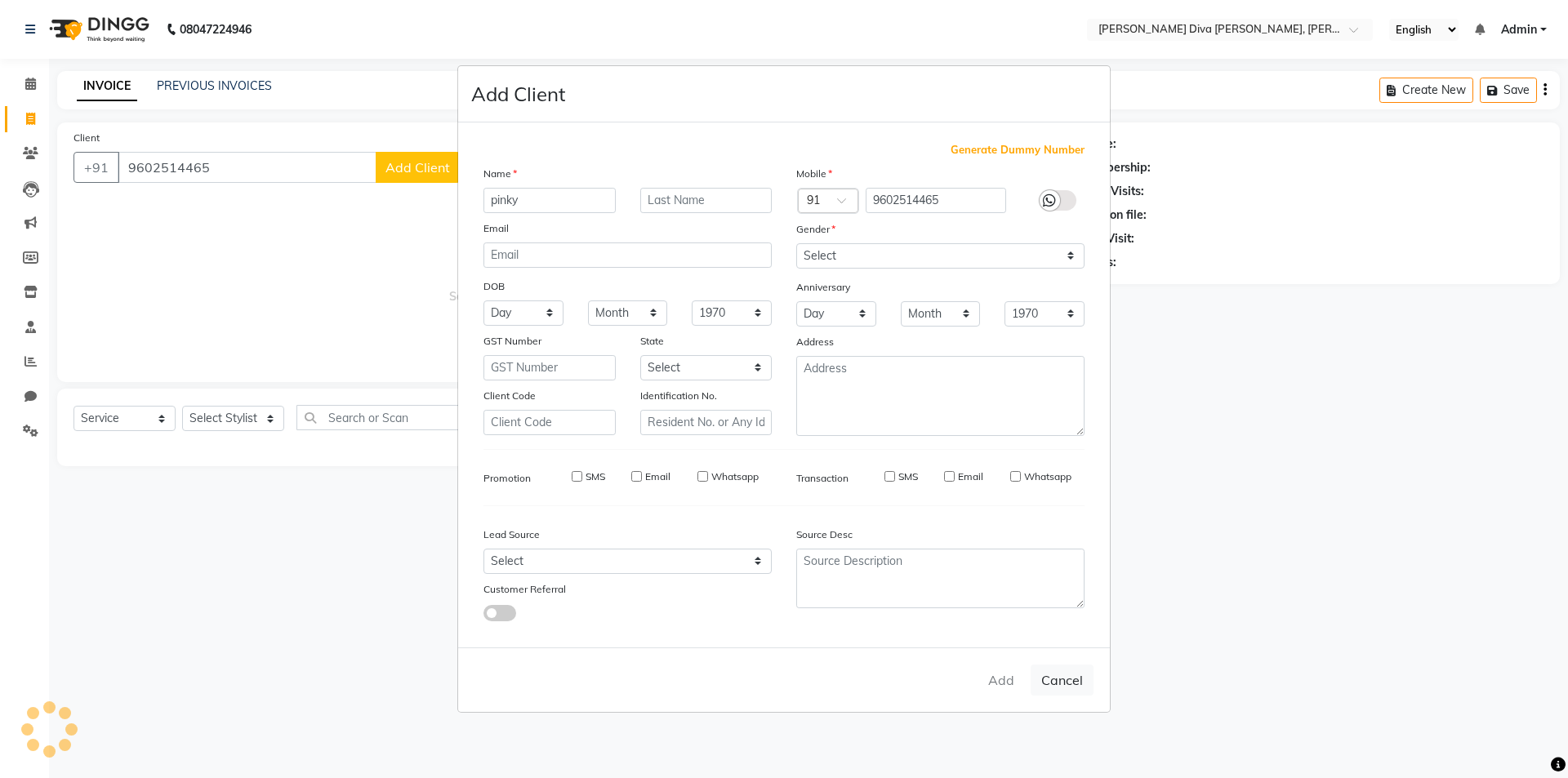 type 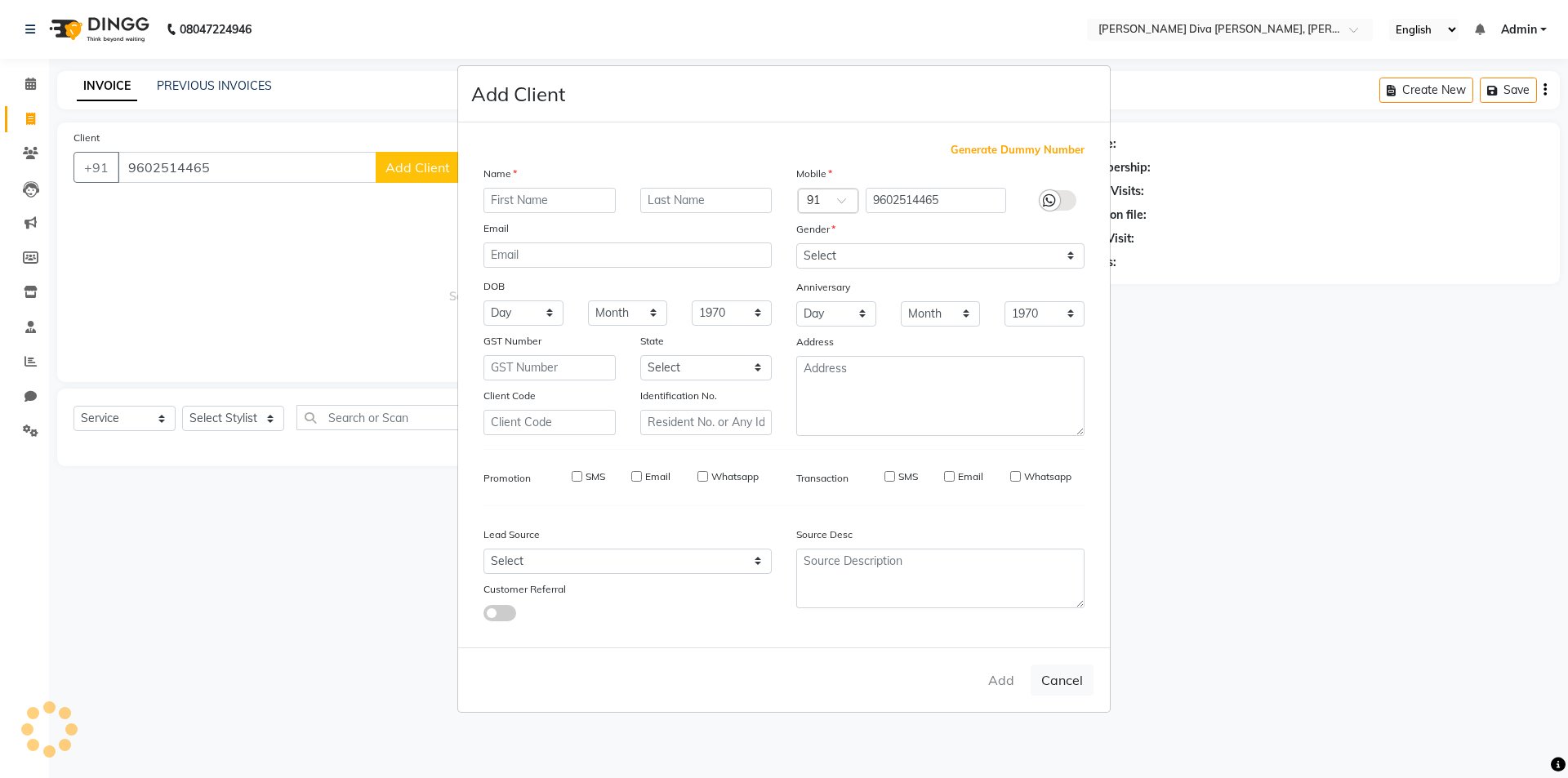 select 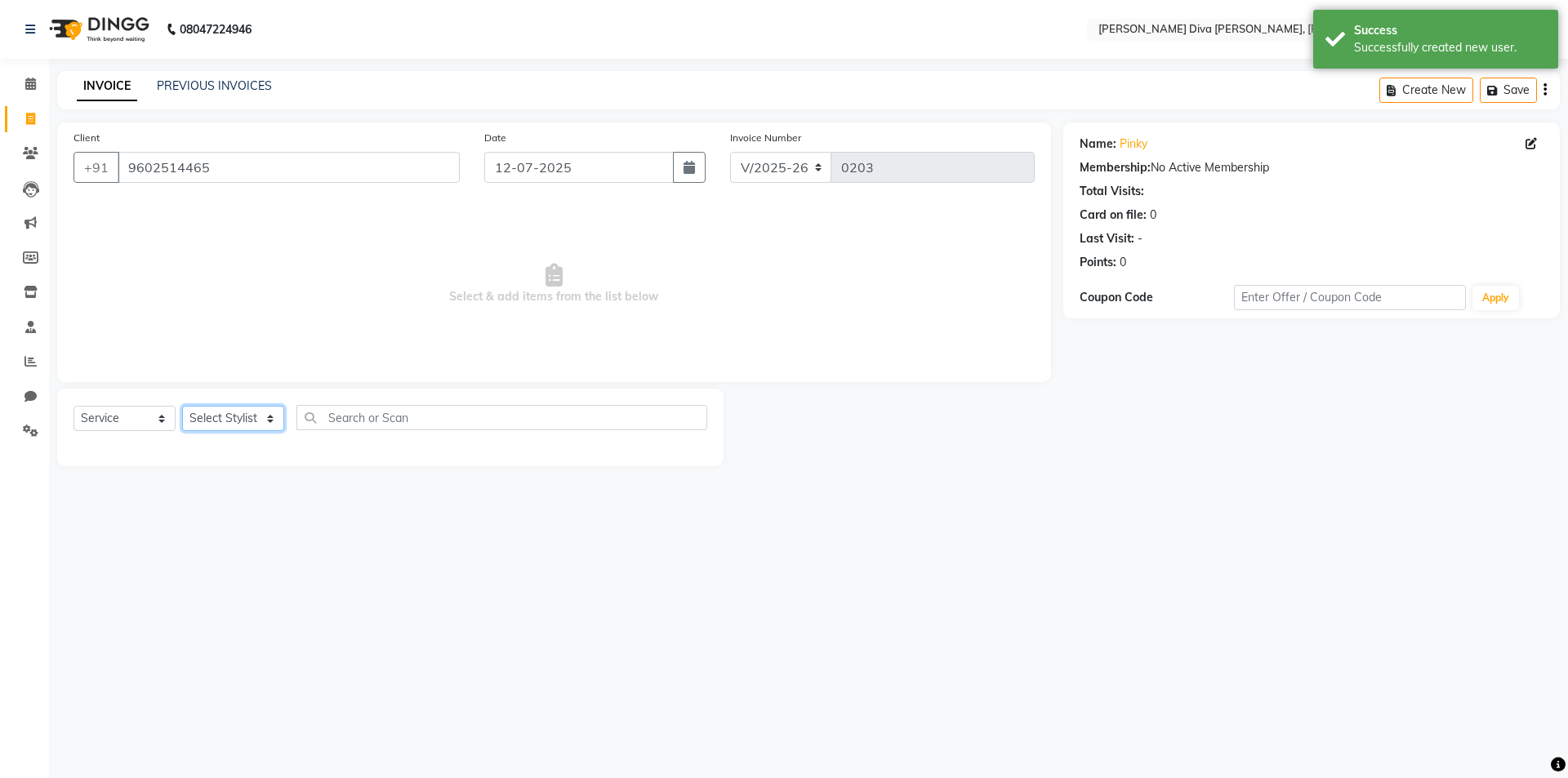 click on "Select Stylist [PERSON_NAME] [PERSON_NAME] [MEDICAL_DATA][PERSON_NAME] [PERSON_NAME] [PERSON_NAME] SELF [PERSON_NAME] [PERSON_NAME] [PERSON_NAME]" 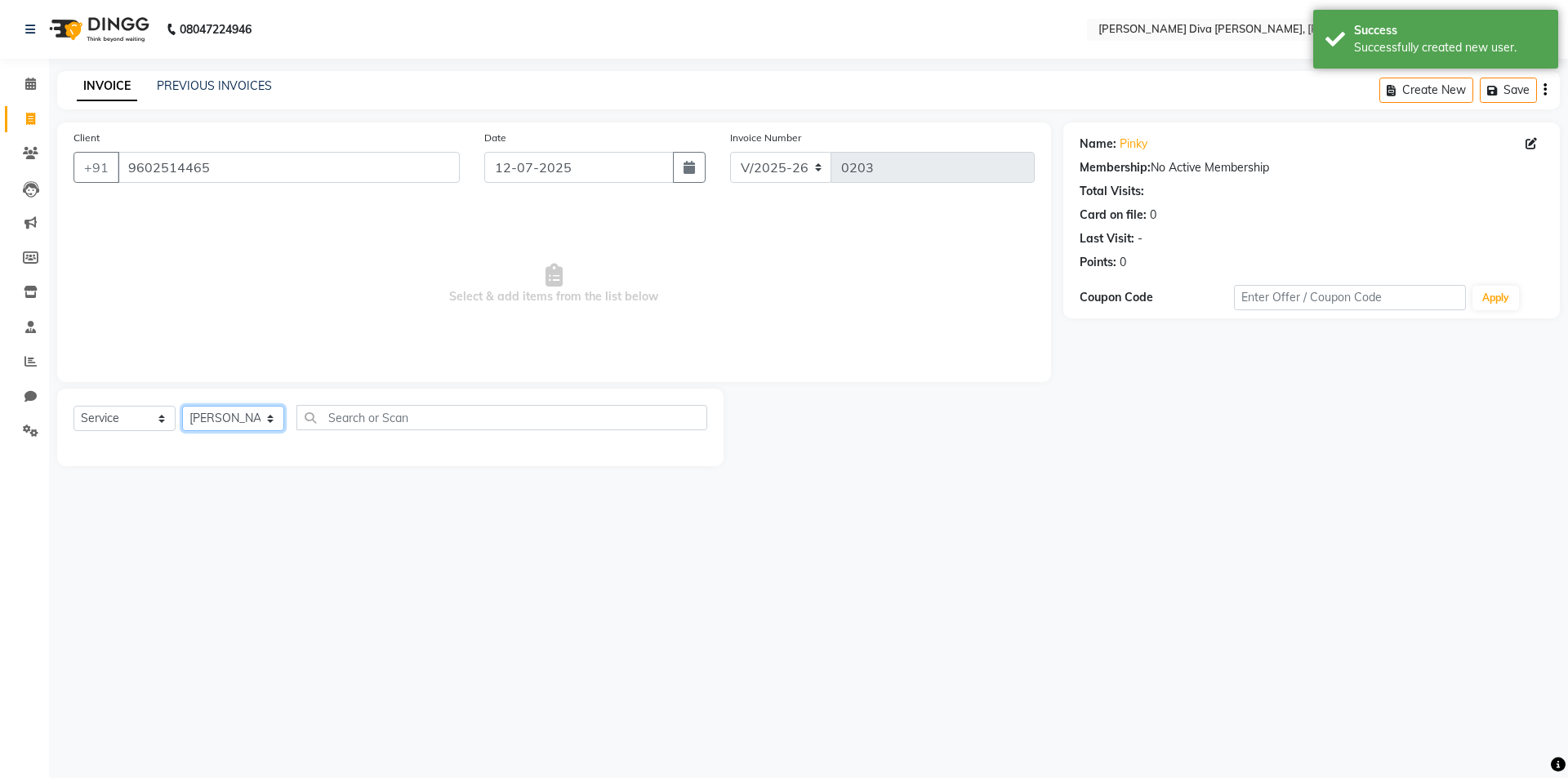 click on "Select Stylist [PERSON_NAME] [PERSON_NAME] [MEDICAL_DATA][PERSON_NAME] [PERSON_NAME] [PERSON_NAME] SELF [PERSON_NAME] [PERSON_NAME] [PERSON_NAME]" 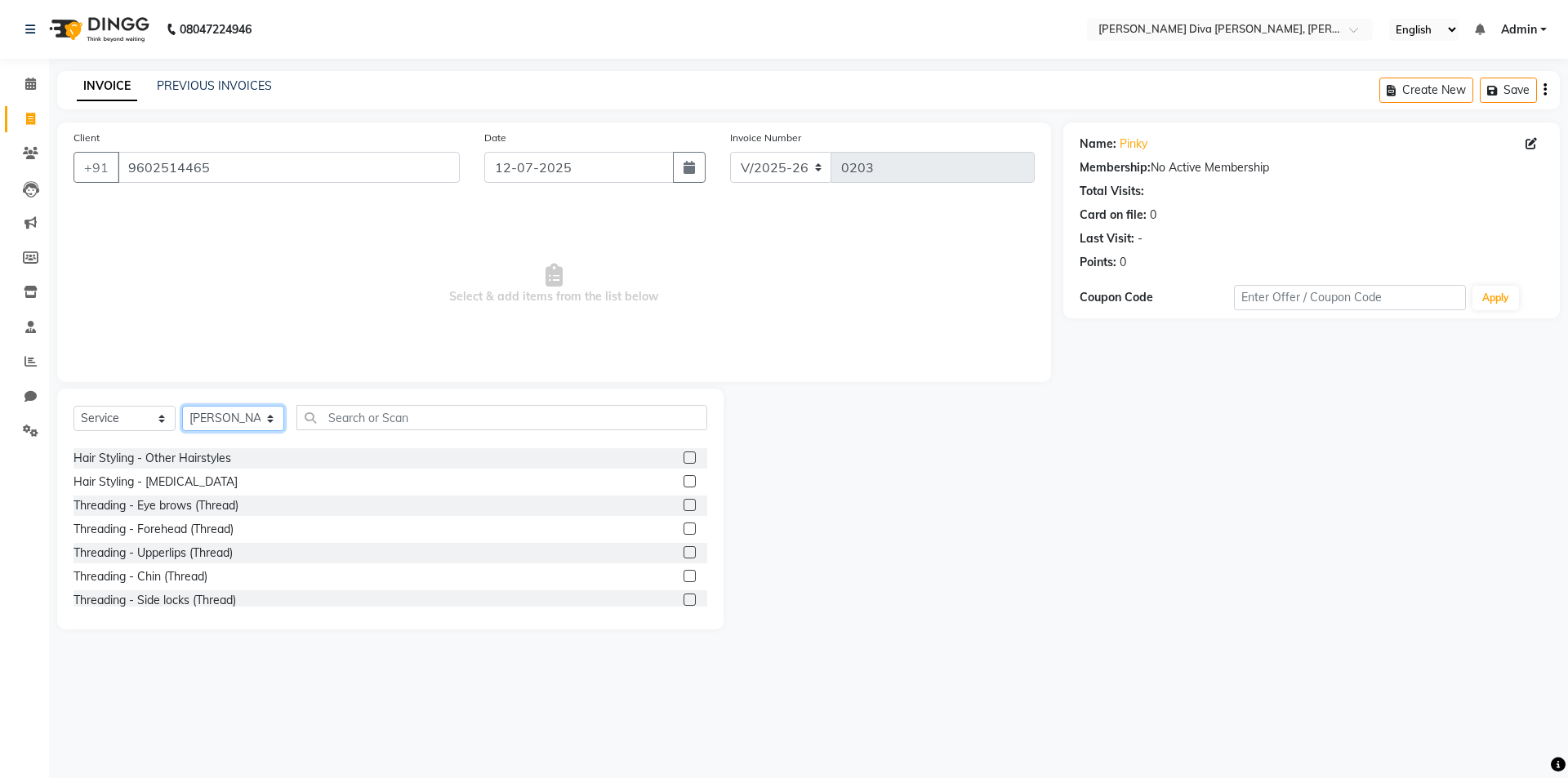 scroll, scrollTop: 898, scrollLeft: 0, axis: vertical 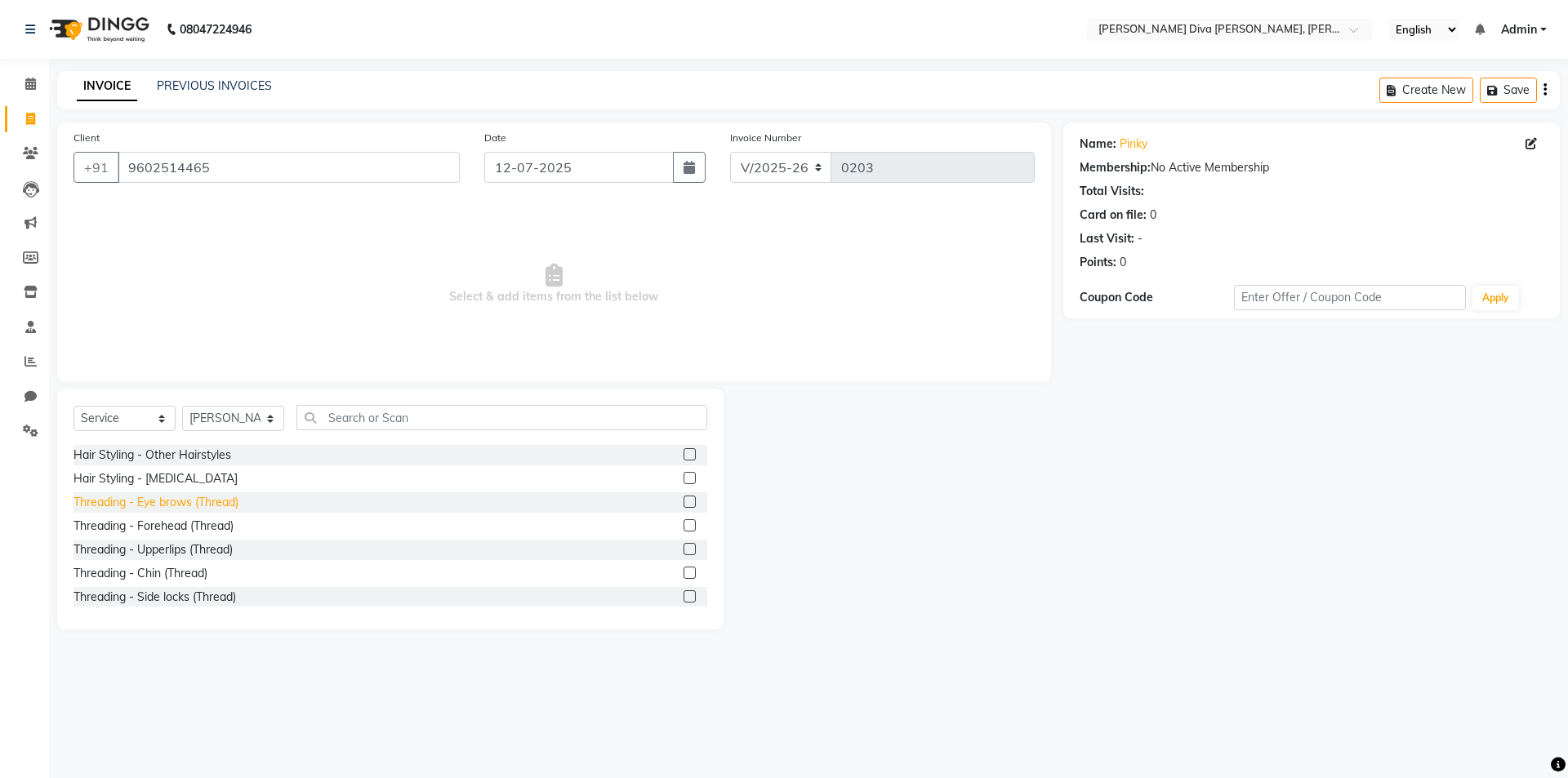 click on "Threading - Eye brows (Thread)" 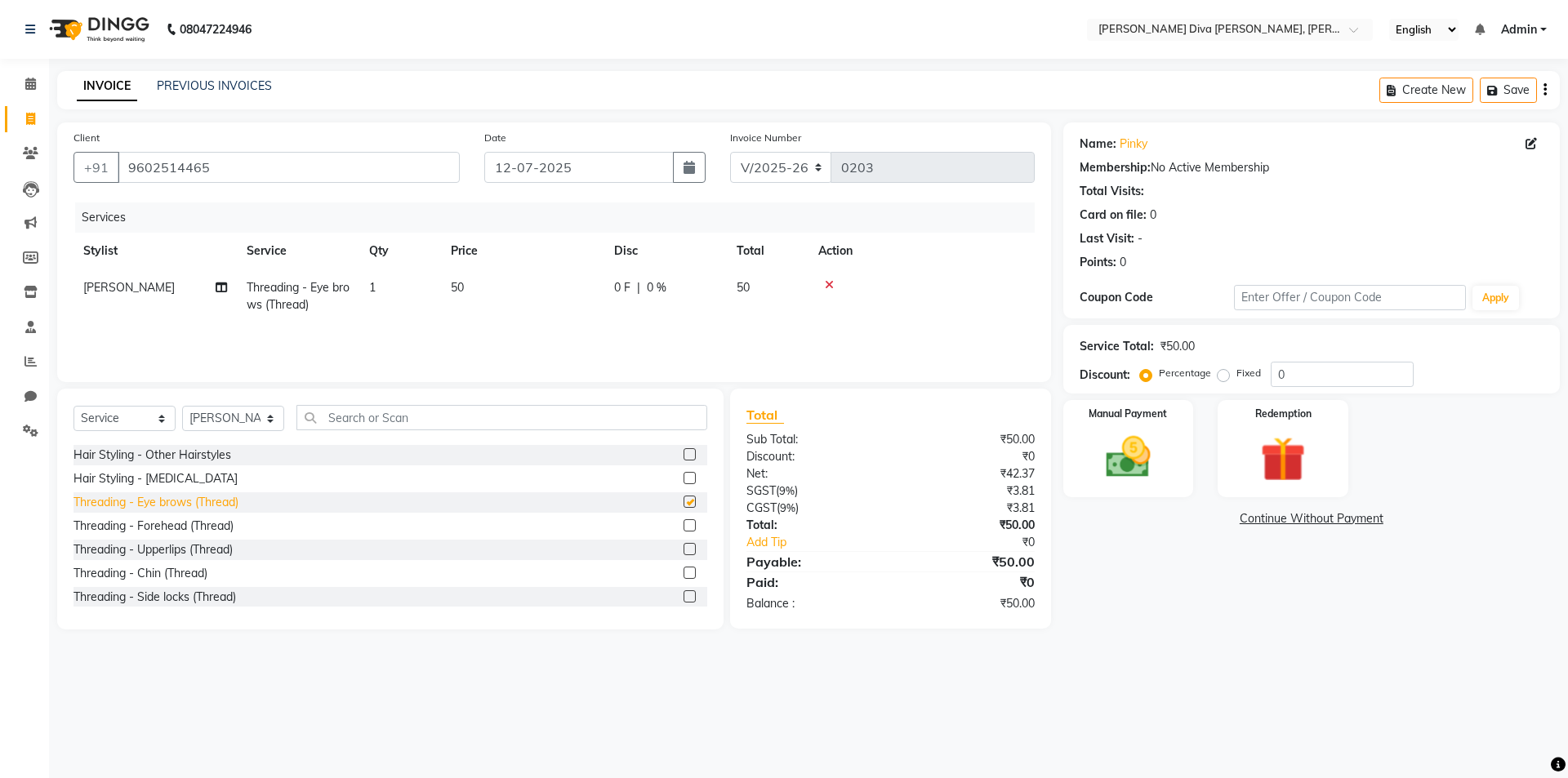 checkbox on "false" 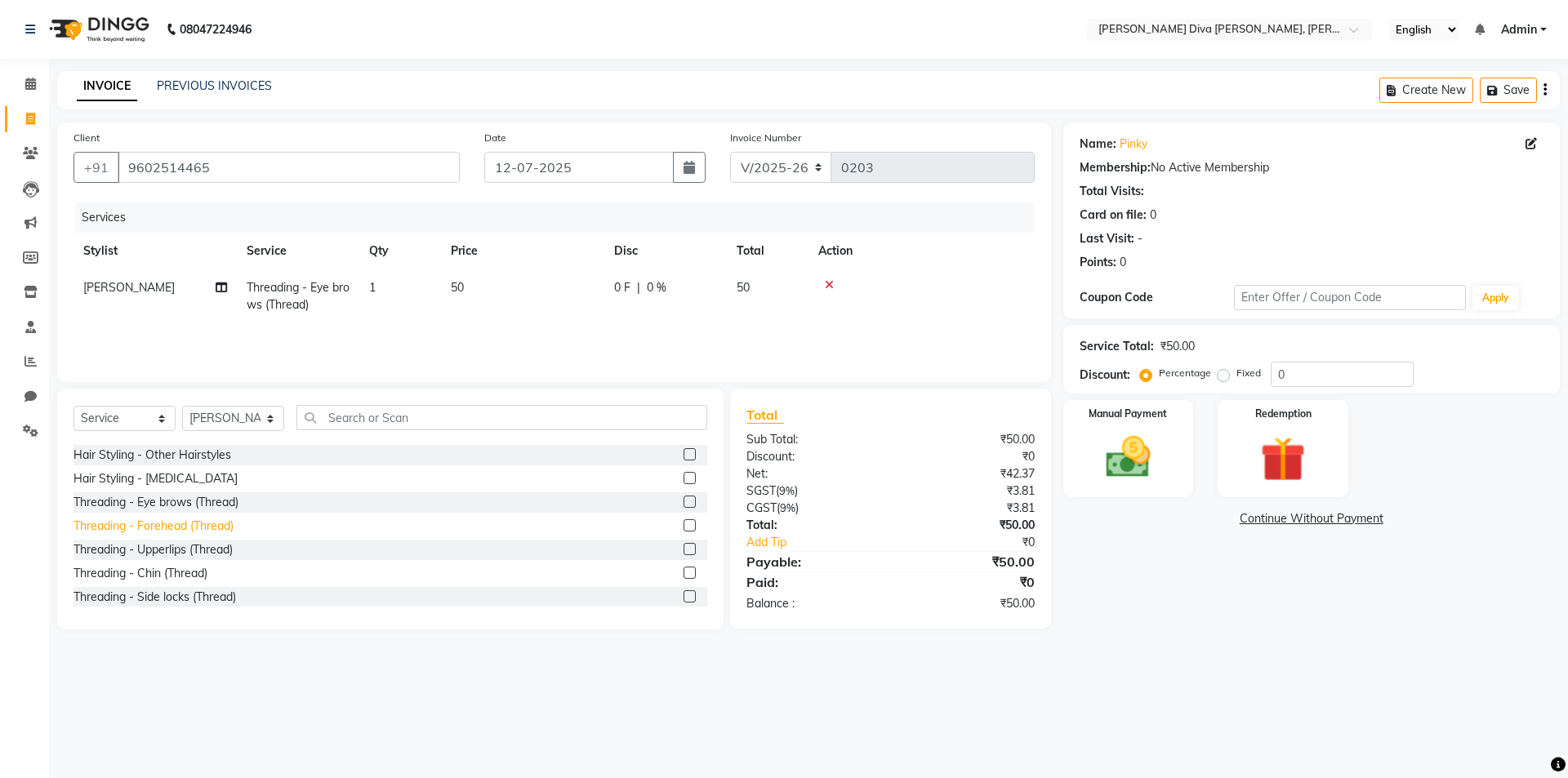 click on "Threading - Forehead (Thread)" 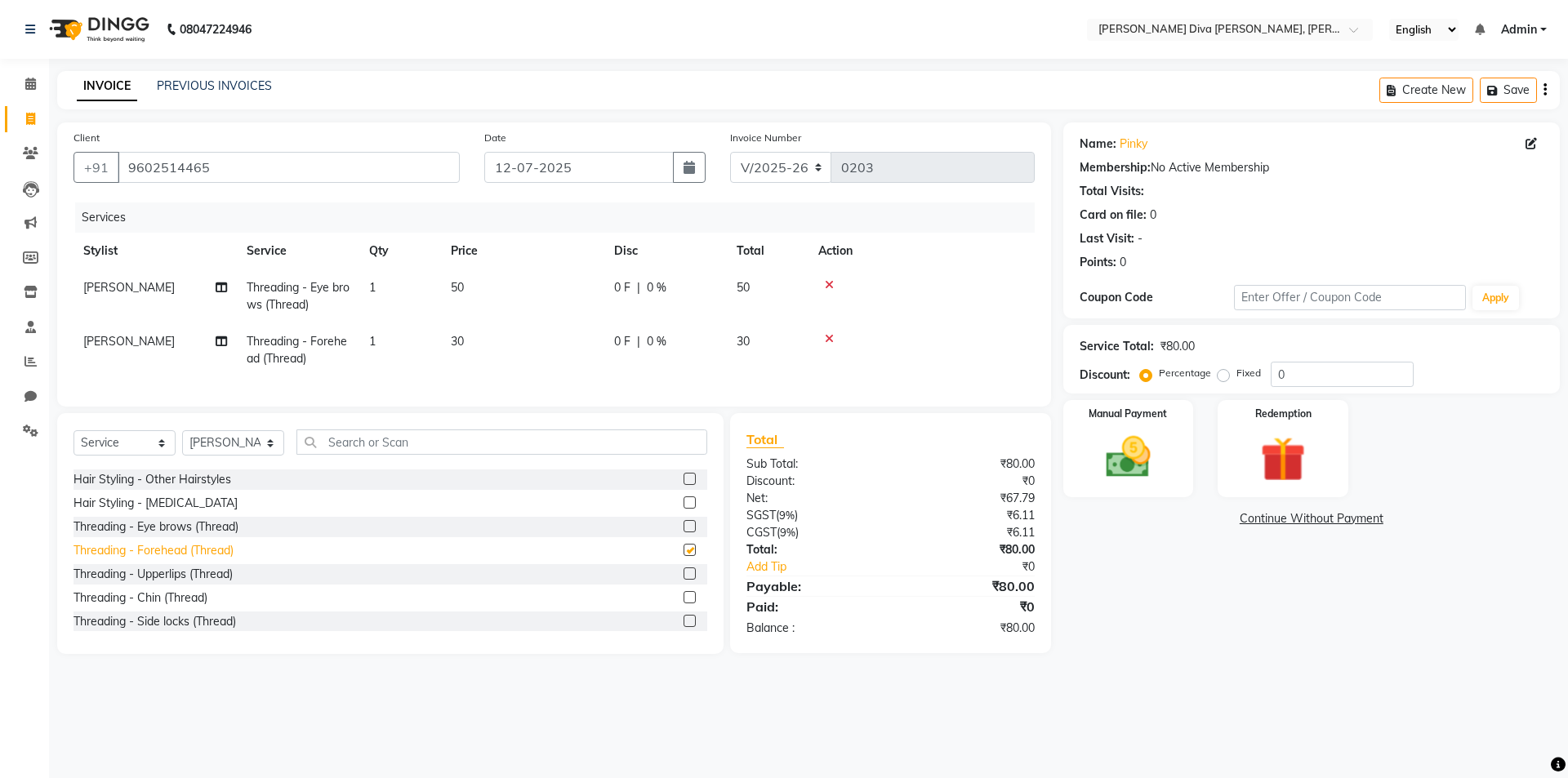 checkbox on "false" 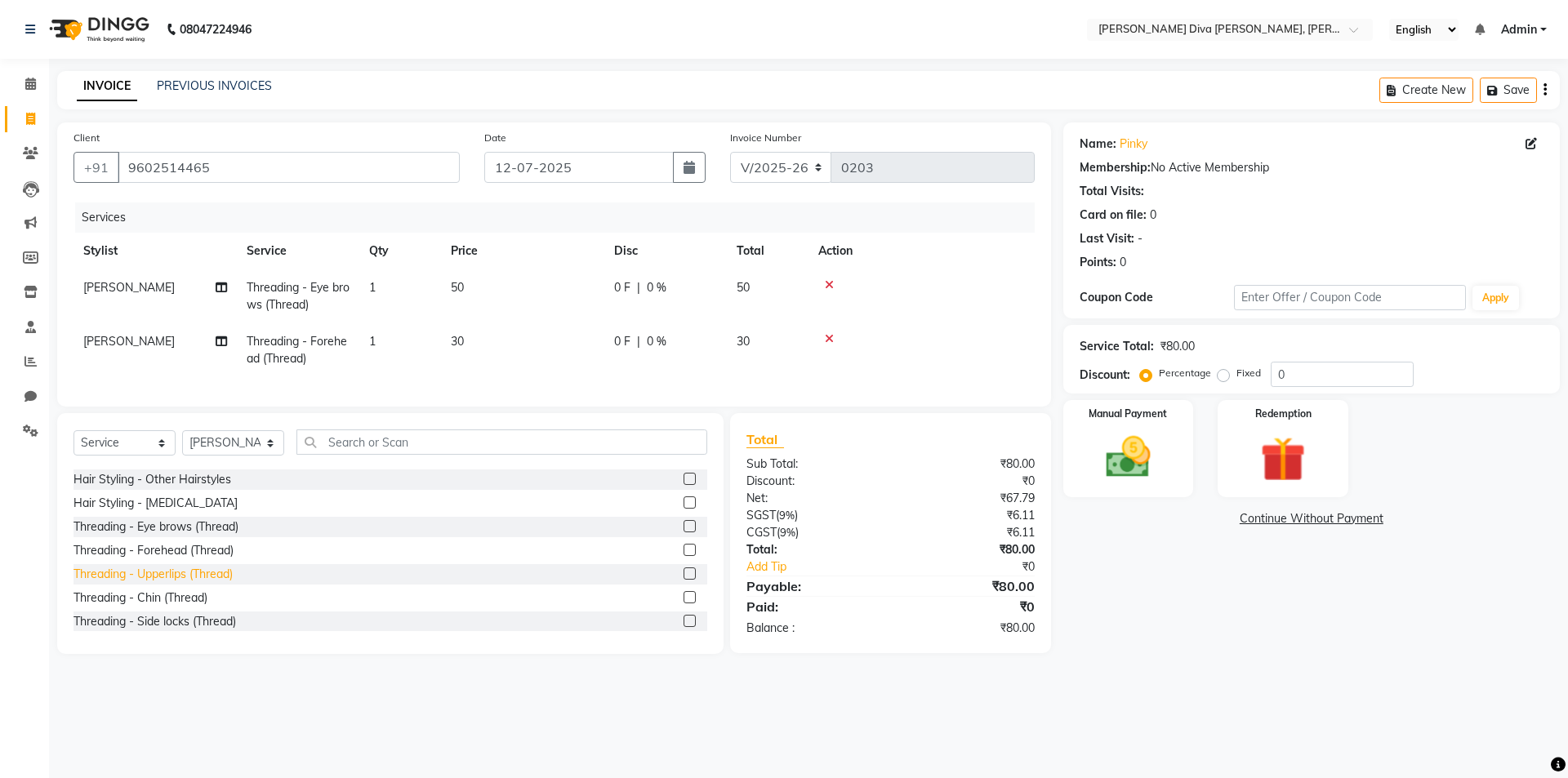 click on "Threading - Upperlips (Thread)" 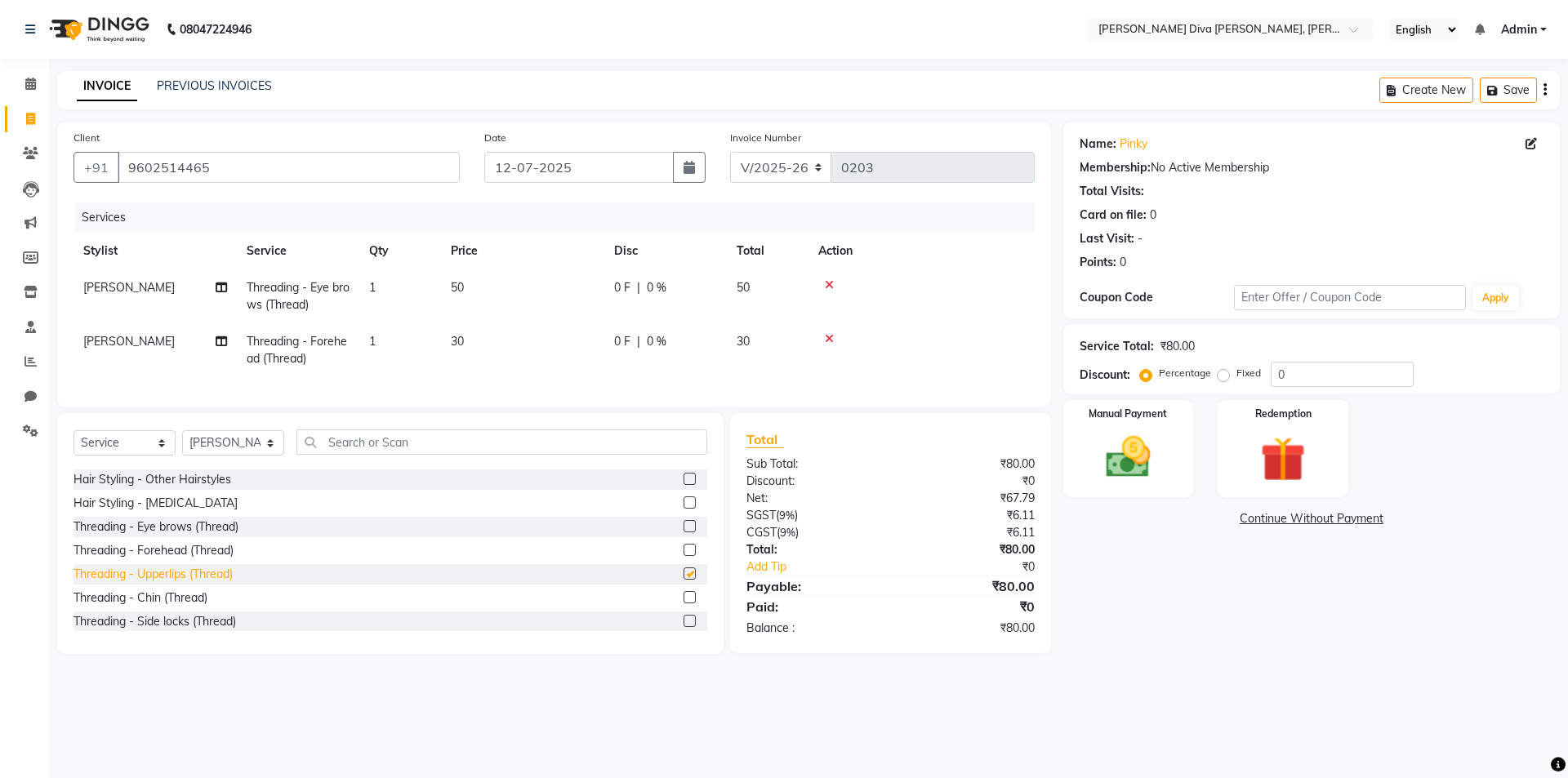 checkbox on "false" 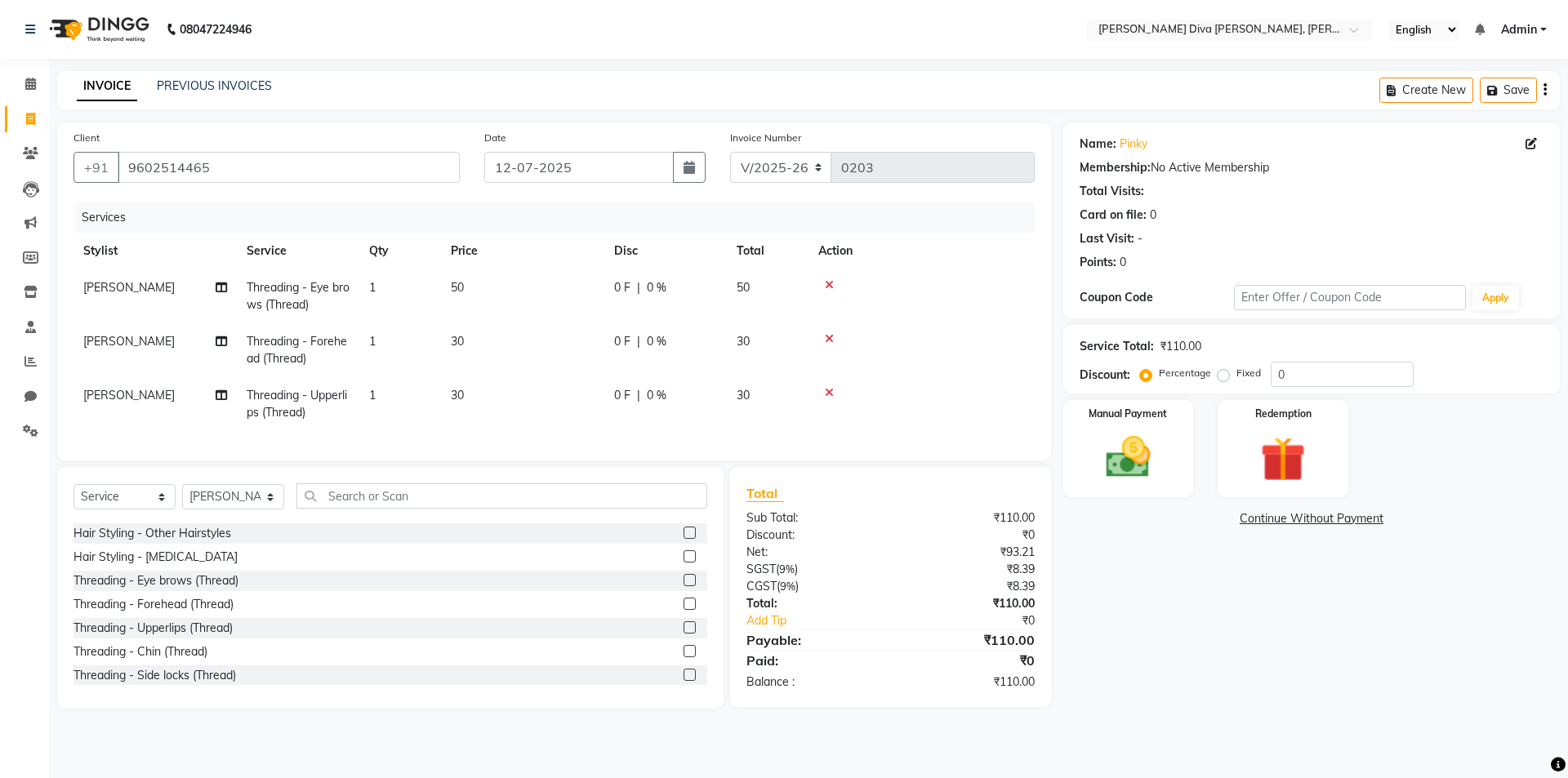 click on "30" 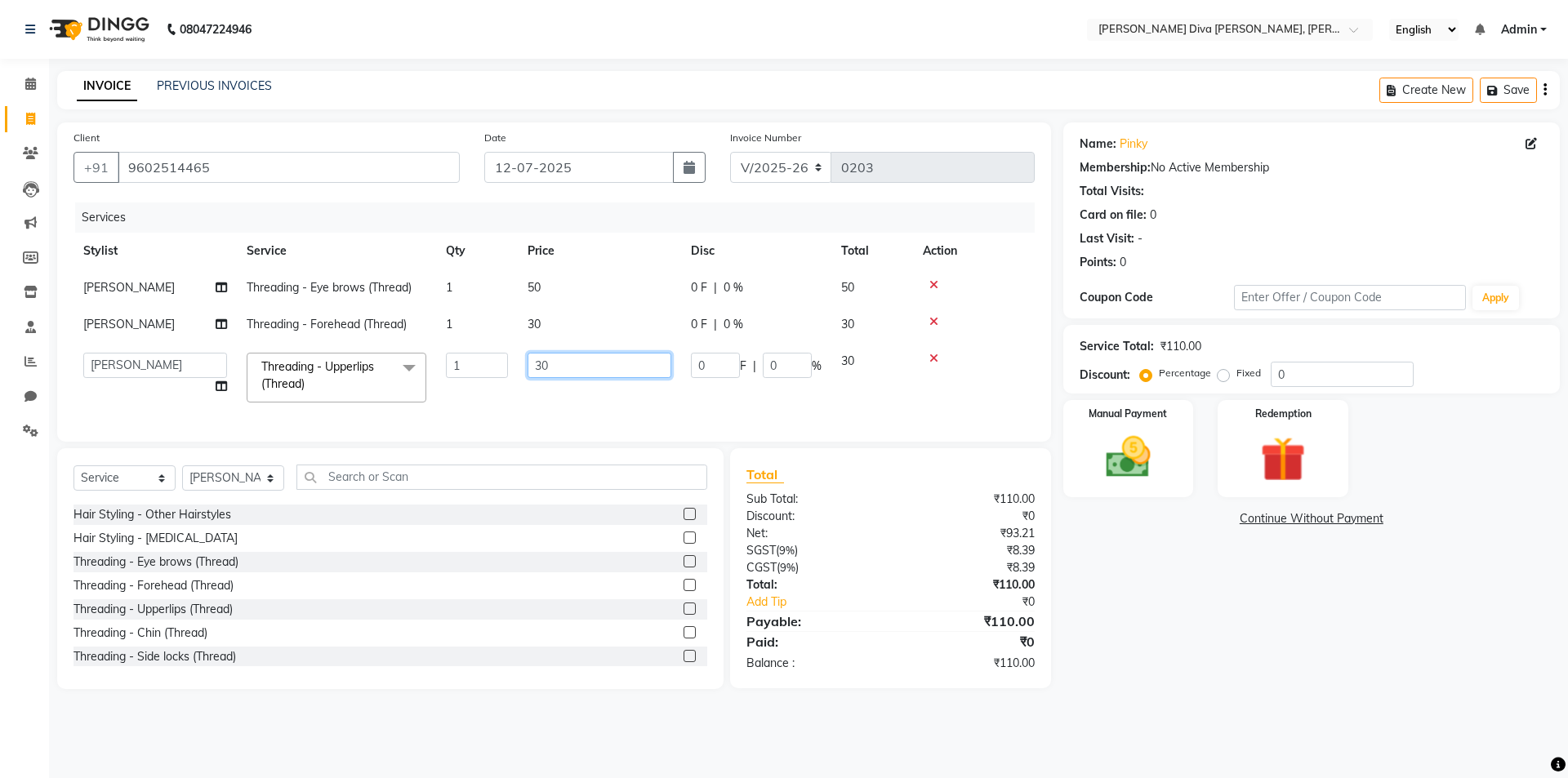 click on "30" 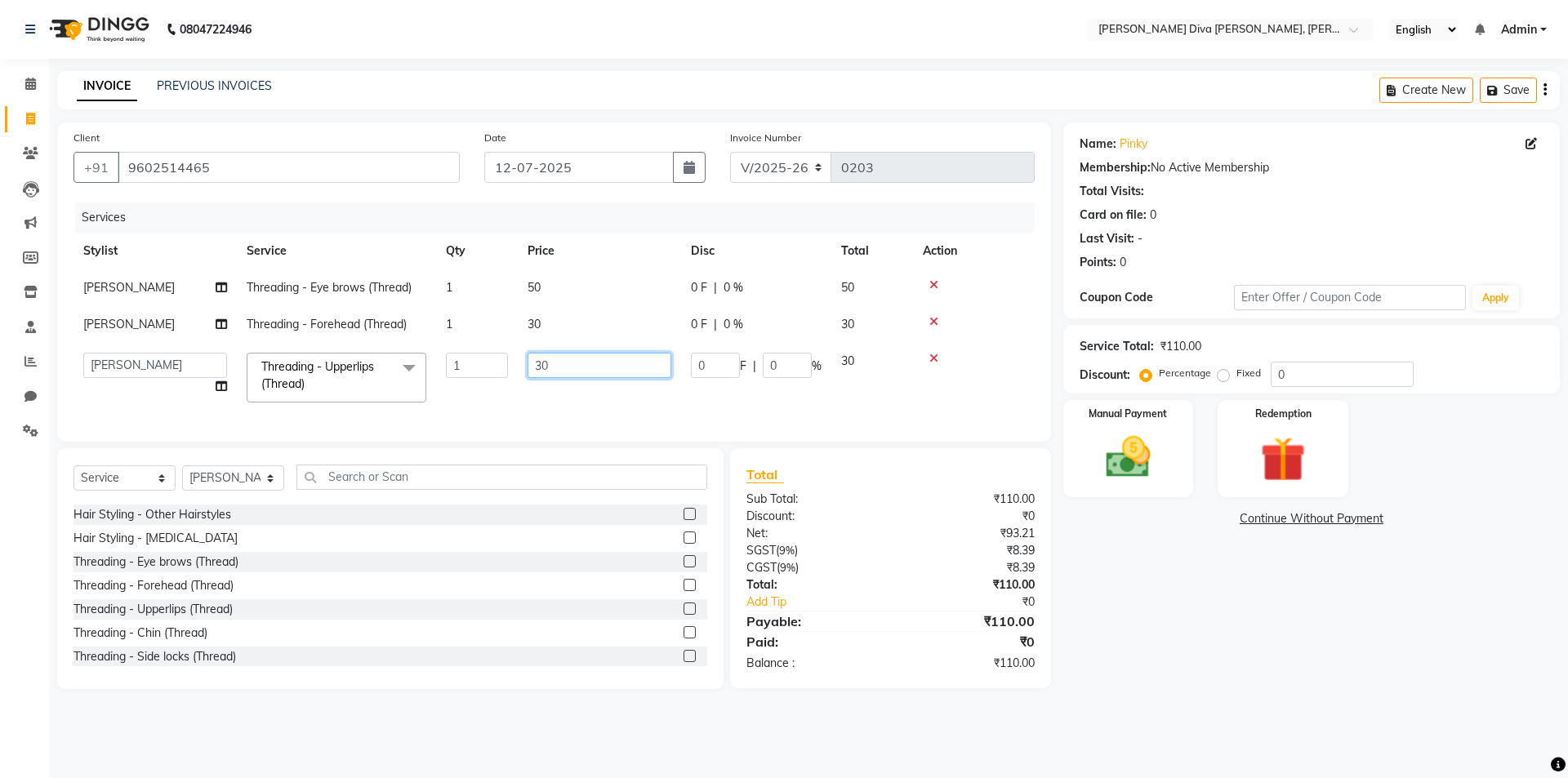 type on "3" 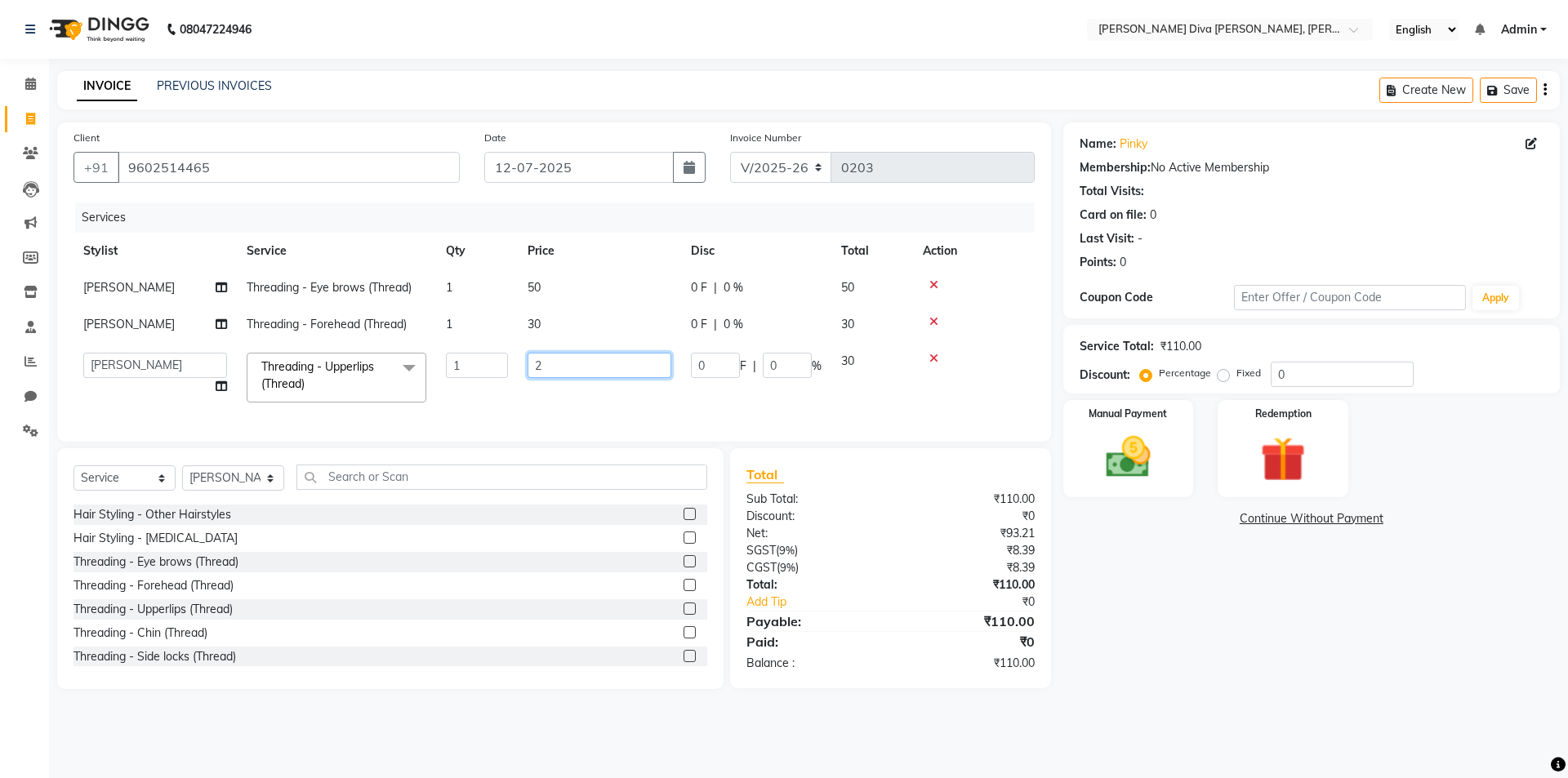 type on "20" 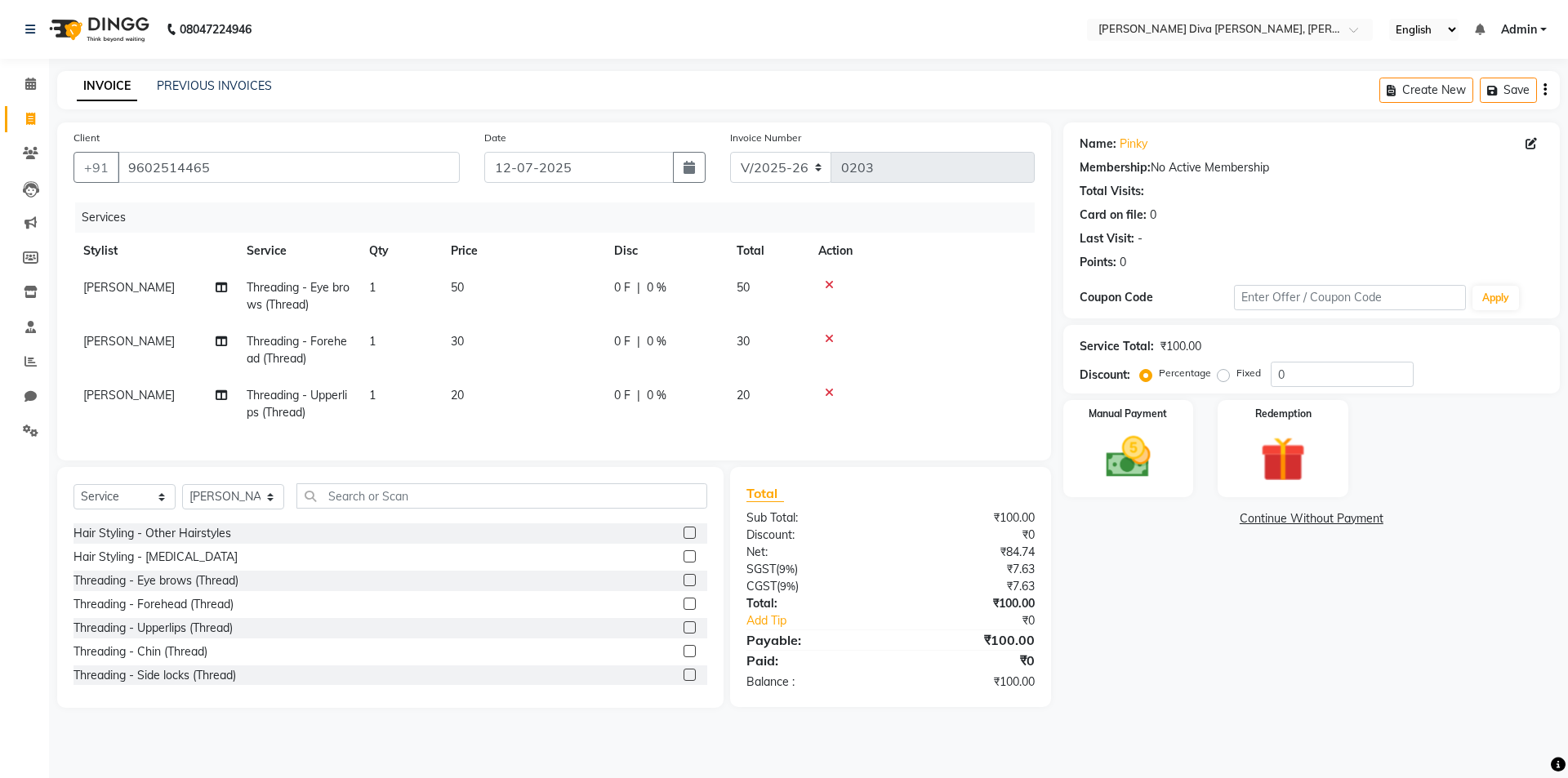 click on "Name: Pinky  Membership:  No Active Membership  Total Visits:   Card on file:  0 Last Visit:   - Points:   0  Coupon Code Apply Service Total:  ₹100.00  Discount:  Percentage   Fixed  0 Manual Payment Redemption  Continue Without Payment" 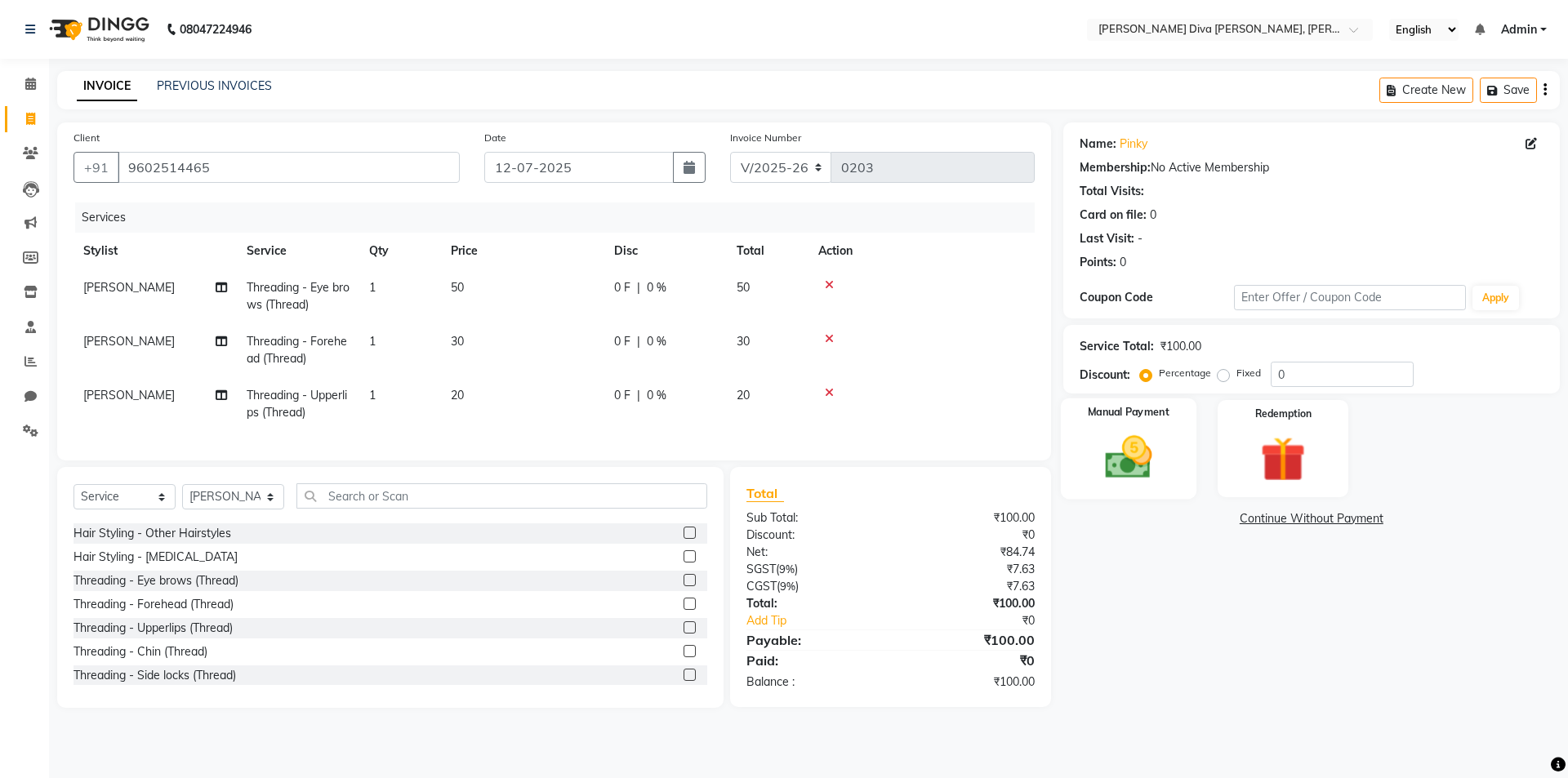 click 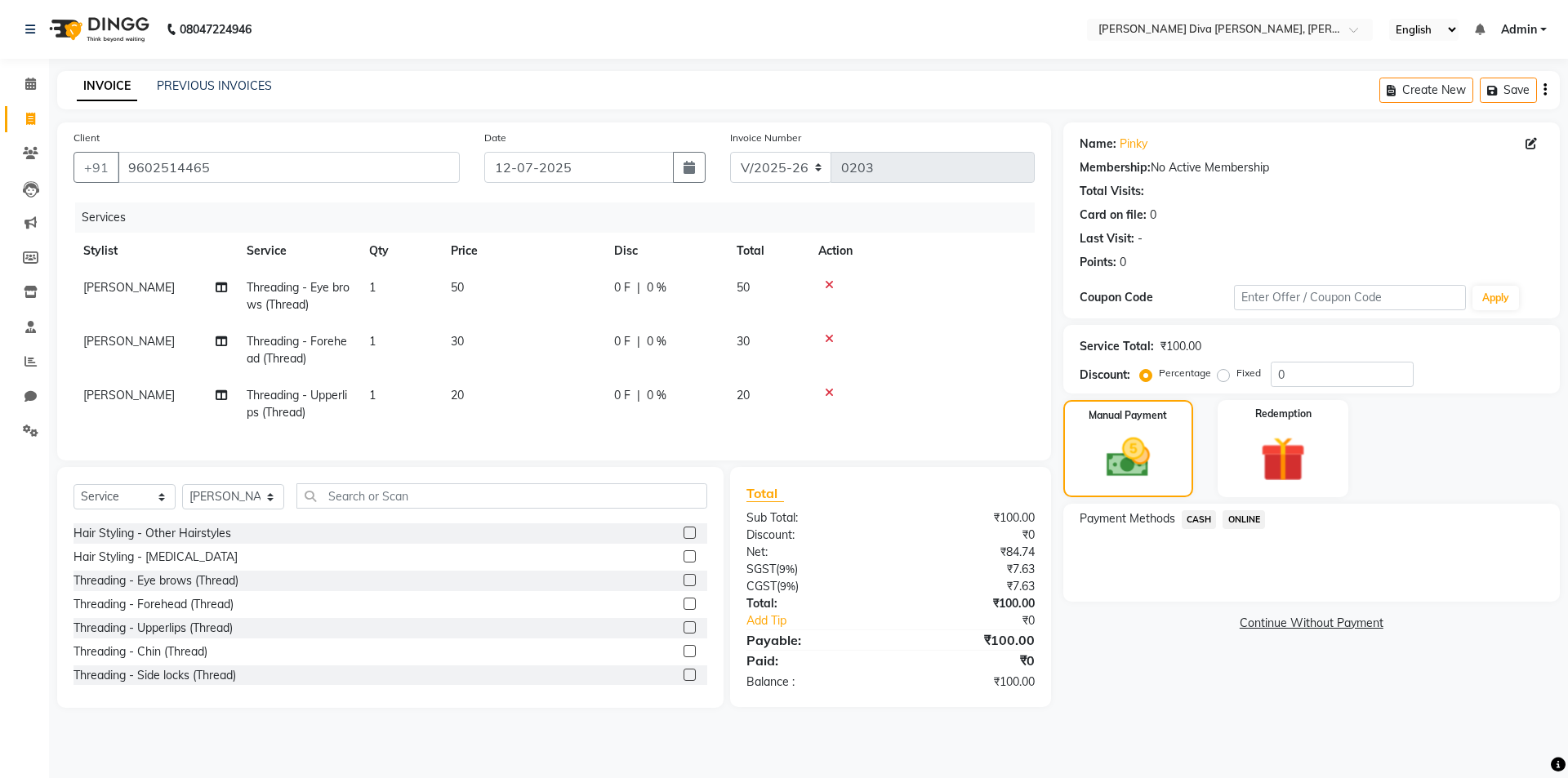 click on "ONLINE" 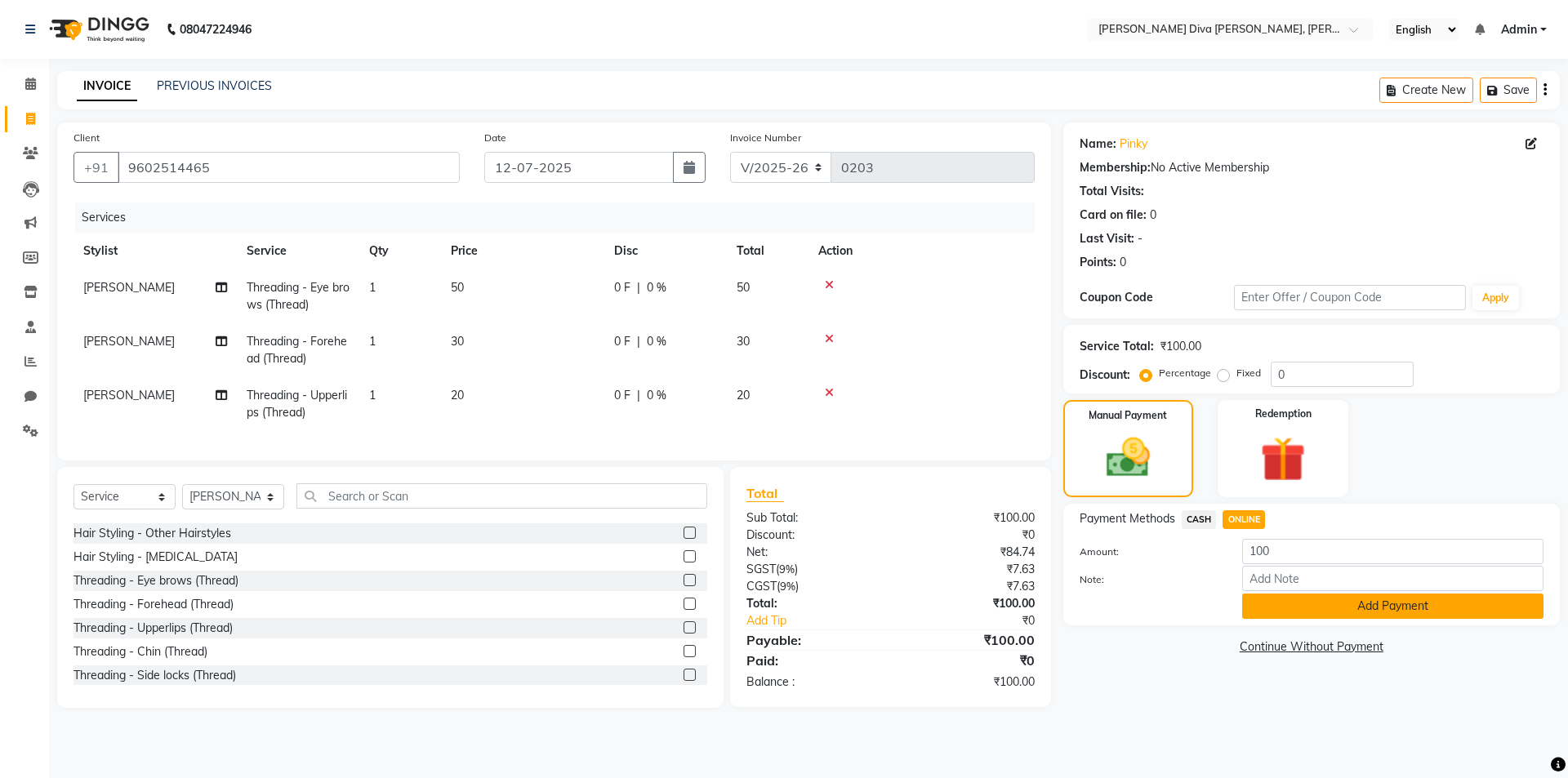 click on "Add Payment" 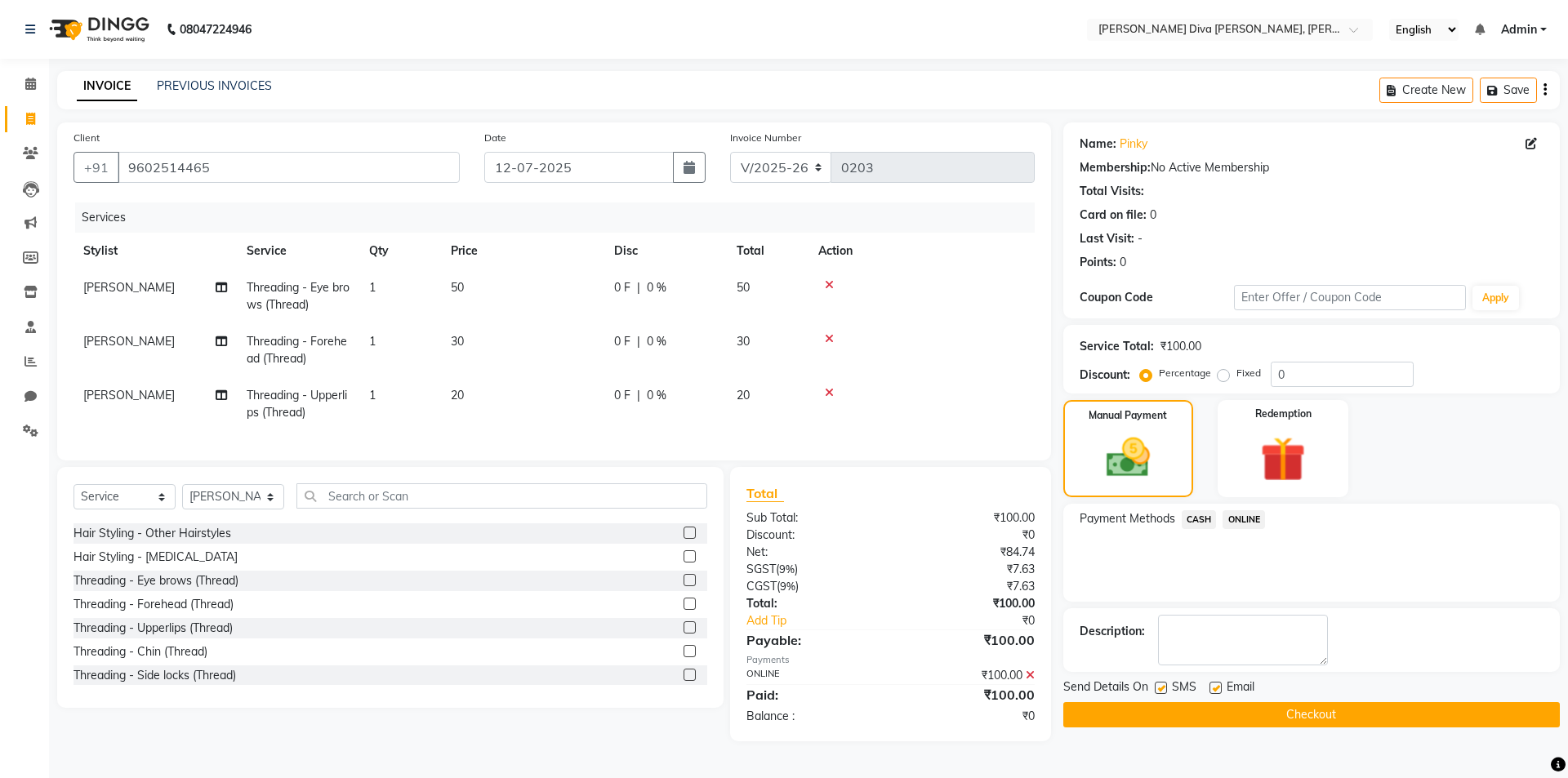 click on "Checkout" 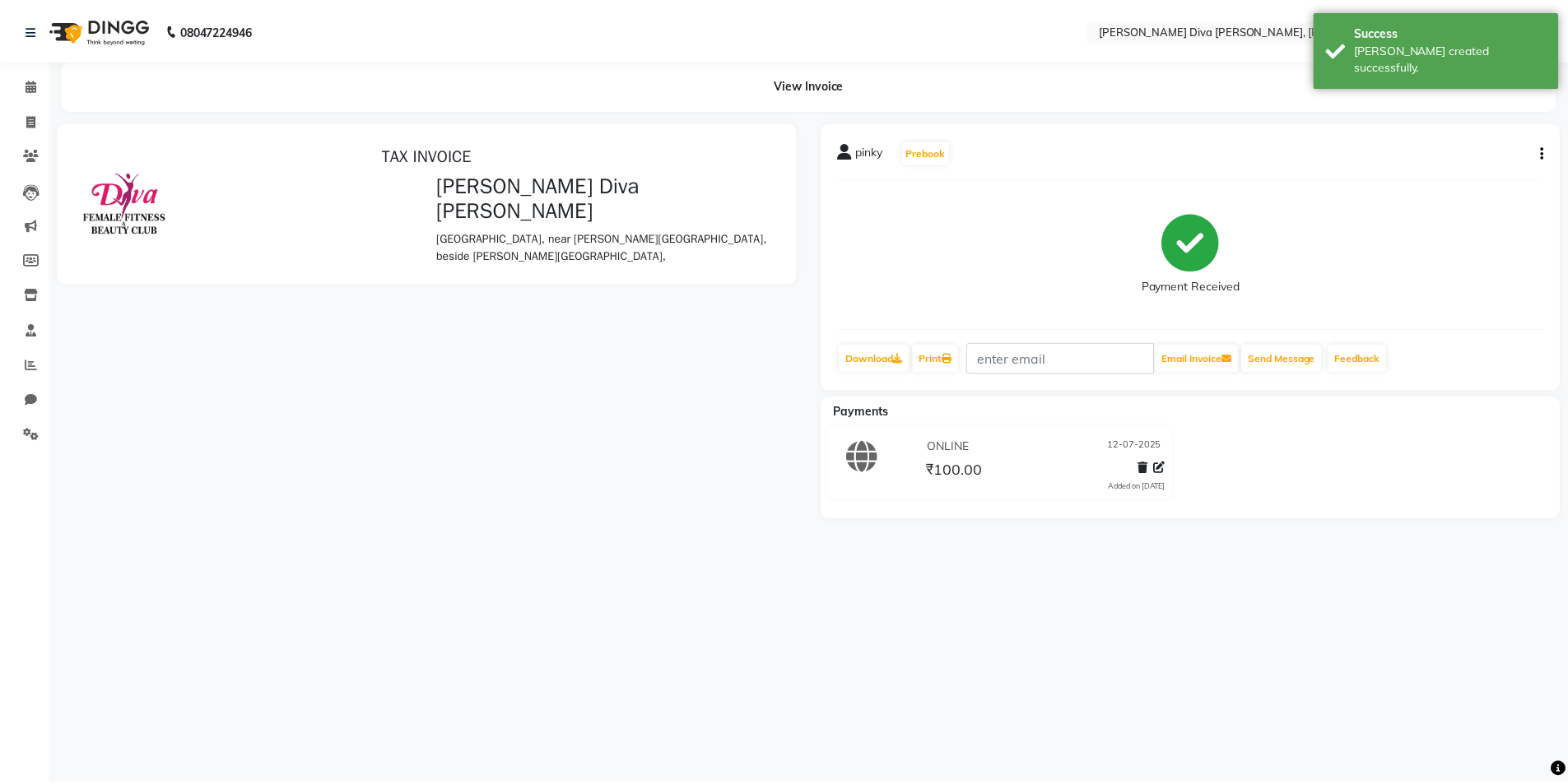 scroll, scrollTop: 0, scrollLeft: 0, axis: both 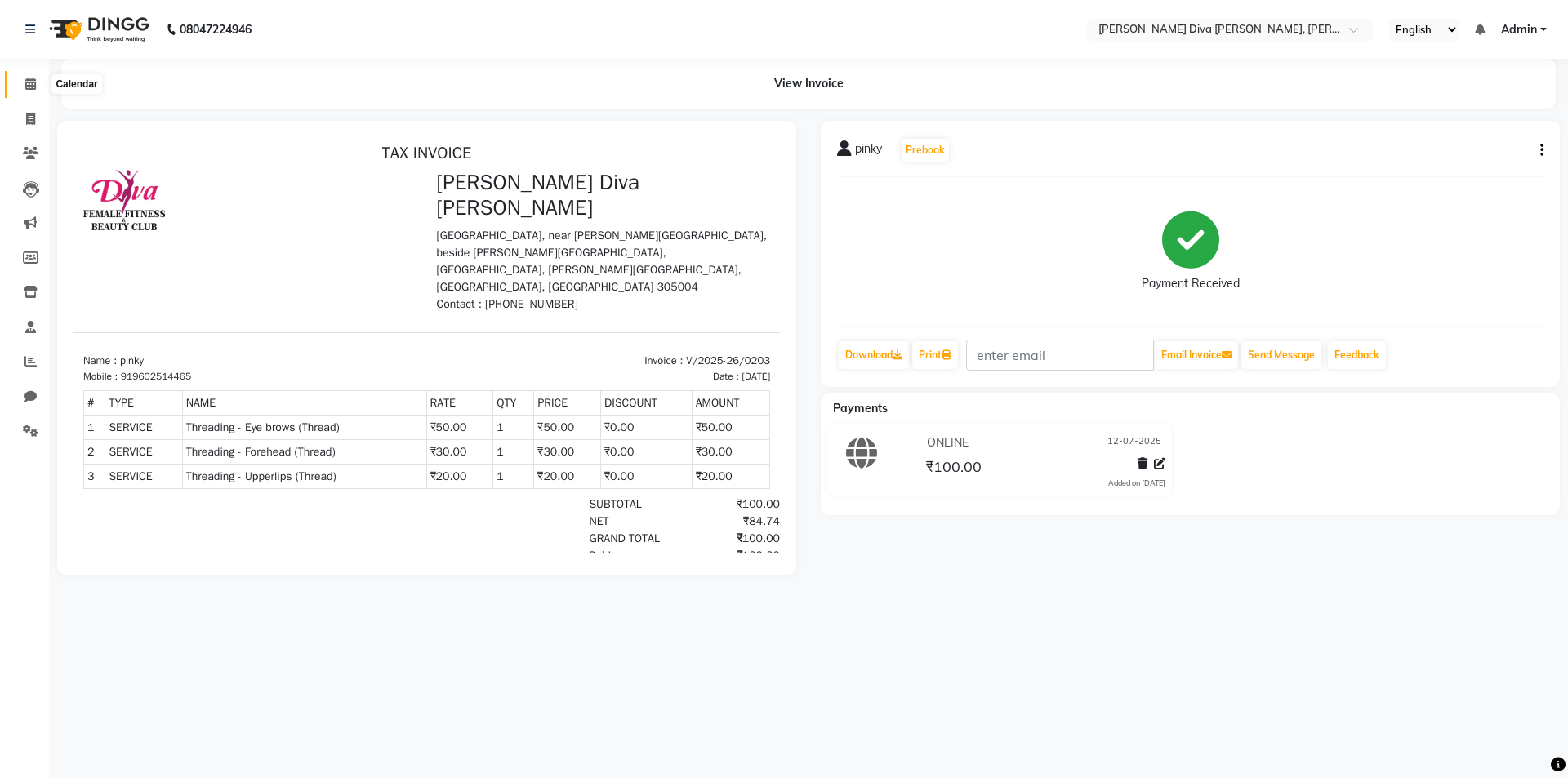 click 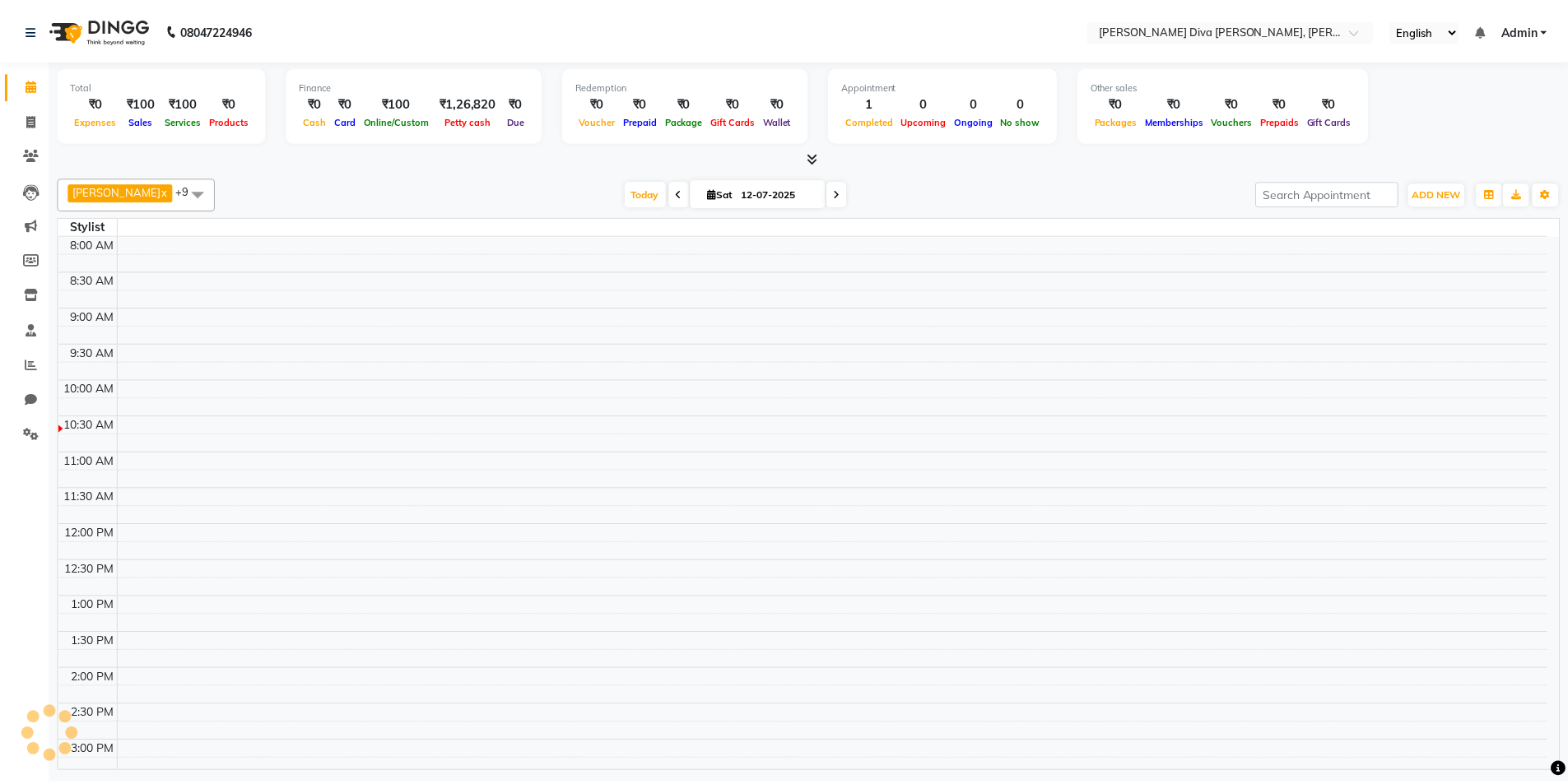scroll, scrollTop: 146, scrollLeft: 0, axis: vertical 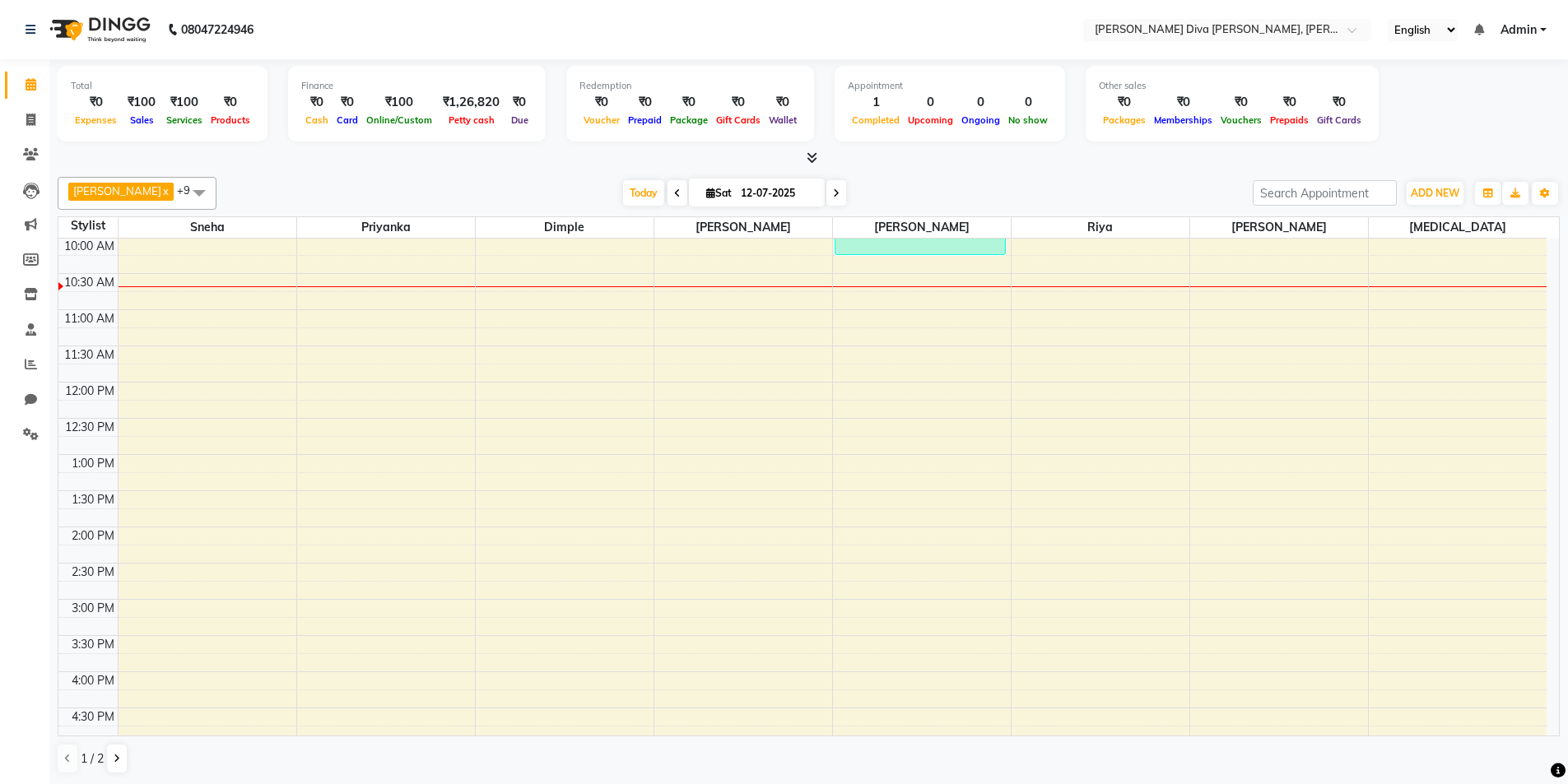 click at bounding box center (677, 193) 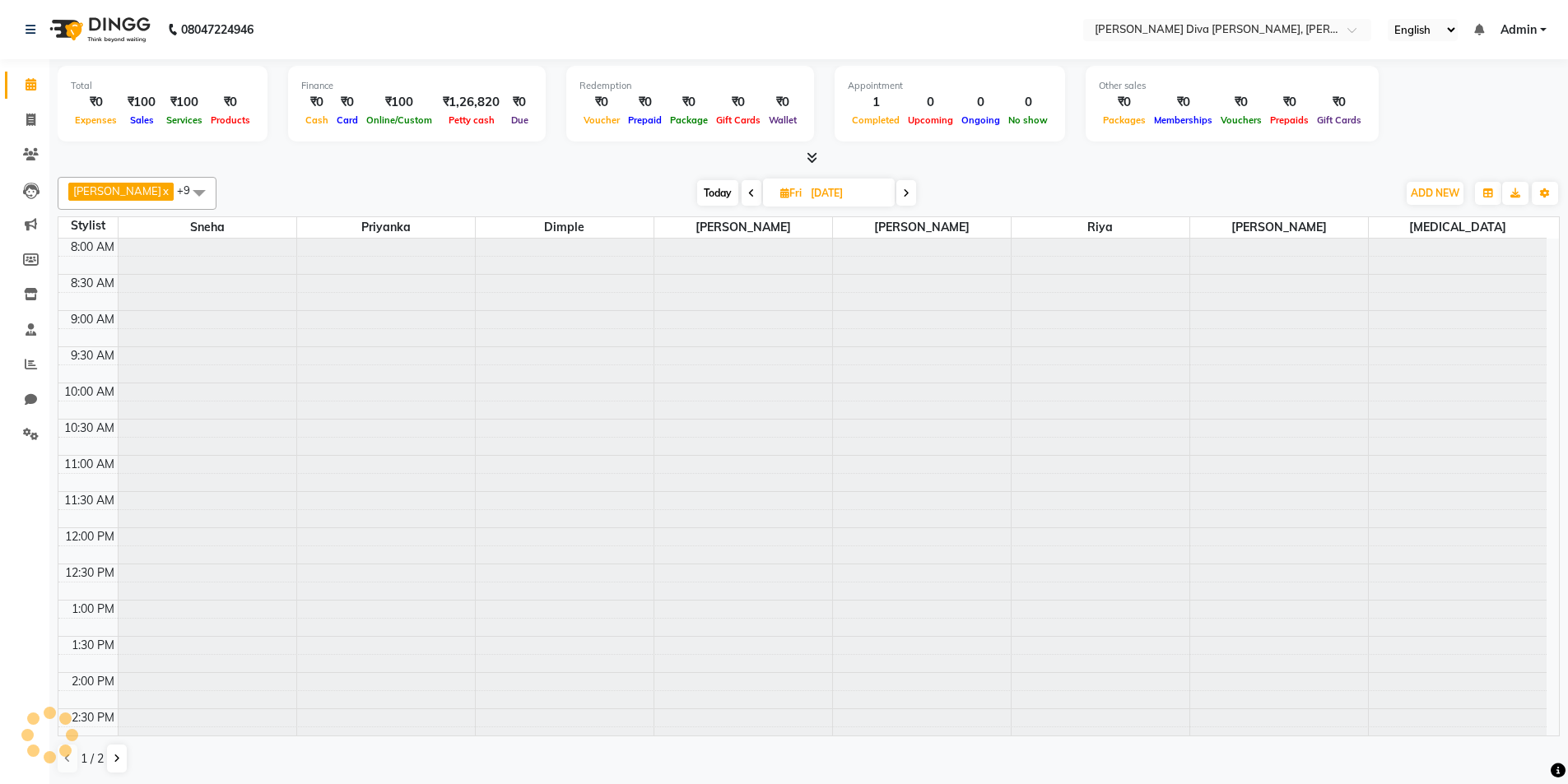 scroll, scrollTop: 146, scrollLeft: 0, axis: vertical 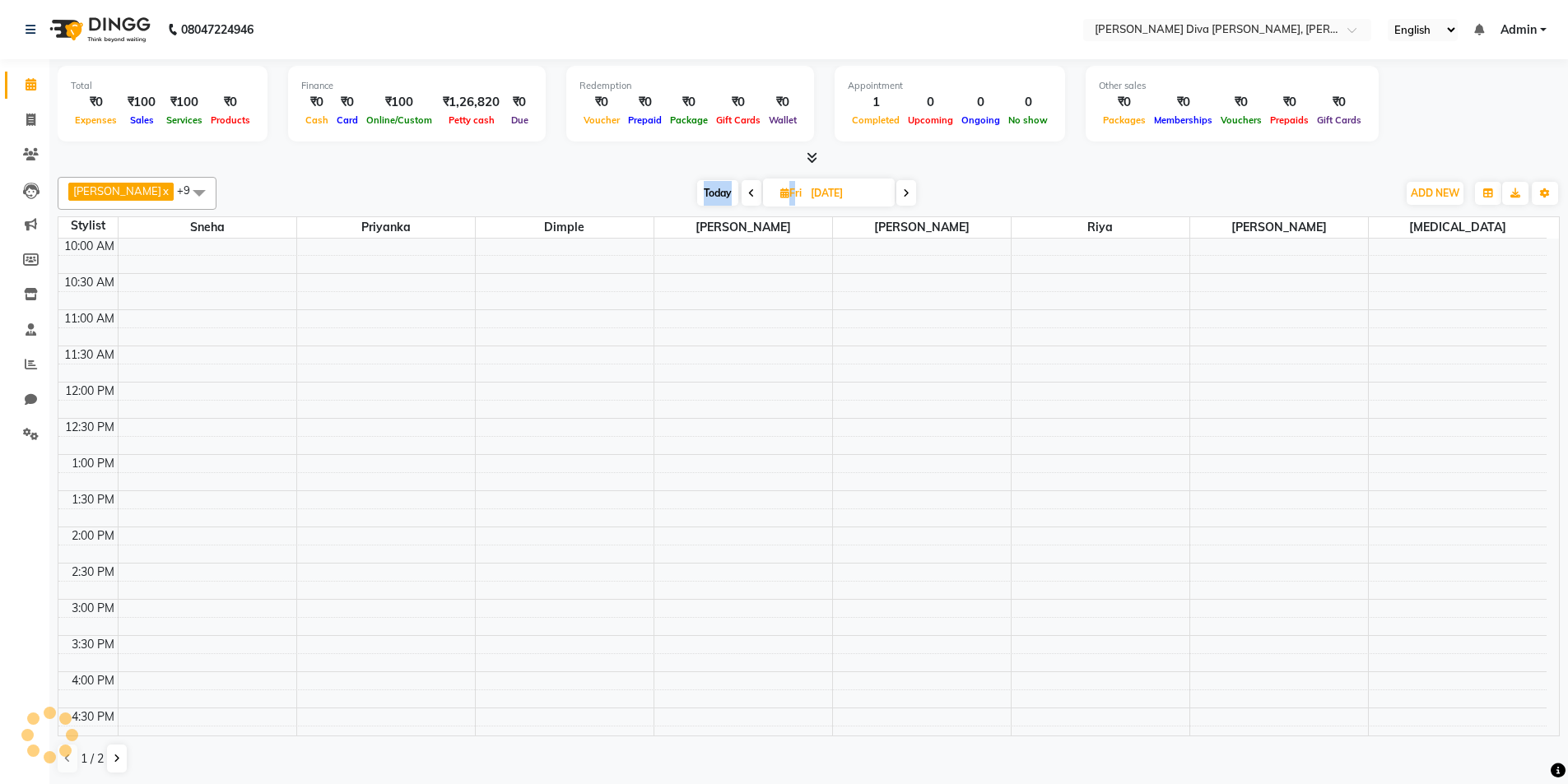 click on "Today  Fri 11-07-2025" at bounding box center (807, 193) 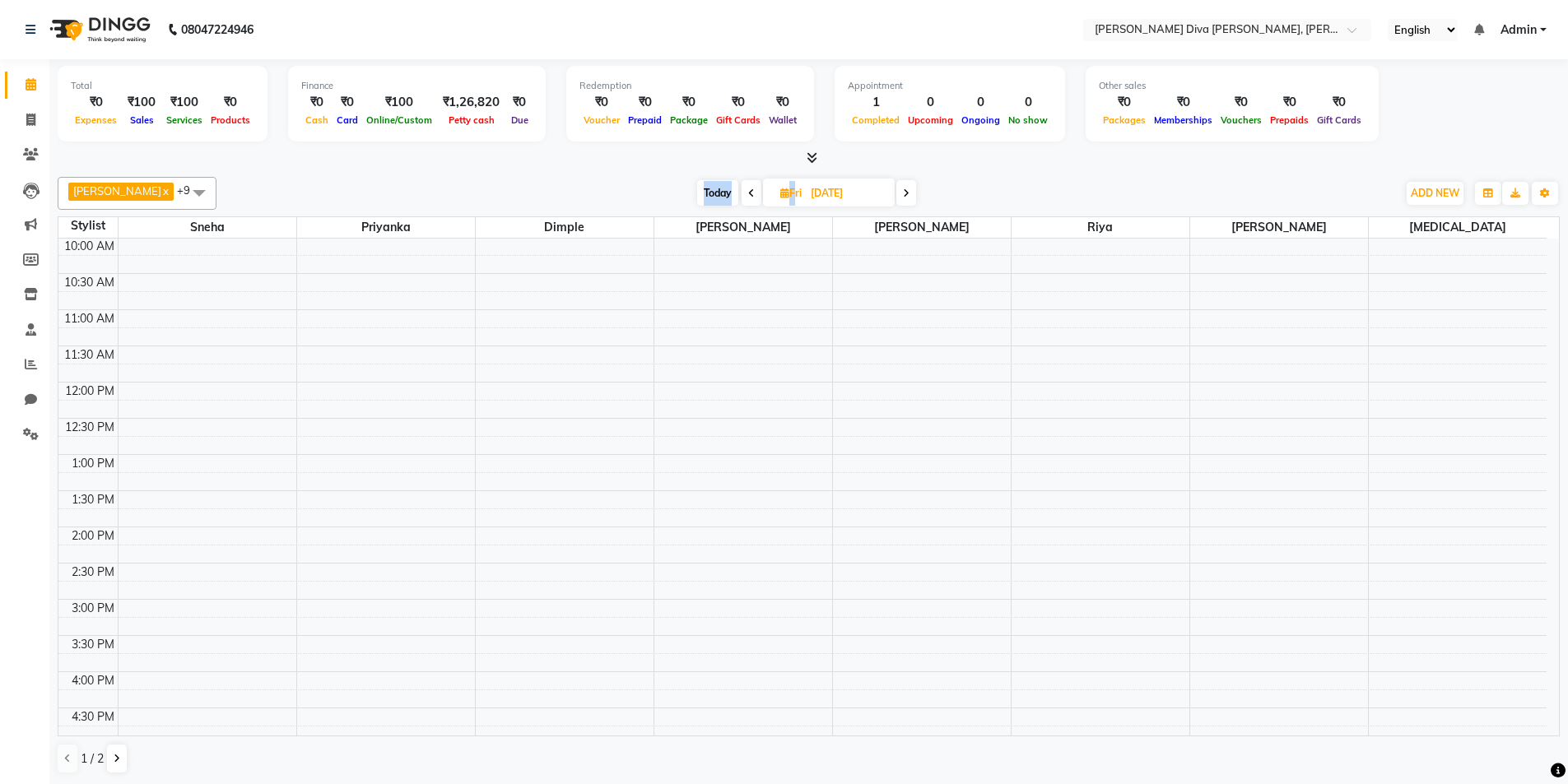 click at bounding box center (751, 193) 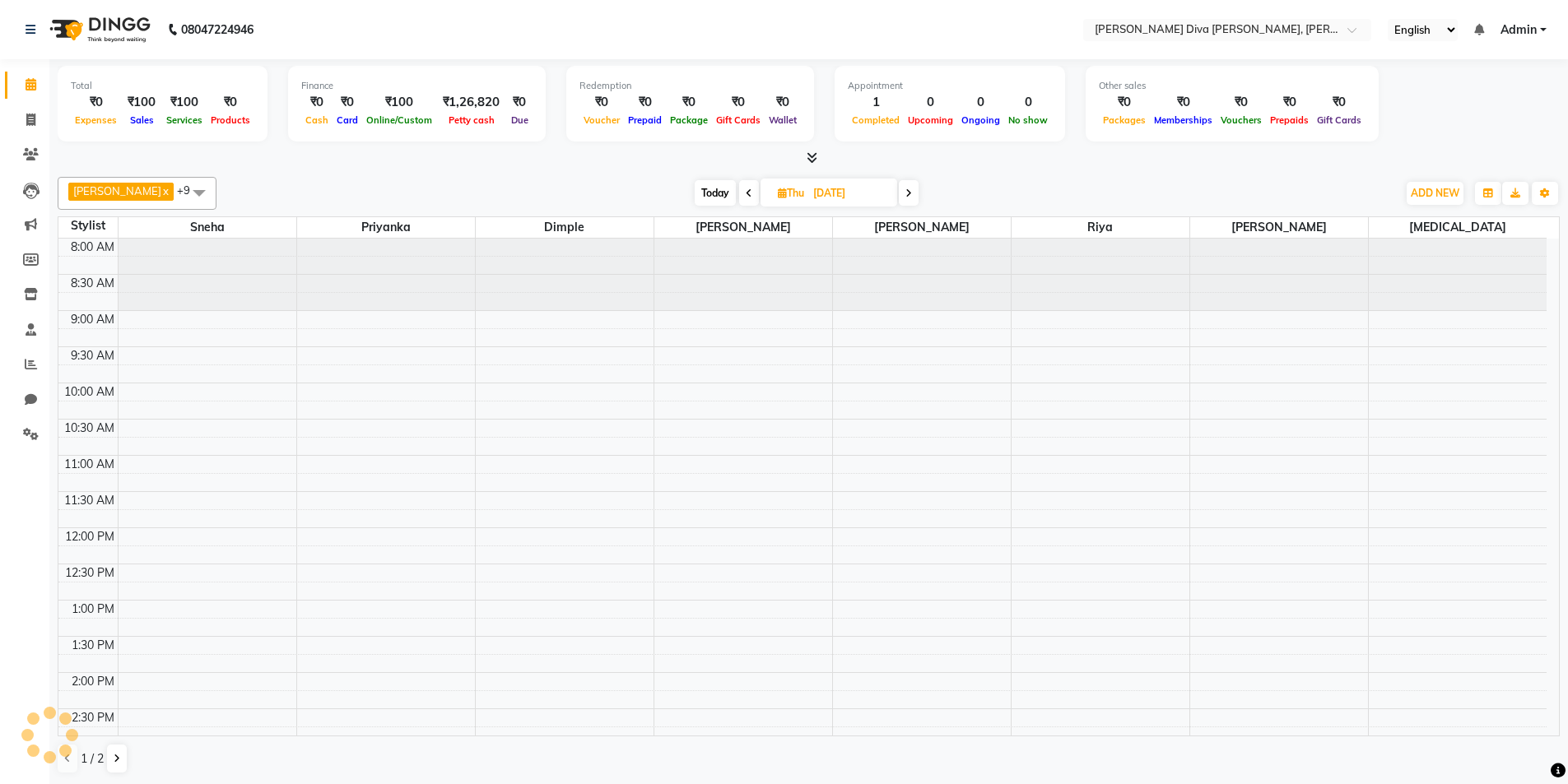 scroll, scrollTop: 146, scrollLeft: 0, axis: vertical 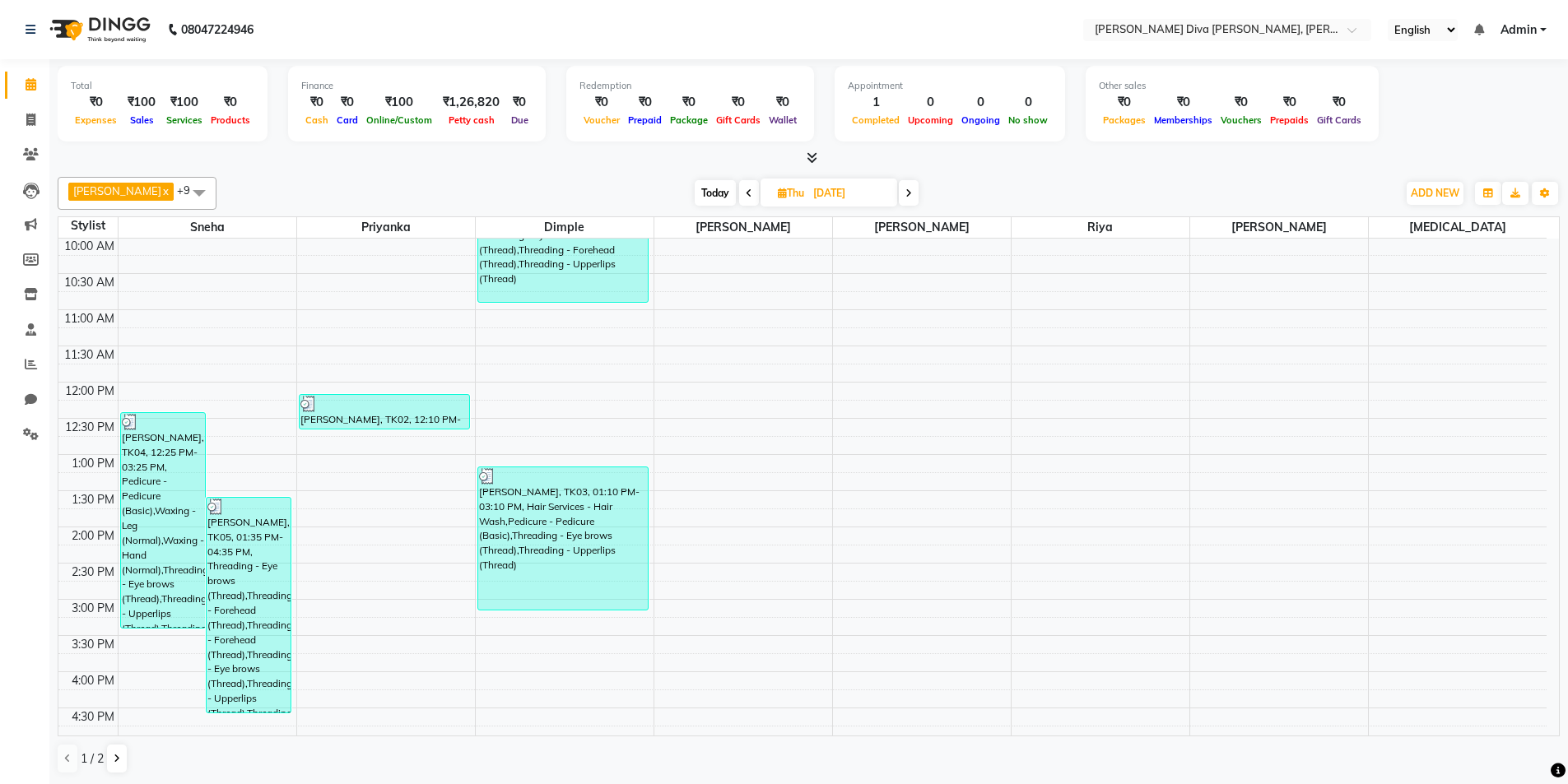 click at bounding box center (749, 193) 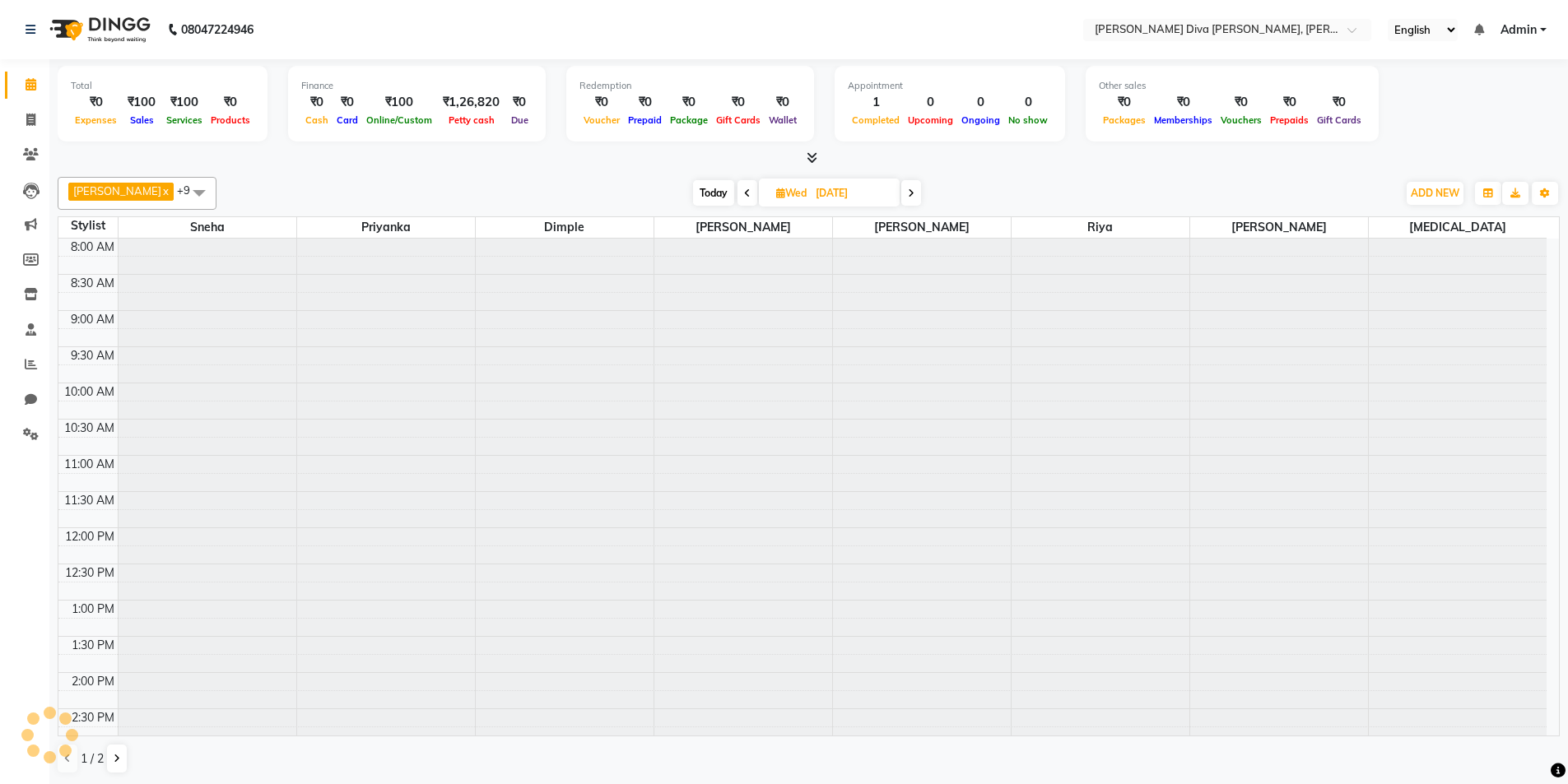 click at bounding box center (747, 193) 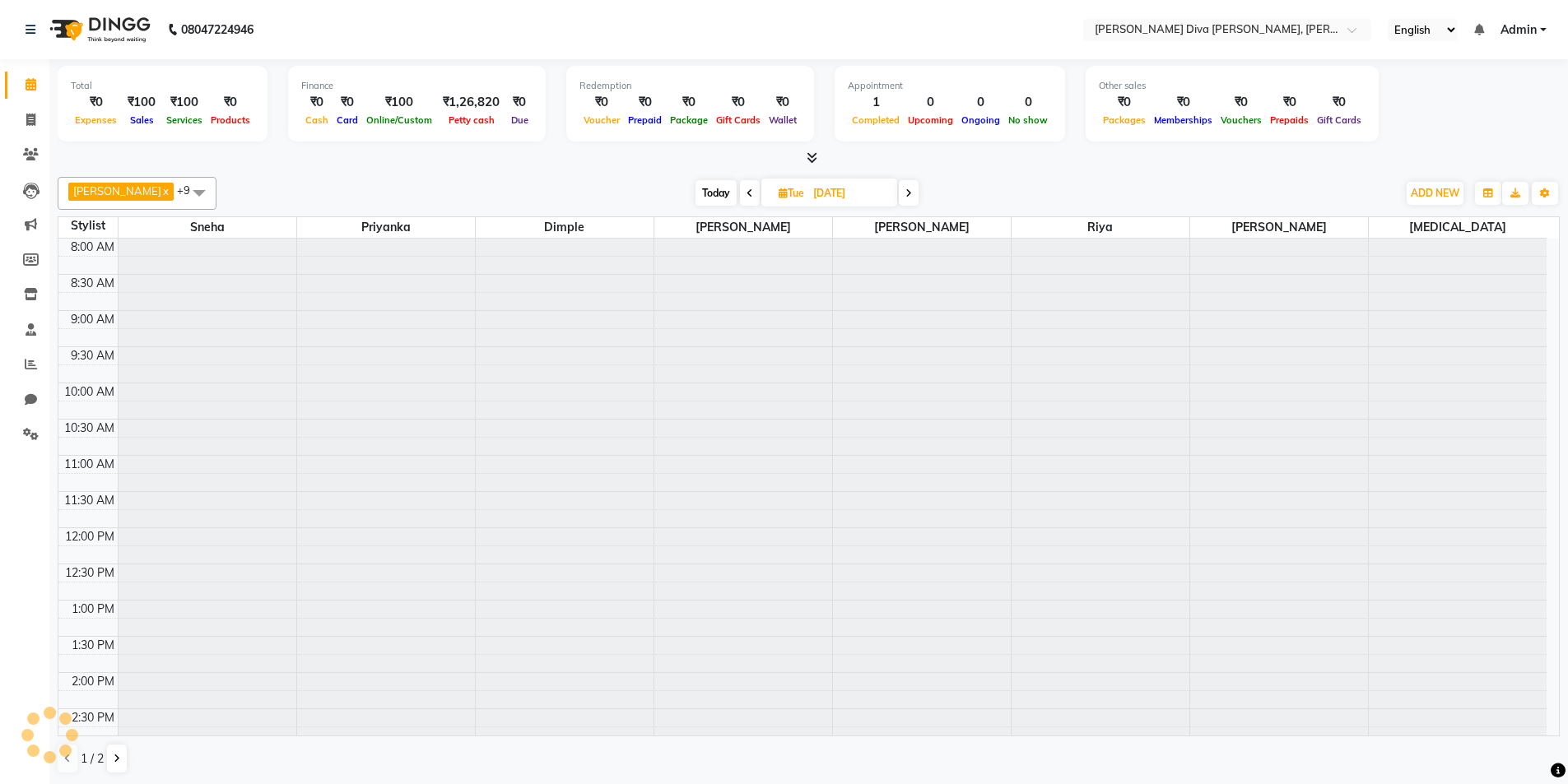 scroll, scrollTop: 146, scrollLeft: 0, axis: vertical 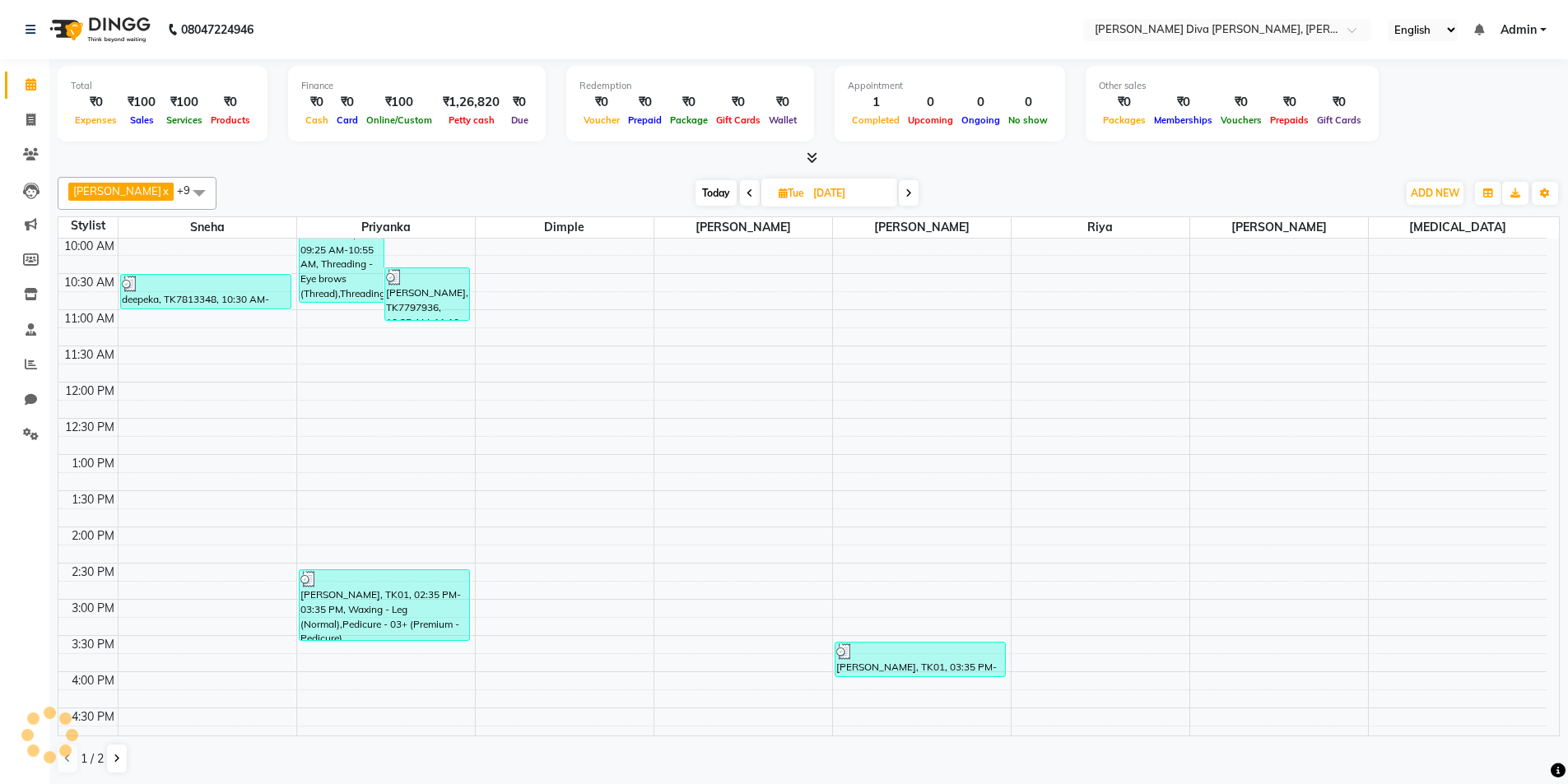 click at bounding box center (750, 193) 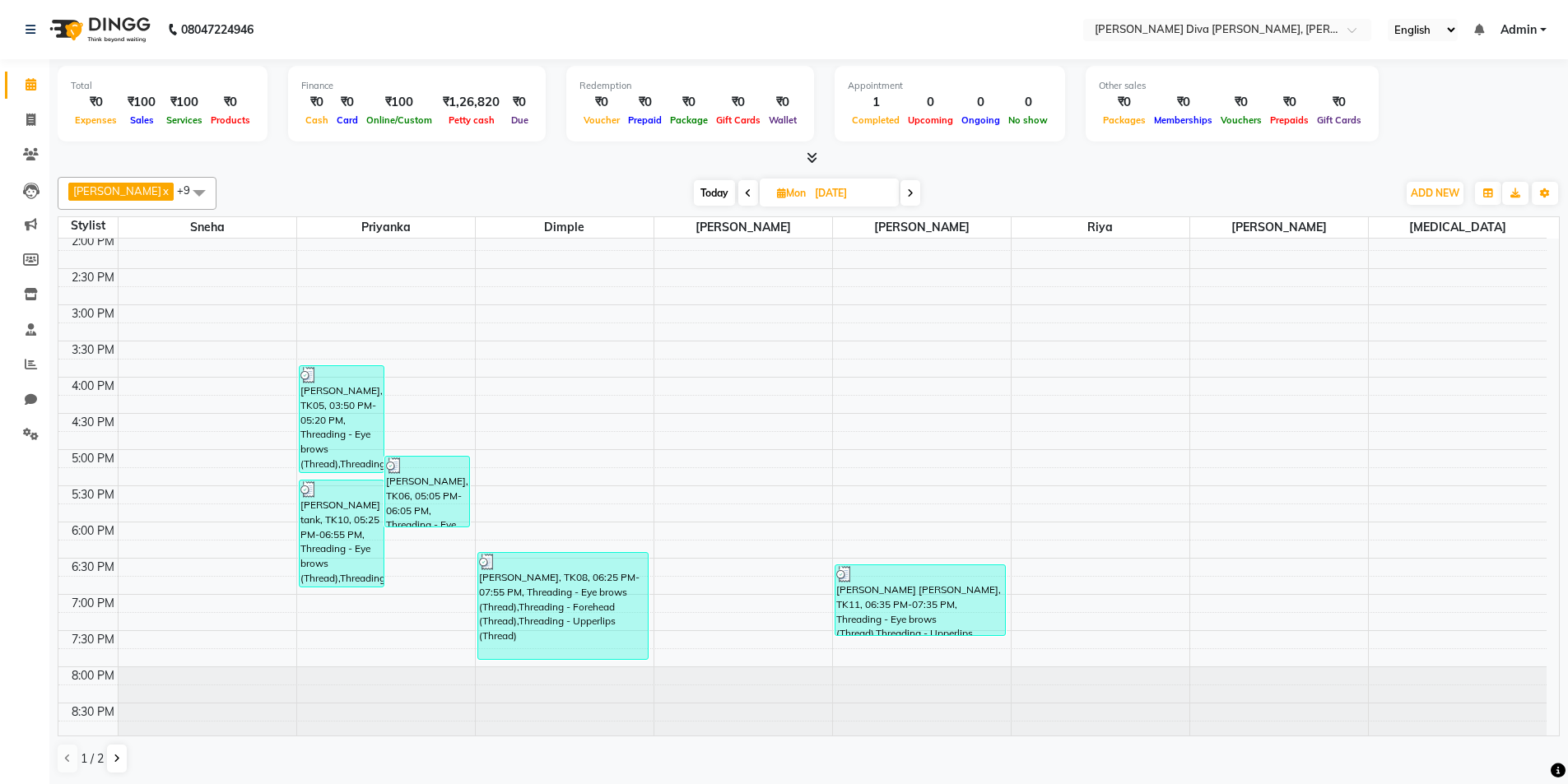 scroll, scrollTop: 443, scrollLeft: 0, axis: vertical 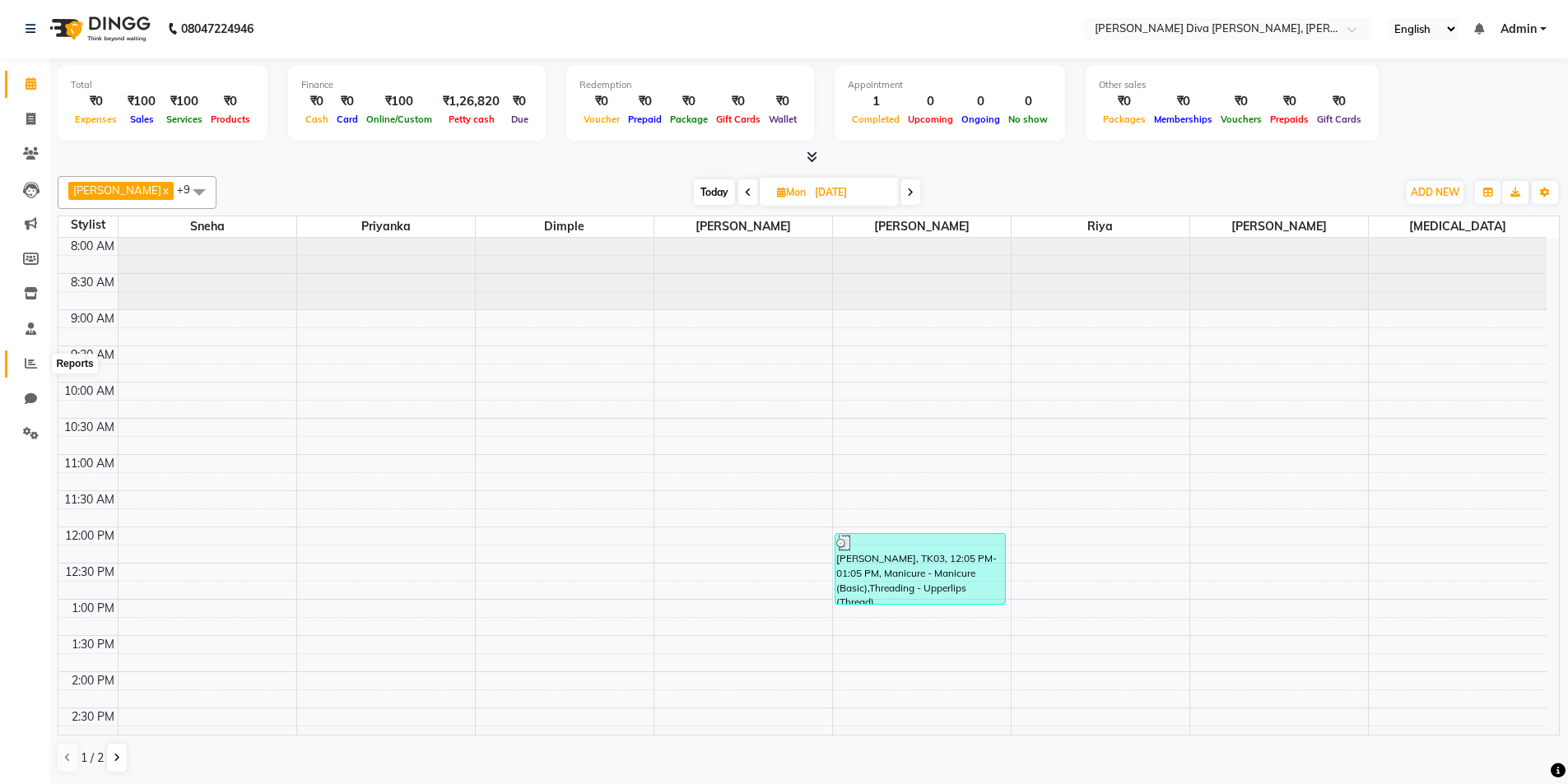 click 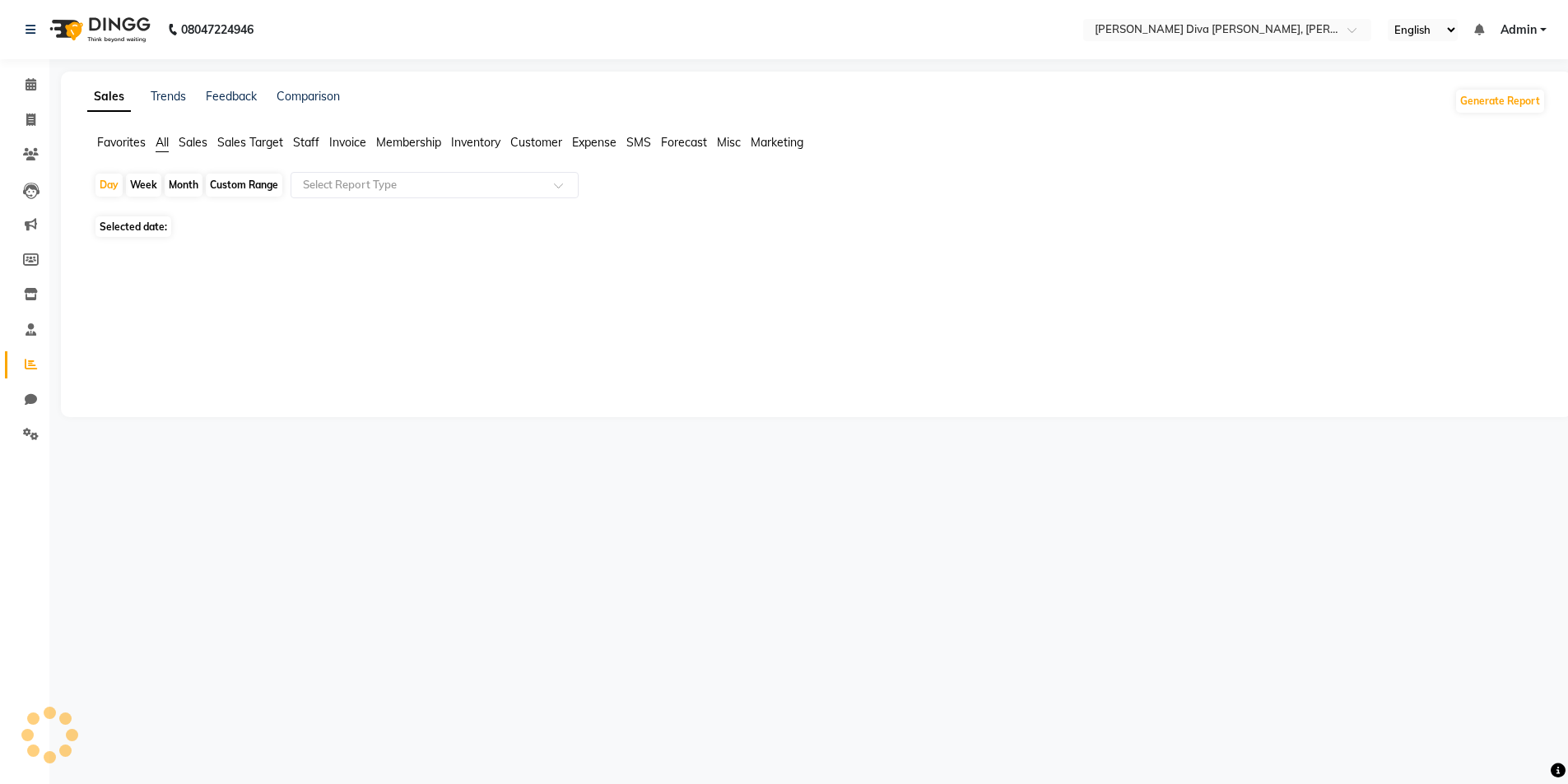 scroll, scrollTop: 0, scrollLeft: 0, axis: both 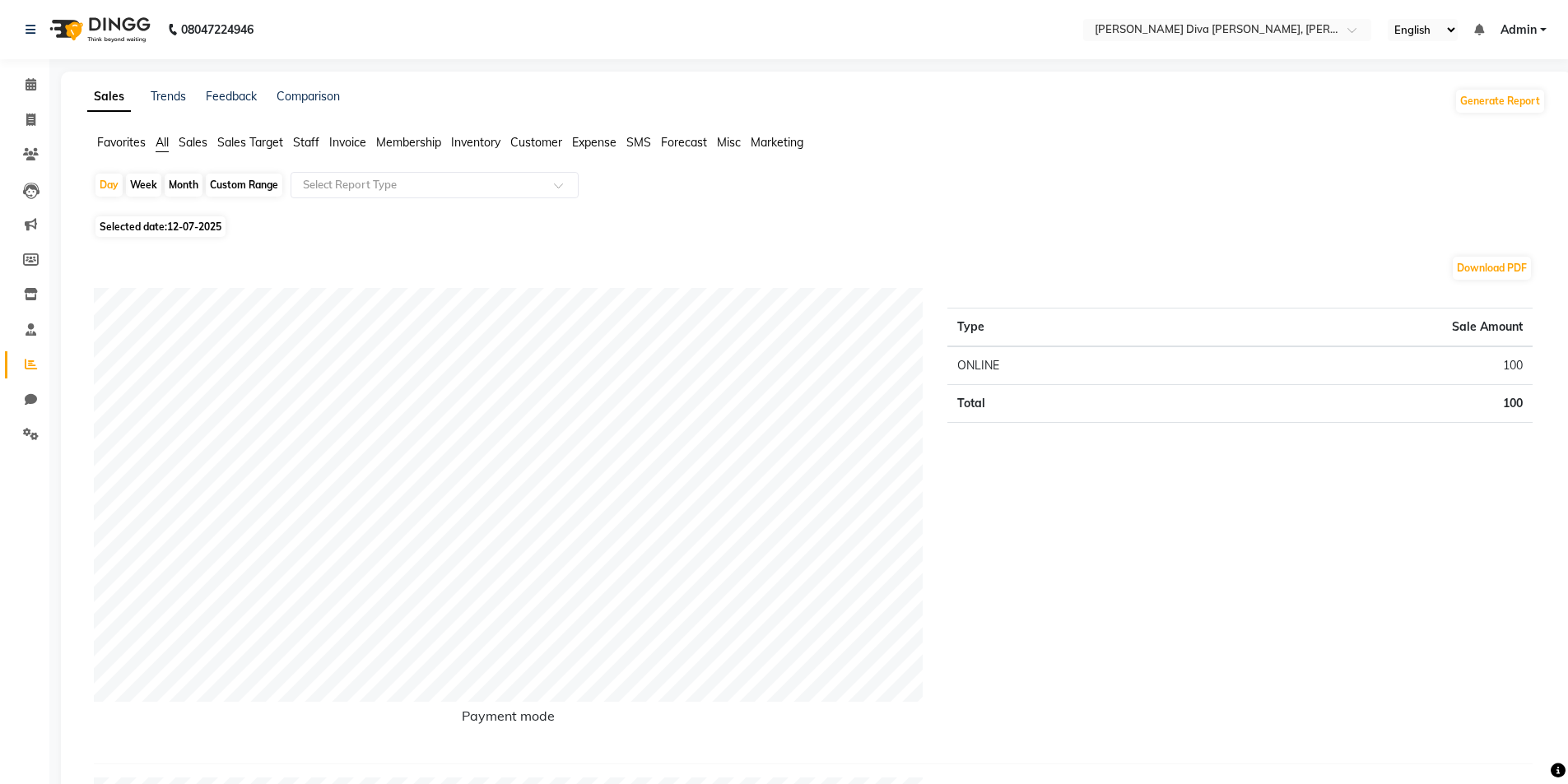 click on "12-07-2025" 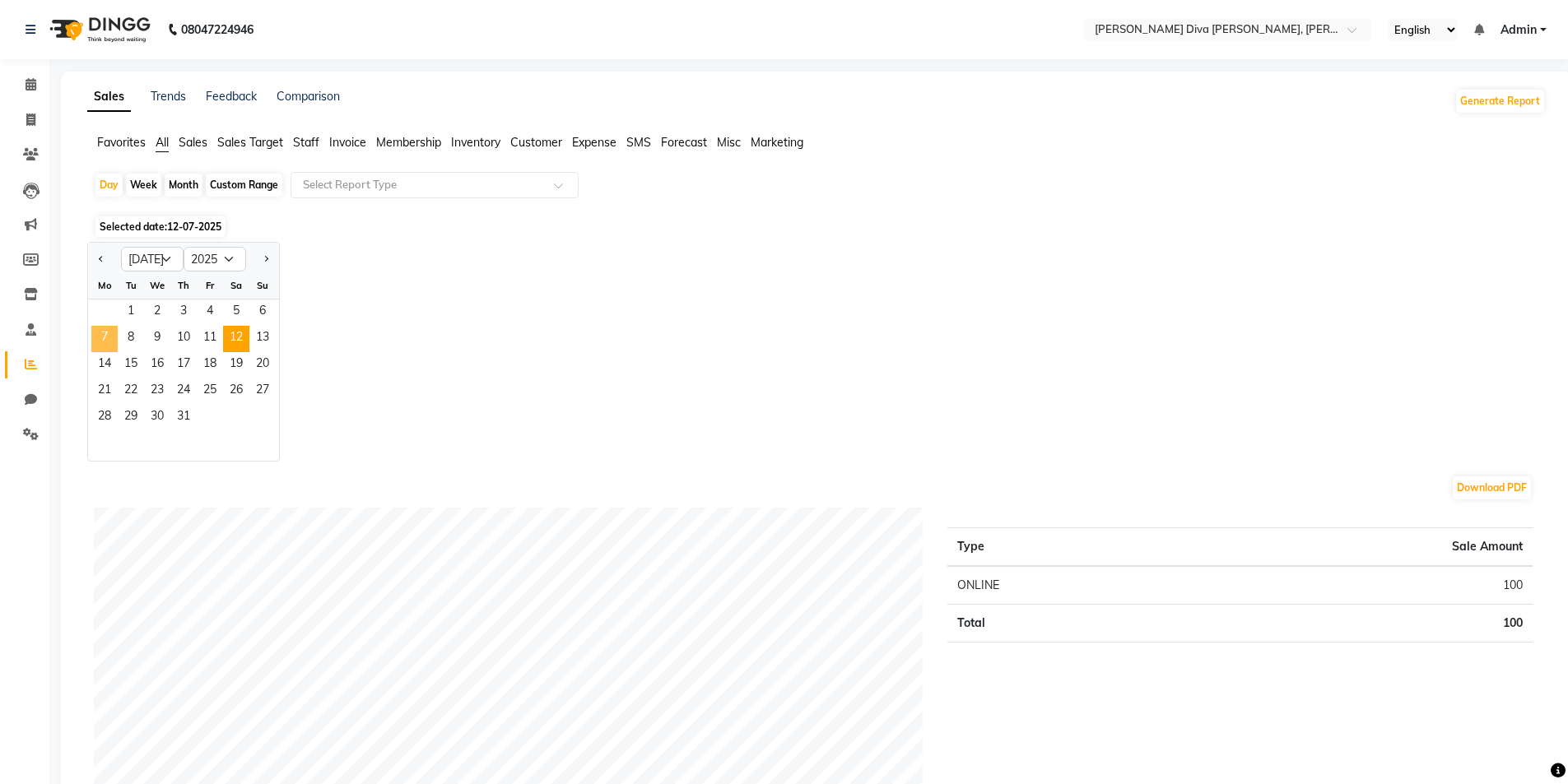 click on "7" 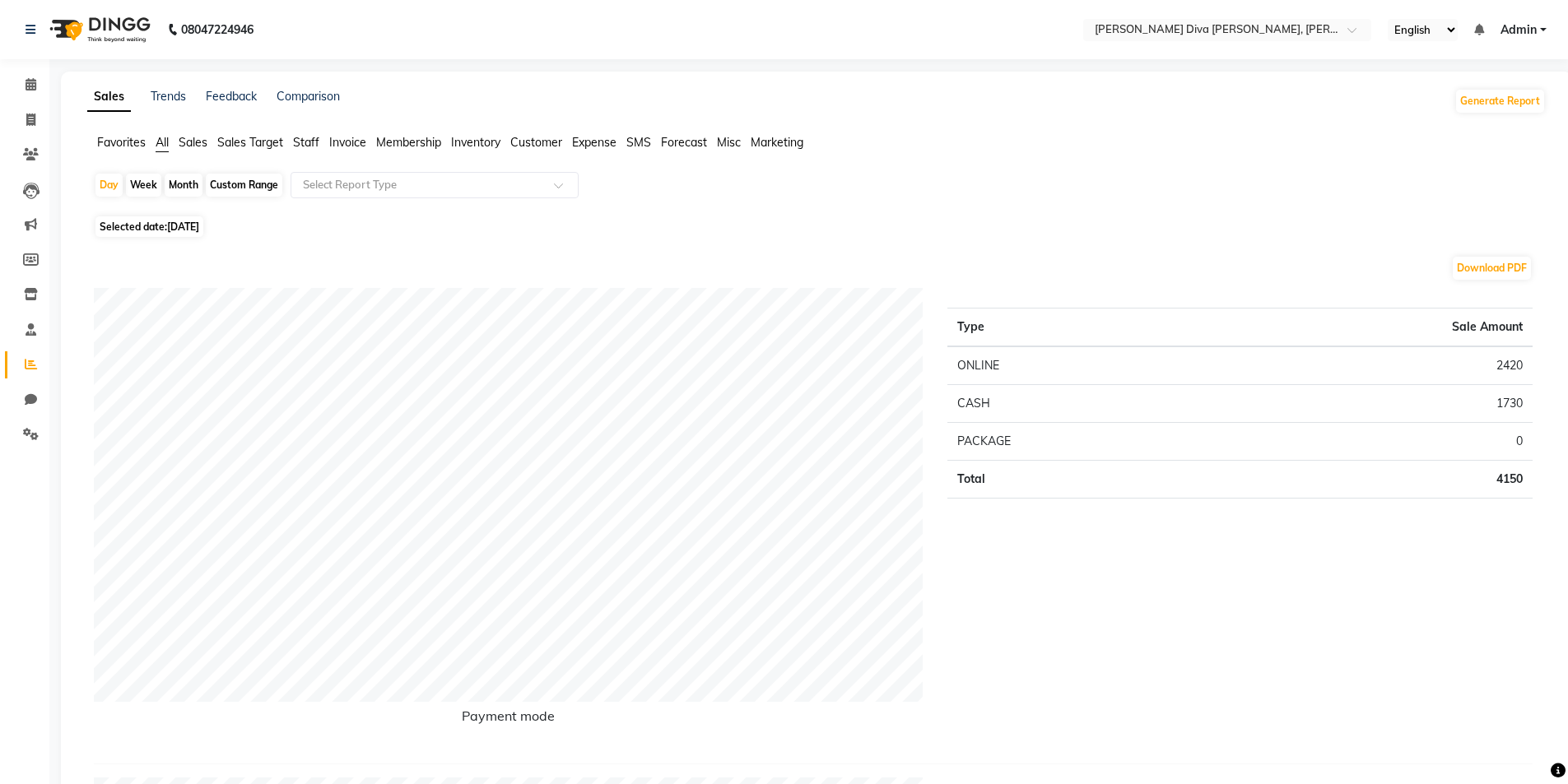 click on "[DATE]" 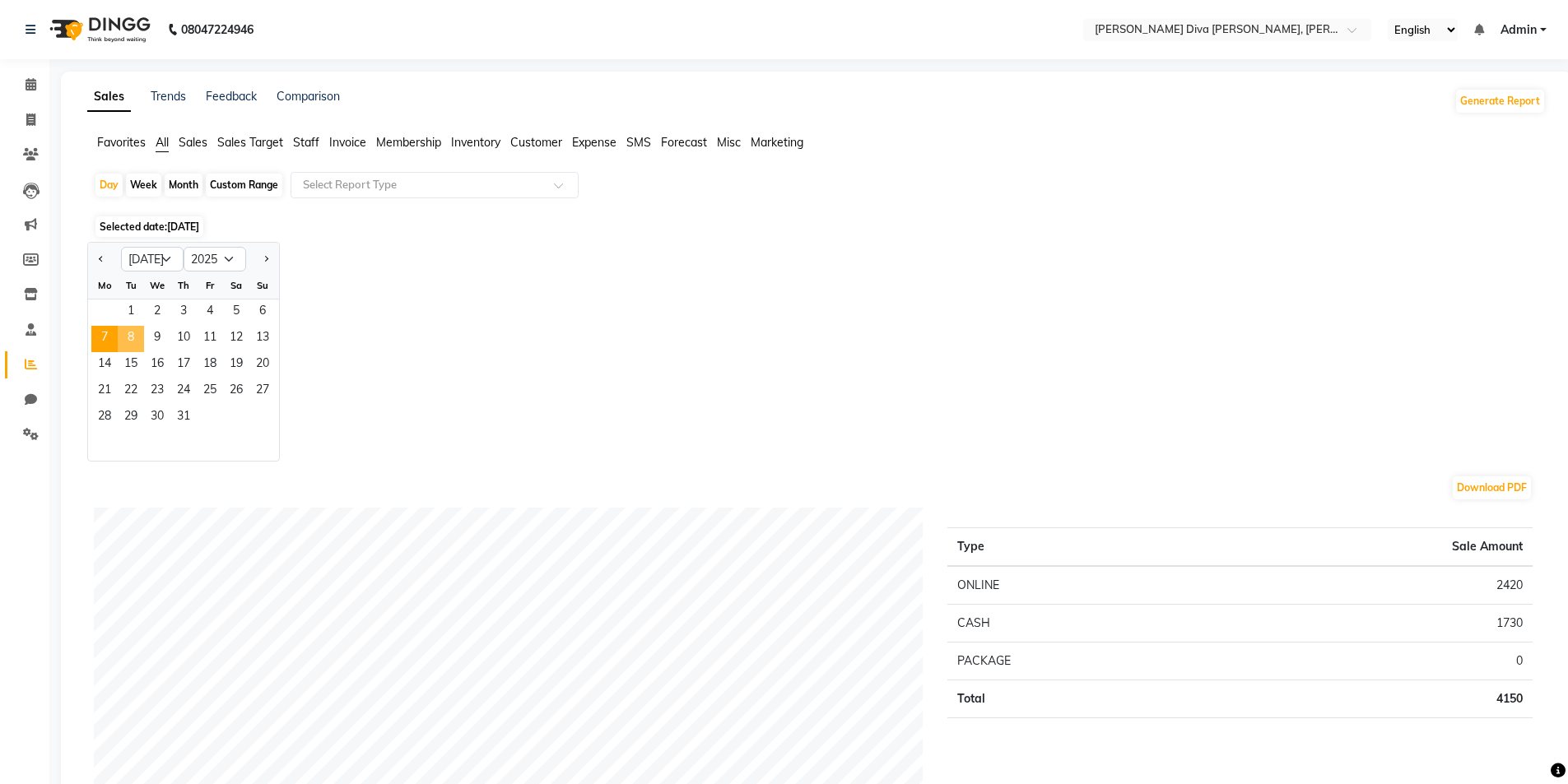 click on "8" 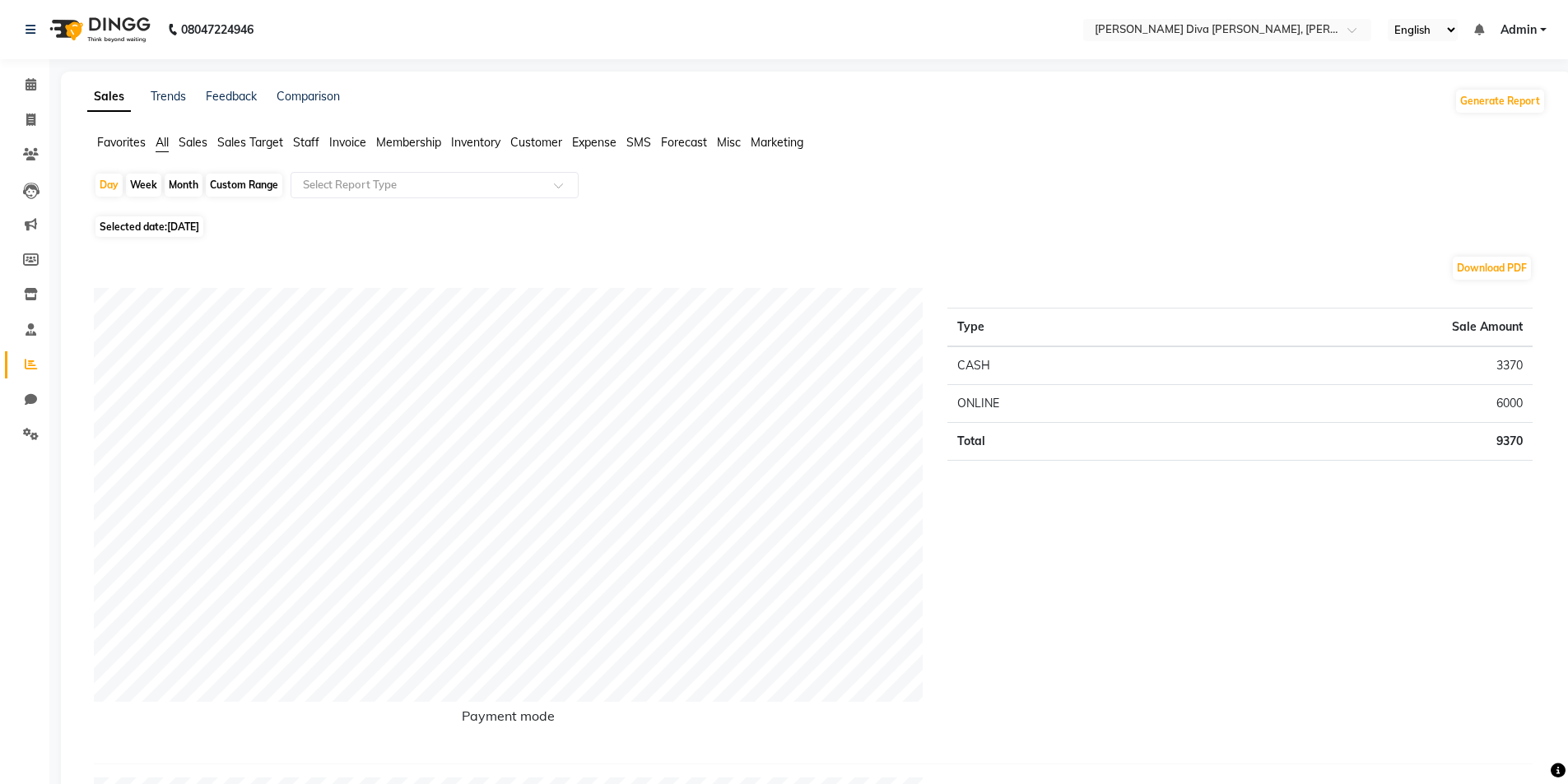 click on "[DATE]" 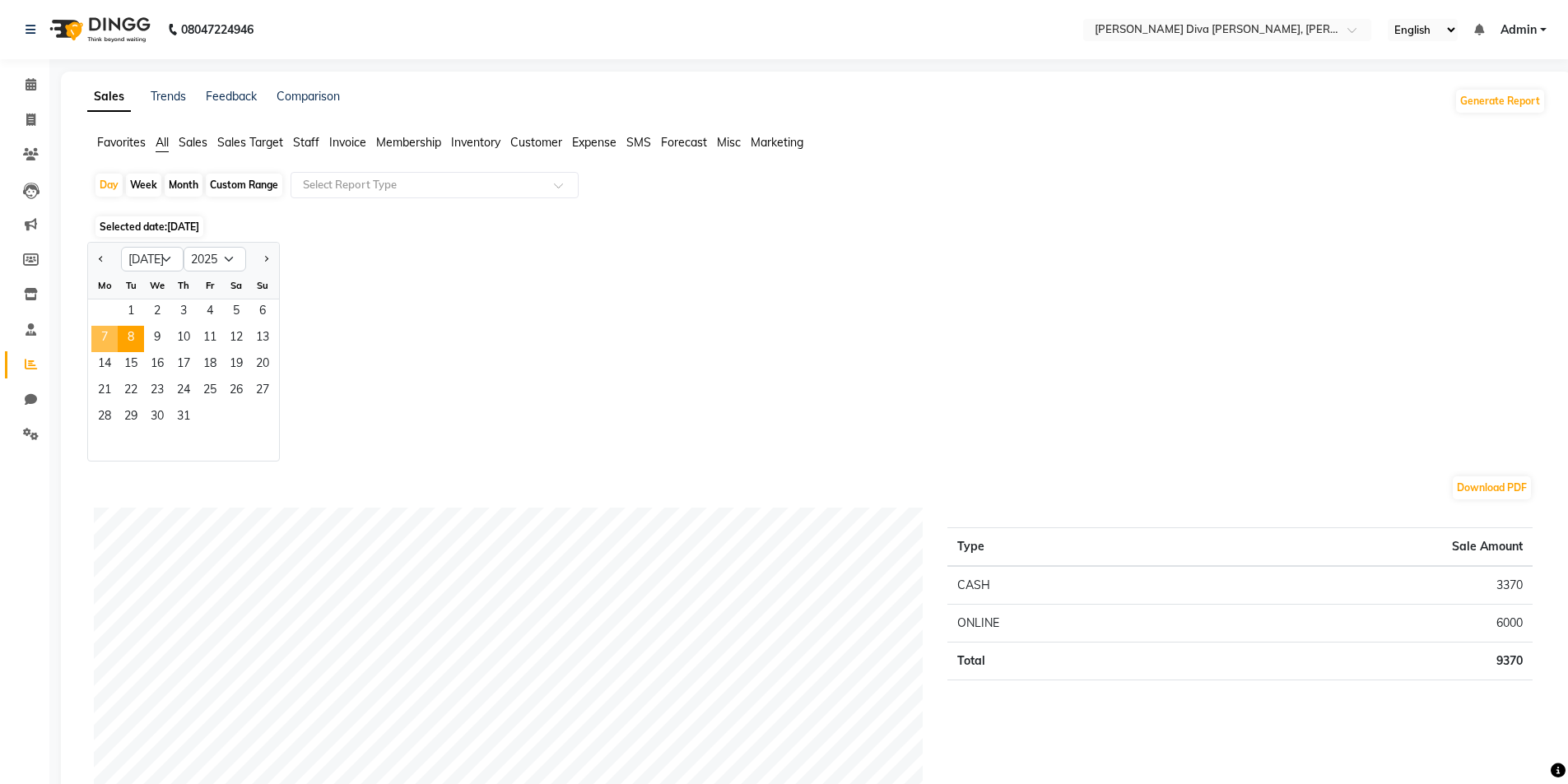 click on "7" 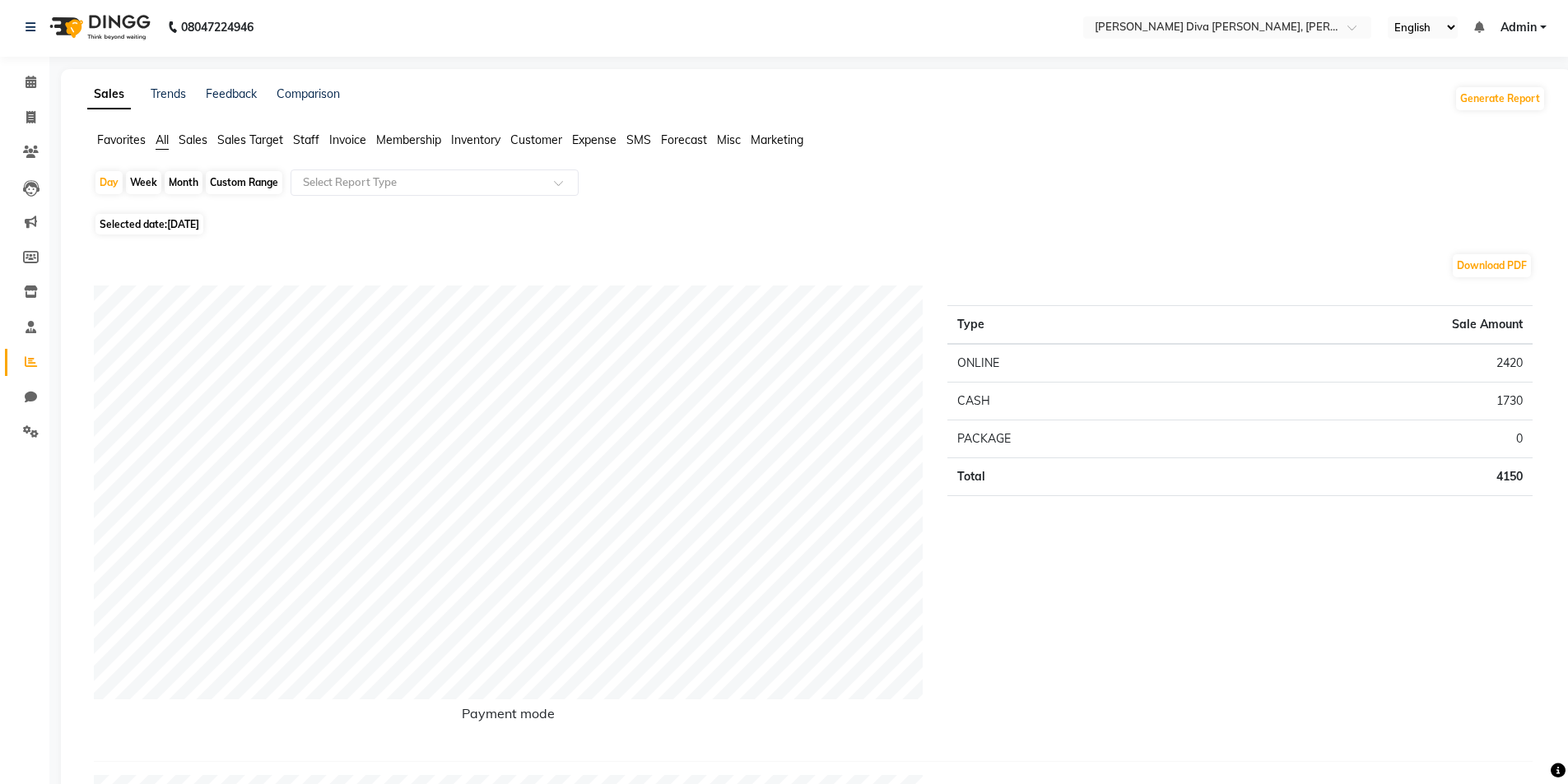 scroll, scrollTop: 0, scrollLeft: 0, axis: both 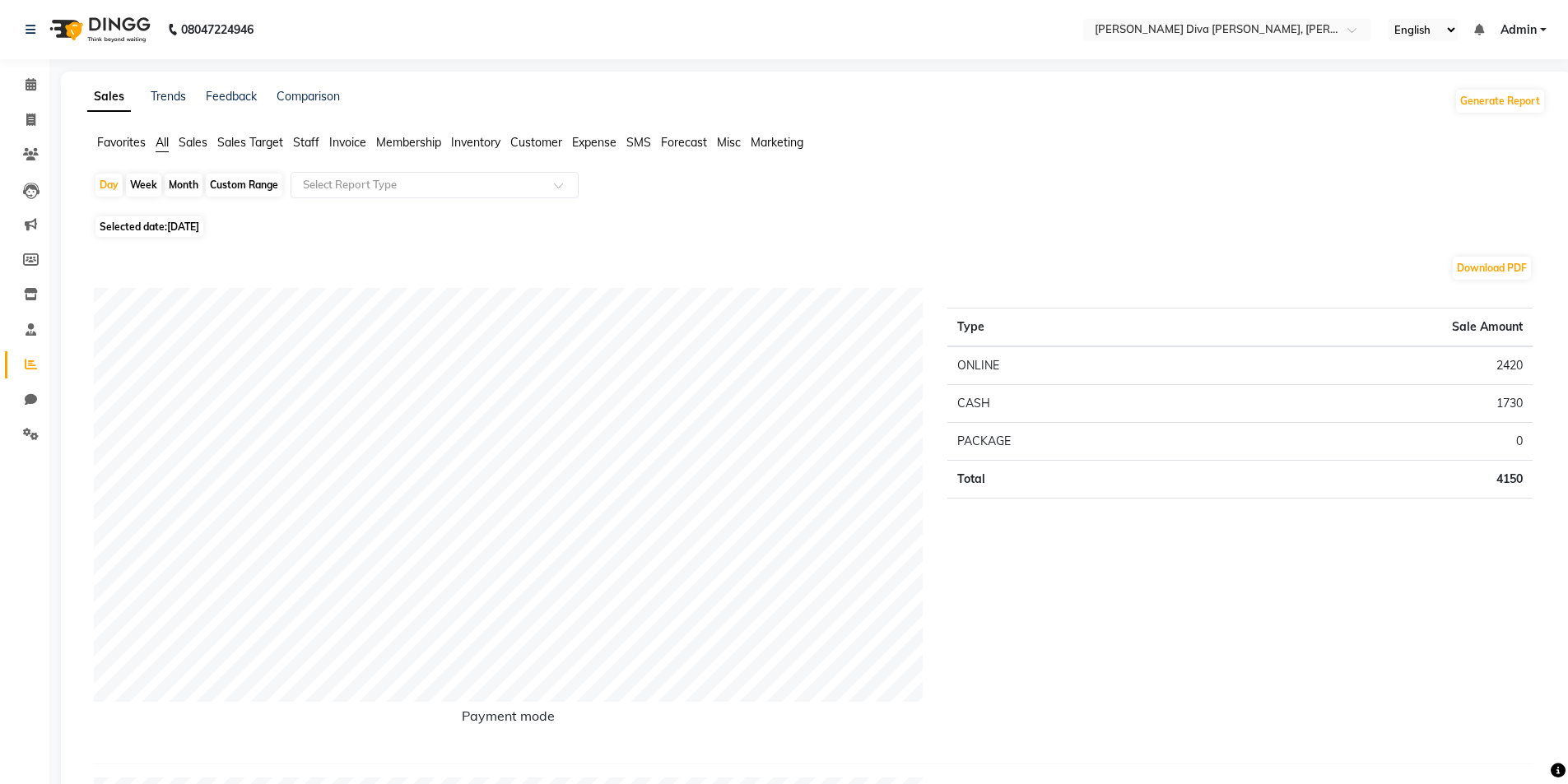 click on "Sales" 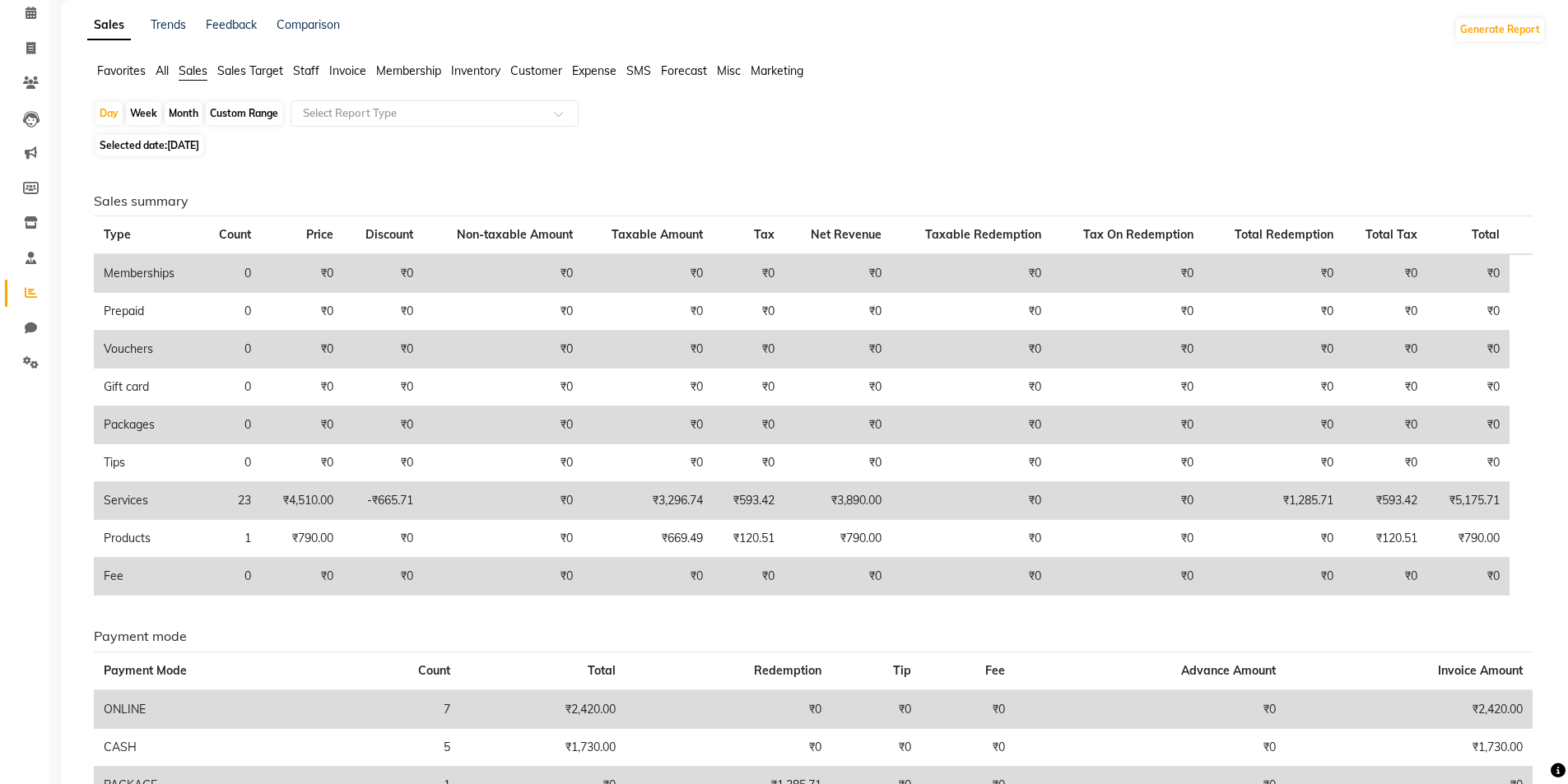 scroll, scrollTop: 0, scrollLeft: 0, axis: both 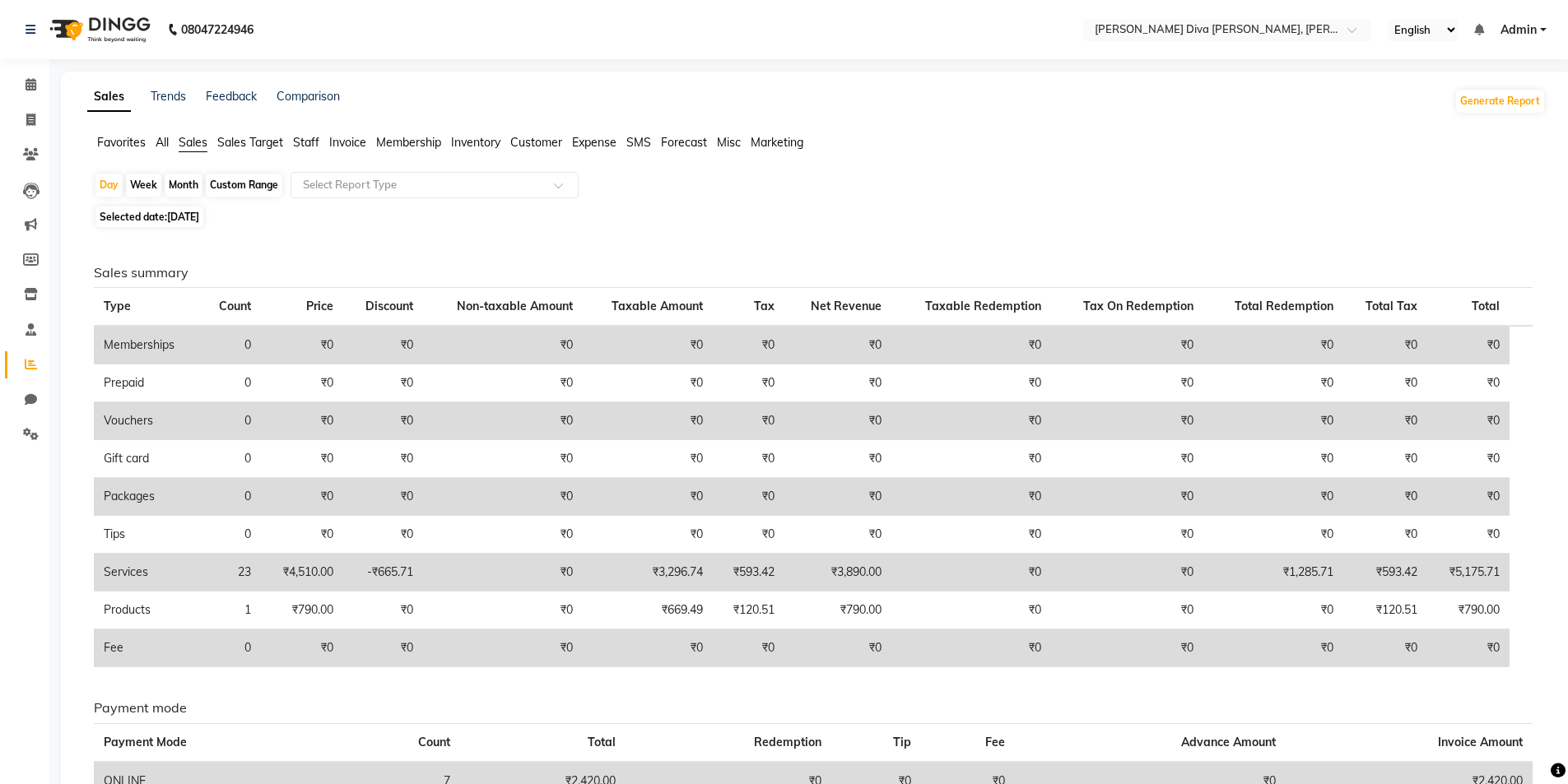 click on "All" 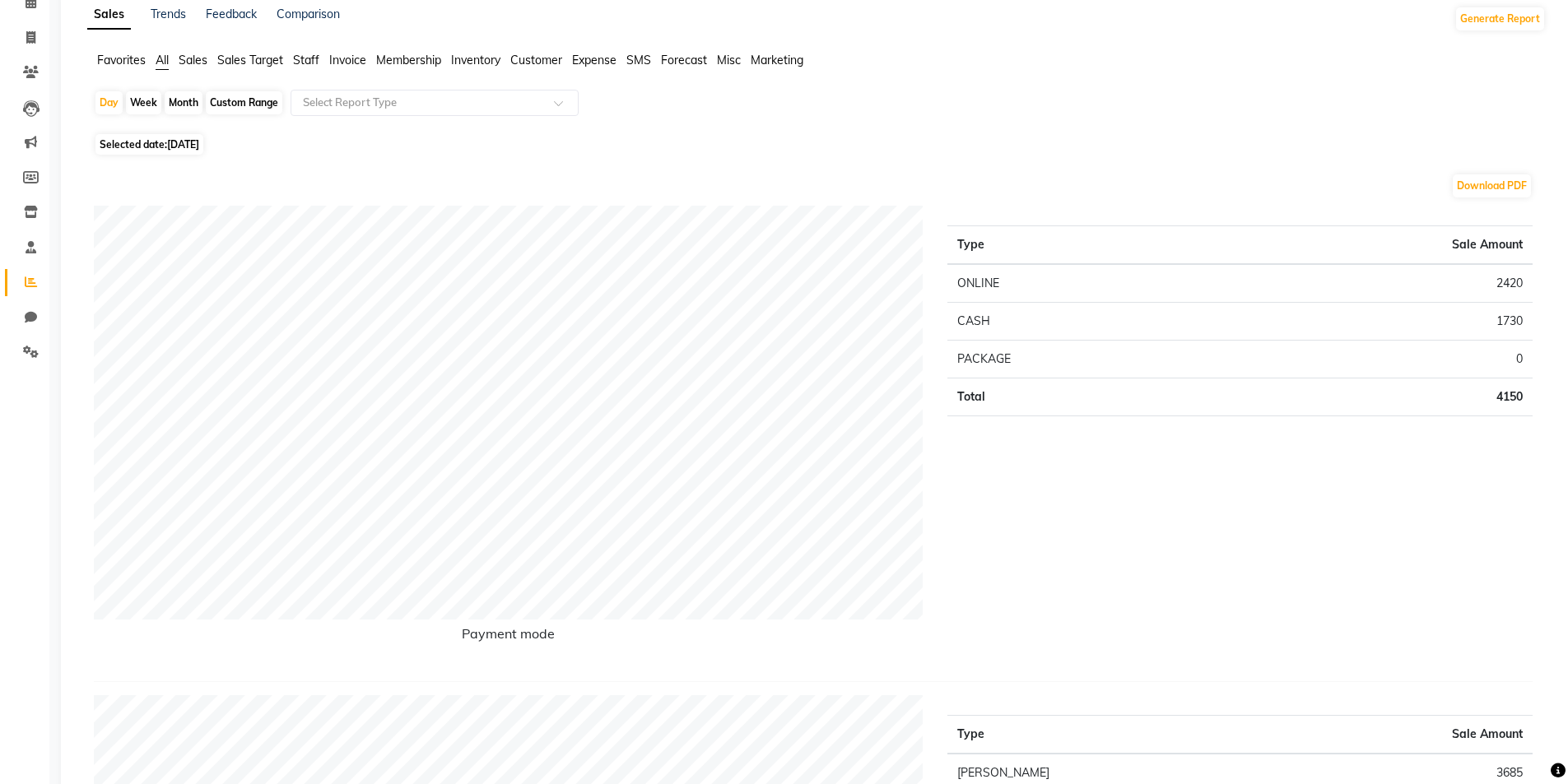 scroll, scrollTop: 0, scrollLeft: 0, axis: both 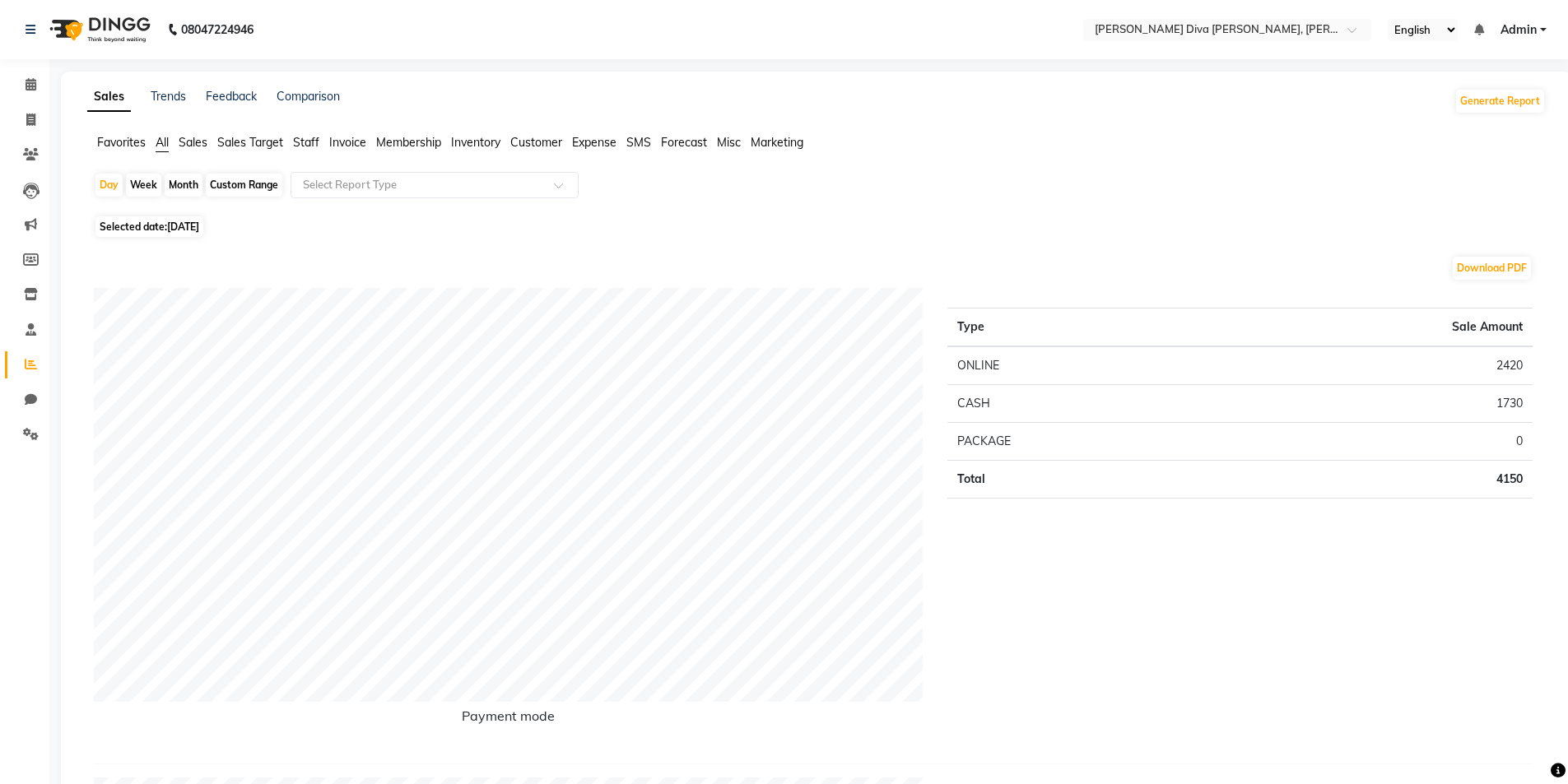 click on "Selected date:  07-07-2025" 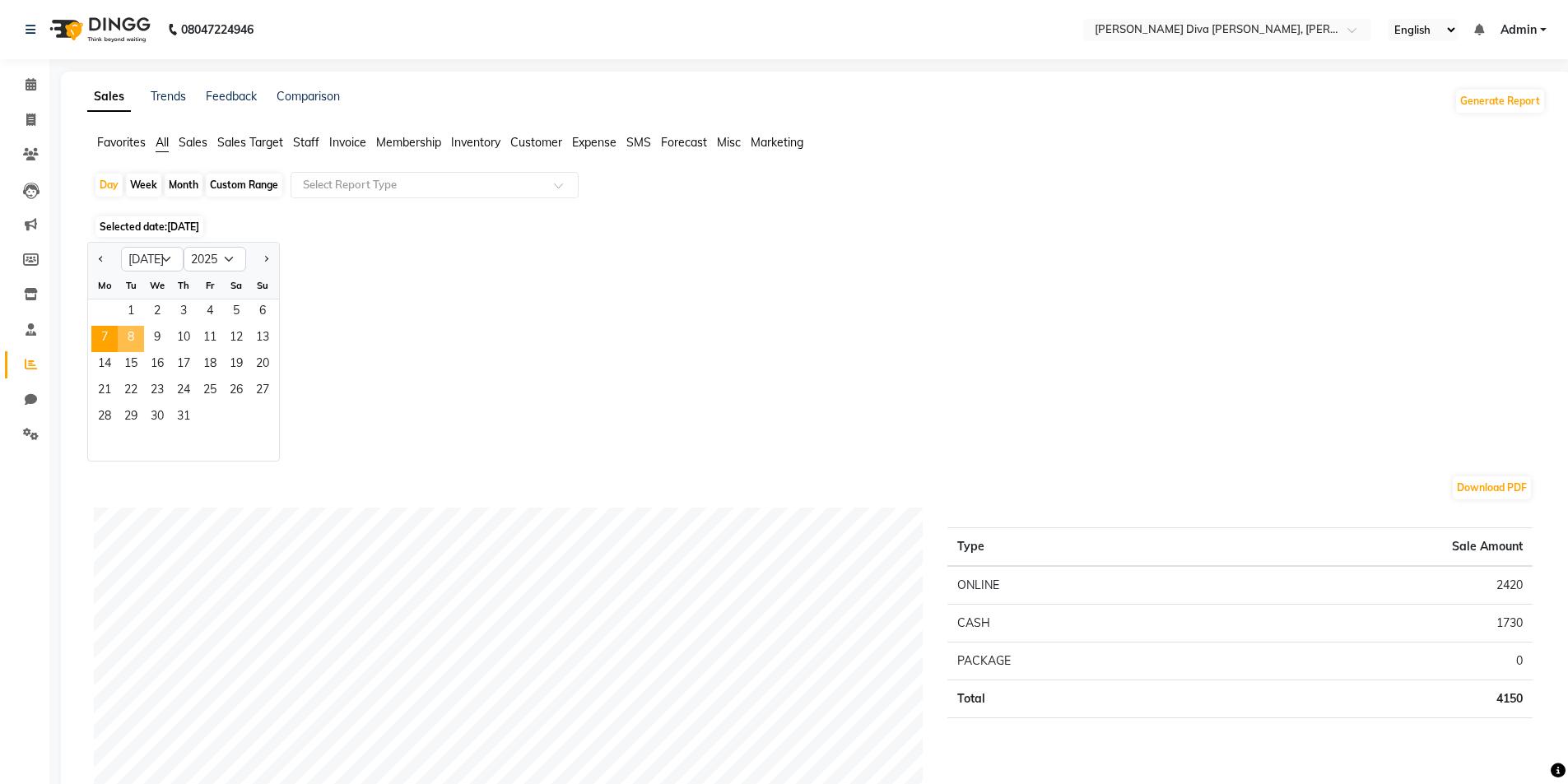 click on "8" 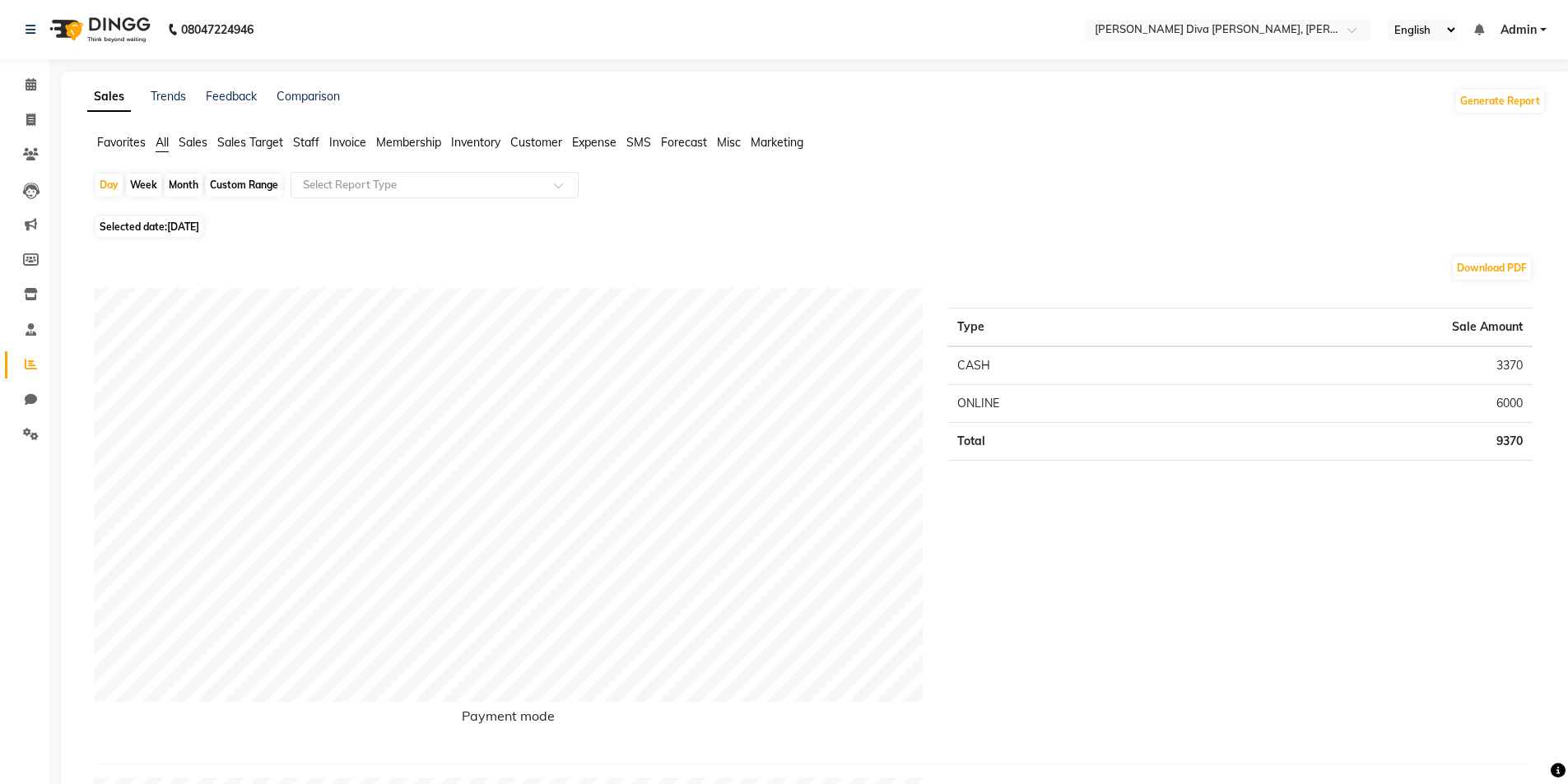 click on "Custom Range" 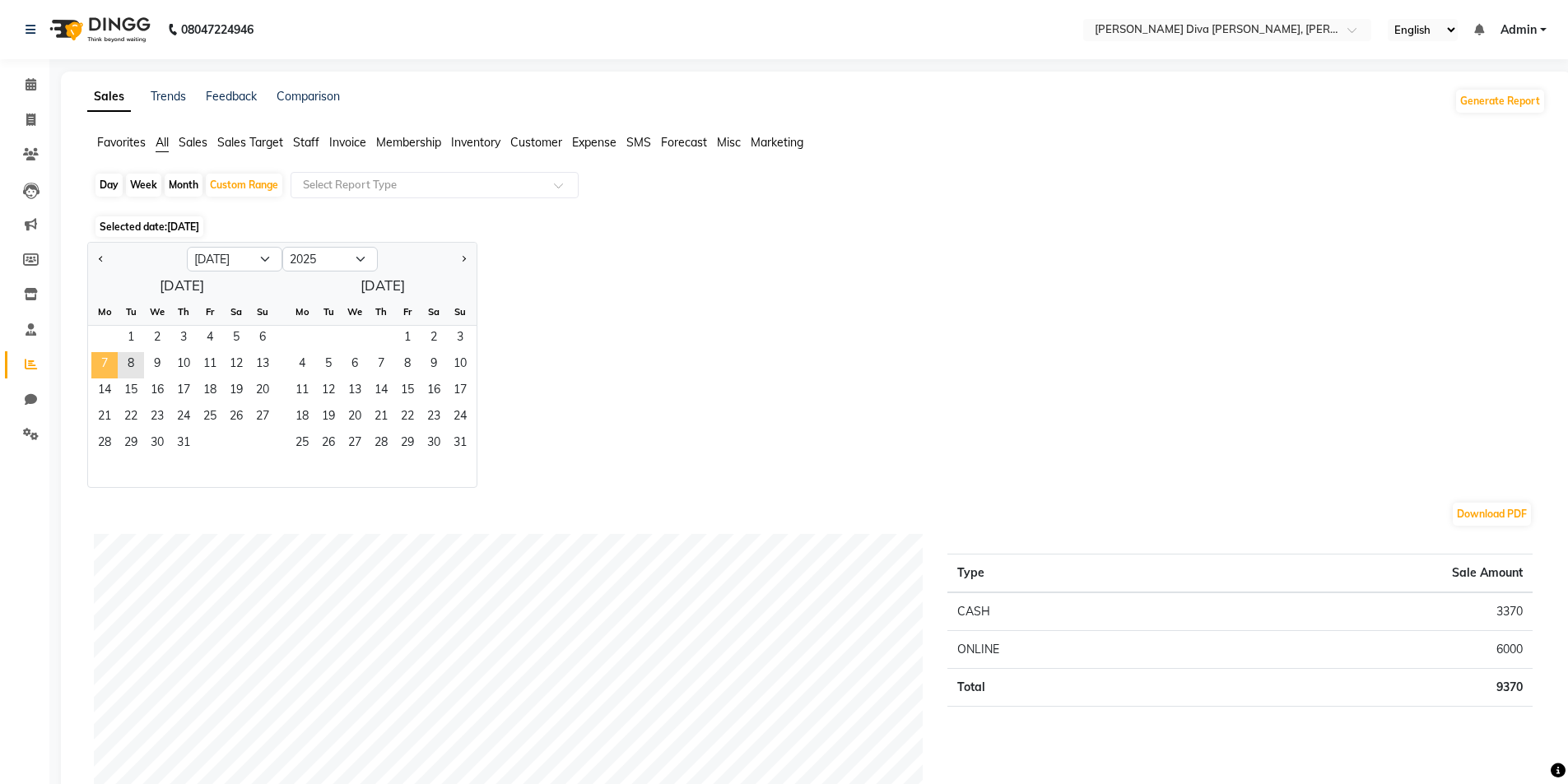click on "7" 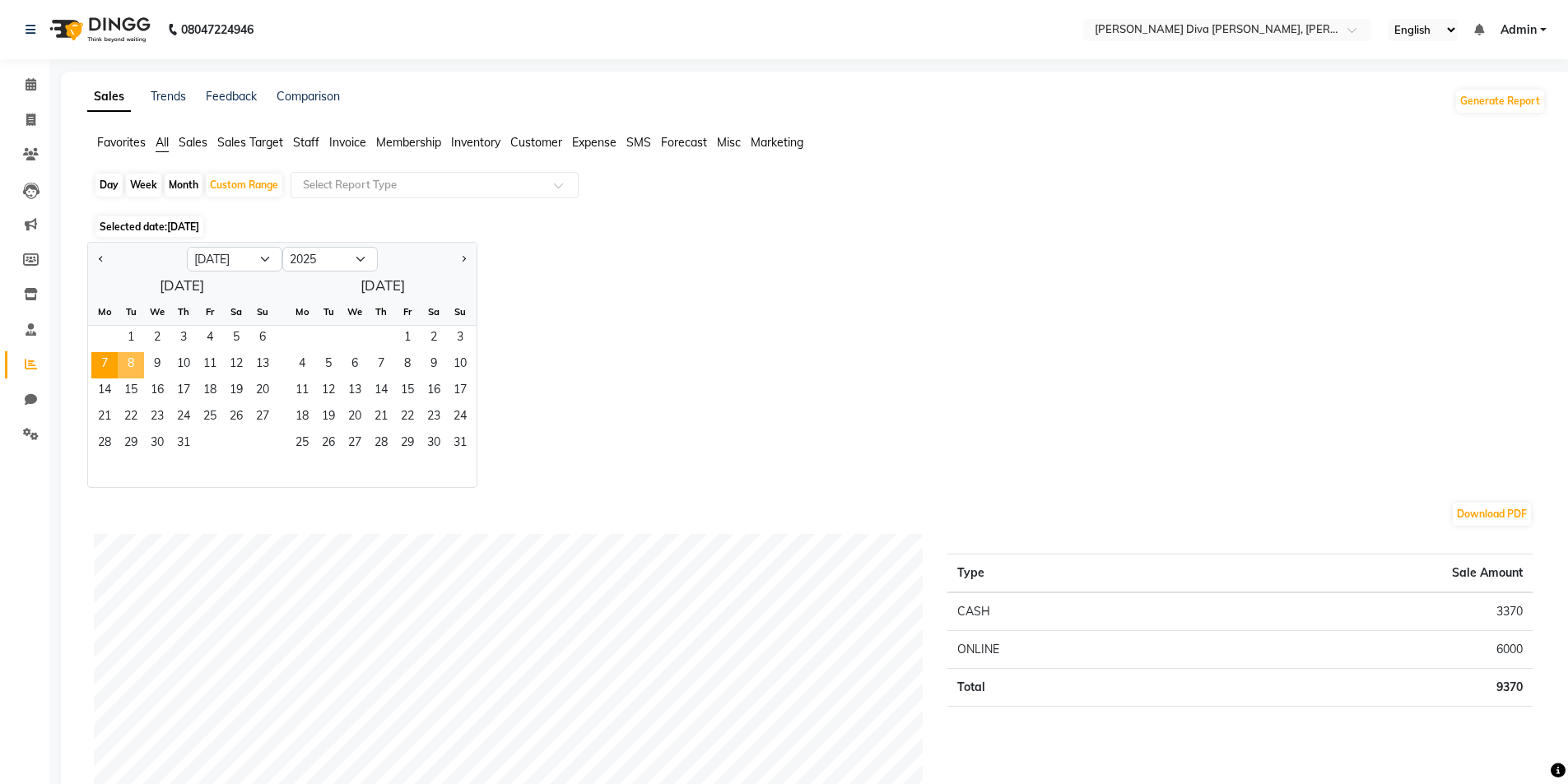 click on "8" 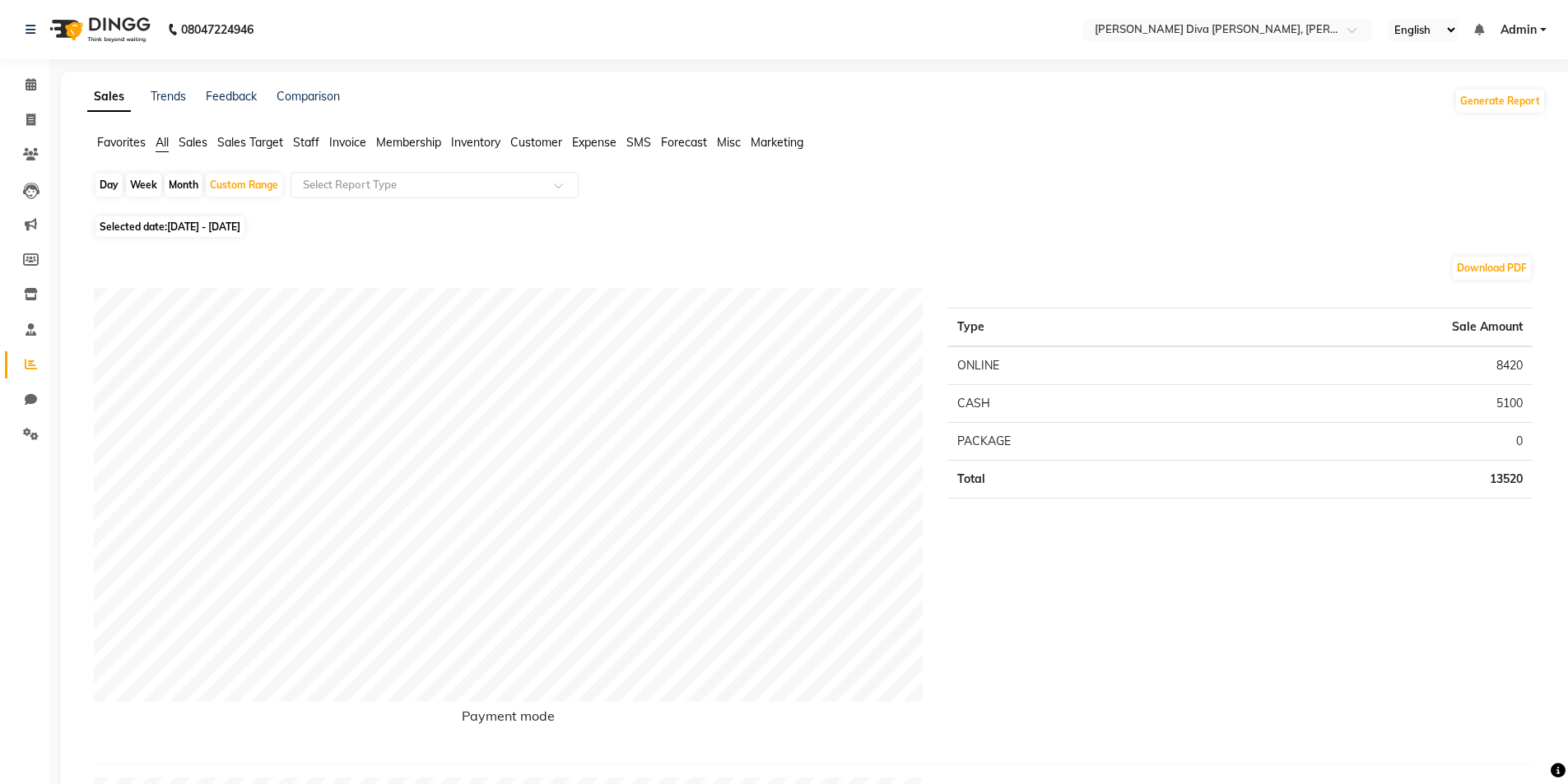 click on "Day" 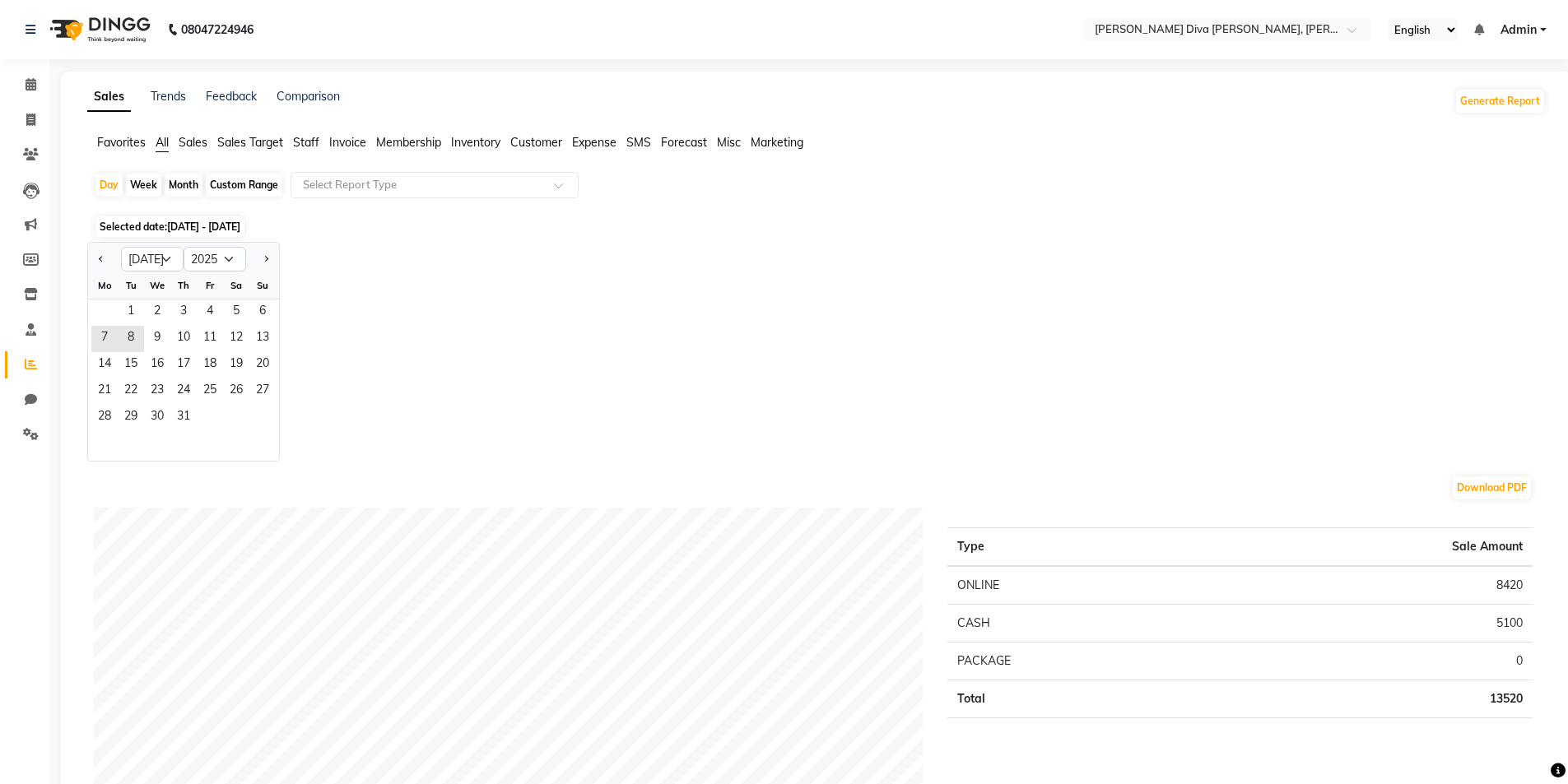 click on "07-07-2025 - 08-07-2025" 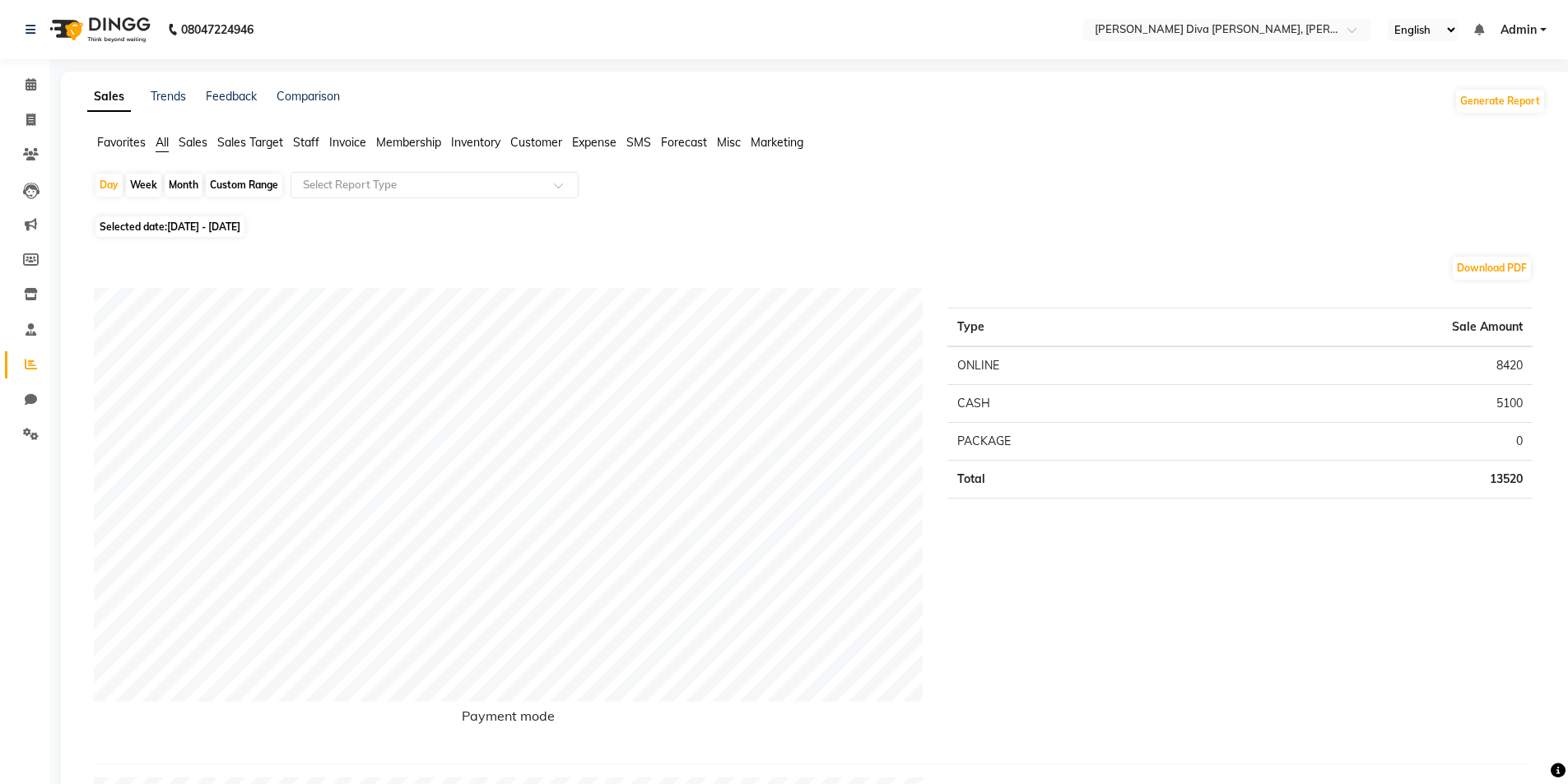 click on "07-07-2025 - 08-07-2025" 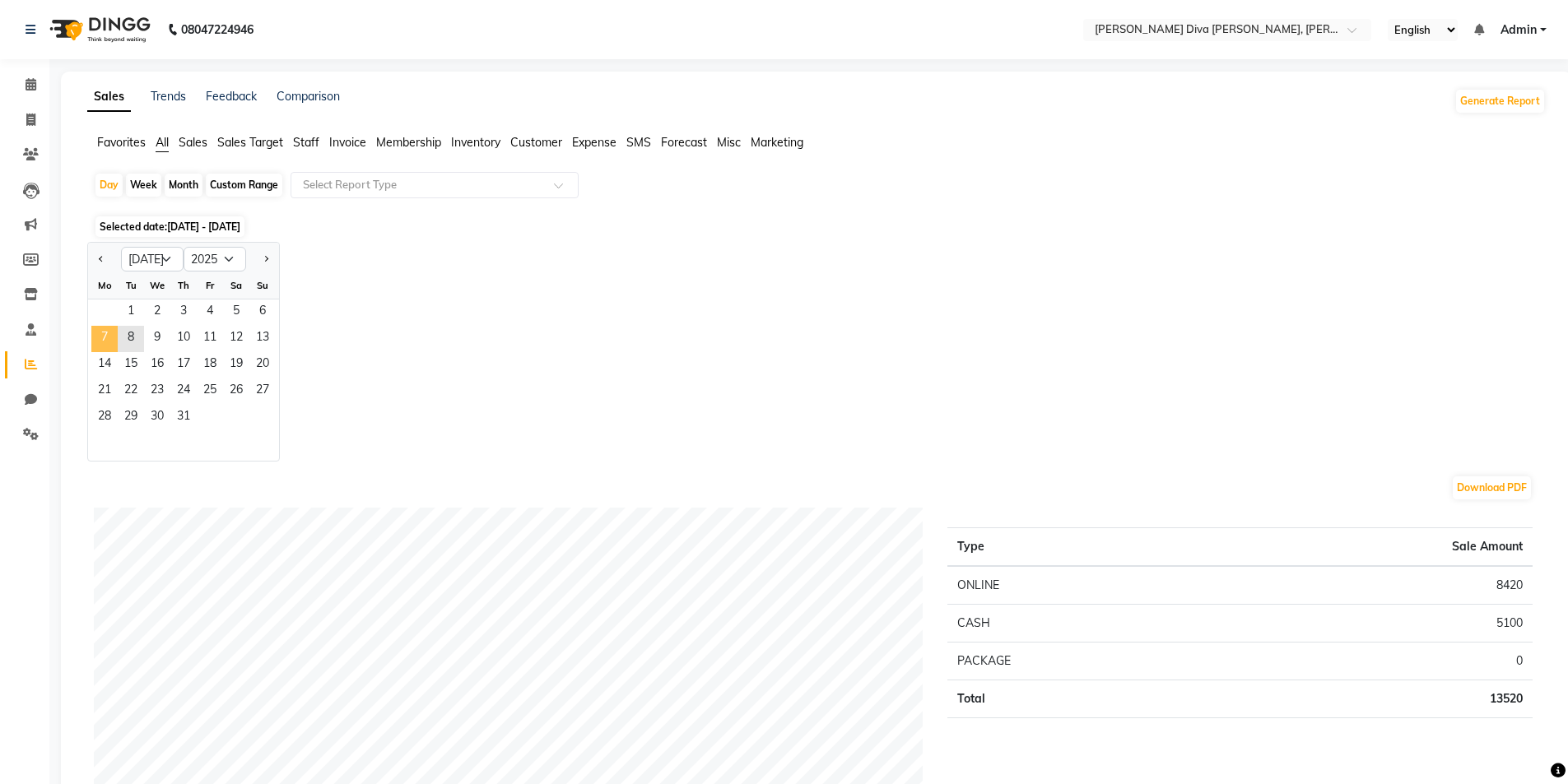 click on "7" 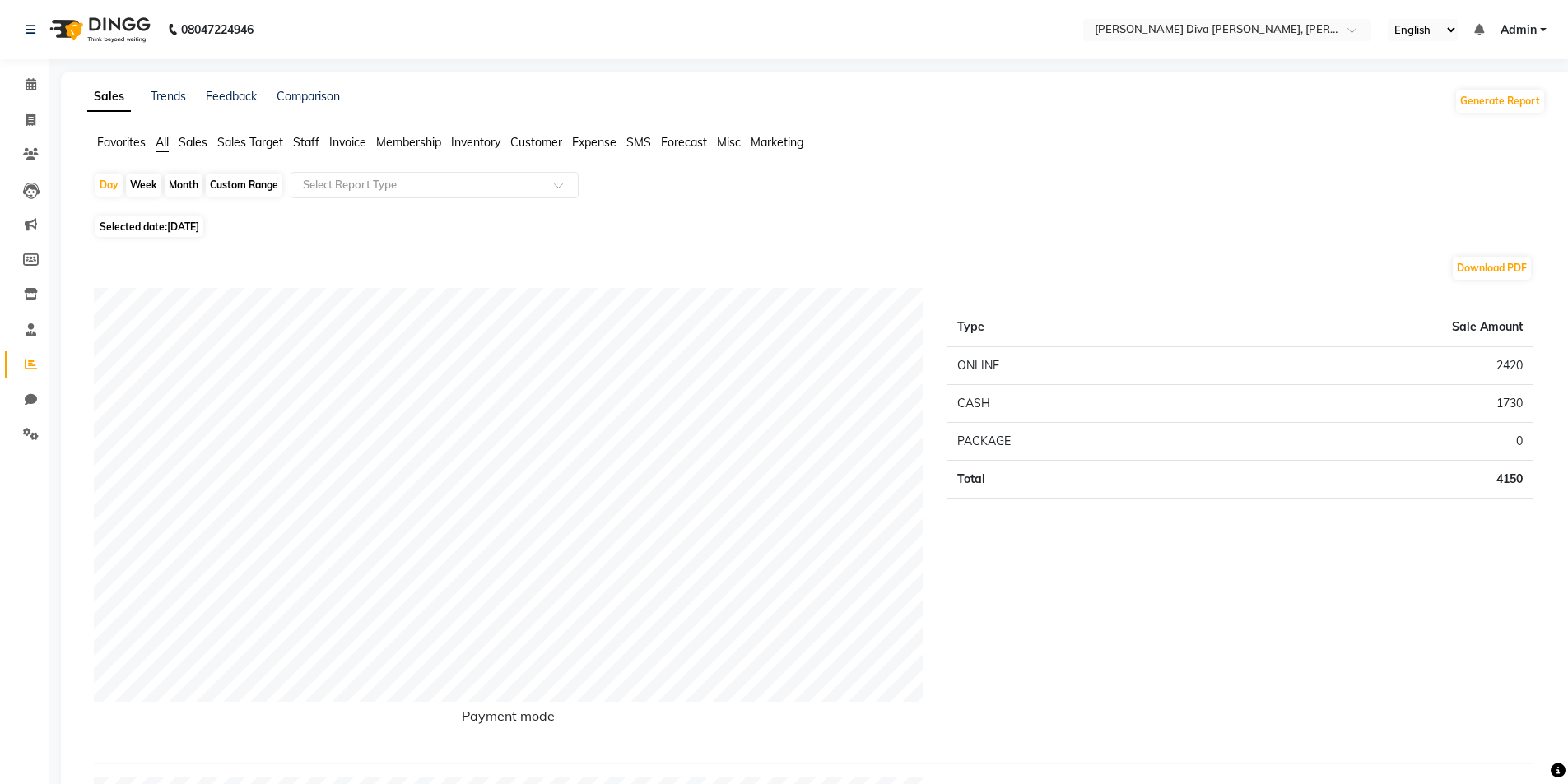 click on "Selected date:  07-07-2025" 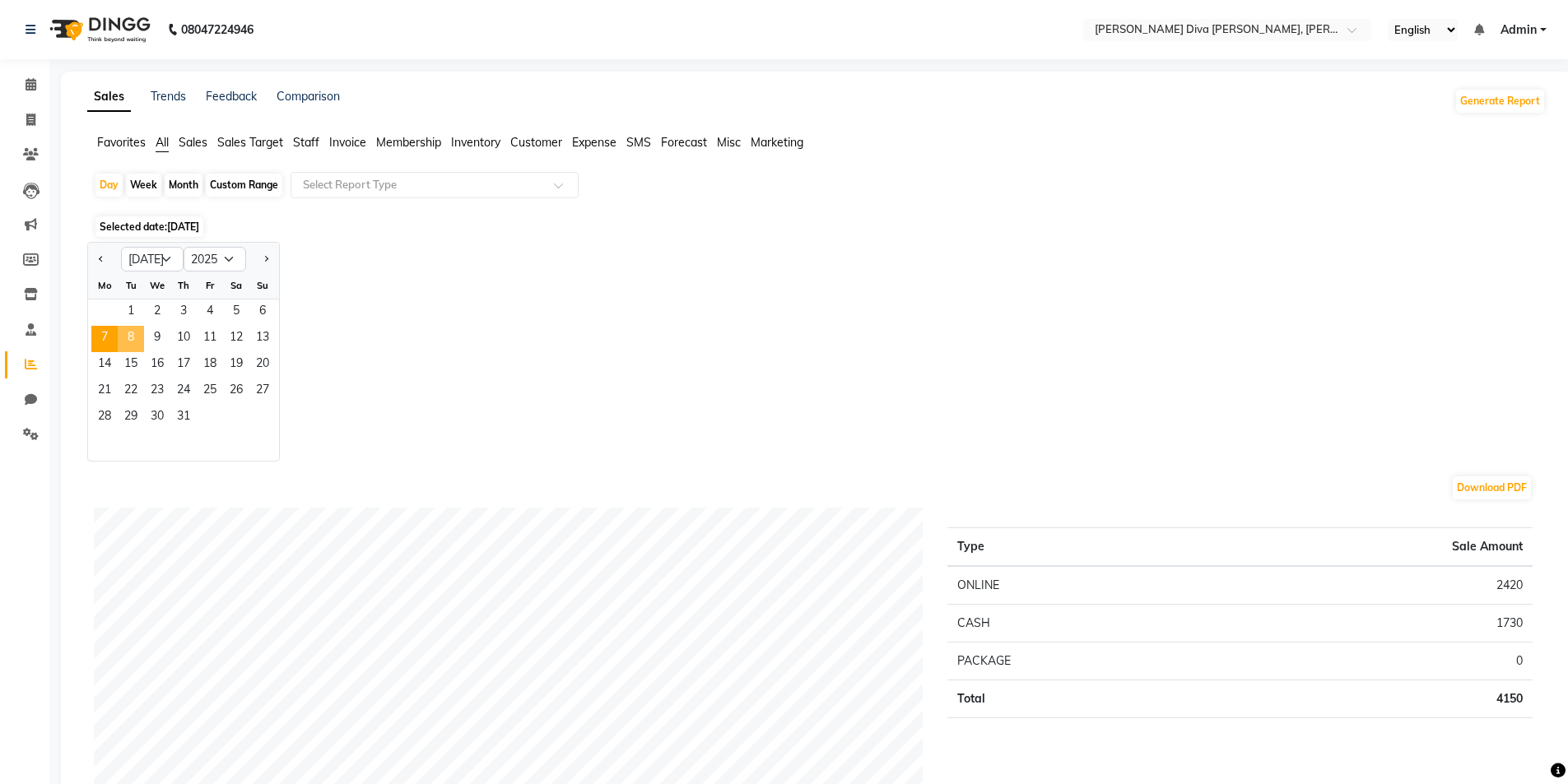 click on "8" 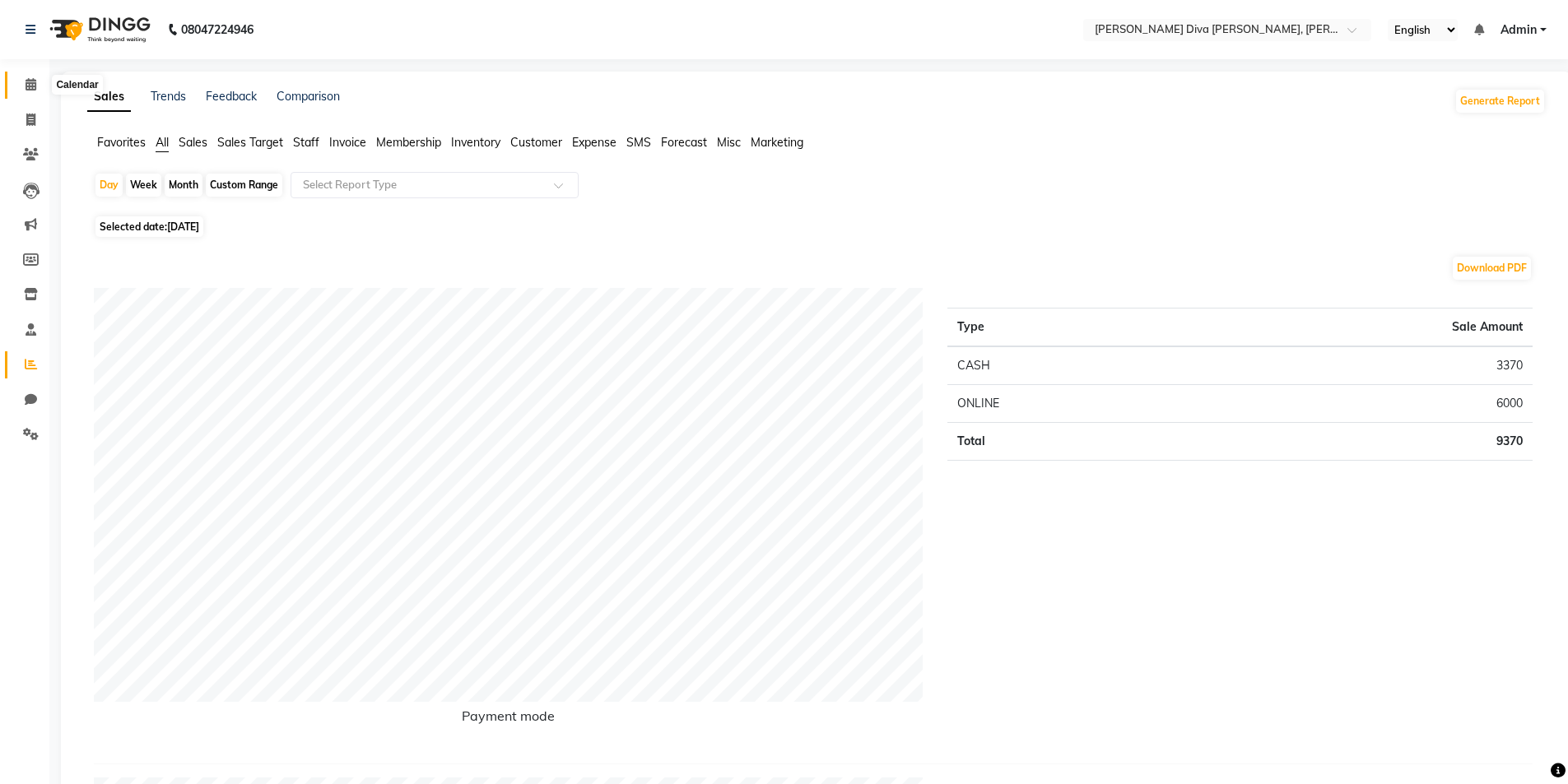 click 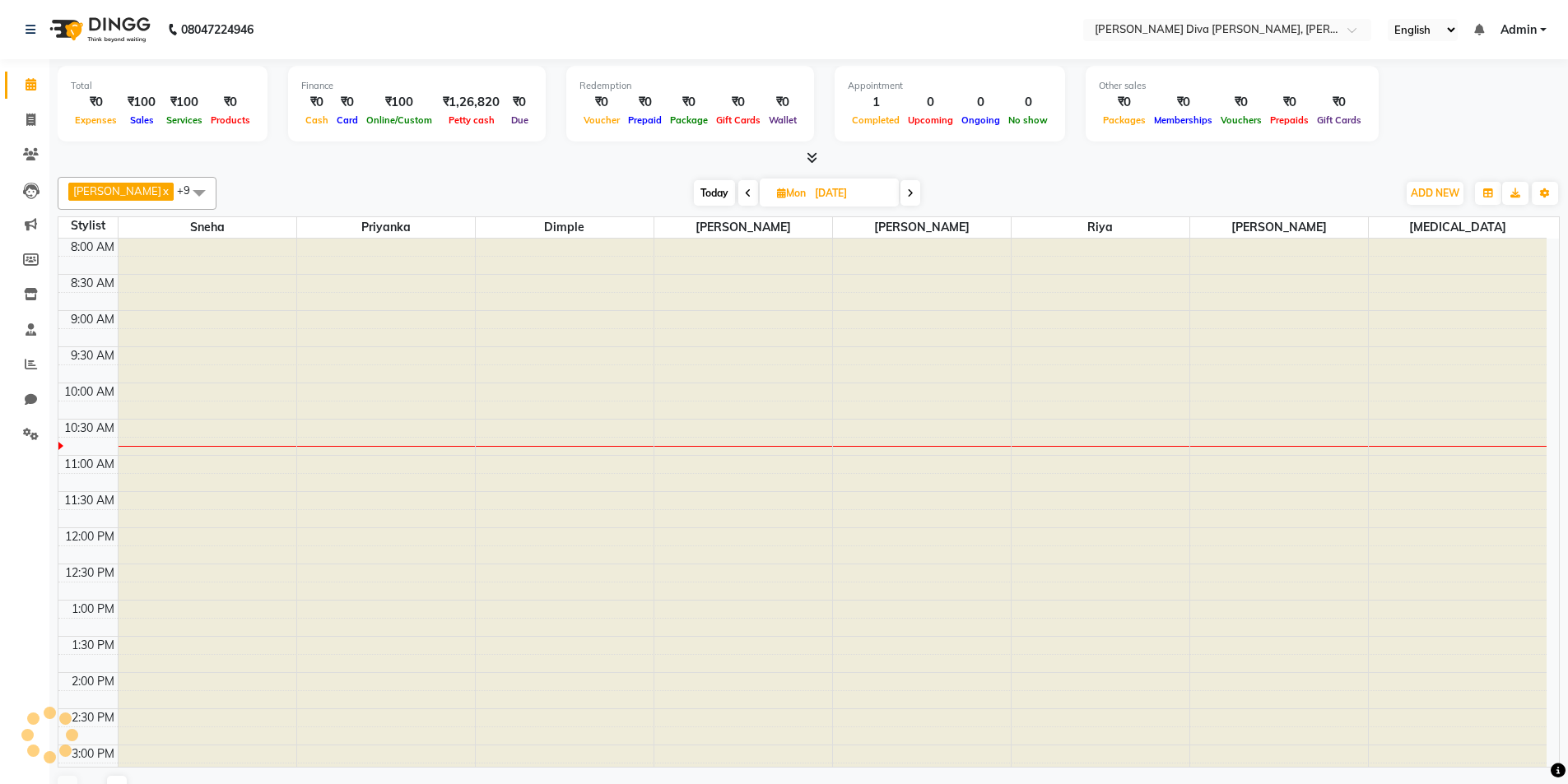 scroll, scrollTop: 0, scrollLeft: 0, axis: both 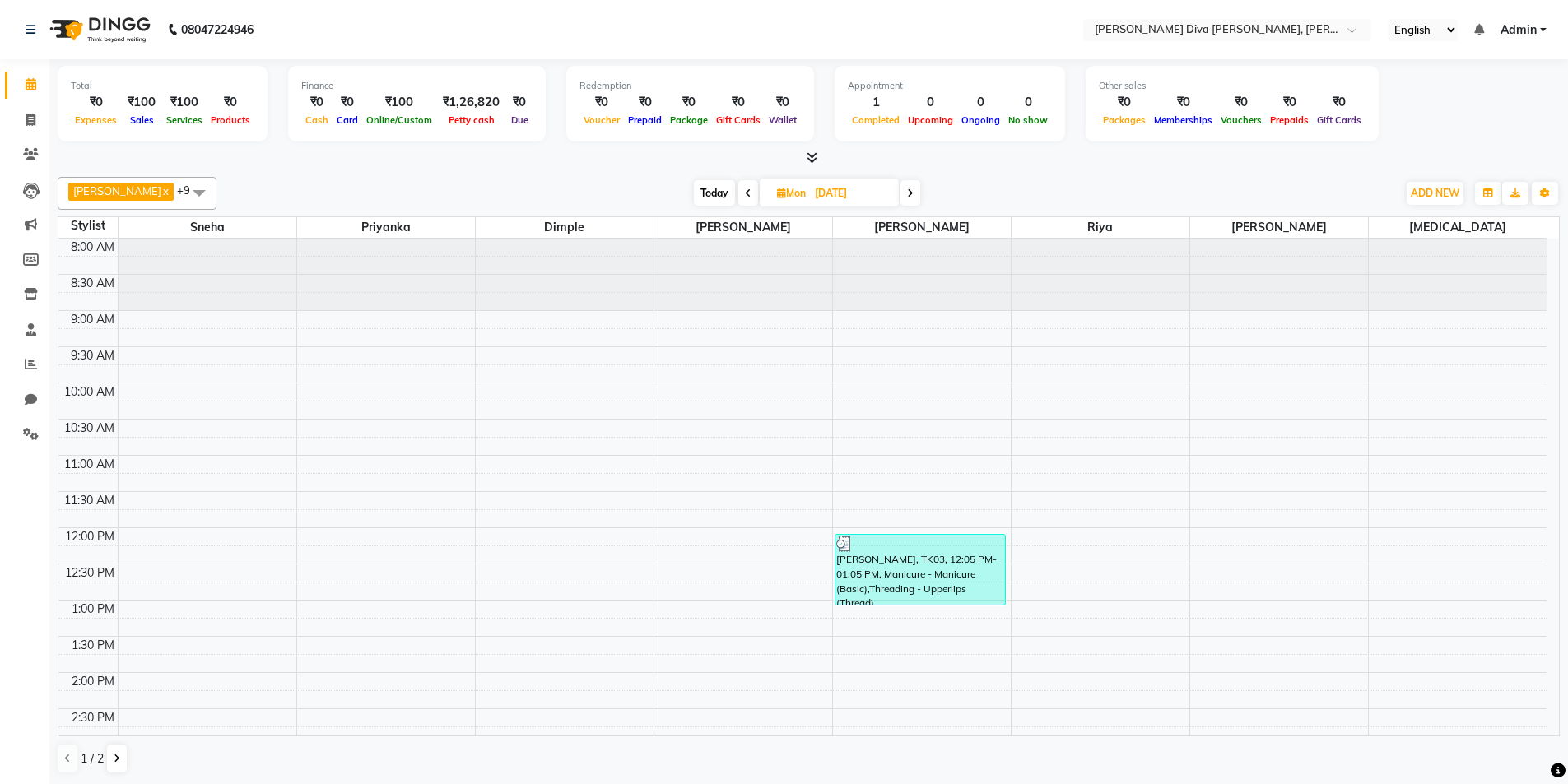 click at bounding box center (910, 193) 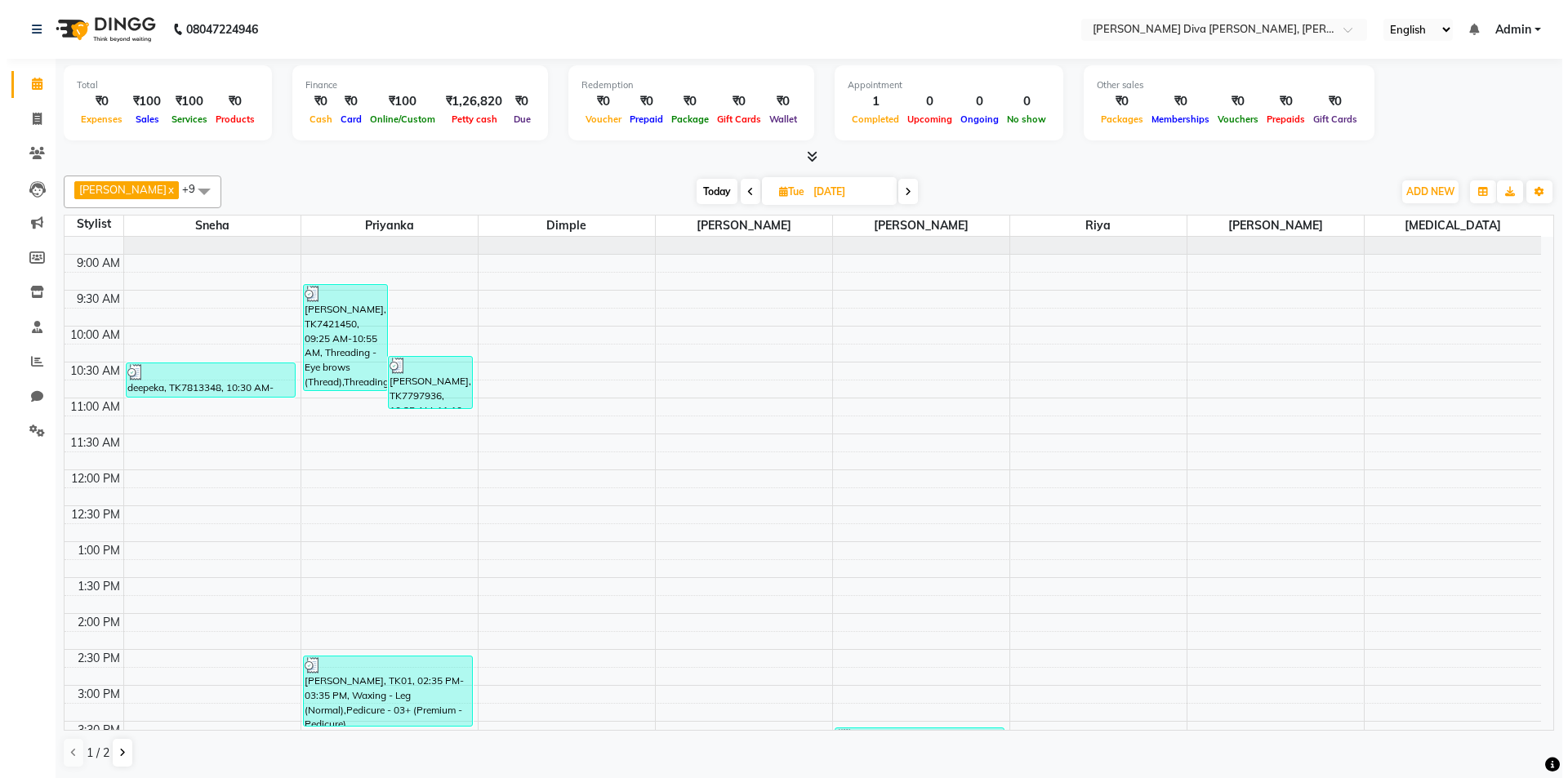 scroll, scrollTop: 82, scrollLeft: 0, axis: vertical 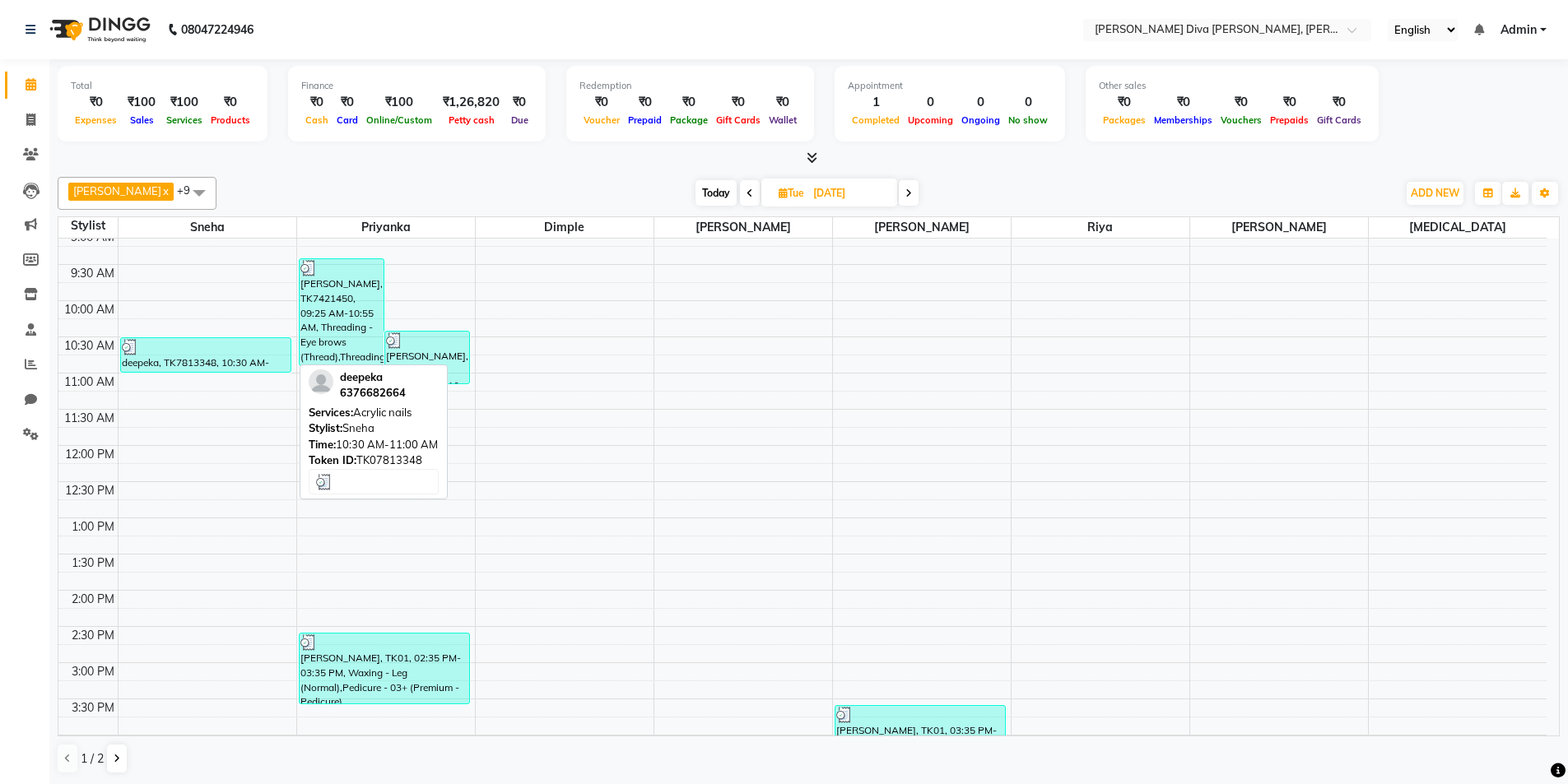 click at bounding box center [206, 347] 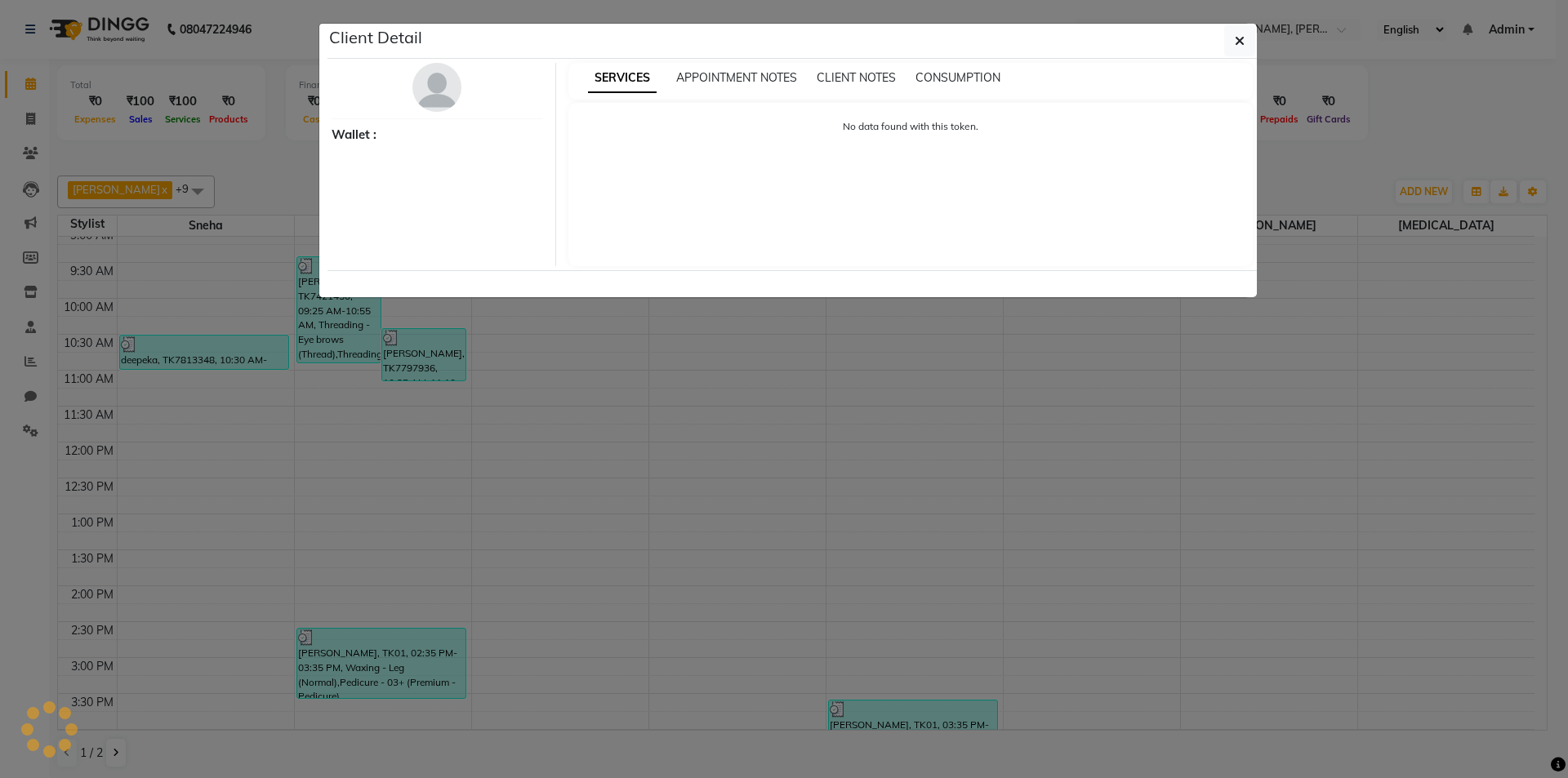 select on "3" 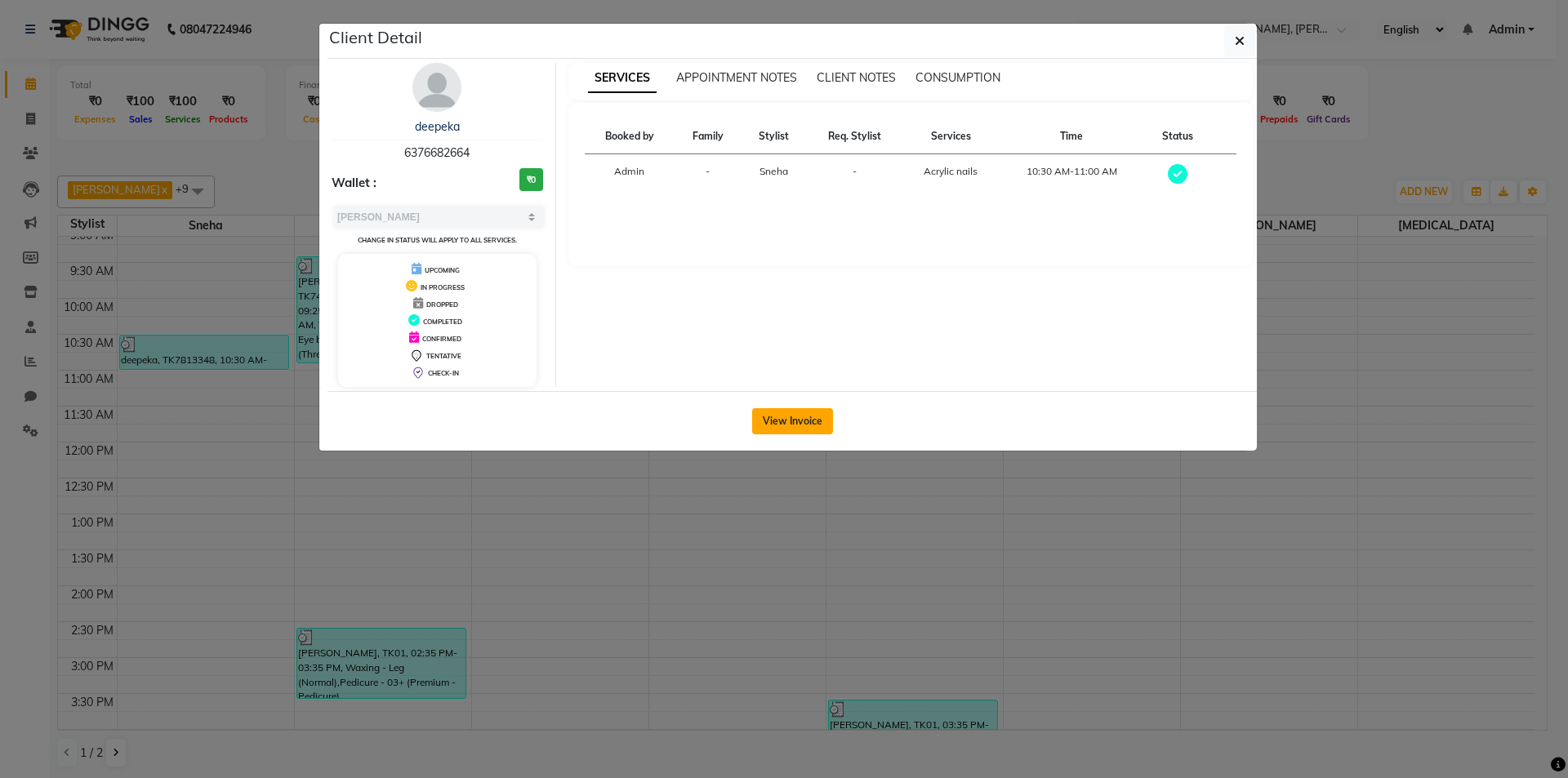 click on "View Invoice" 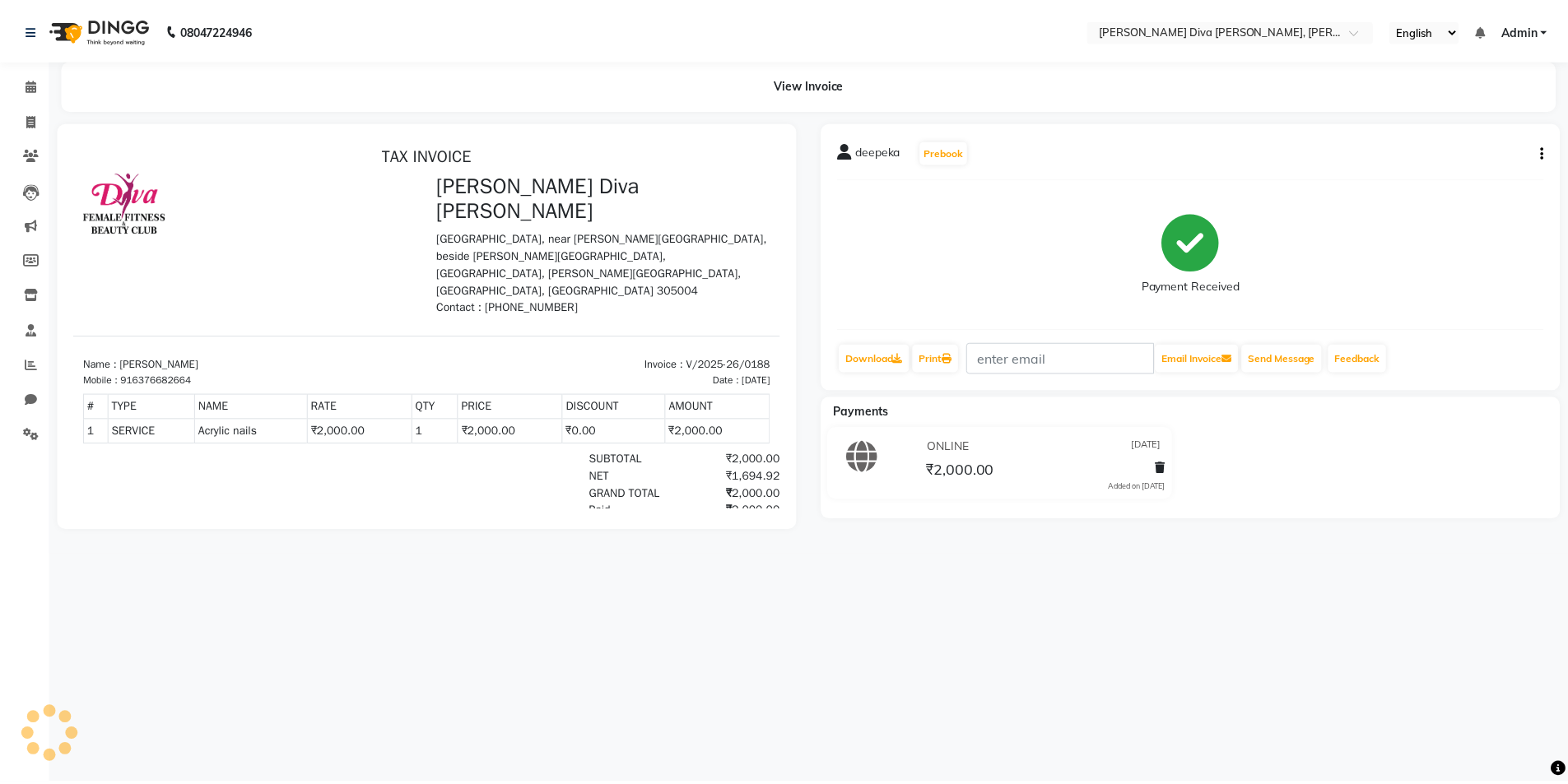 scroll, scrollTop: 0, scrollLeft: 0, axis: both 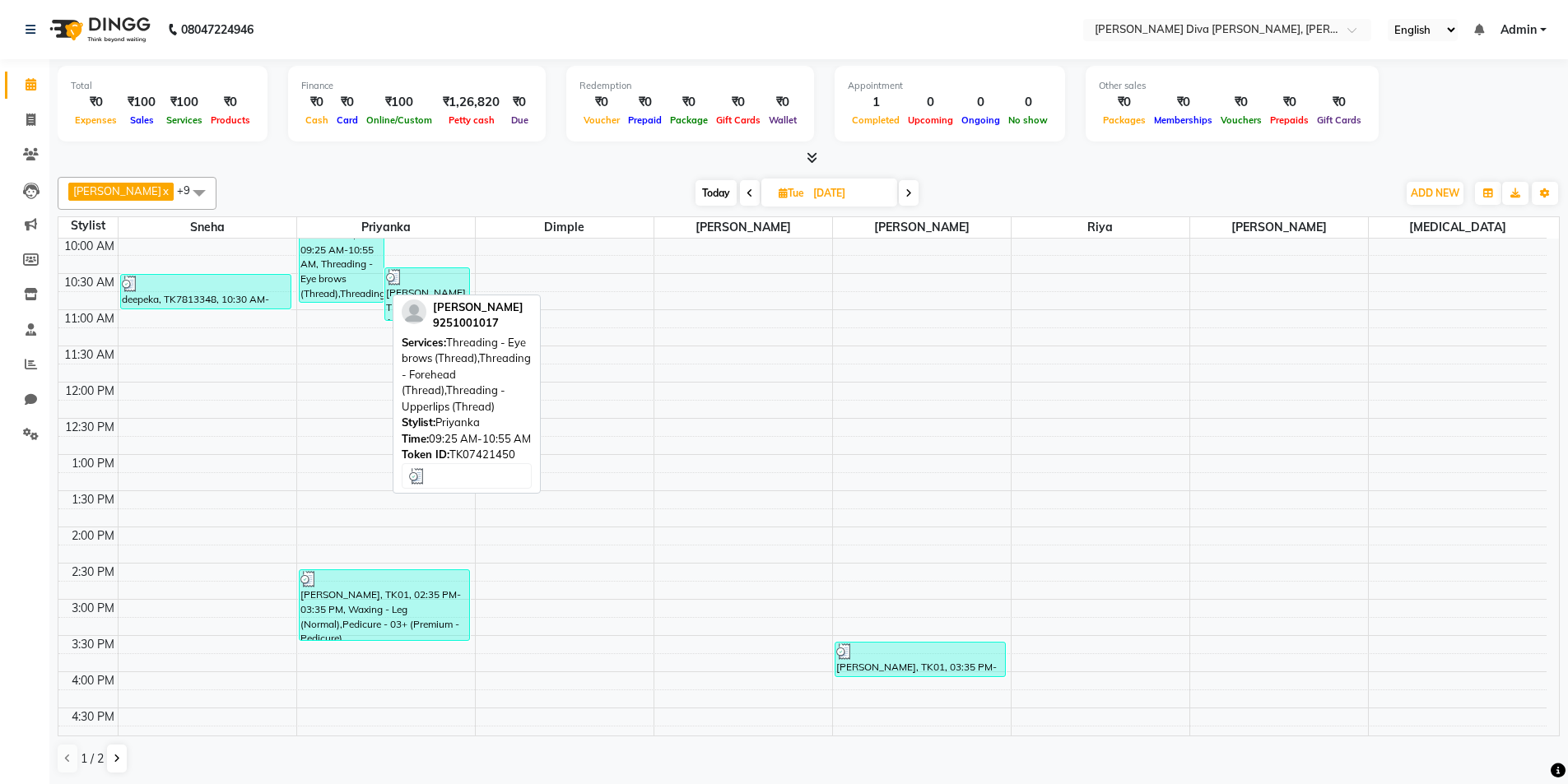 click on "[PERSON_NAME], TK7421450, 09:25 AM-10:55 AM, Threading - Eye brows (Thread),Threading - Forehead (Thread),Threading - Upperlips (Thread)" at bounding box center (342, 248) 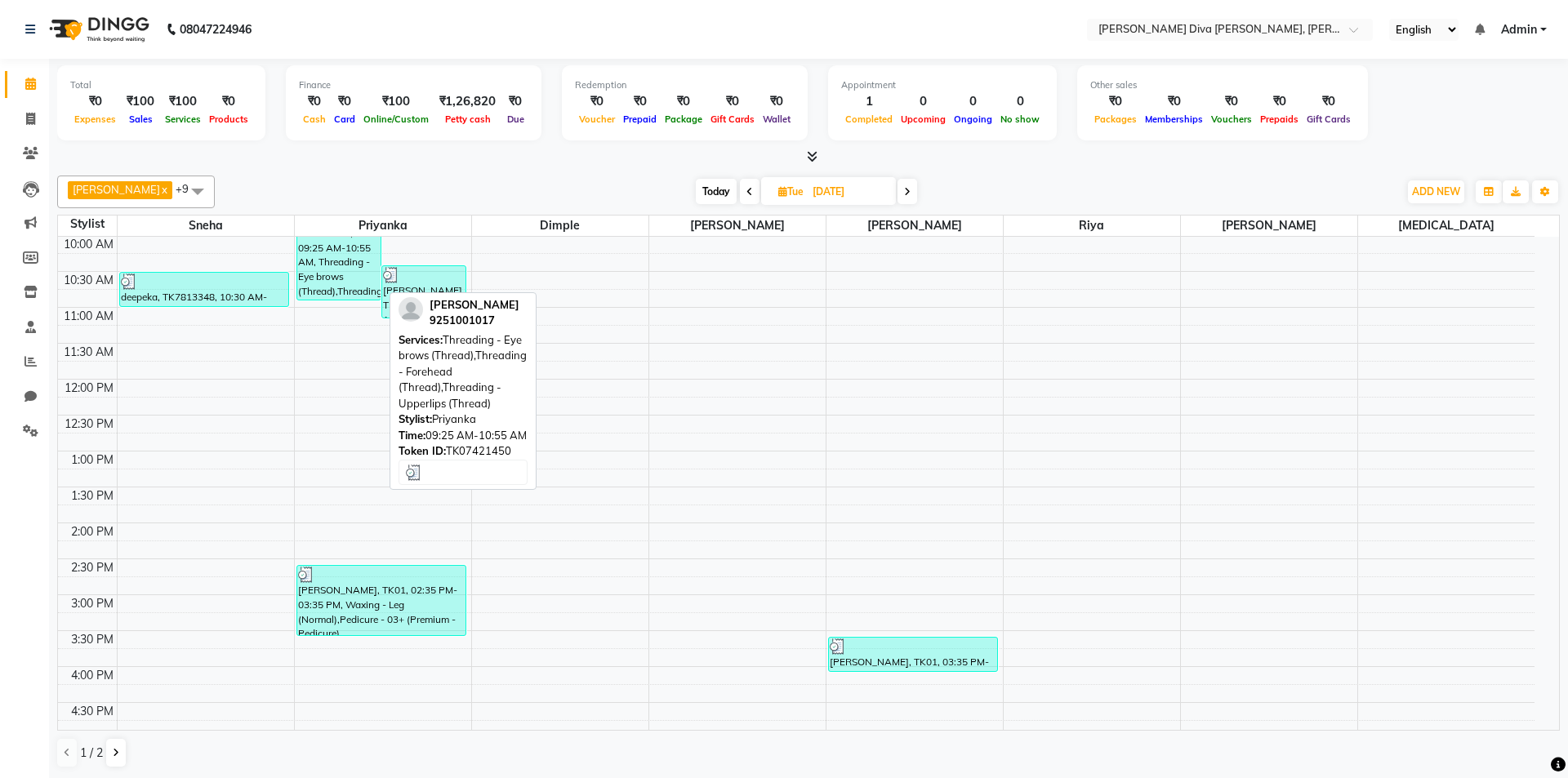 select on "3" 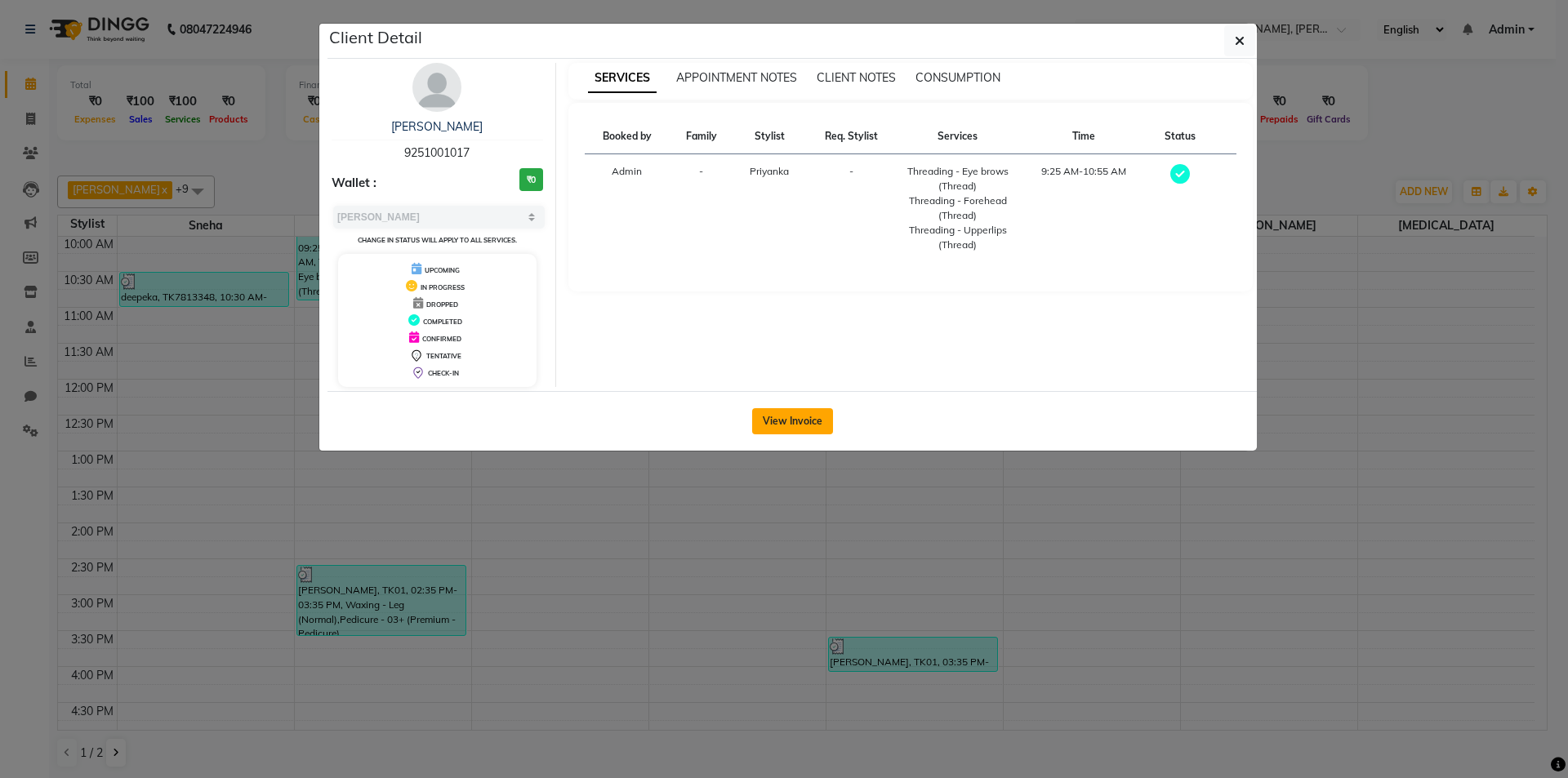 click on "View Invoice" 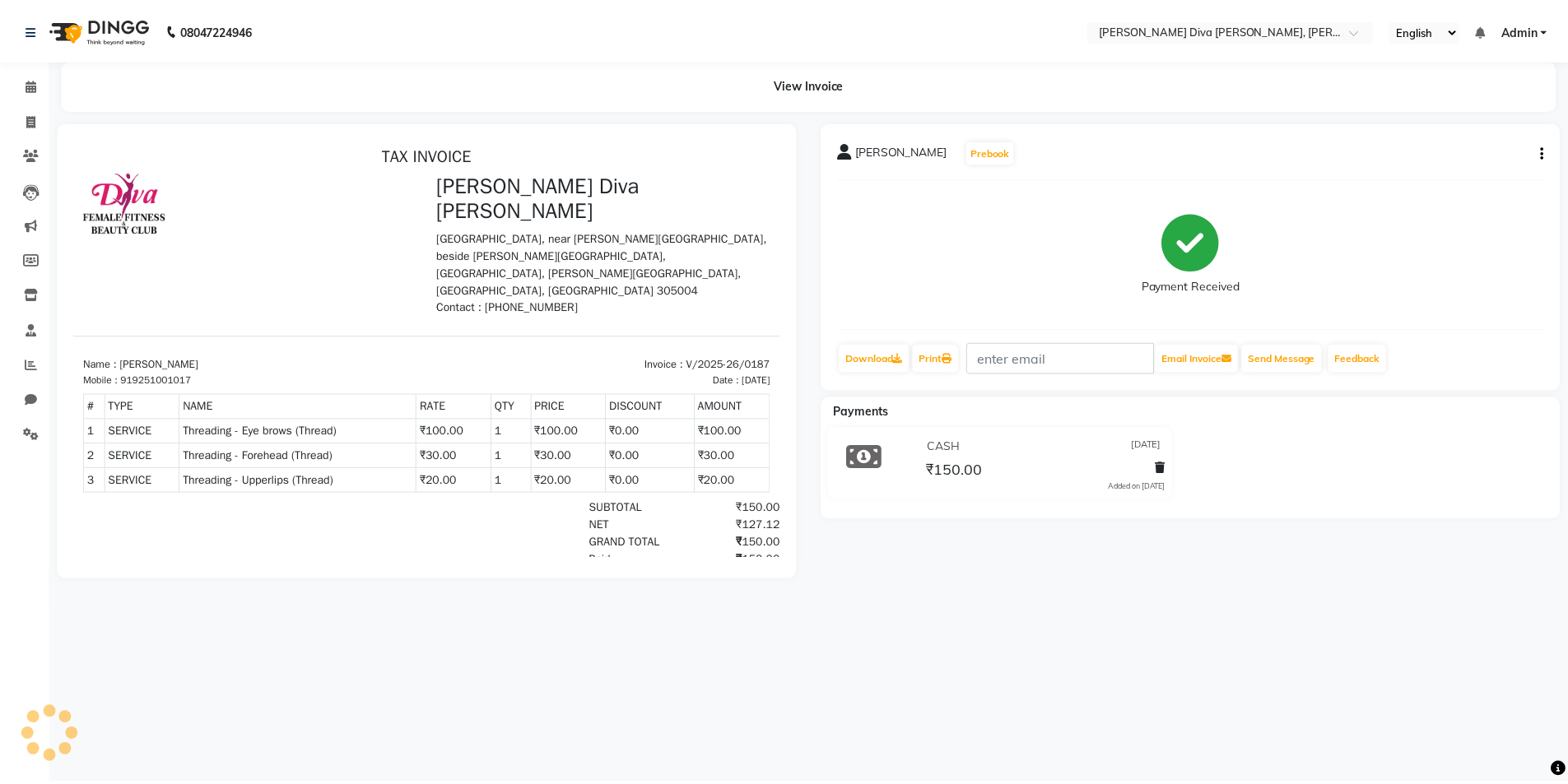 scroll, scrollTop: 0, scrollLeft: 0, axis: both 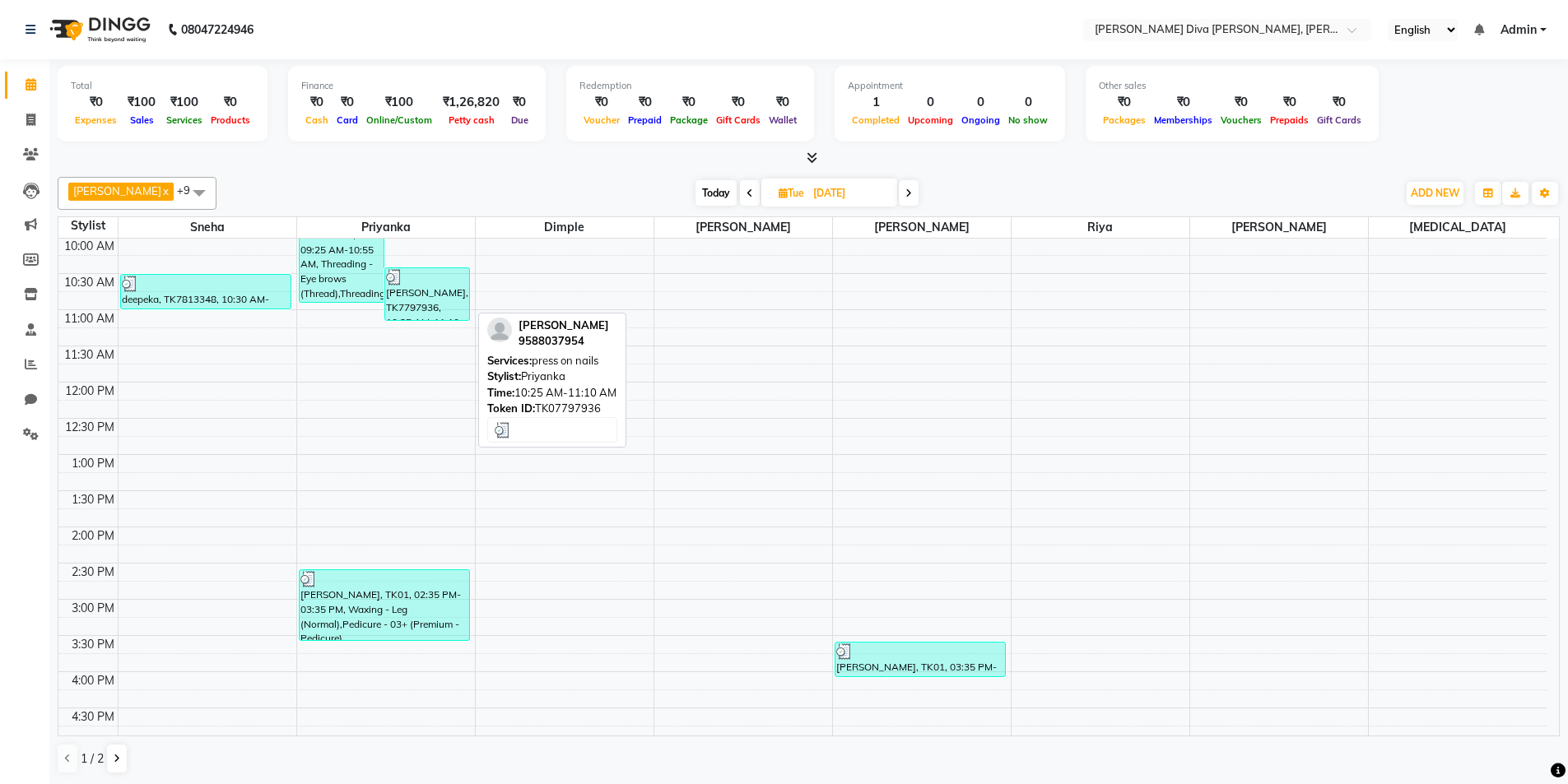 click on "[PERSON_NAME], TK7797936, 10:25 AM-11:10 AM, press on nails" at bounding box center [427, 294] 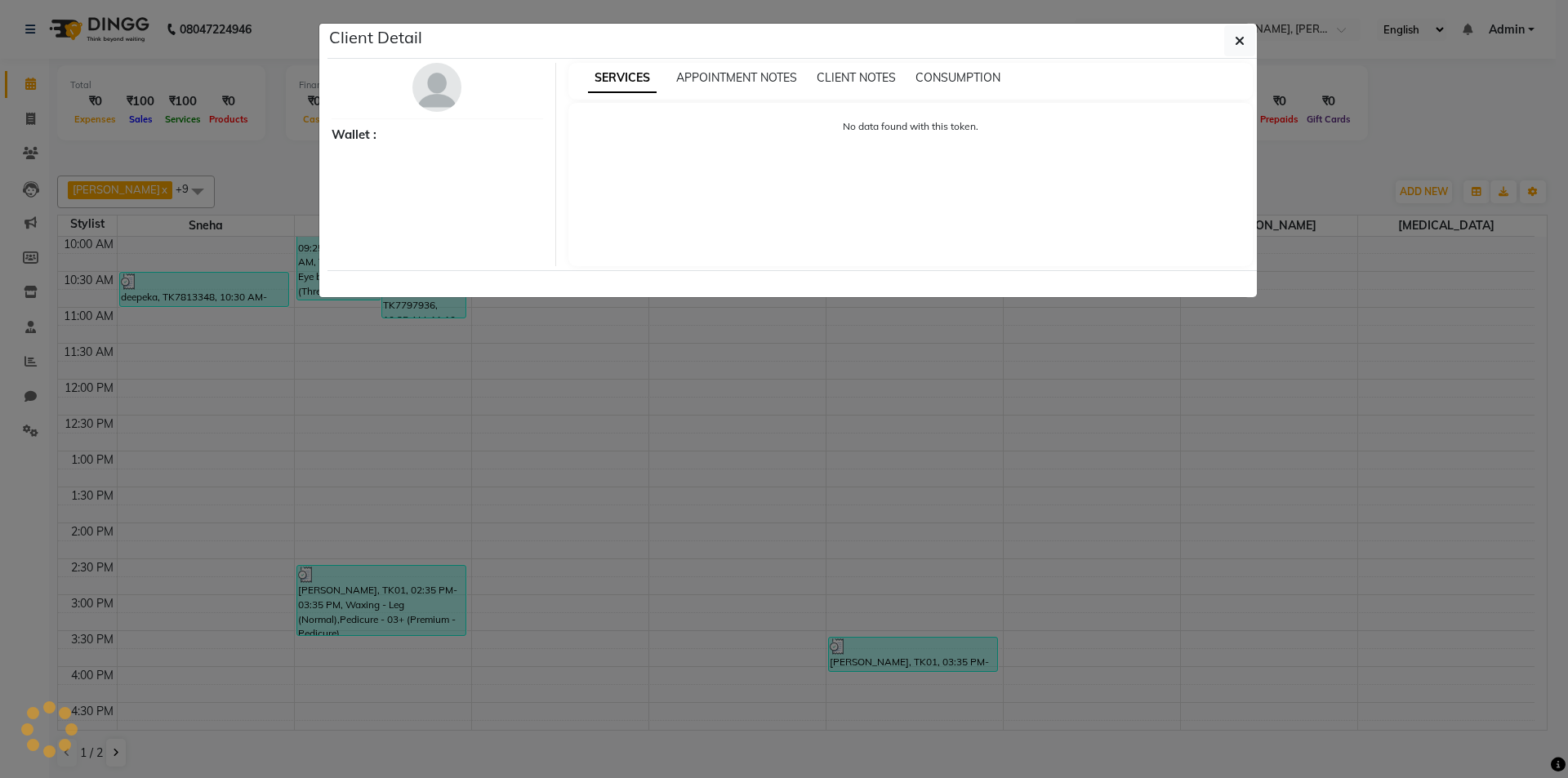 select on "3" 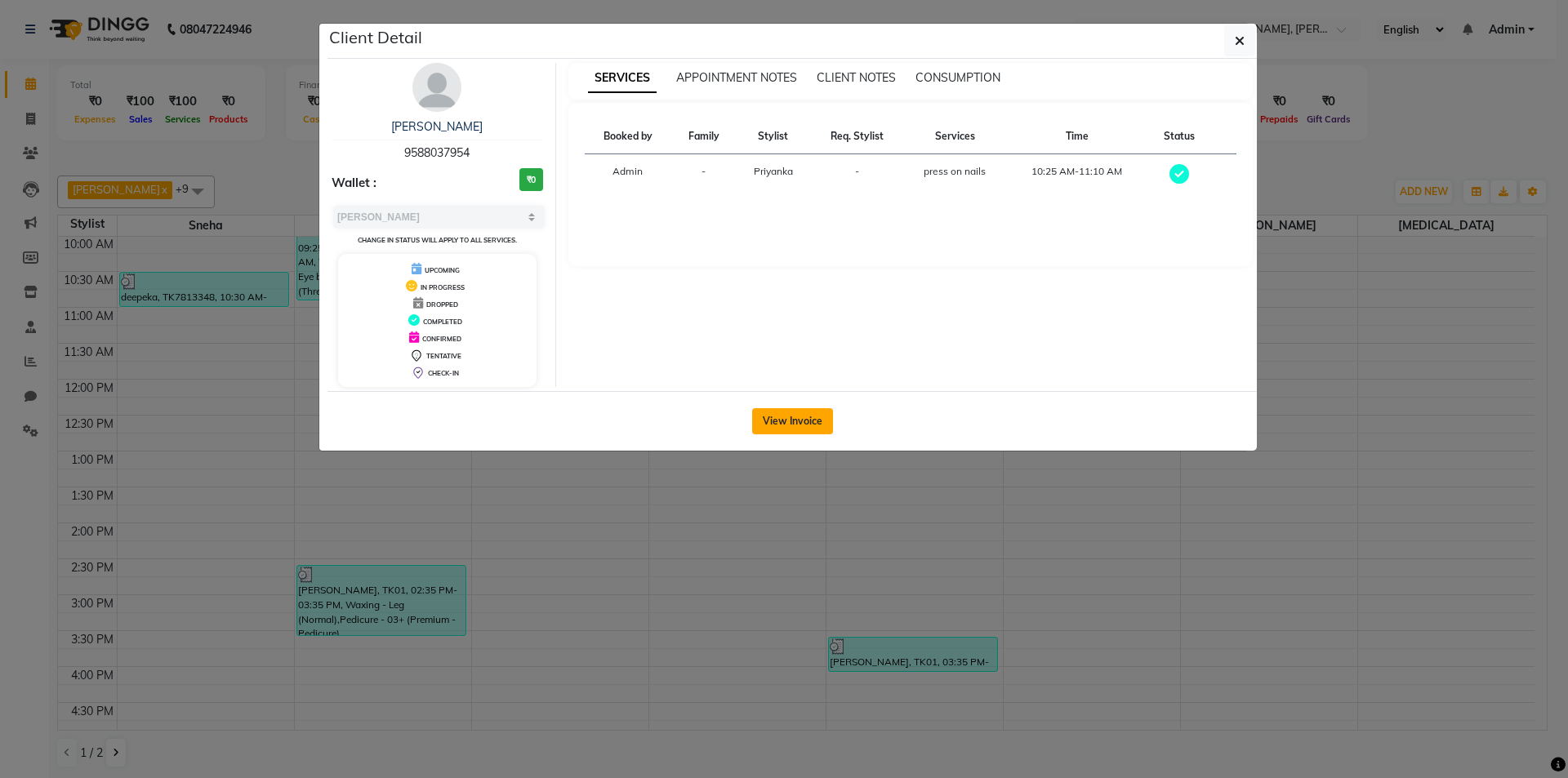 click on "View Invoice" 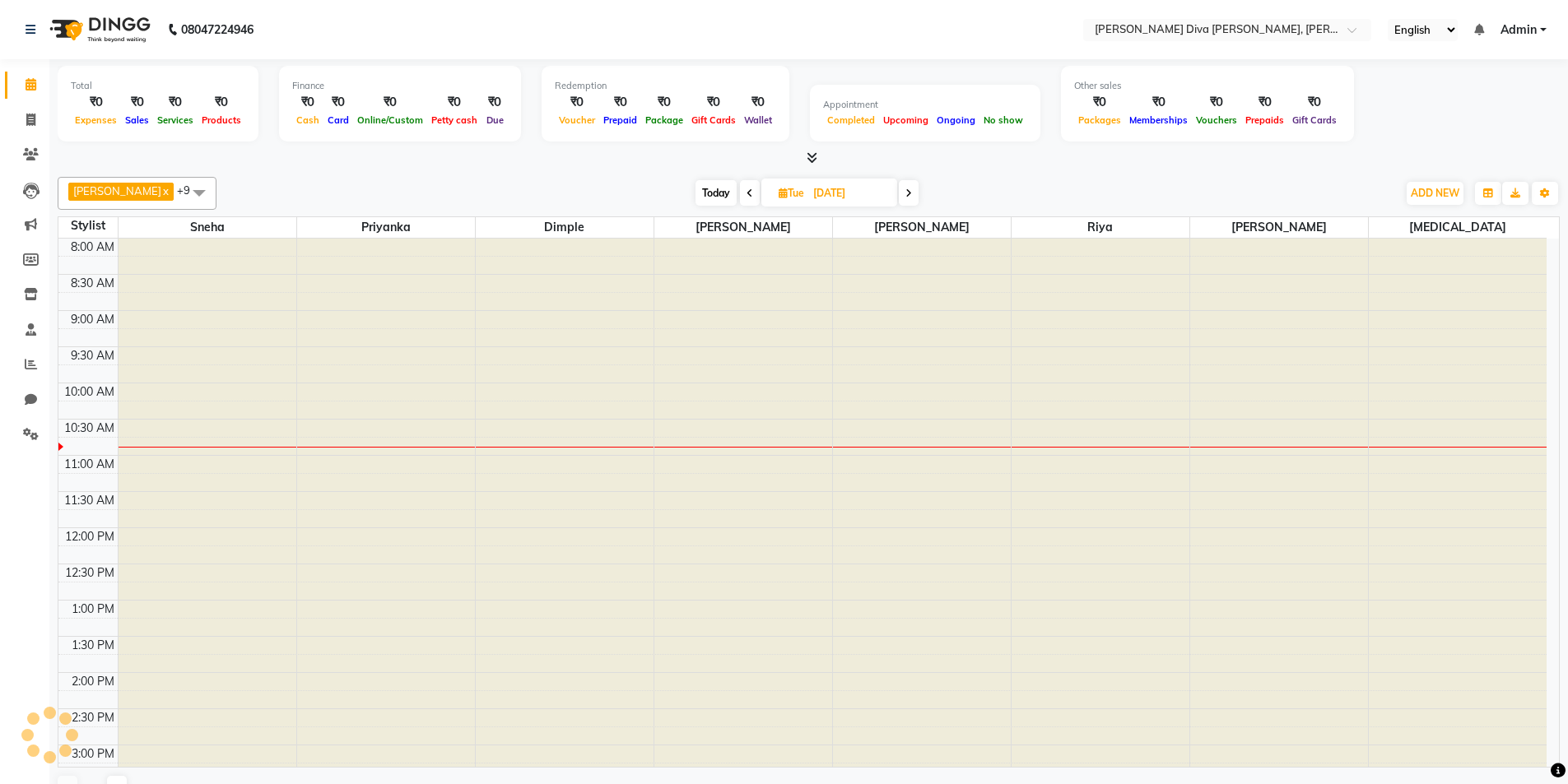 scroll, scrollTop: 0, scrollLeft: 0, axis: both 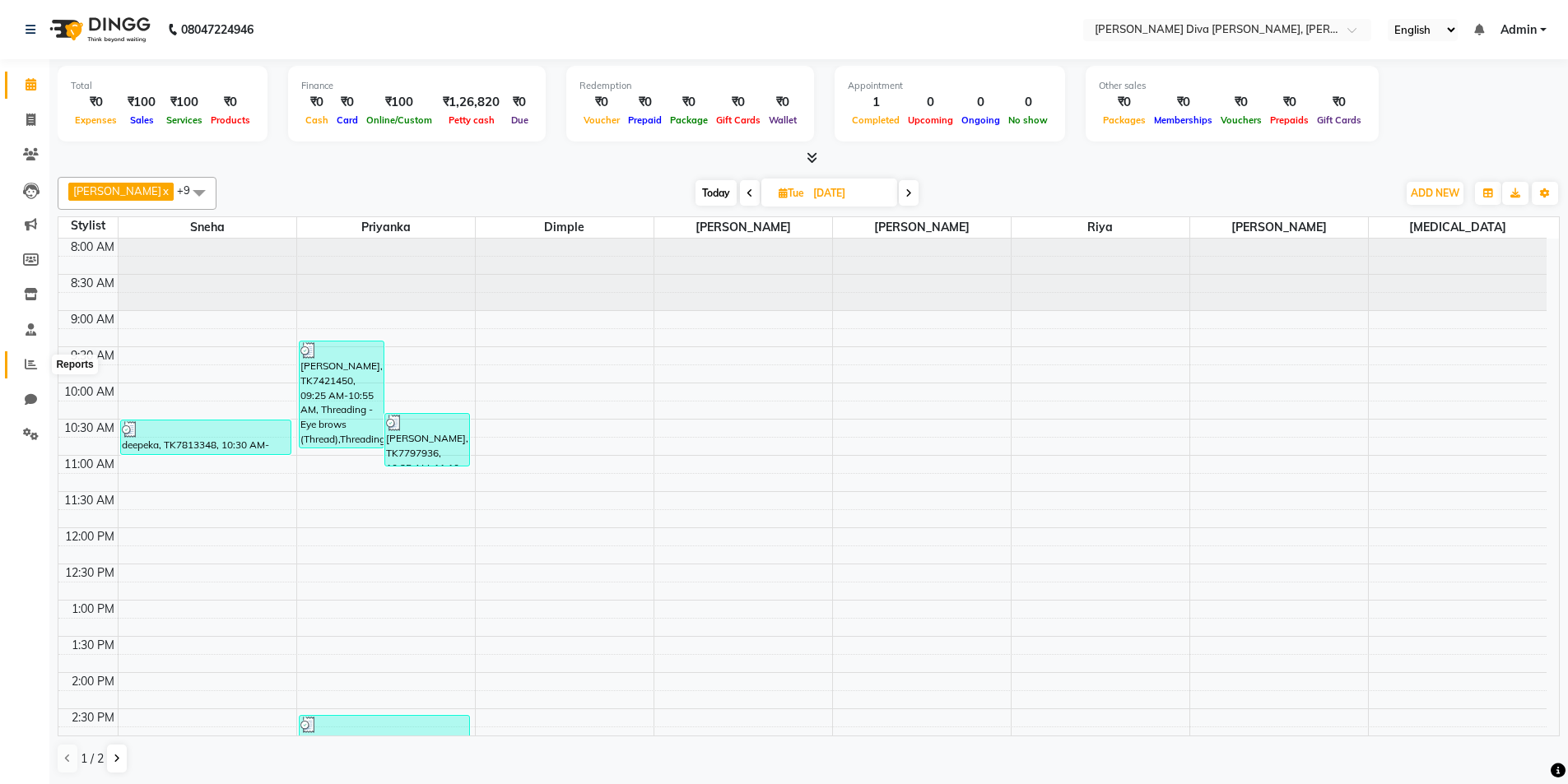 click 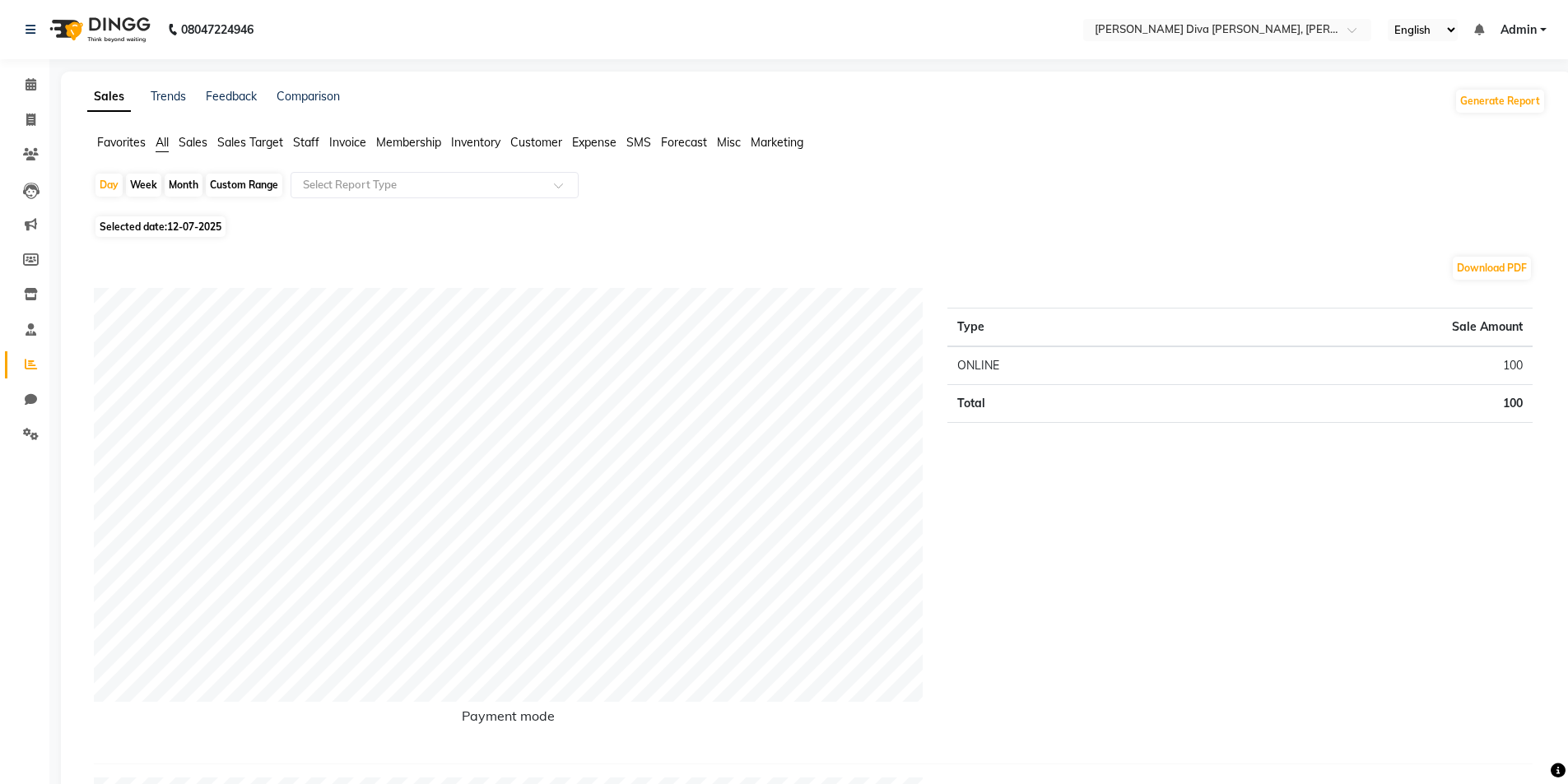 click on "12-07-2025" 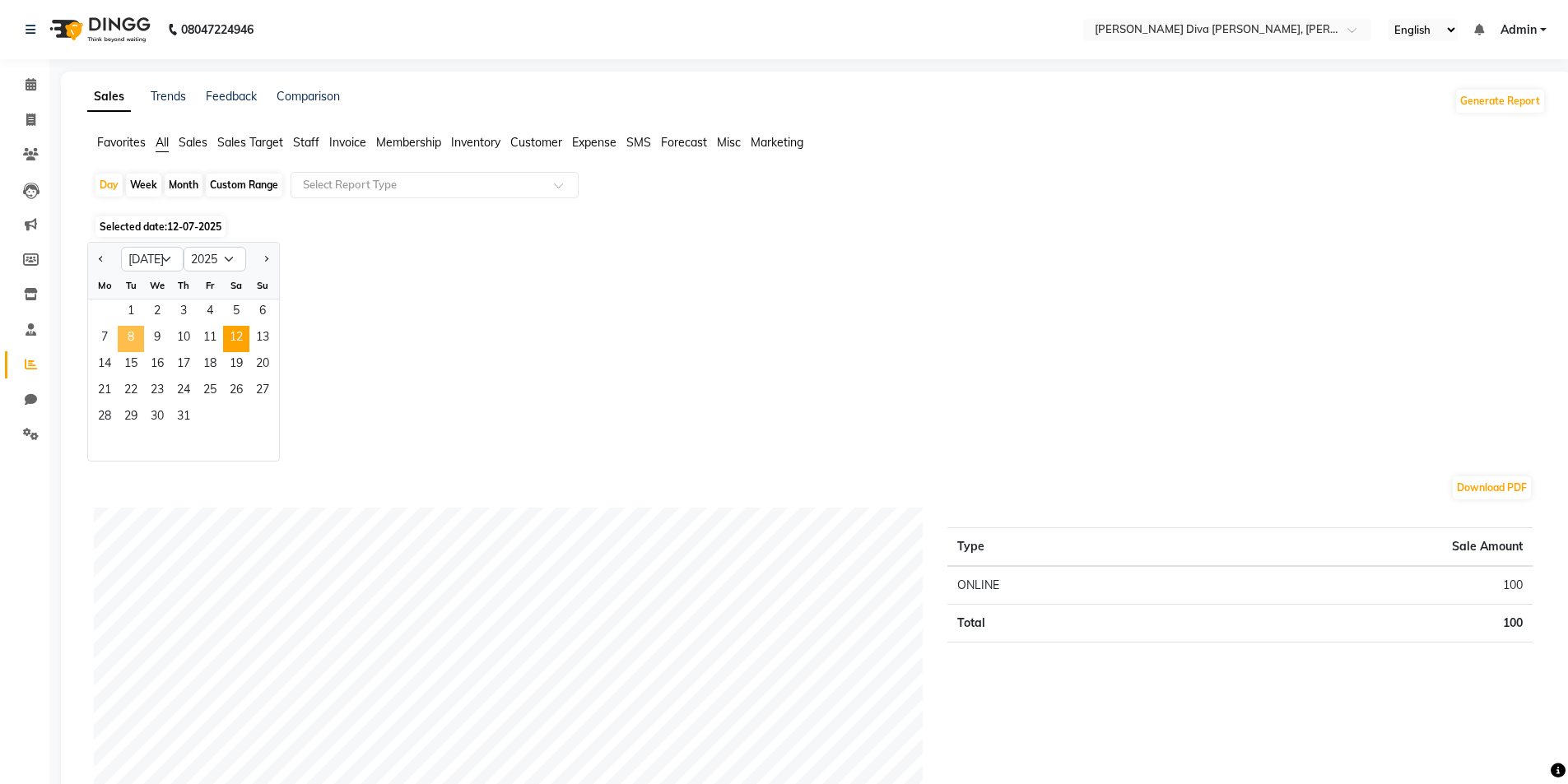 click on "8" 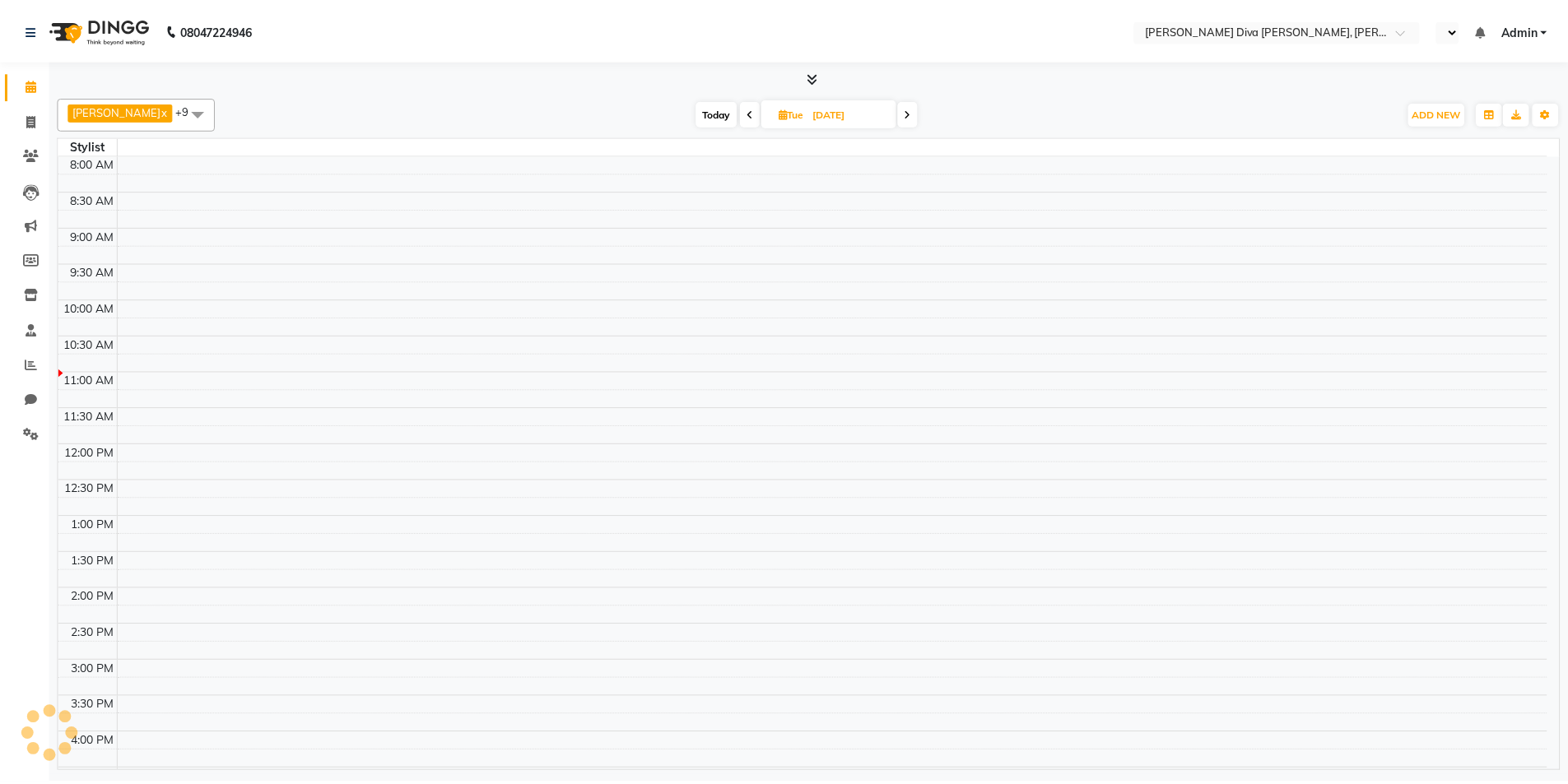 scroll, scrollTop: 0, scrollLeft: 0, axis: both 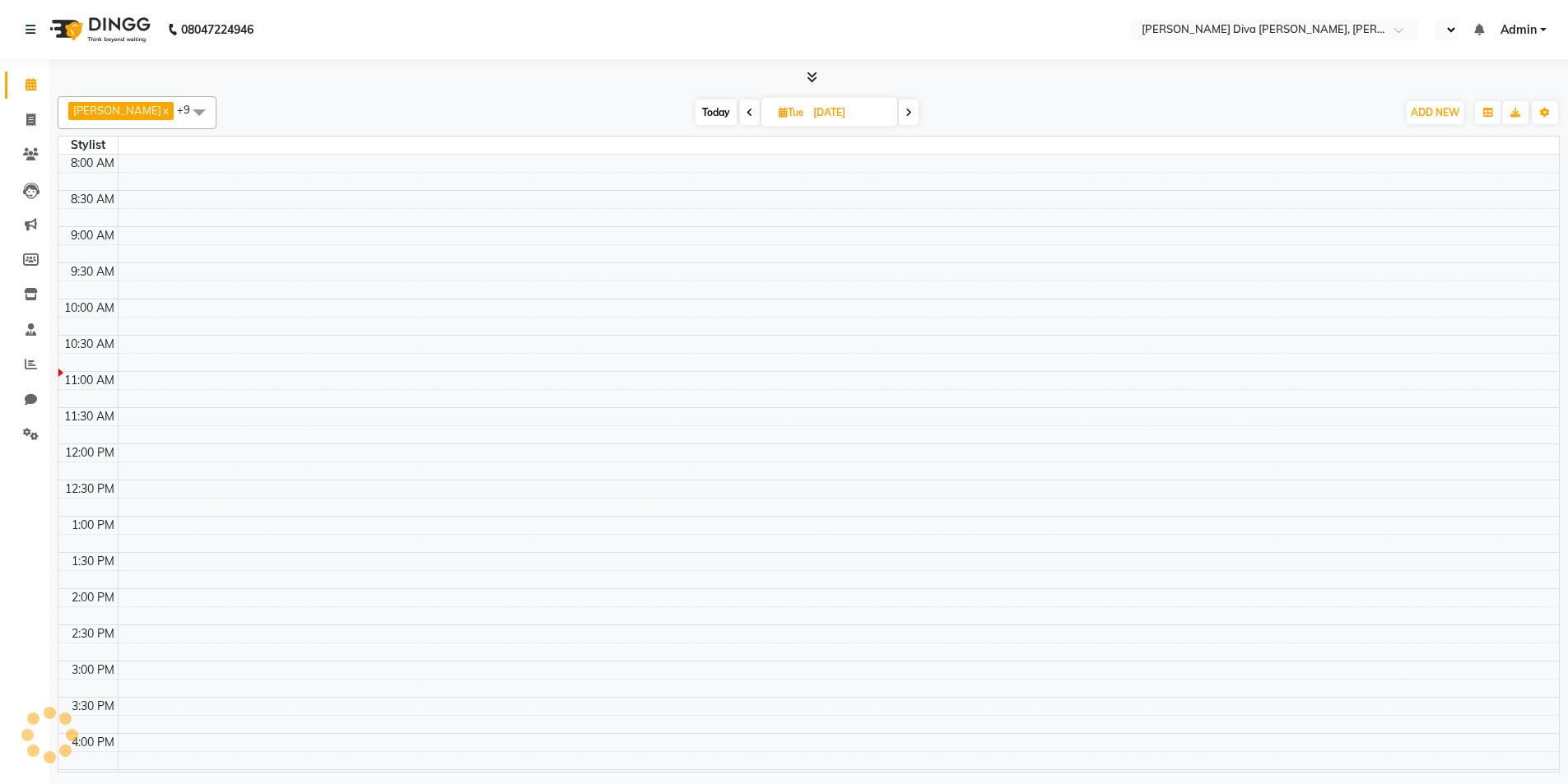 select on "en" 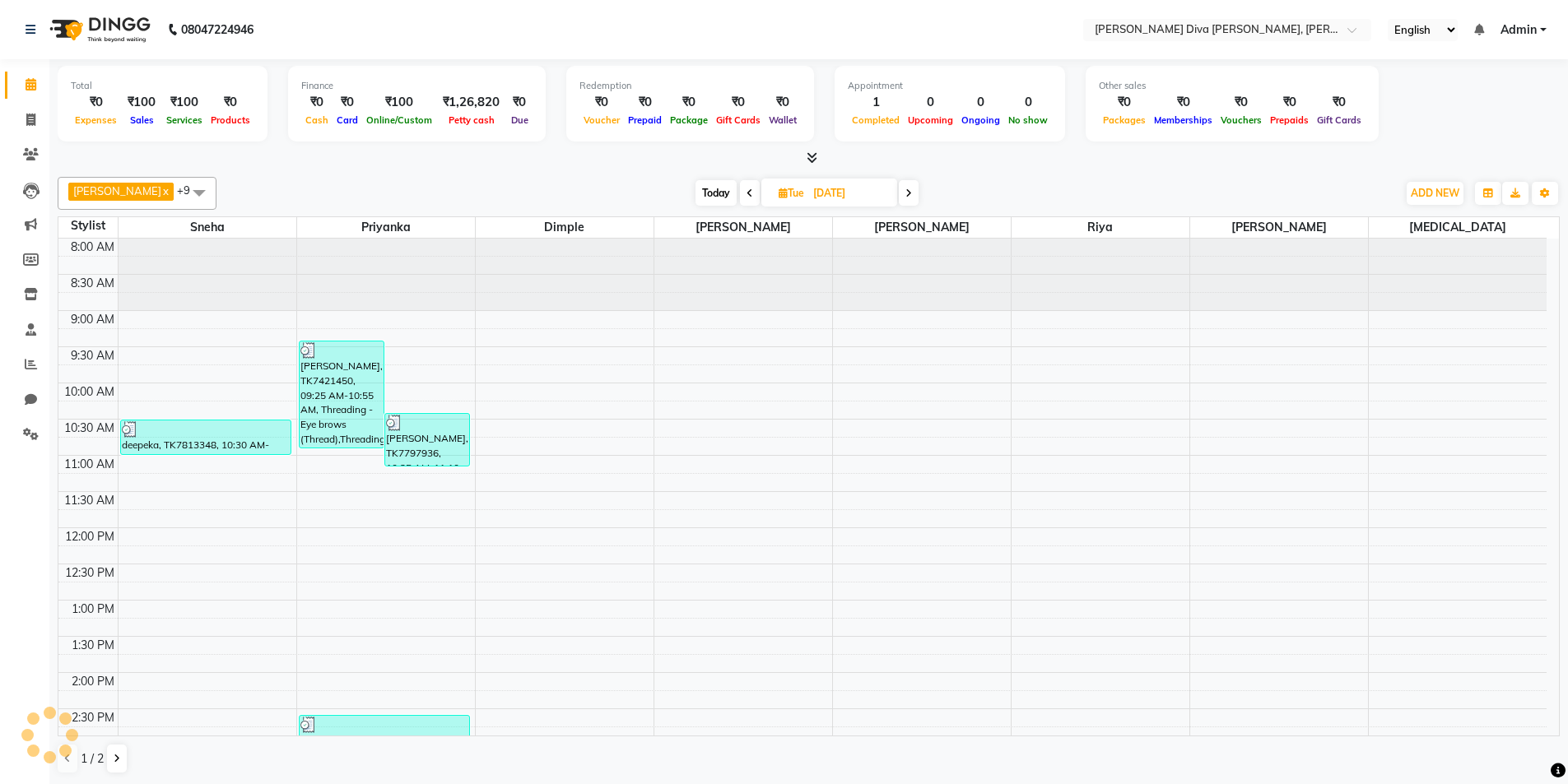 scroll, scrollTop: 0, scrollLeft: 0, axis: both 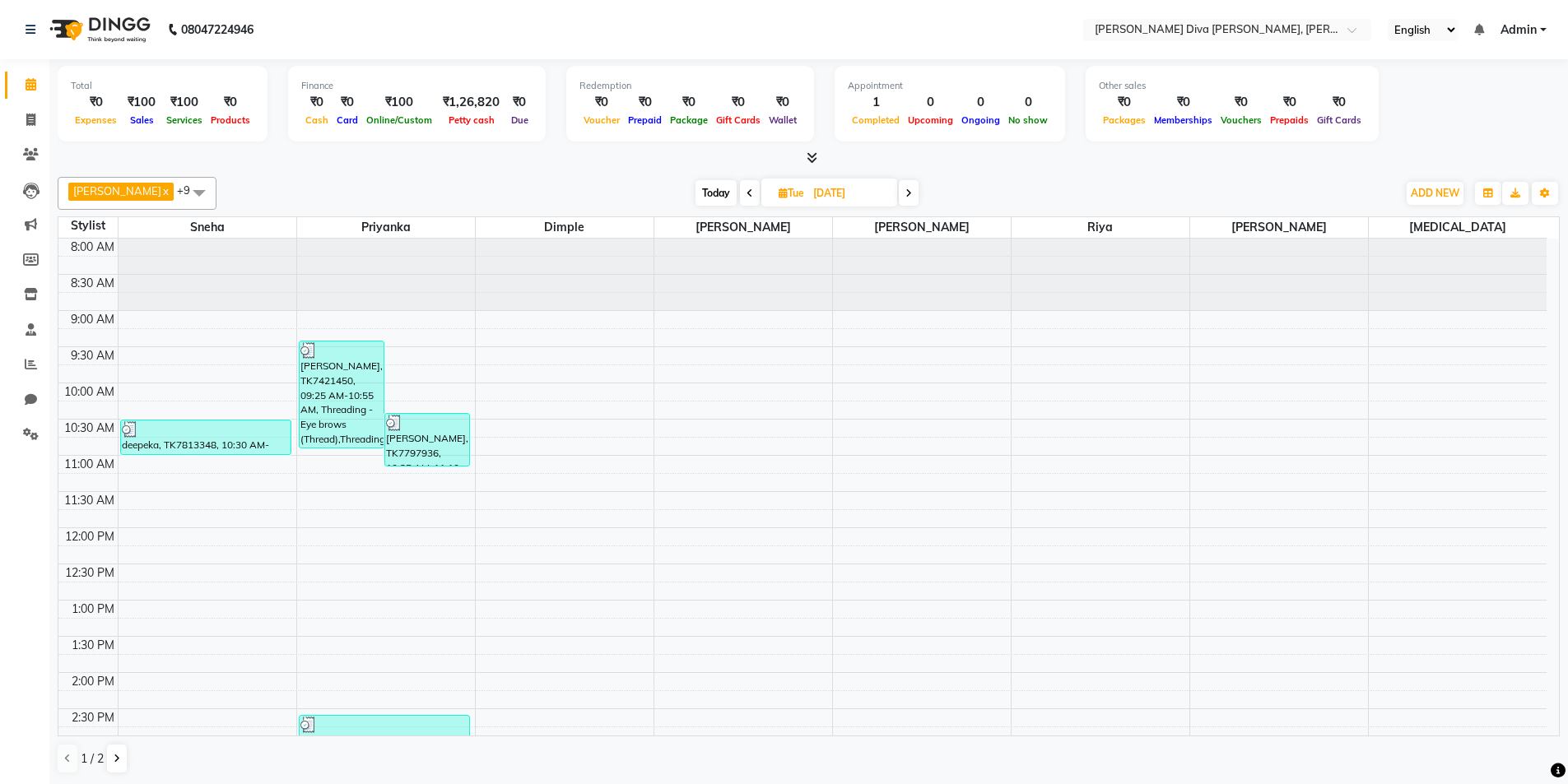 click at bounding box center (909, 193) 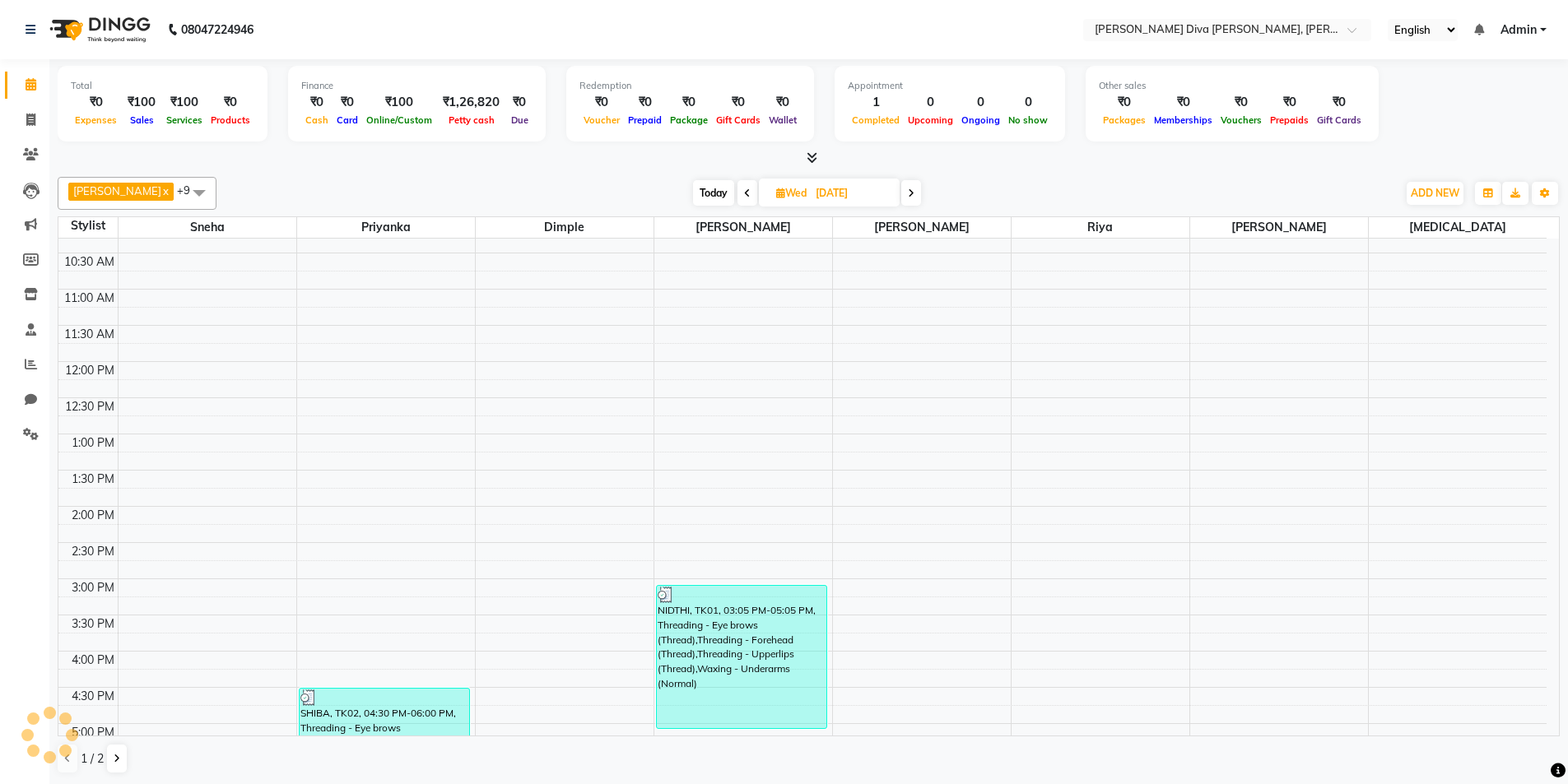 click at bounding box center [911, 193] 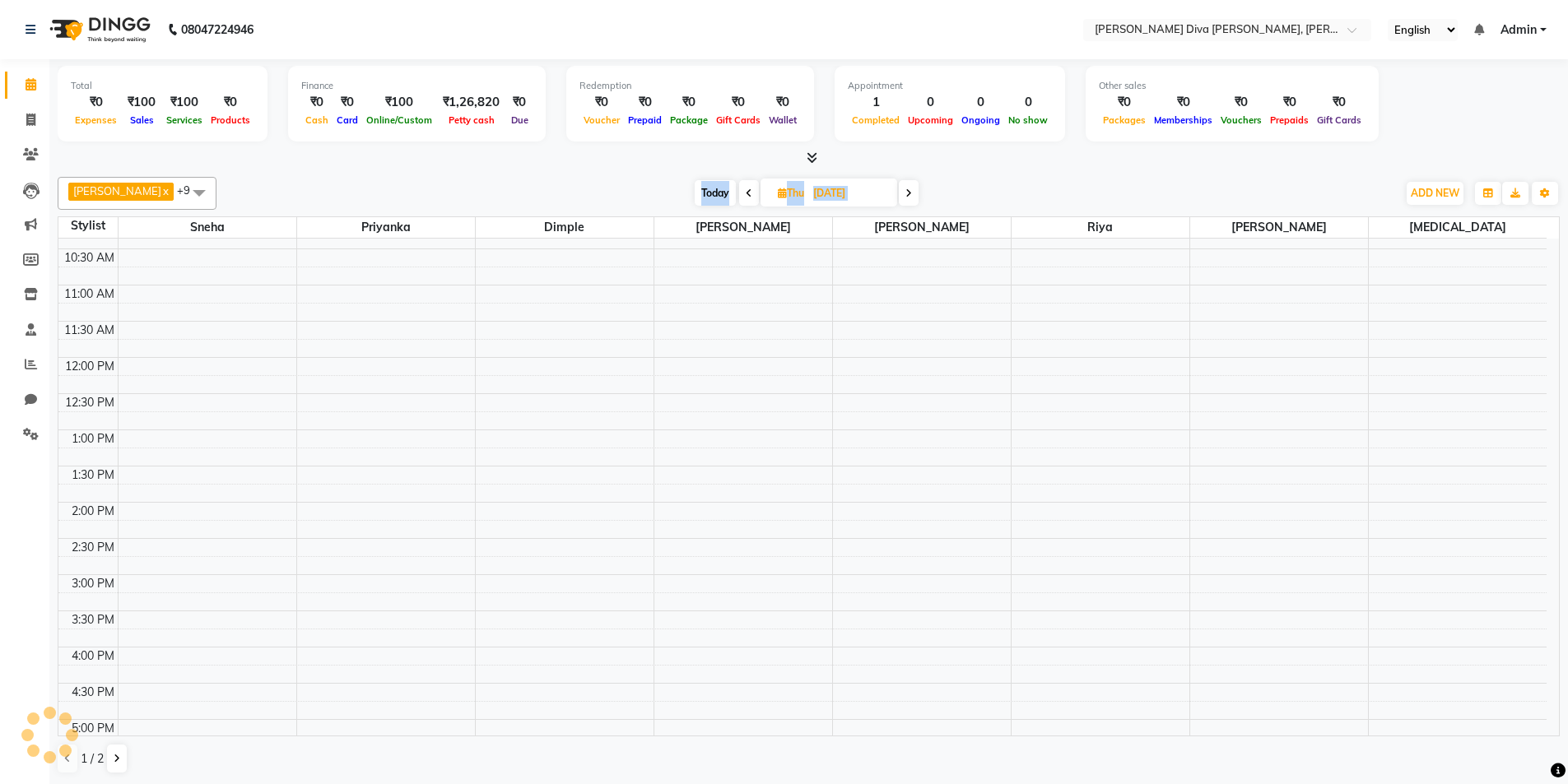 click at bounding box center [909, 193] 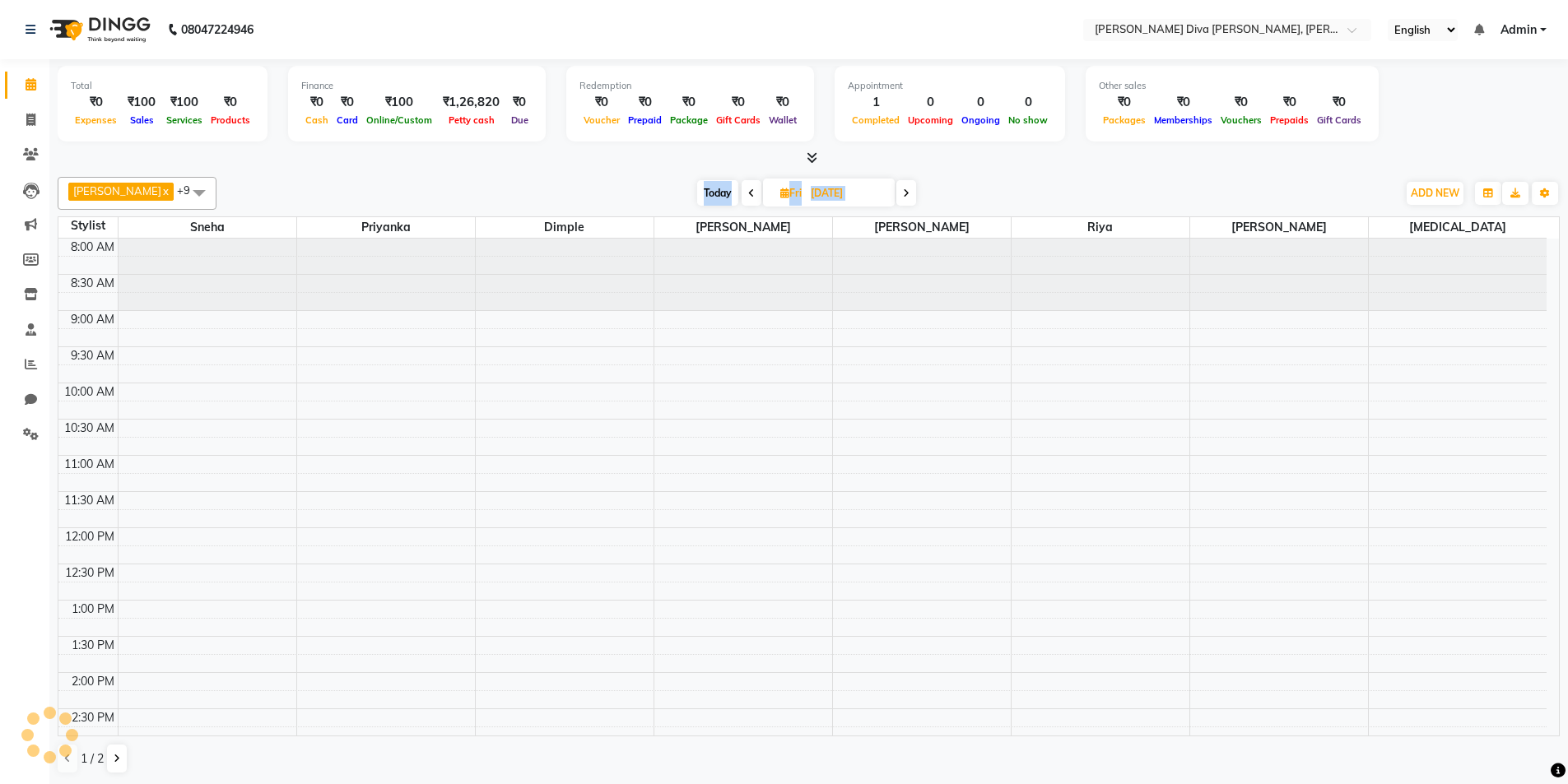 click at bounding box center (906, 193) 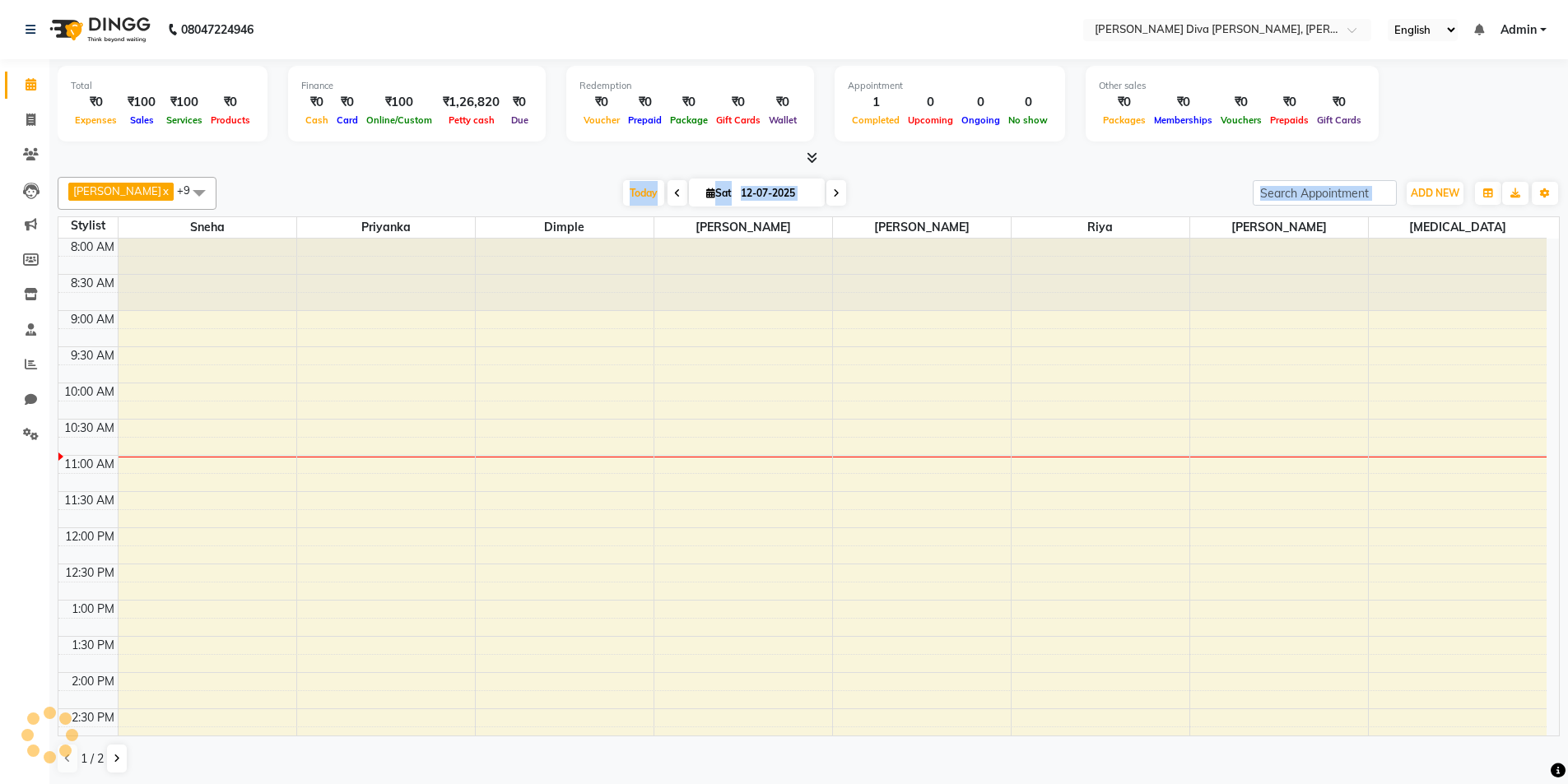 scroll, scrollTop: 218, scrollLeft: 0, axis: vertical 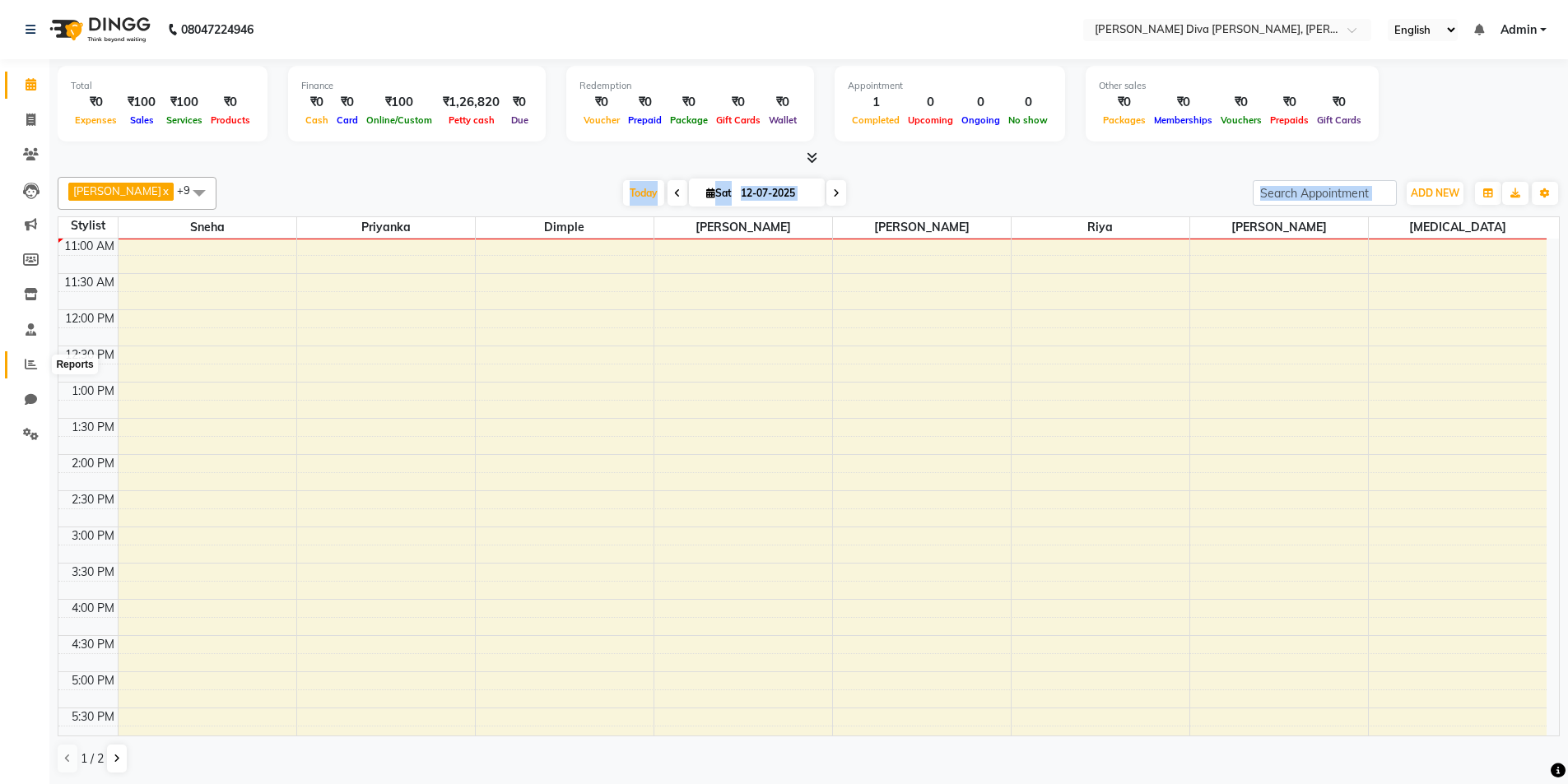 click 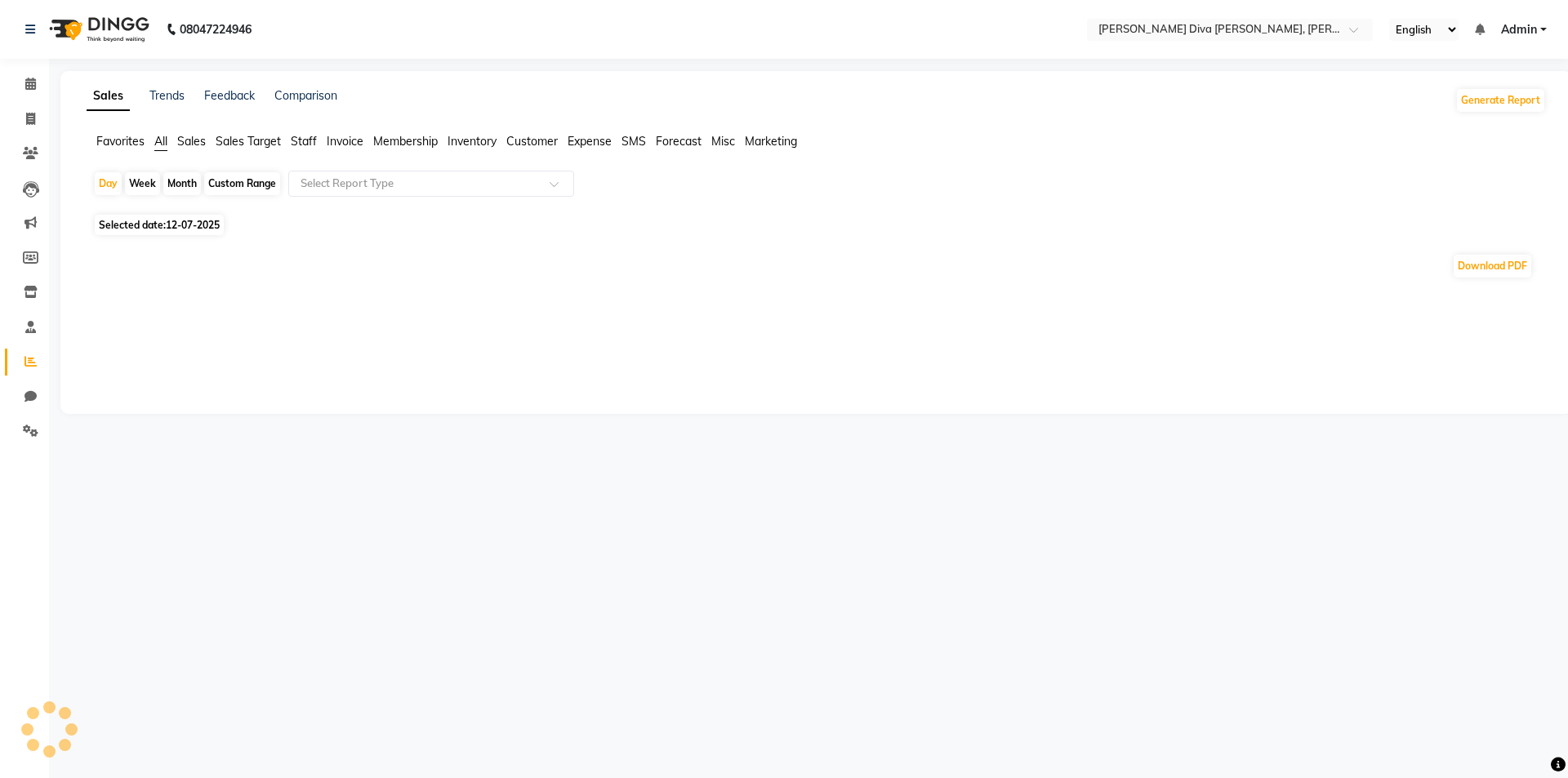 click on "08047224946 Select Location × [PERSON_NAME] Diva Beauty Parlour, [PERSON_NAME] Nagar English ENGLISH Español العربية मराठी हिंदी ગુજરાતી தமிழ் 中文 Notifications nothing to show Admin Manage Profile Change Password Sign out  Version:3.15.4  ☀ [PERSON_NAME] Diva Beauty Parlour, [PERSON_NAME] Nagar  Calendar  Invoice  Clients  Leads   Marketing  Members  Inventory  Staff  Reports  Chat  Settings Completed InProgress Upcoming Dropped Tentative Check-In Confirm Bookings Generate Report Segments Page Builder Sales Trends Feedback Comparison Generate Report Favorites All Sales Sales Target Staff Invoice Membership Inventory Customer Expense SMS Forecast Misc Marketing  Day   Week   Month   Custom Range  Select Report Type Selected date:  [DATE]  Download PDF ★ [PERSON_NAME] as Favorite  Choose how you'd like to save "" report to favorites  Save to Personal Favorites:   Only you can see this report in your favorites tab. Share with Organization:" at bounding box center (784, 389) 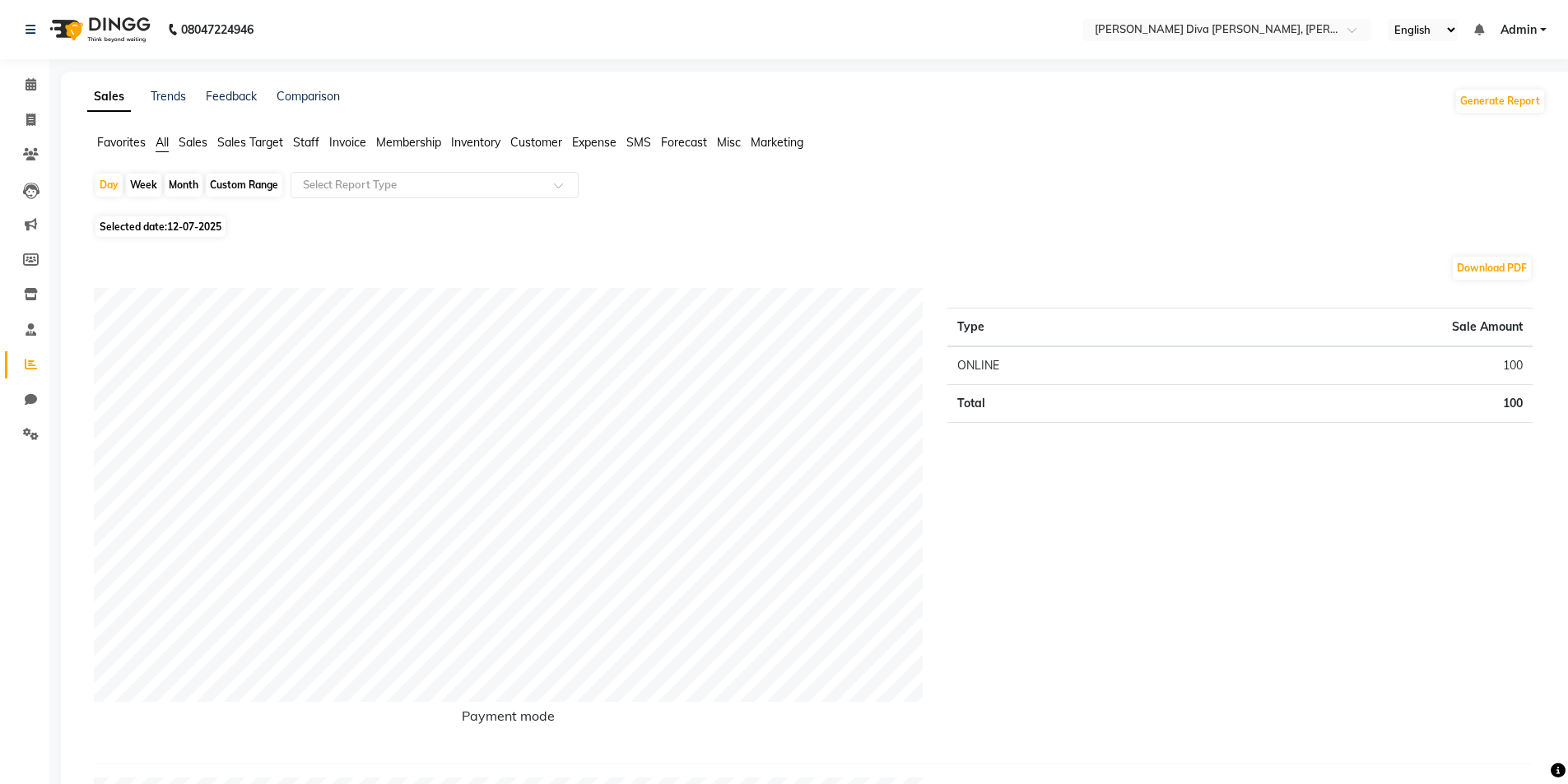 click on "Month" 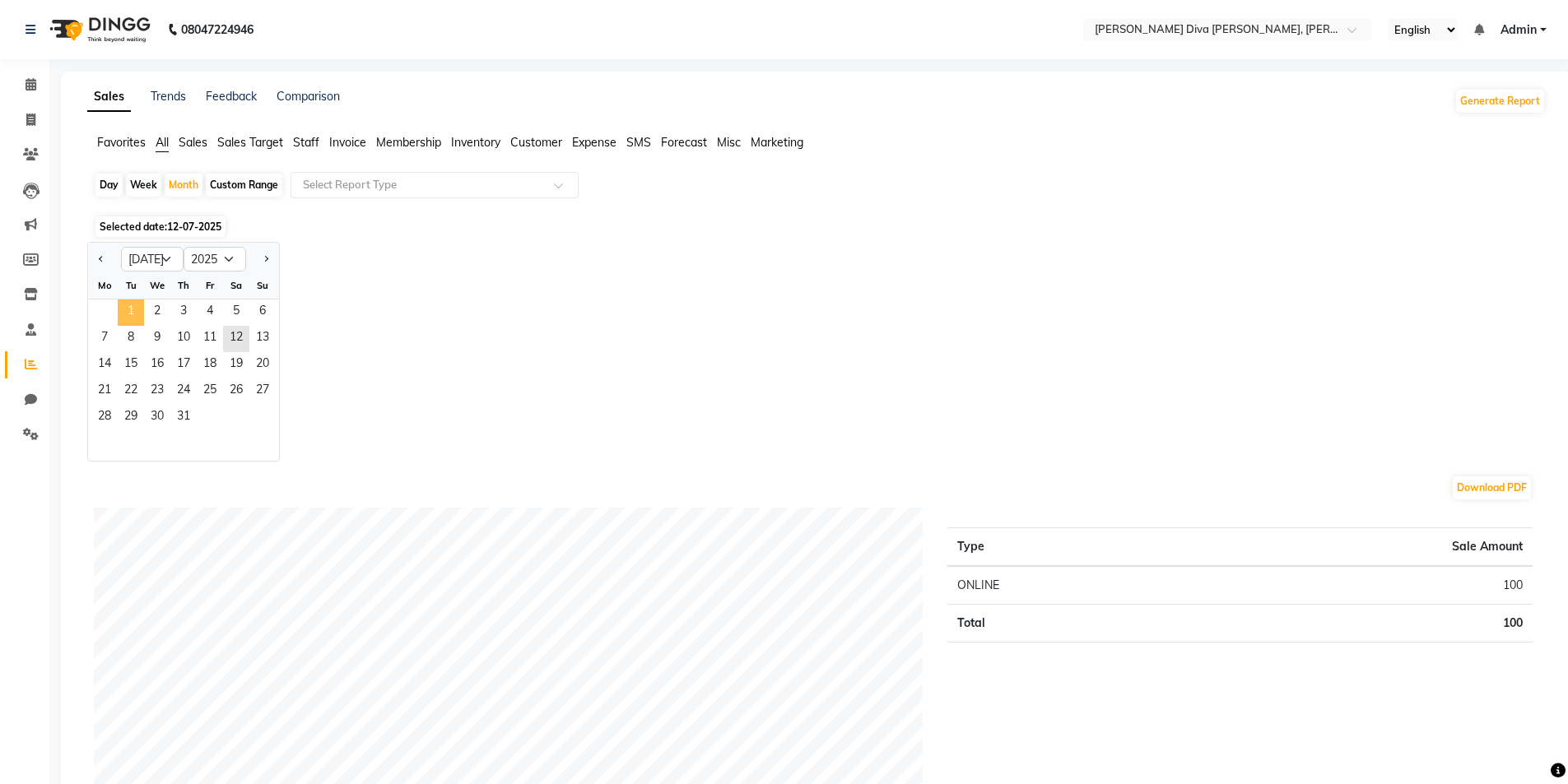 click on "1" 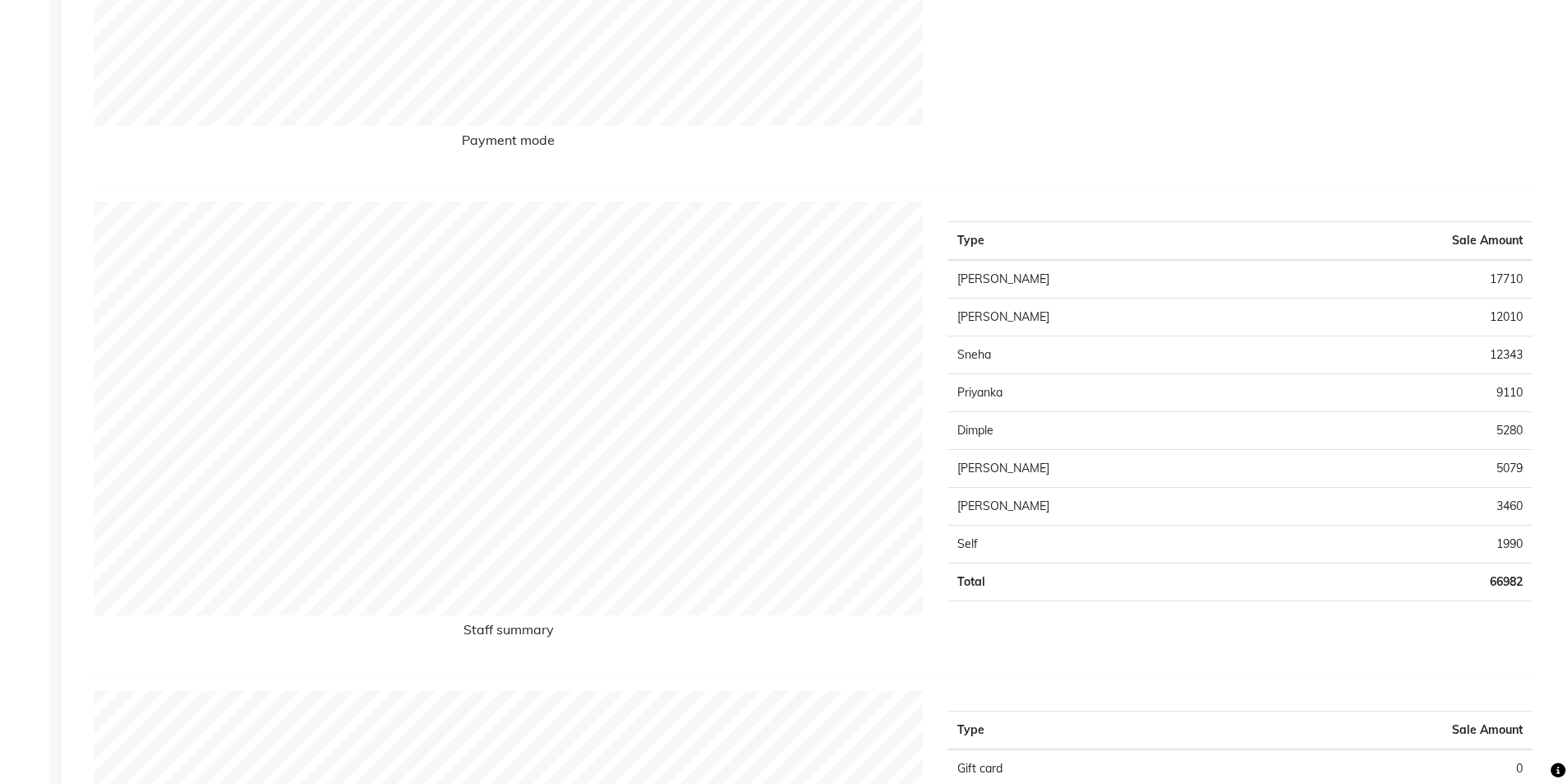 scroll, scrollTop: 658, scrollLeft: 0, axis: vertical 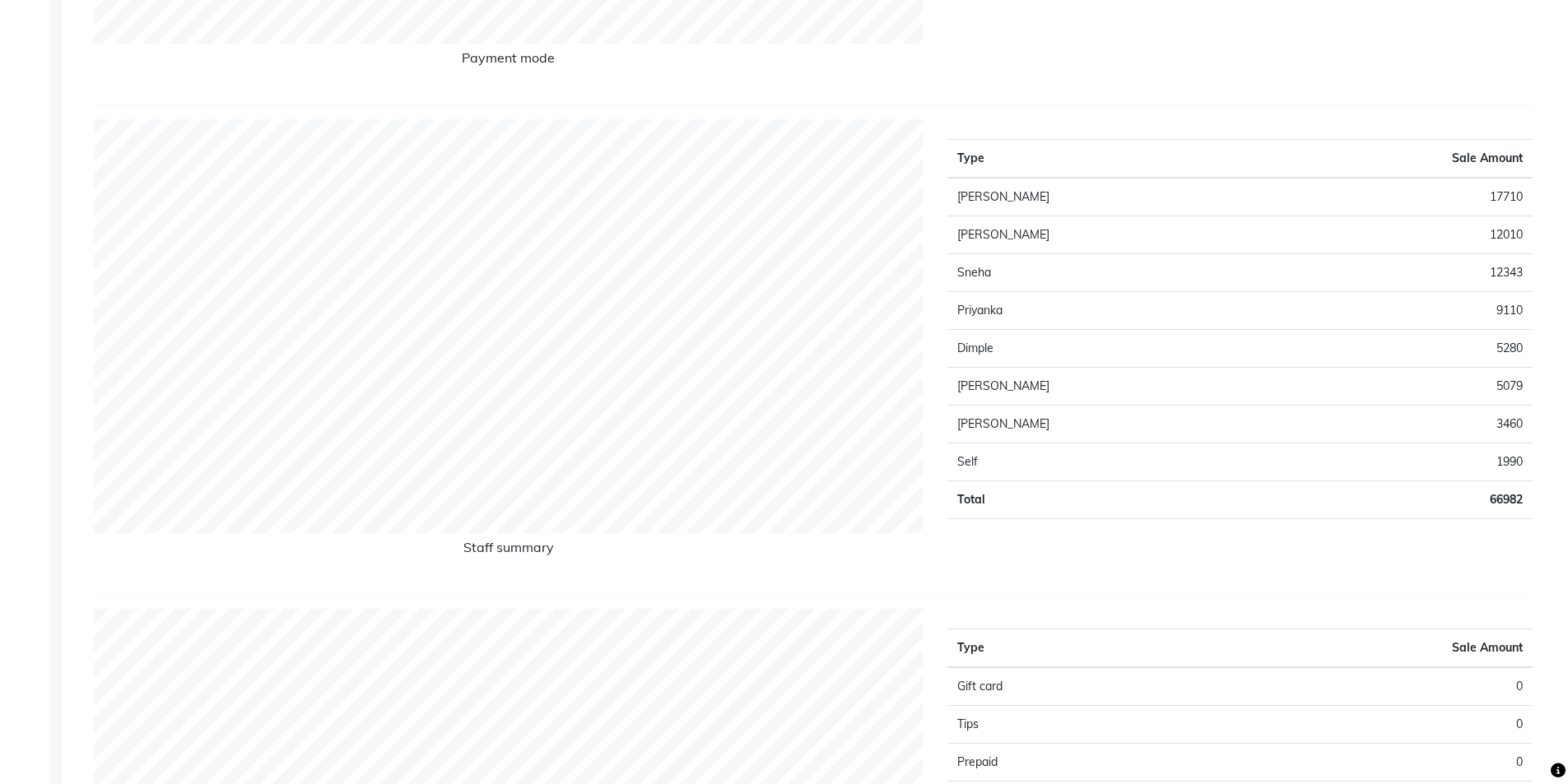 click on "Type Sale Amount [PERSON_NAME] 17710 [PERSON_NAME] 12010 [PERSON_NAME] 12343 Priyanka 9110 Dimple 5280 [PERSON_NAME] 5079 [PERSON_NAME] 3460 Self 1990 Total 66982" 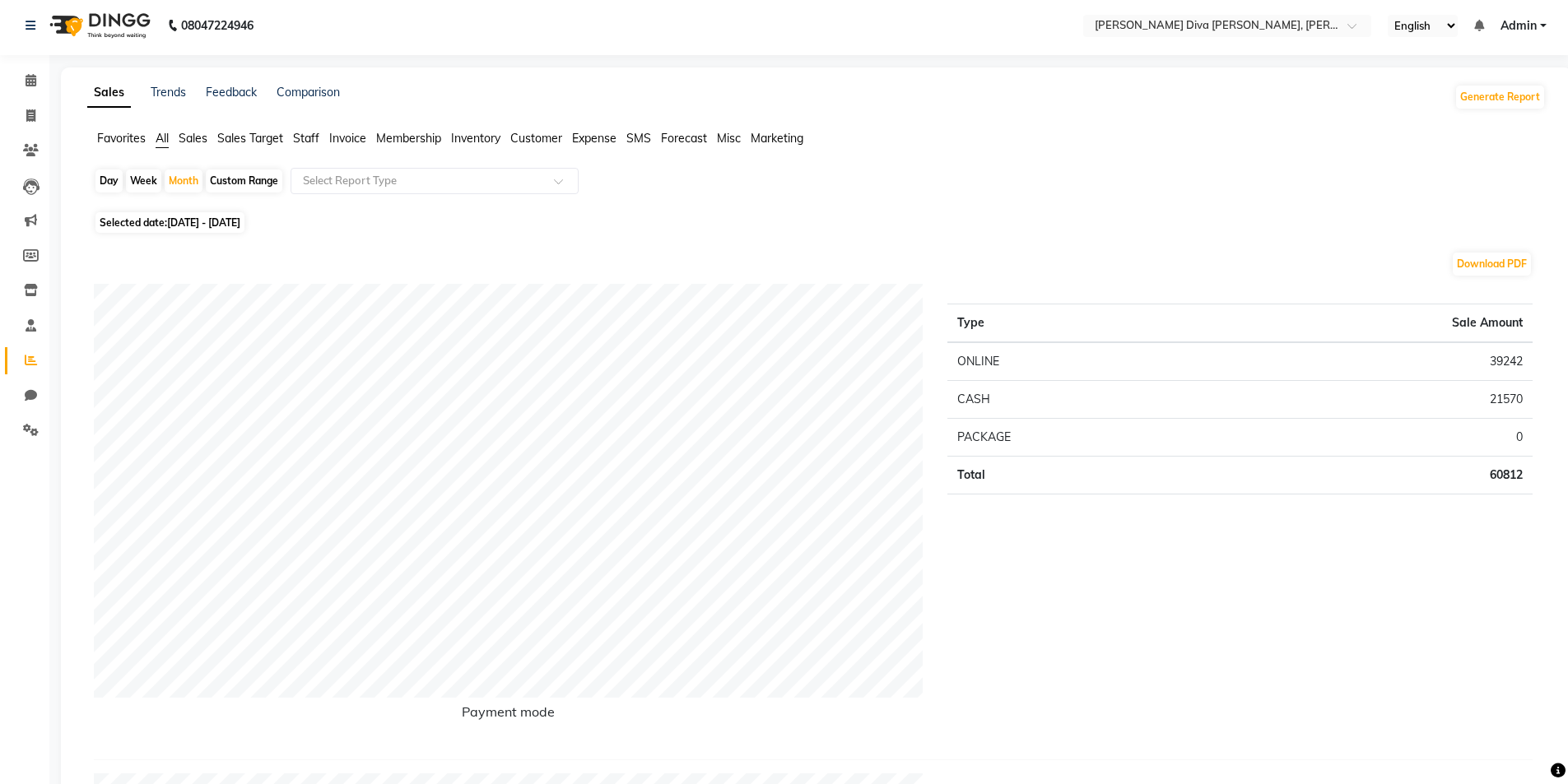 scroll, scrollTop: 0, scrollLeft: 0, axis: both 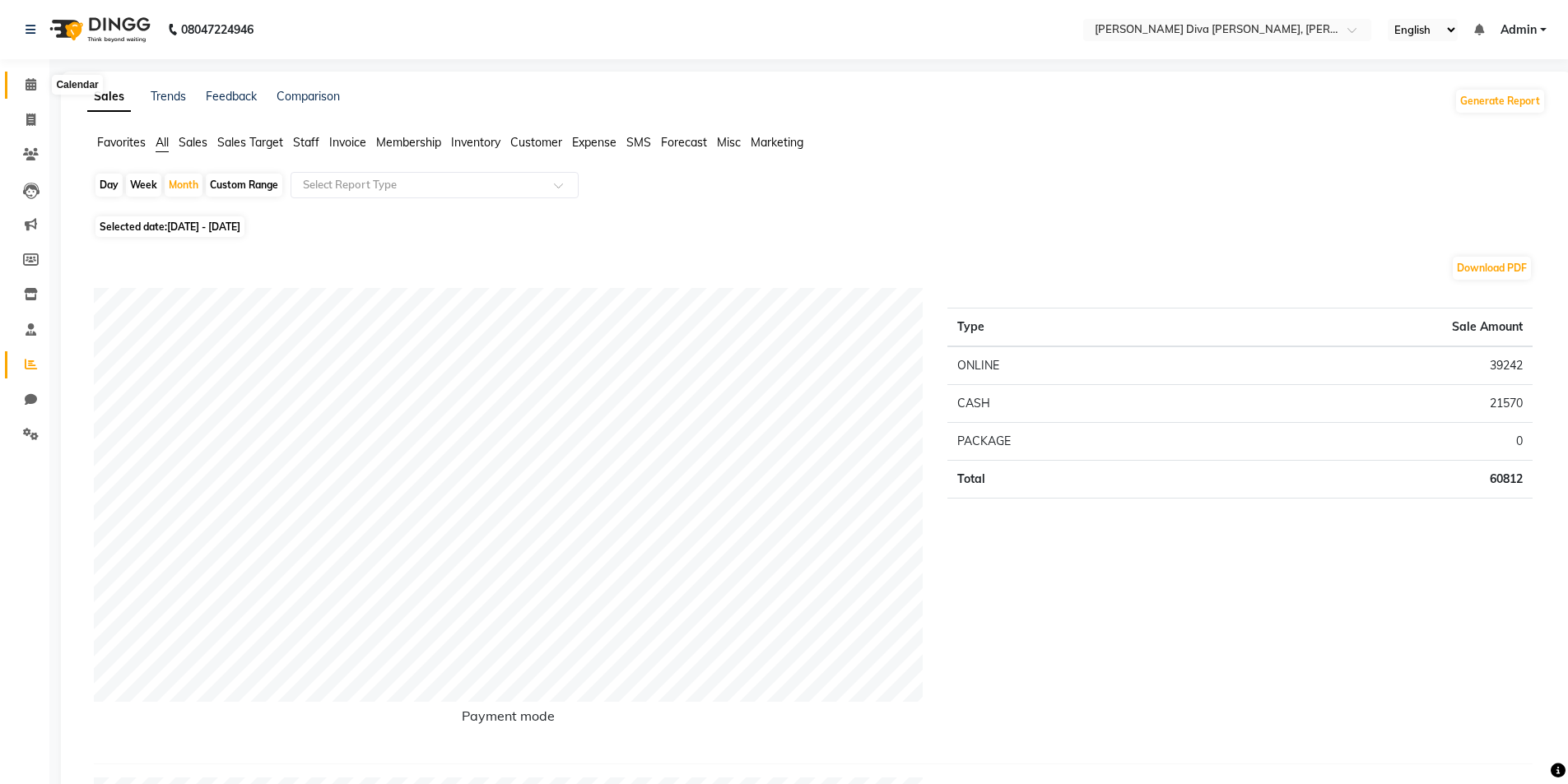 click 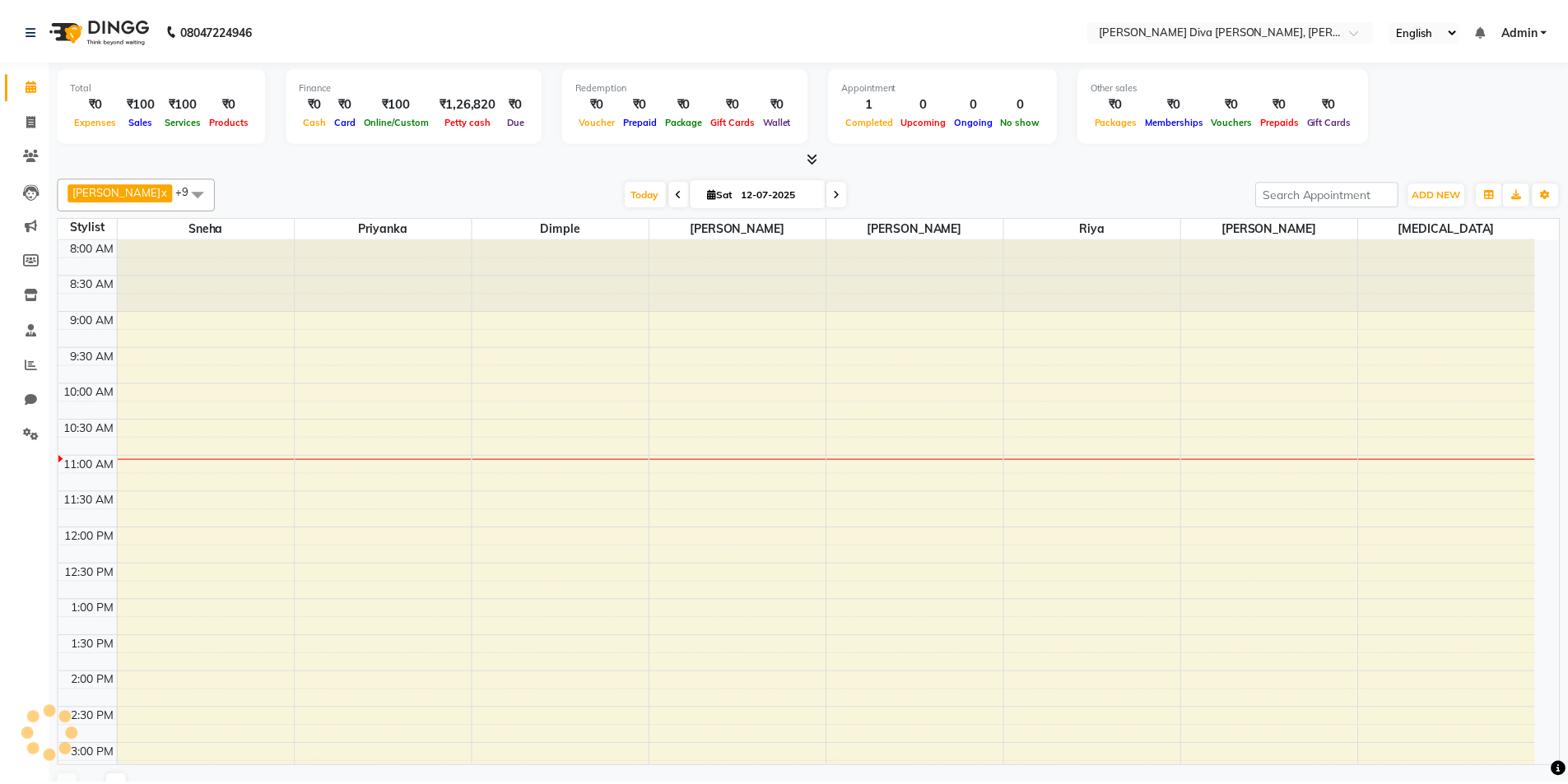 scroll, scrollTop: 0, scrollLeft: 0, axis: both 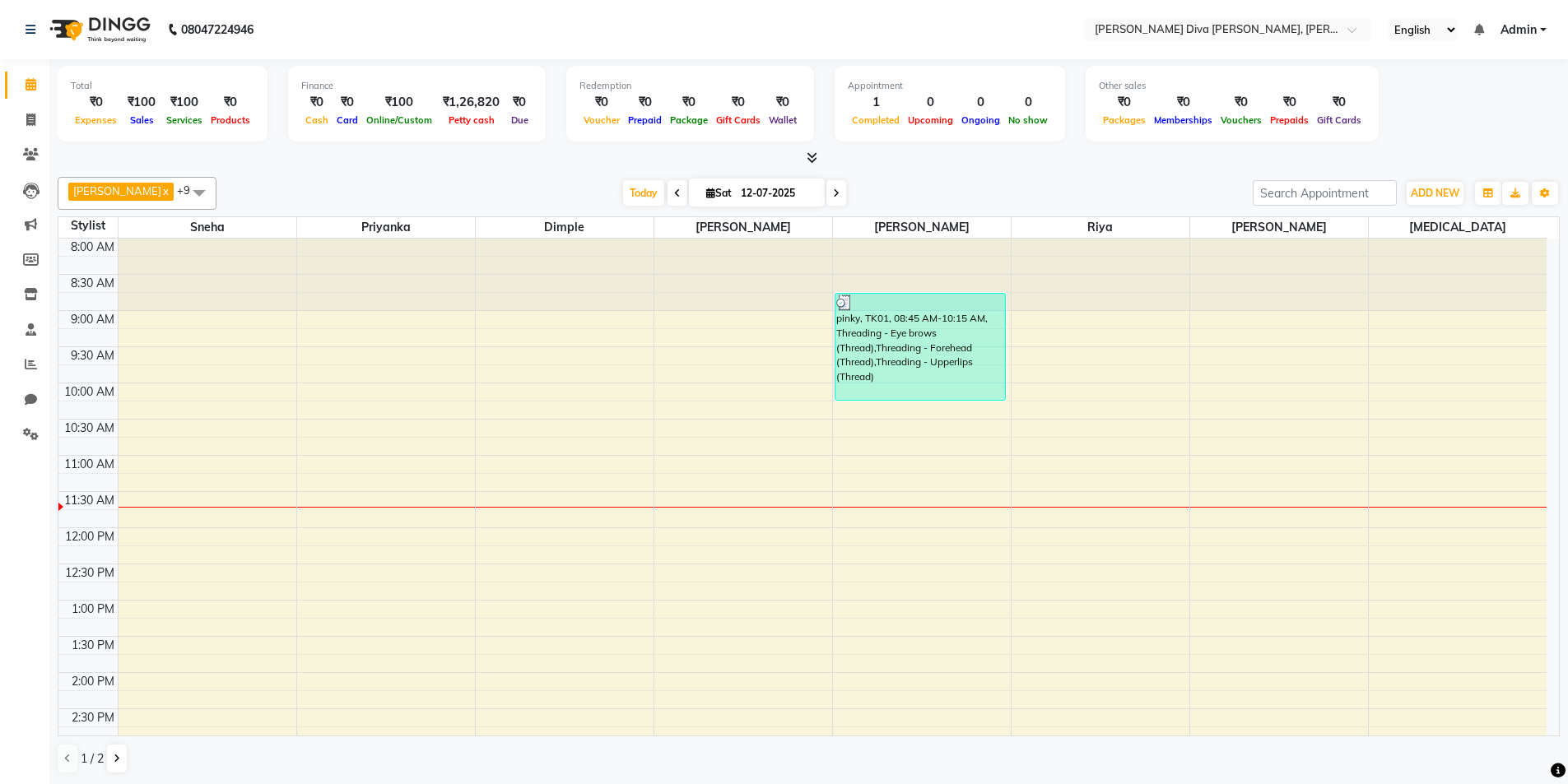 click at bounding box center [677, 193] 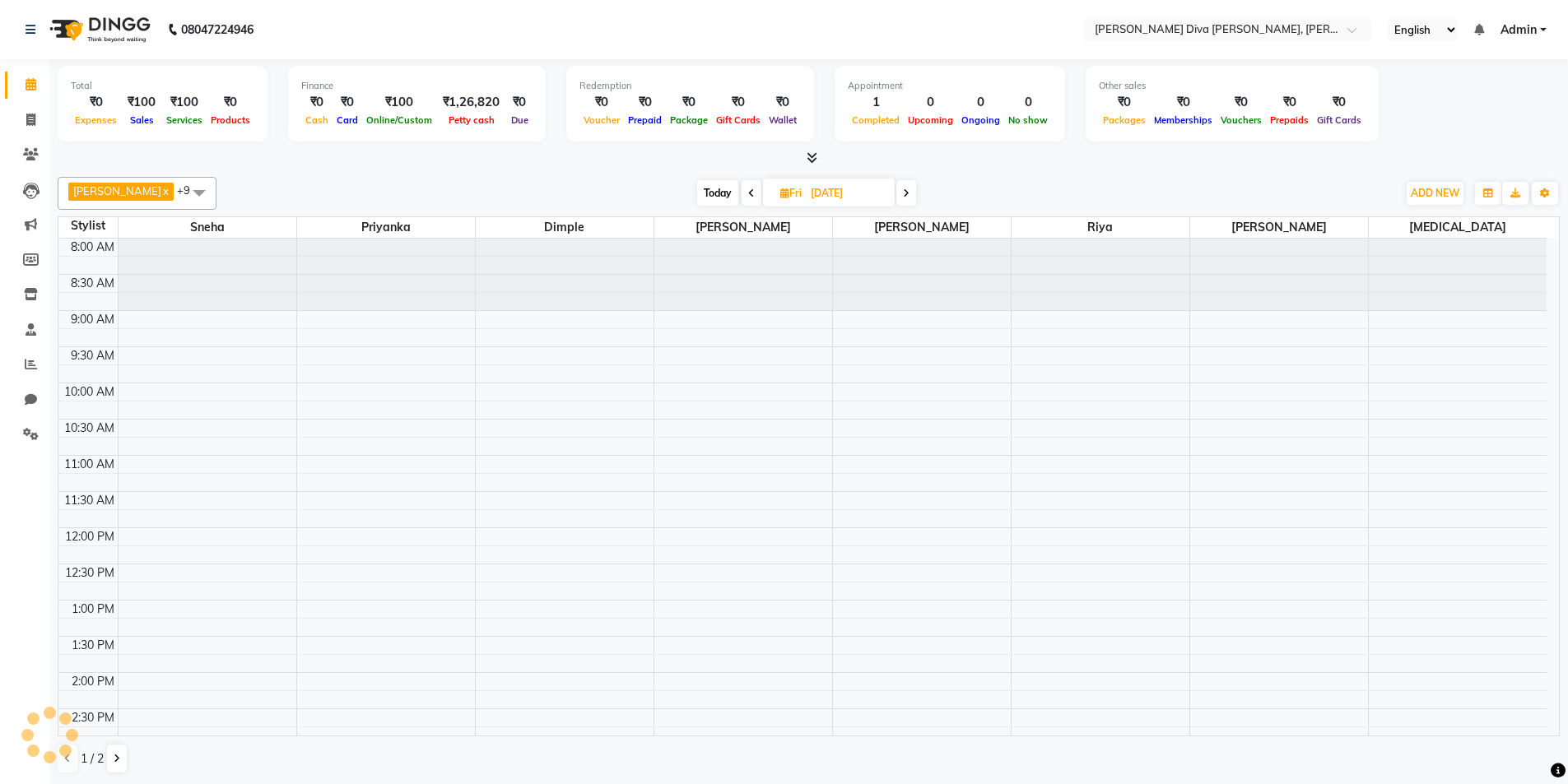 scroll, scrollTop: 218, scrollLeft: 0, axis: vertical 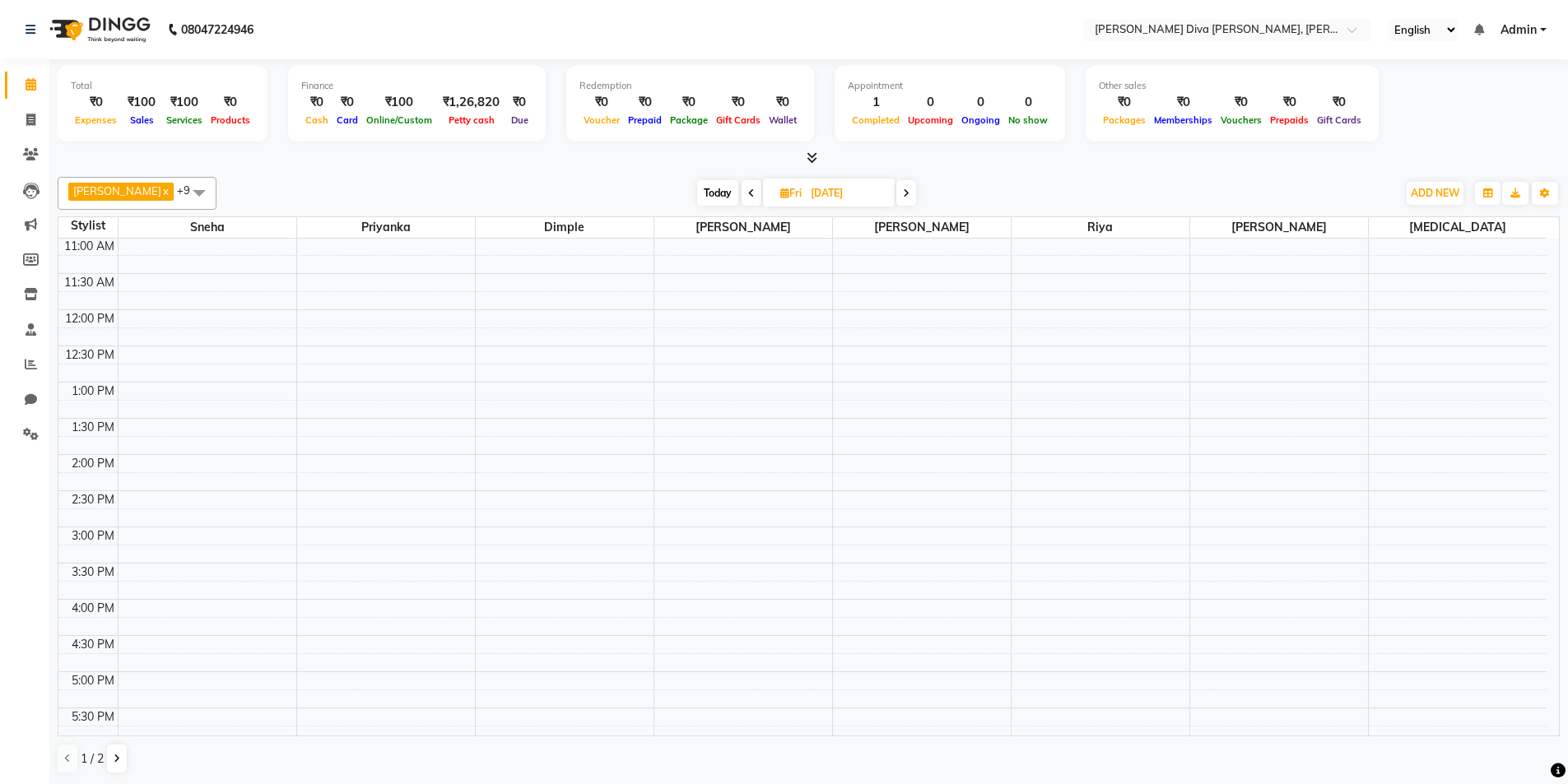 click at bounding box center (751, 193) 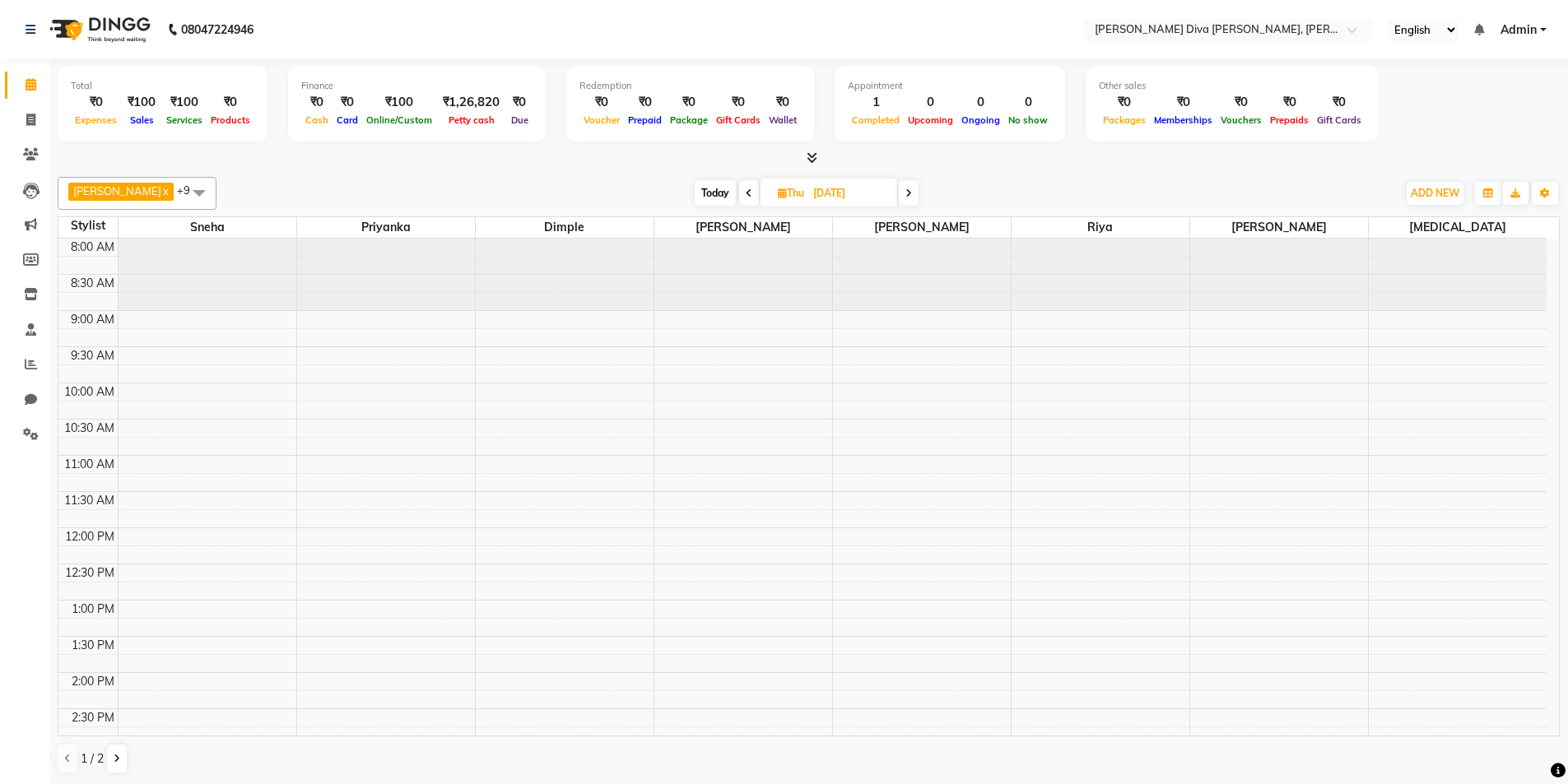 scroll, scrollTop: 218, scrollLeft: 0, axis: vertical 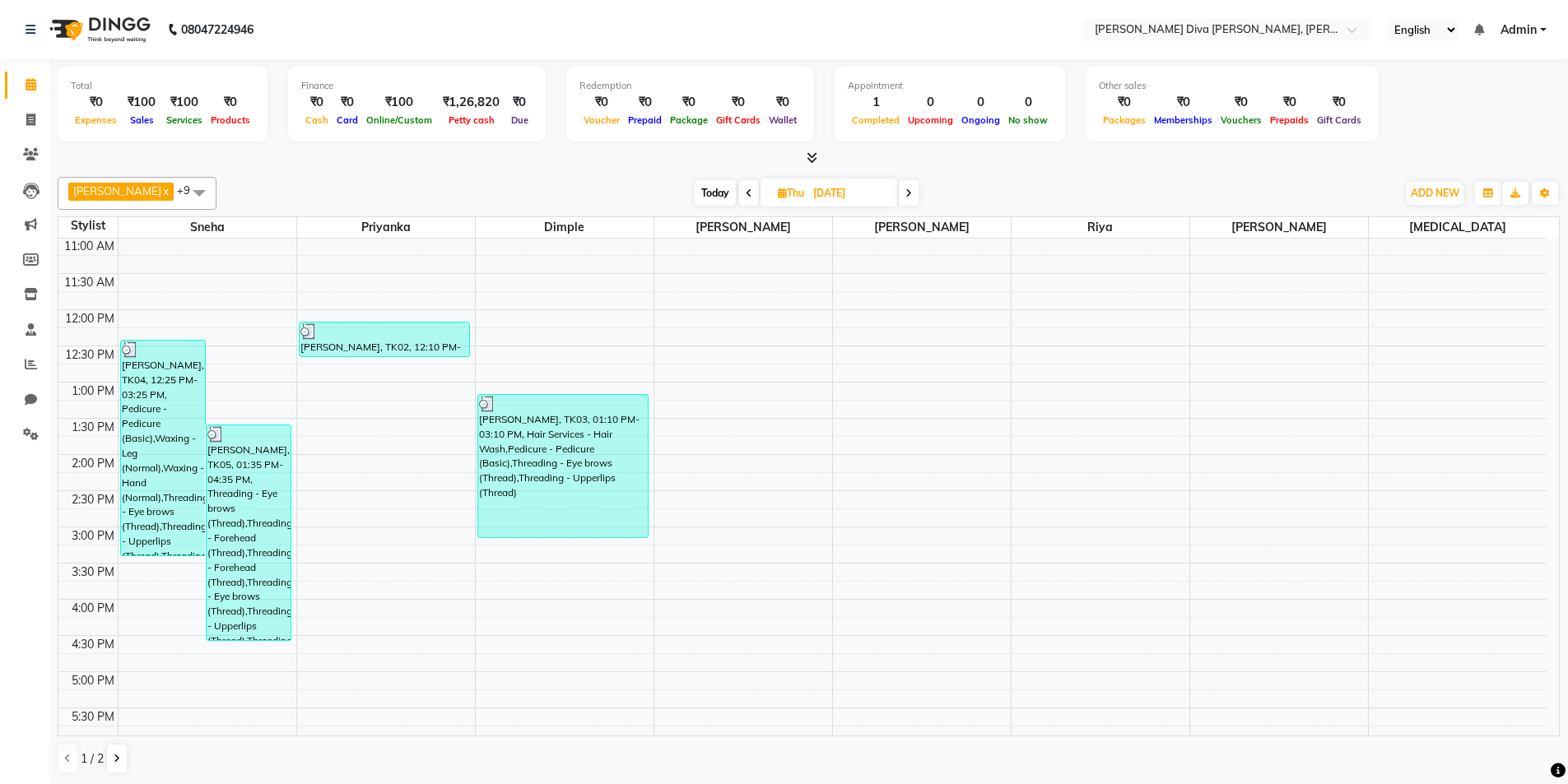 click at bounding box center [749, 193] 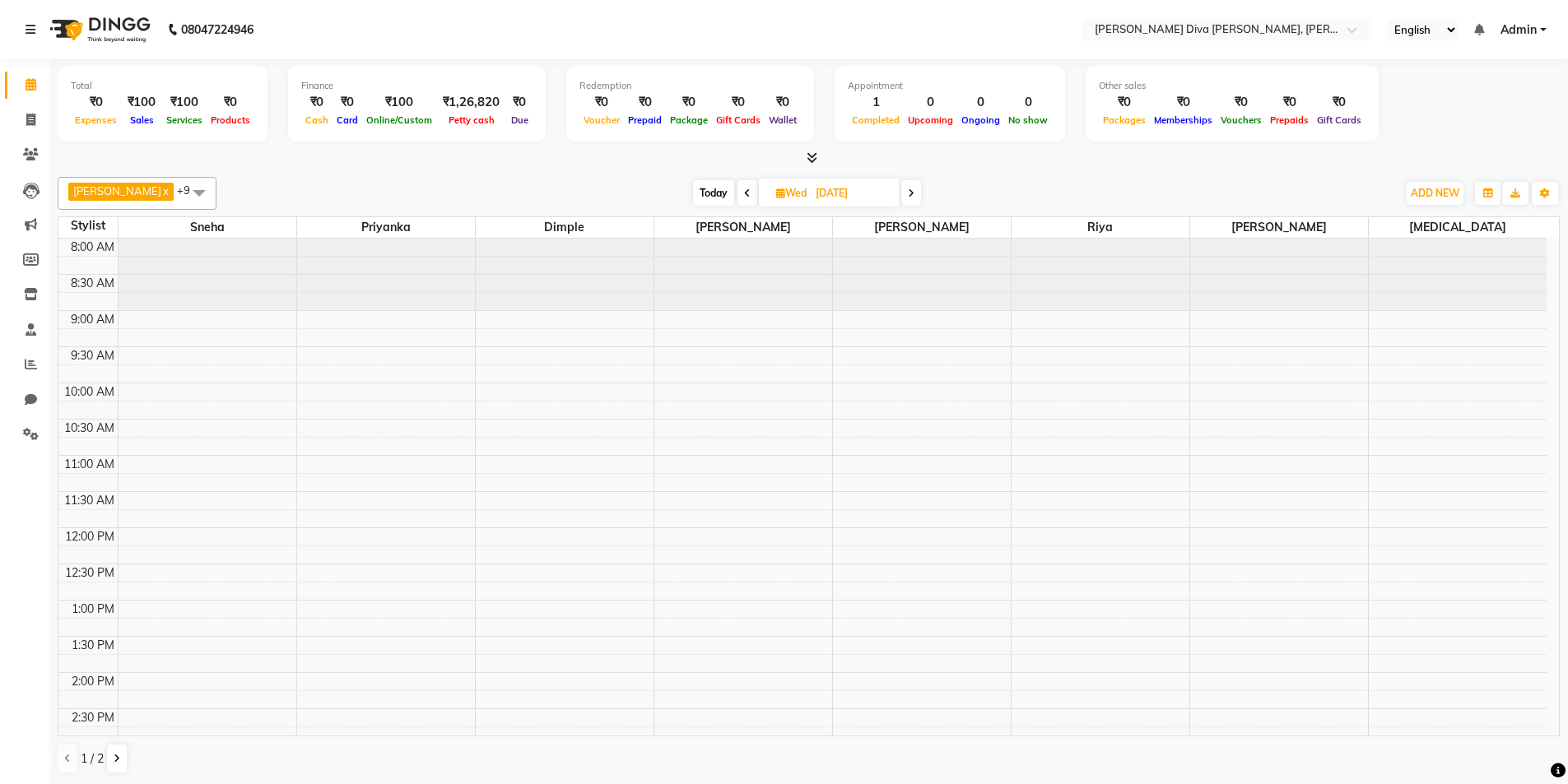 scroll, scrollTop: 218, scrollLeft: 0, axis: vertical 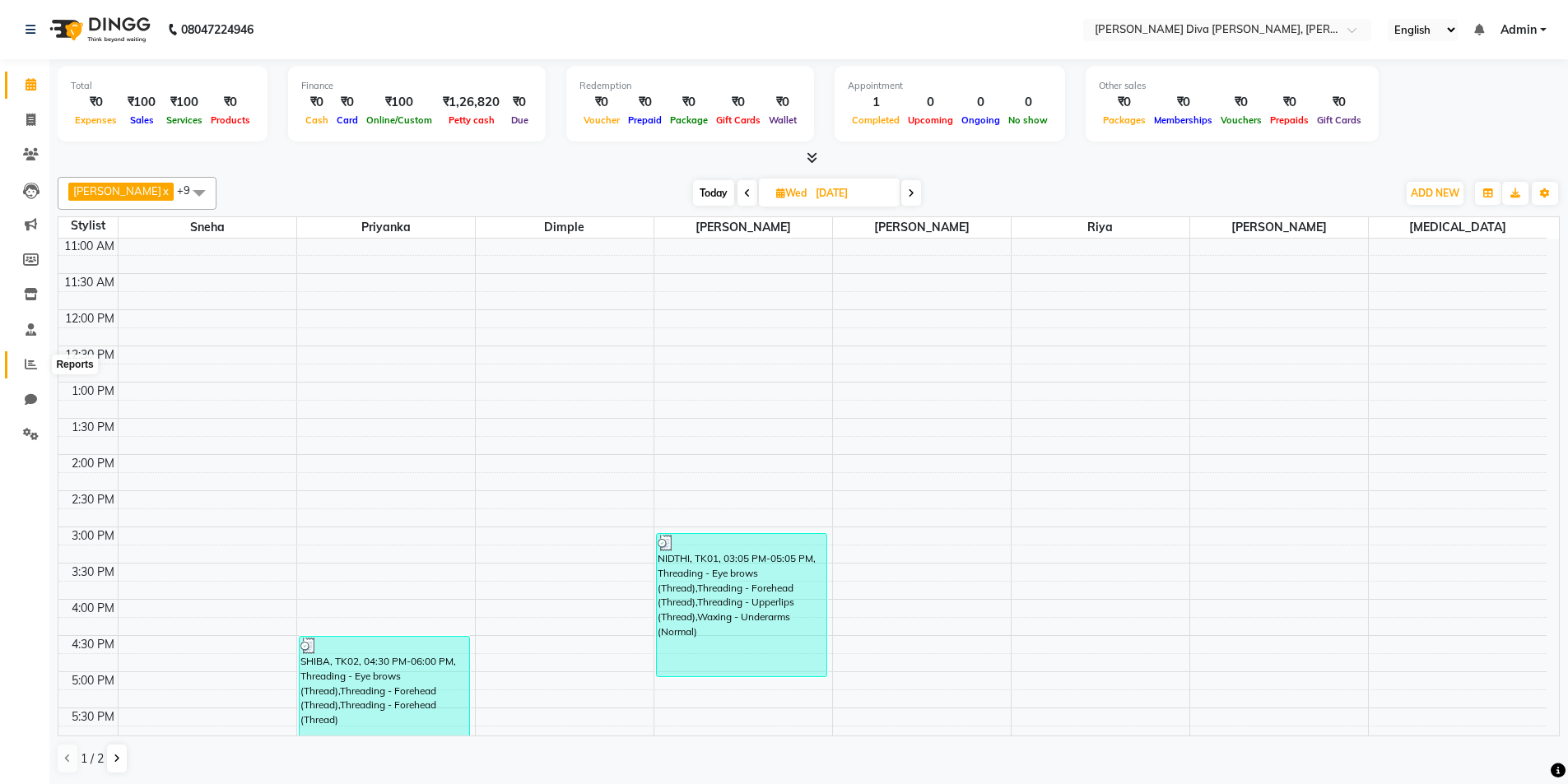 click 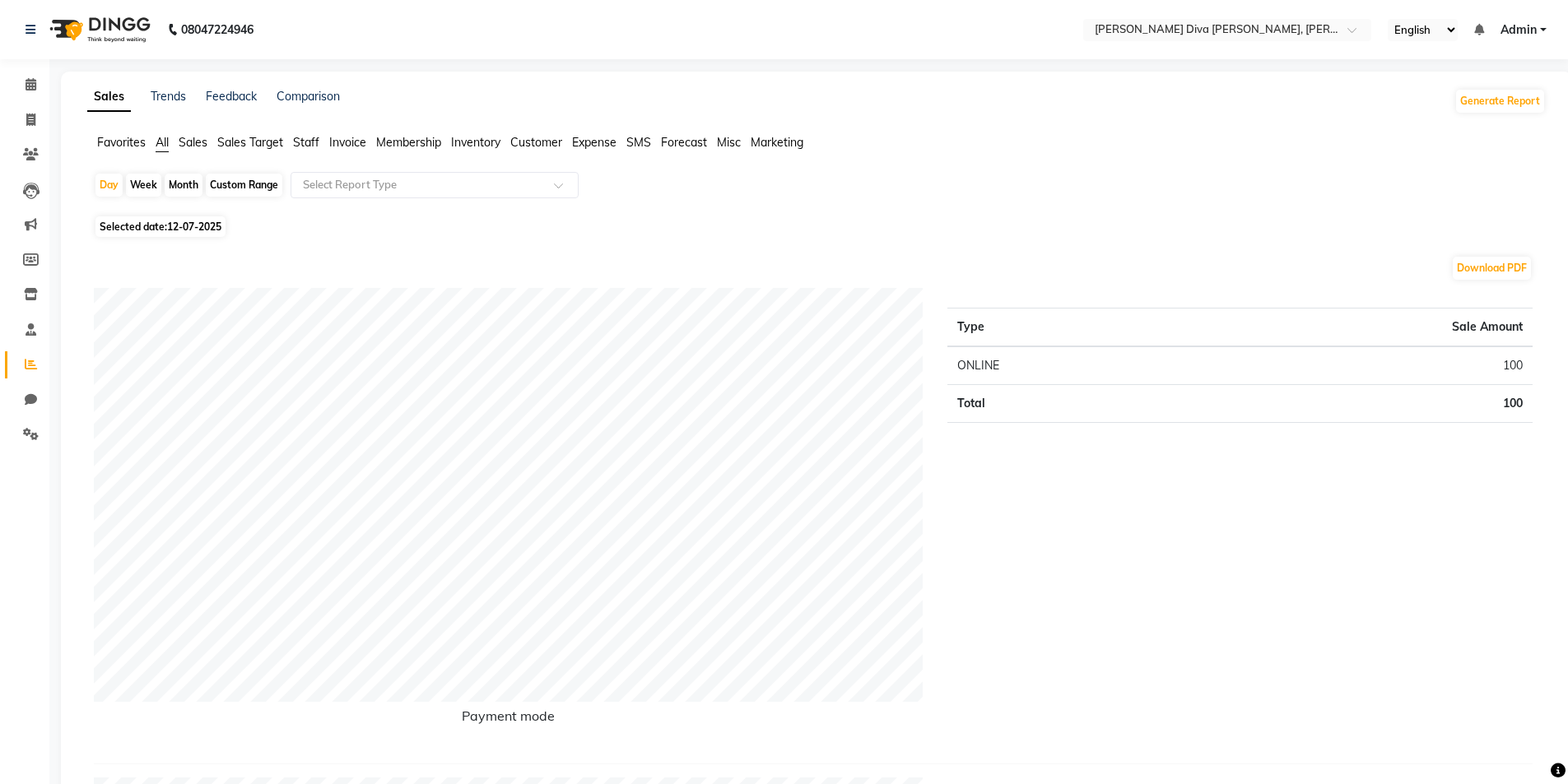 click on "12-07-2025" 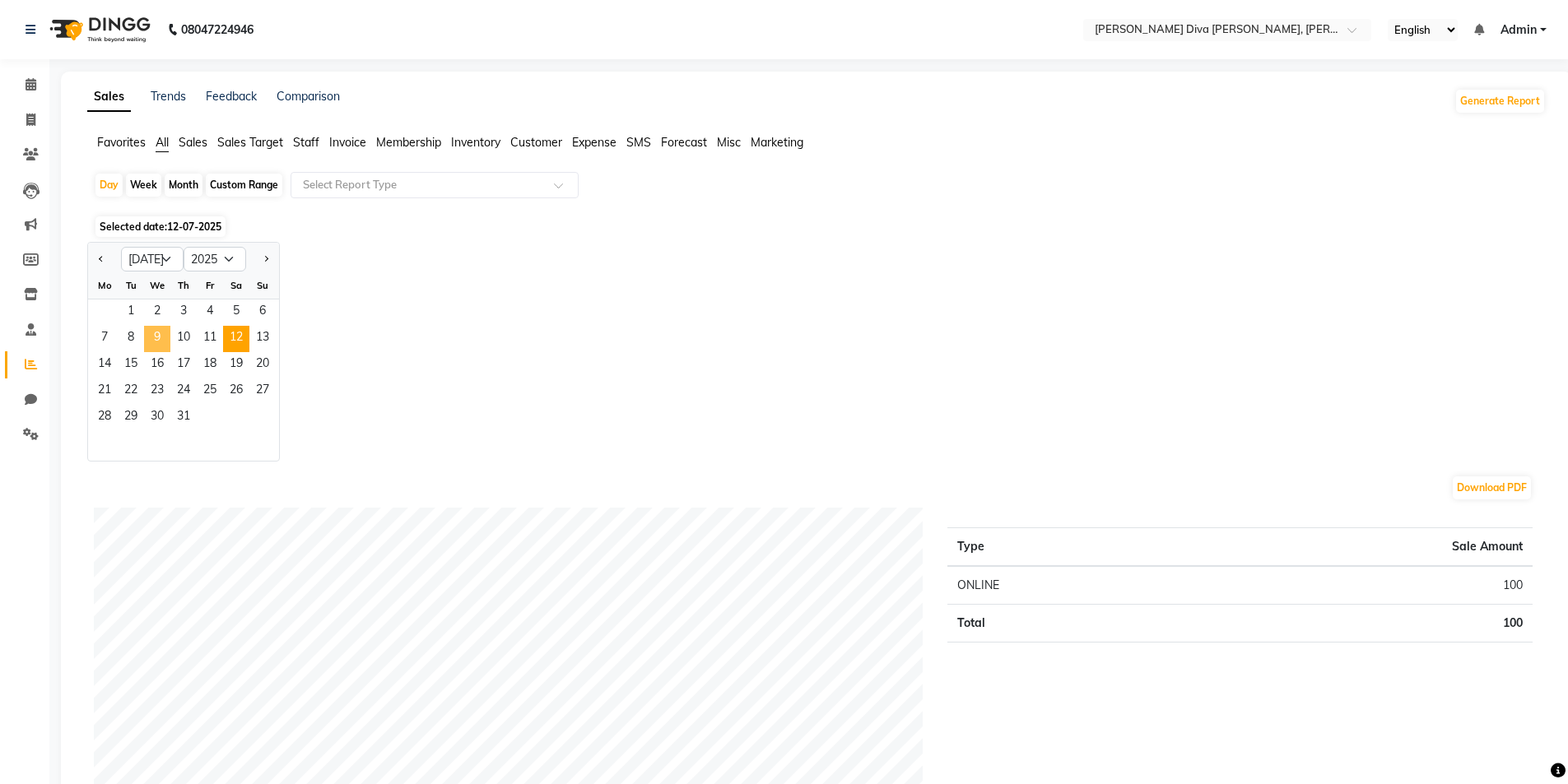 click on "9" 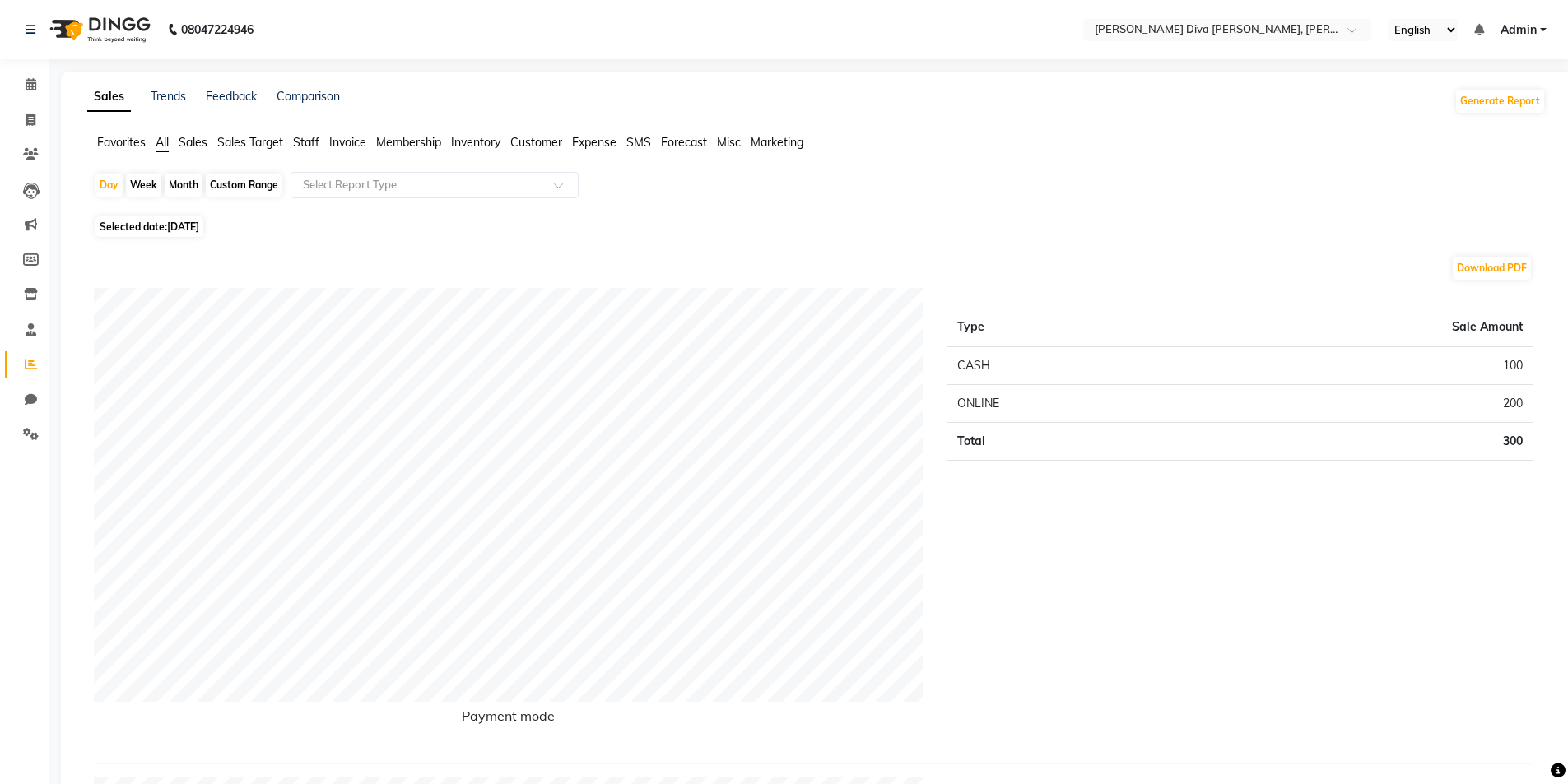 click on "[DATE]" 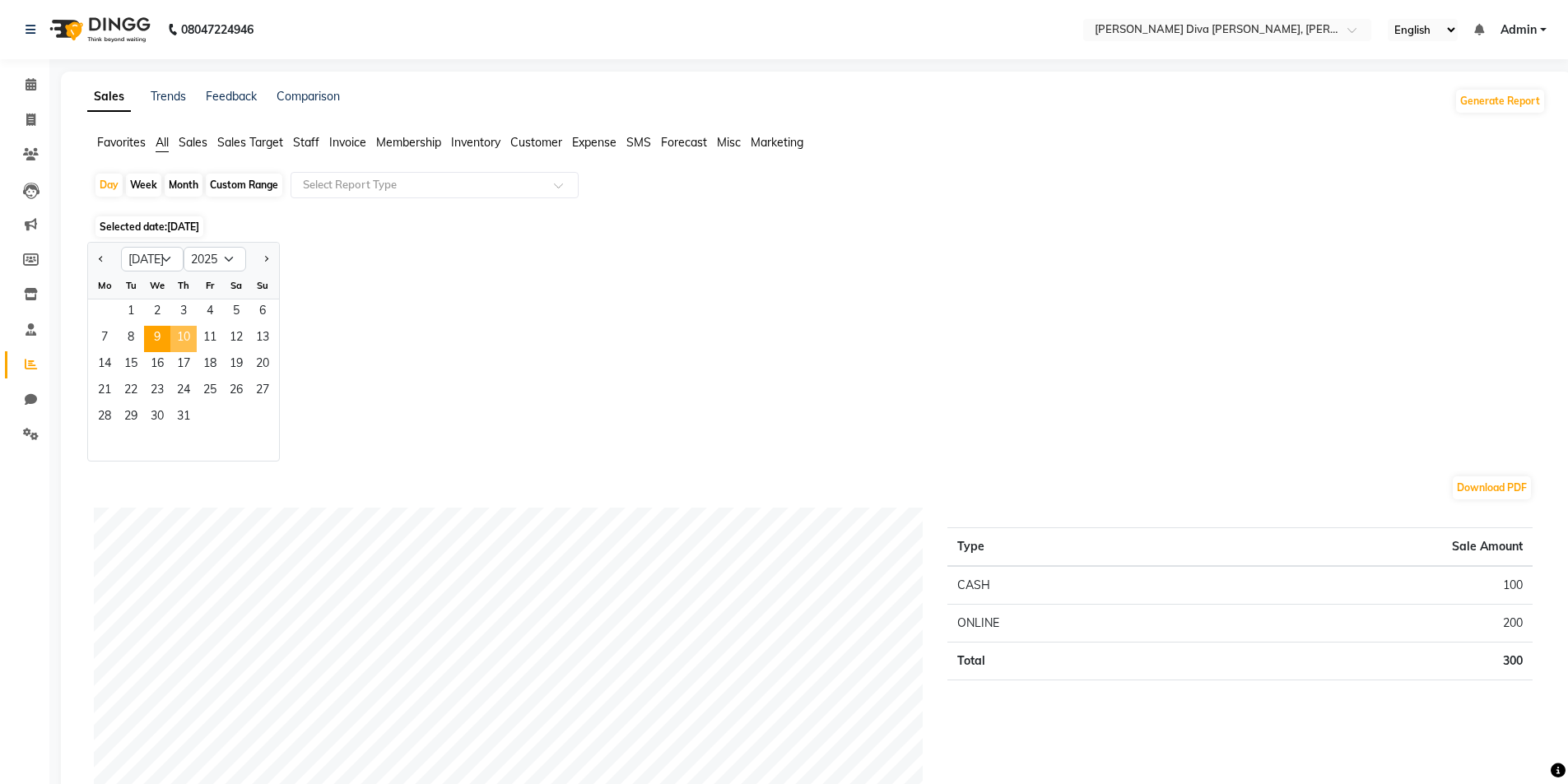 click on "10" 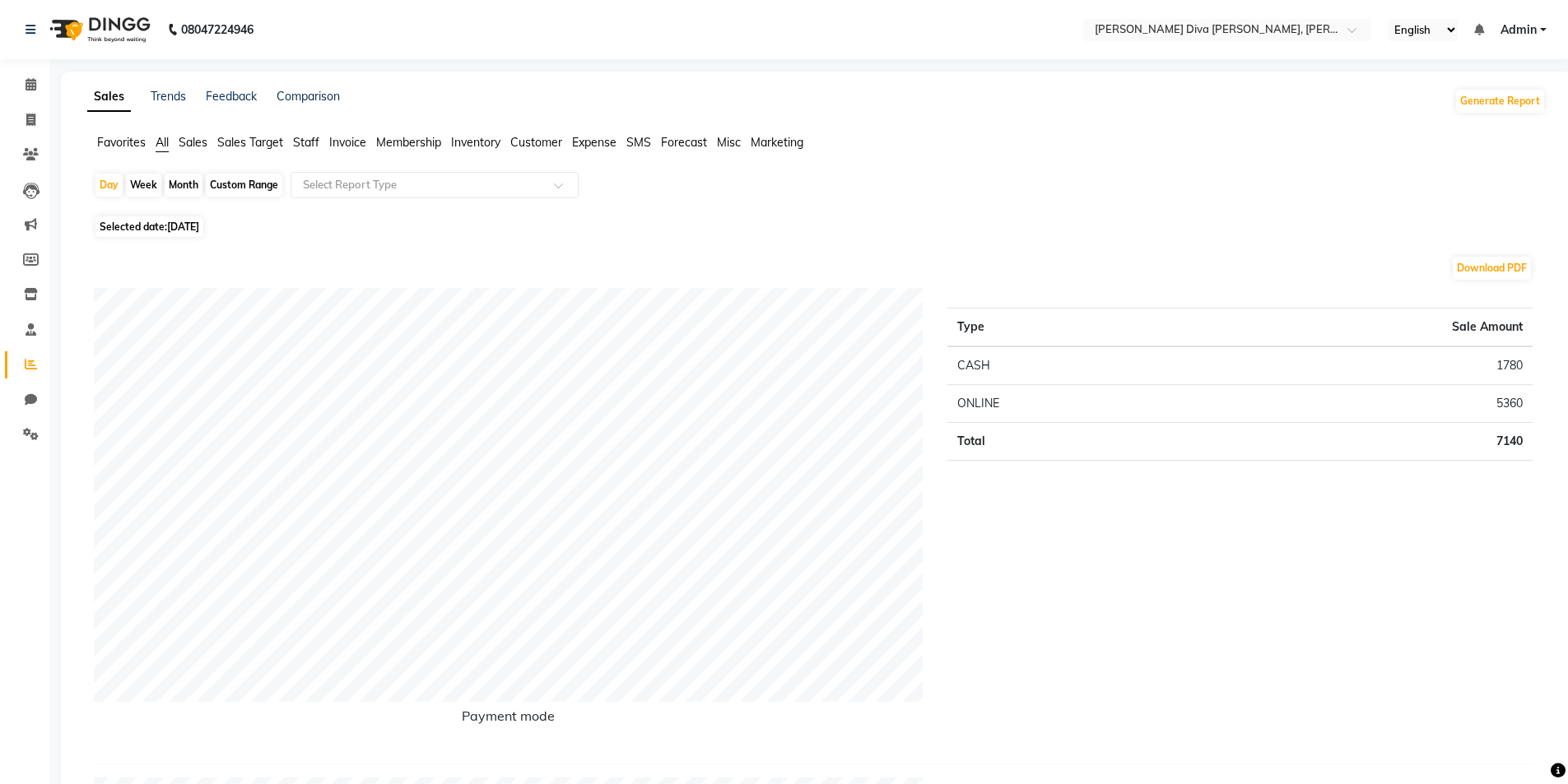 drag, startPoint x: 723, startPoint y: 25, endPoint x: 147, endPoint y: 224, distance: 609.40709 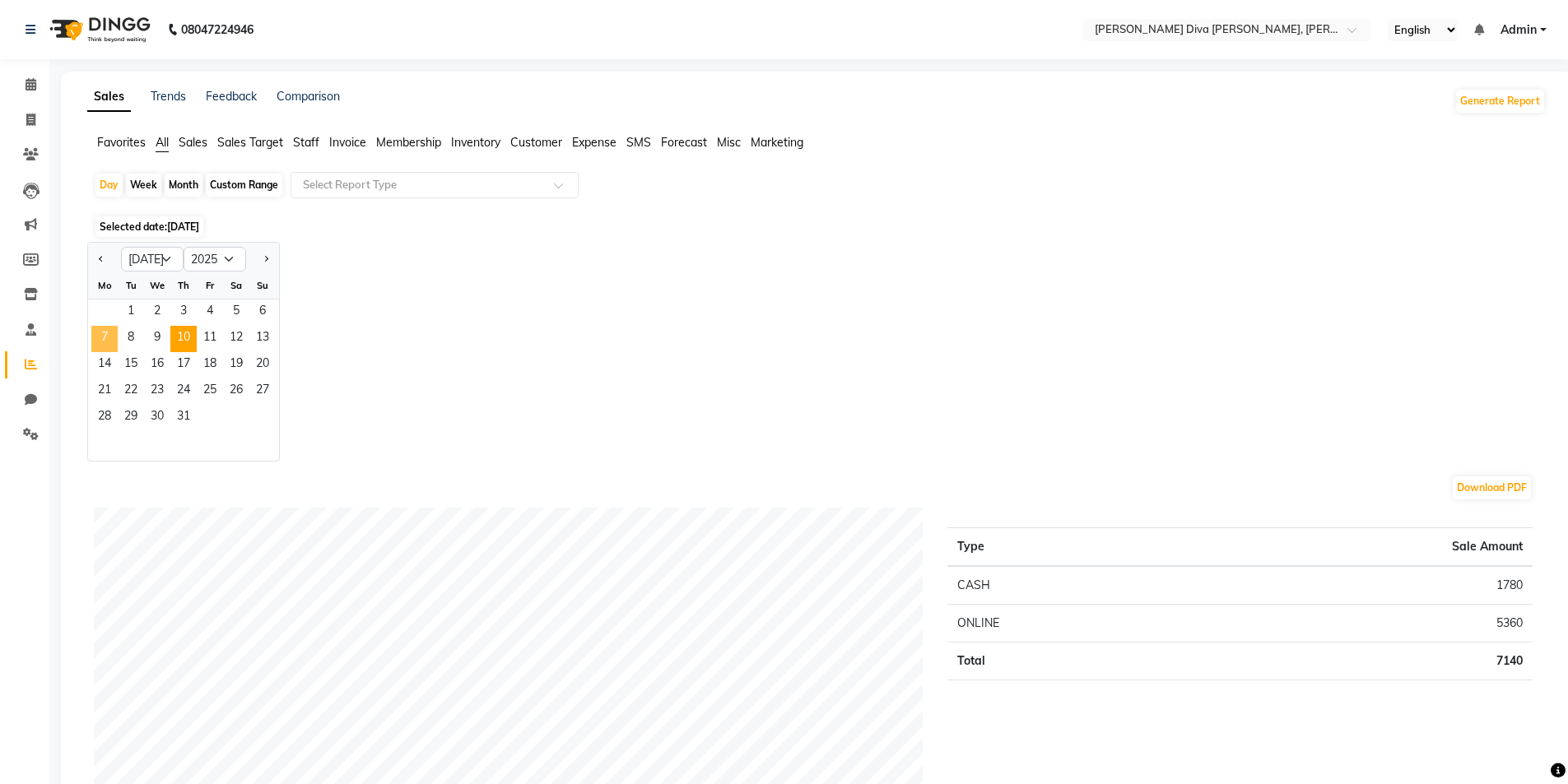 click on "7" 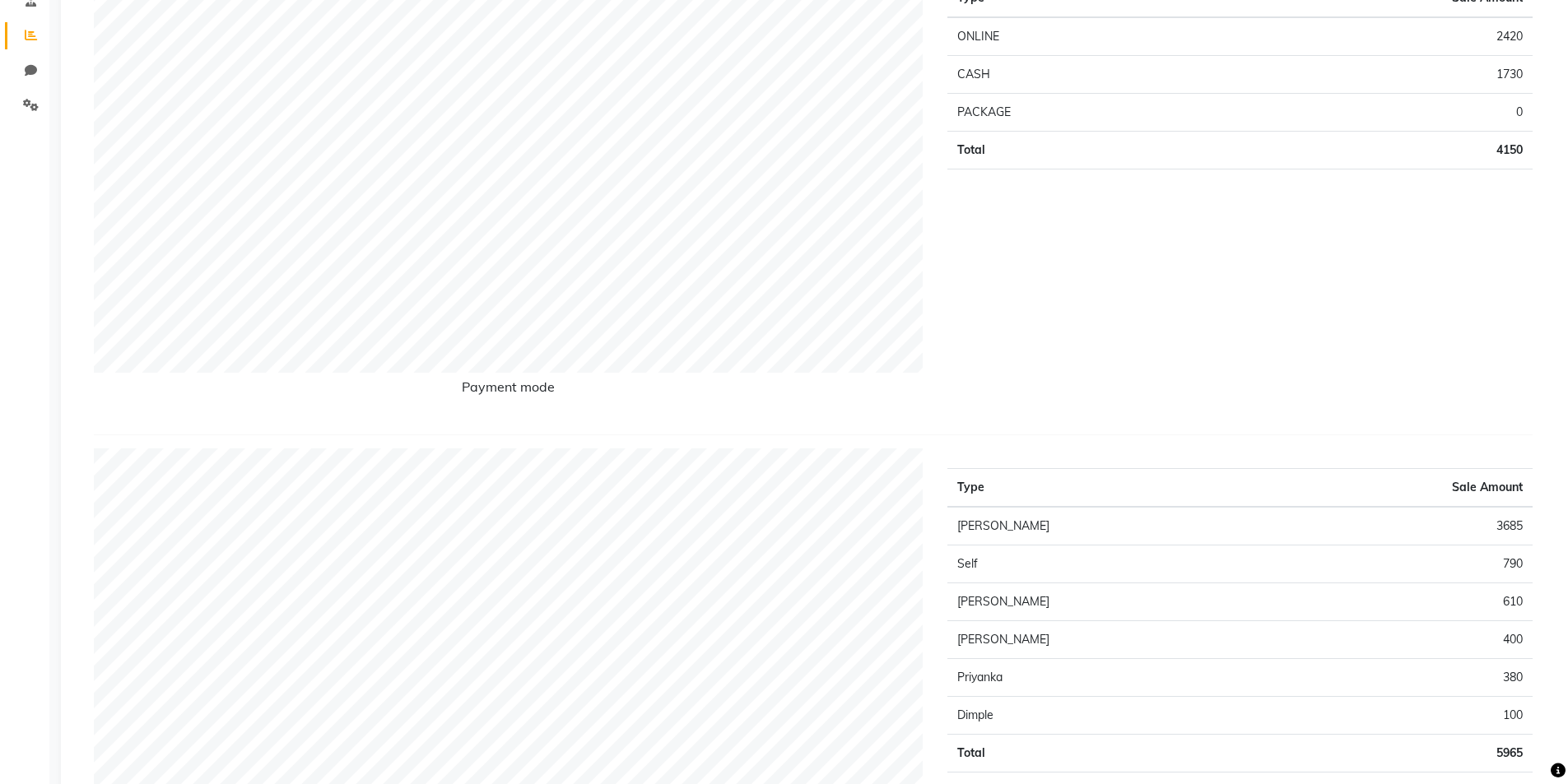 scroll, scrollTop: 0, scrollLeft: 0, axis: both 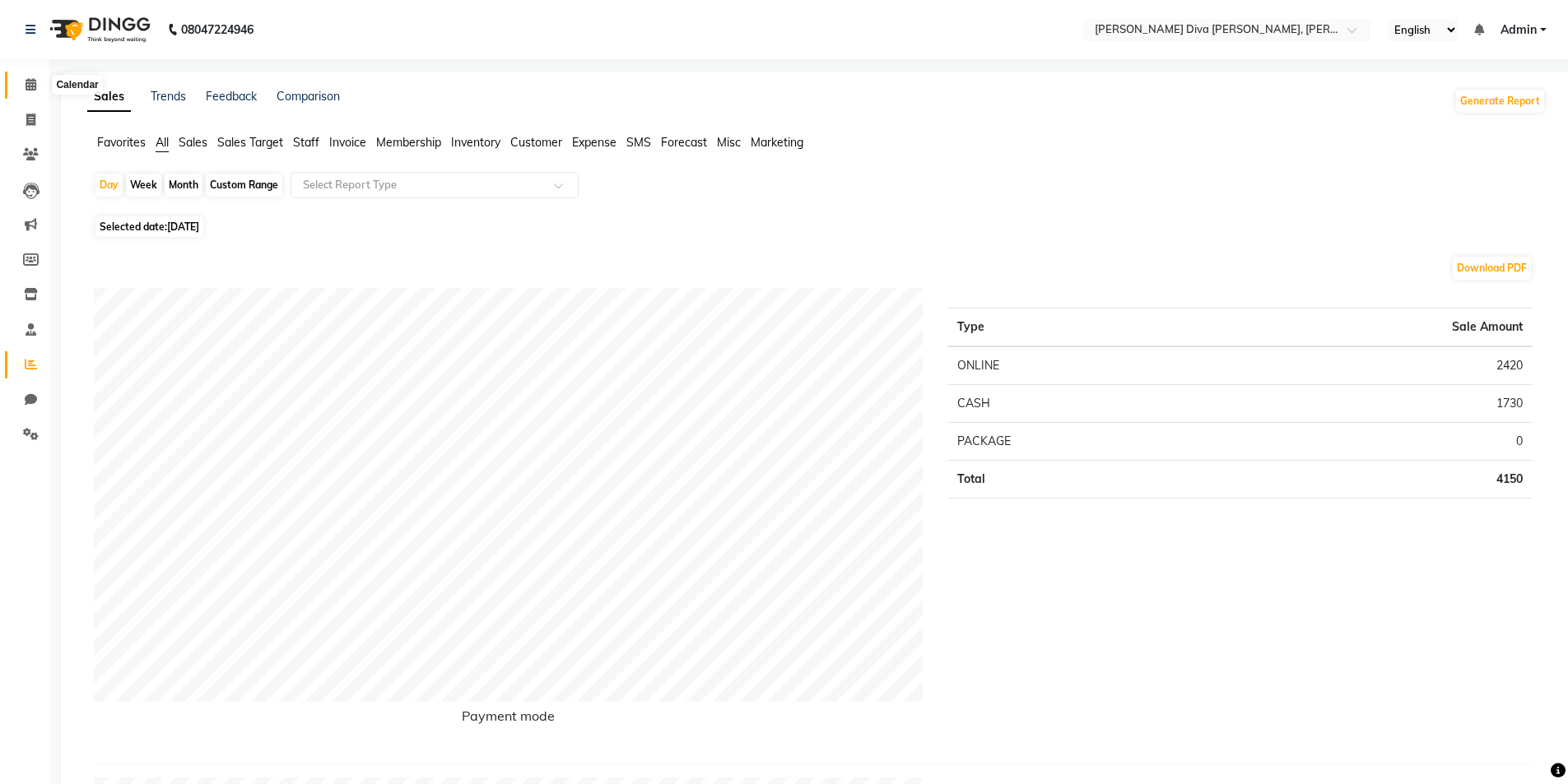click 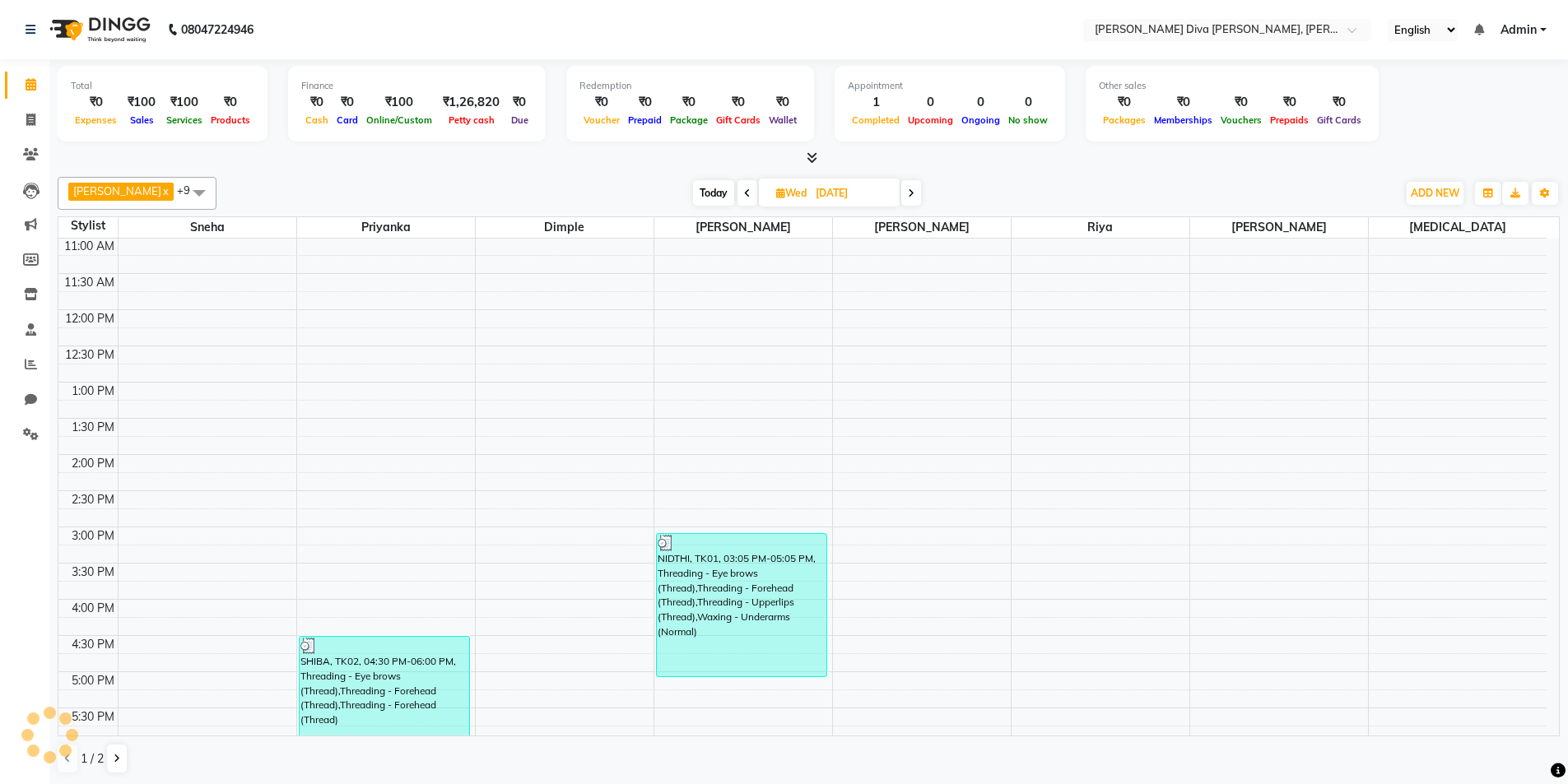 scroll, scrollTop: 0, scrollLeft: 0, axis: both 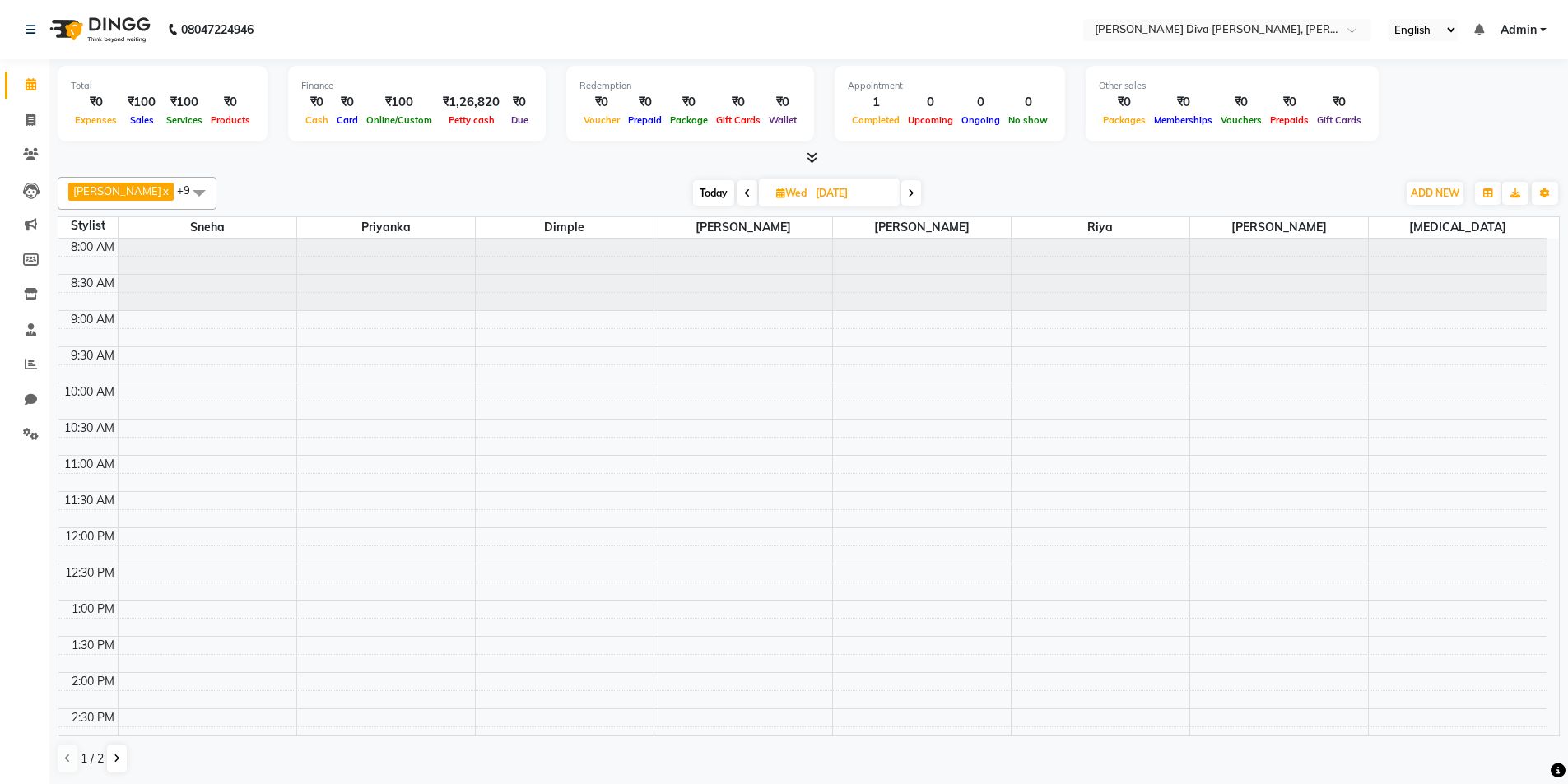 click at bounding box center (747, 193) 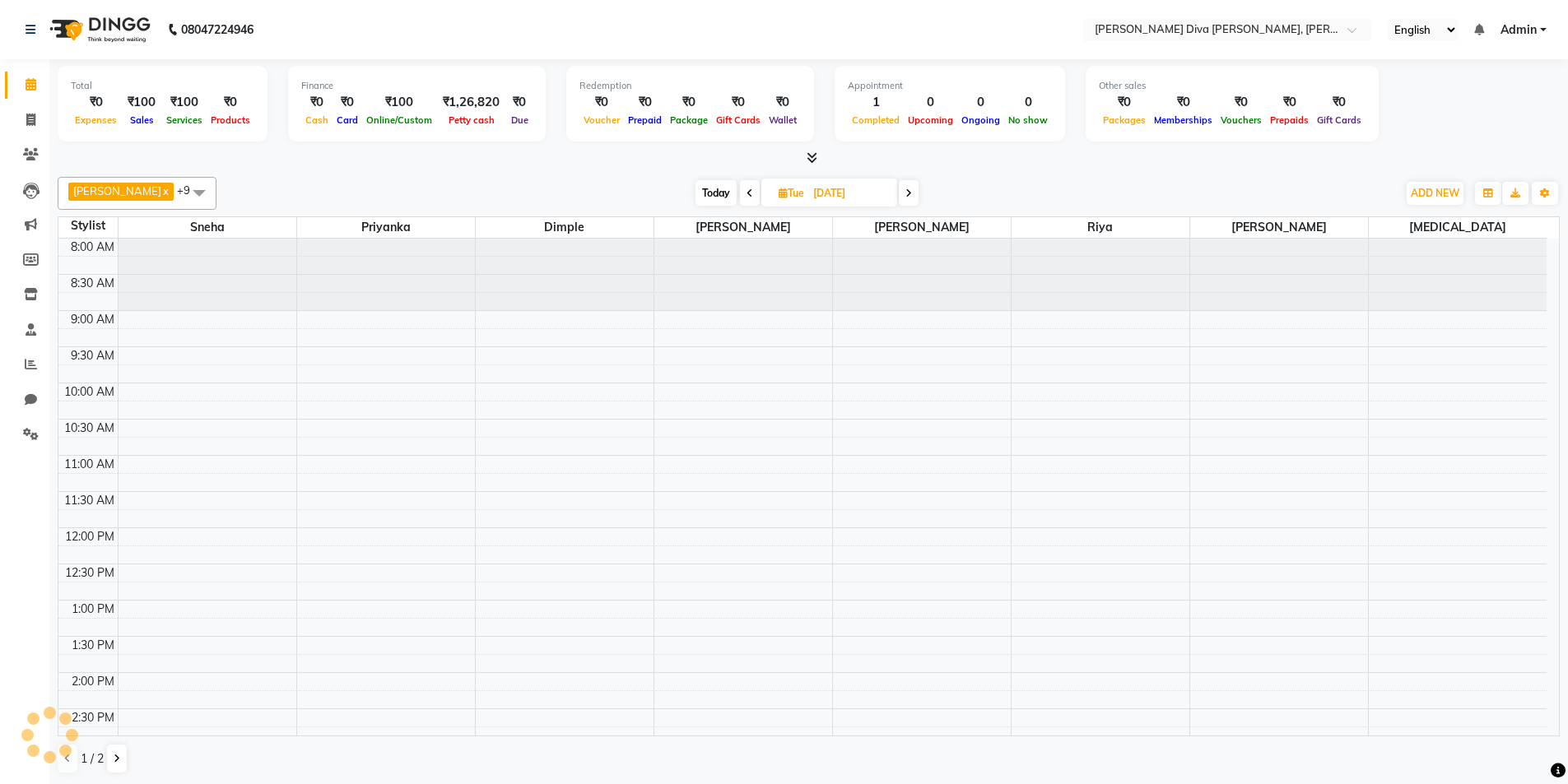 scroll, scrollTop: 218, scrollLeft: 0, axis: vertical 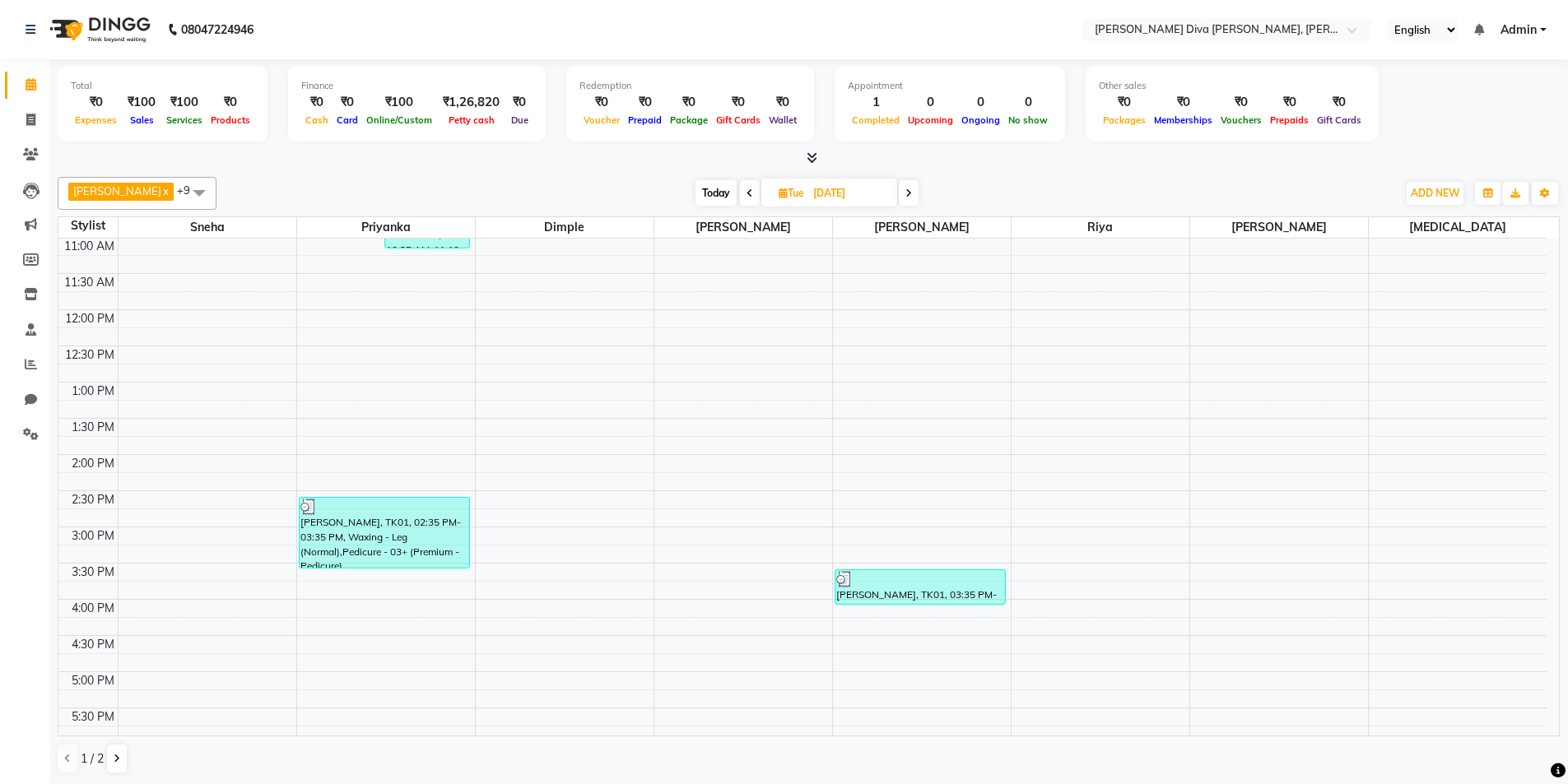 click at bounding box center [750, 193] 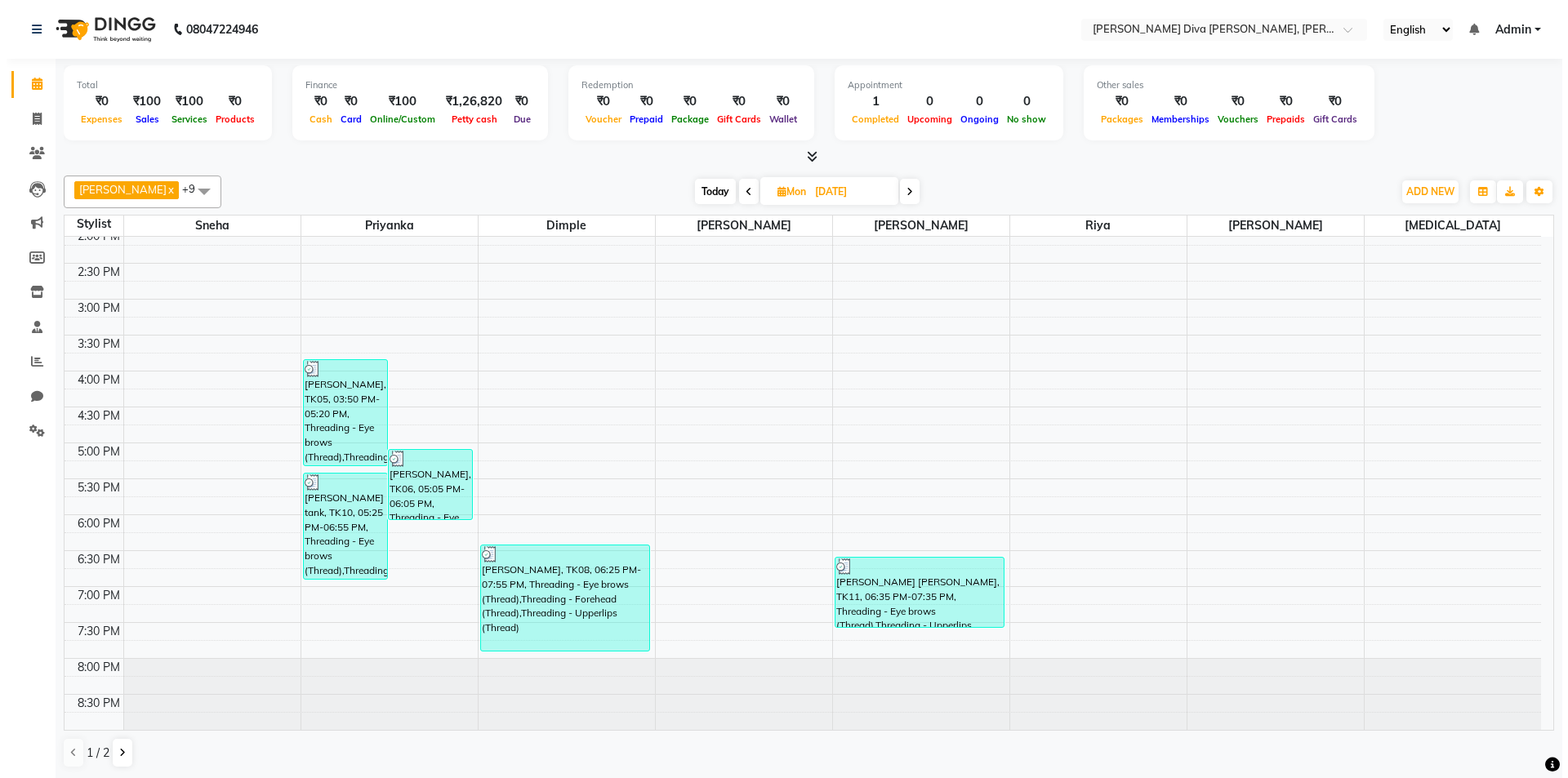 scroll, scrollTop: 113, scrollLeft: 0, axis: vertical 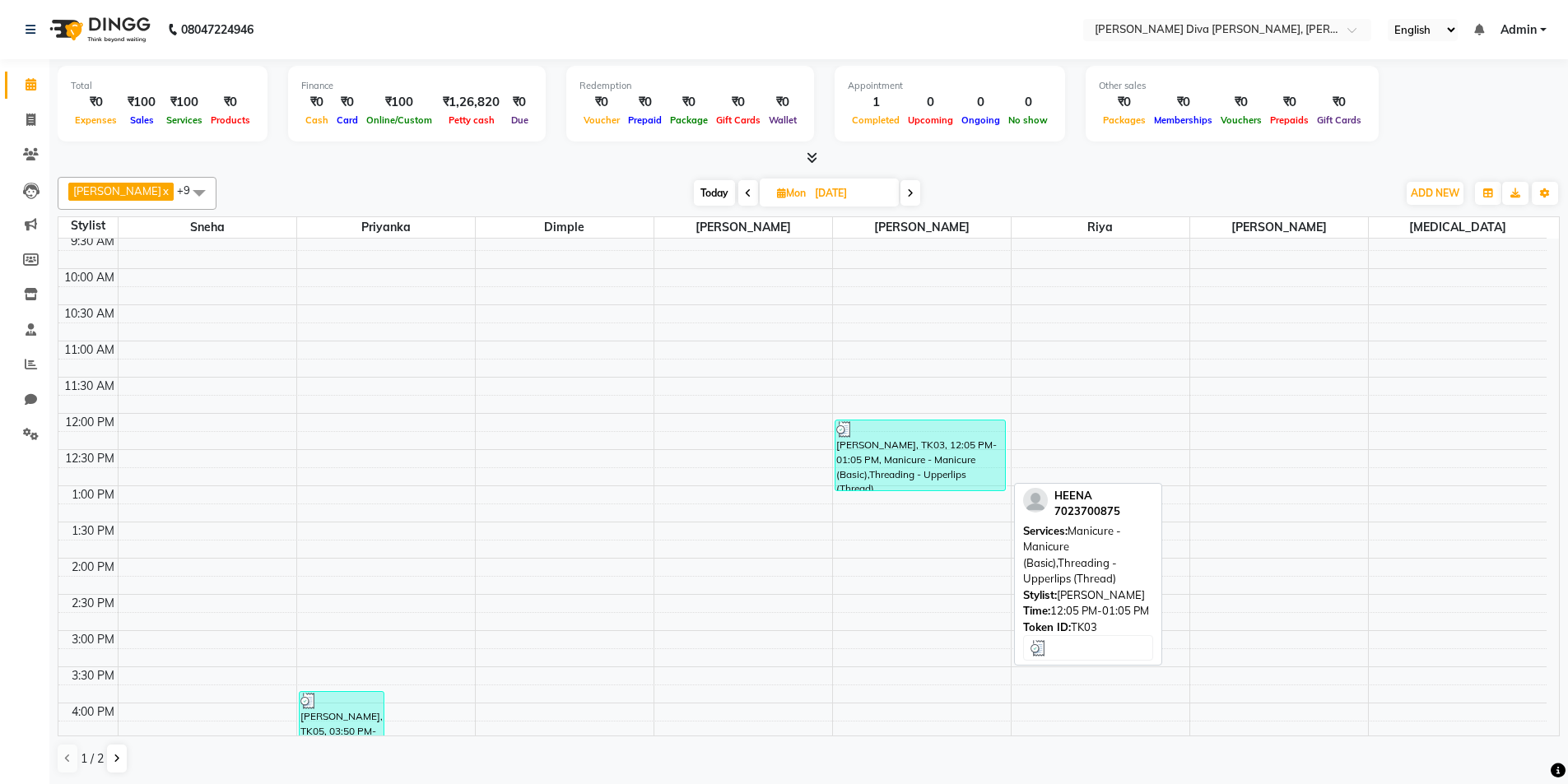 click on "[PERSON_NAME], TK03, 12:05 PM-01:05 PM, Manicure - Manicure (Basic),Threading - Upperlips (Thread)" at bounding box center (920, 455) 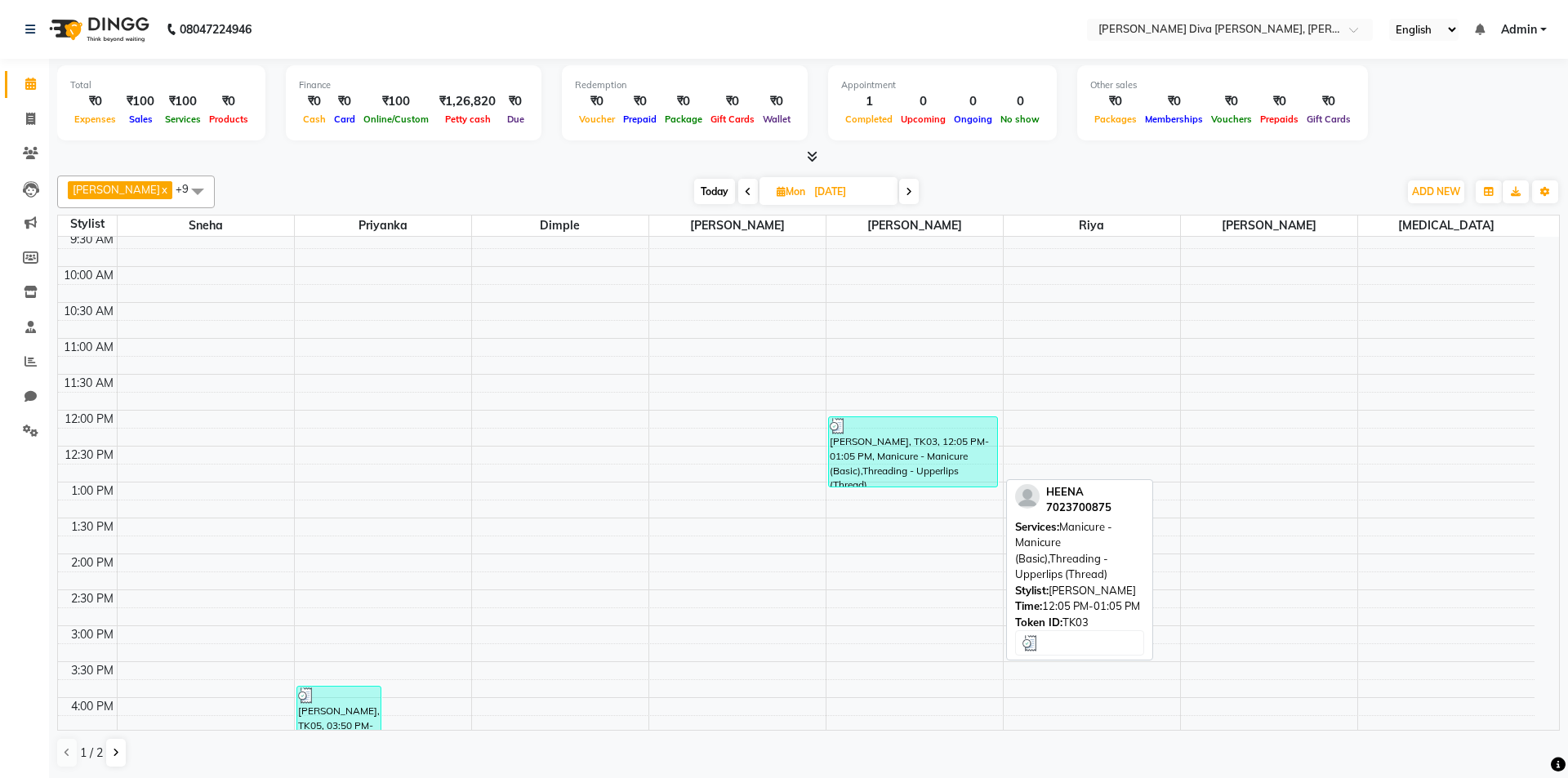 select on "3" 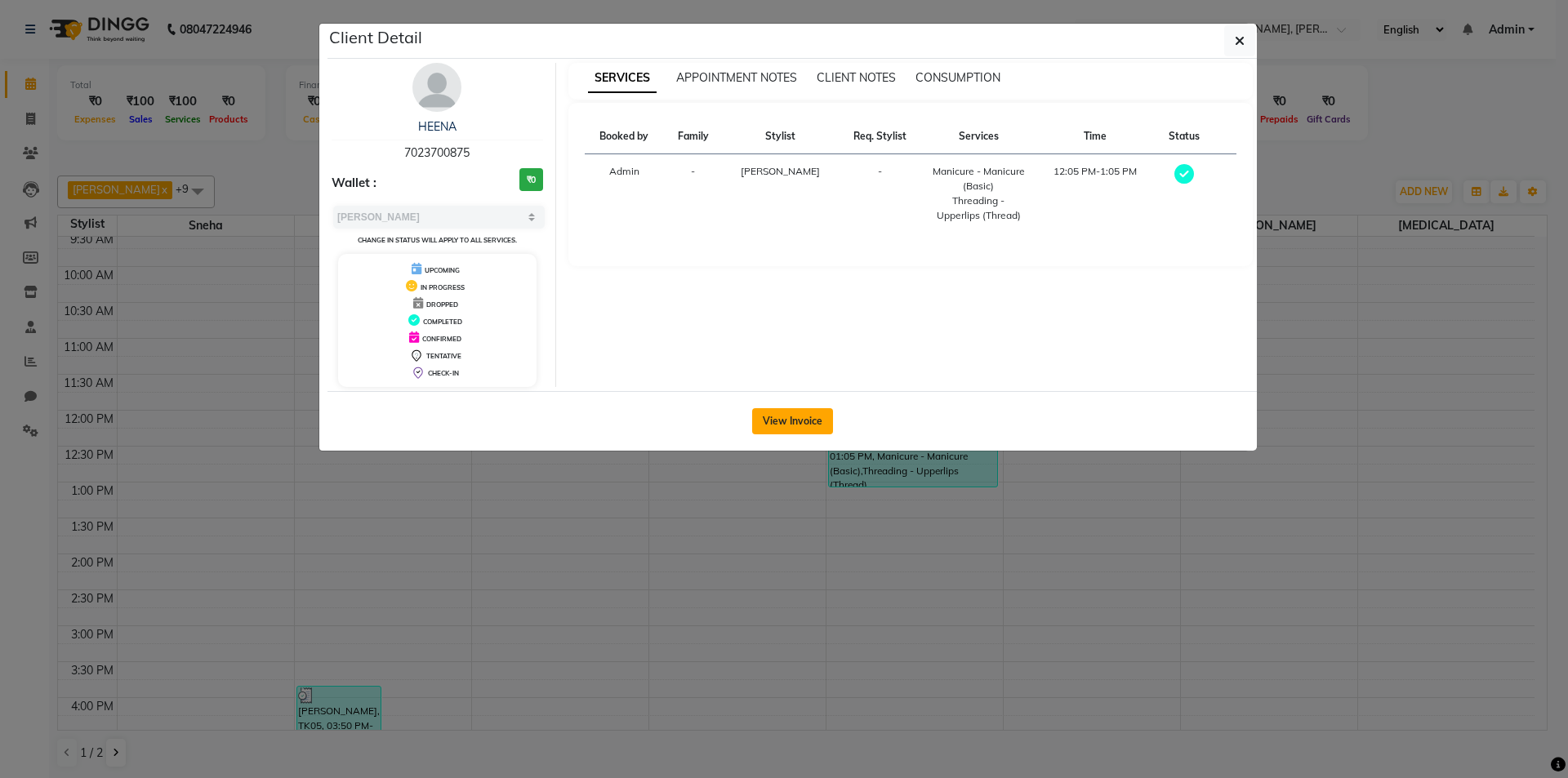click on "View Invoice" 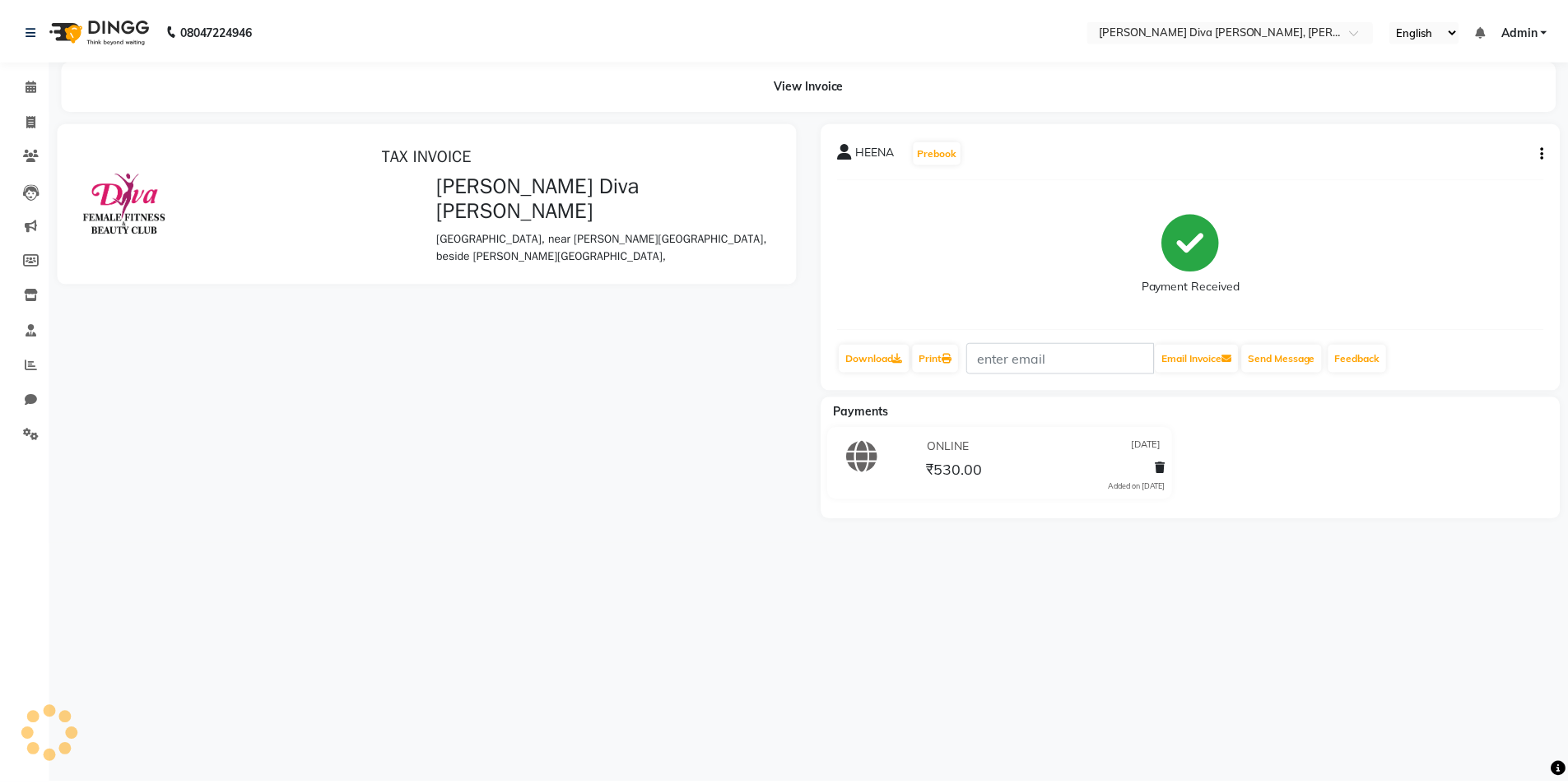 scroll, scrollTop: 0, scrollLeft: 0, axis: both 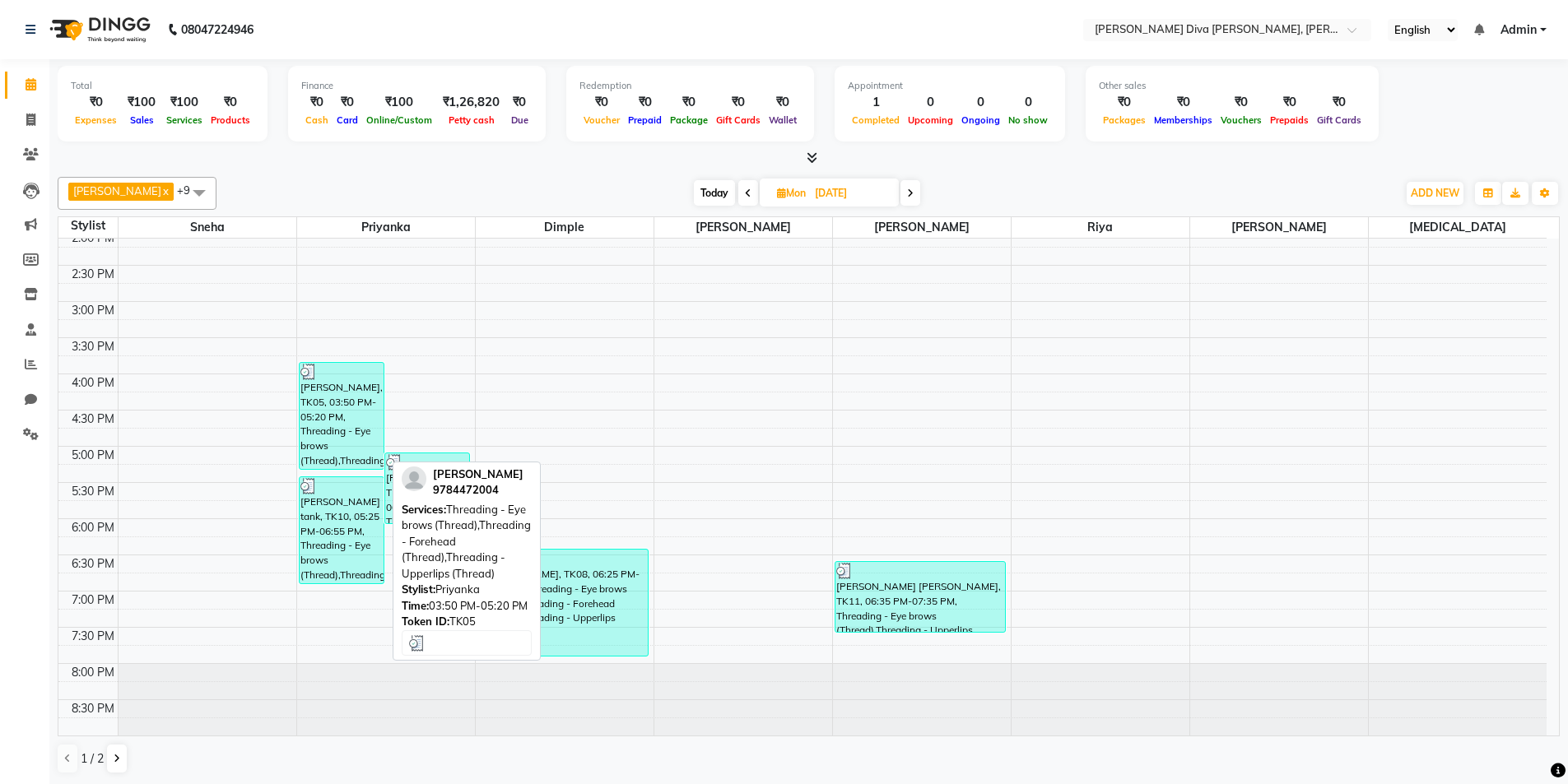 click on "[PERSON_NAME], TK05, 03:50 PM-05:20 PM, Threading - Eye brows (Thread),Threading - Forehead (Thread),Threading - Upperlips (Thread)" at bounding box center (342, 415) 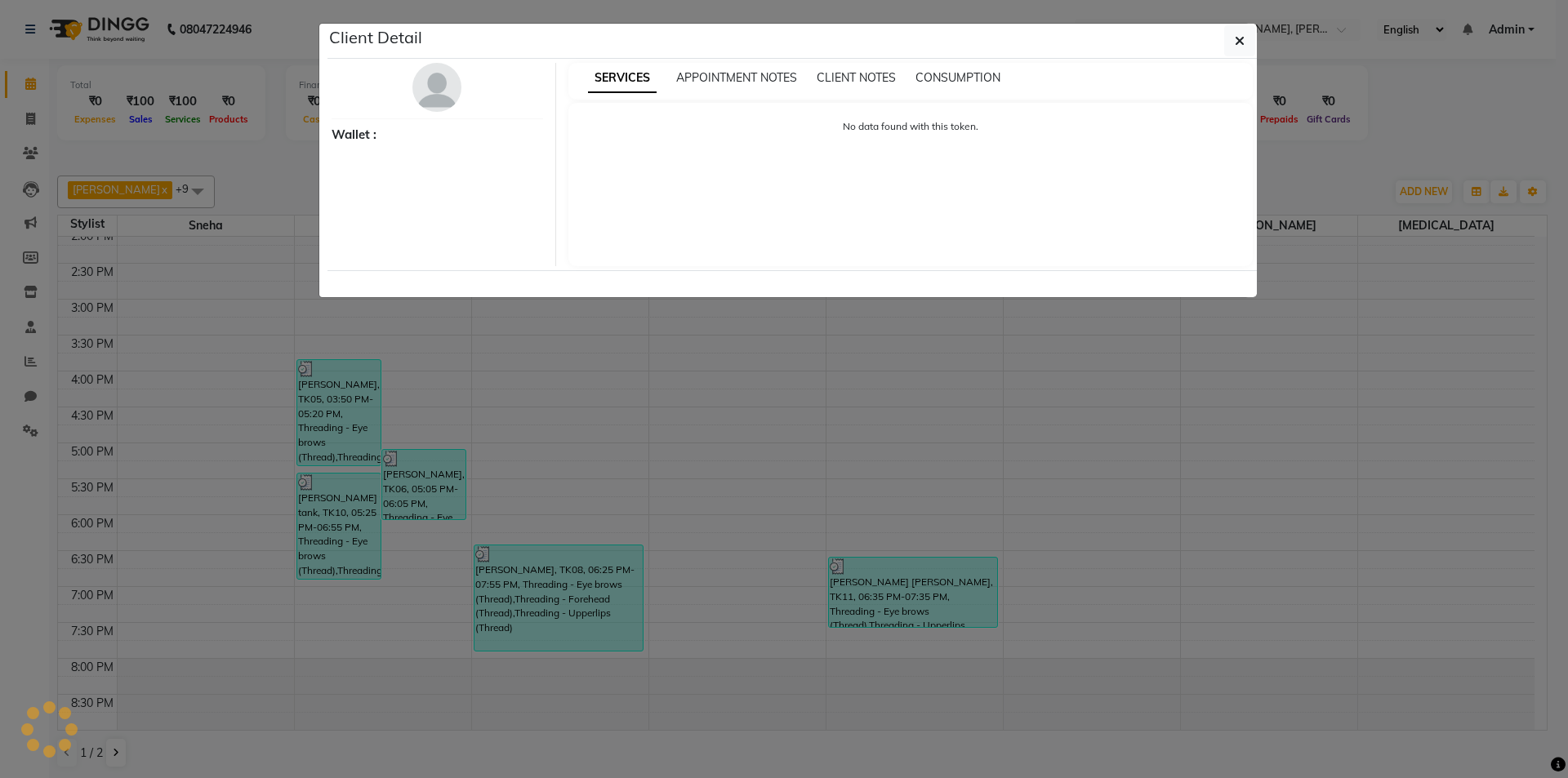 select on "3" 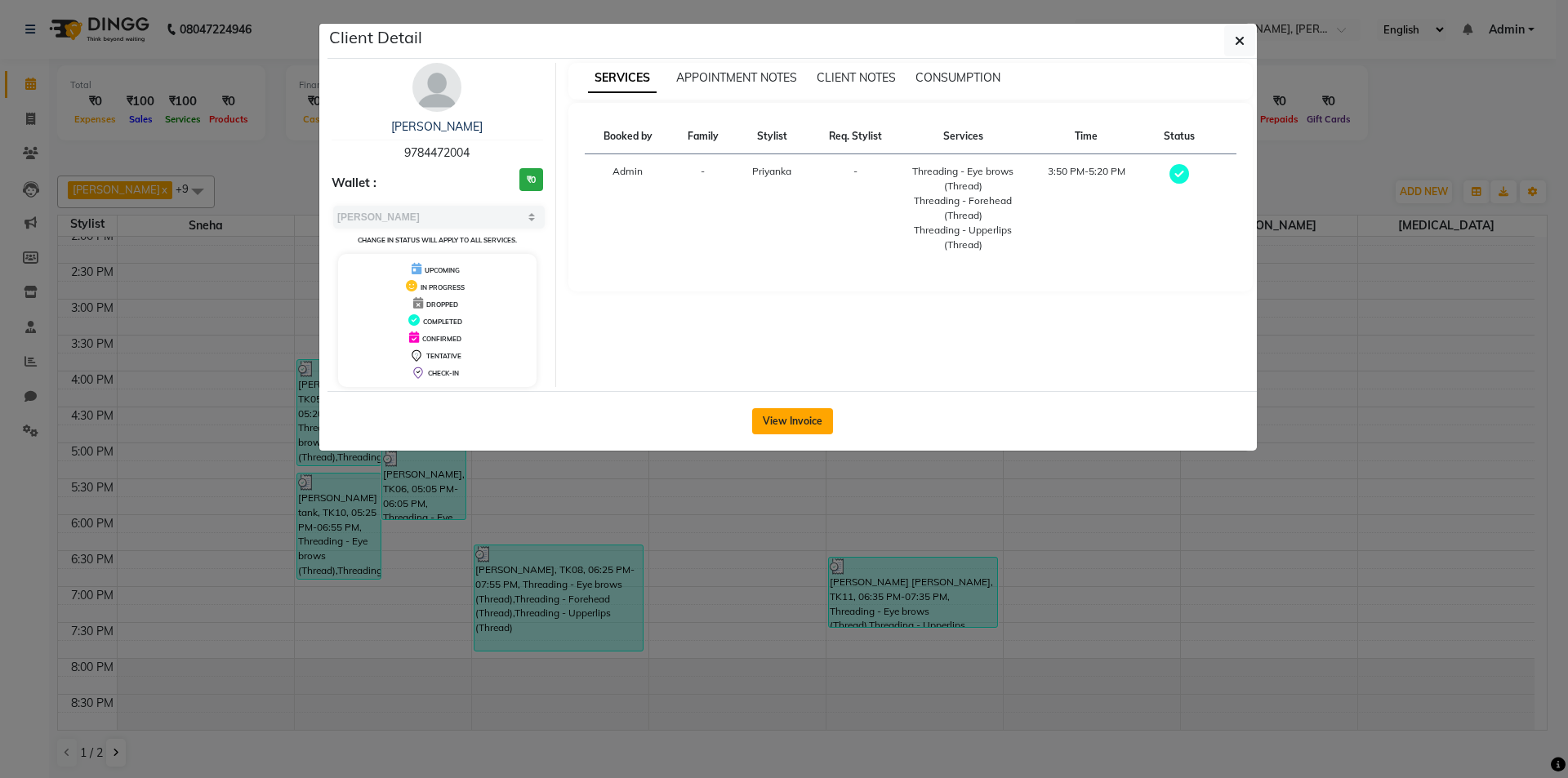 click on "View Invoice" 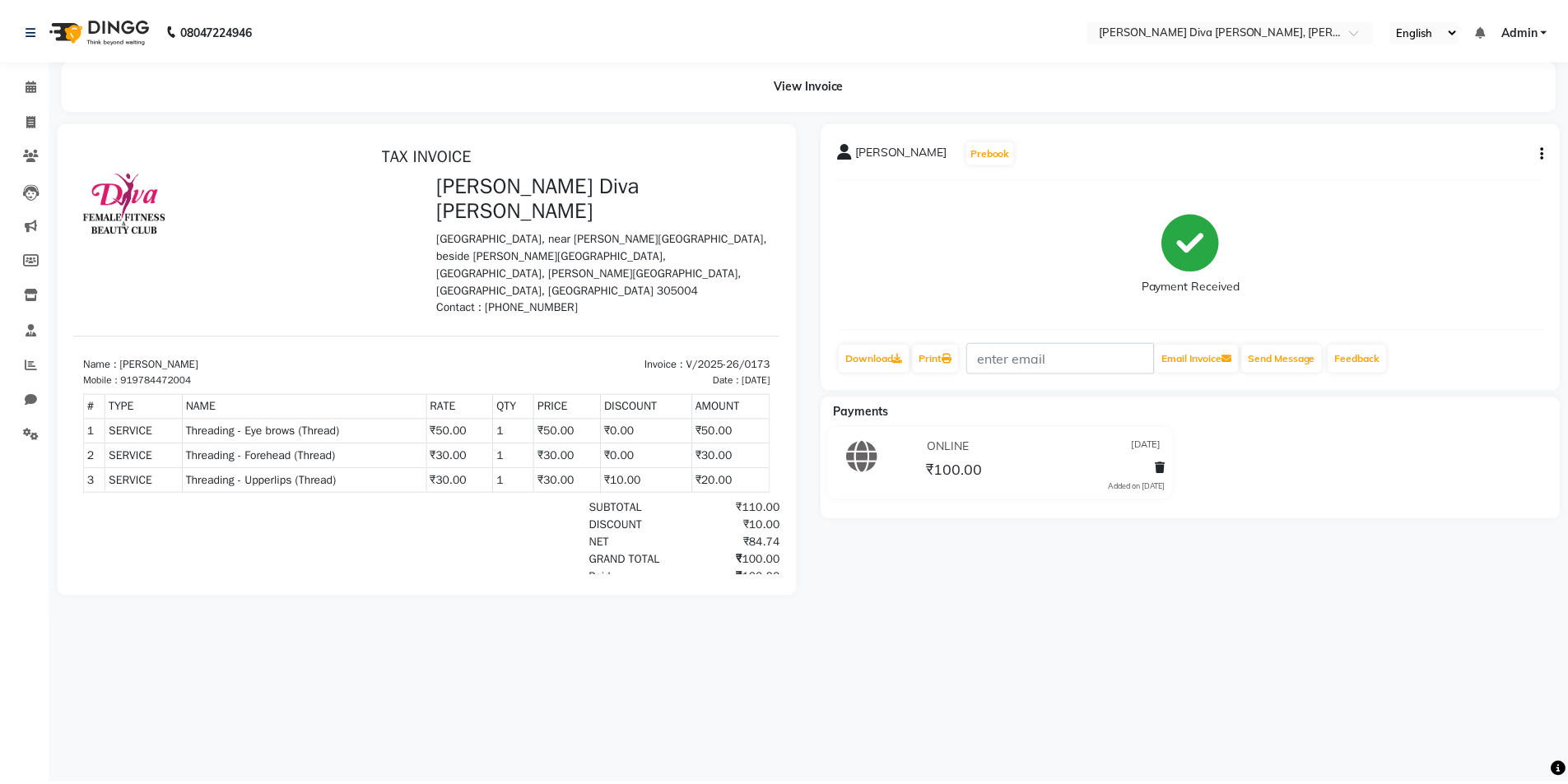 scroll, scrollTop: 0, scrollLeft: 0, axis: both 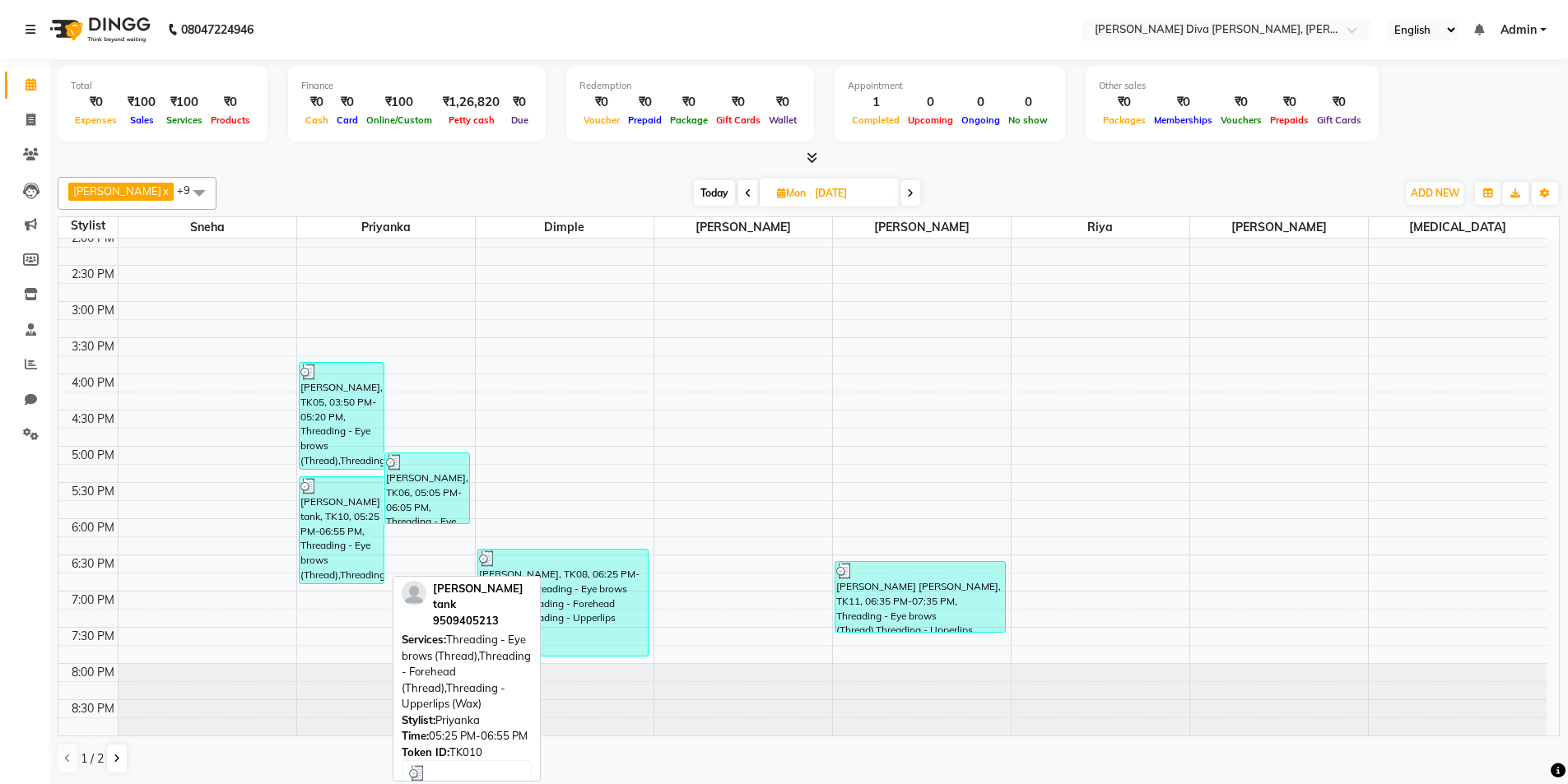click on "[PERSON_NAME] tank, TK10, 05:25 PM-06:55 PM, Threading - Eye brows (Thread),Threading - Forehead (Thread),Threading - Upperlips (Wax)" at bounding box center (342, 530) 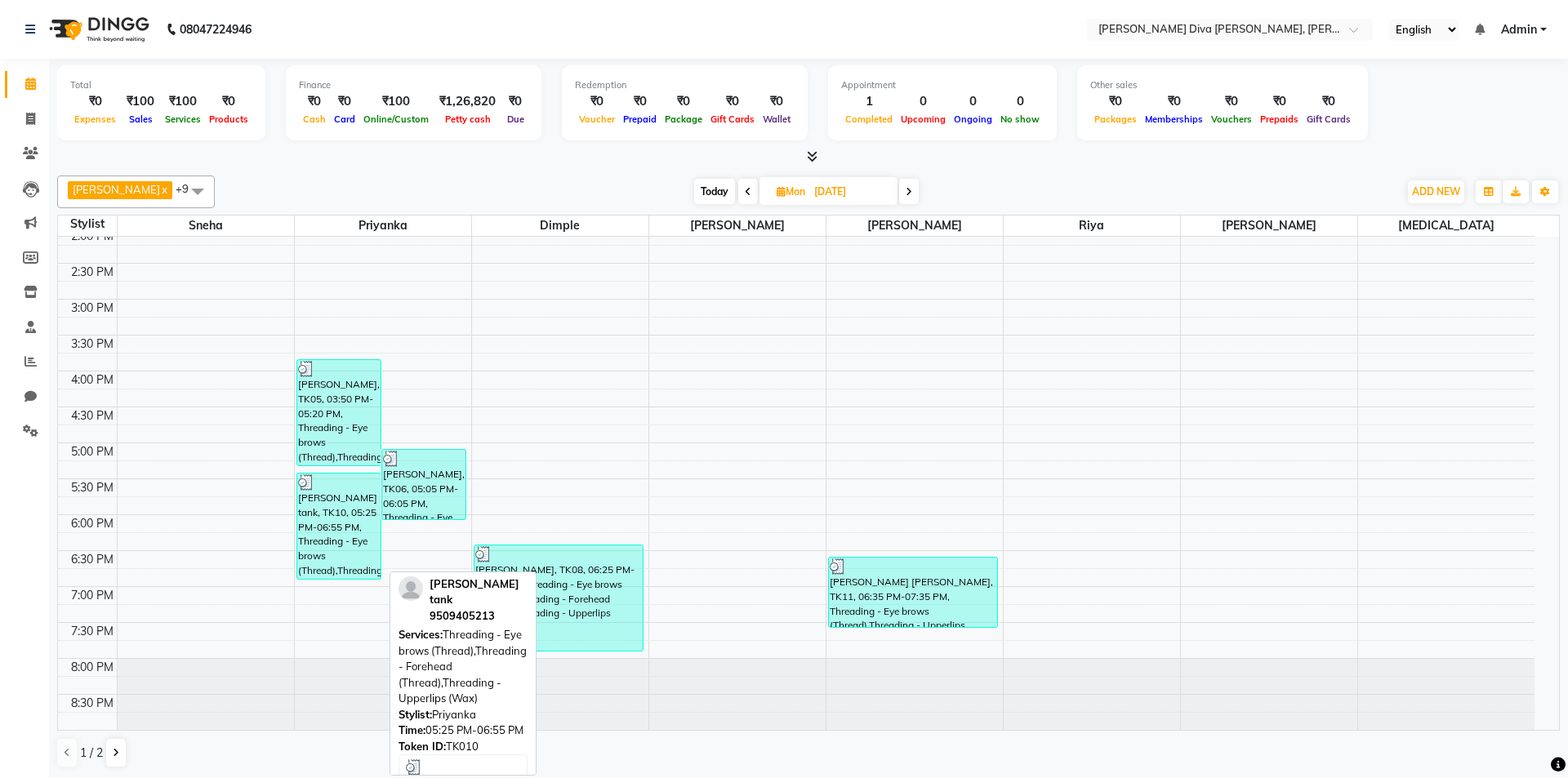 select on "3" 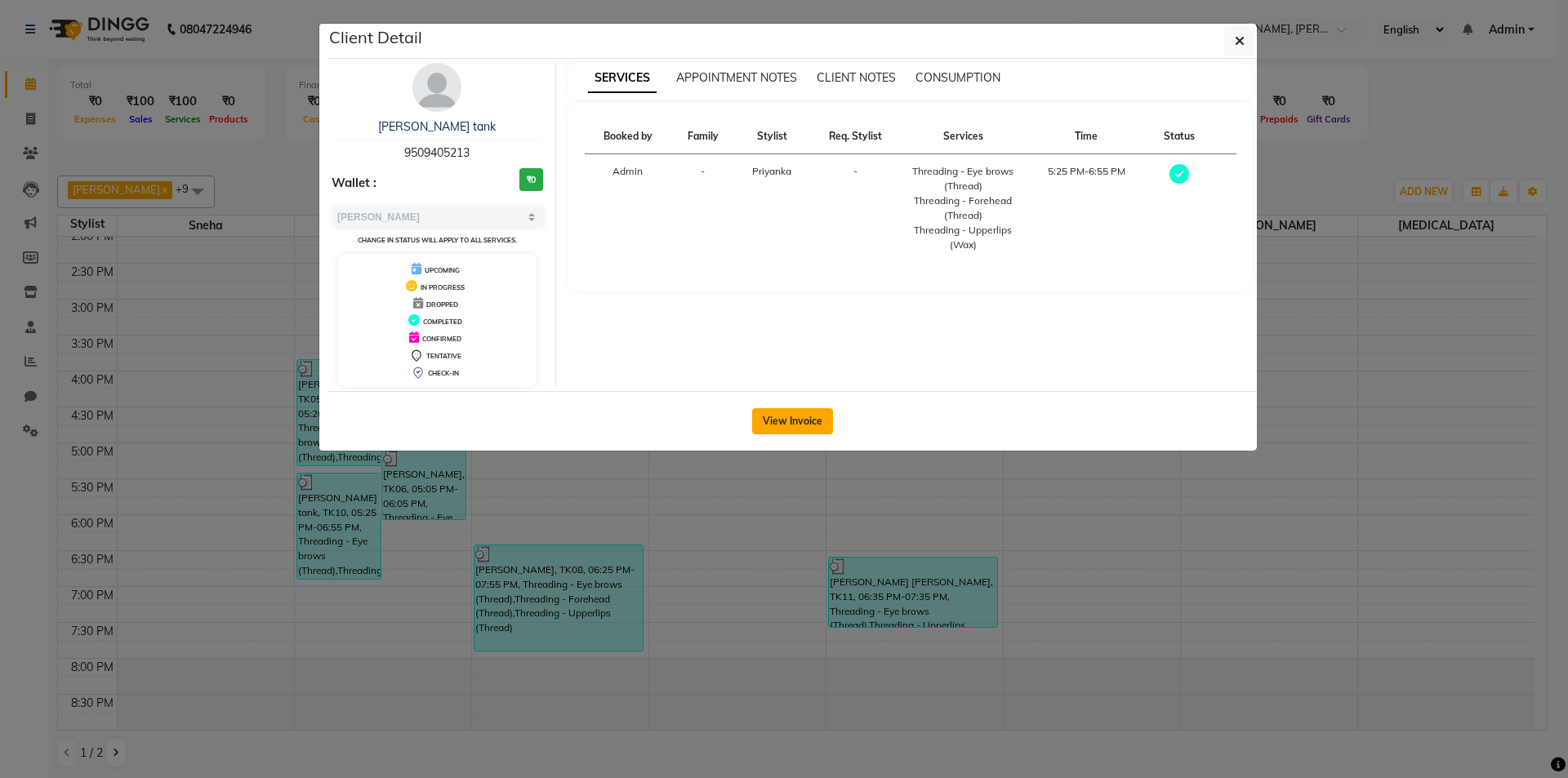 click on "View Invoice" 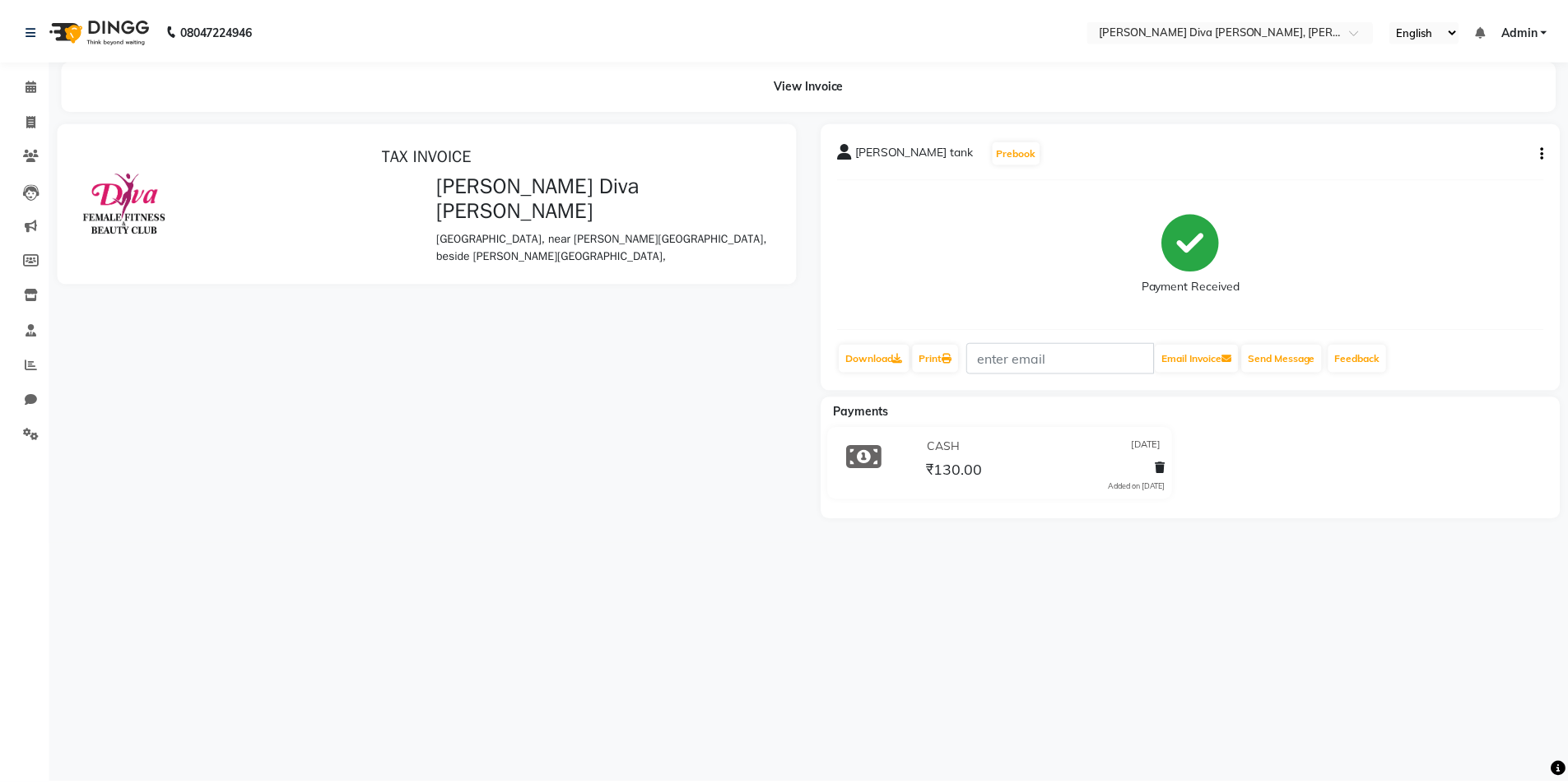 scroll, scrollTop: 0, scrollLeft: 0, axis: both 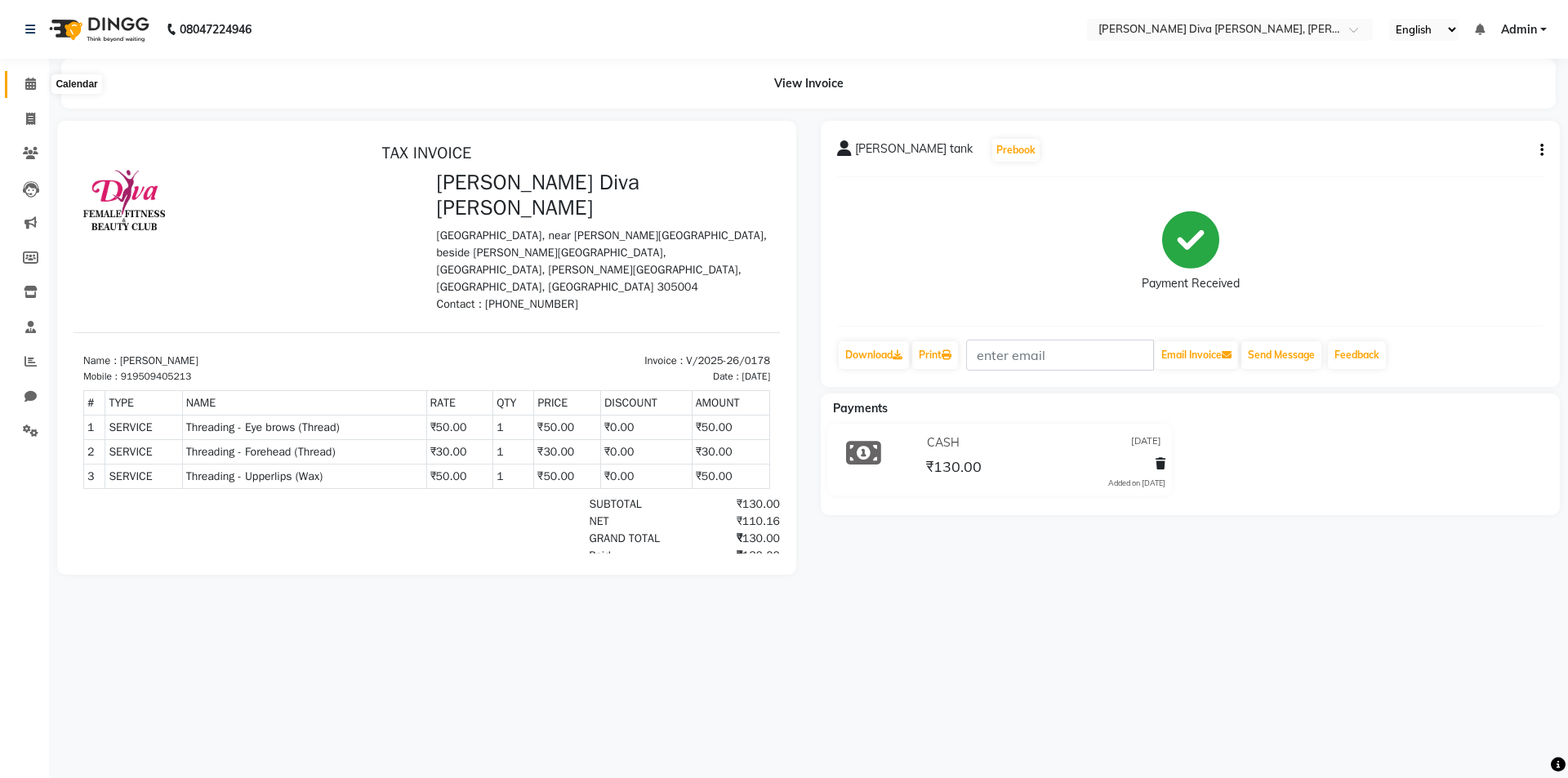 click 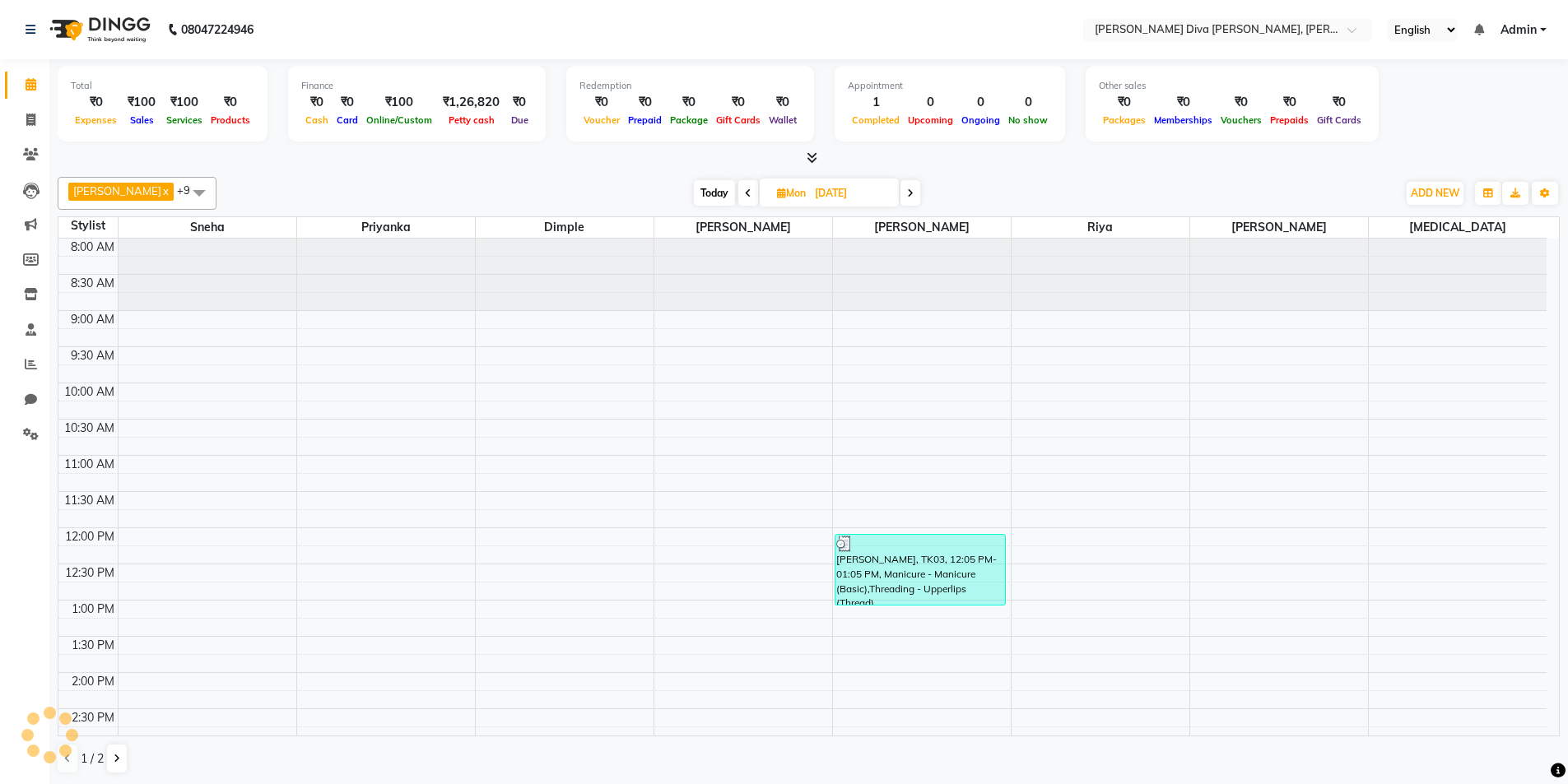 scroll, scrollTop: 218, scrollLeft: 0, axis: vertical 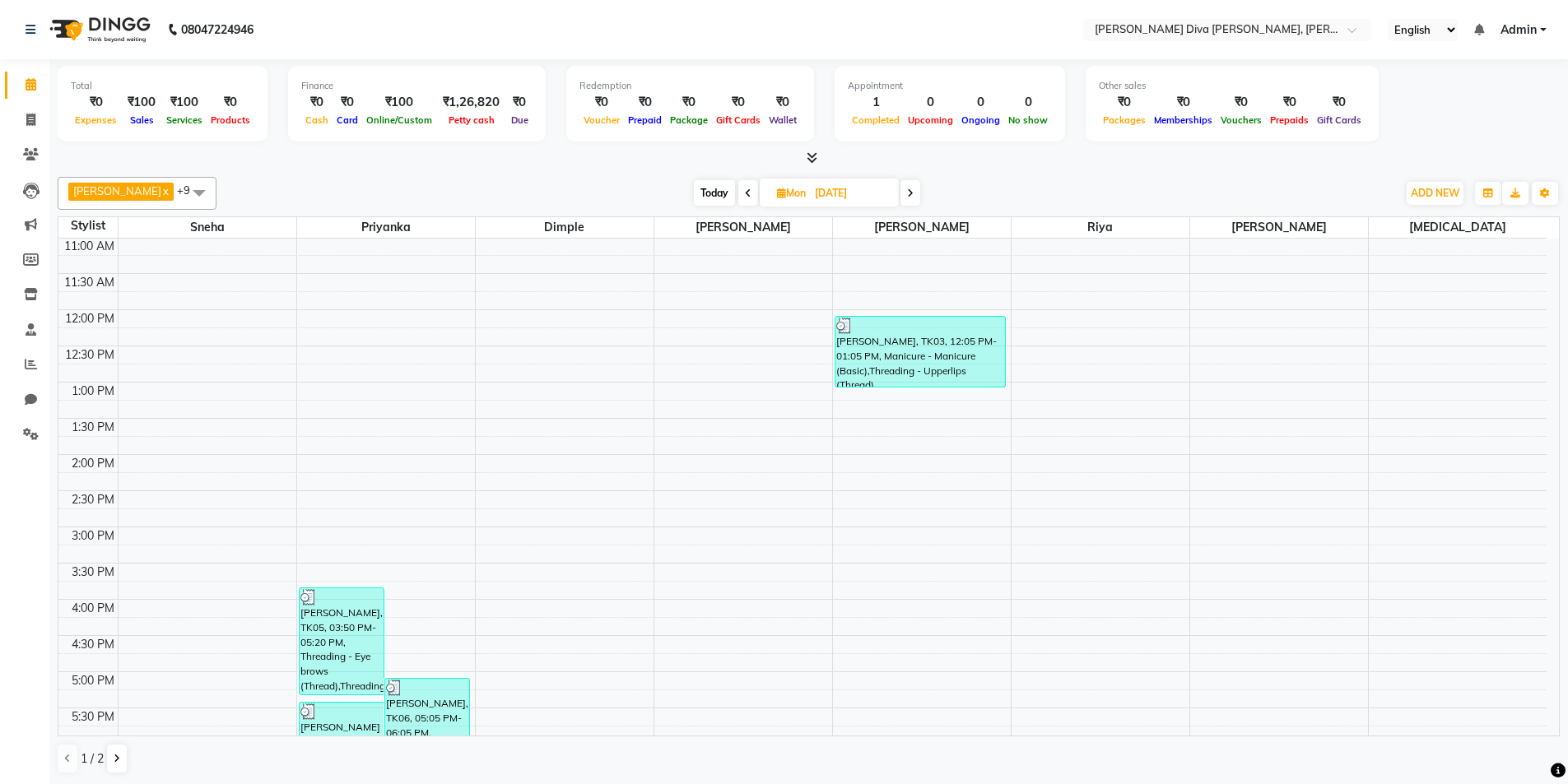 click at bounding box center (910, 193) 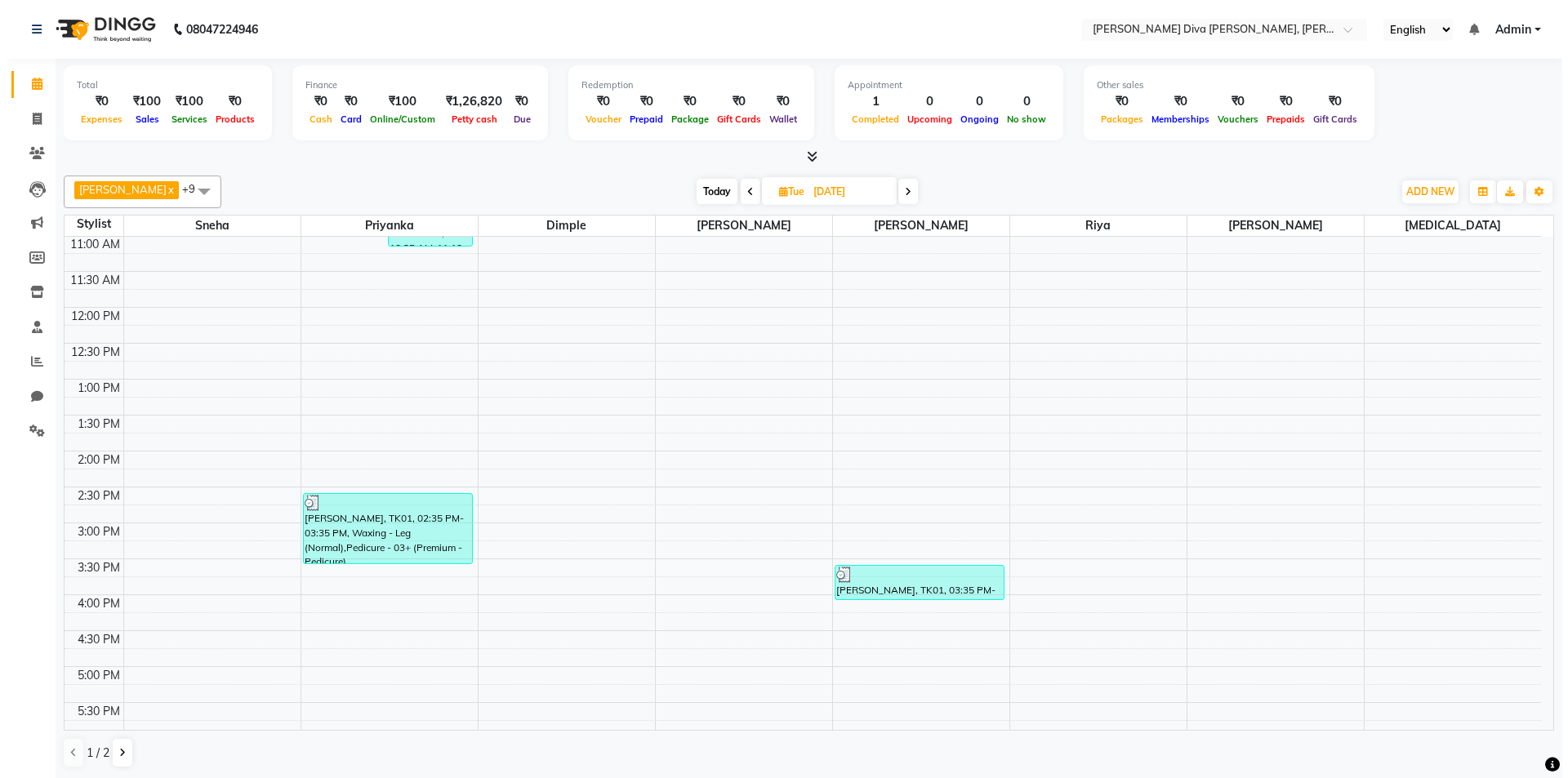 scroll, scrollTop: 0, scrollLeft: 0, axis: both 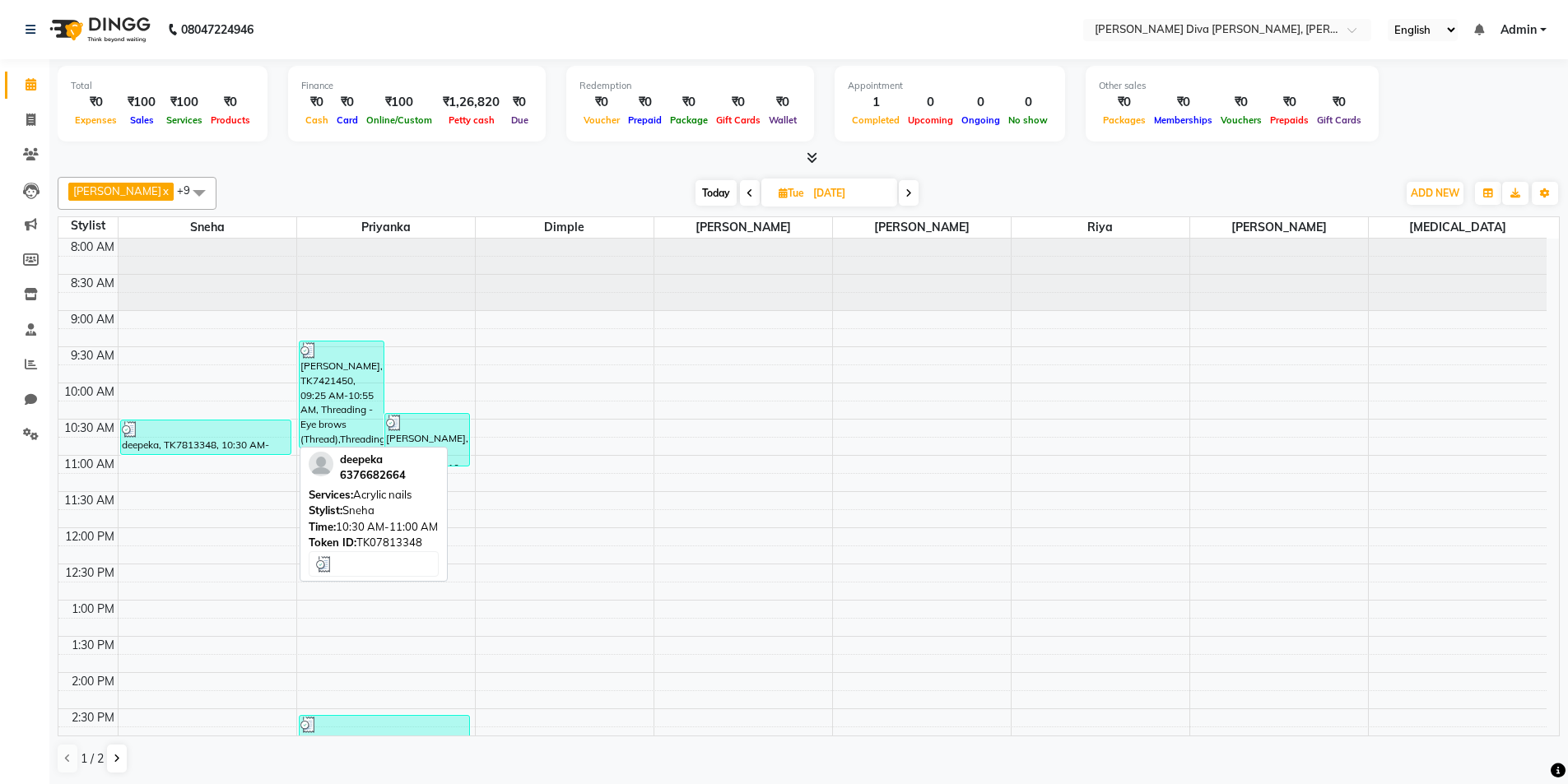 click on "deepeka, TK7813348, 10:30 AM-11:00 AM, Acrylic nails" at bounding box center (206, 437) 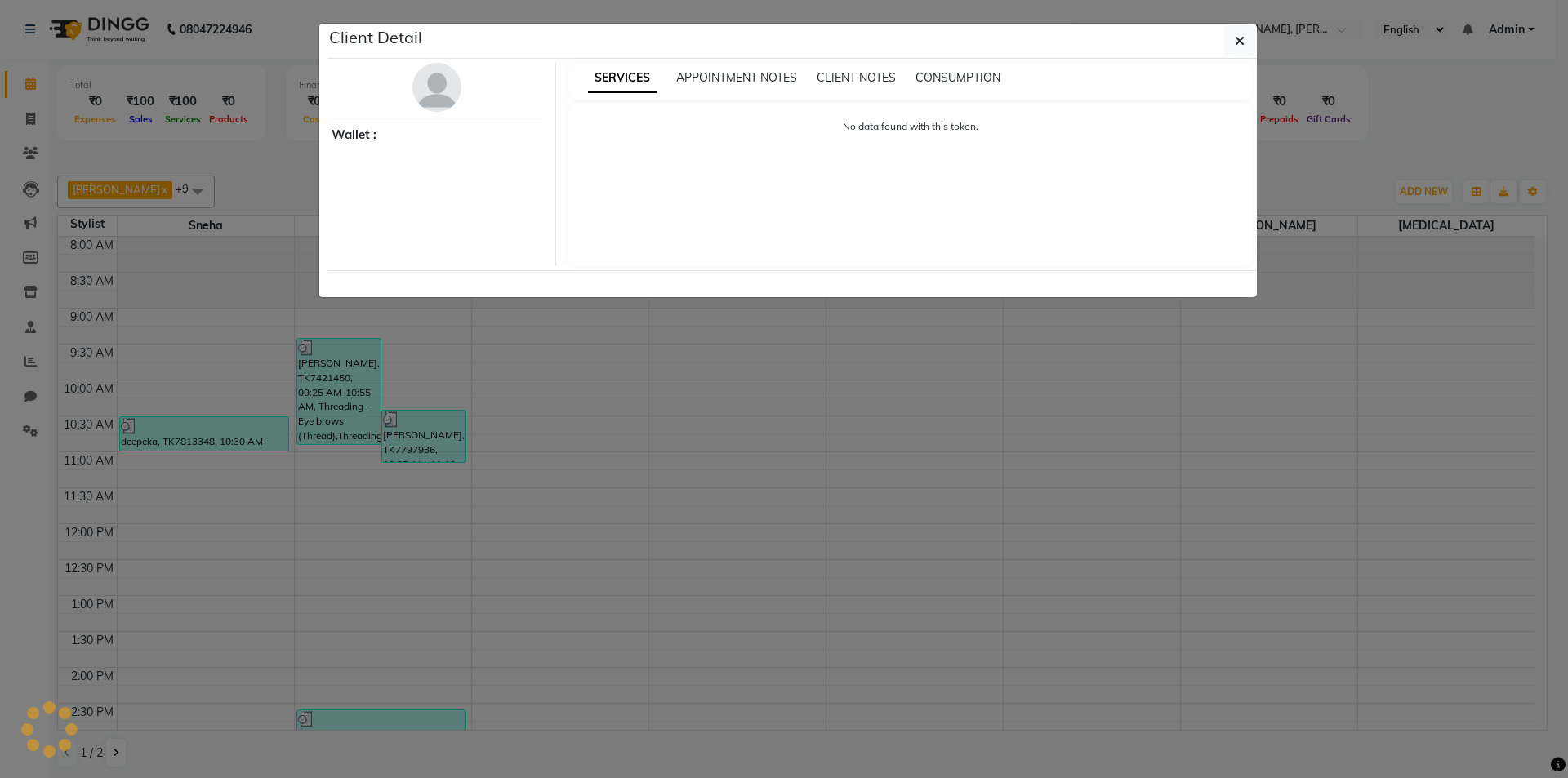 select on "3" 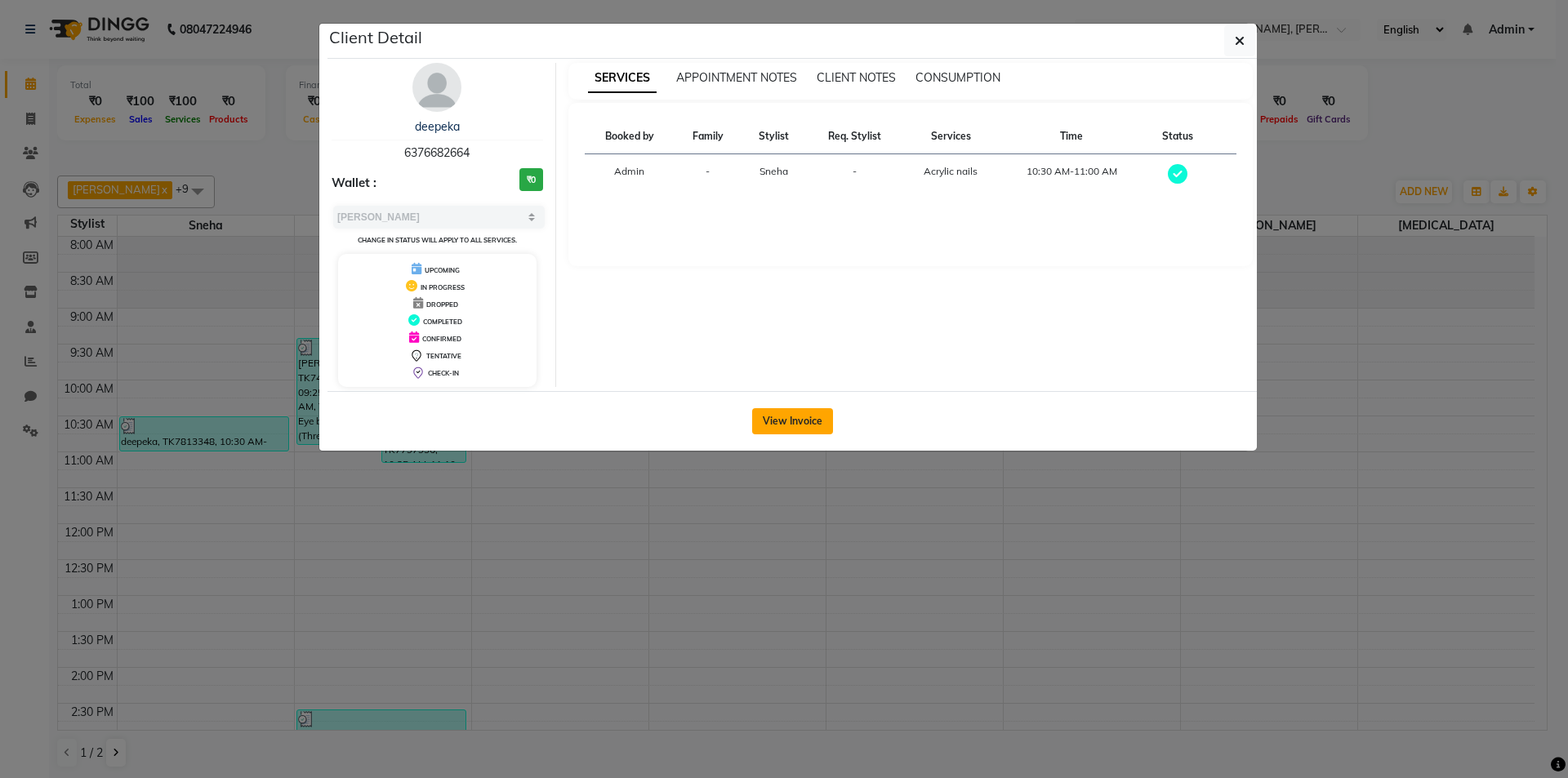 click on "View Invoice" 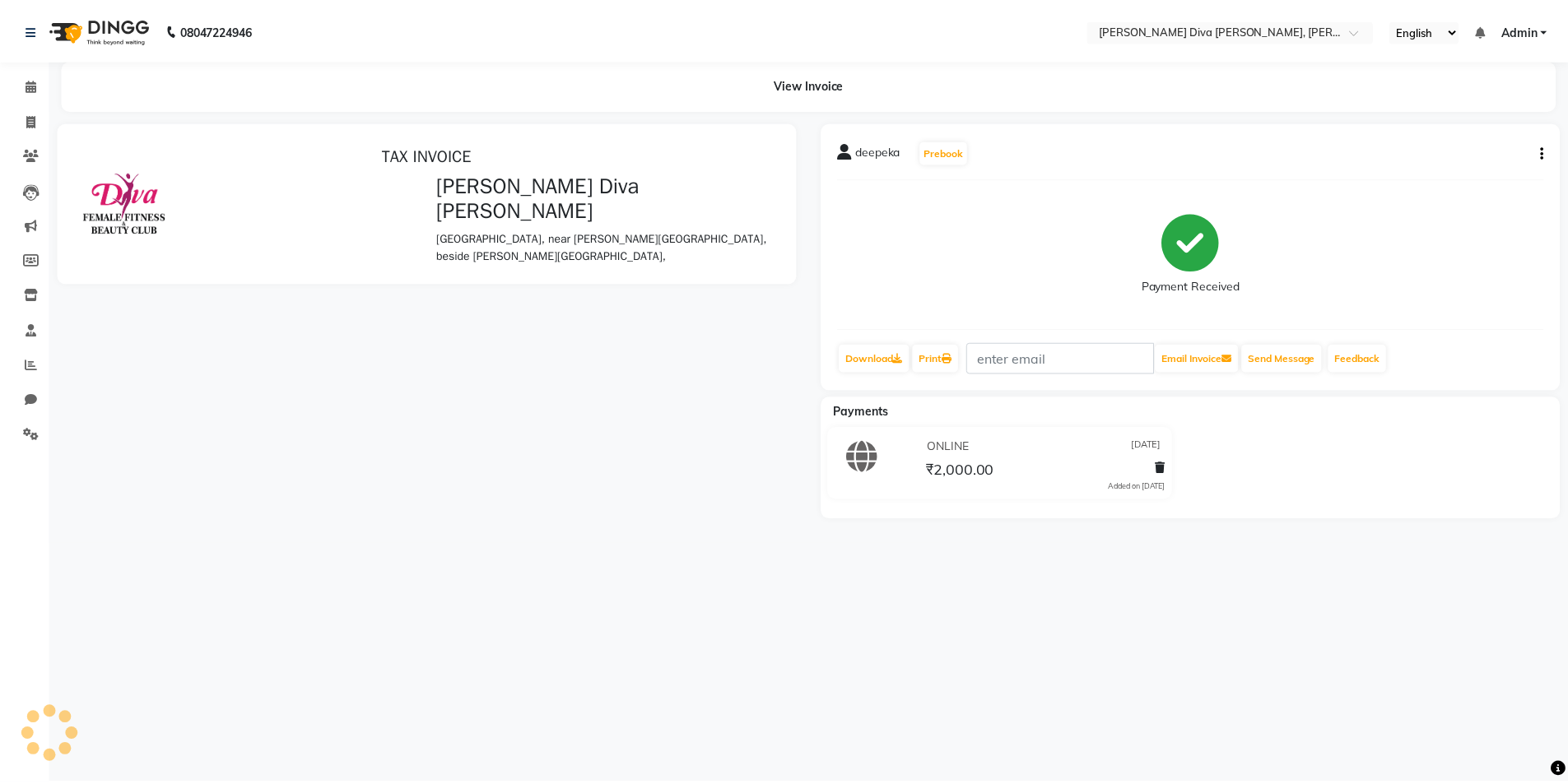 scroll, scrollTop: 0, scrollLeft: 0, axis: both 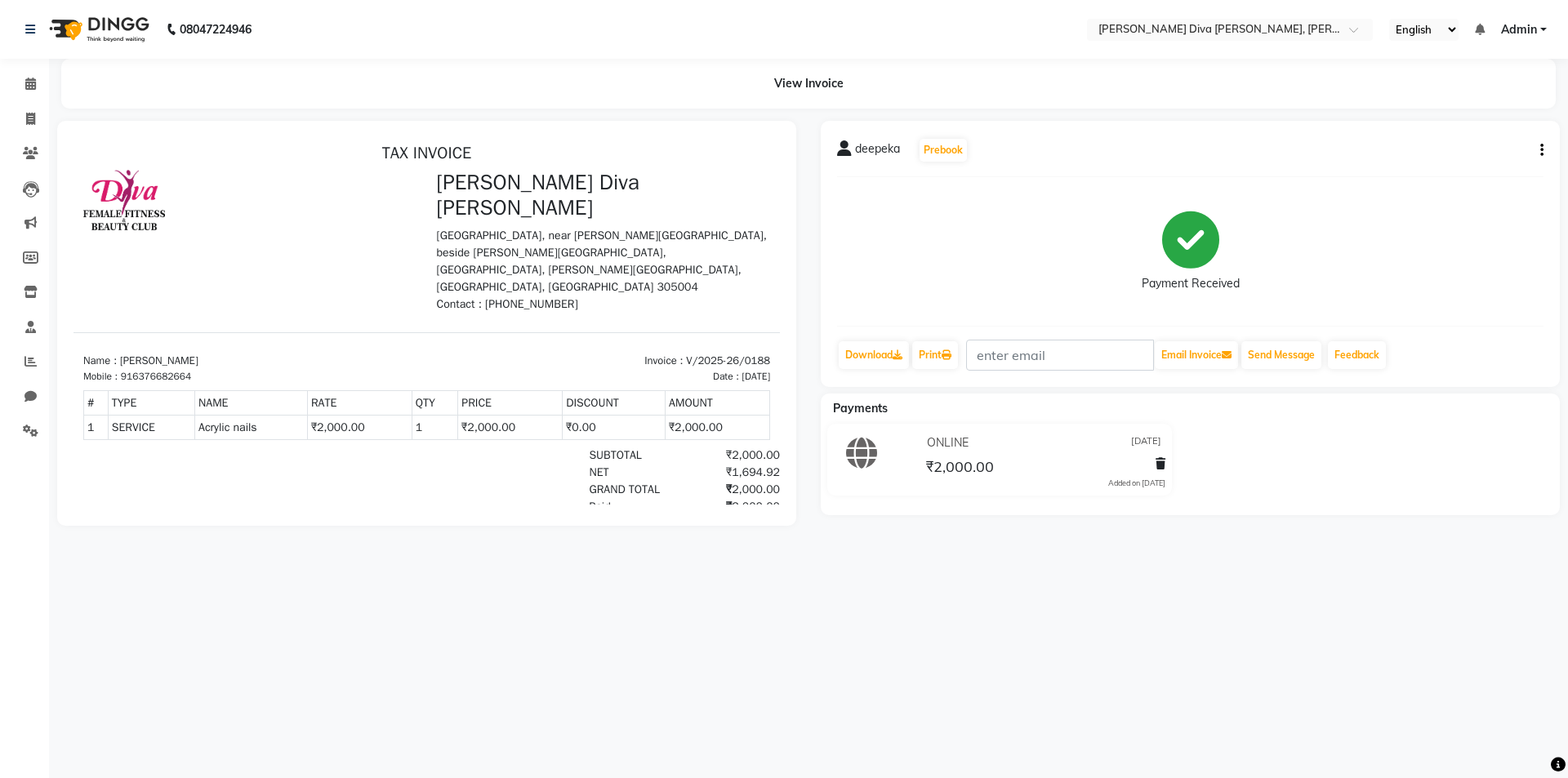 drag, startPoint x: 825, startPoint y: 260, endPoint x: 781, endPoint y: 282, distance: 49.193496 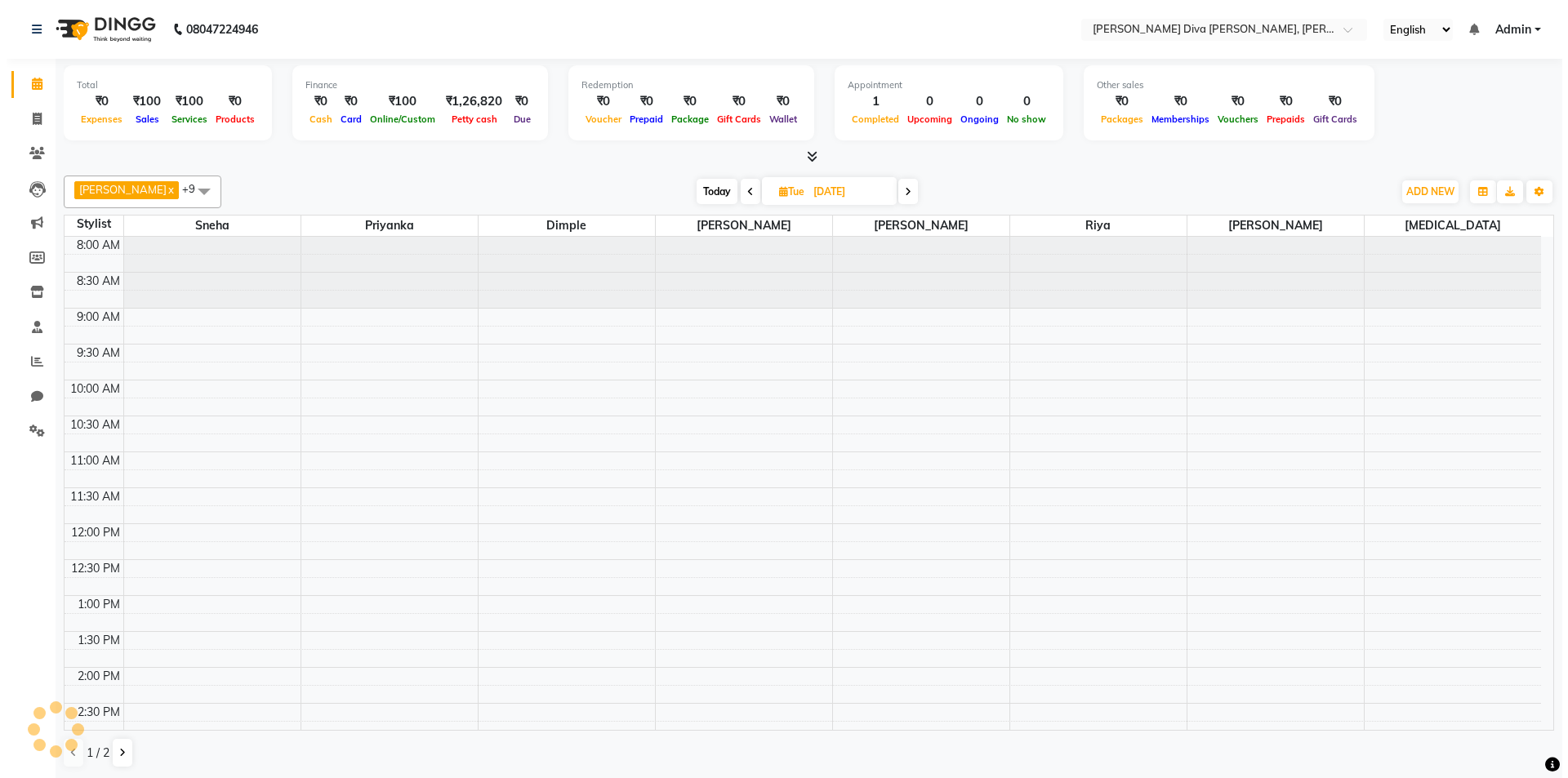 scroll, scrollTop: 0, scrollLeft: 0, axis: both 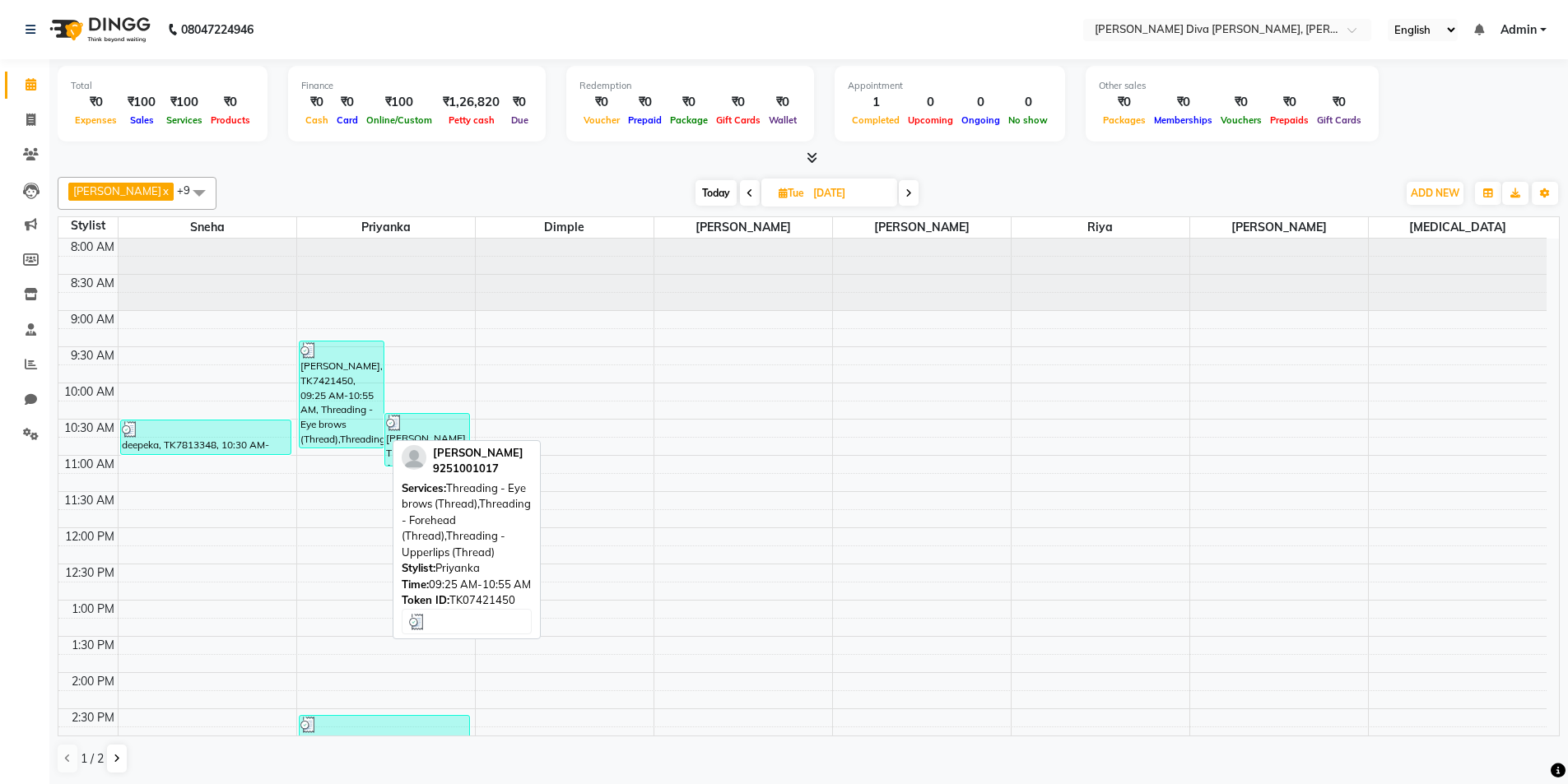 click on "[PERSON_NAME], TK7421450, 09:25 AM-10:55 AM, Threading - Eye brows (Thread),Threading - Forehead (Thread),Threading - Upperlips (Thread)" at bounding box center [342, 394] 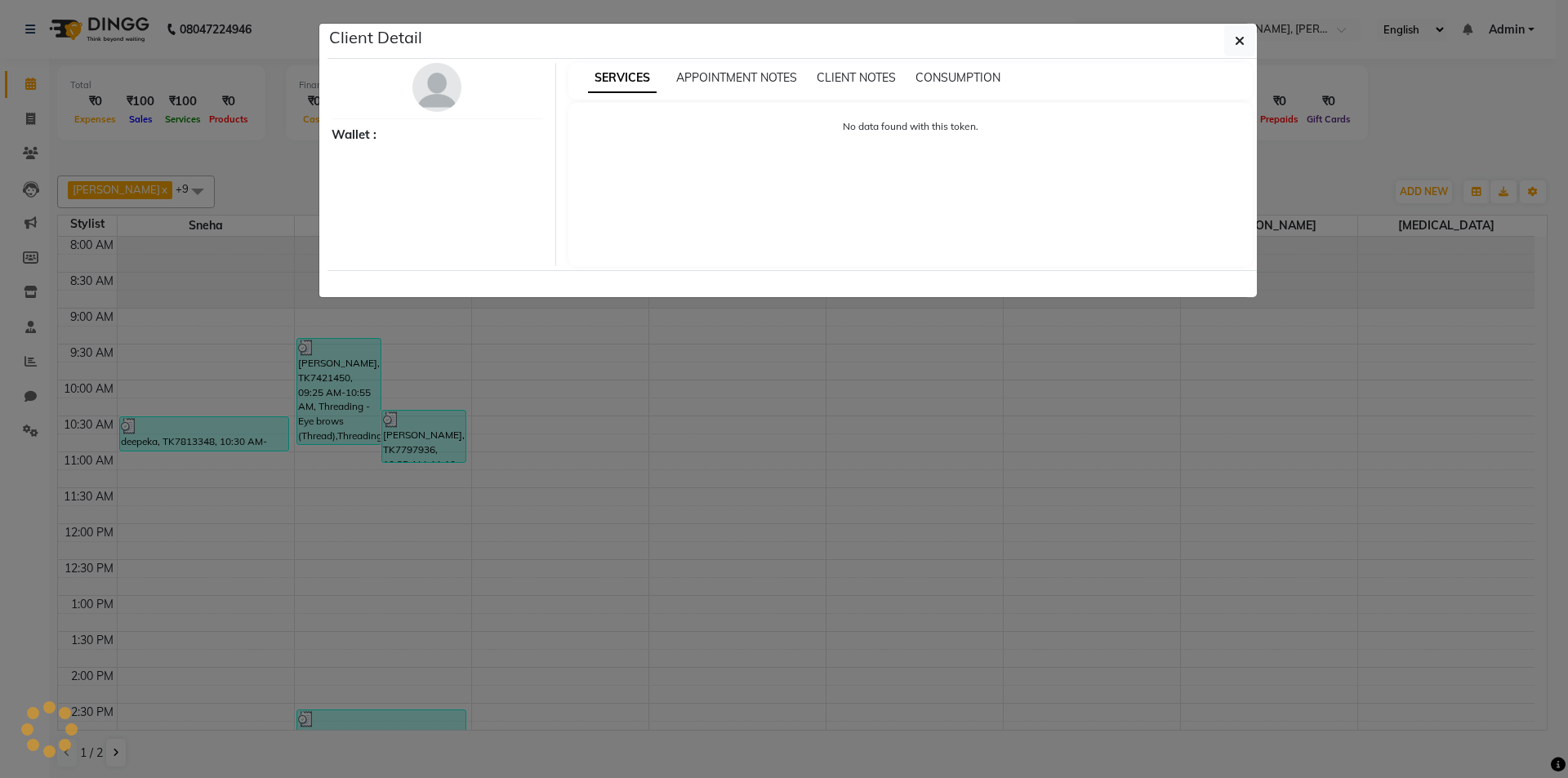 select on "3" 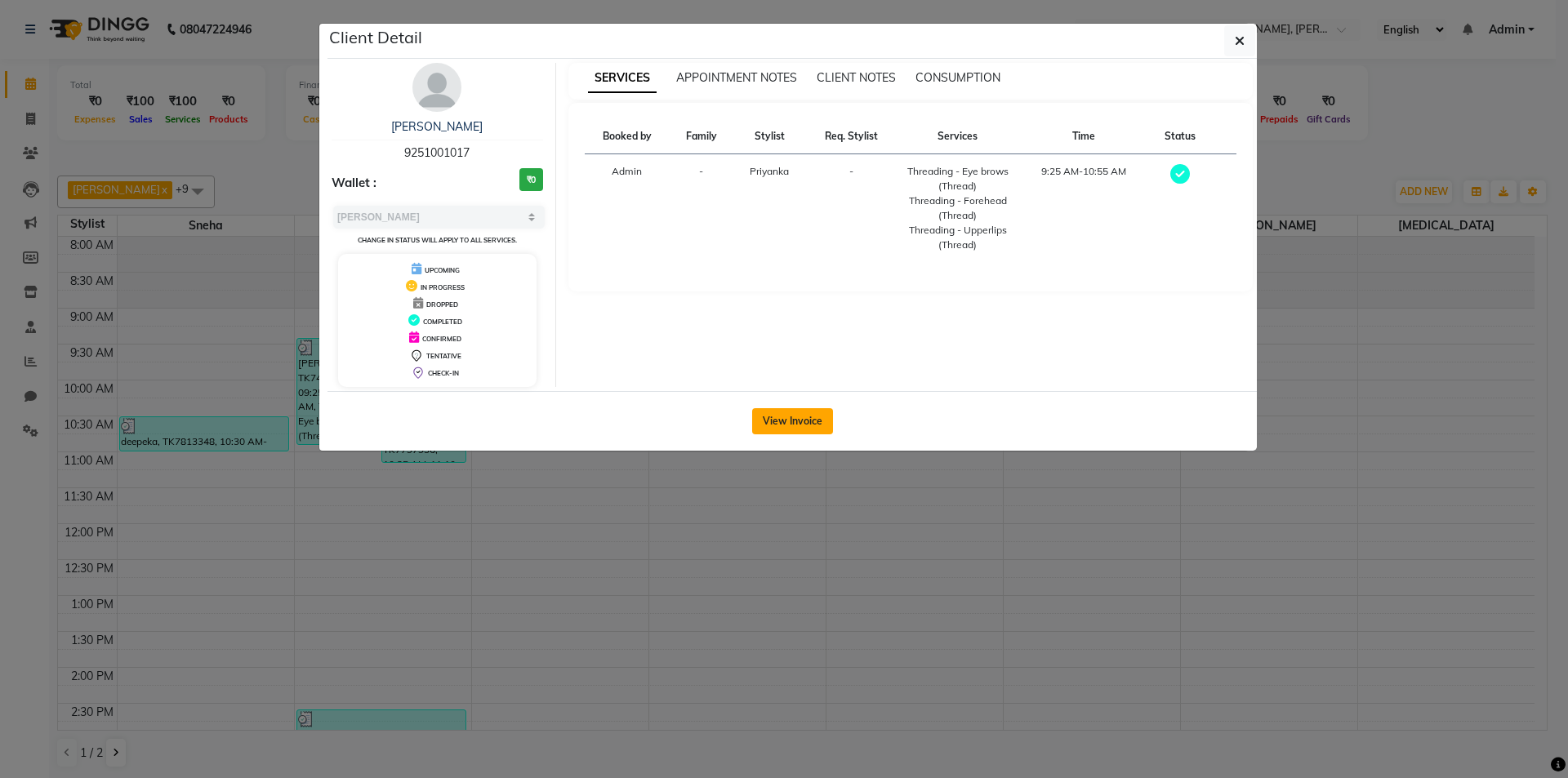 click on "View Invoice" 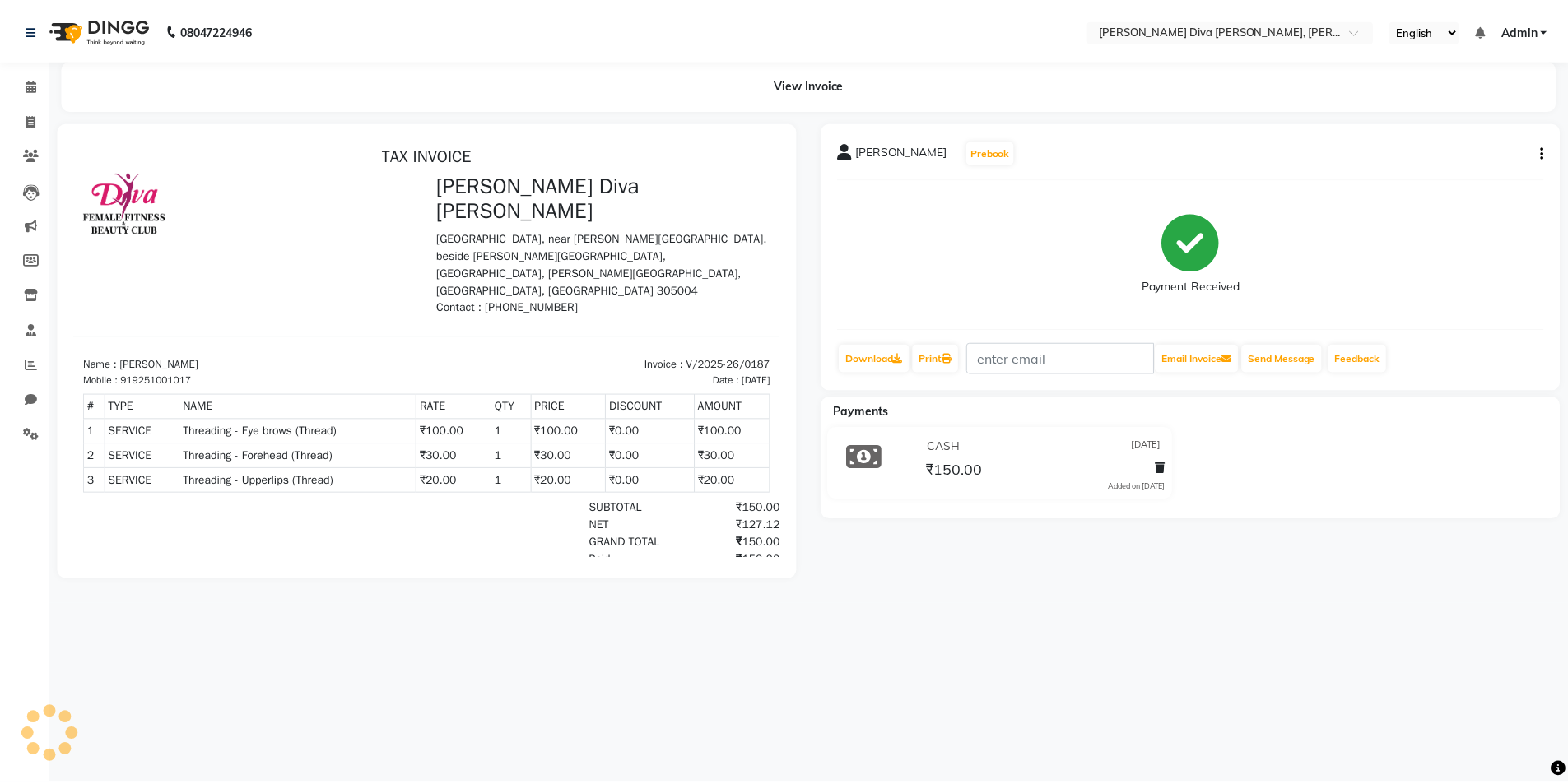 scroll, scrollTop: 0, scrollLeft: 0, axis: both 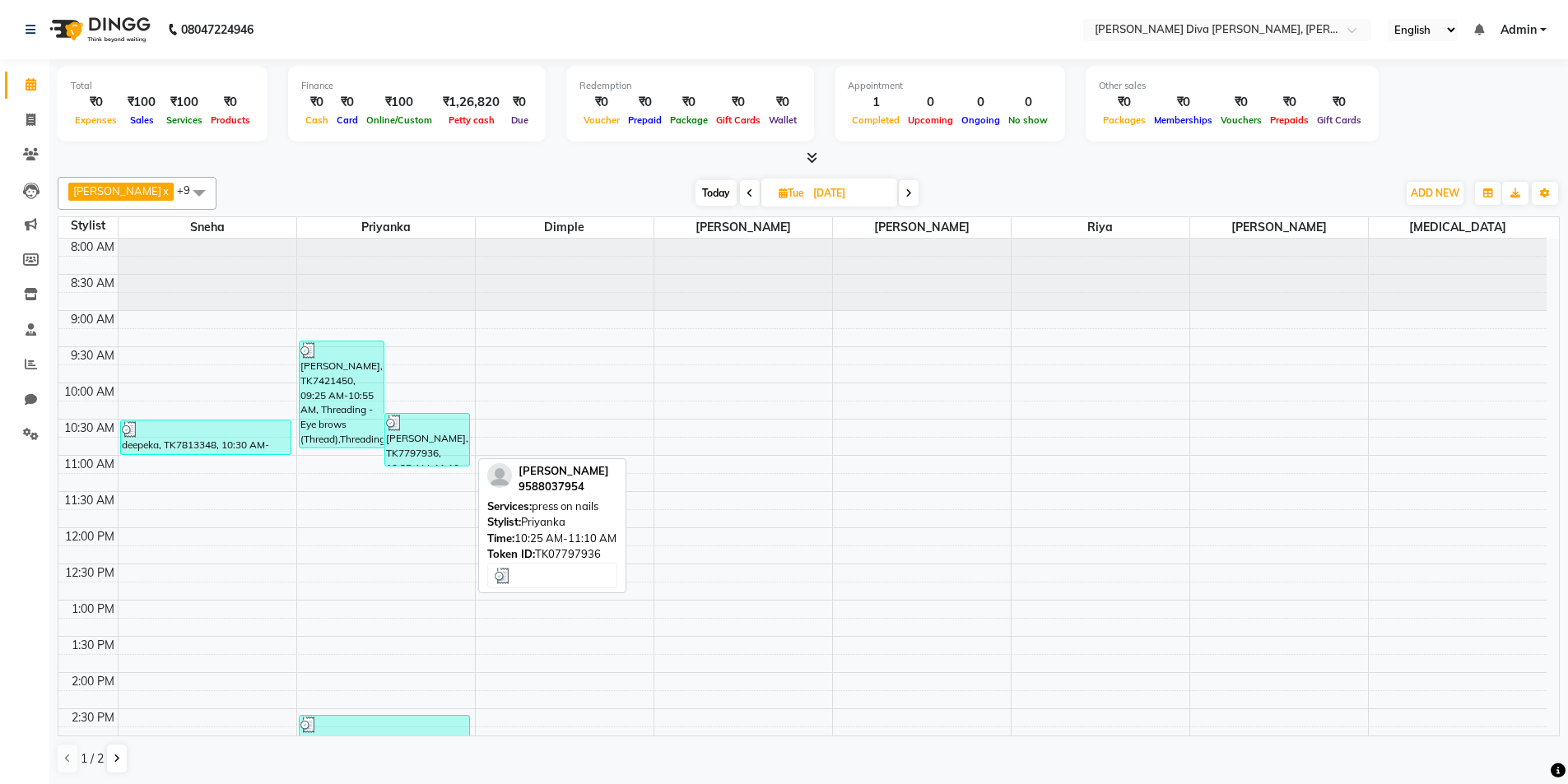 click on "[PERSON_NAME], TK7797936, 10:25 AM-11:10 AM, press on nails" at bounding box center (427, 439) 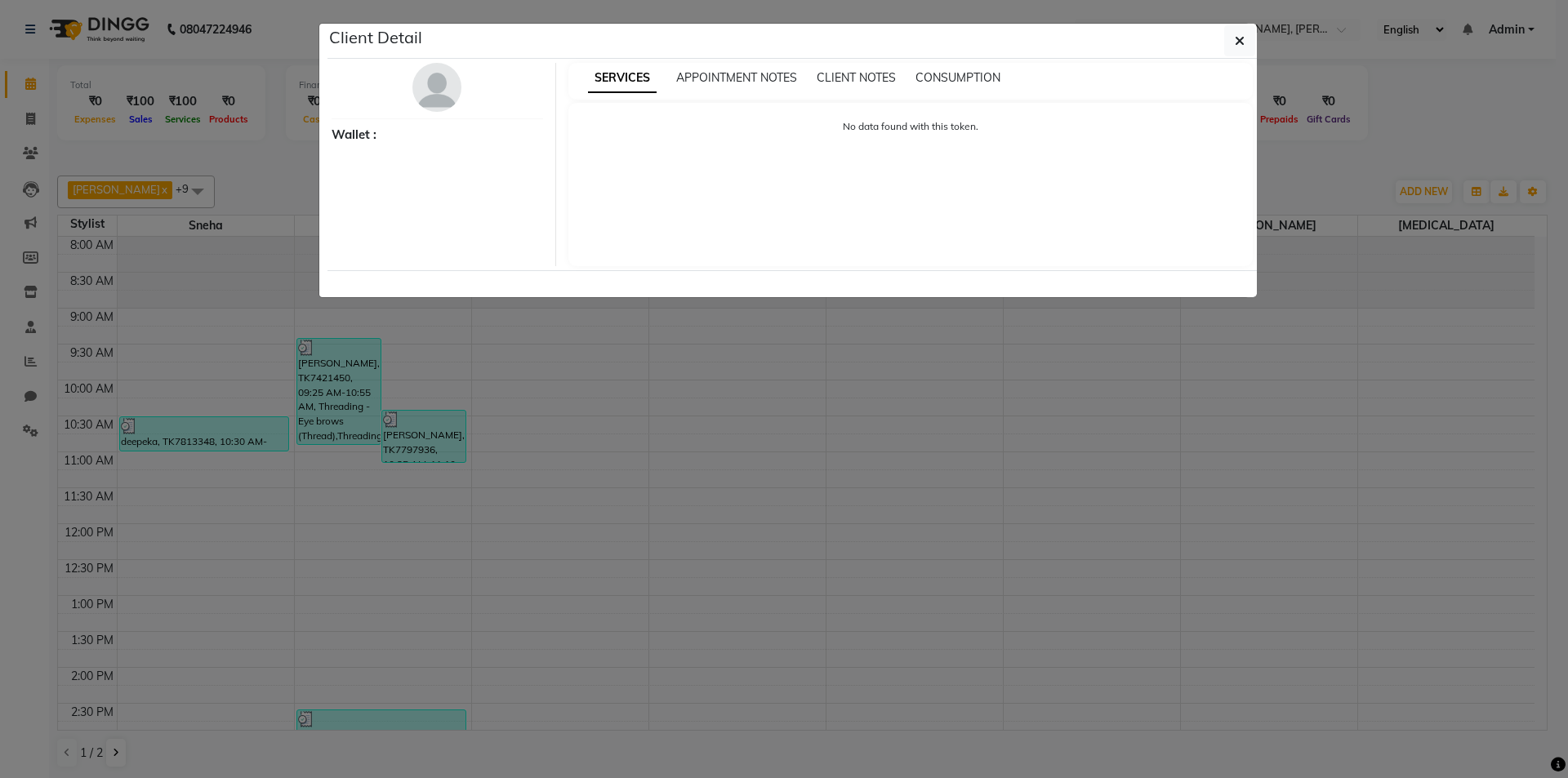 select on "3" 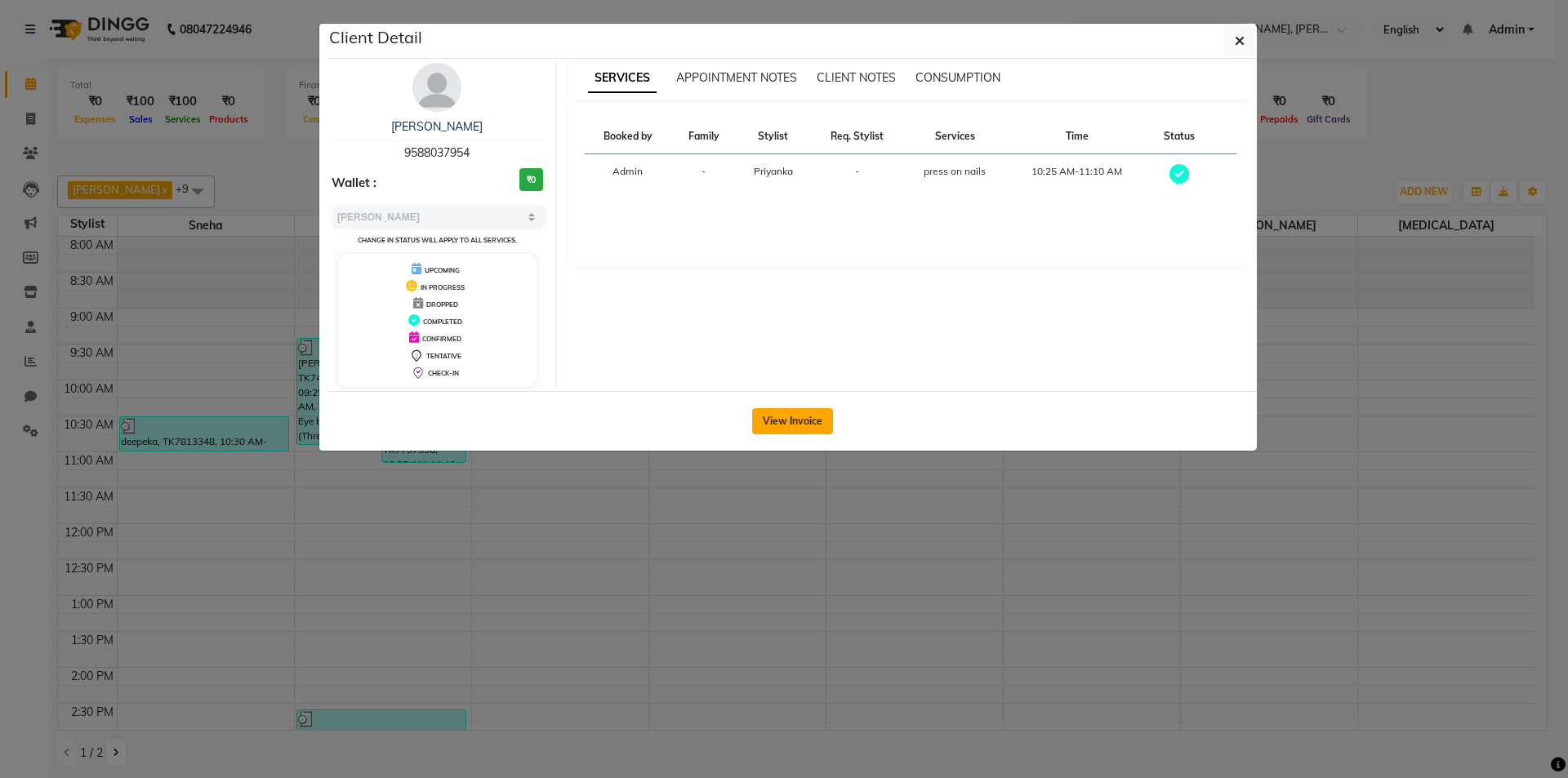 click on "View Invoice" 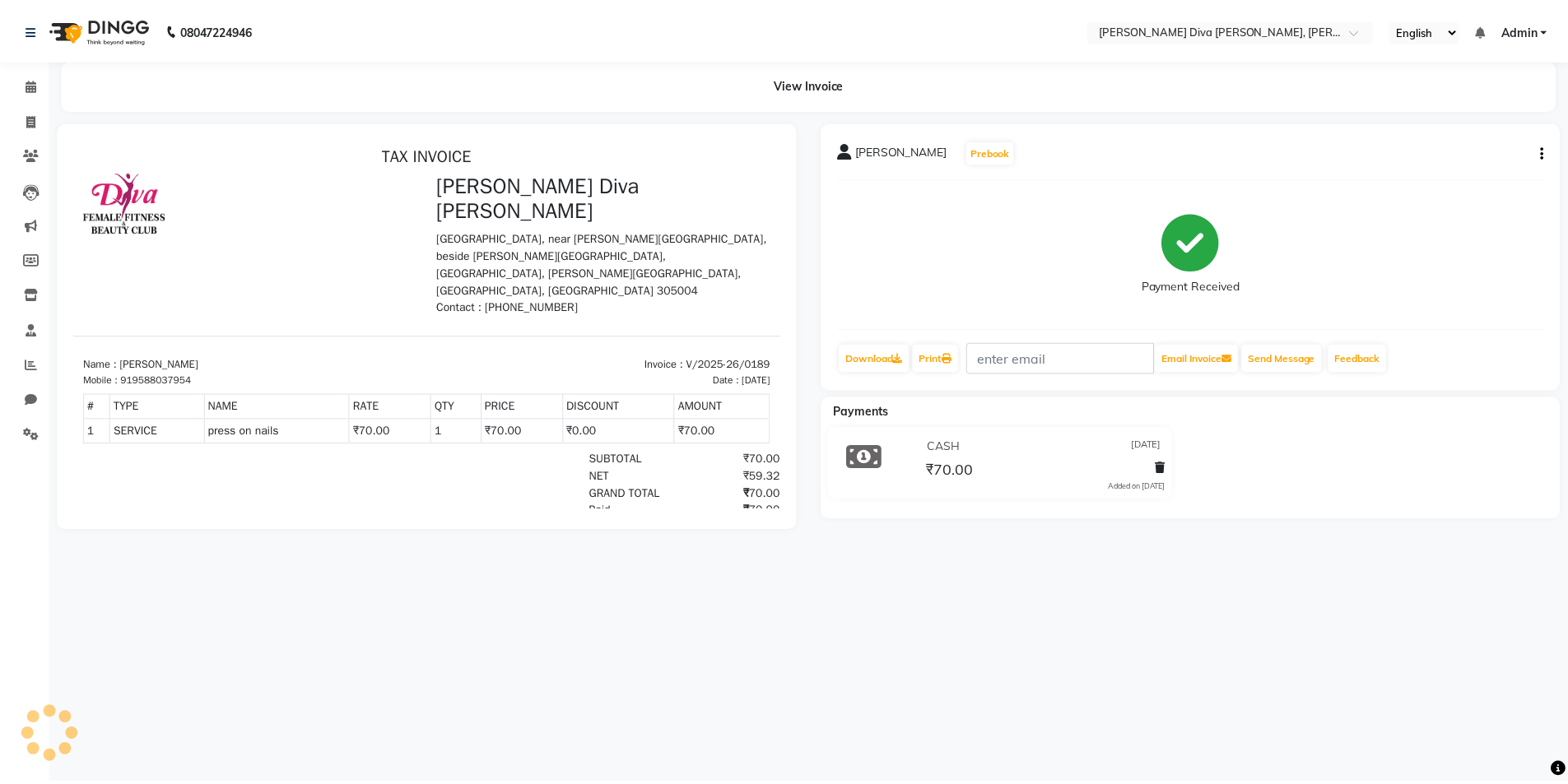 scroll, scrollTop: 0, scrollLeft: 0, axis: both 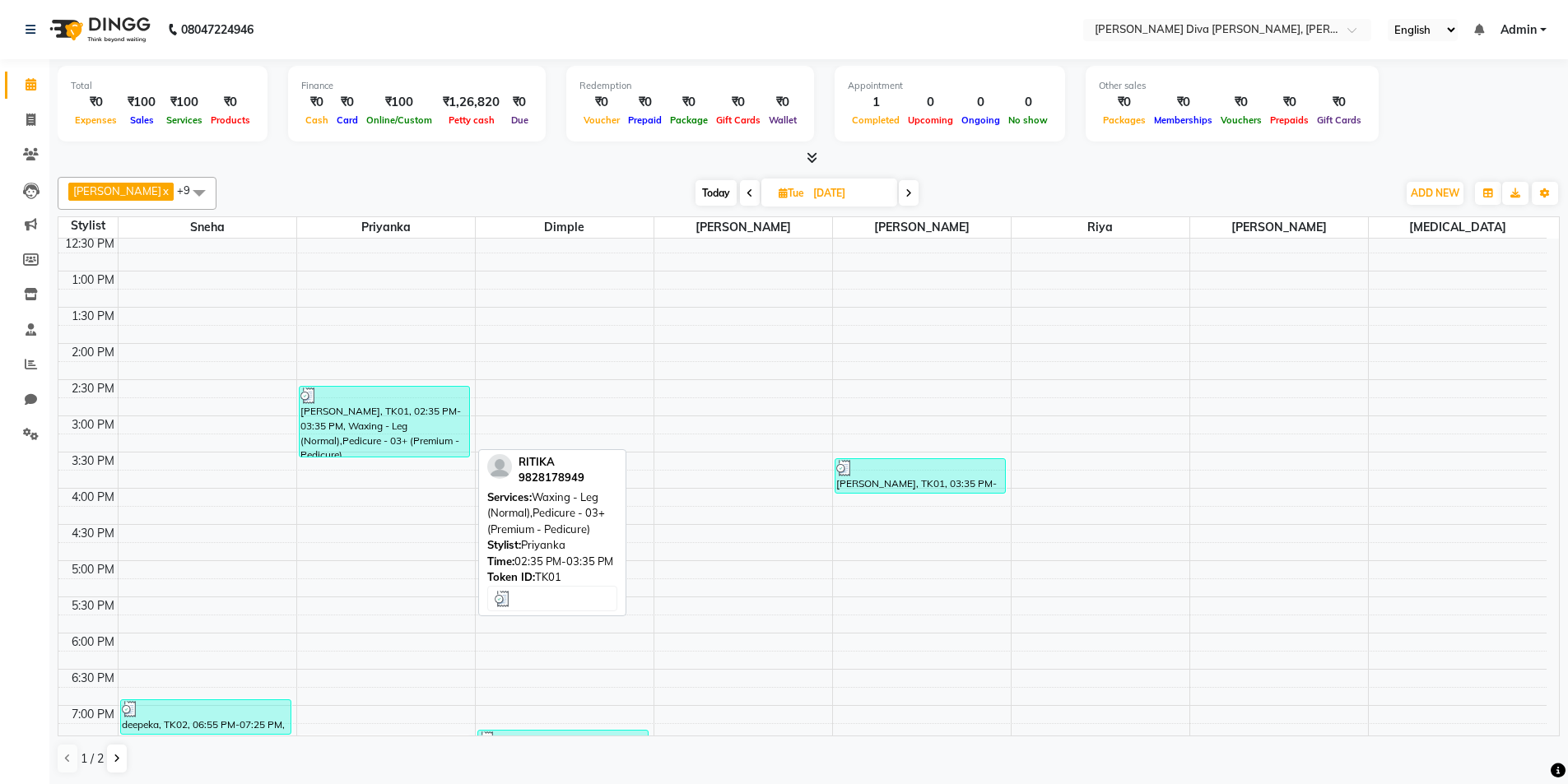 click on "[PERSON_NAME], TK01, 02:35 PM-03:35 PM, Waxing - Leg (Normal),Pedicure - 03+ (Premium - Pedicure)" at bounding box center (384, 421) 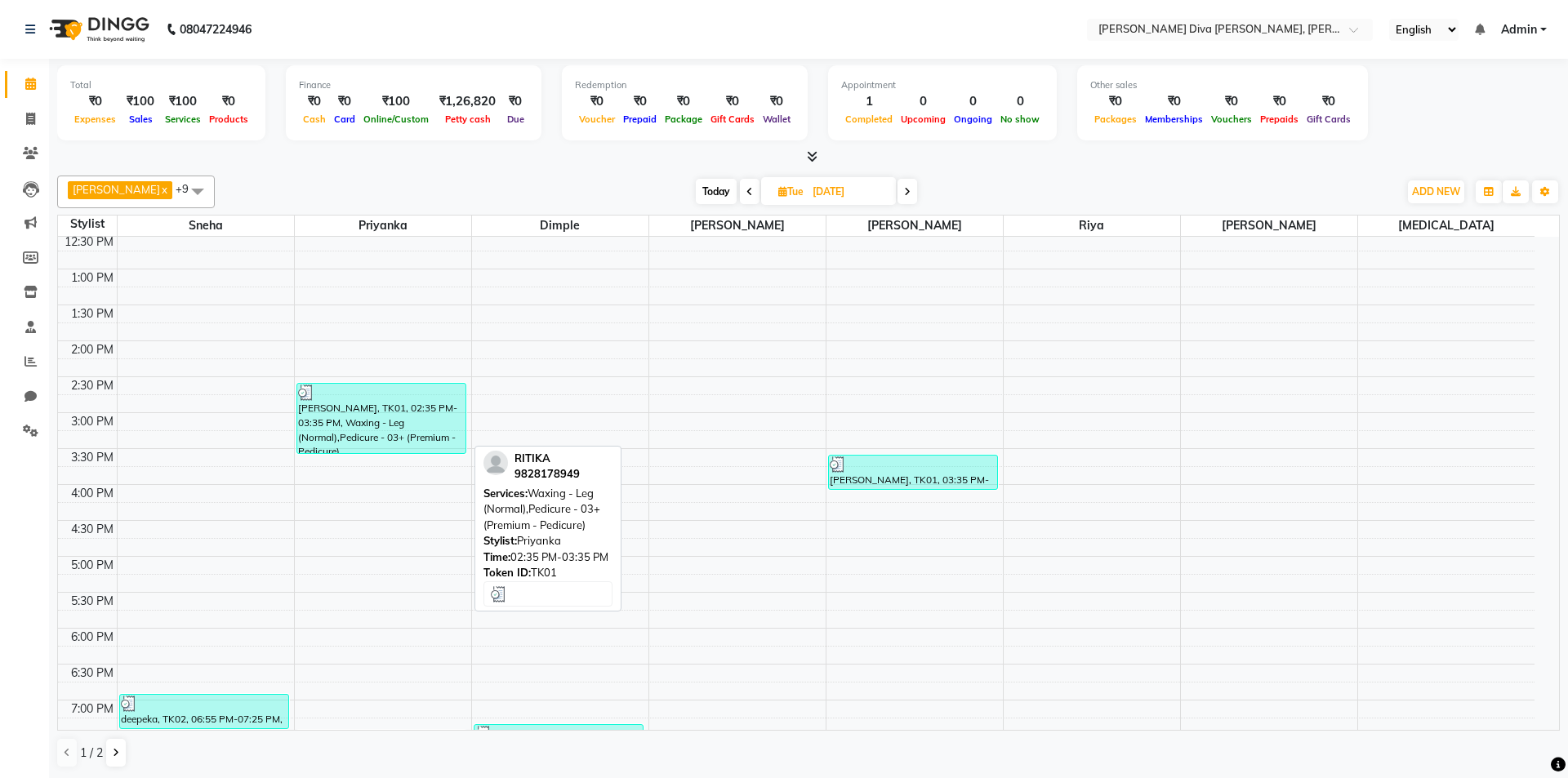 select on "3" 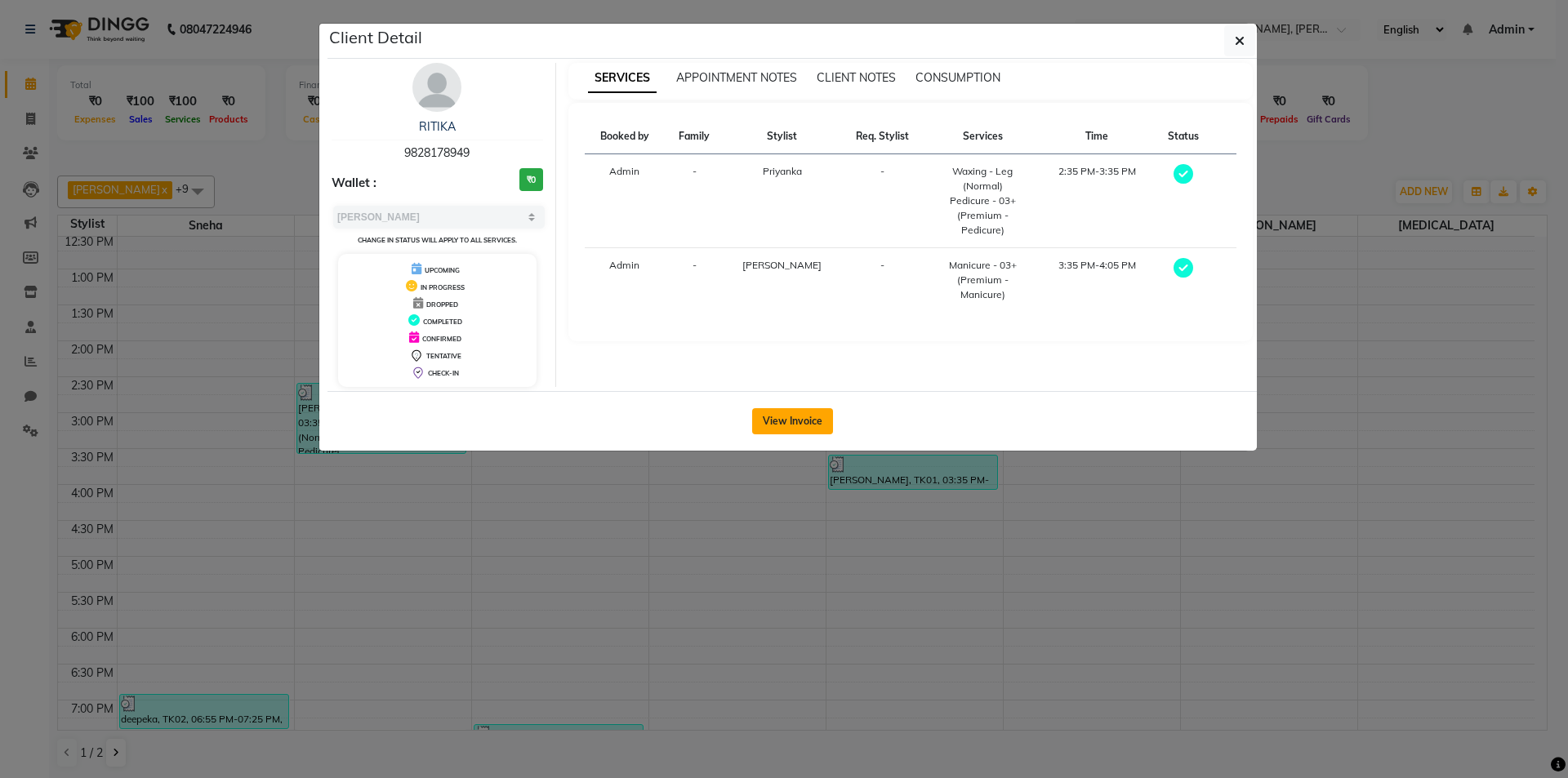 click on "View Invoice" 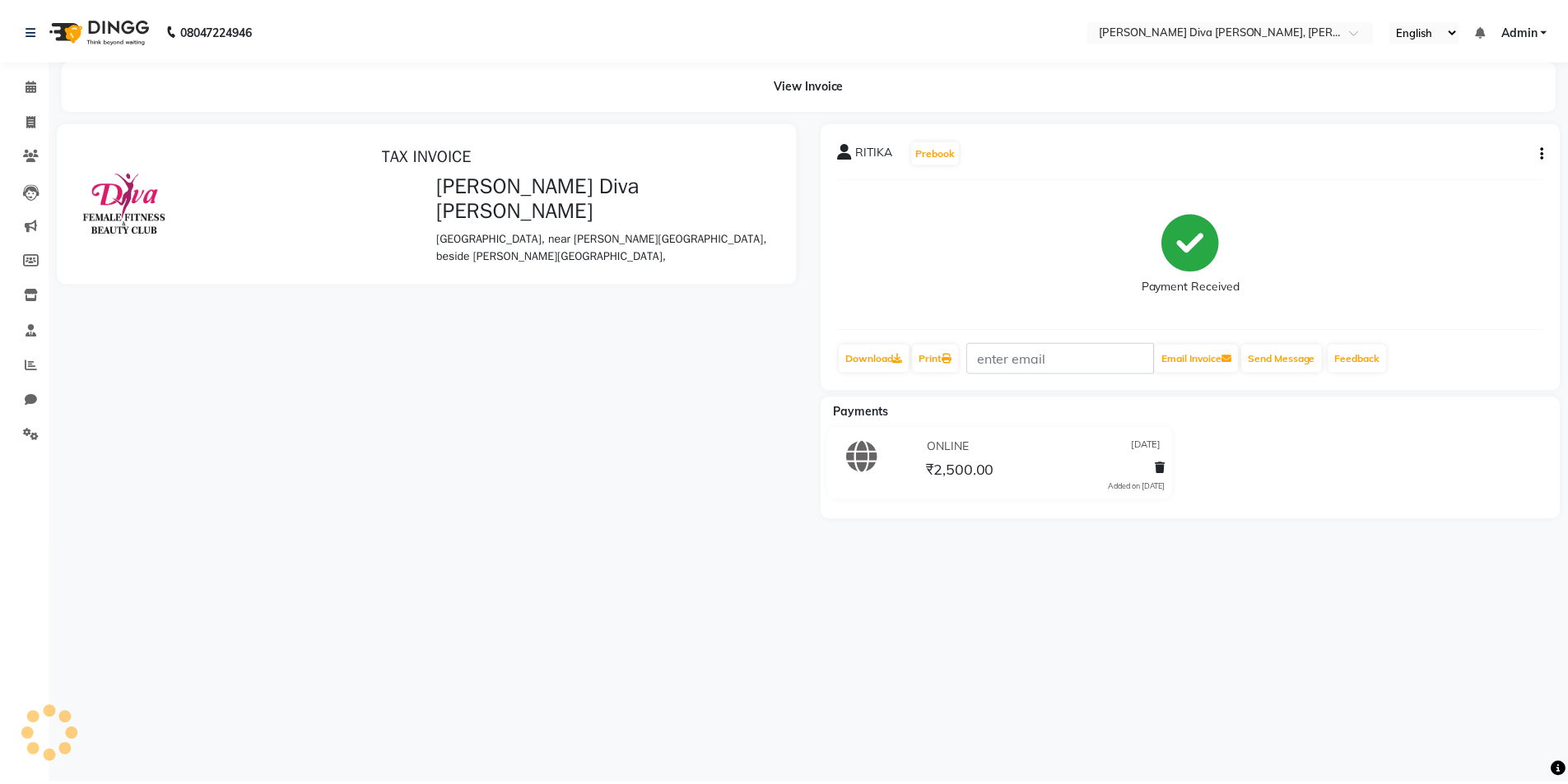 scroll, scrollTop: 0, scrollLeft: 0, axis: both 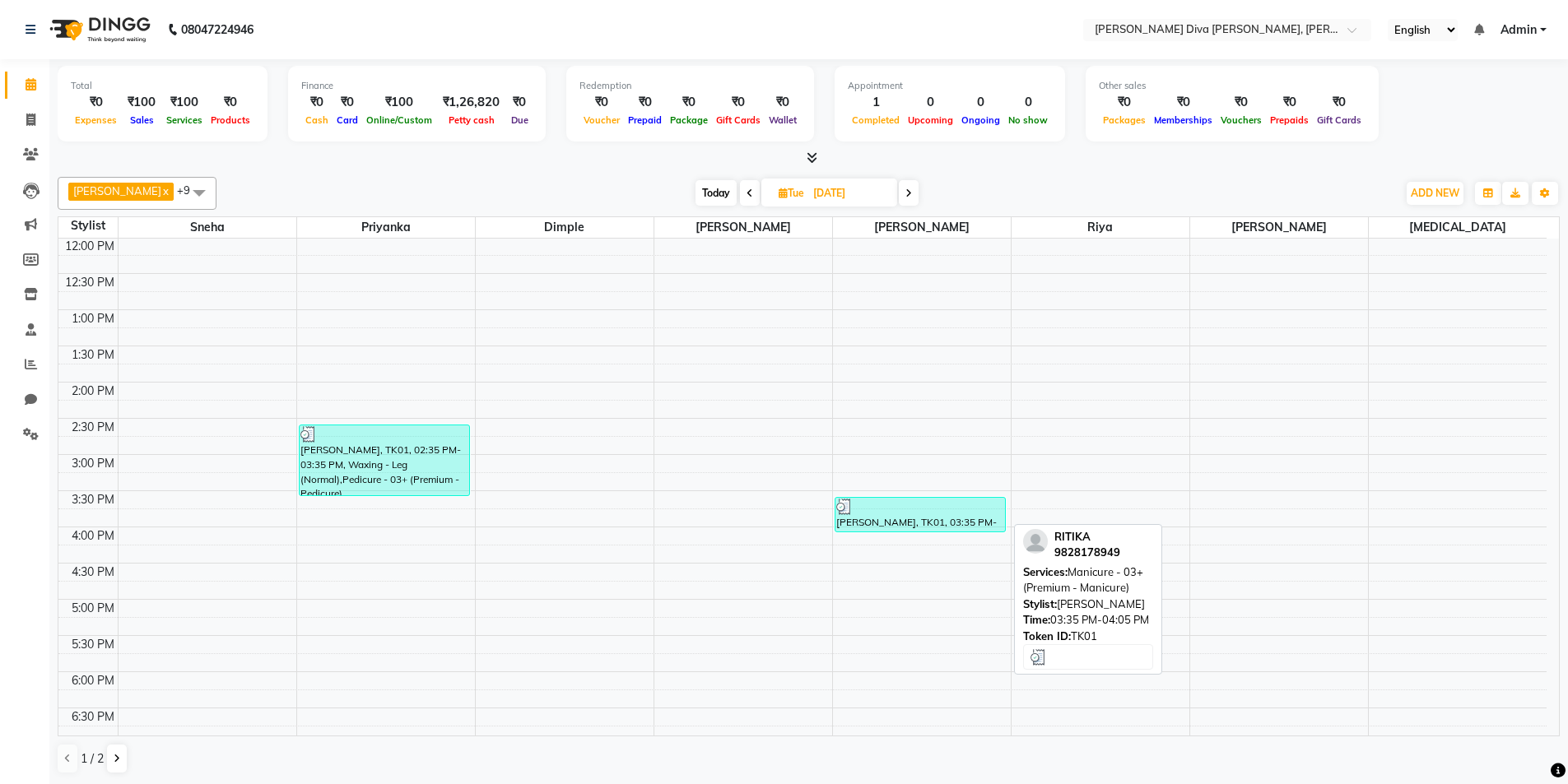click at bounding box center (920, 507) 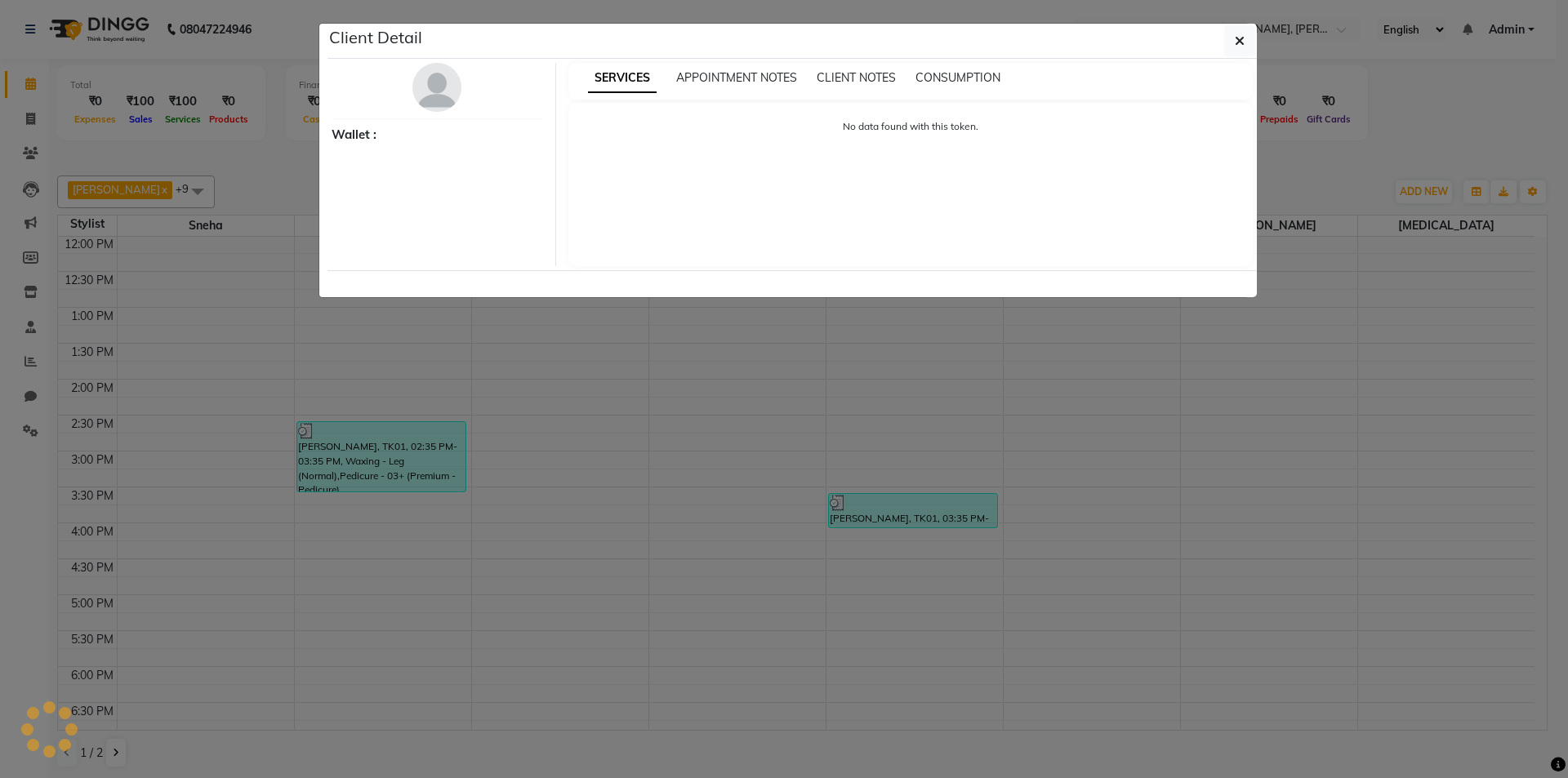 select on "3" 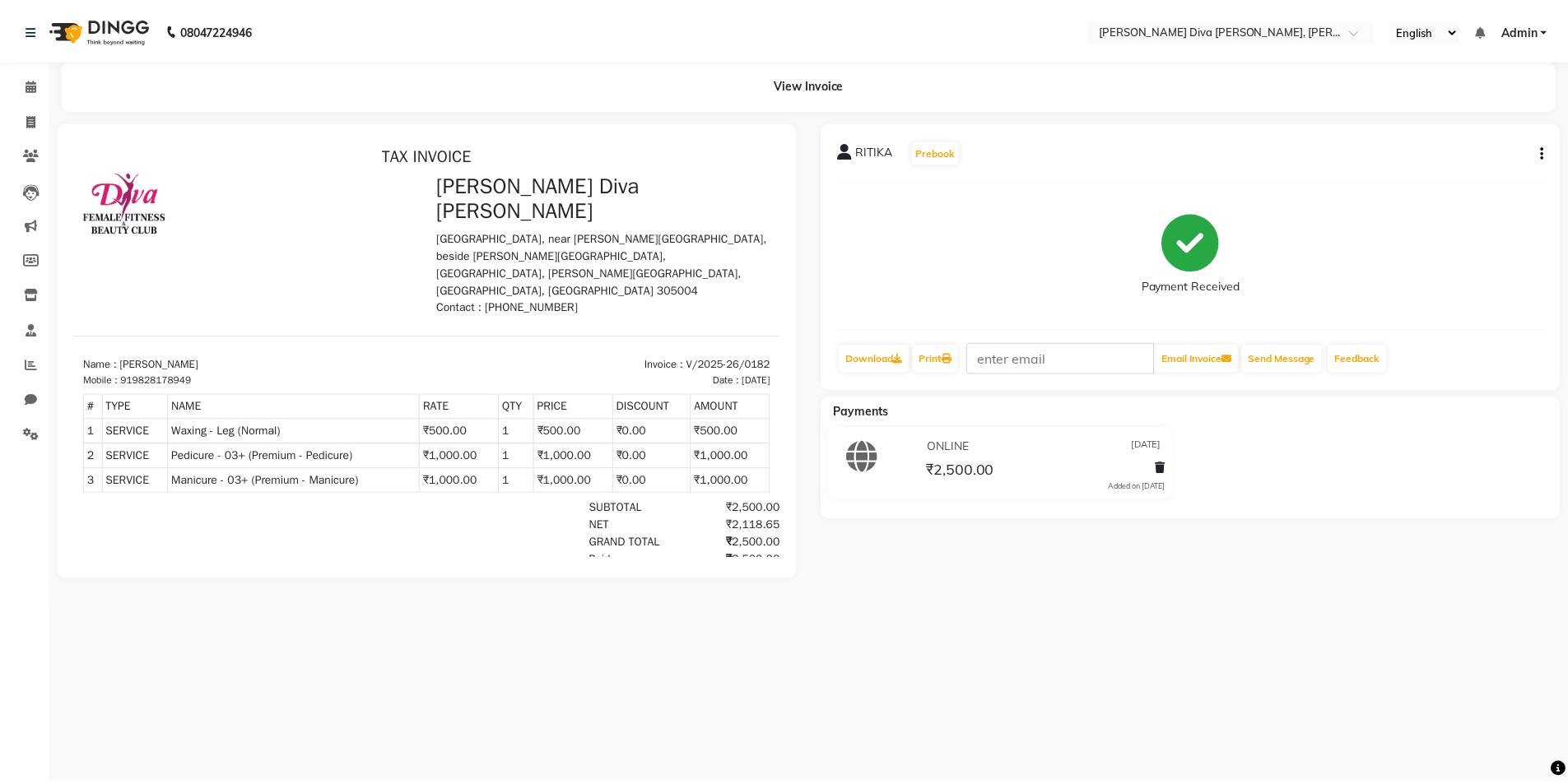 scroll, scrollTop: 0, scrollLeft: 0, axis: both 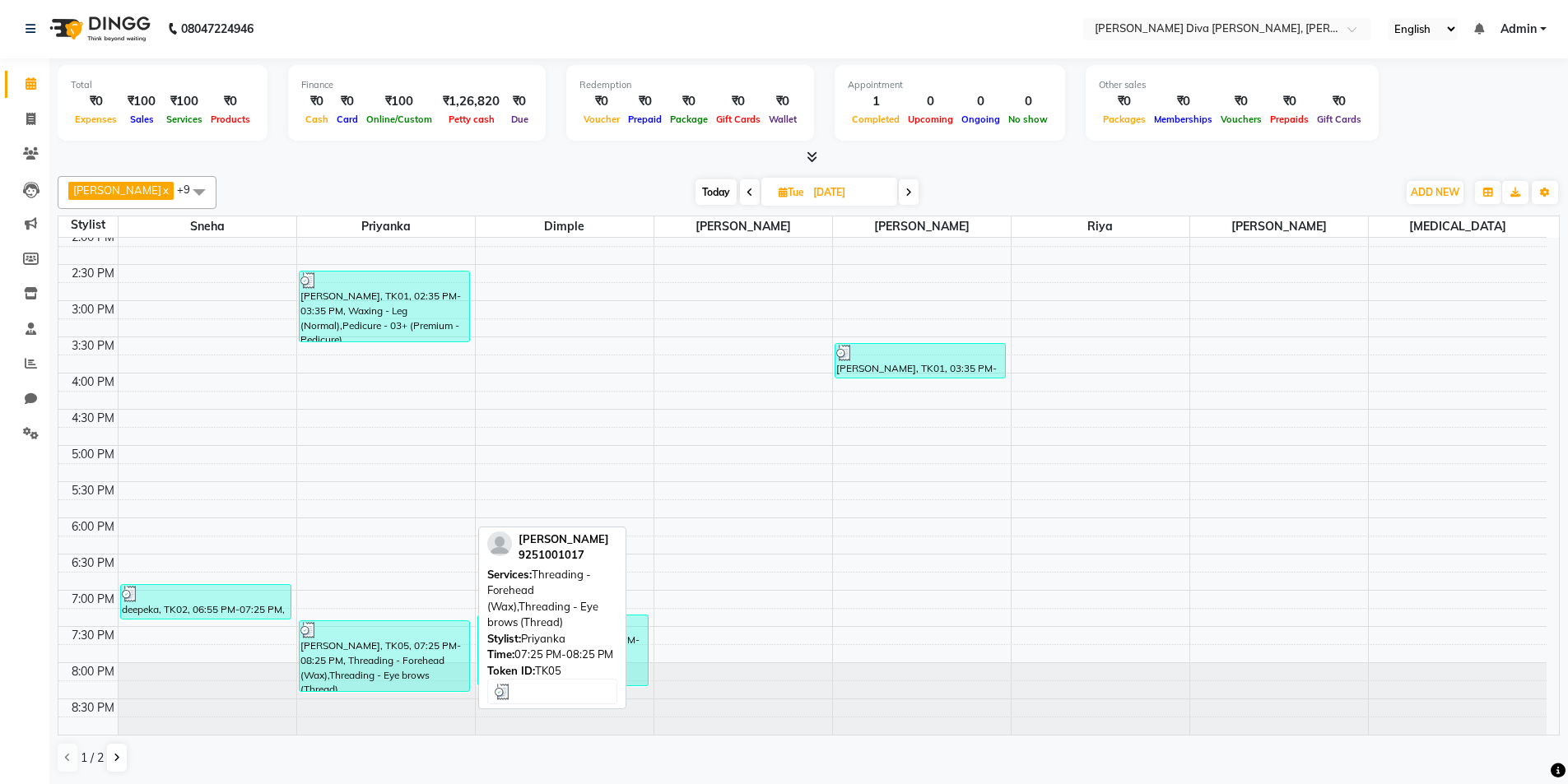 click on "[PERSON_NAME], TK05, 07:25 PM-08:25 PM, Threading - Forehead (Wax),Threading - Eye brows (Thread)" at bounding box center [384, 656] 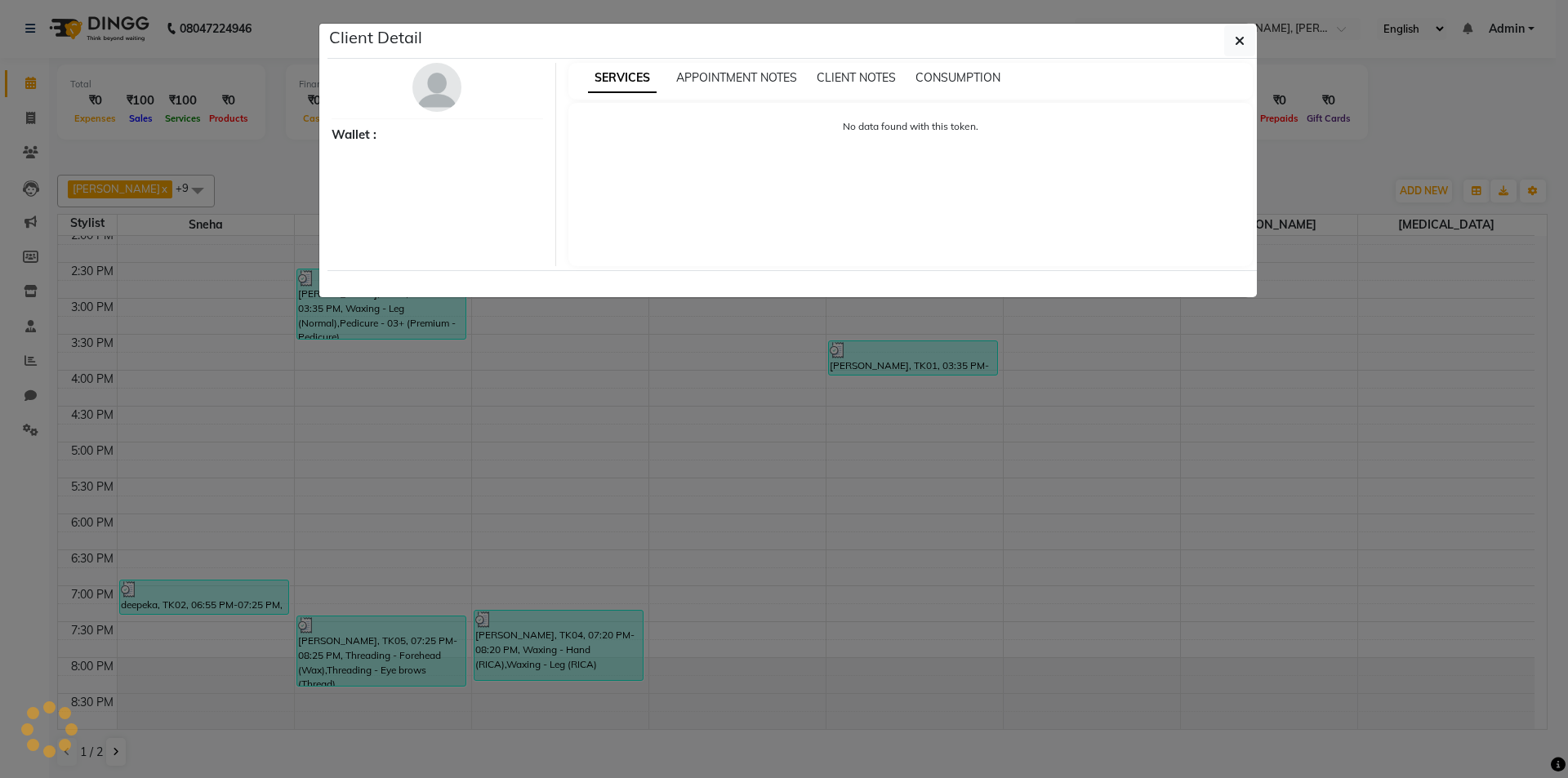 select on "3" 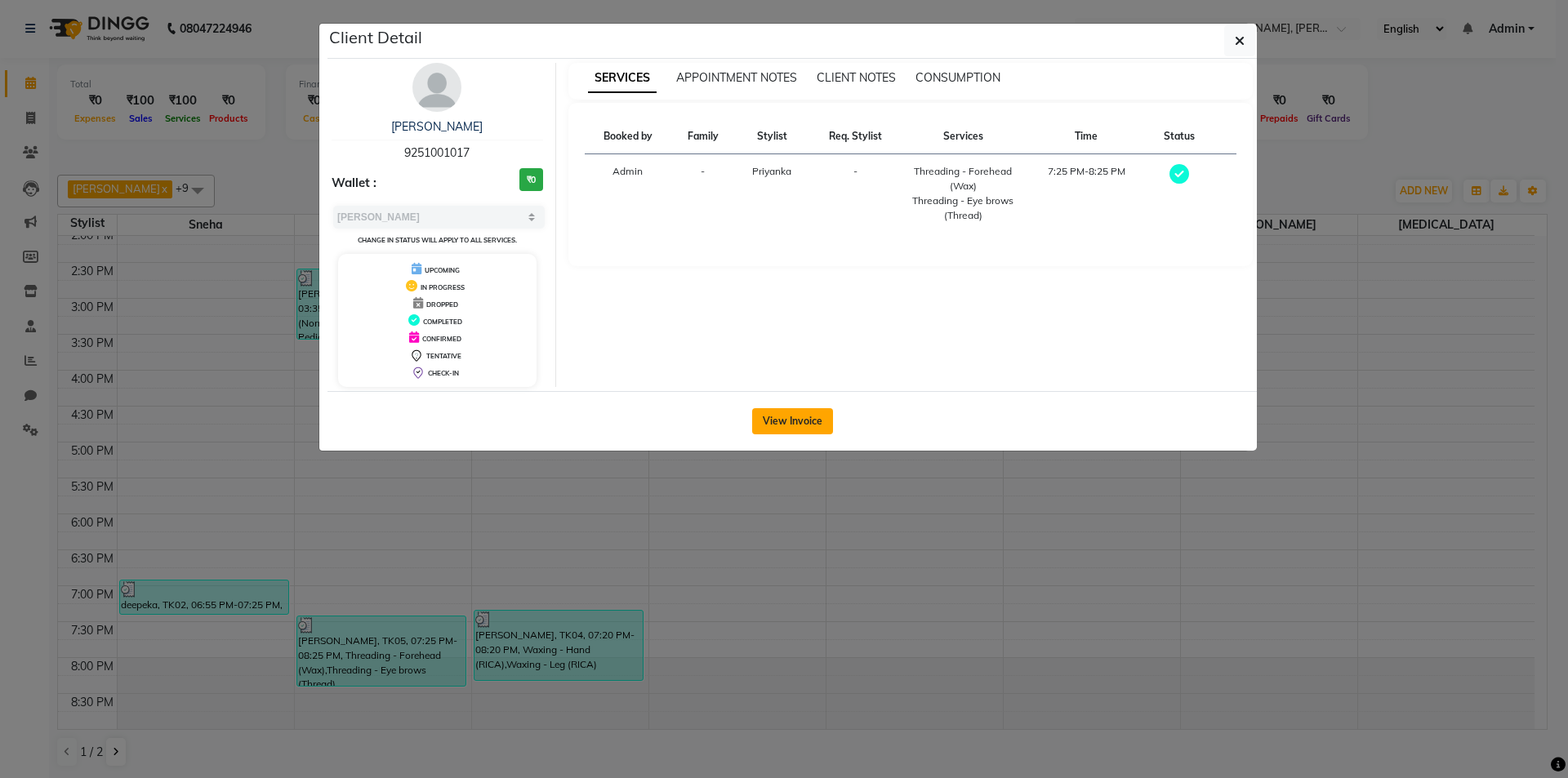 click on "View Invoice" 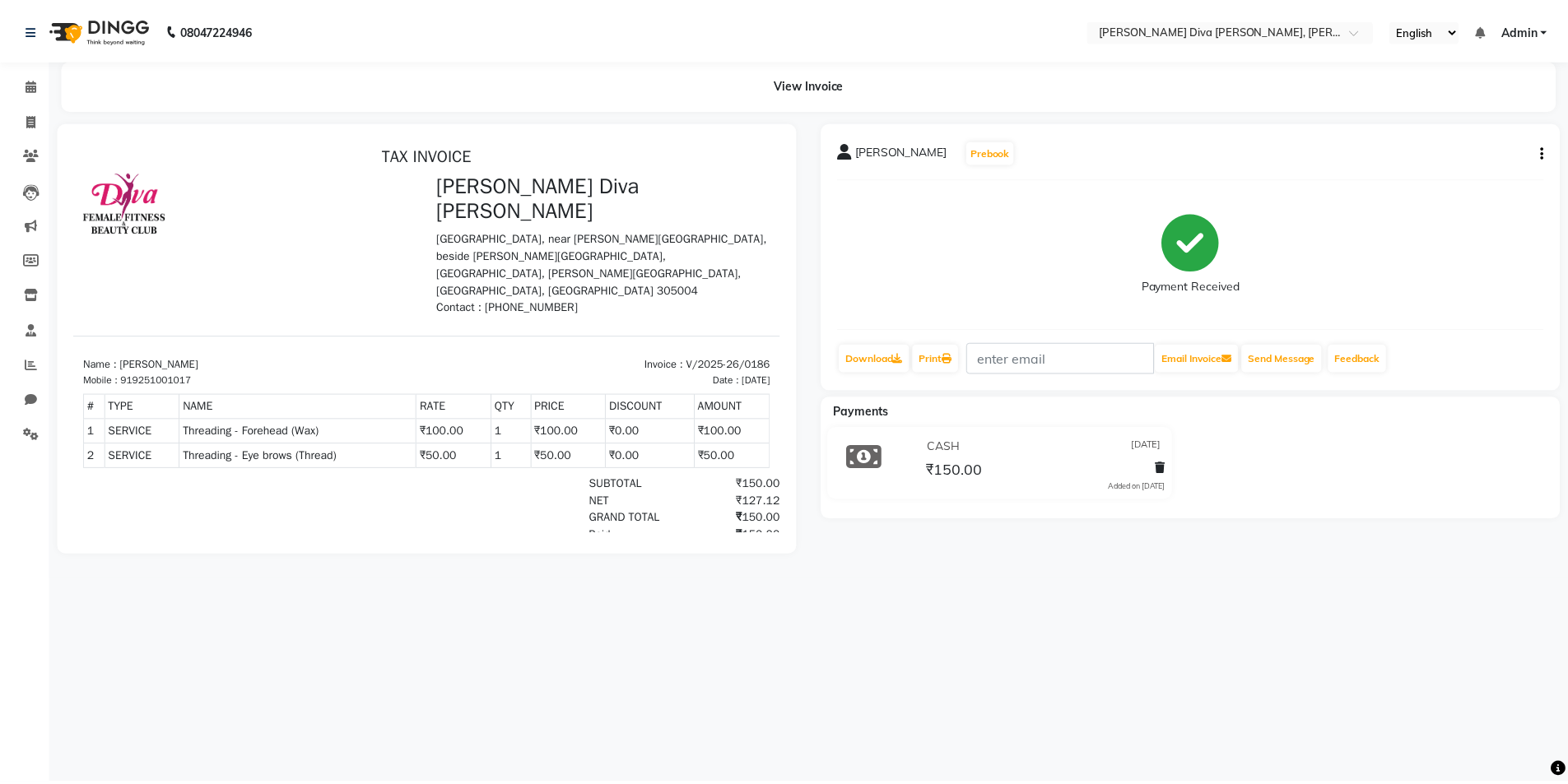 scroll, scrollTop: 0, scrollLeft: 0, axis: both 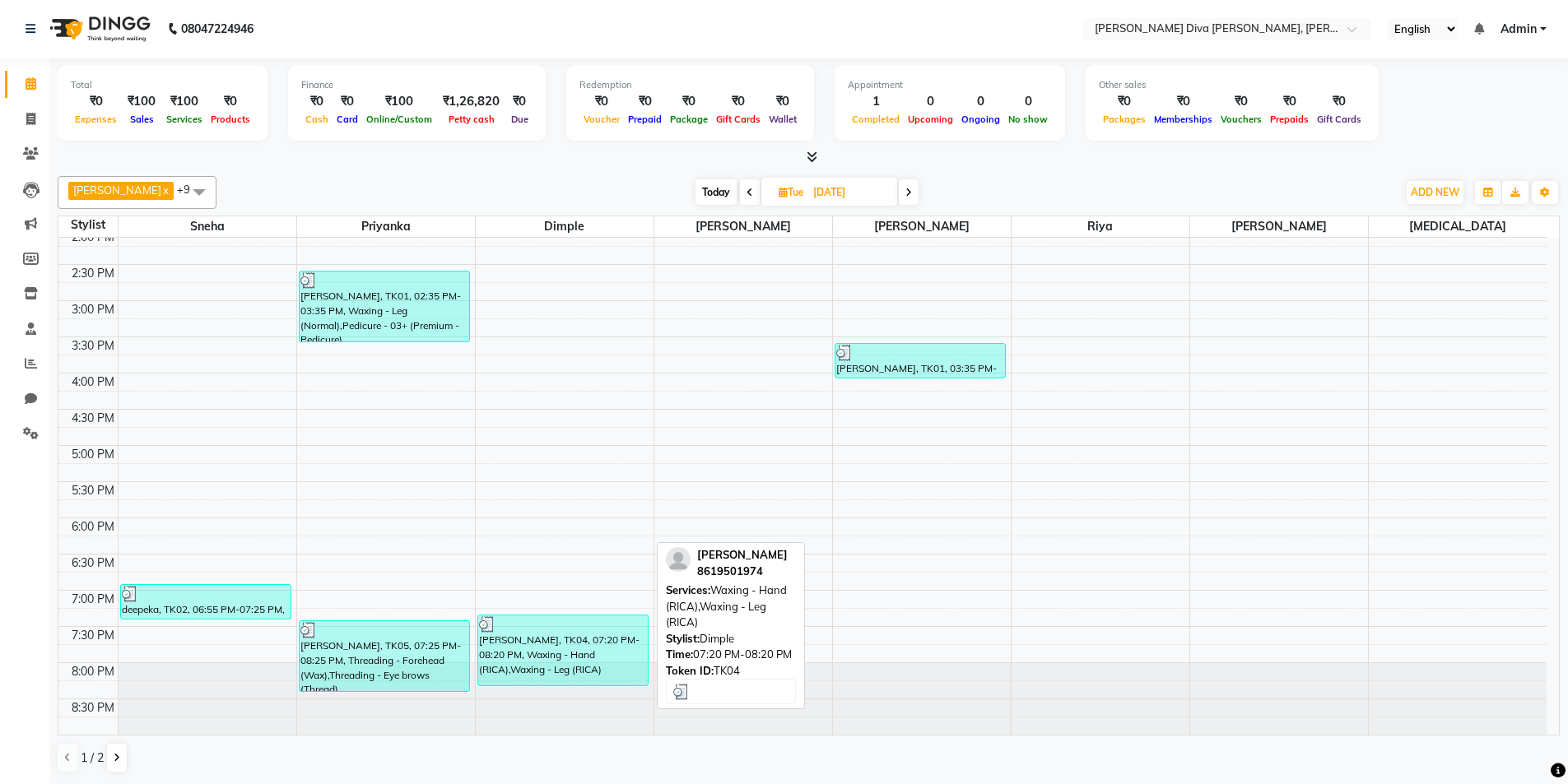 click on "[PERSON_NAME], TK04, 07:20 PM-08:20 PM, Waxing - Hand (RICA),Waxing - Leg (RICA)" at bounding box center [563, 650] 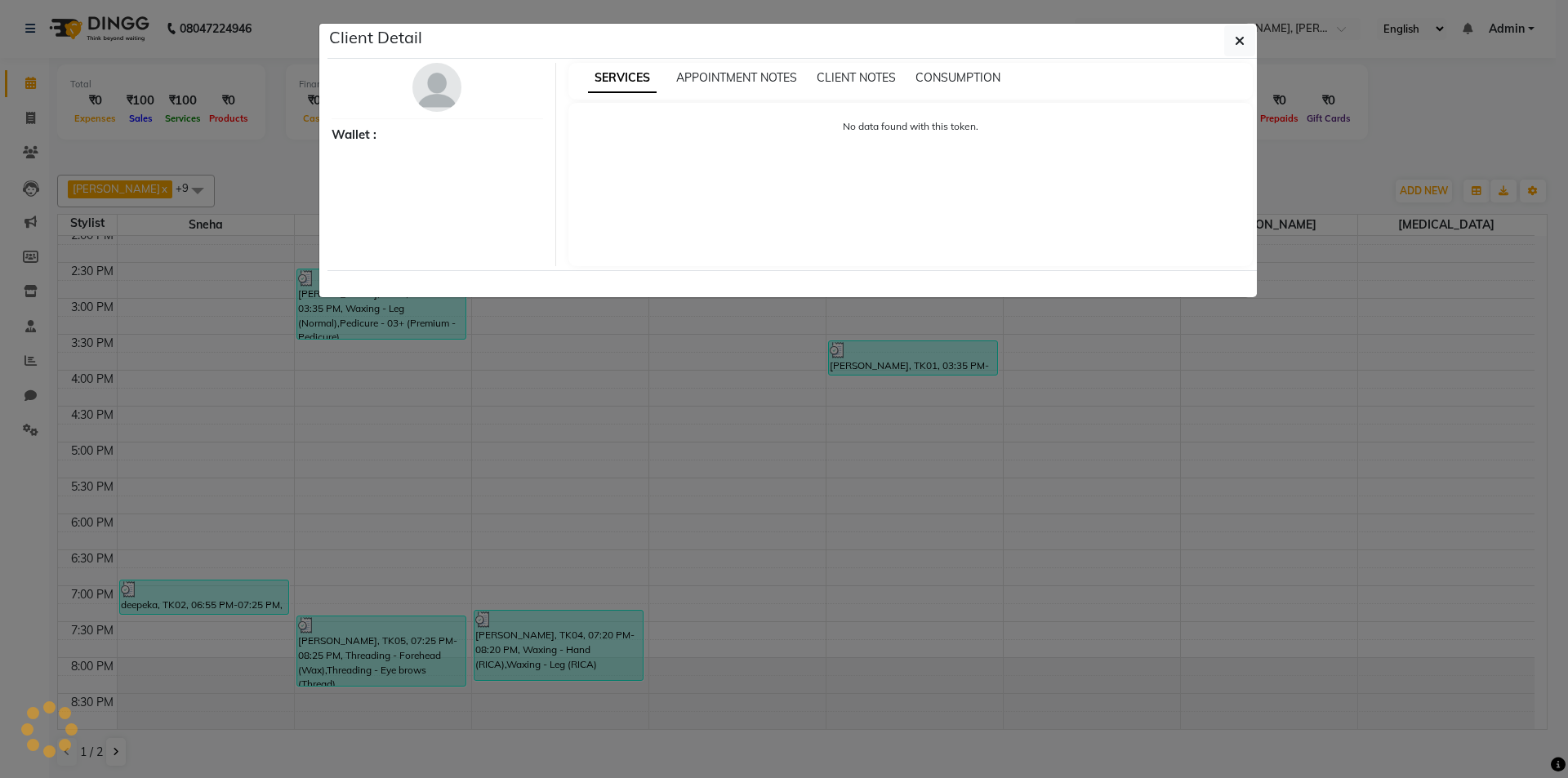 select on "3" 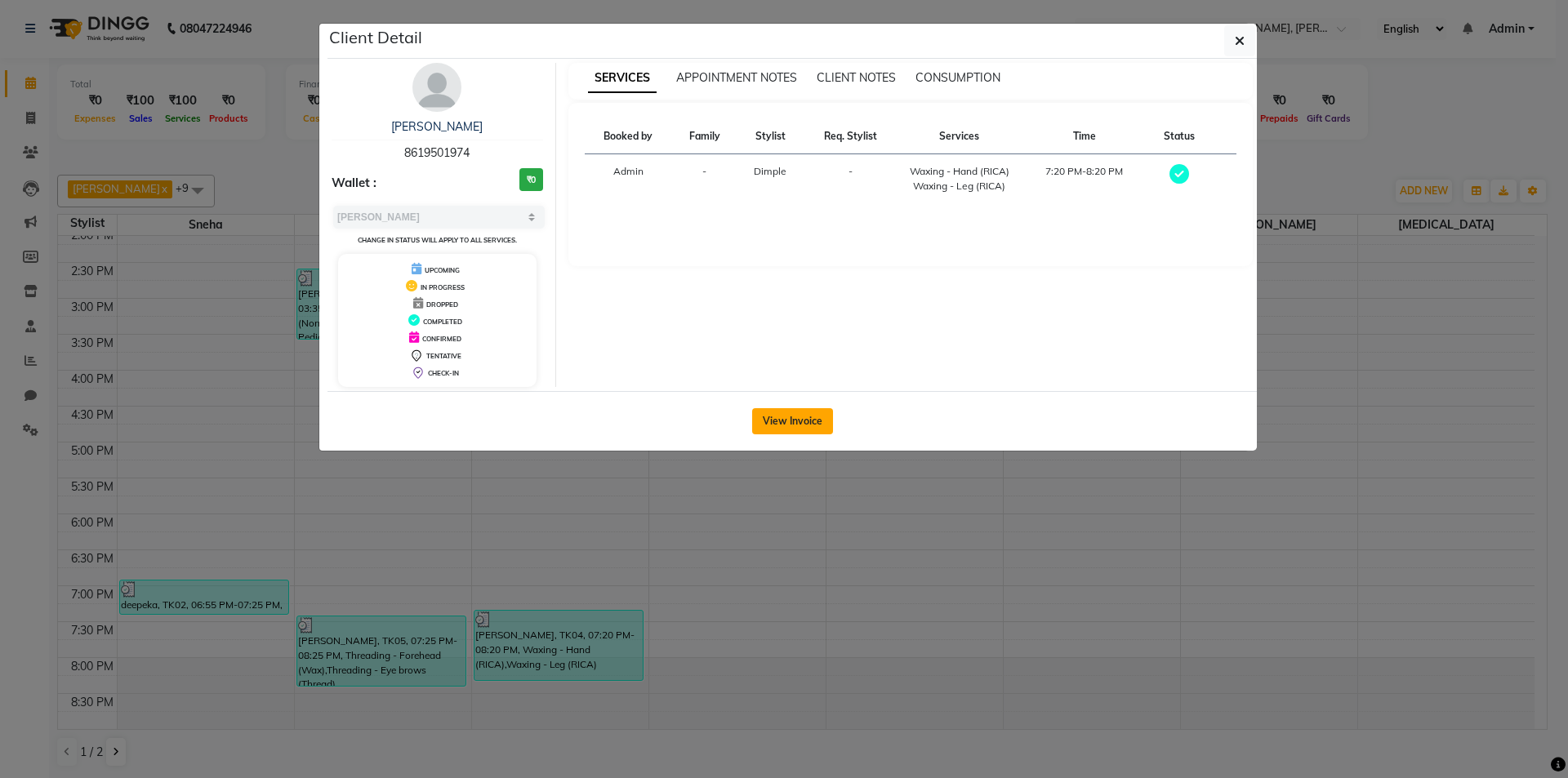 click on "View Invoice" 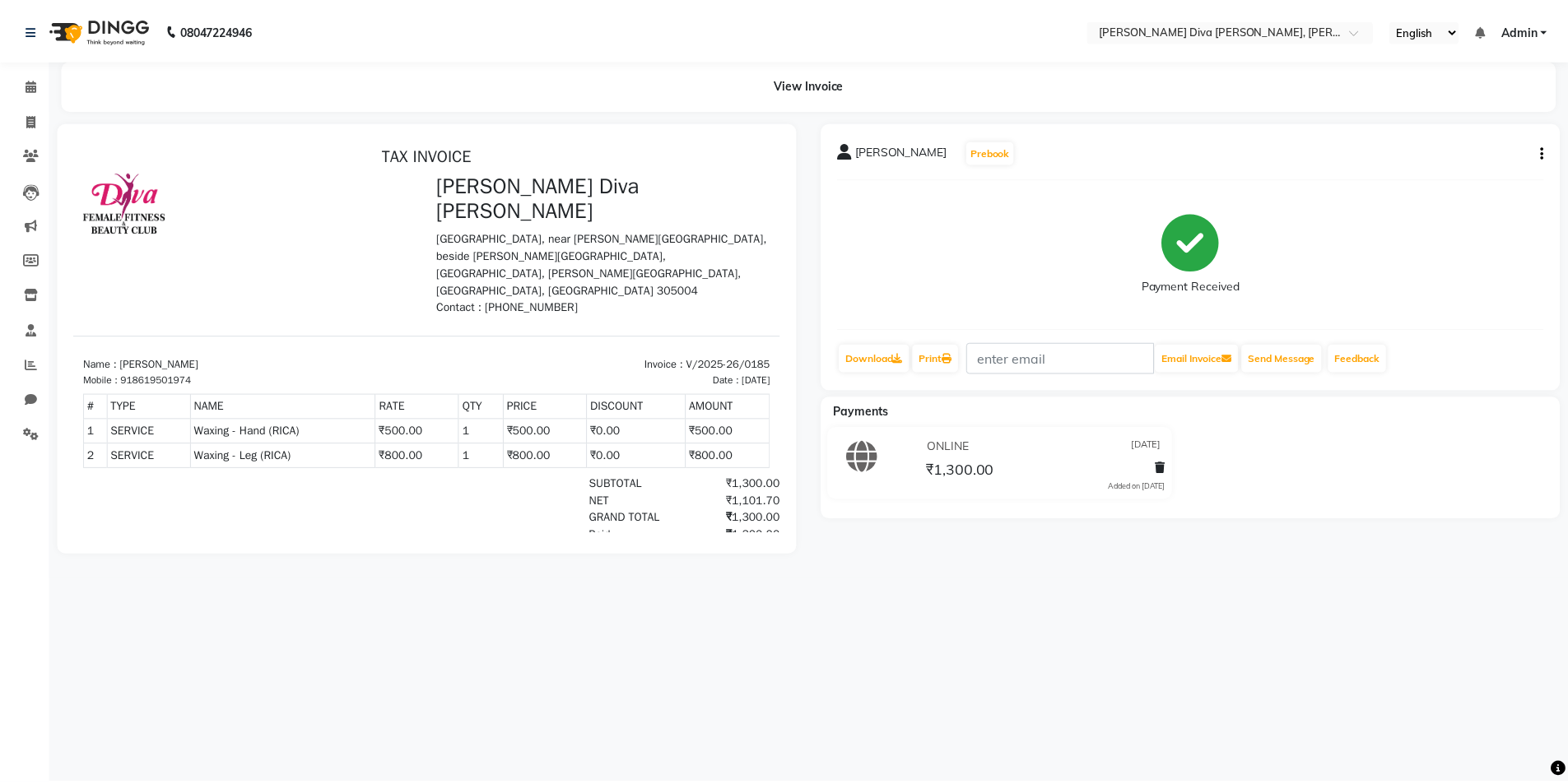 scroll, scrollTop: 0, scrollLeft: 0, axis: both 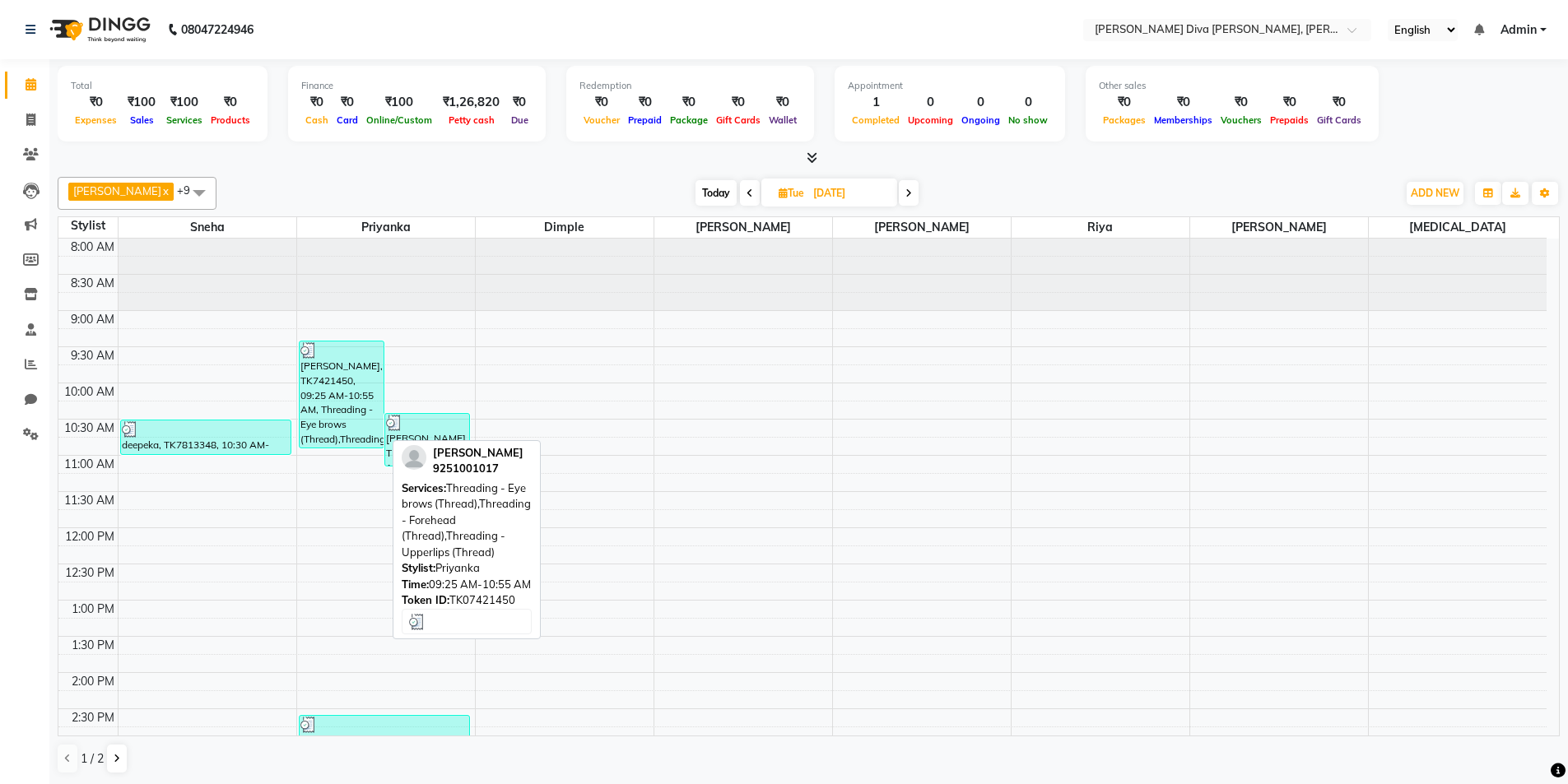 click on "[PERSON_NAME], TK7421450, 09:25 AM-10:55 AM, Threading - Eye brows (Thread),Threading - Forehead (Thread),Threading - Upperlips (Thread)" at bounding box center [342, 394] 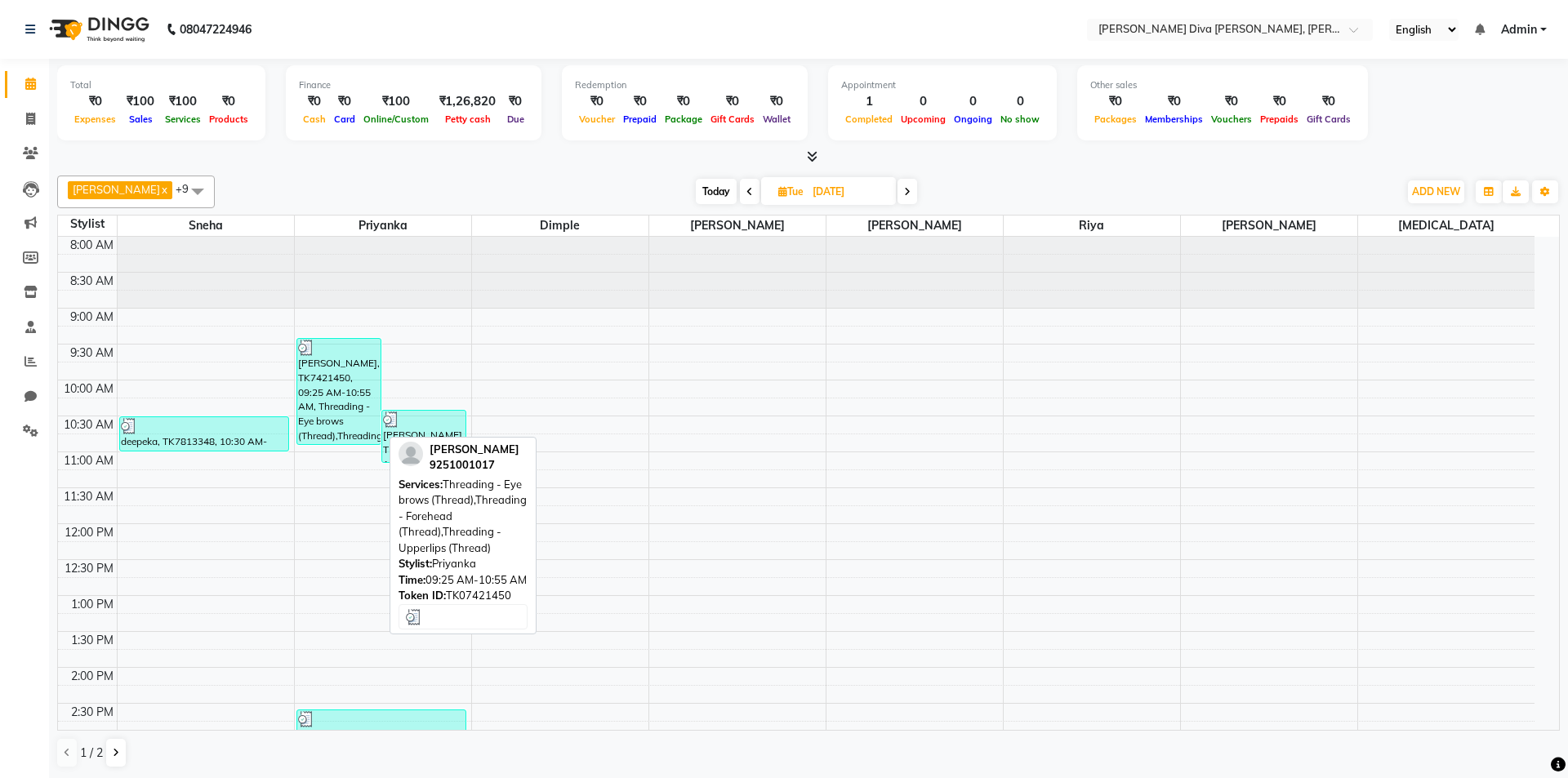 select on "3" 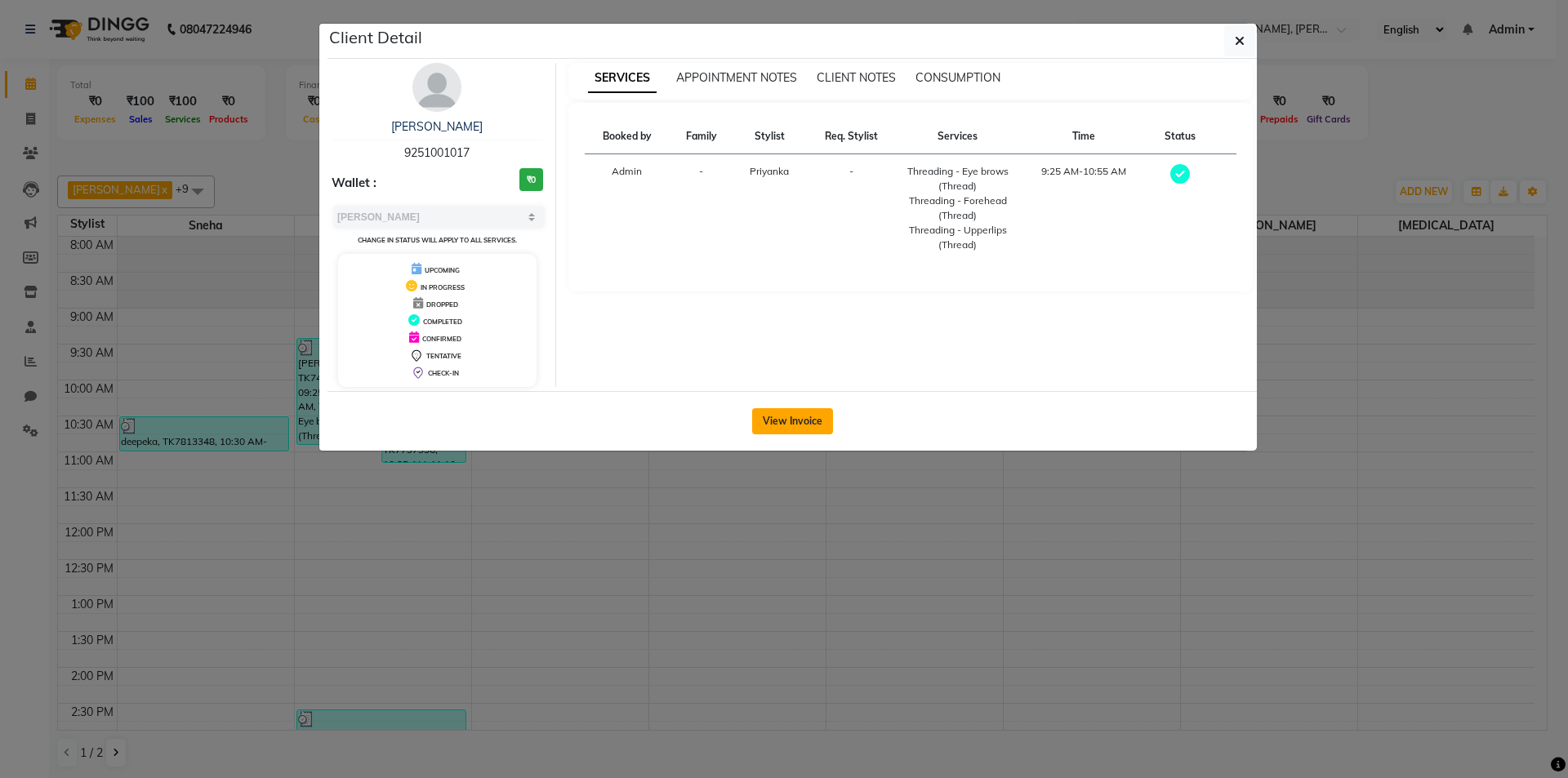 click on "View Invoice" 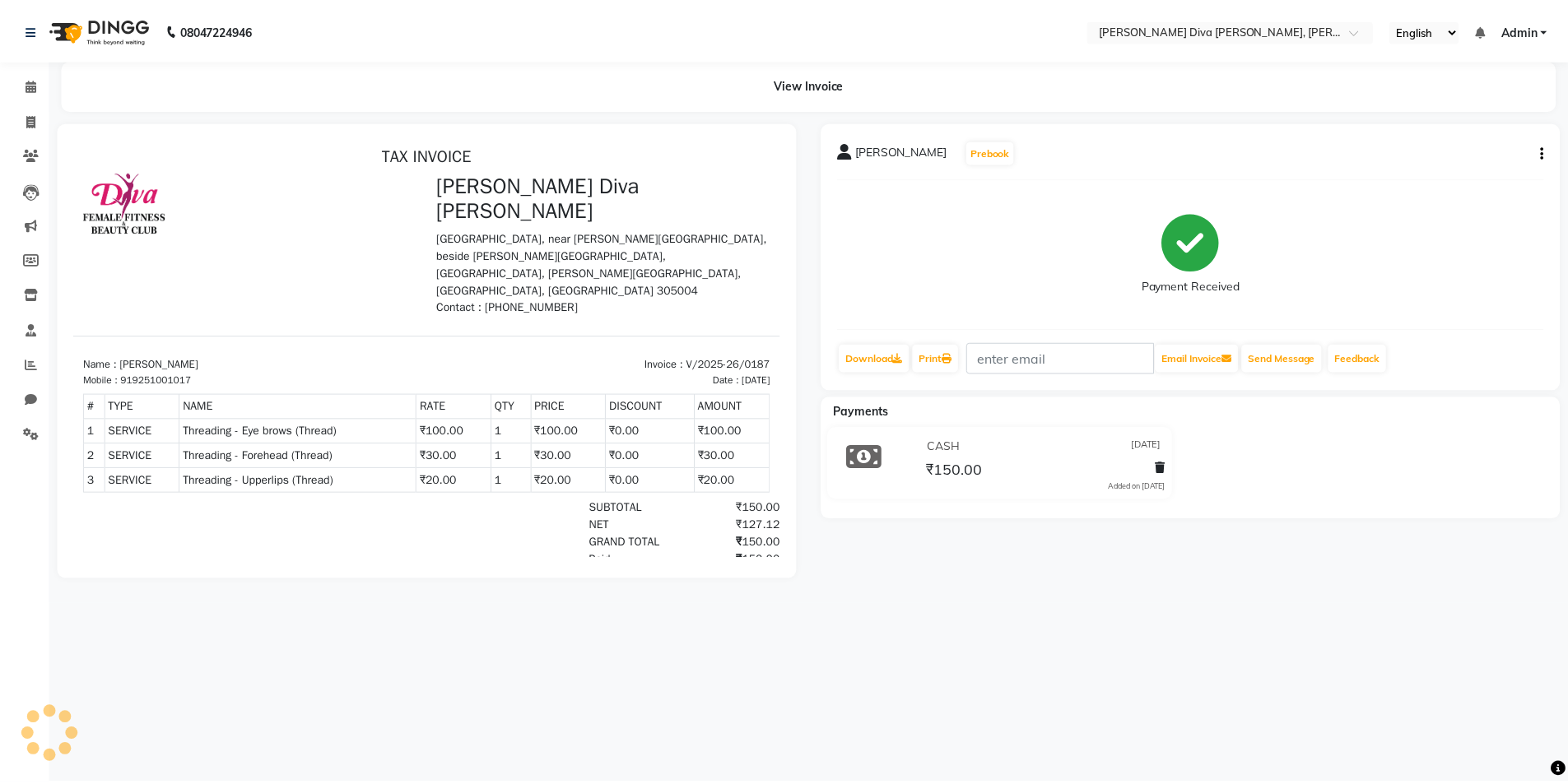 scroll, scrollTop: 0, scrollLeft: 0, axis: both 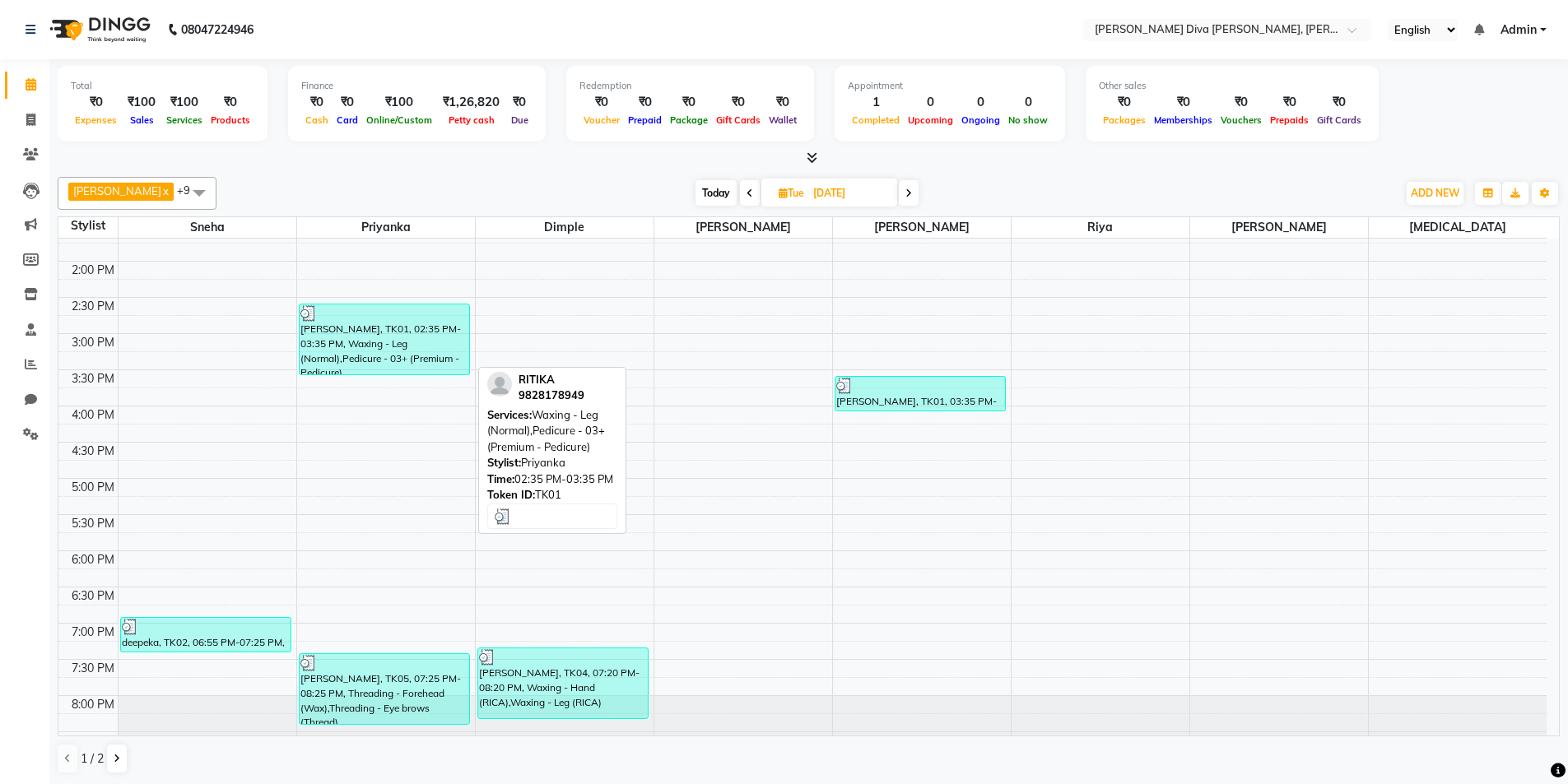 click at bounding box center [384, 313] 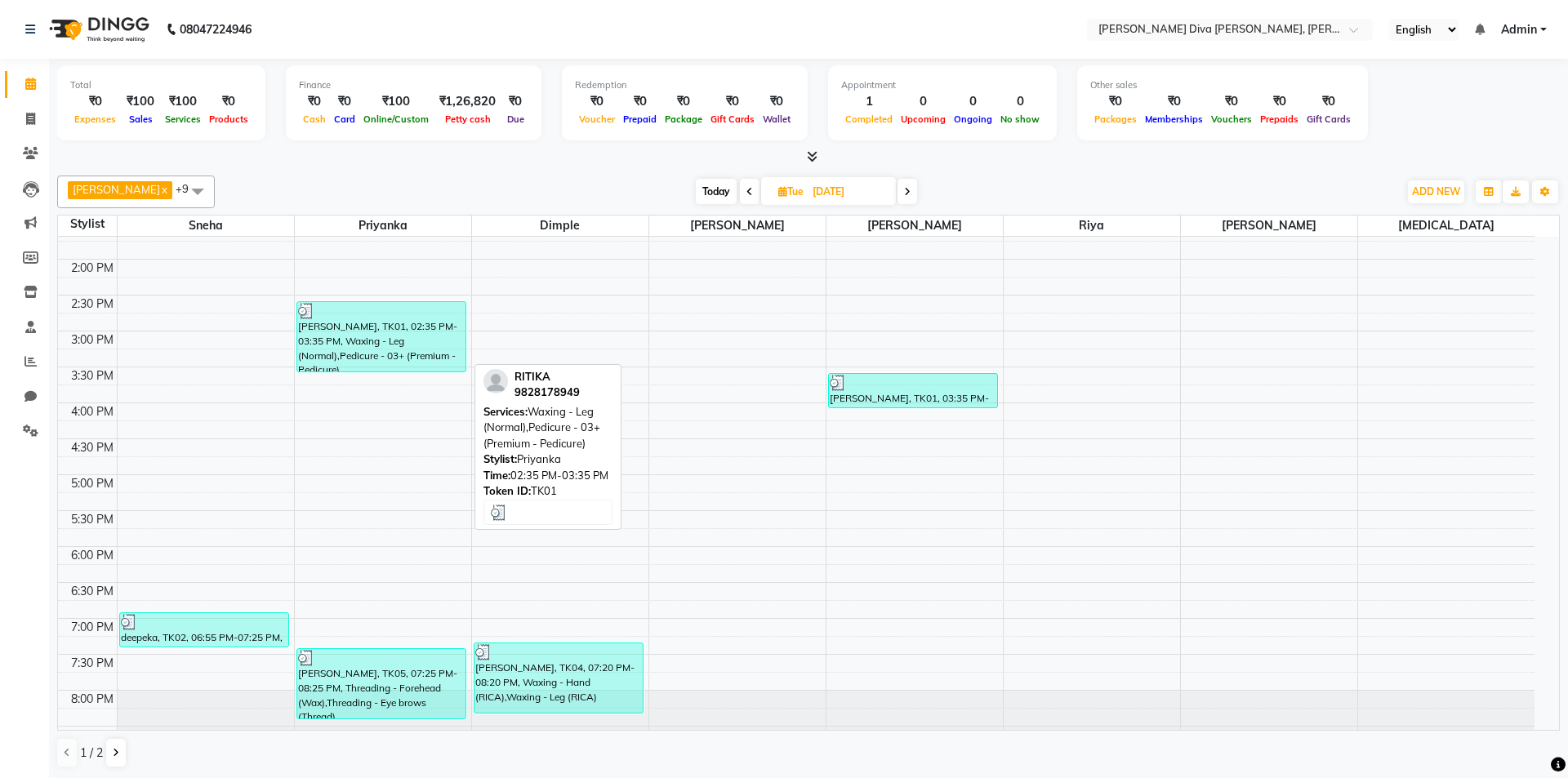 select on "3" 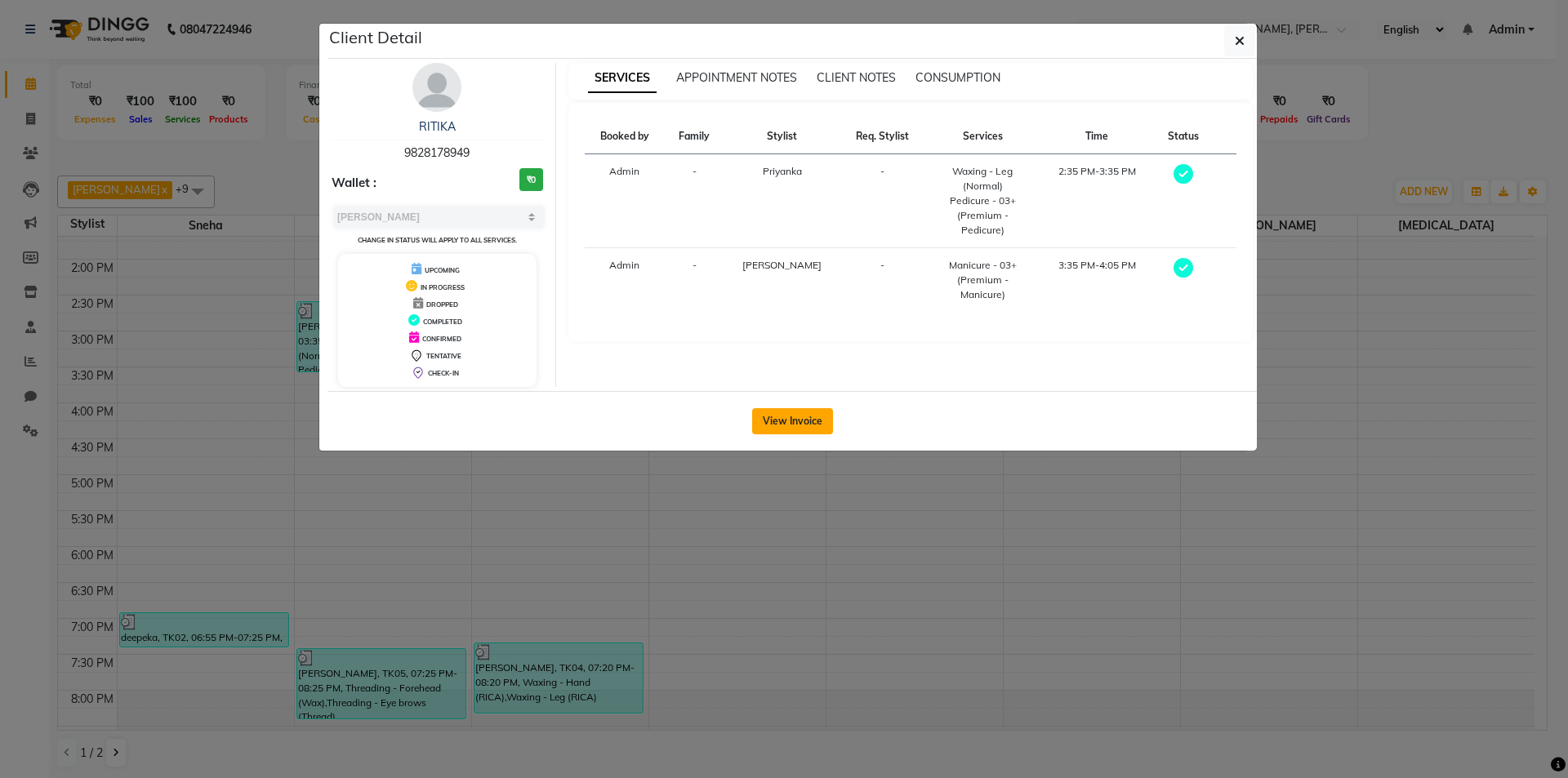 click on "View Invoice" 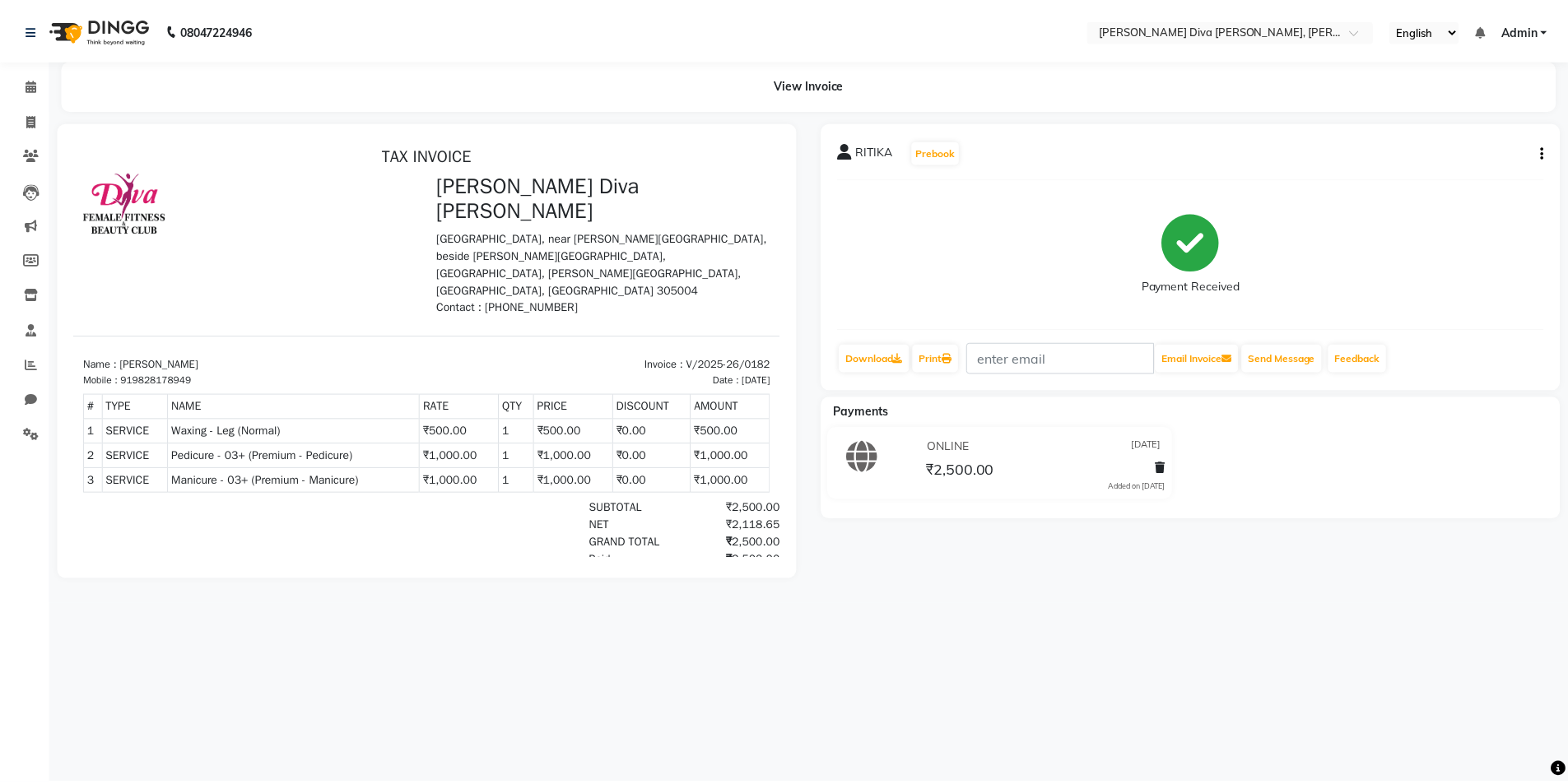 scroll, scrollTop: 0, scrollLeft: 0, axis: both 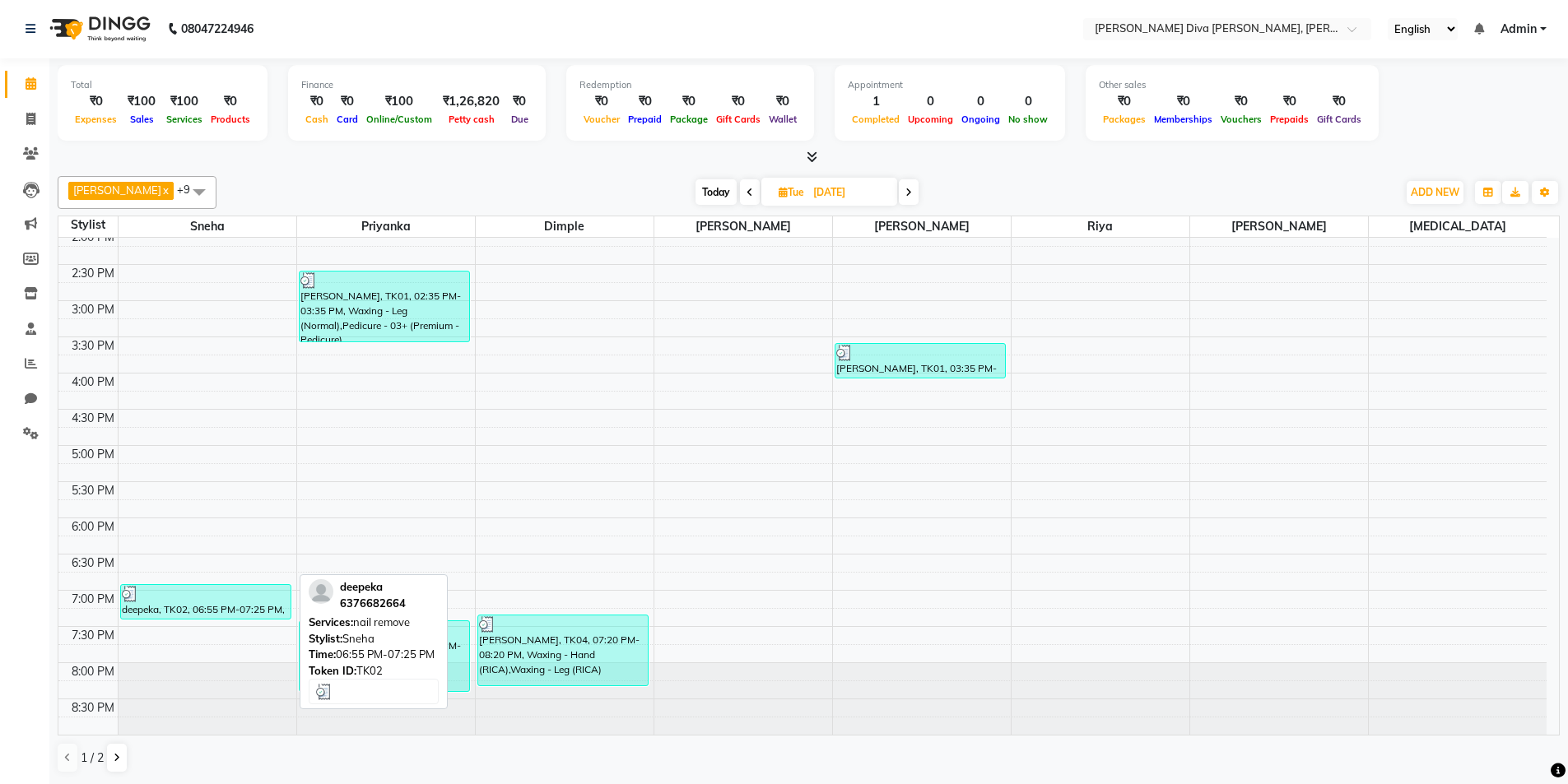 click on "deepeka, TK02, 06:55 PM-07:25 PM, nail remove" at bounding box center (206, 601) 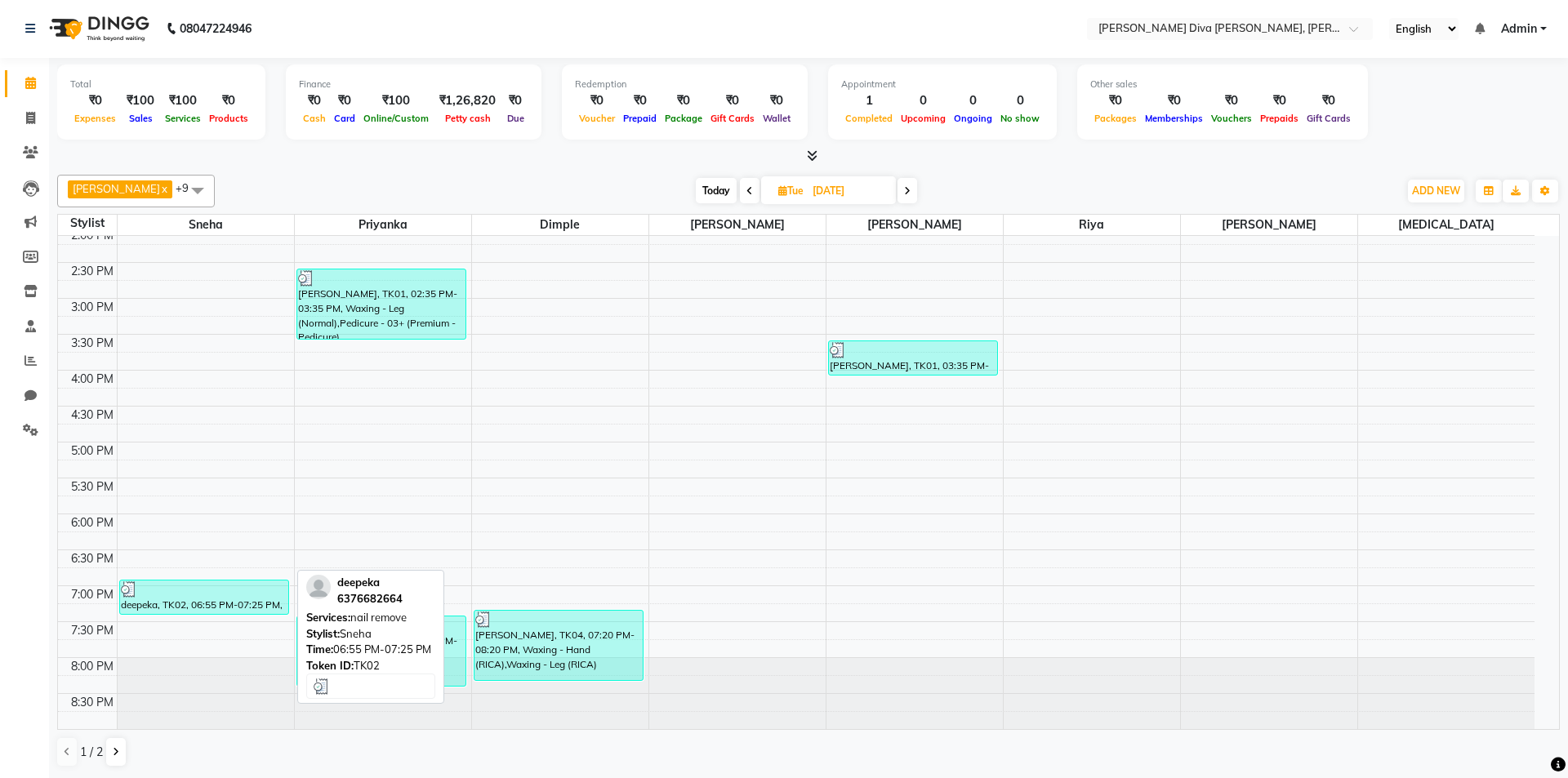 select on "3" 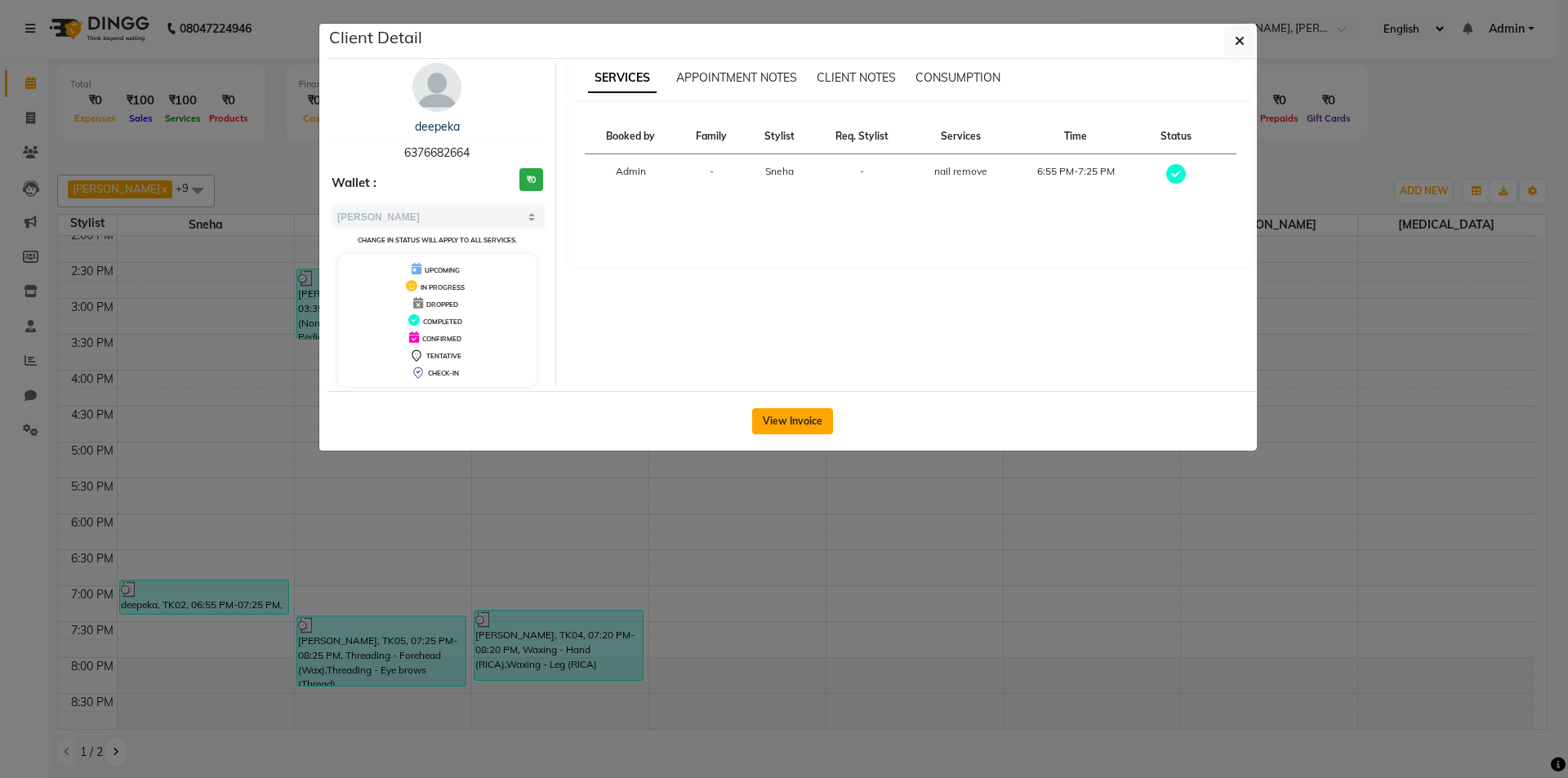 click on "View Invoice" 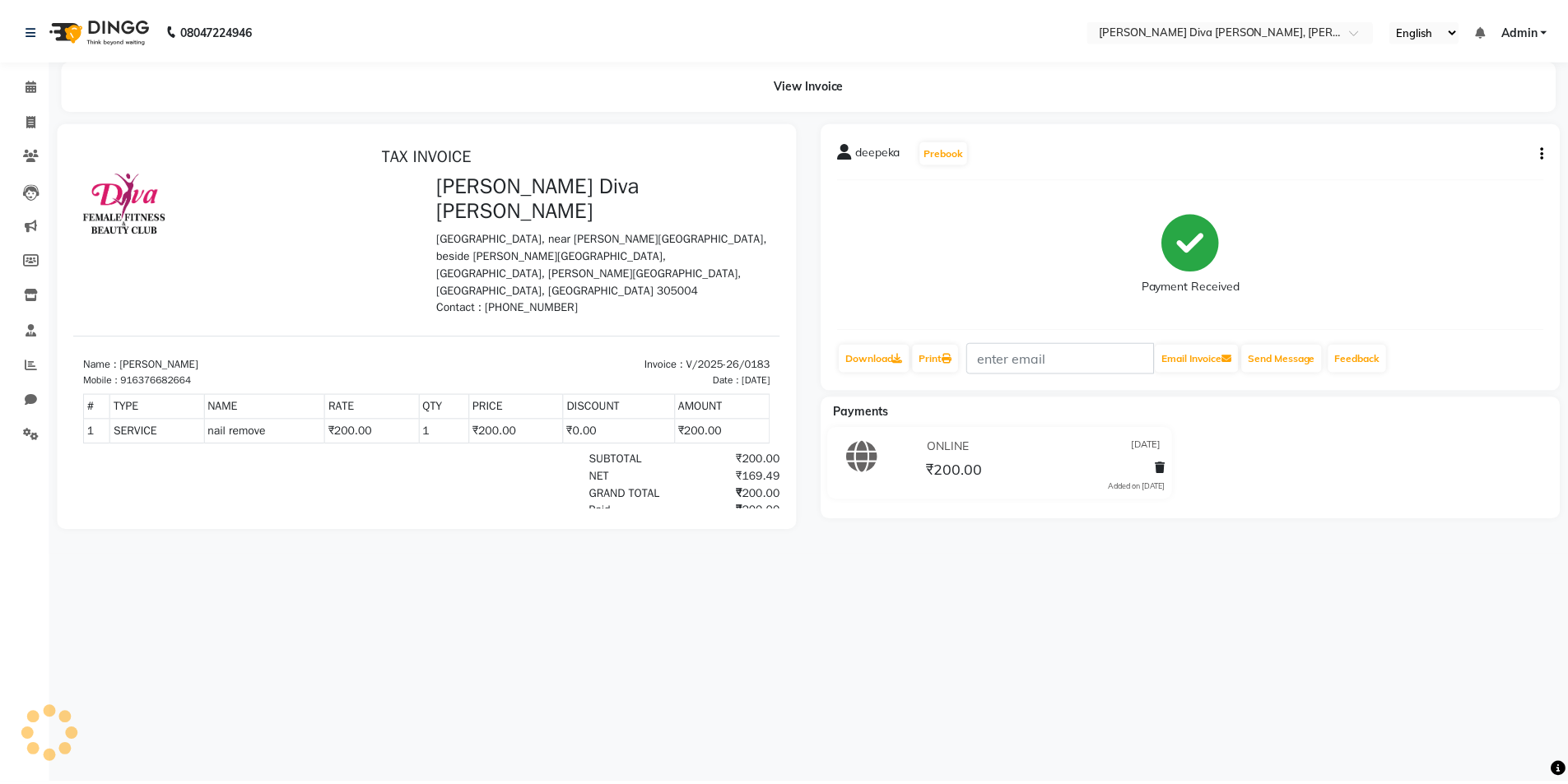 scroll, scrollTop: 0, scrollLeft: 0, axis: both 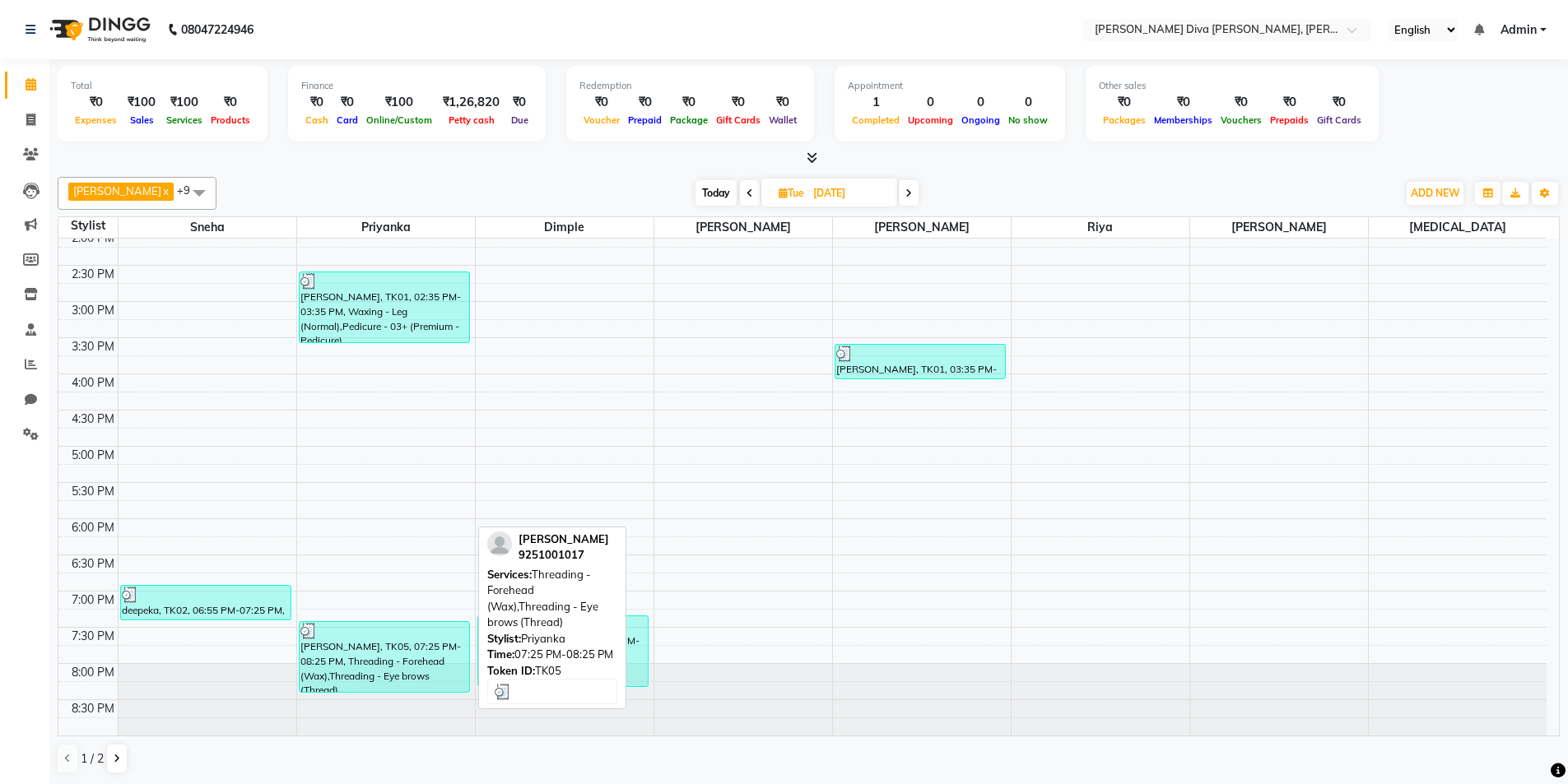 click on "[PERSON_NAME], TK05, 07:25 PM-08:25 PM, Threading - Forehead (Wax),Threading - Eye brows (Thread)" at bounding box center [384, 656] 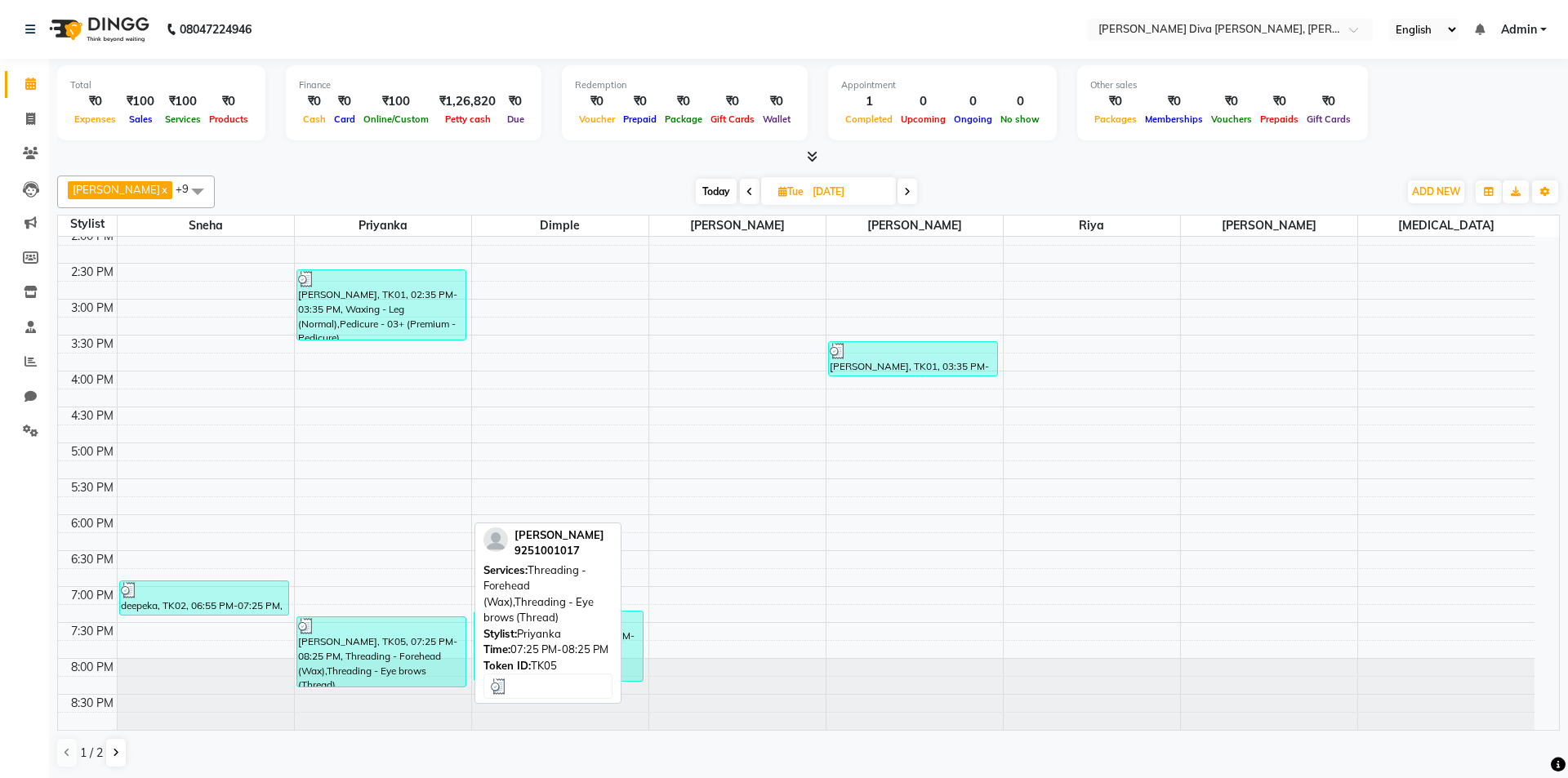 select on "3" 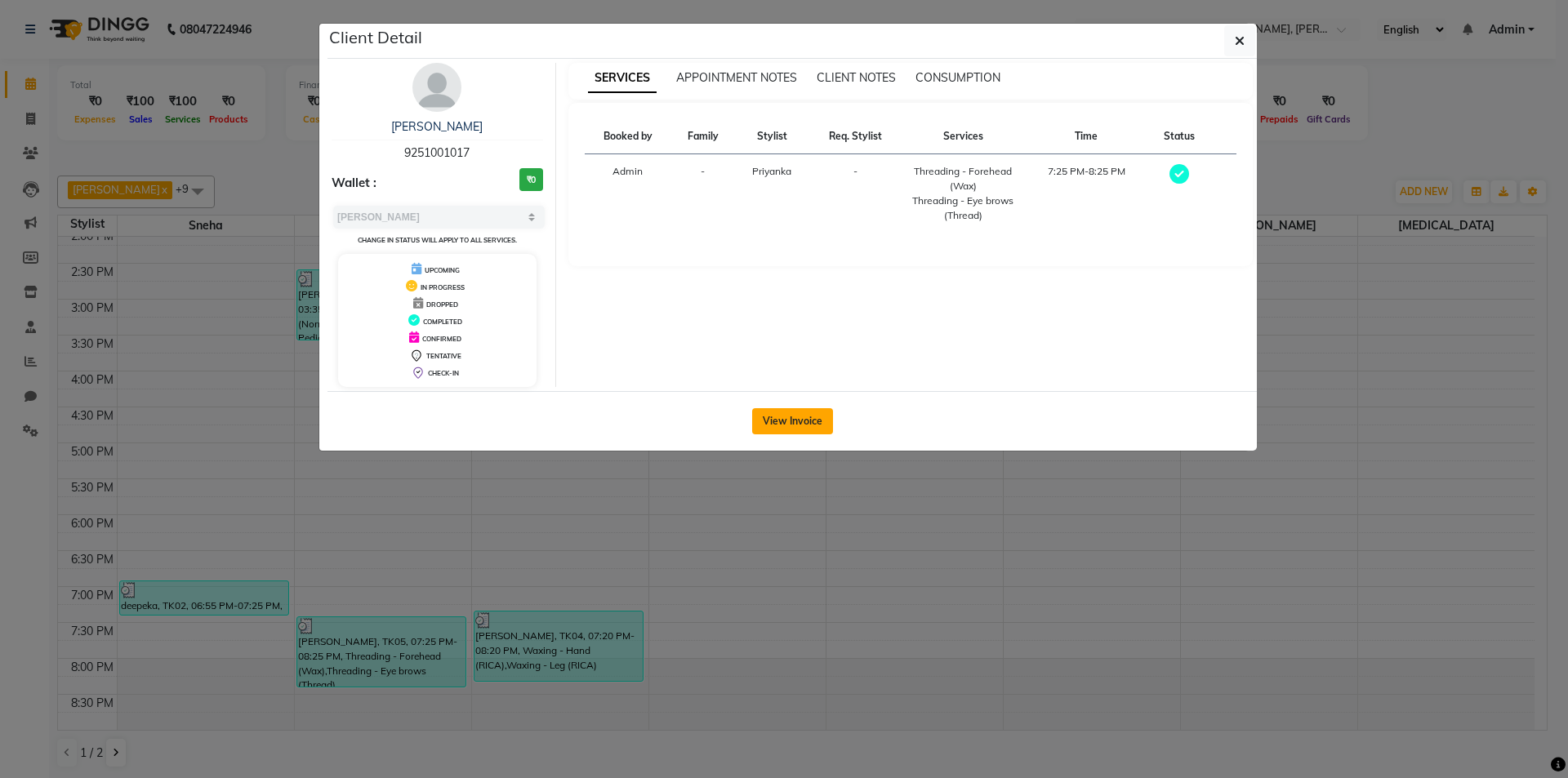 click on "View Invoice" 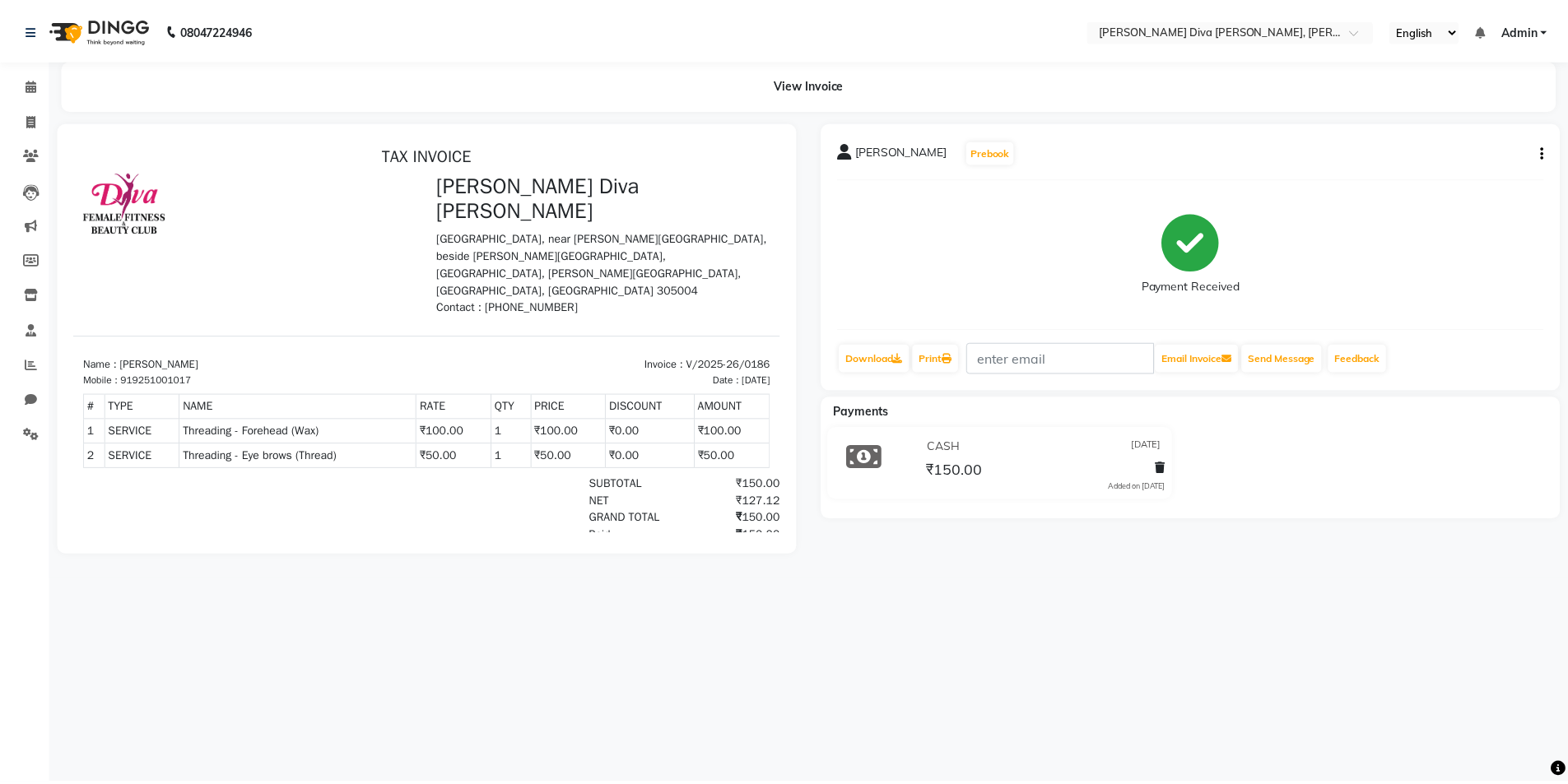 scroll, scrollTop: 0, scrollLeft: 0, axis: both 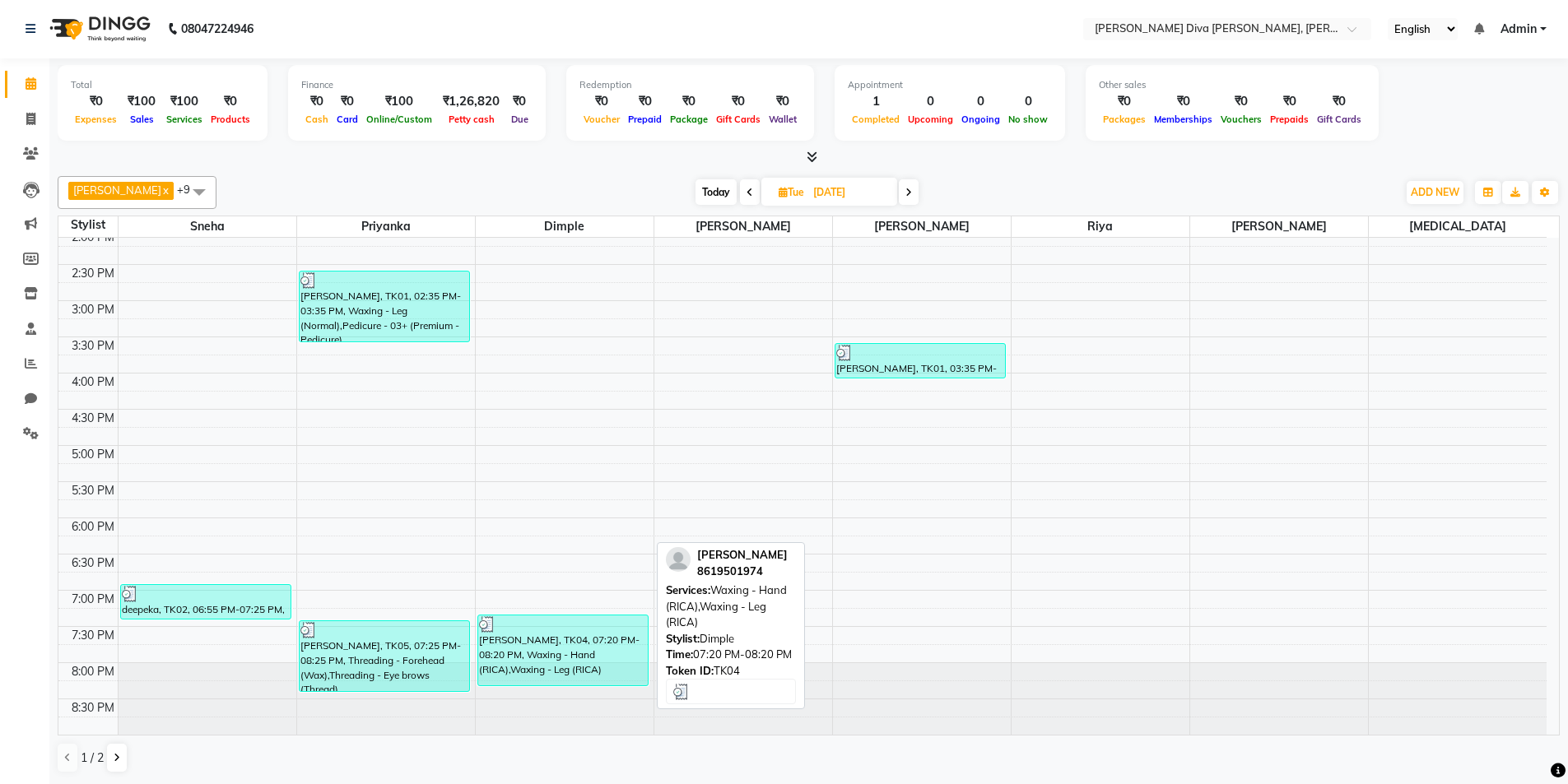 click at bounding box center (563, 624) 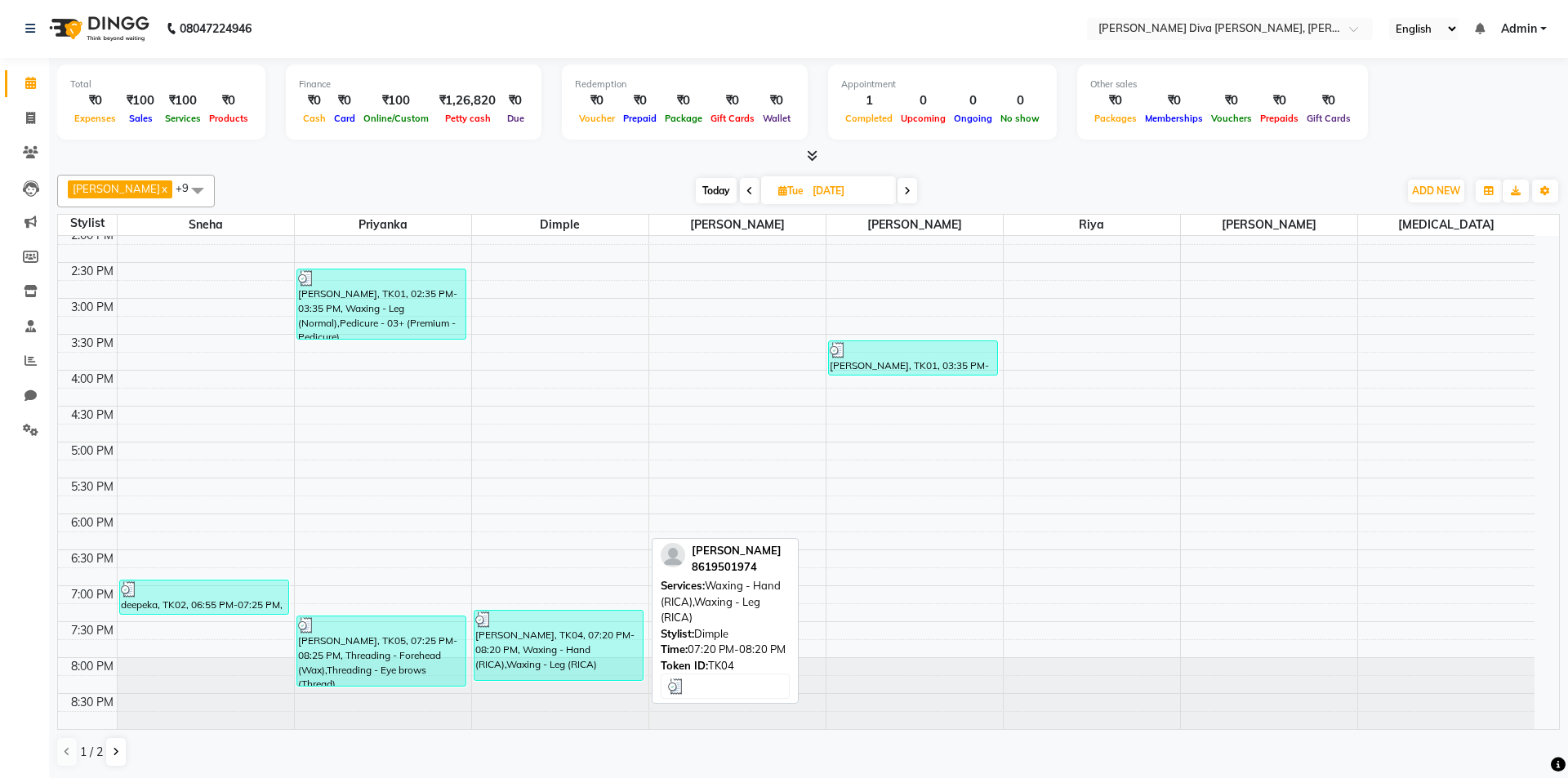select on "3" 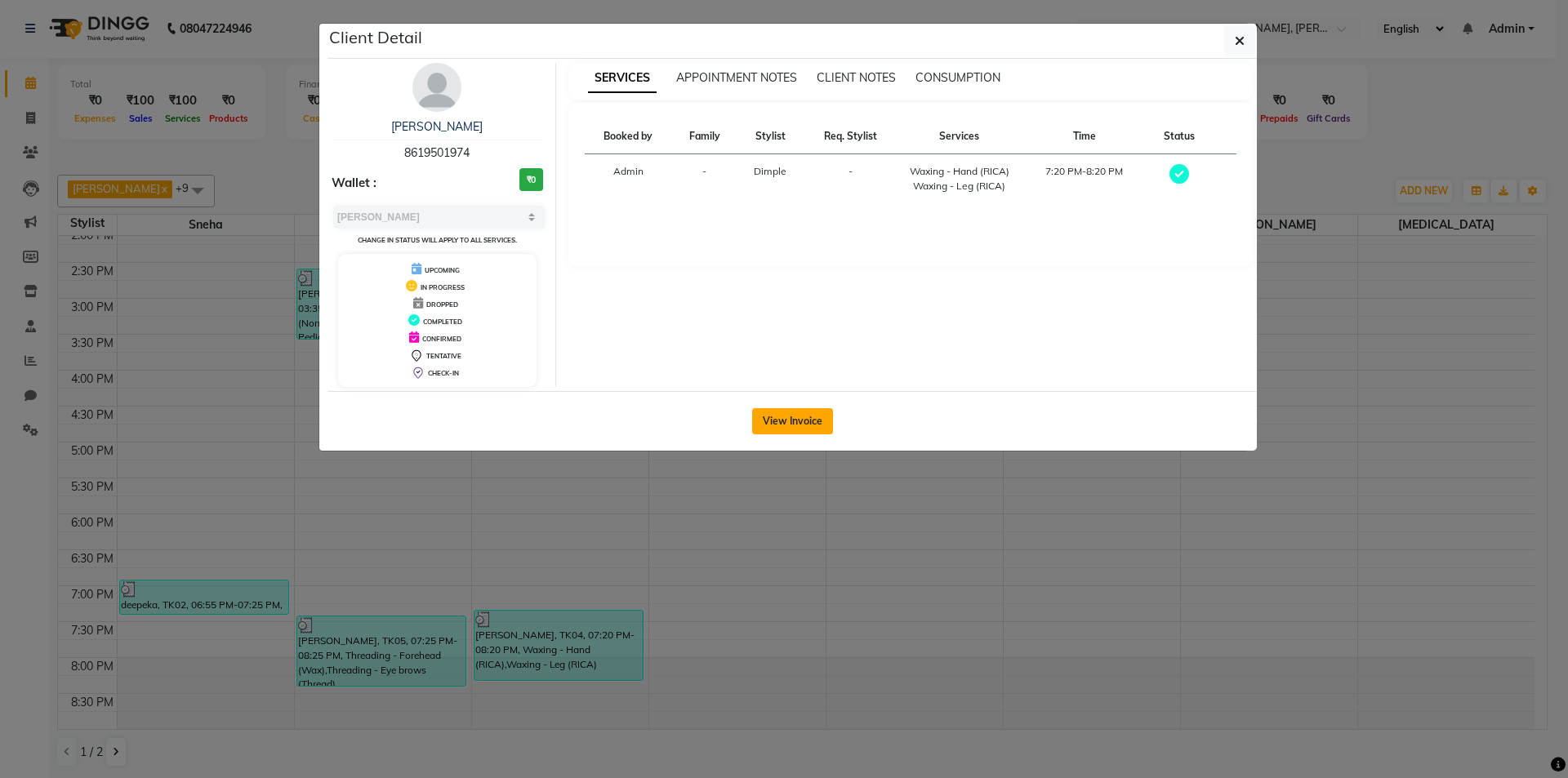 click on "View Invoice" 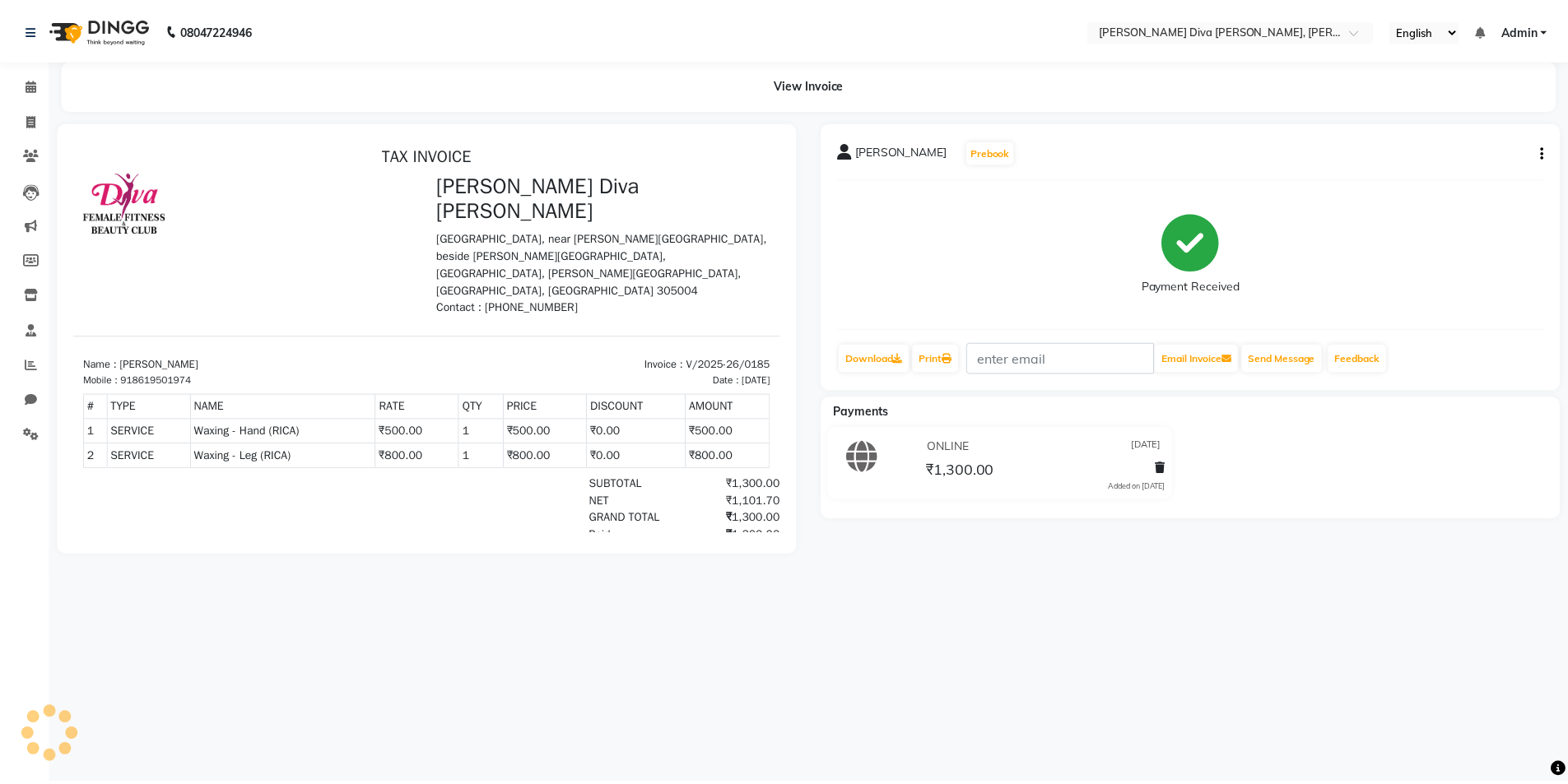 scroll, scrollTop: 0, scrollLeft: 0, axis: both 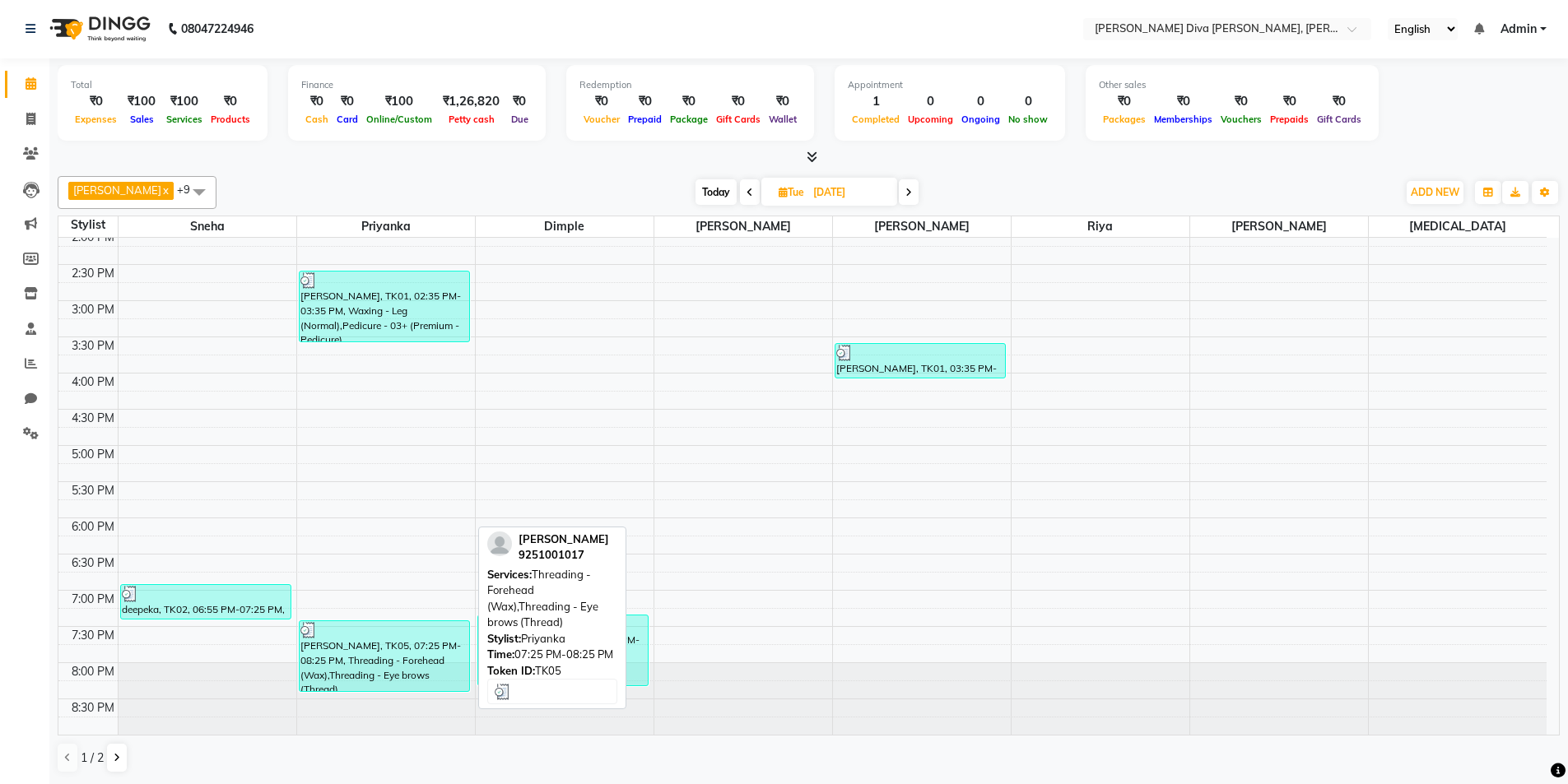 click on "[PERSON_NAME], TK05, 07:25 PM-08:25 PM, Threading - Forehead (Wax),Threading - Eye brows (Thread)" at bounding box center [384, 656] 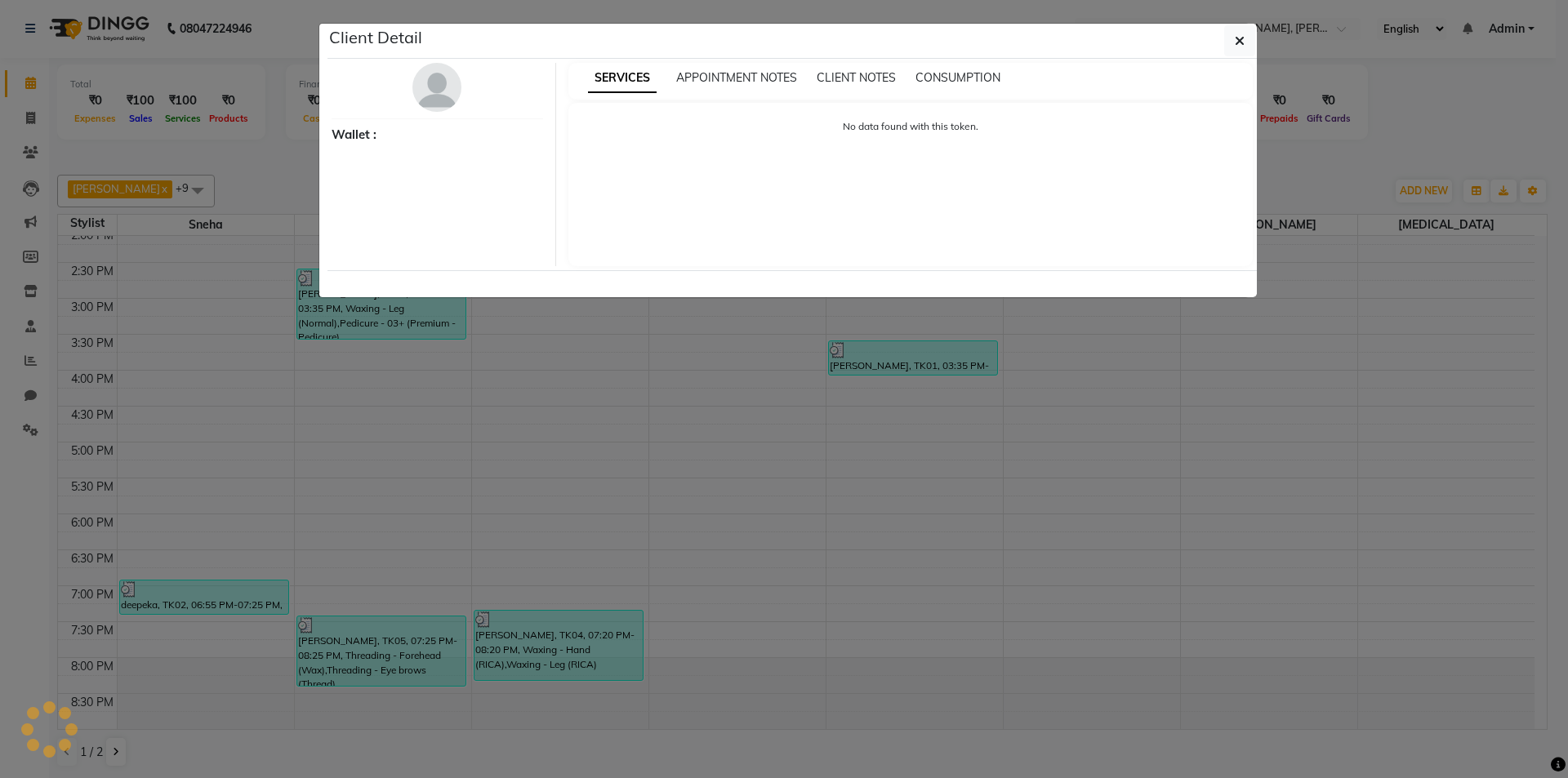 select on "3" 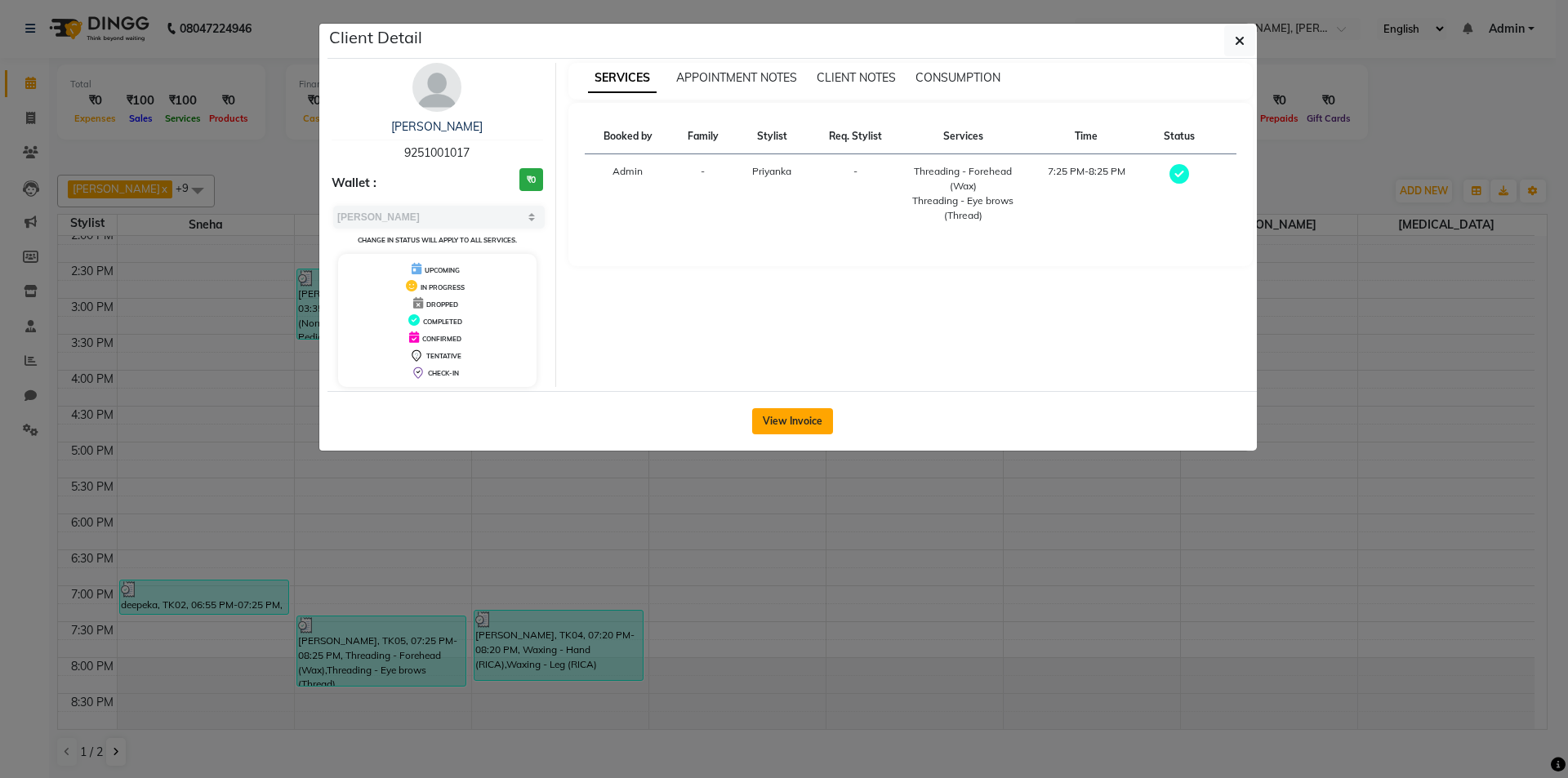 click on "View Invoice" 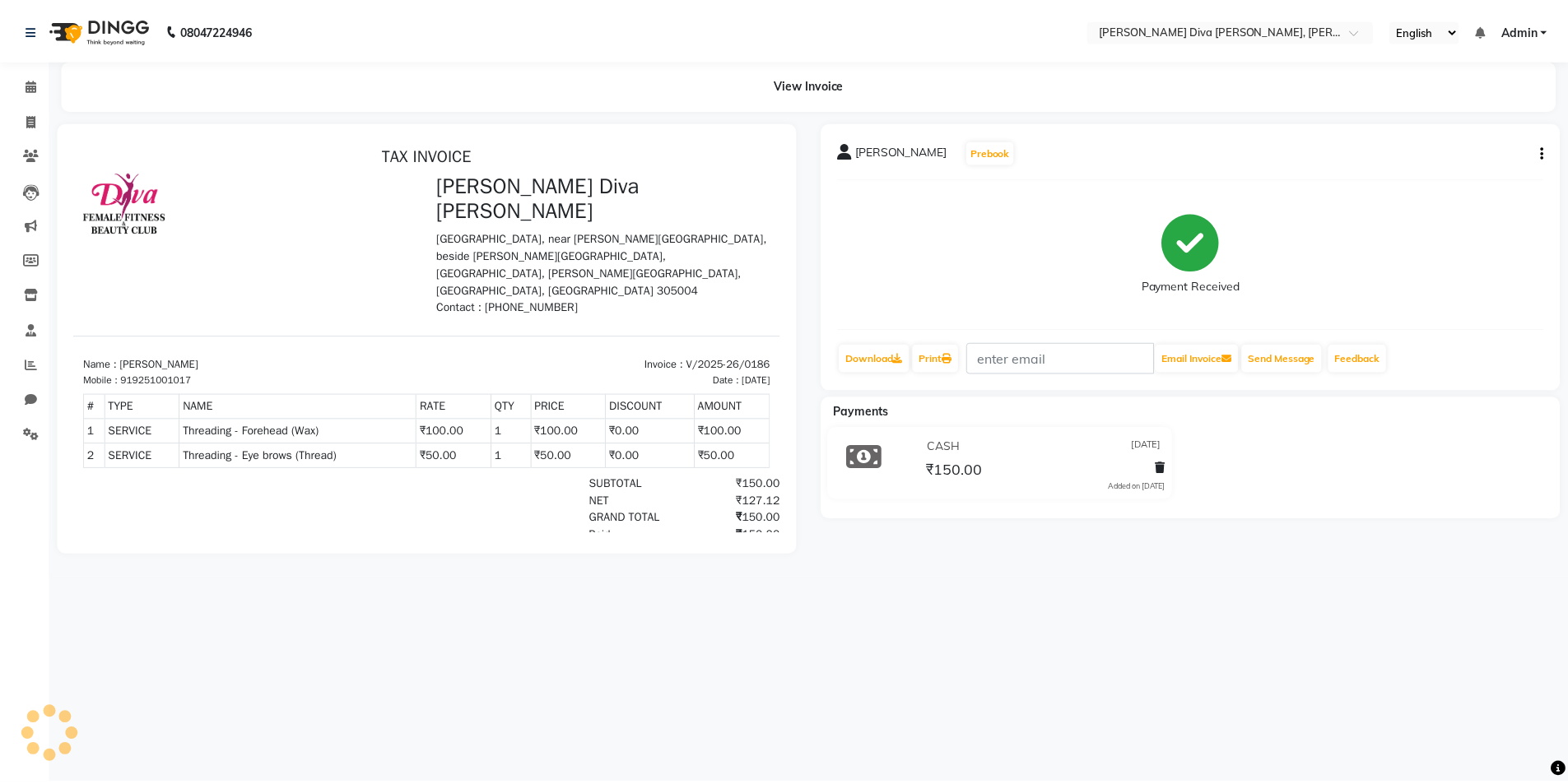 scroll, scrollTop: 0, scrollLeft: 0, axis: both 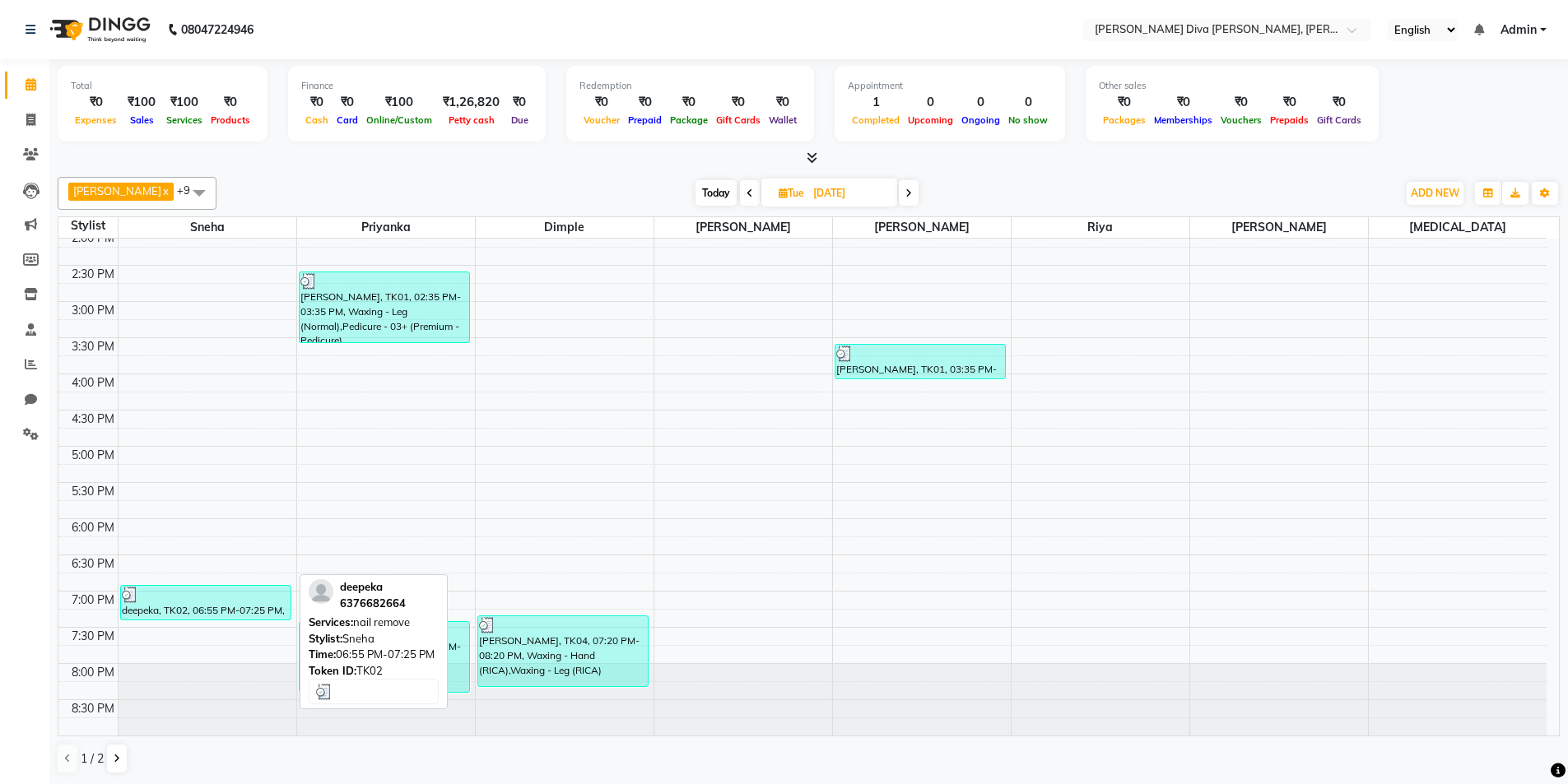click at bounding box center [206, 595] 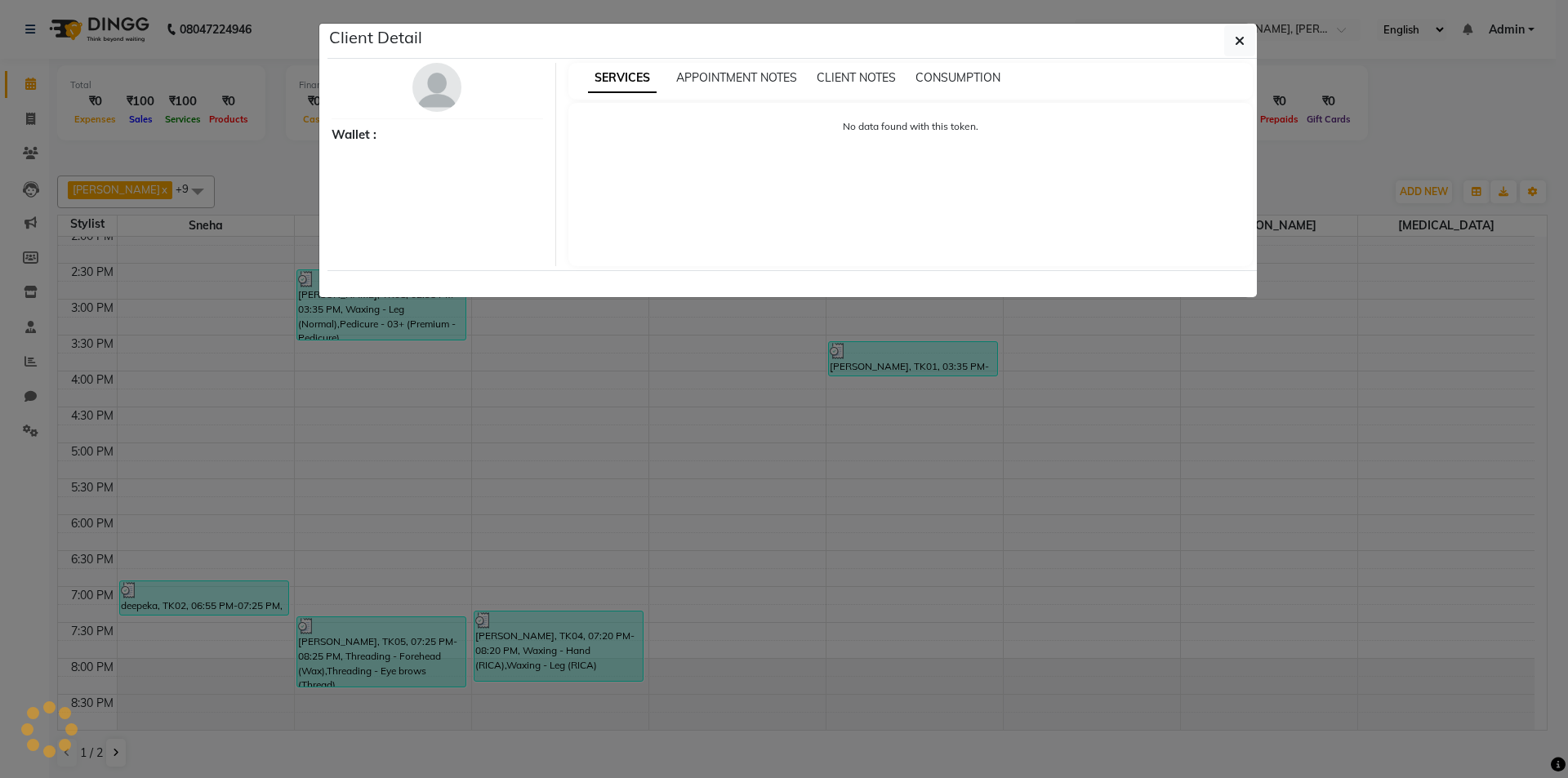 select on "3" 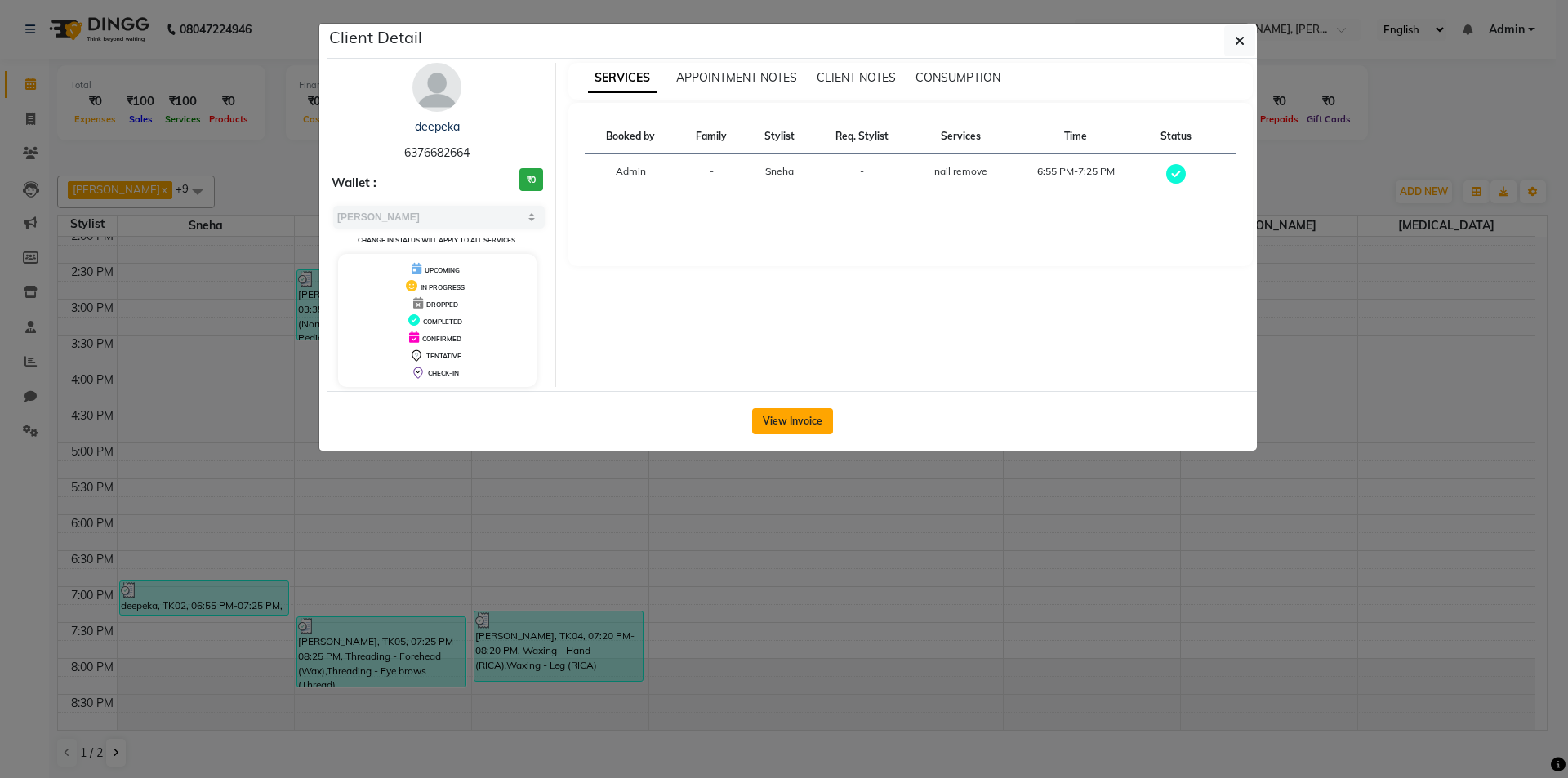 click on "View Invoice" 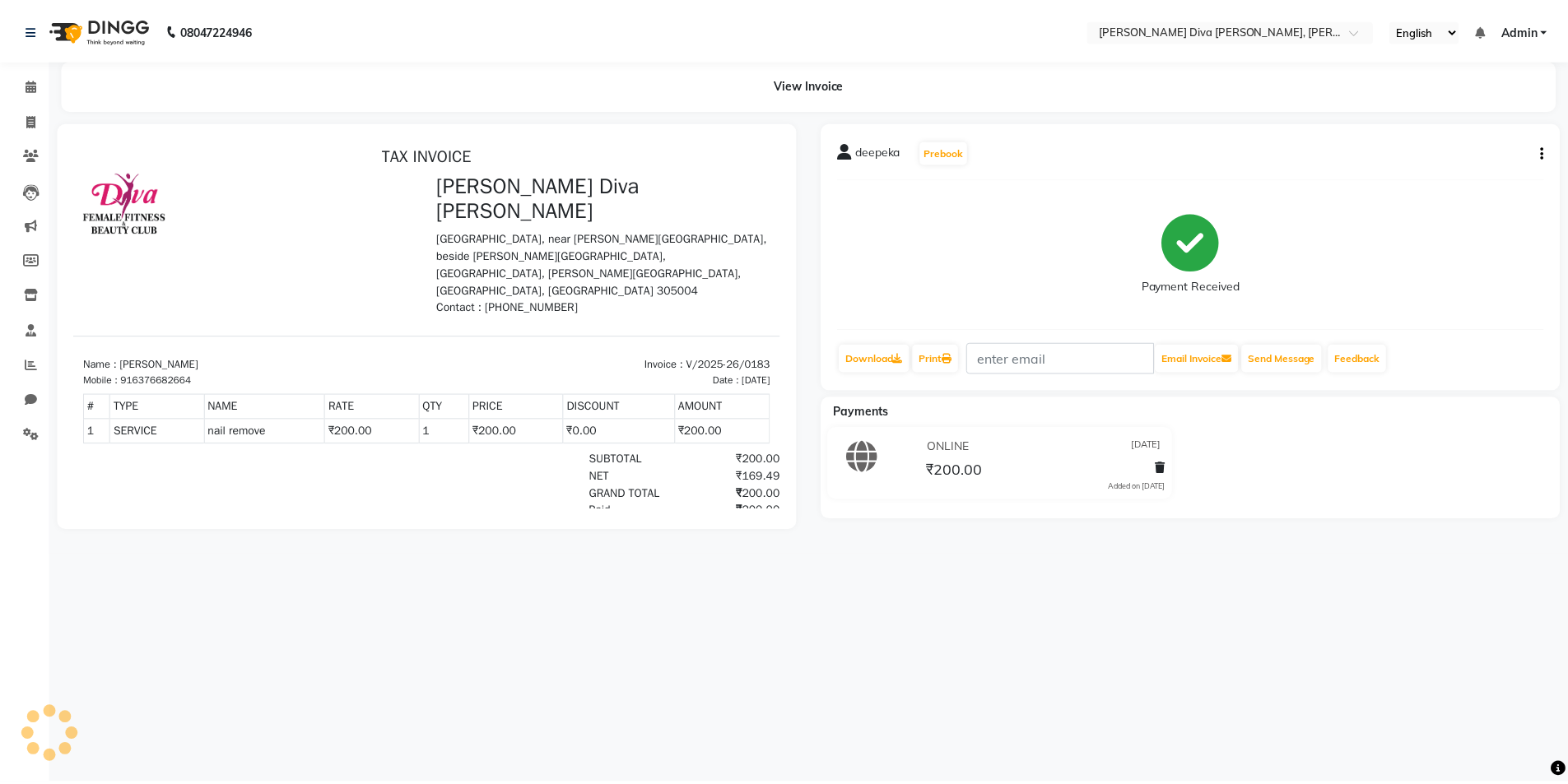 scroll, scrollTop: 0, scrollLeft: 0, axis: both 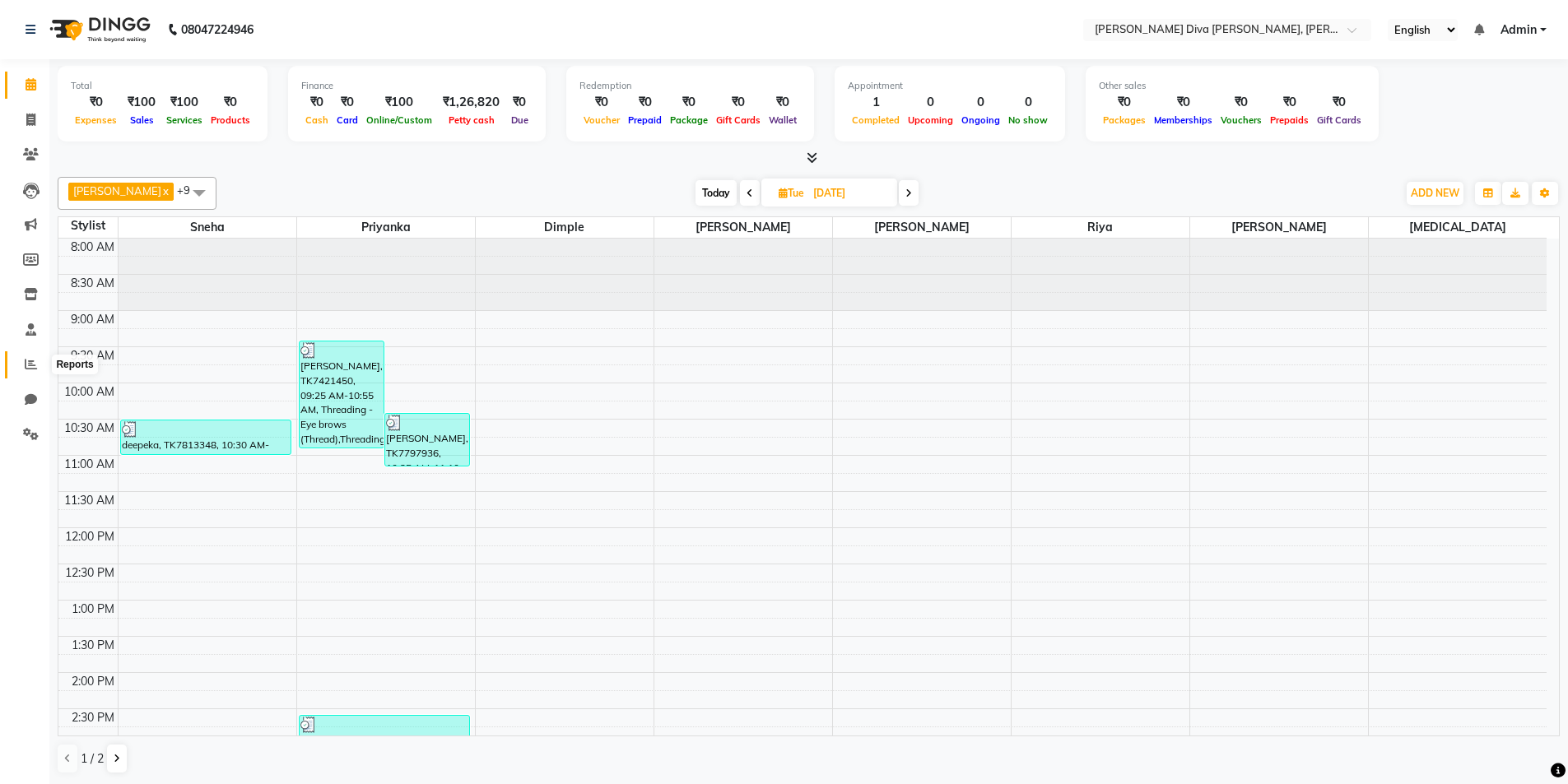 click 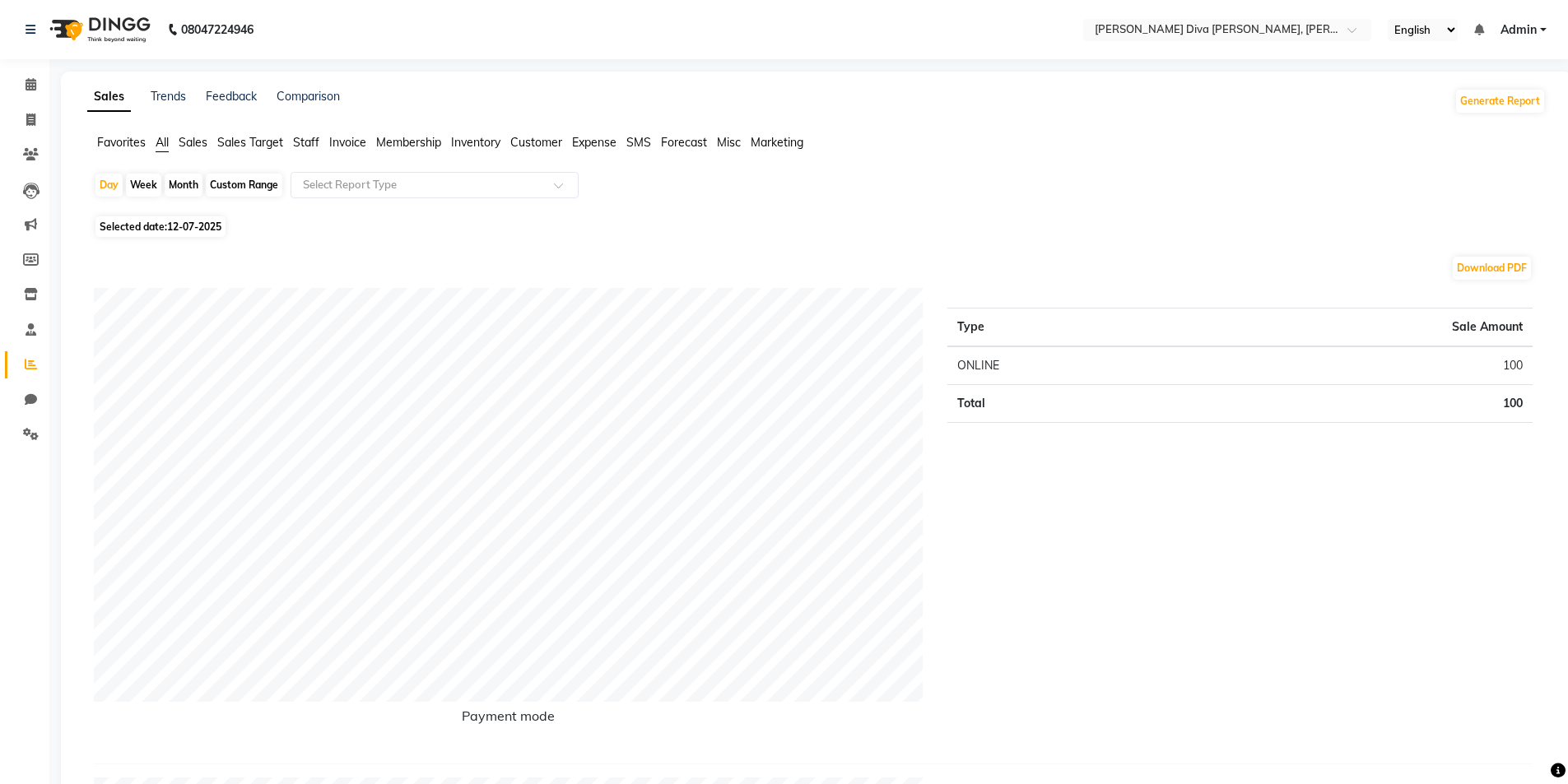 click on "12-07-2025" 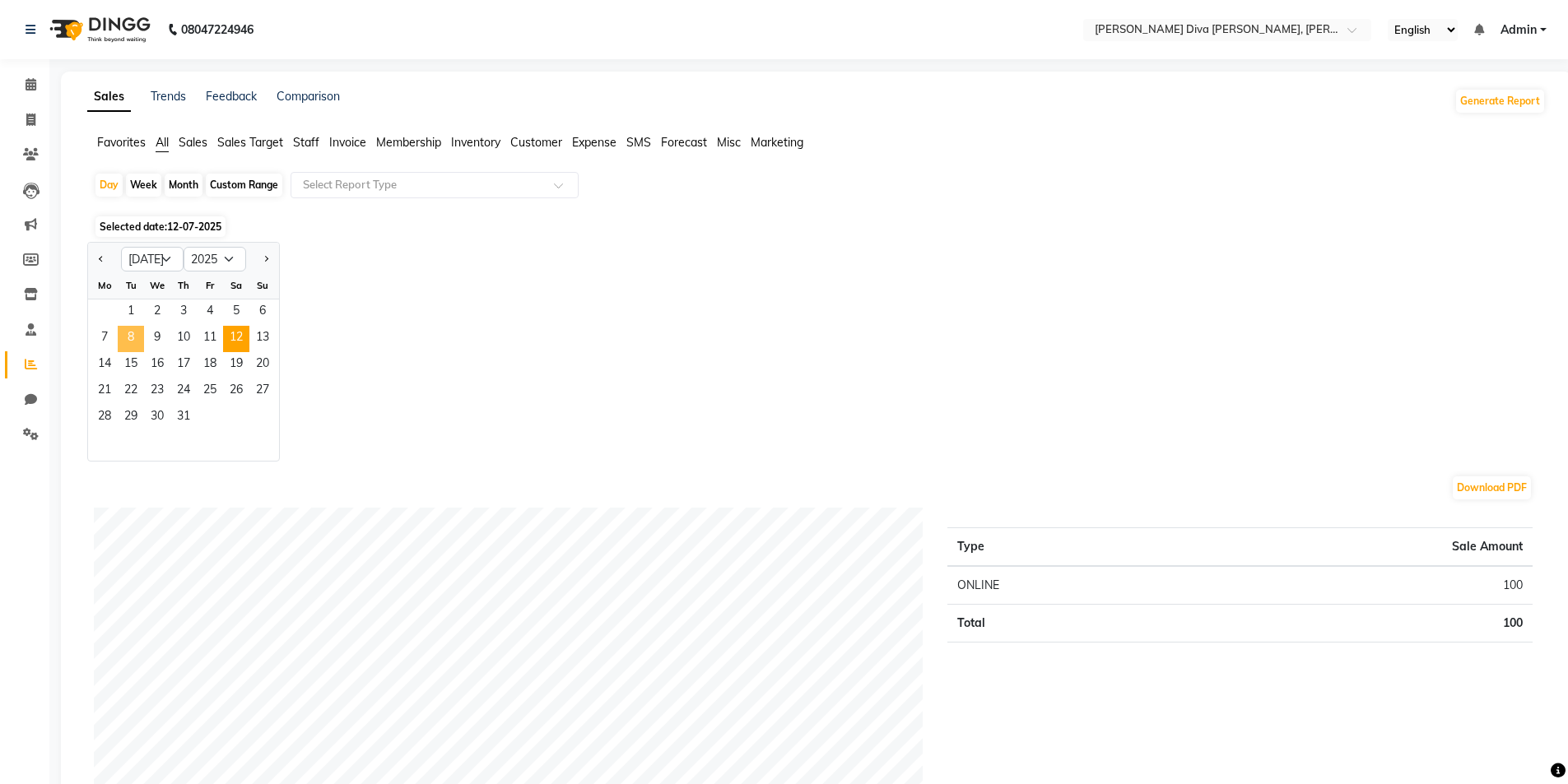 click on "8" 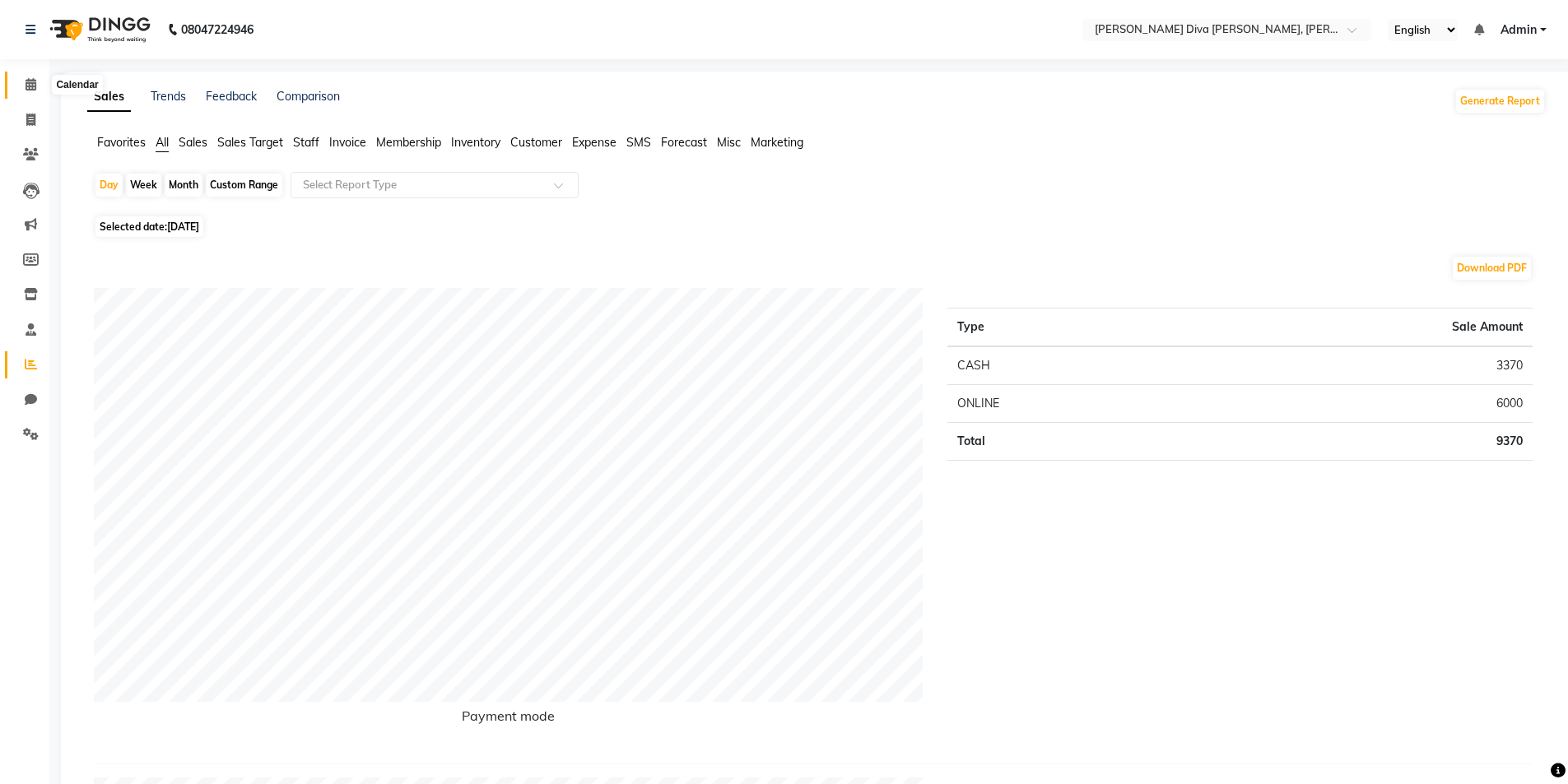 click 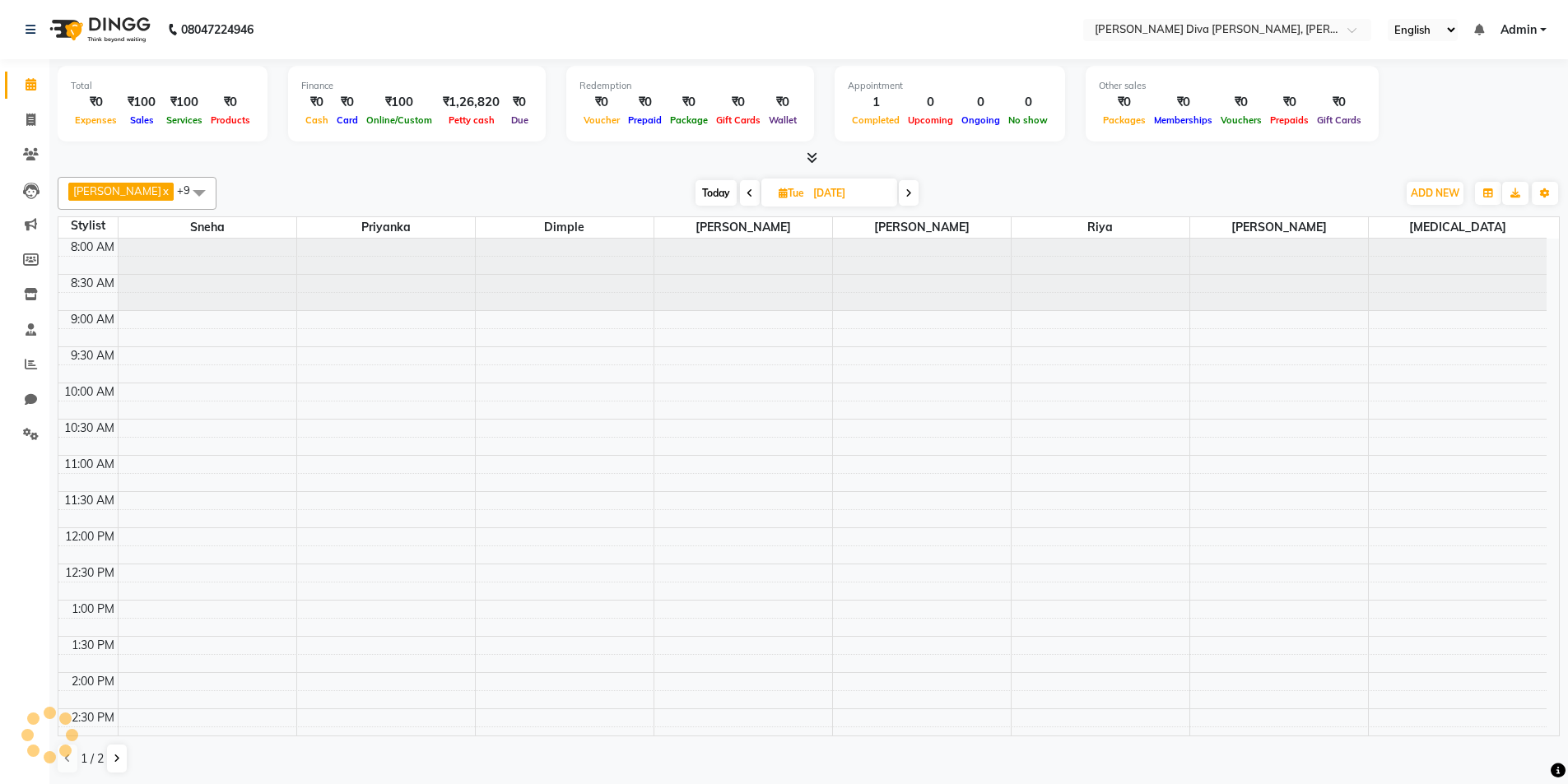 scroll, scrollTop: 0, scrollLeft: 0, axis: both 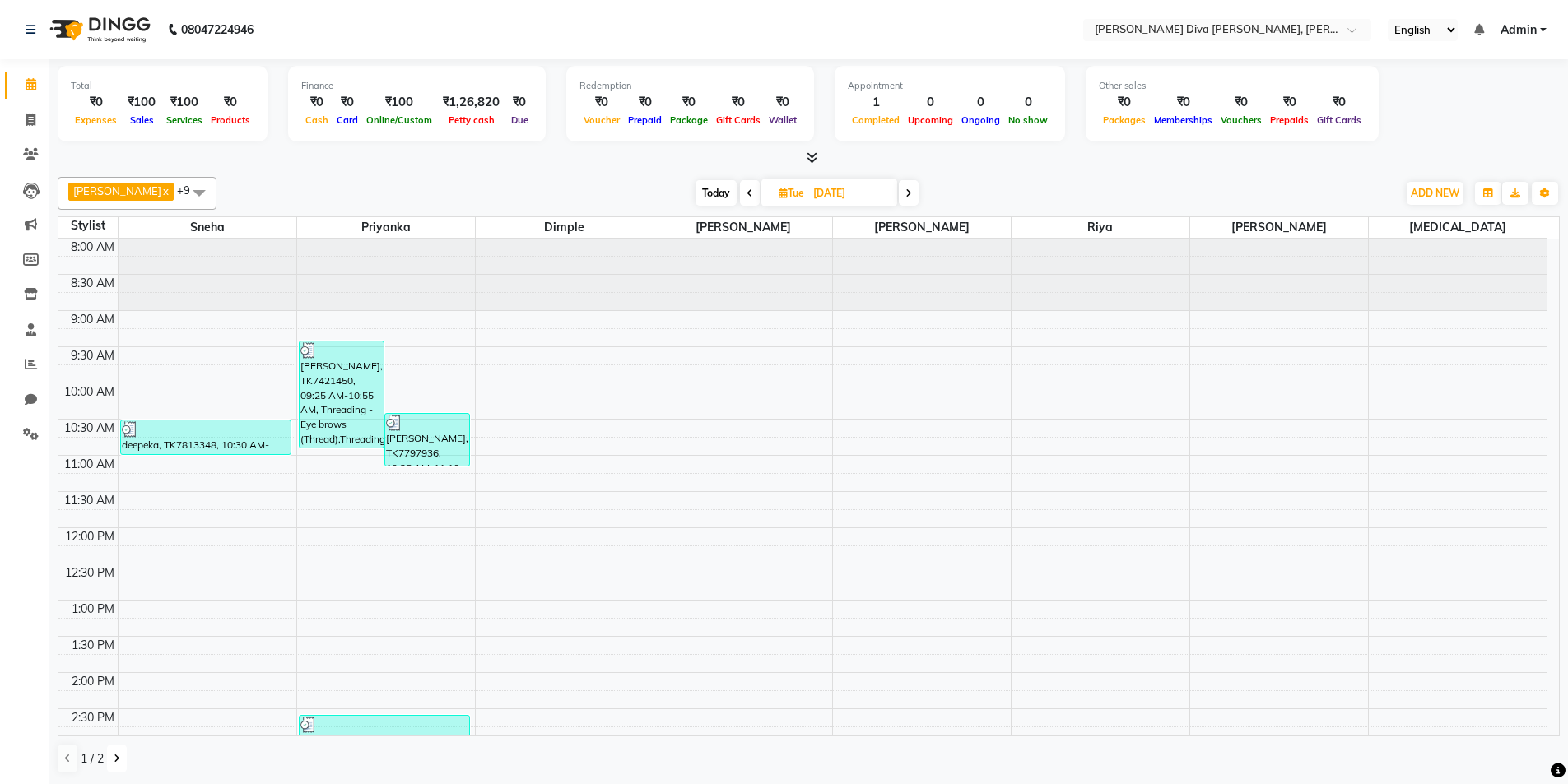 click at bounding box center (117, 758) 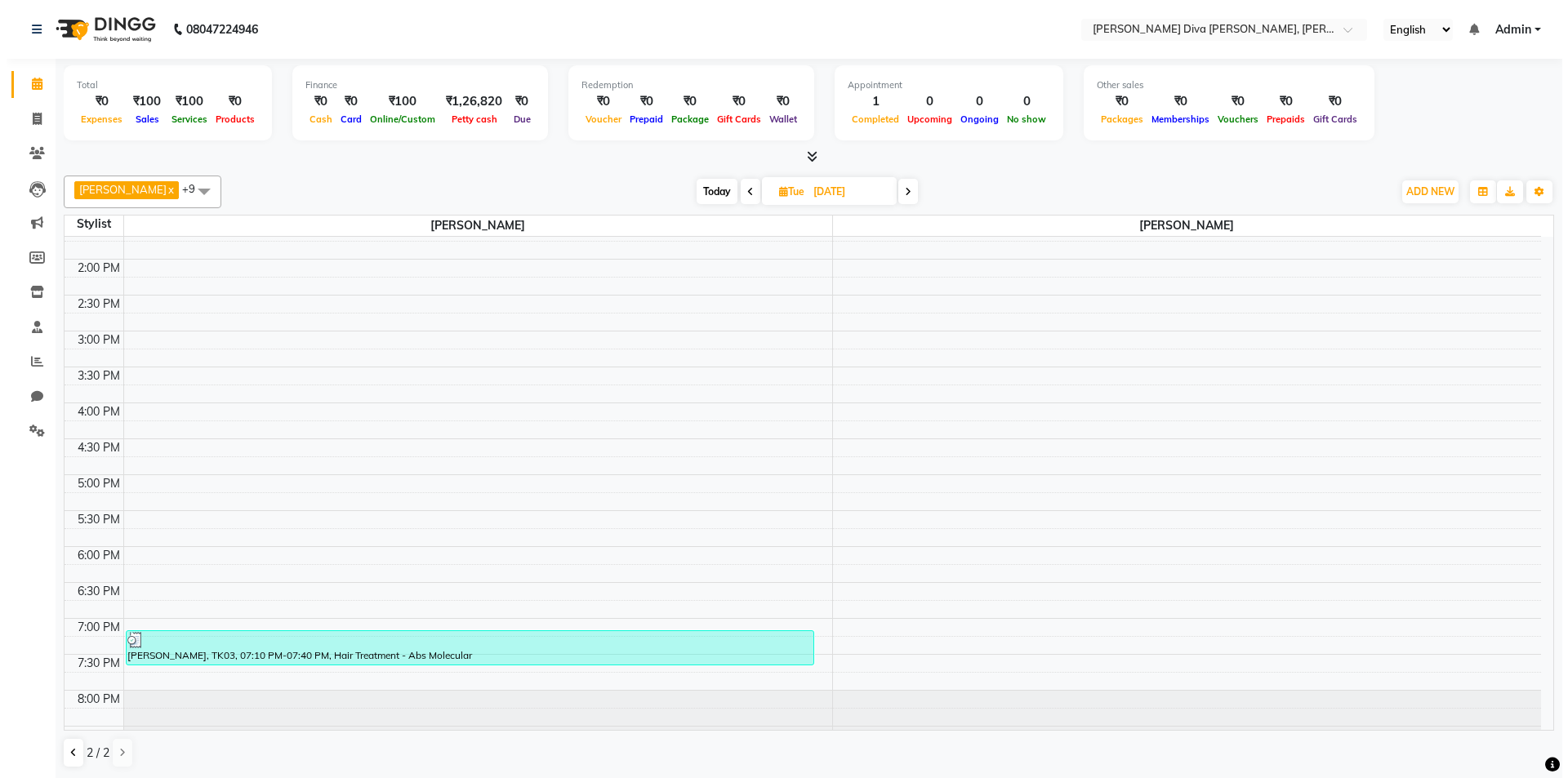 scroll, scrollTop: 440, scrollLeft: 0, axis: vertical 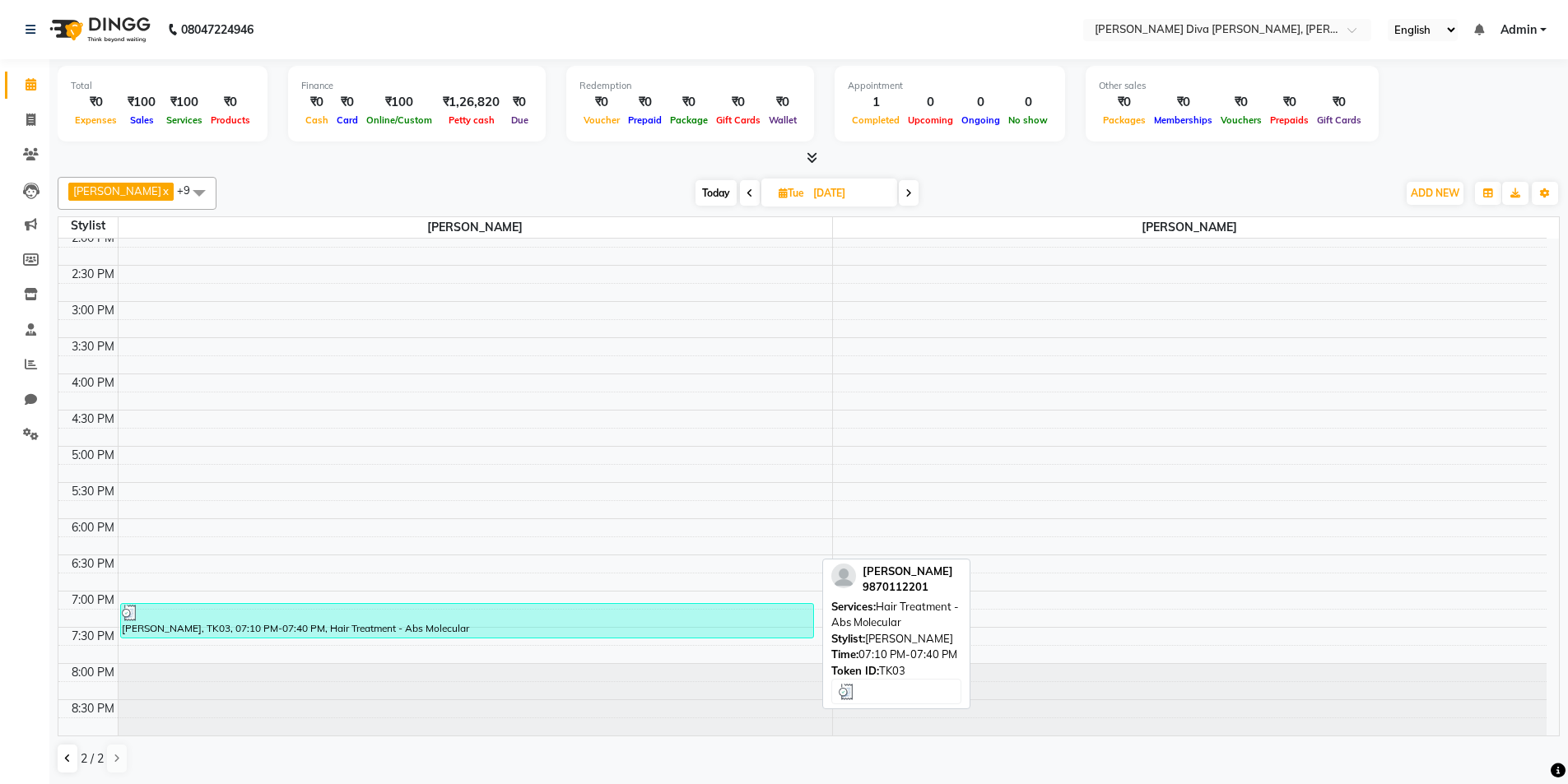click on "[PERSON_NAME], TK03, 07:10 PM-07:40 PM, Hair Treatment - Abs Molecular" at bounding box center (467, 620) 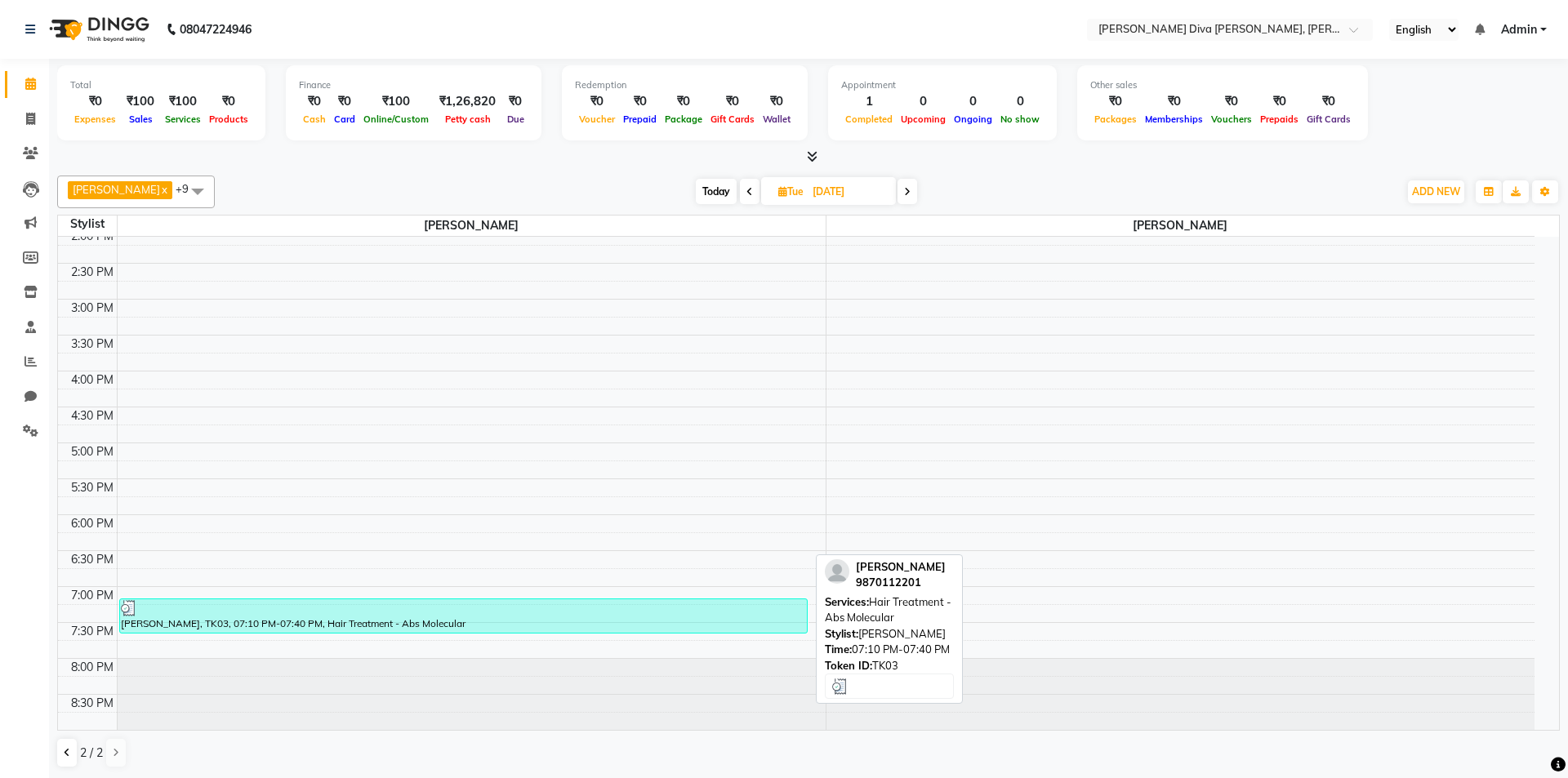 select on "3" 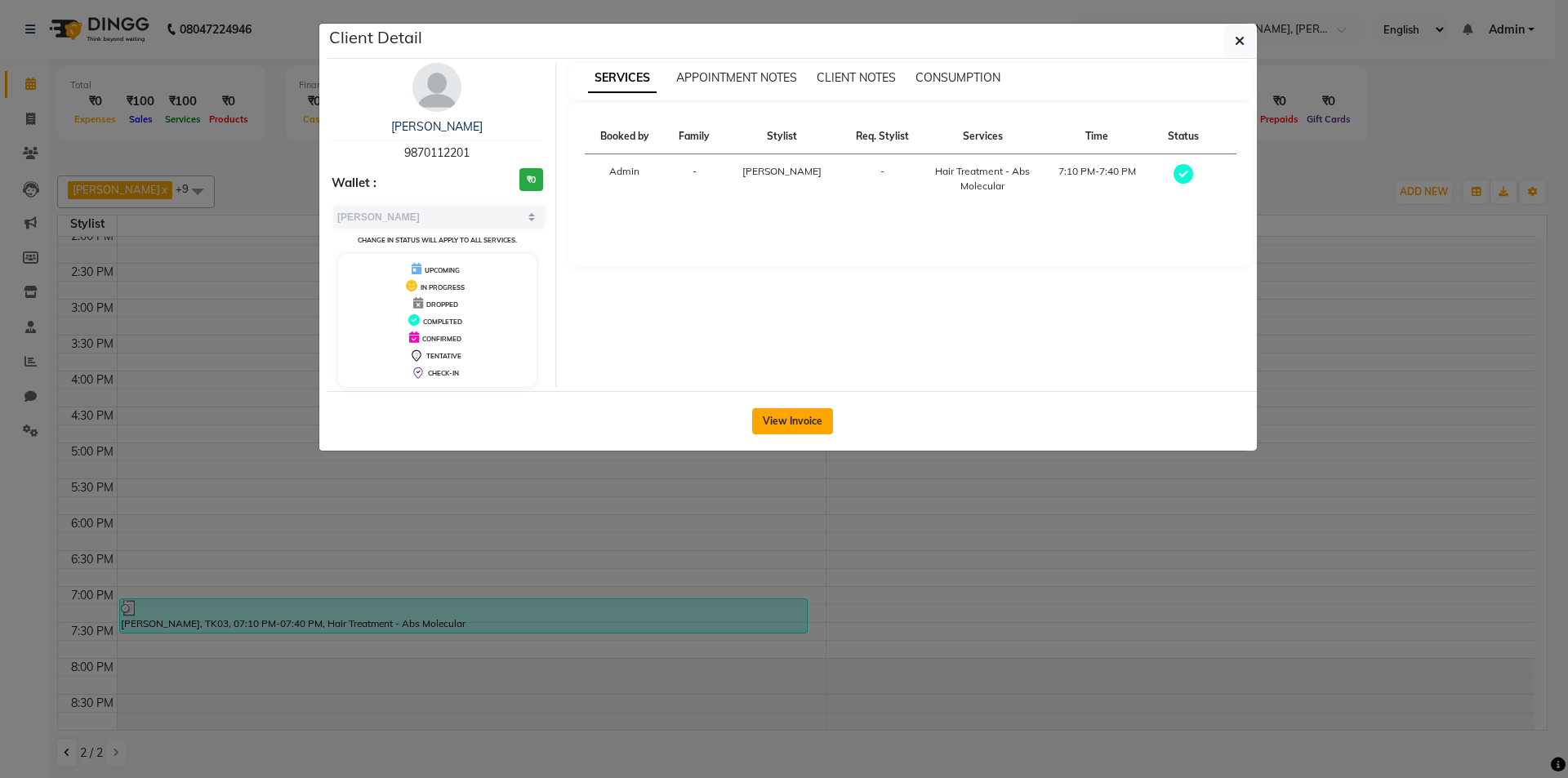 click on "View Invoice" 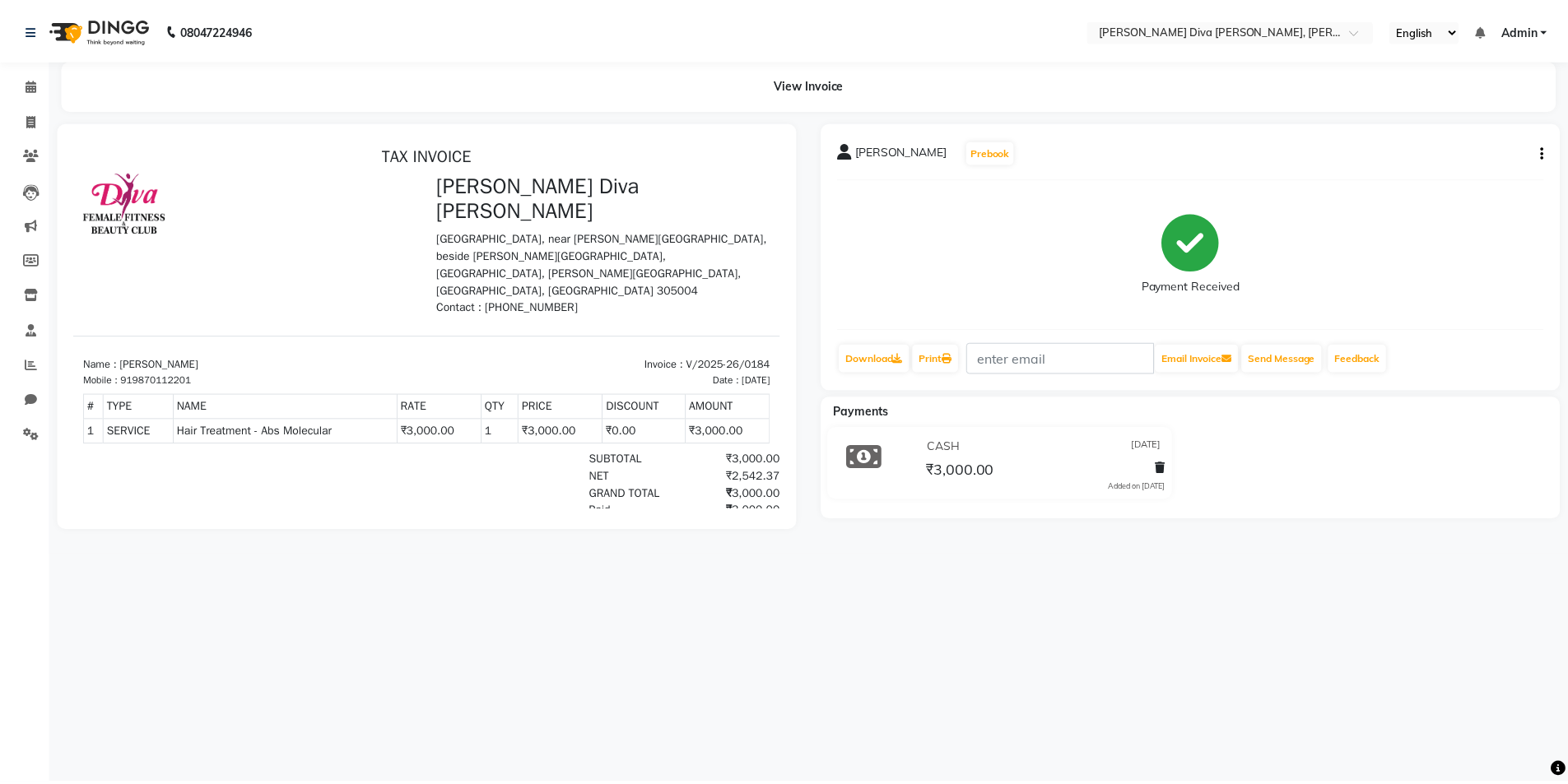 scroll, scrollTop: 0, scrollLeft: 0, axis: both 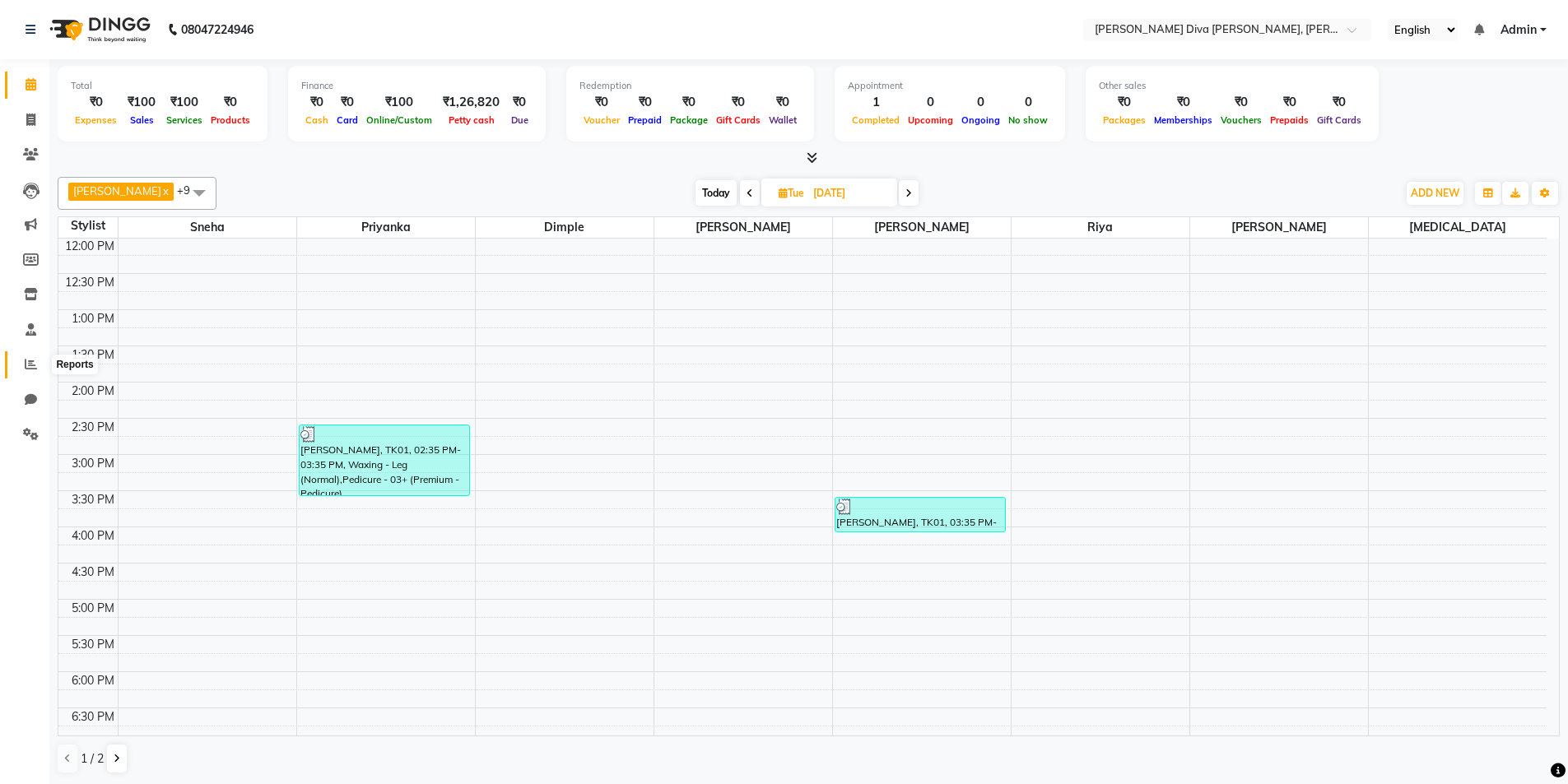 click 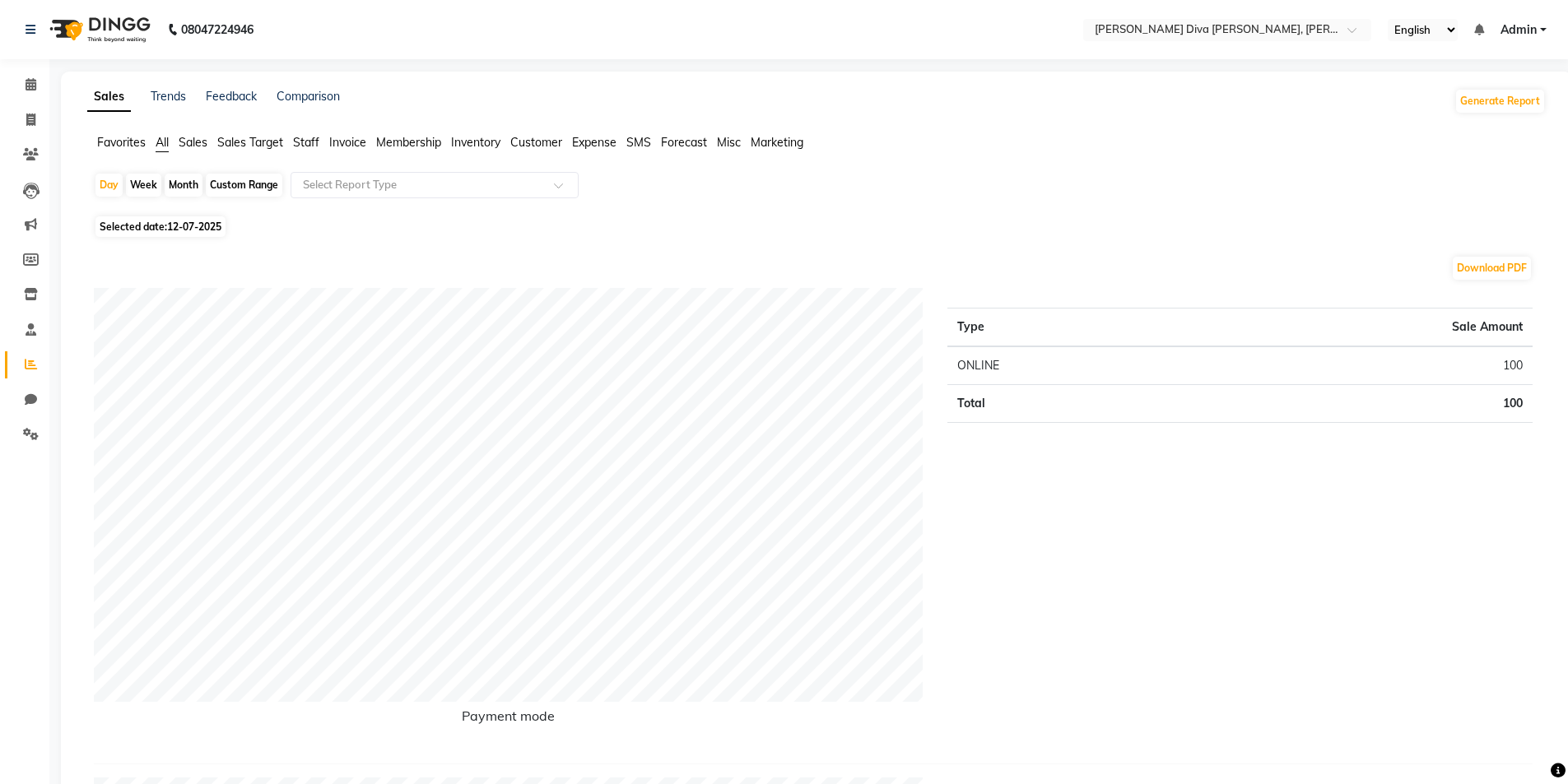 click on "Selected date:  [DATE]" 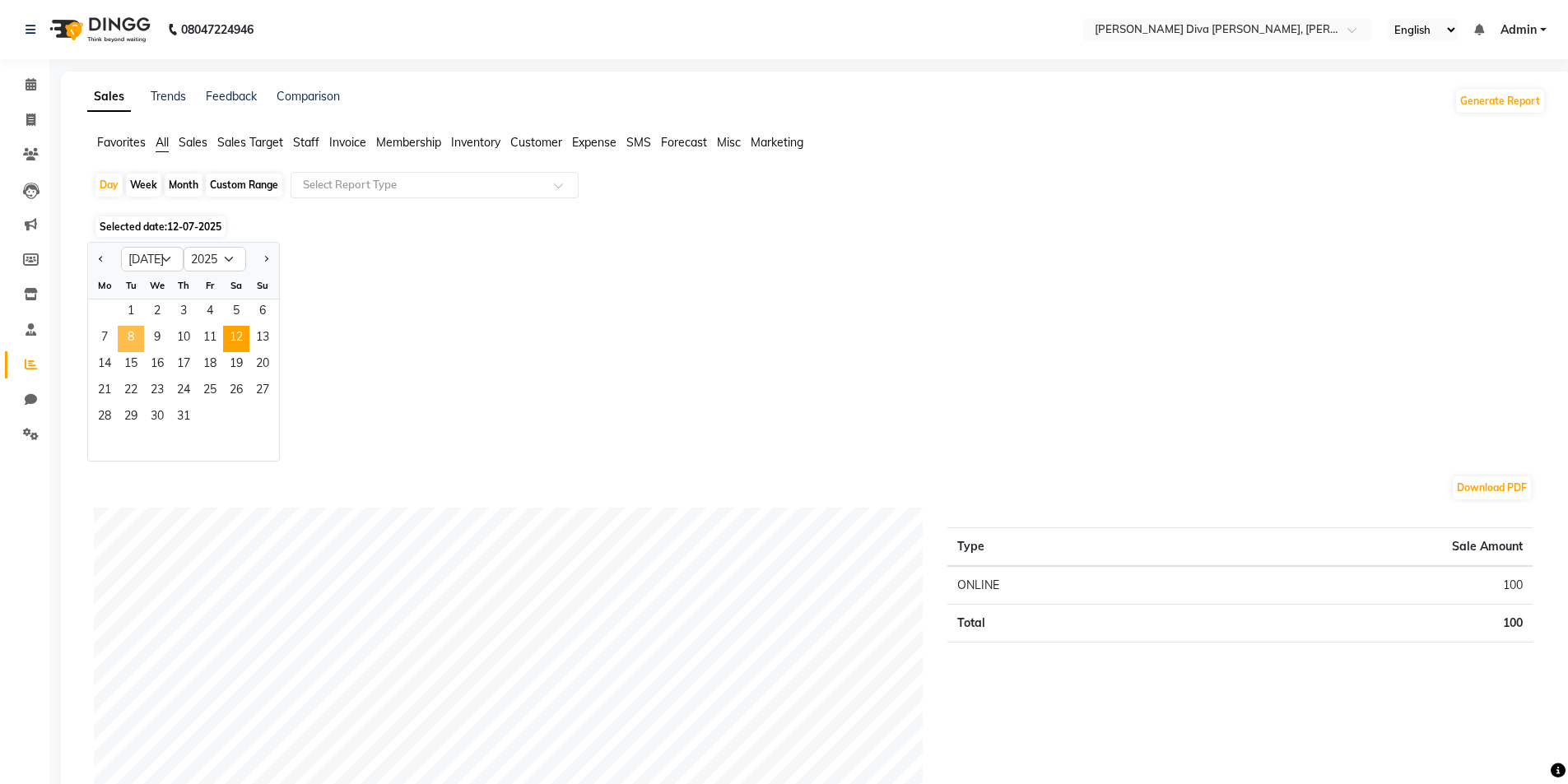 click on "8" 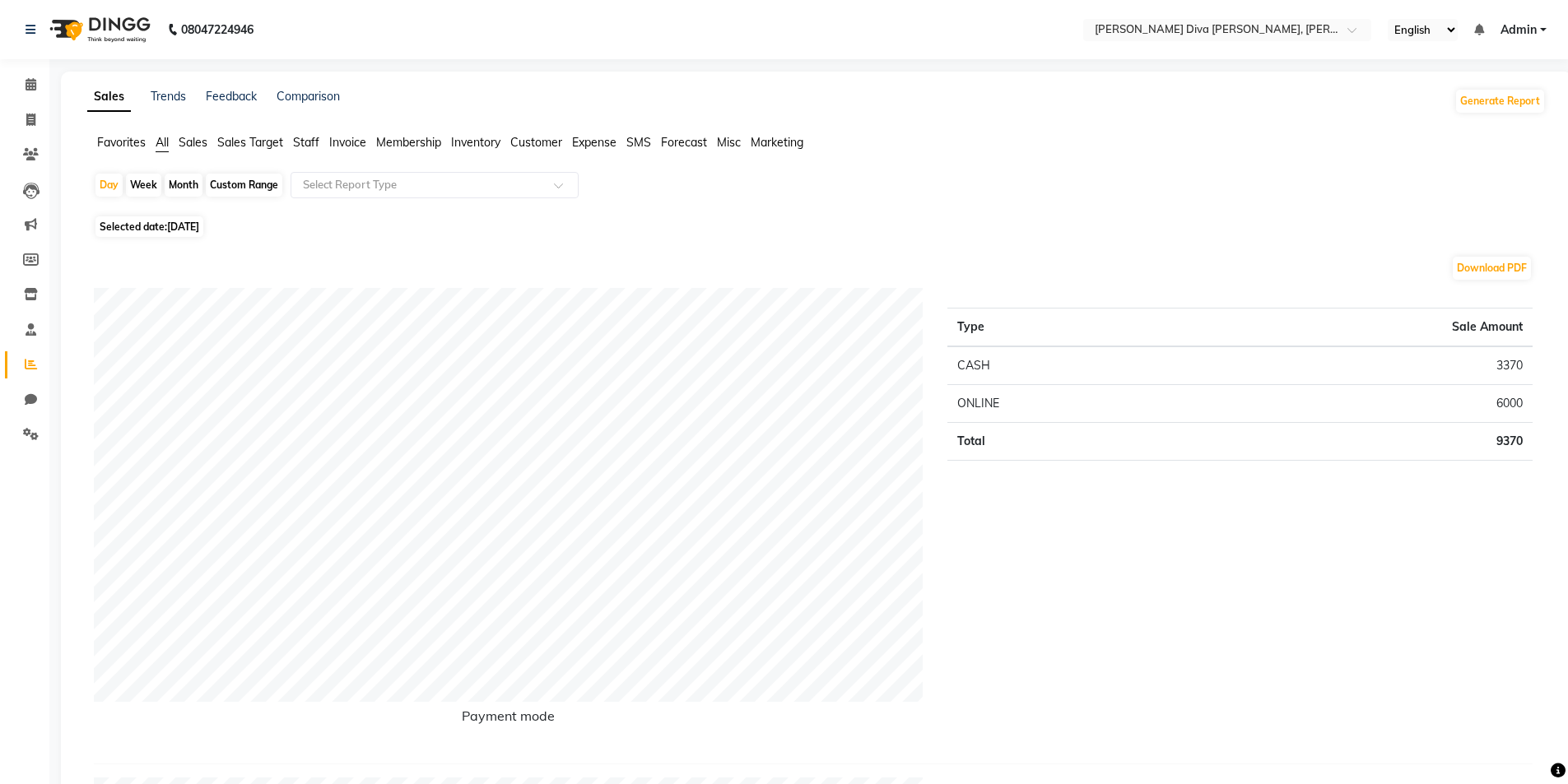 click on "Selected date:  [DATE]" 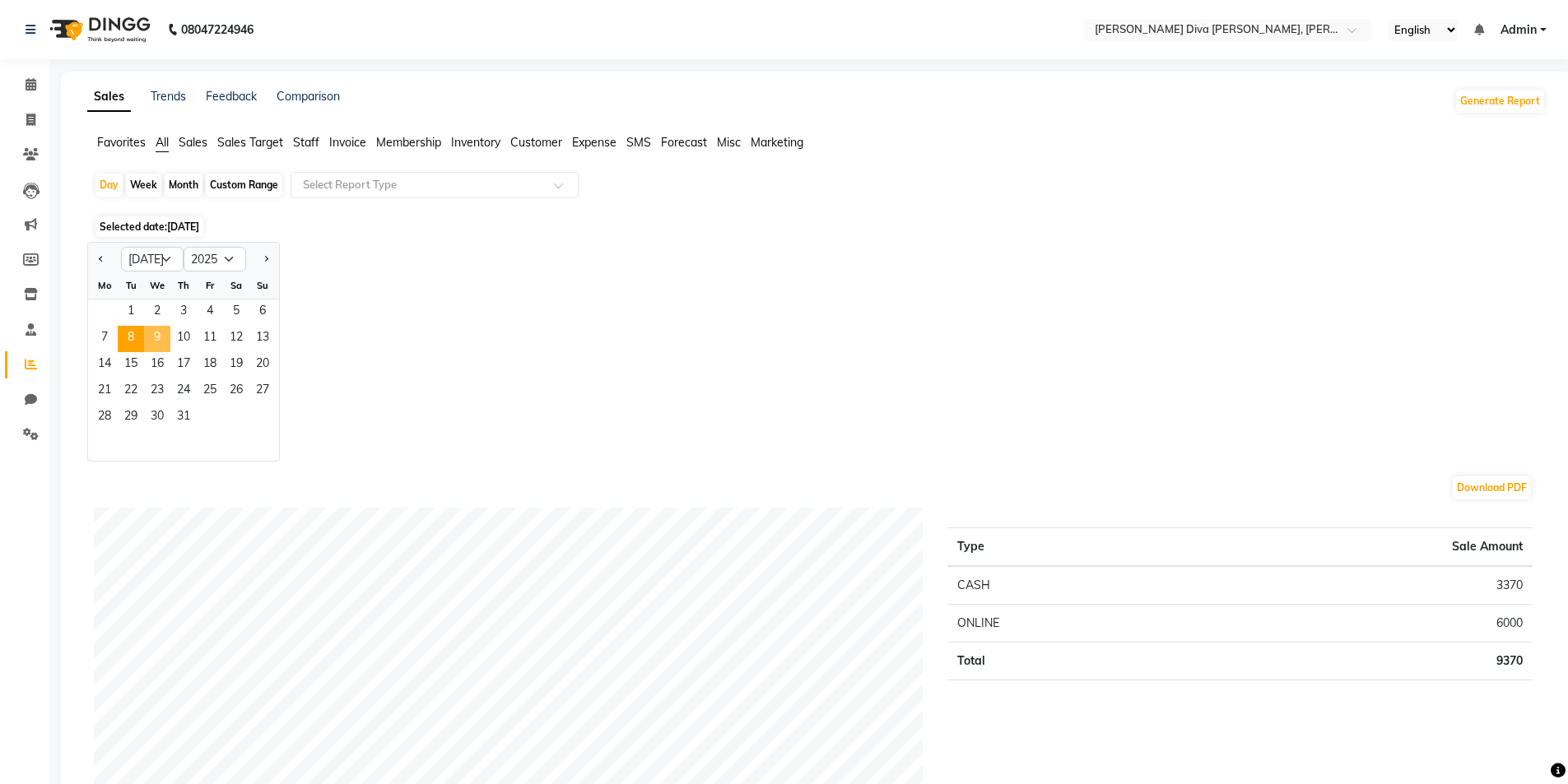 click on "9" 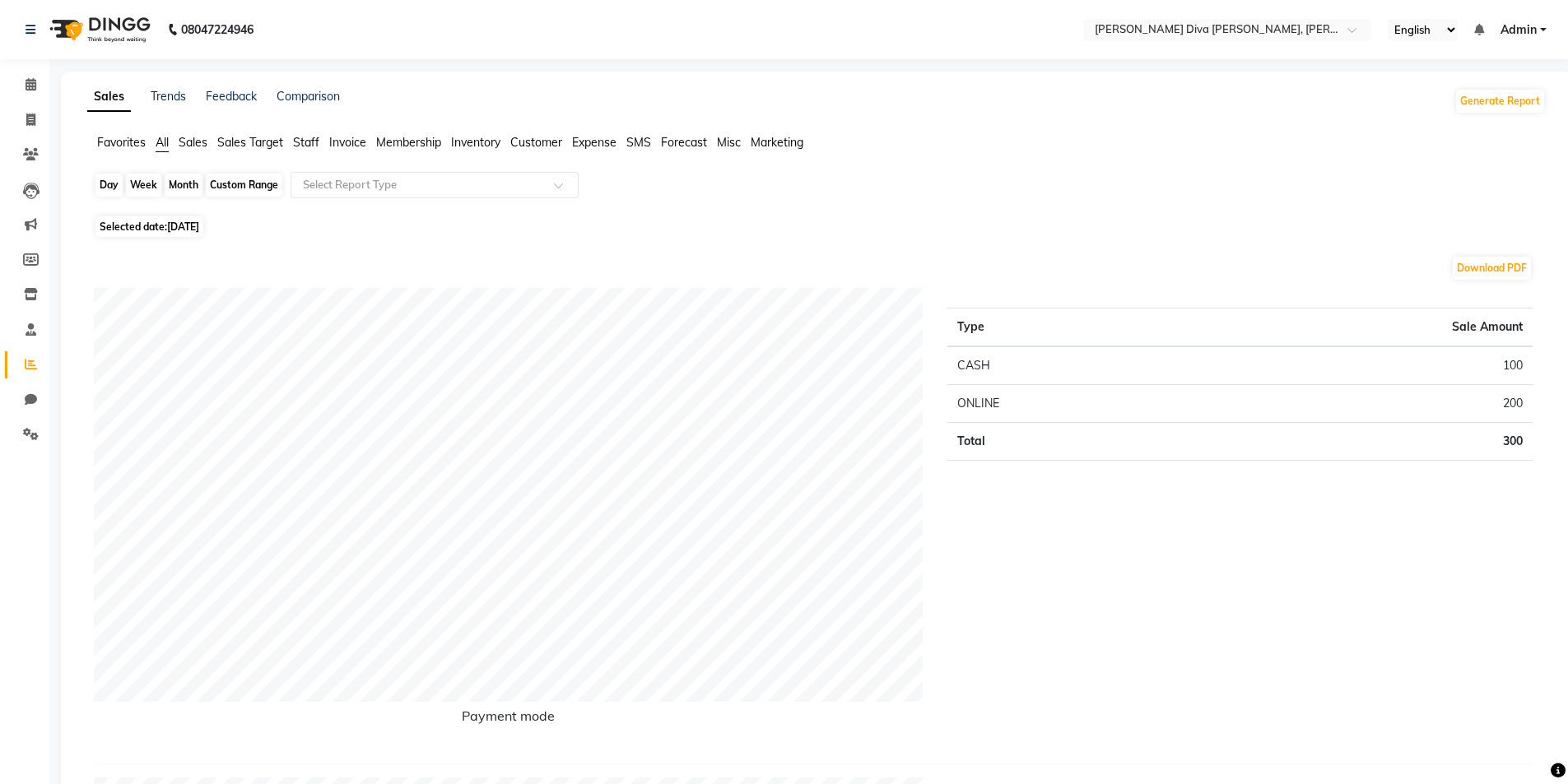 click on "Day" 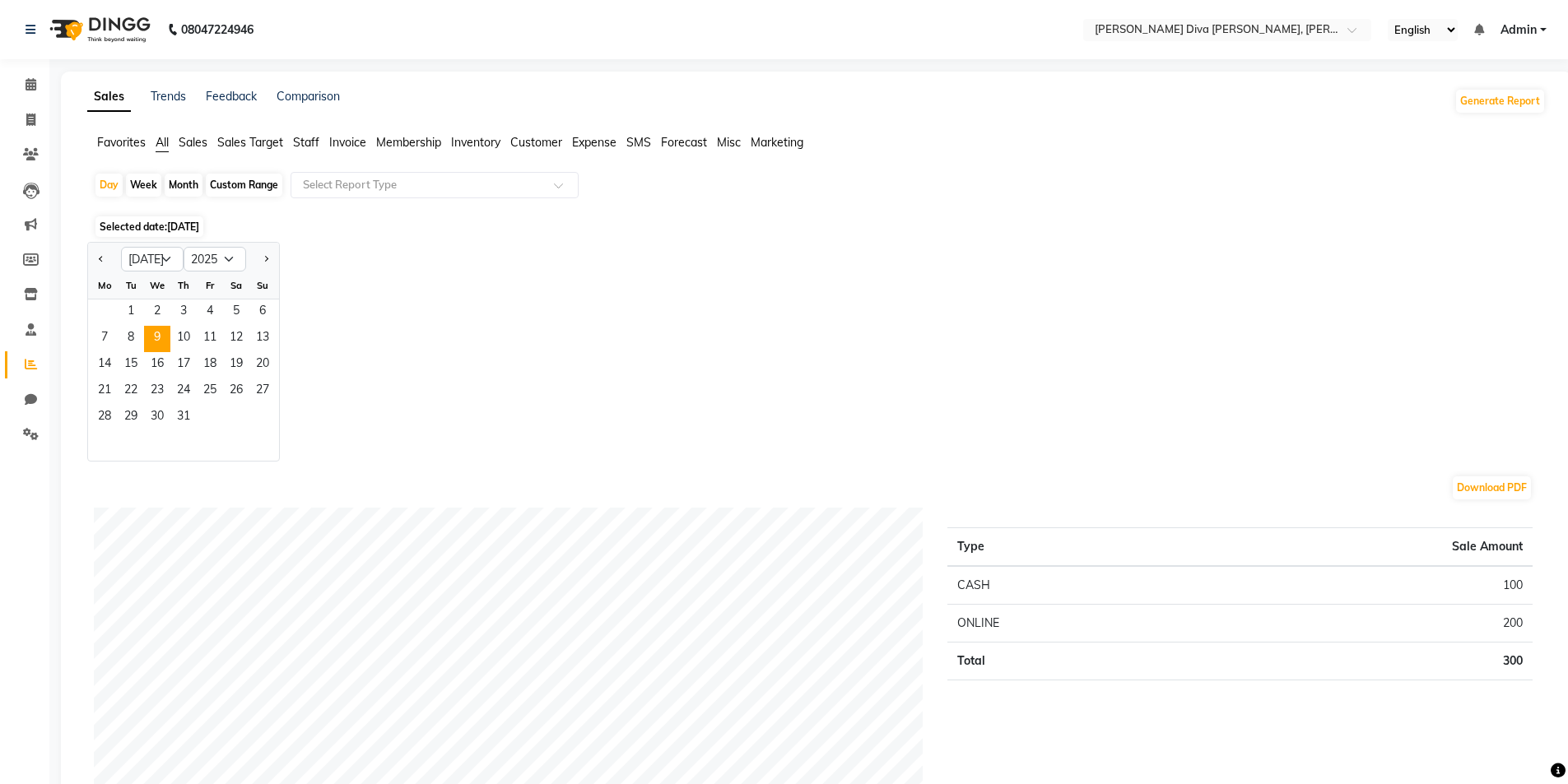 click on "Selected date:  [DATE]" 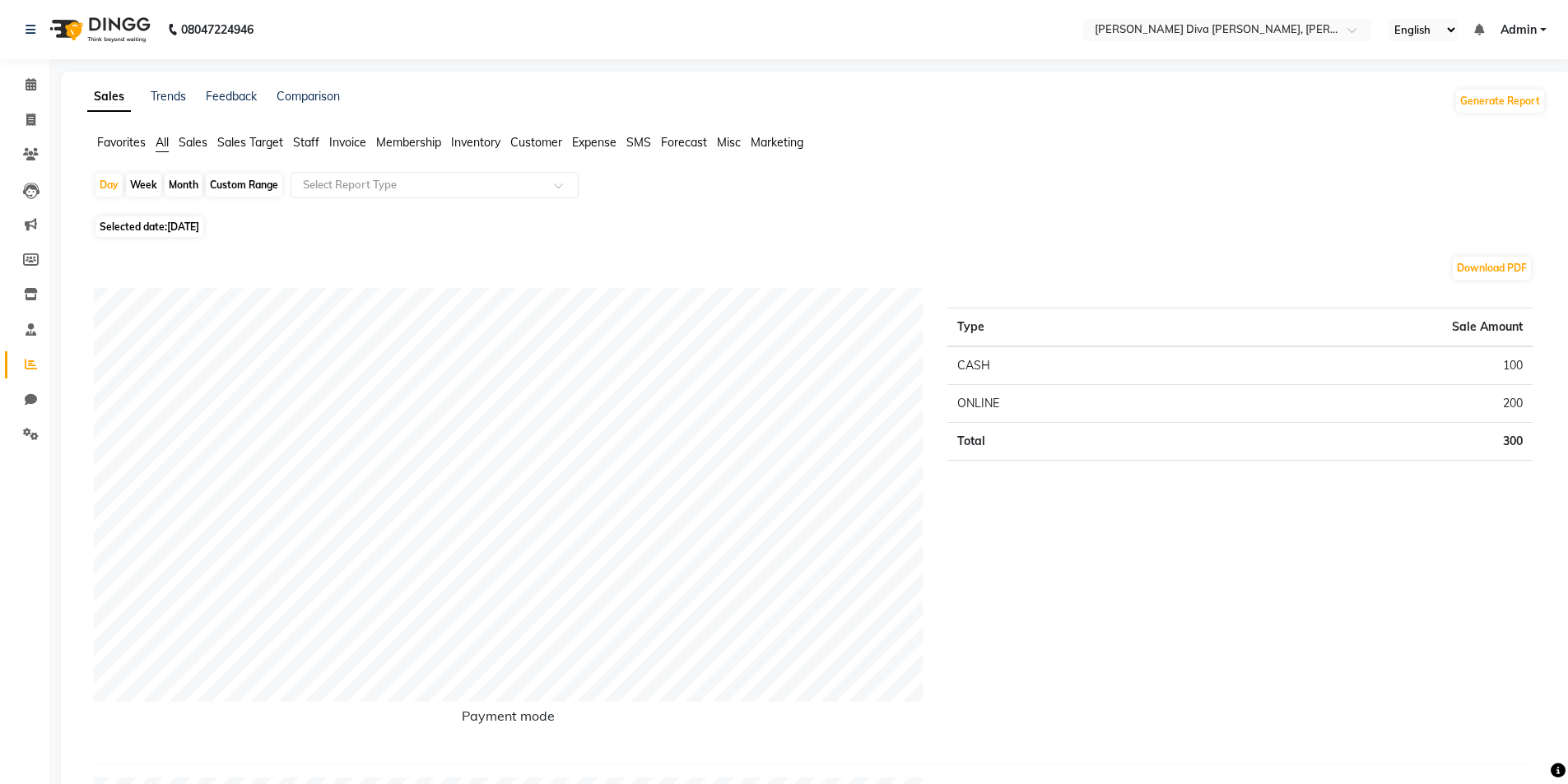 click on "Selected date:  [DATE]" 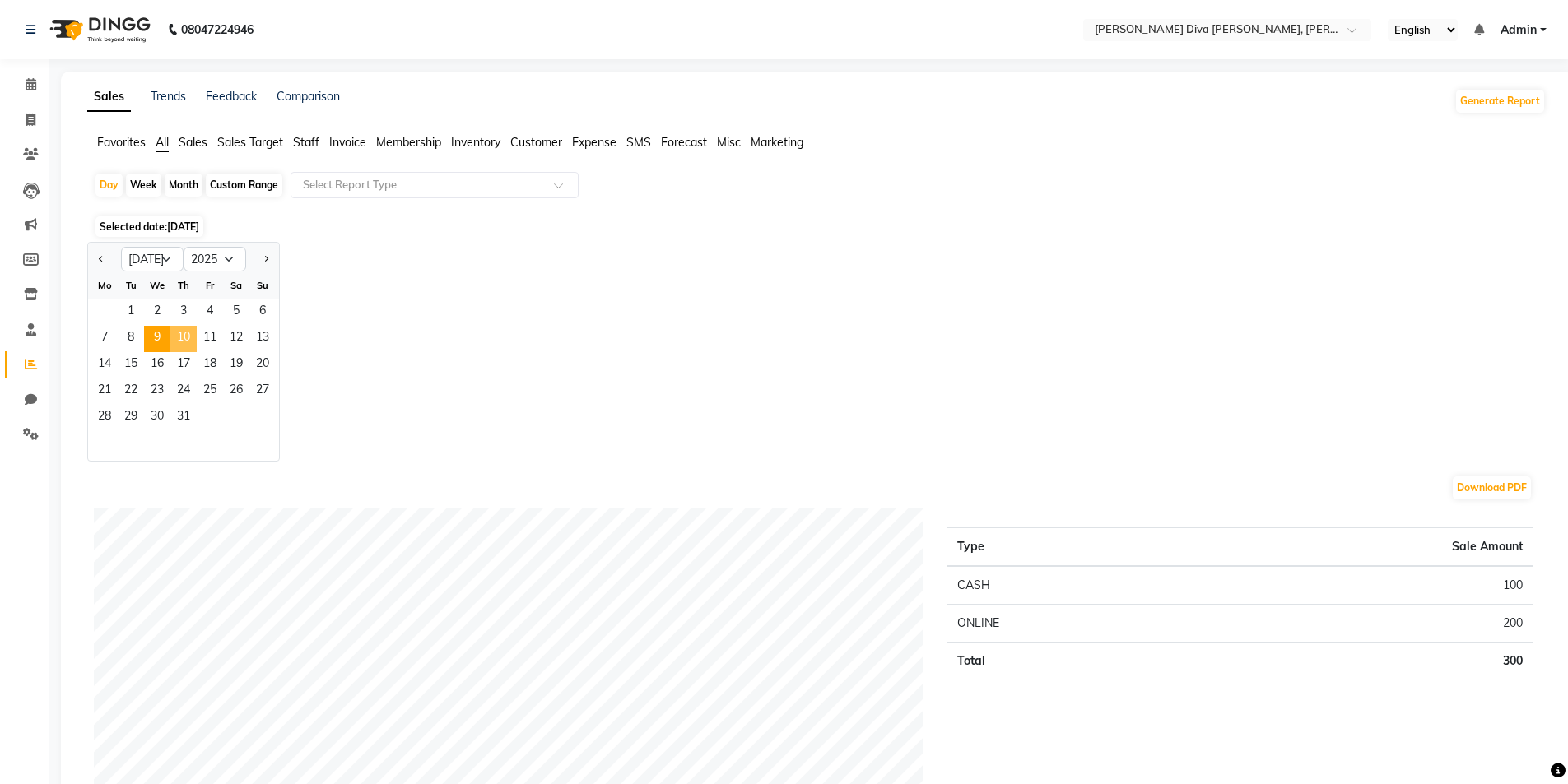 click on "10" 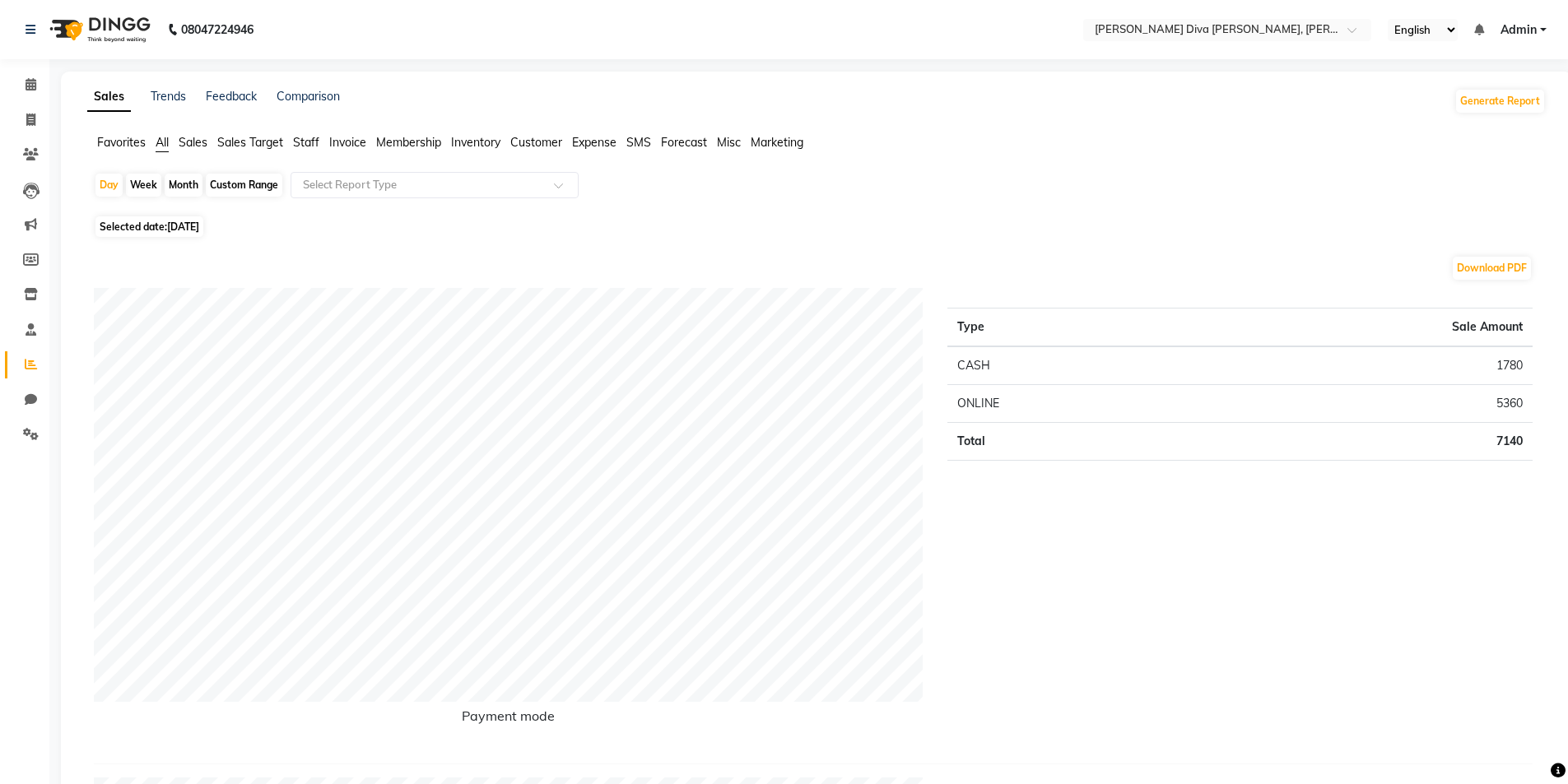 click on "[DATE]" 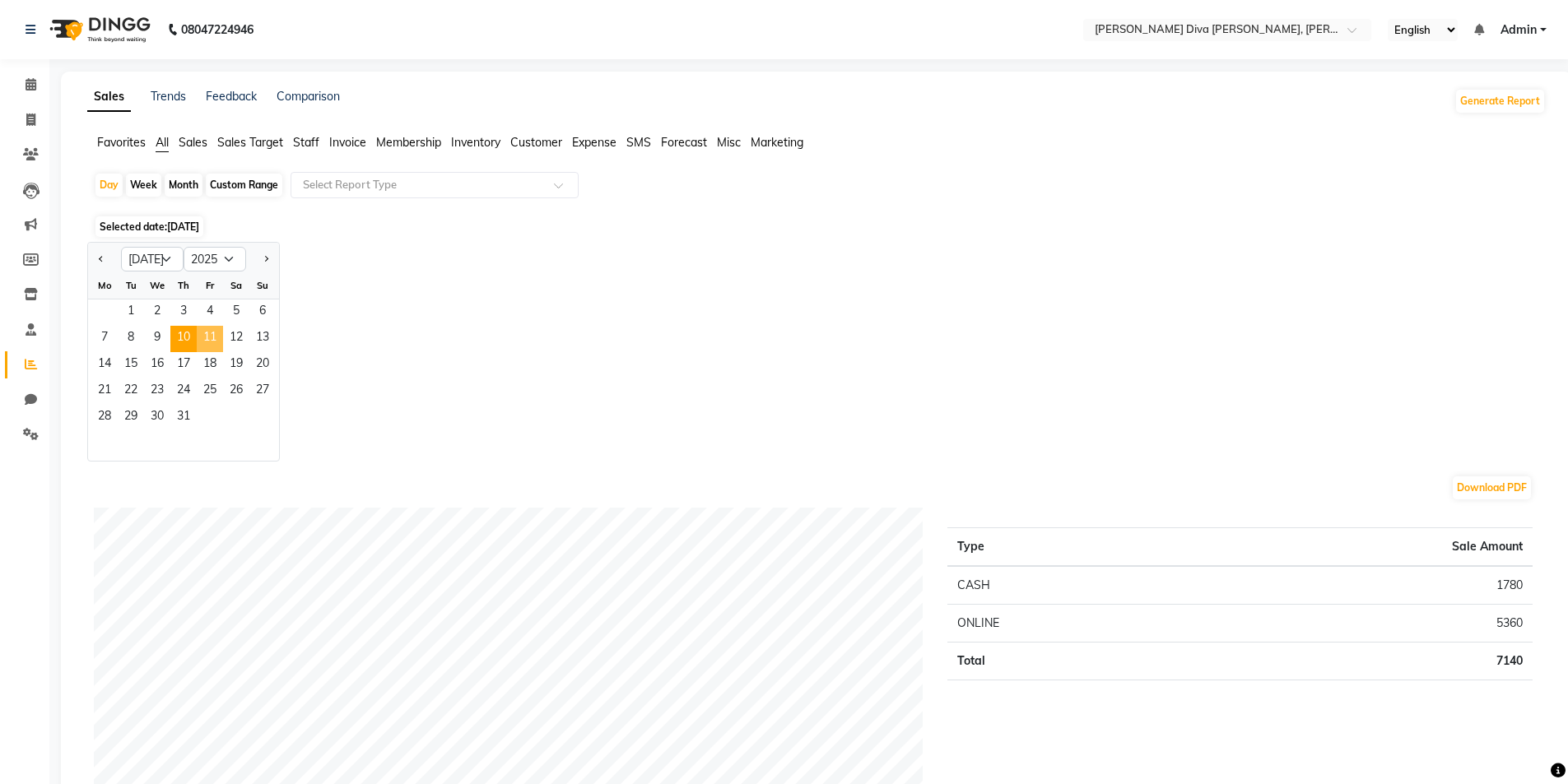 click on "11" 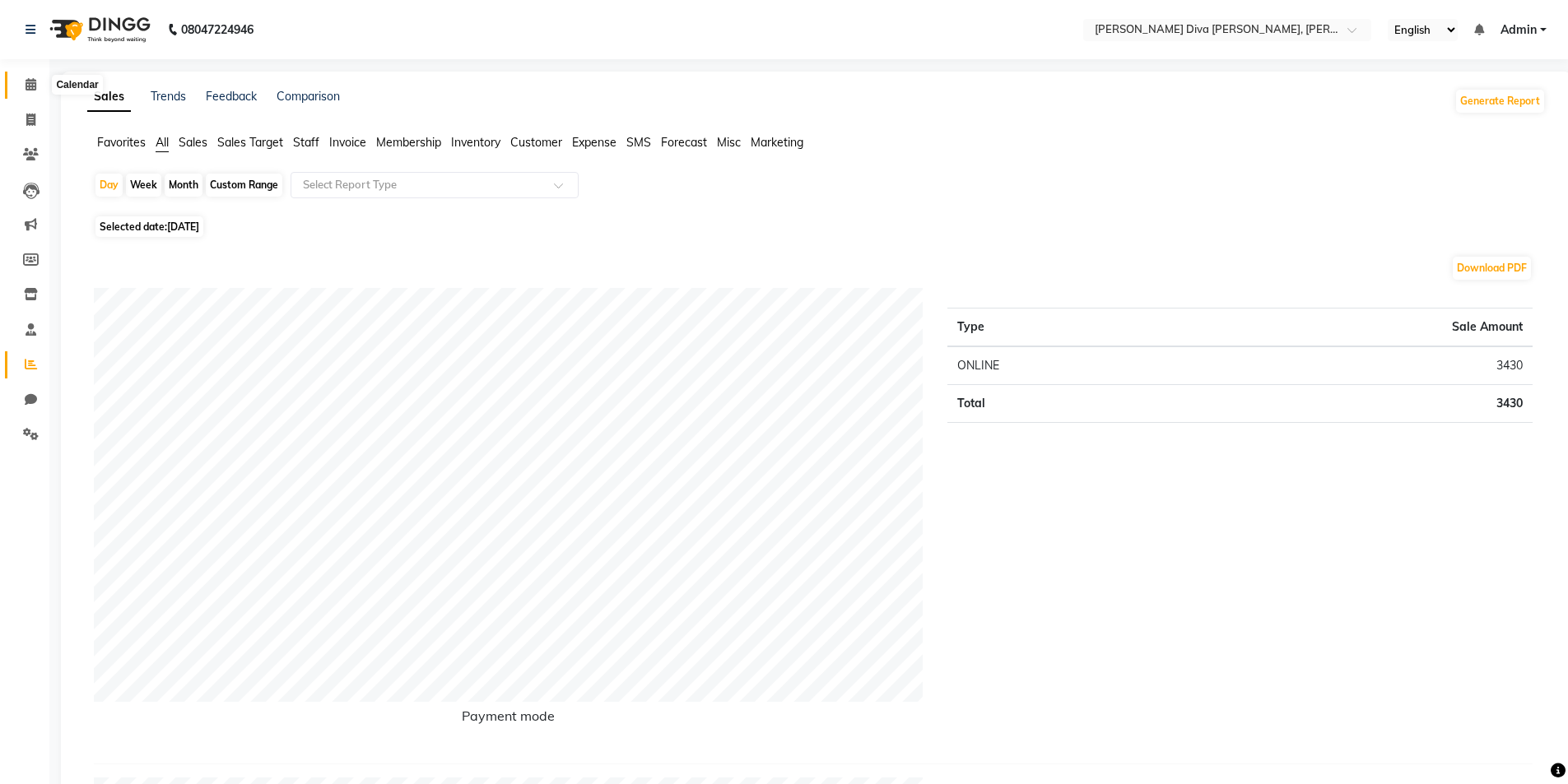 click 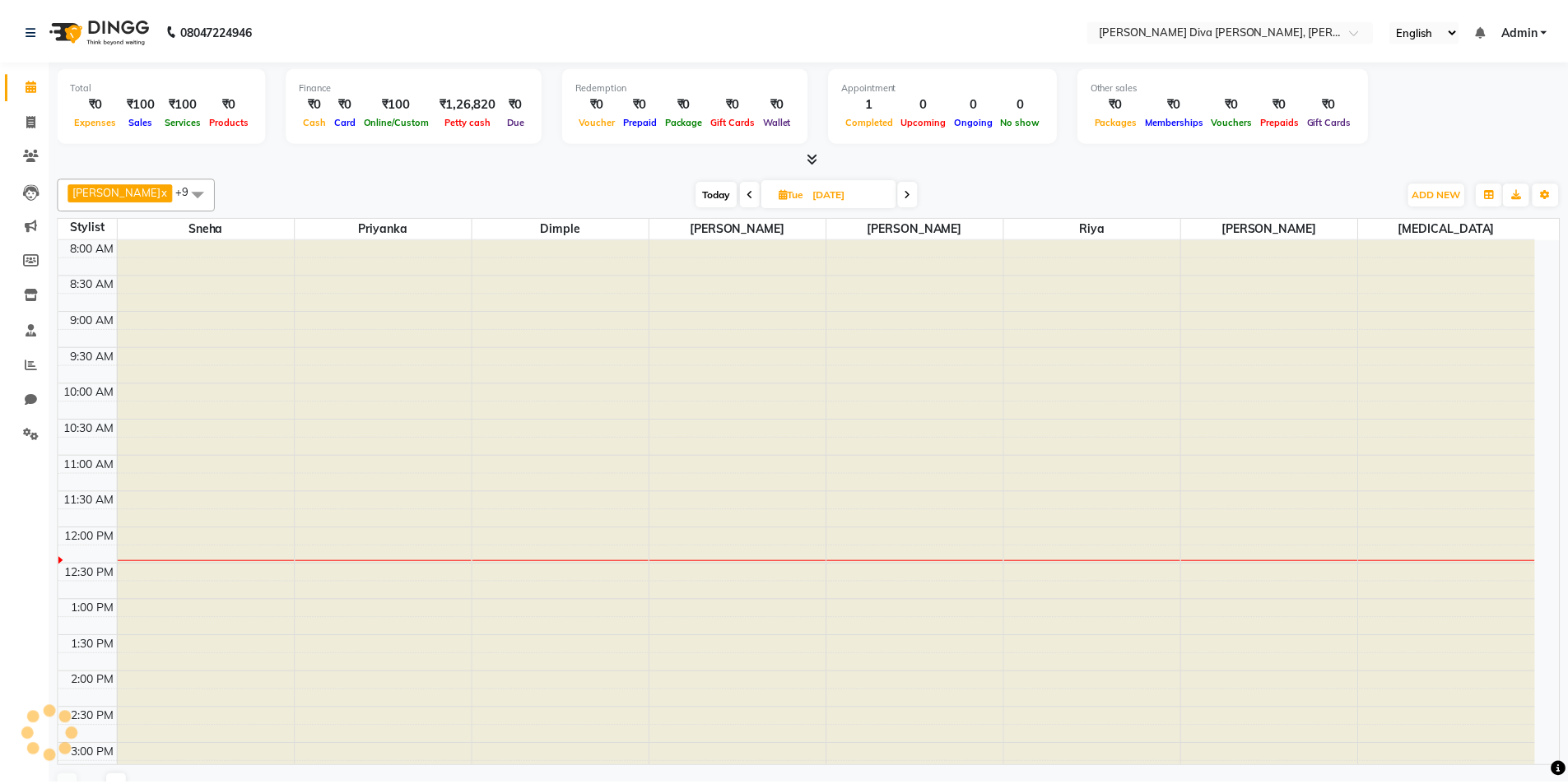 scroll, scrollTop: 0, scrollLeft: 0, axis: both 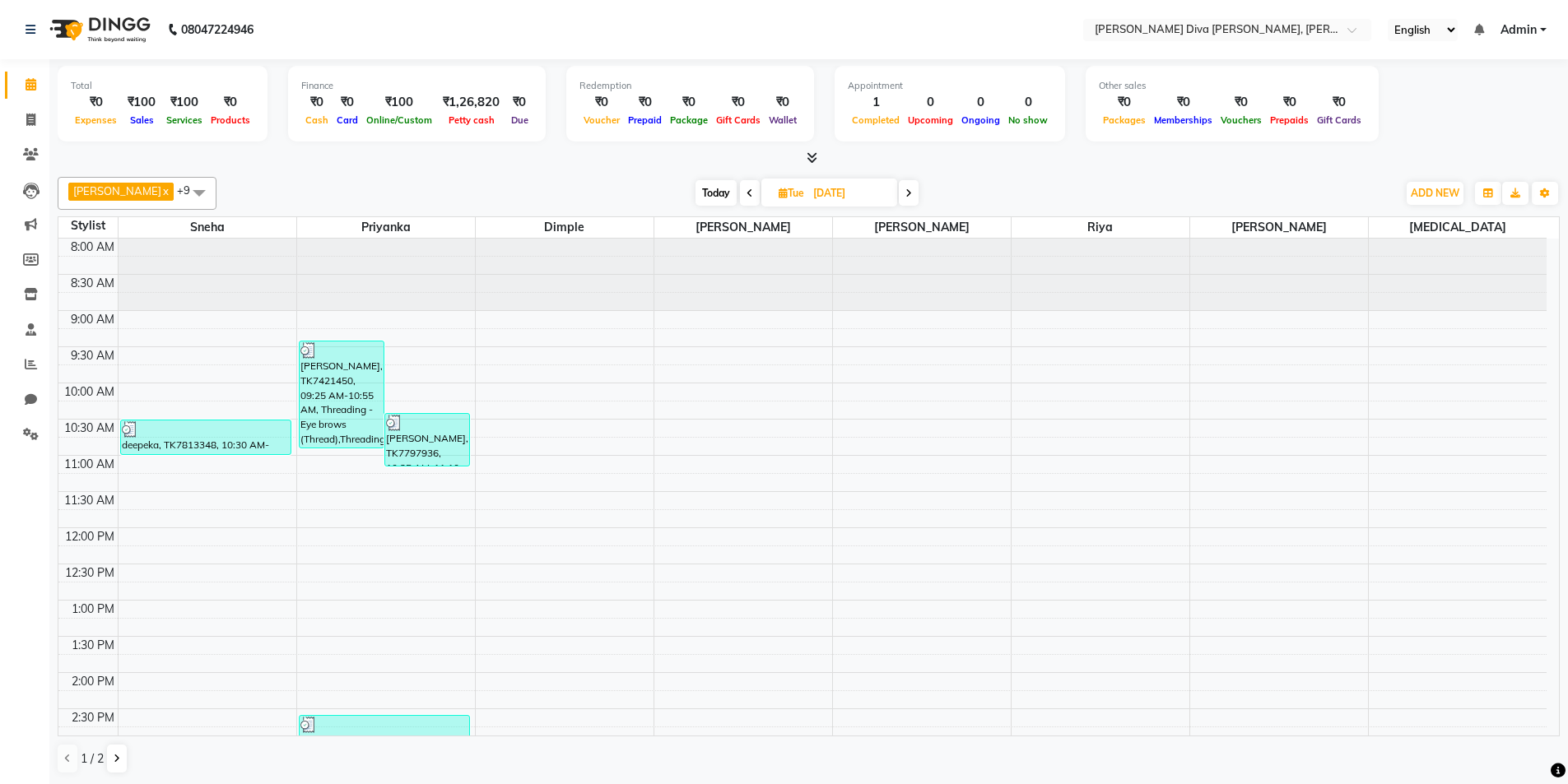 click at bounding box center [909, 193] 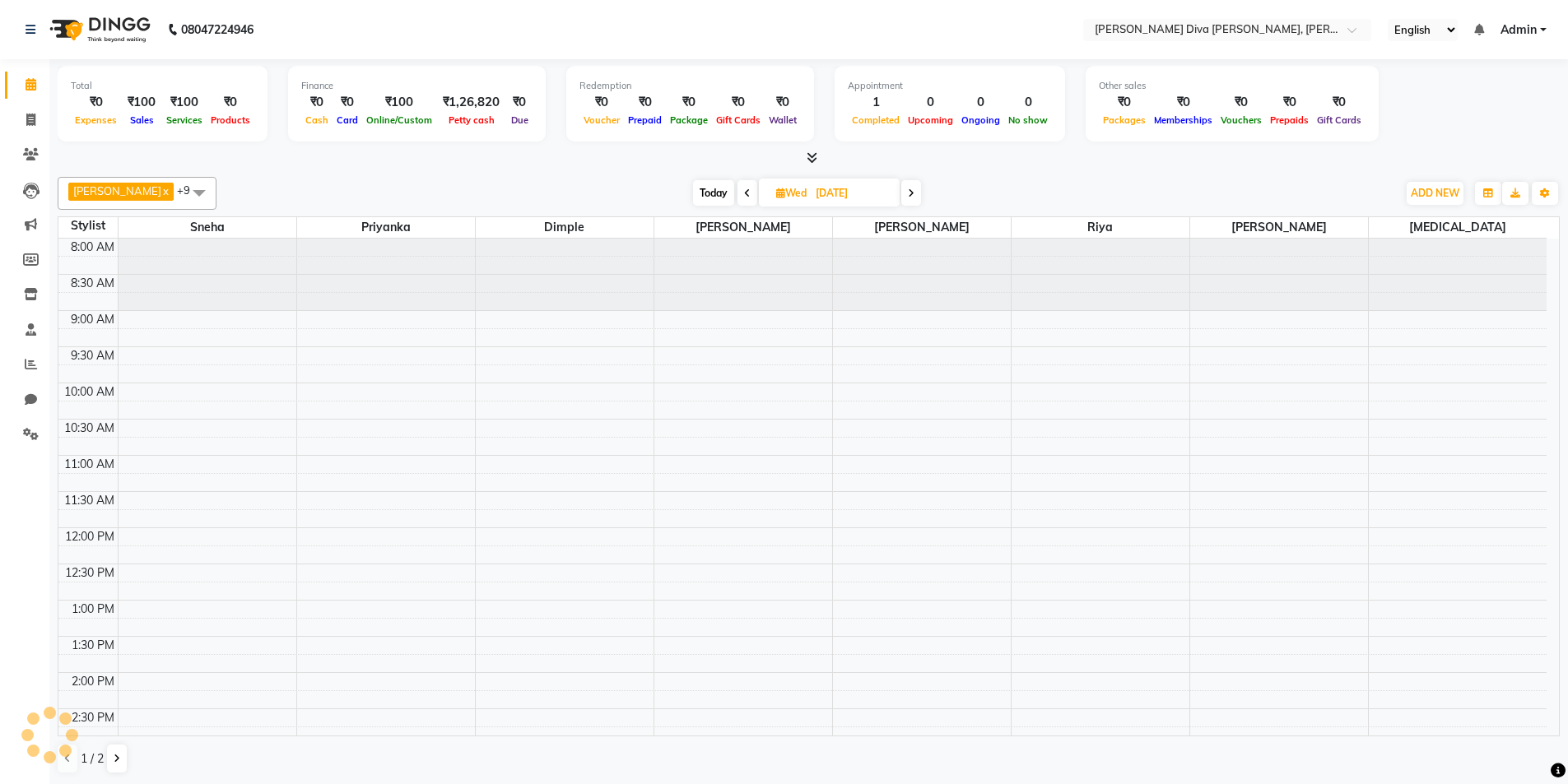 scroll, scrollTop: 290, scrollLeft: 0, axis: vertical 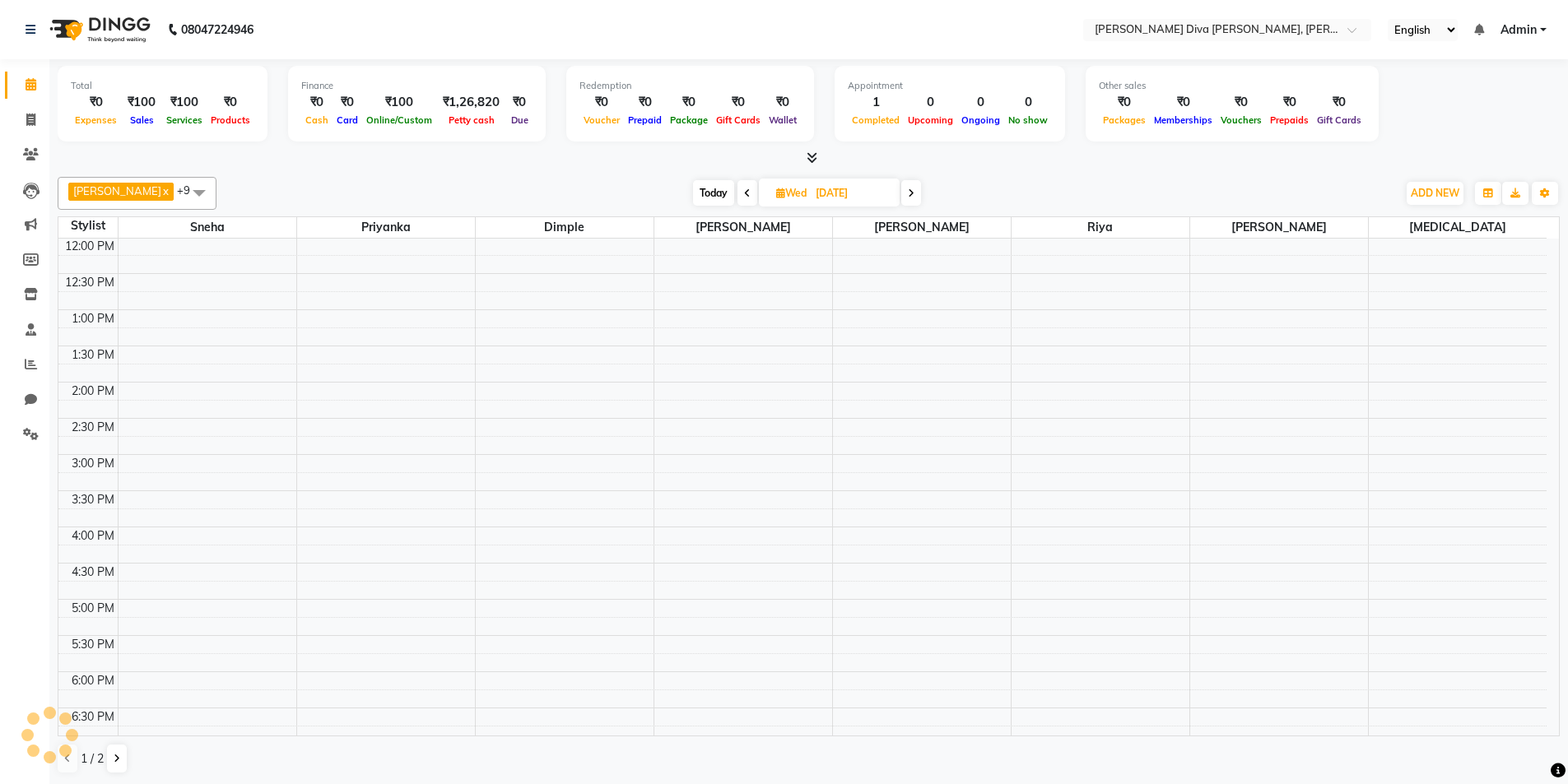 click at bounding box center [911, 193] 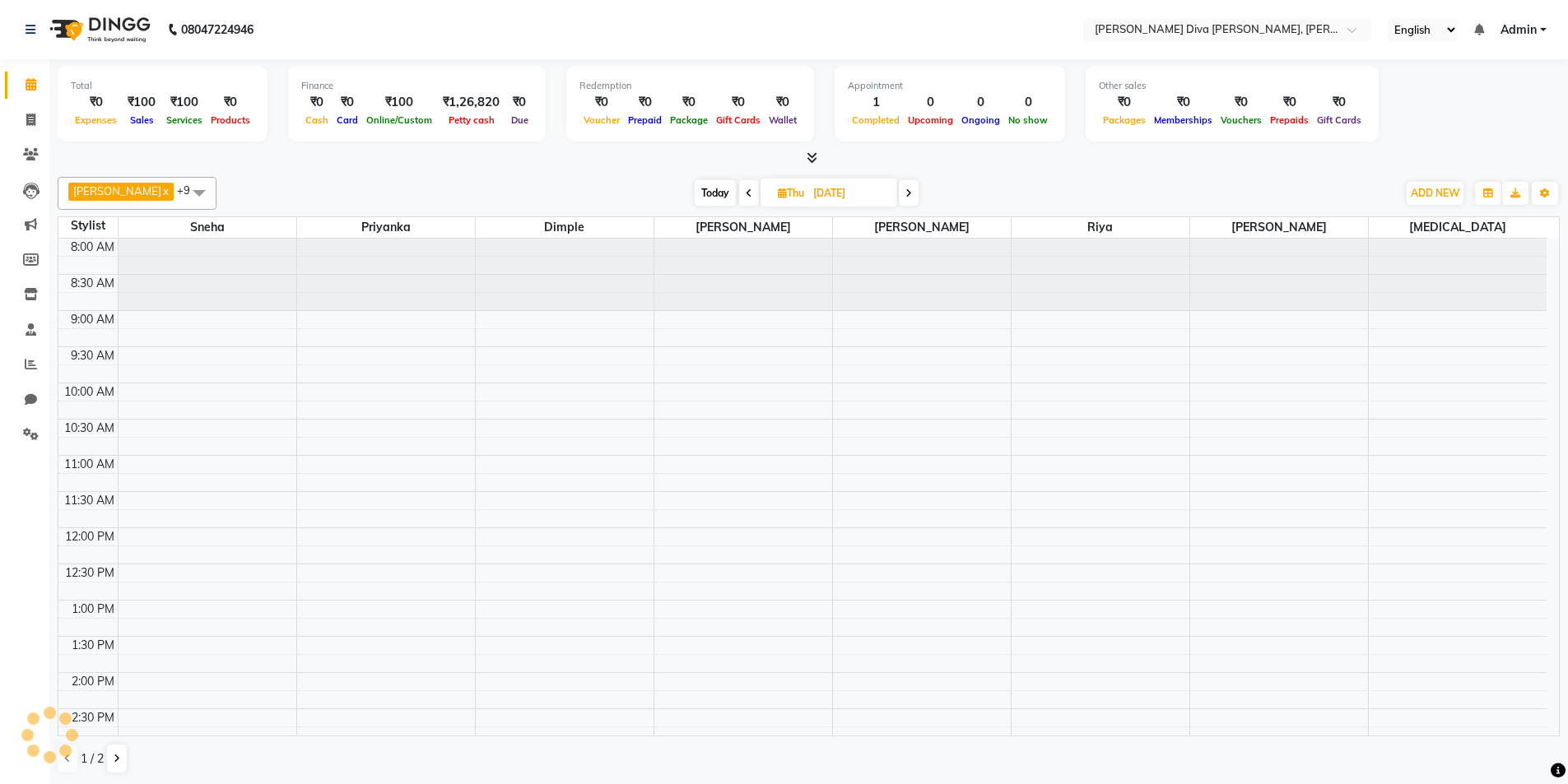 scroll, scrollTop: 290, scrollLeft: 0, axis: vertical 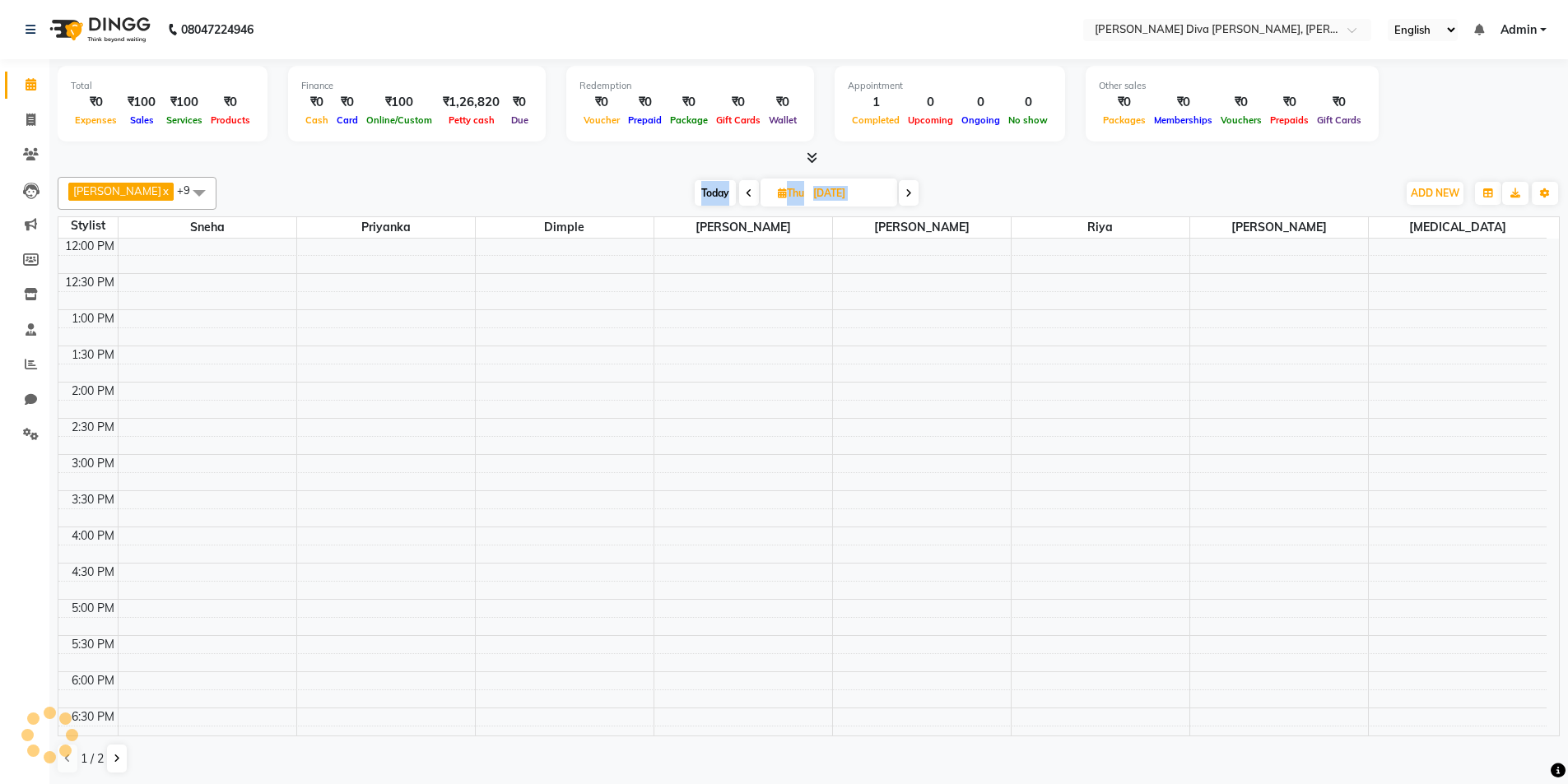 click at bounding box center [909, 193] 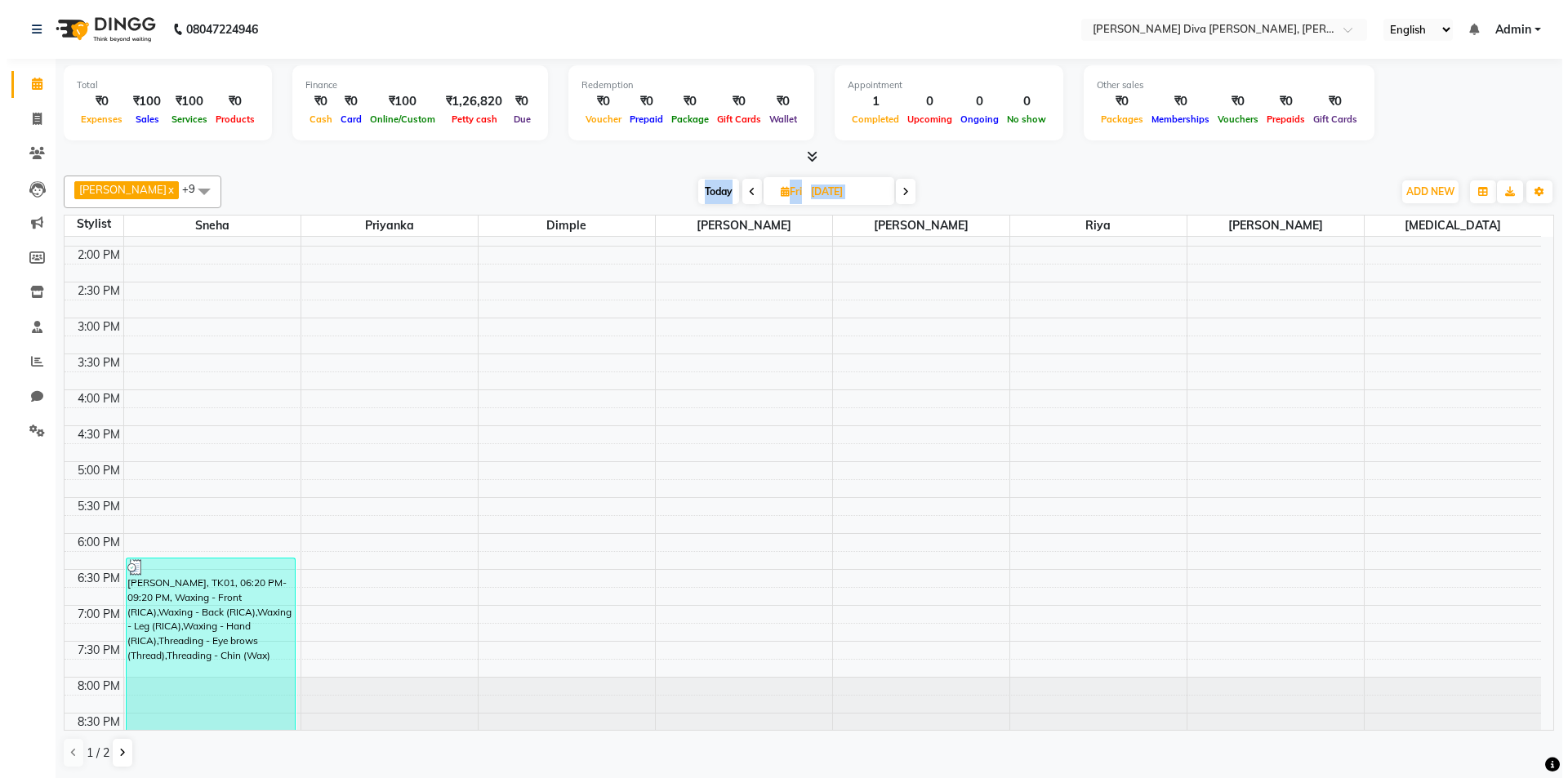 scroll, scrollTop: 440, scrollLeft: 0, axis: vertical 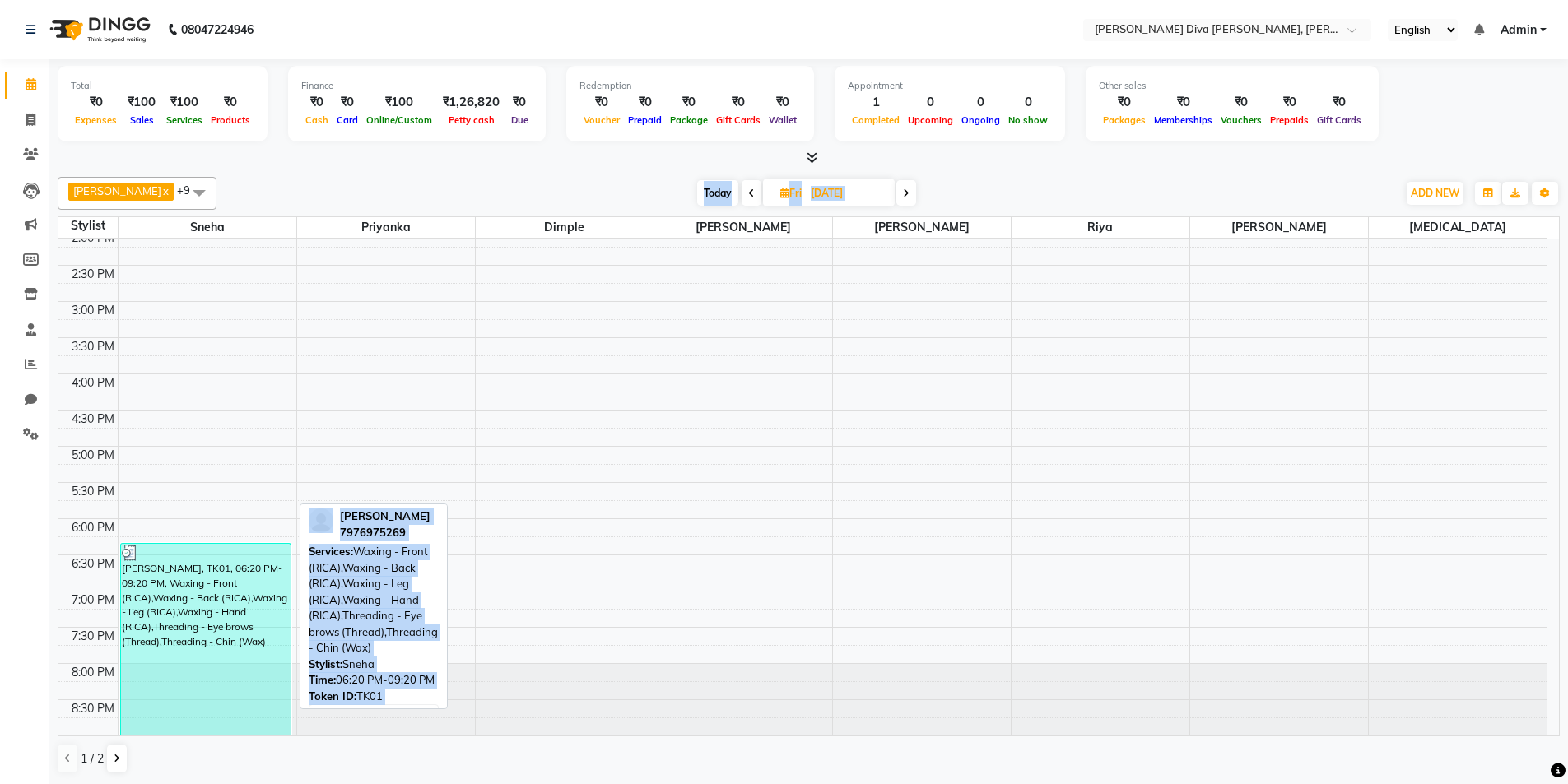 click on "[PERSON_NAME], TK01, 06:20 PM-09:20 PM, Waxing - Front (RICA),Waxing - Back (RICA),Waxing - Leg (RICA),Waxing - Hand (RICA),Threading - Eye brows (Thread),Threading - Chin (Wax)" at bounding box center (206, 639) 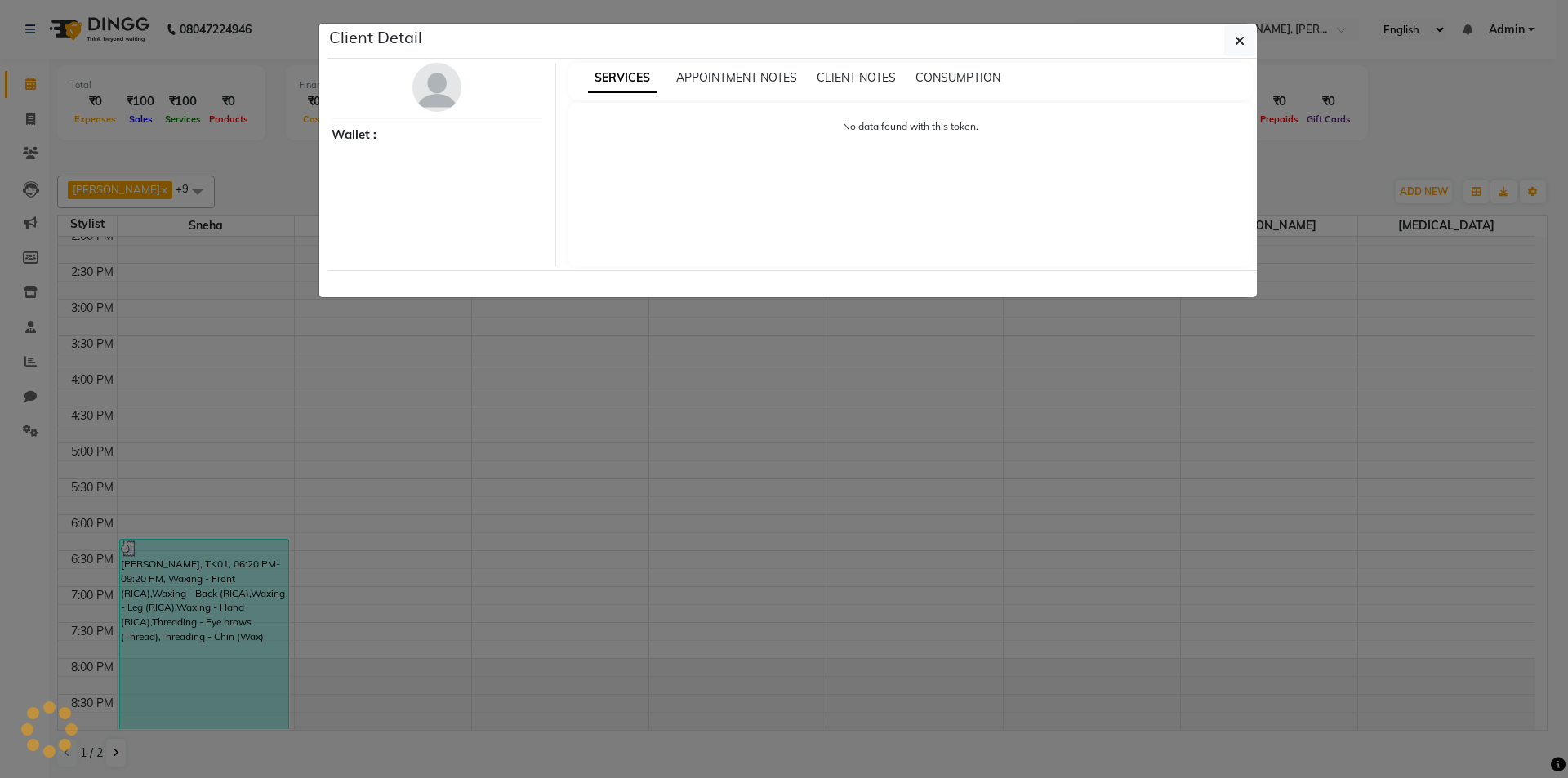 select on "3" 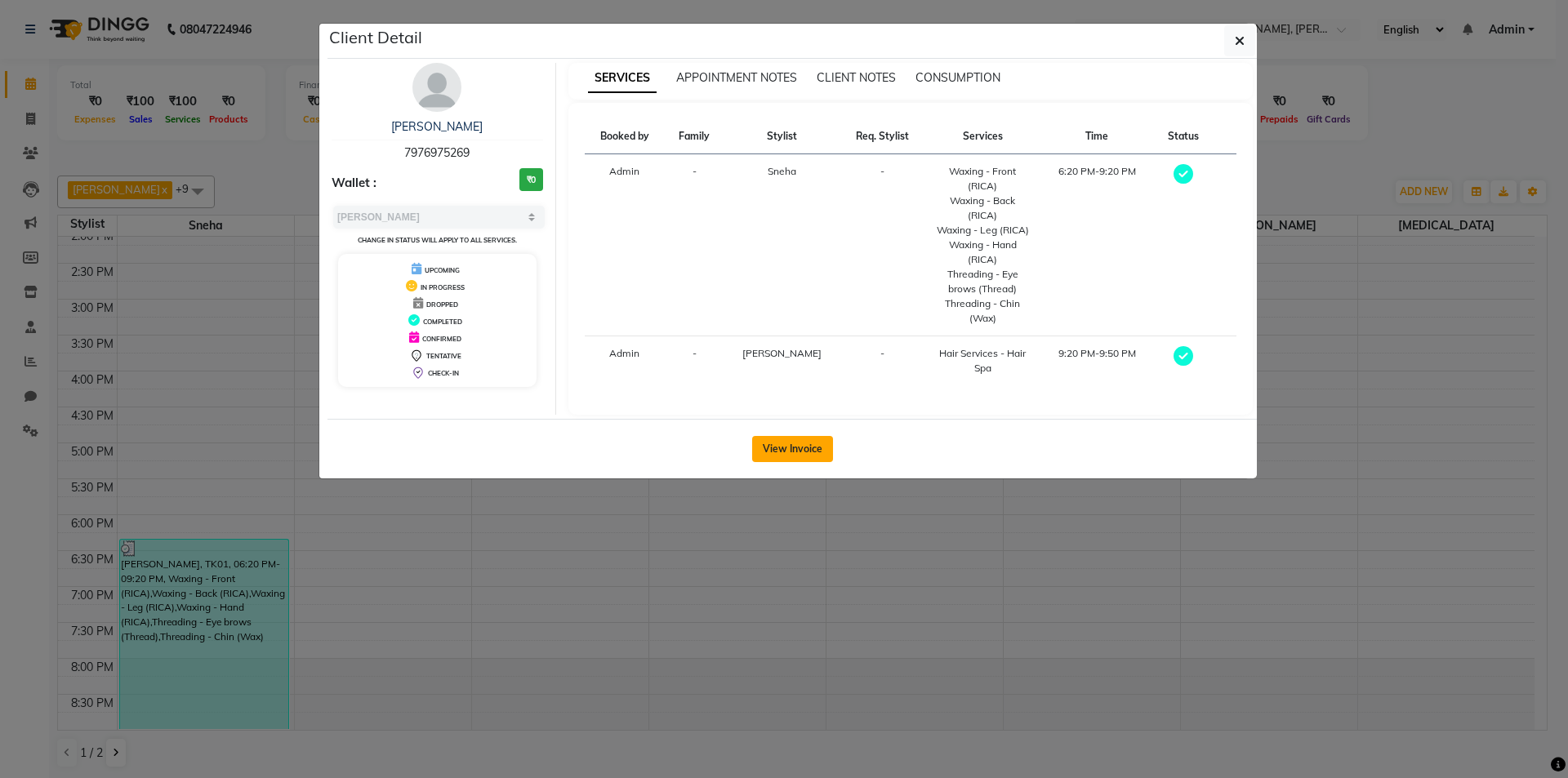 click on "View Invoice" 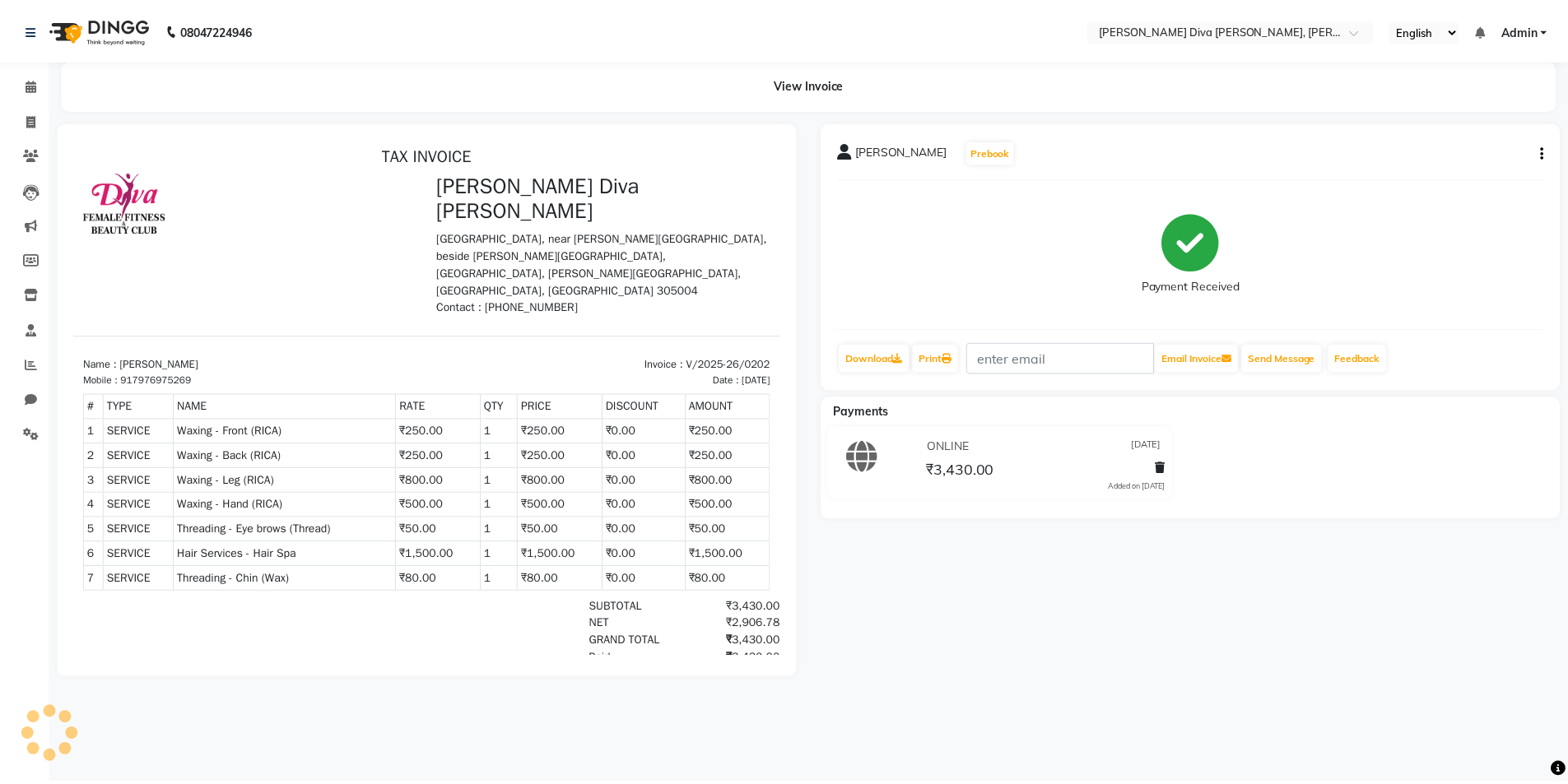 scroll, scrollTop: 0, scrollLeft: 0, axis: both 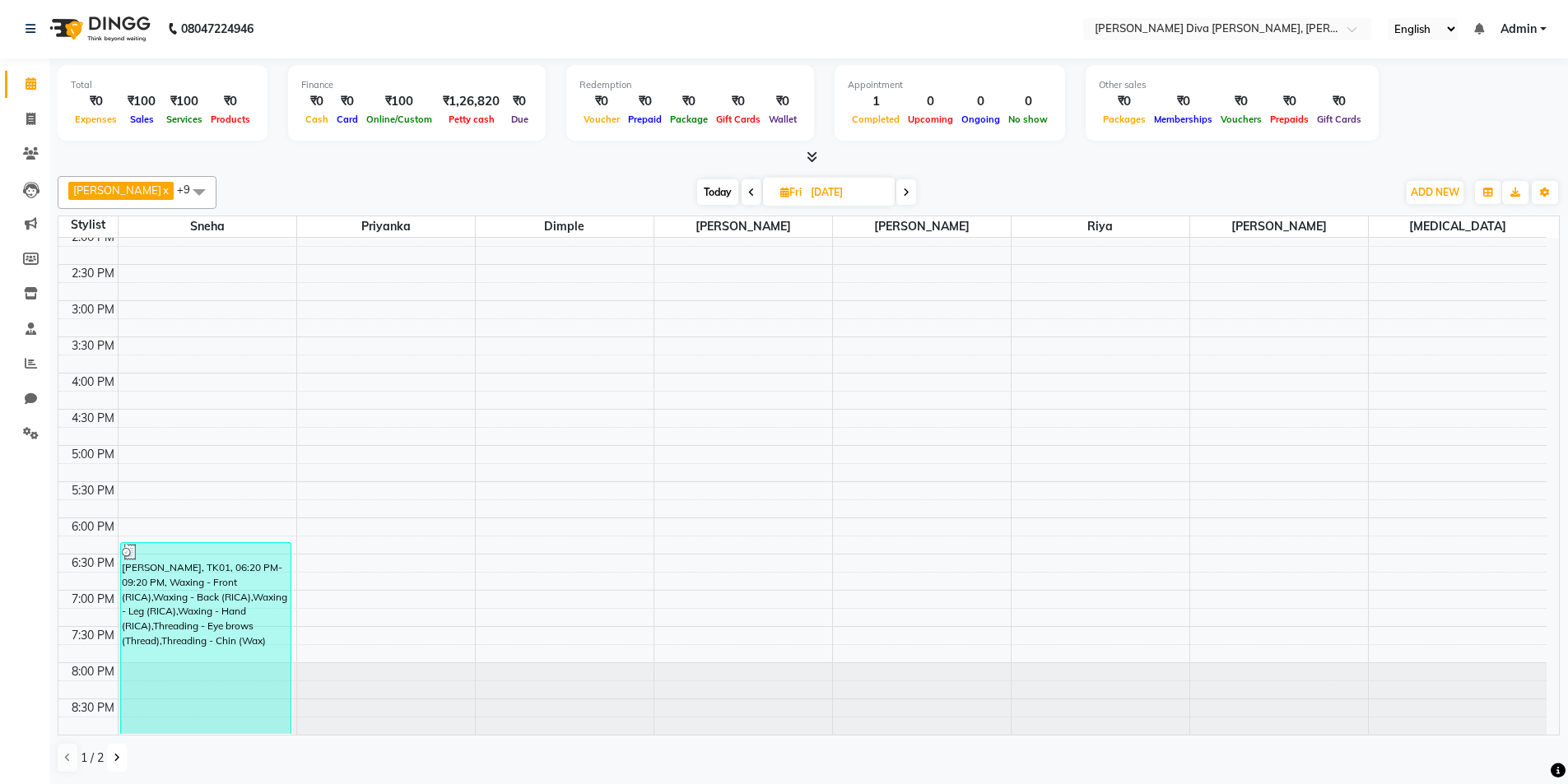 click at bounding box center [117, 758] 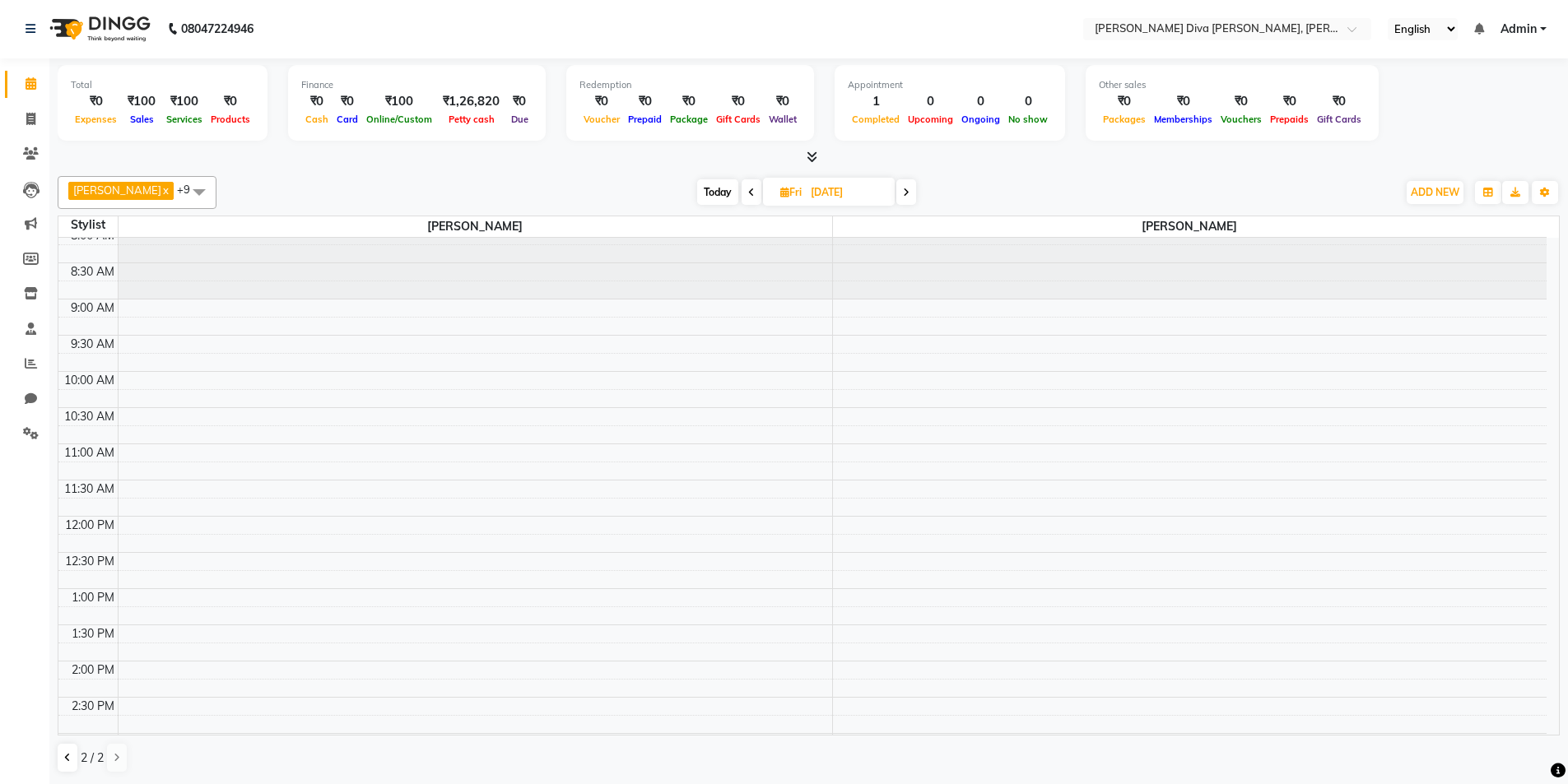 scroll, scrollTop: 0, scrollLeft: 0, axis: both 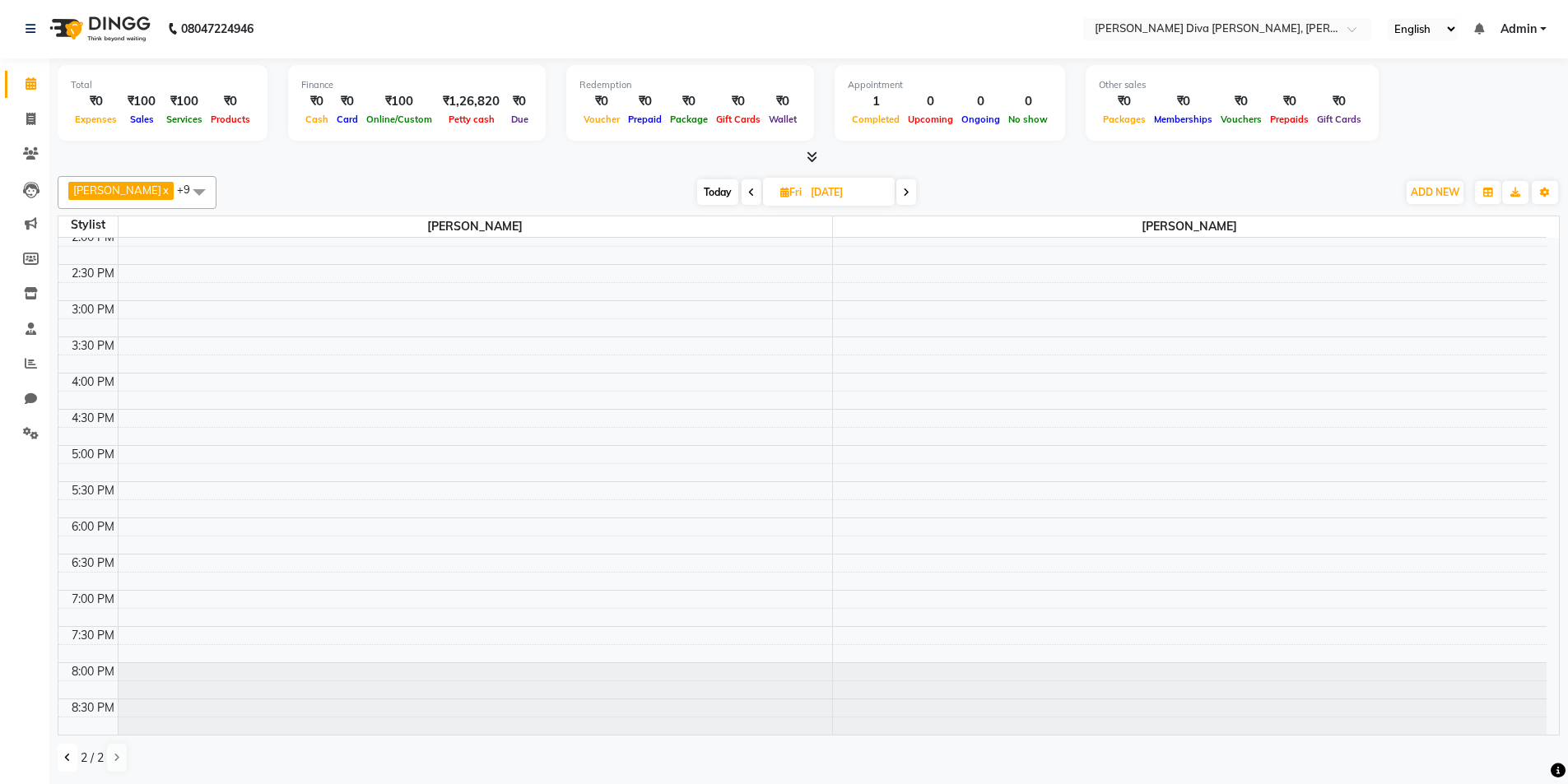 click at bounding box center [67, 758] 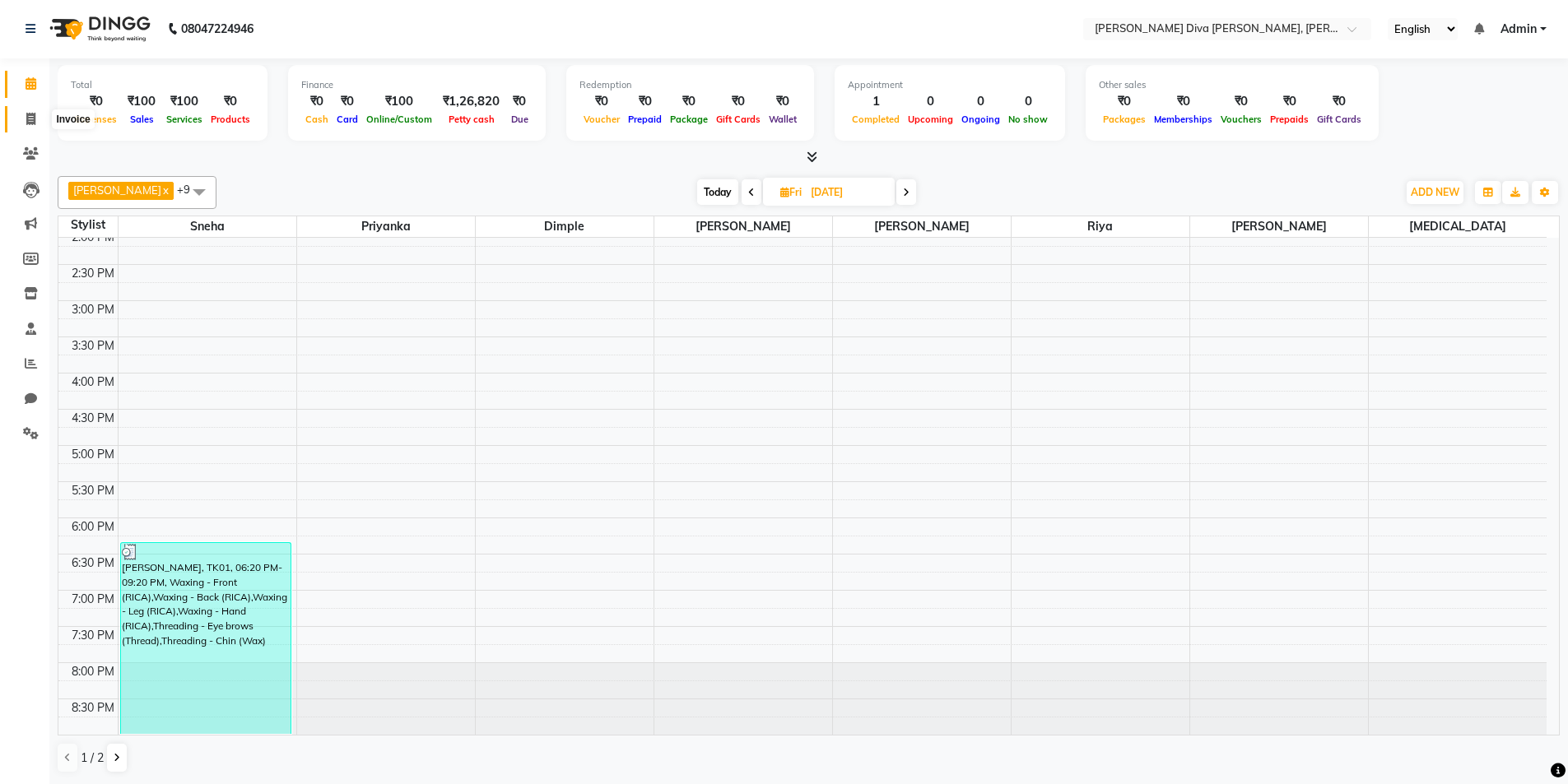 click 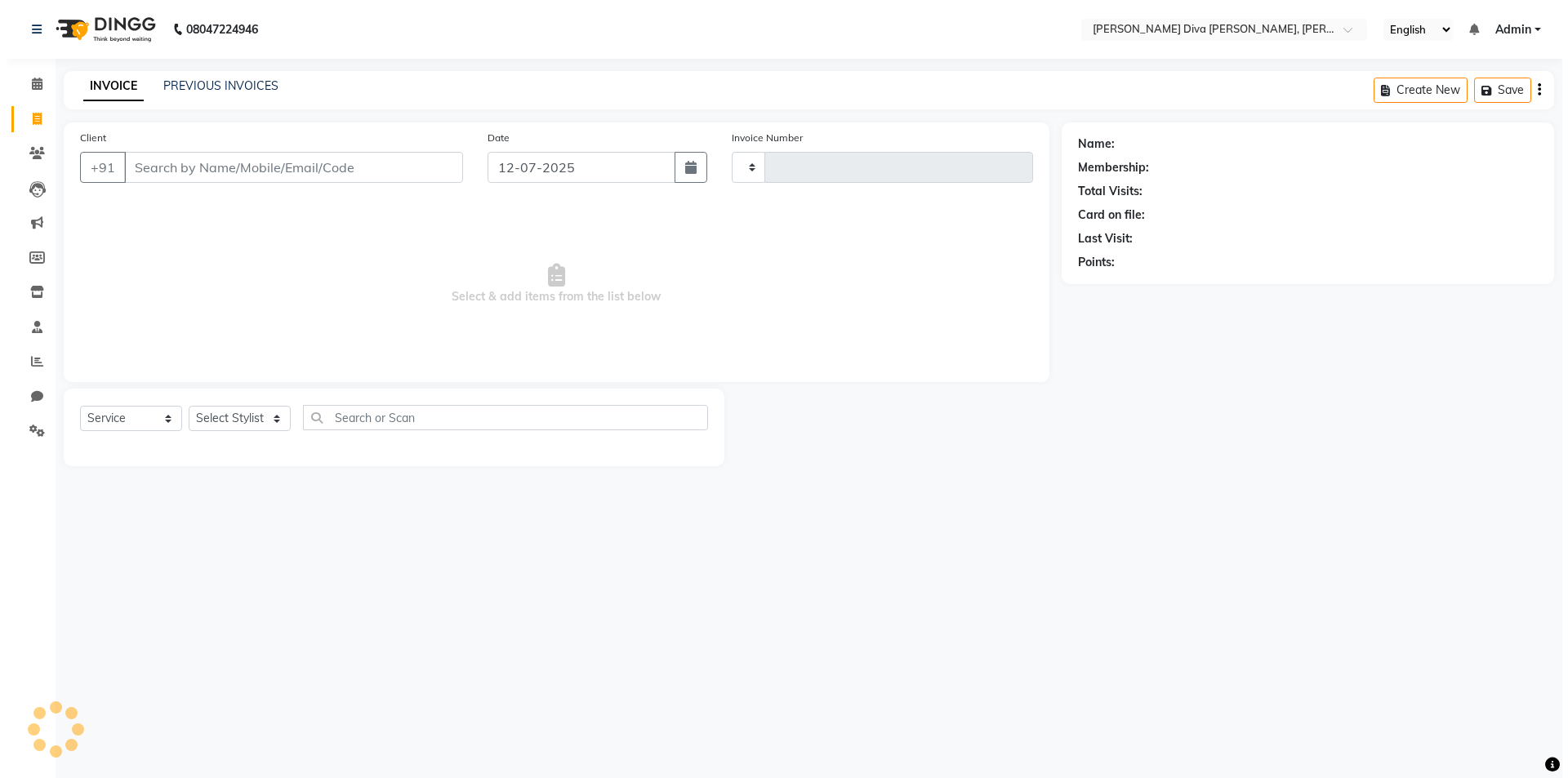 scroll, scrollTop: 0, scrollLeft: 0, axis: both 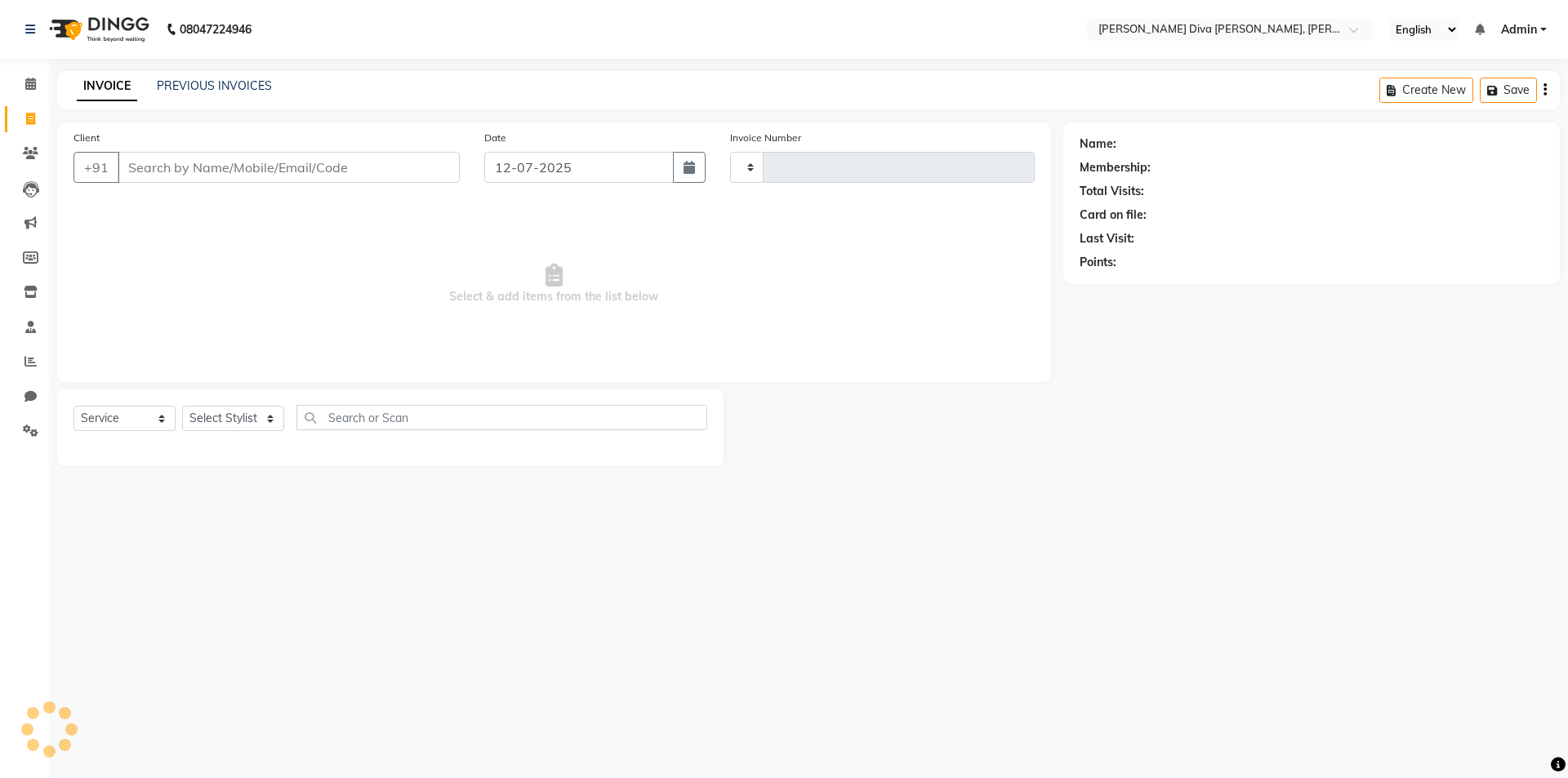 type on "0204" 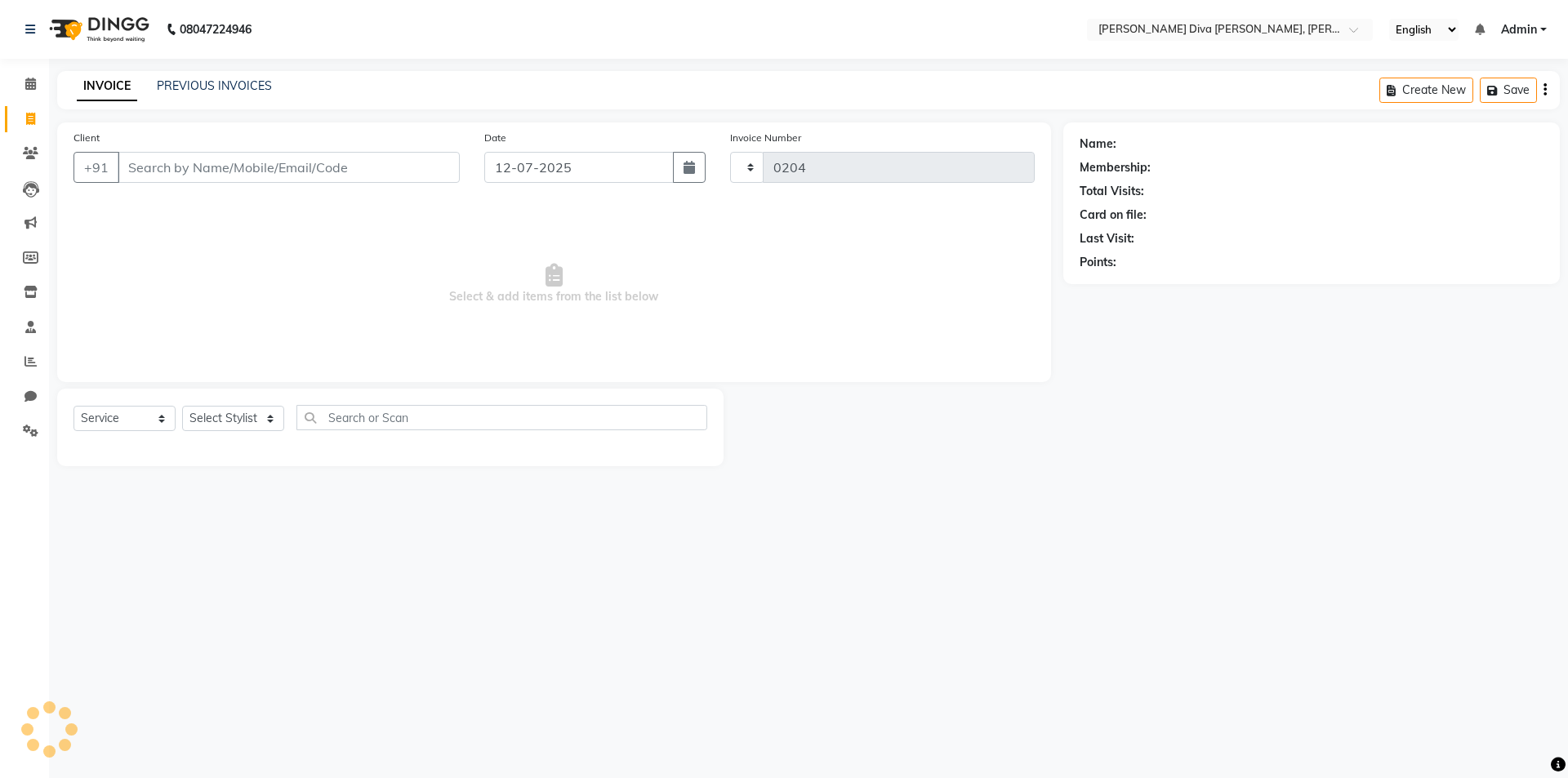 select on "8165" 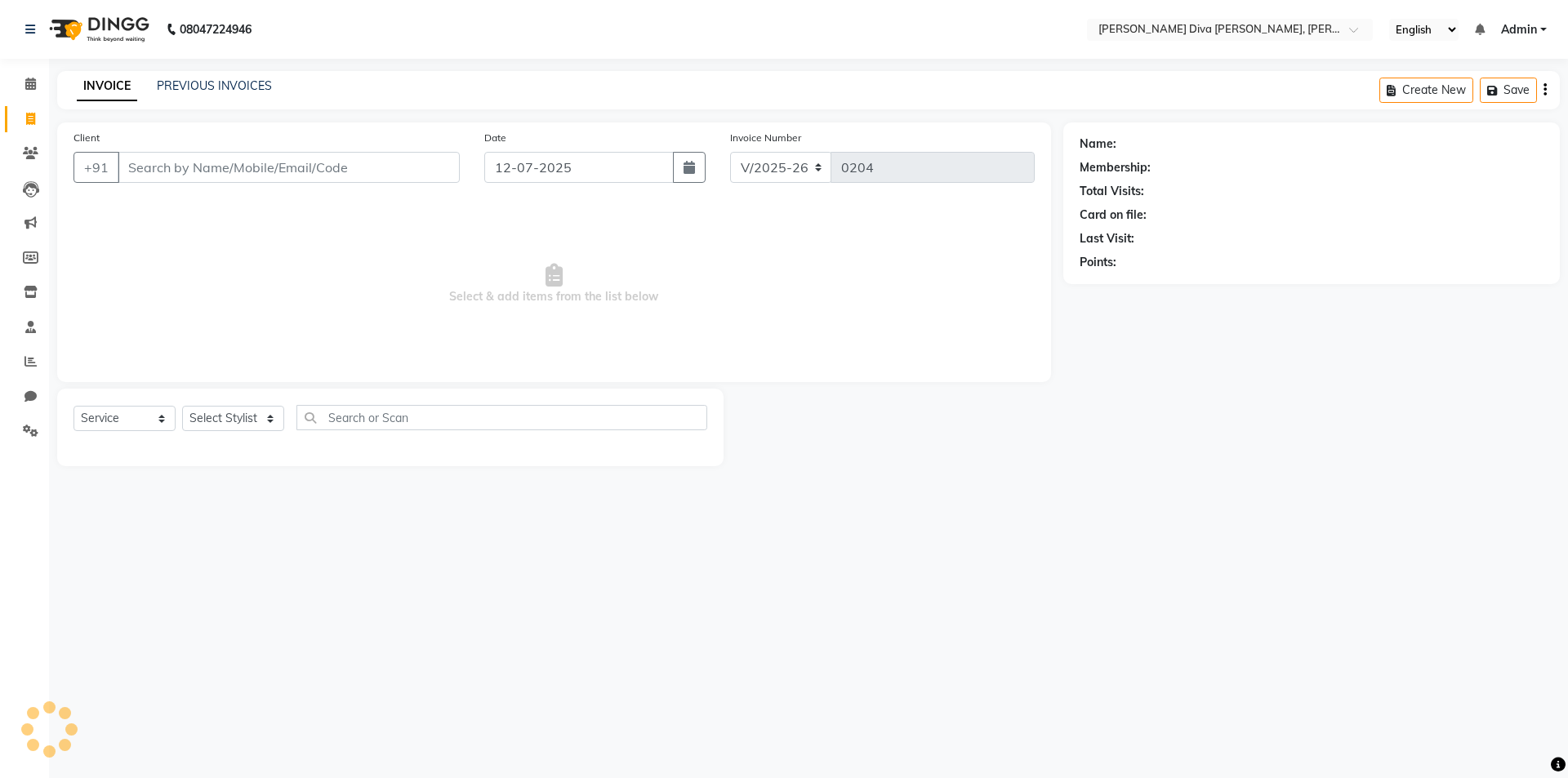 click on "Client" at bounding box center (288, 167) 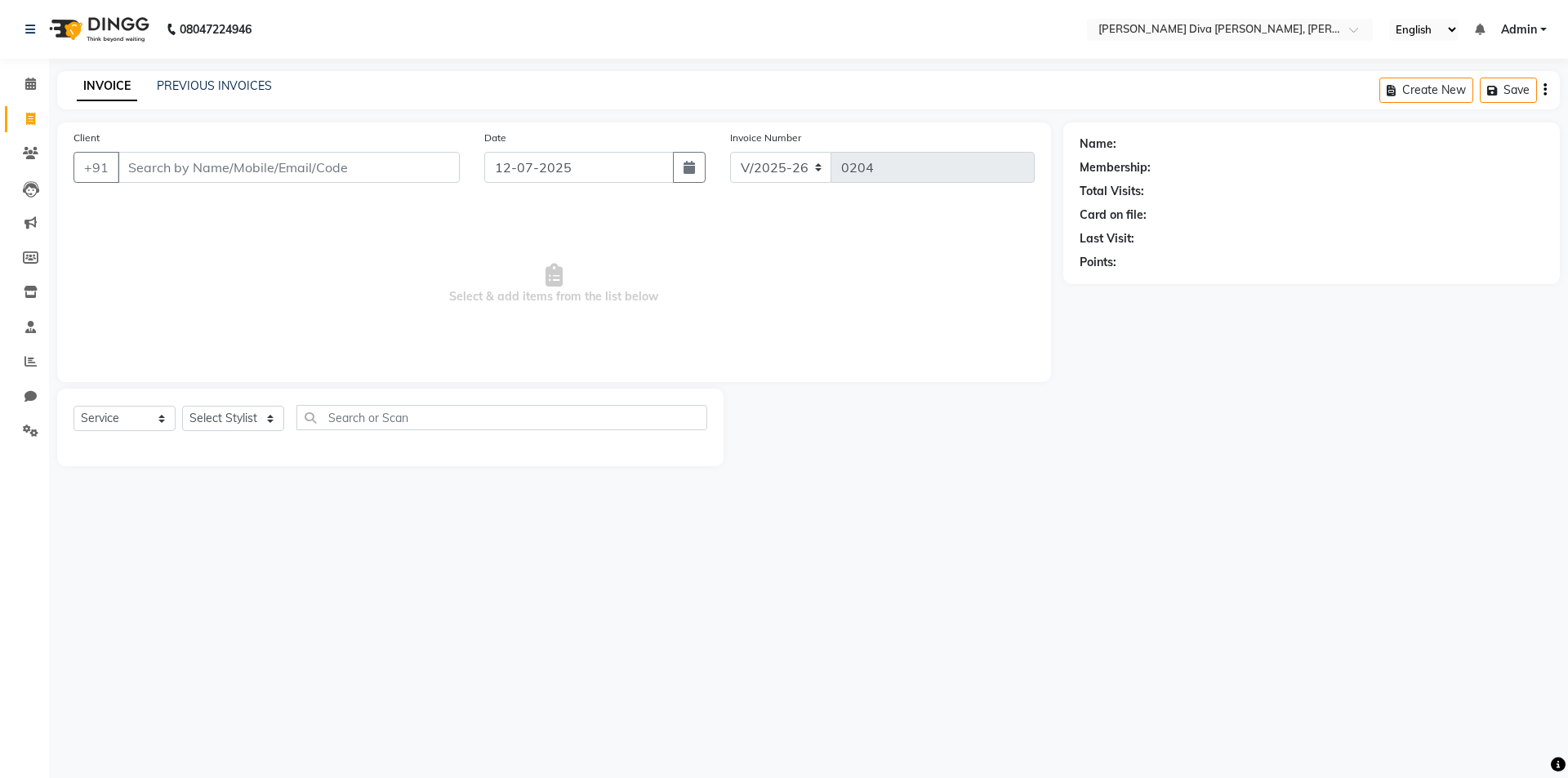 drag, startPoint x: 162, startPoint y: 172, endPoint x: 0, endPoint y: 810, distance: 658.24615 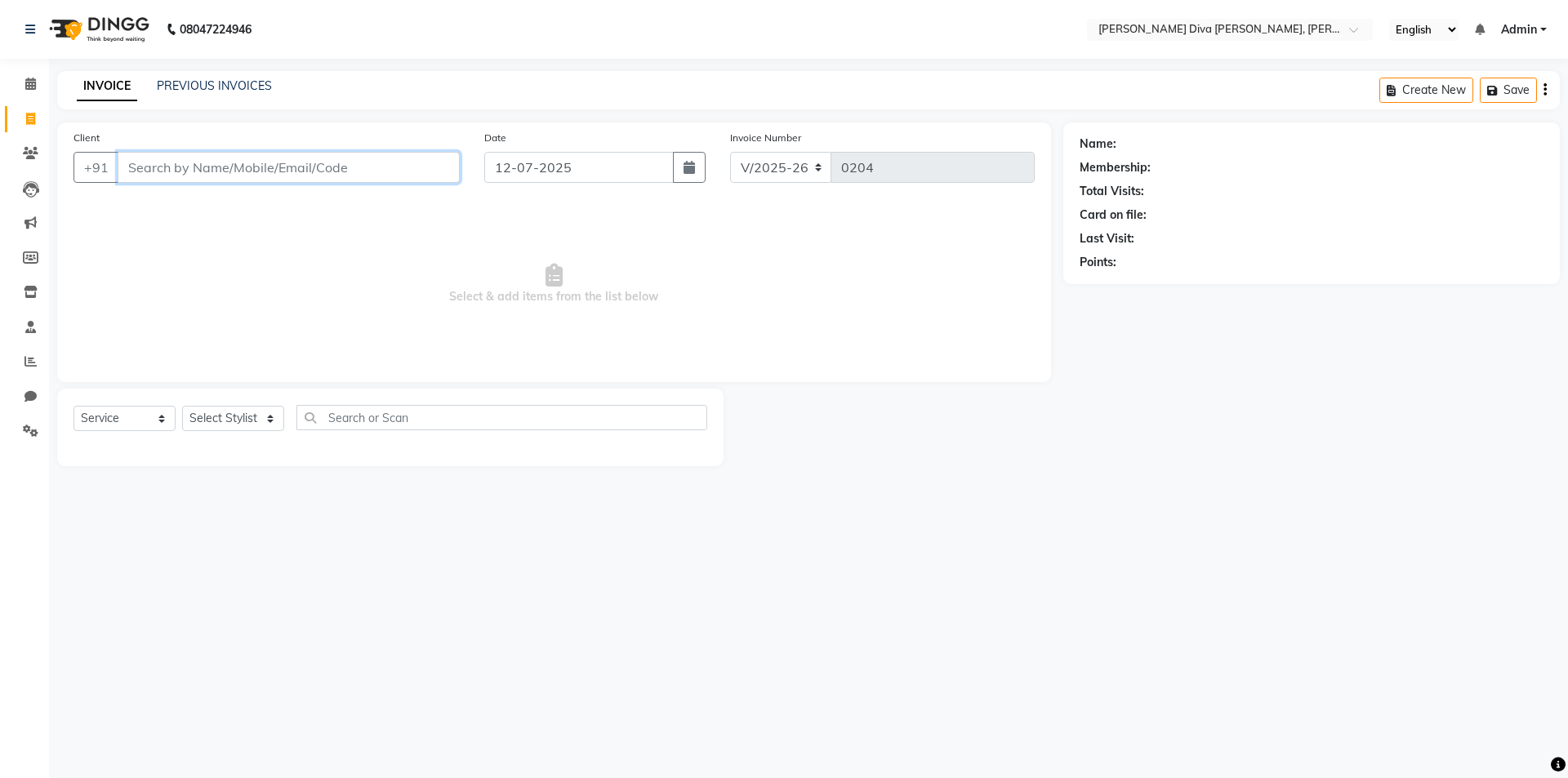 click on "Client" at bounding box center (288, 167) 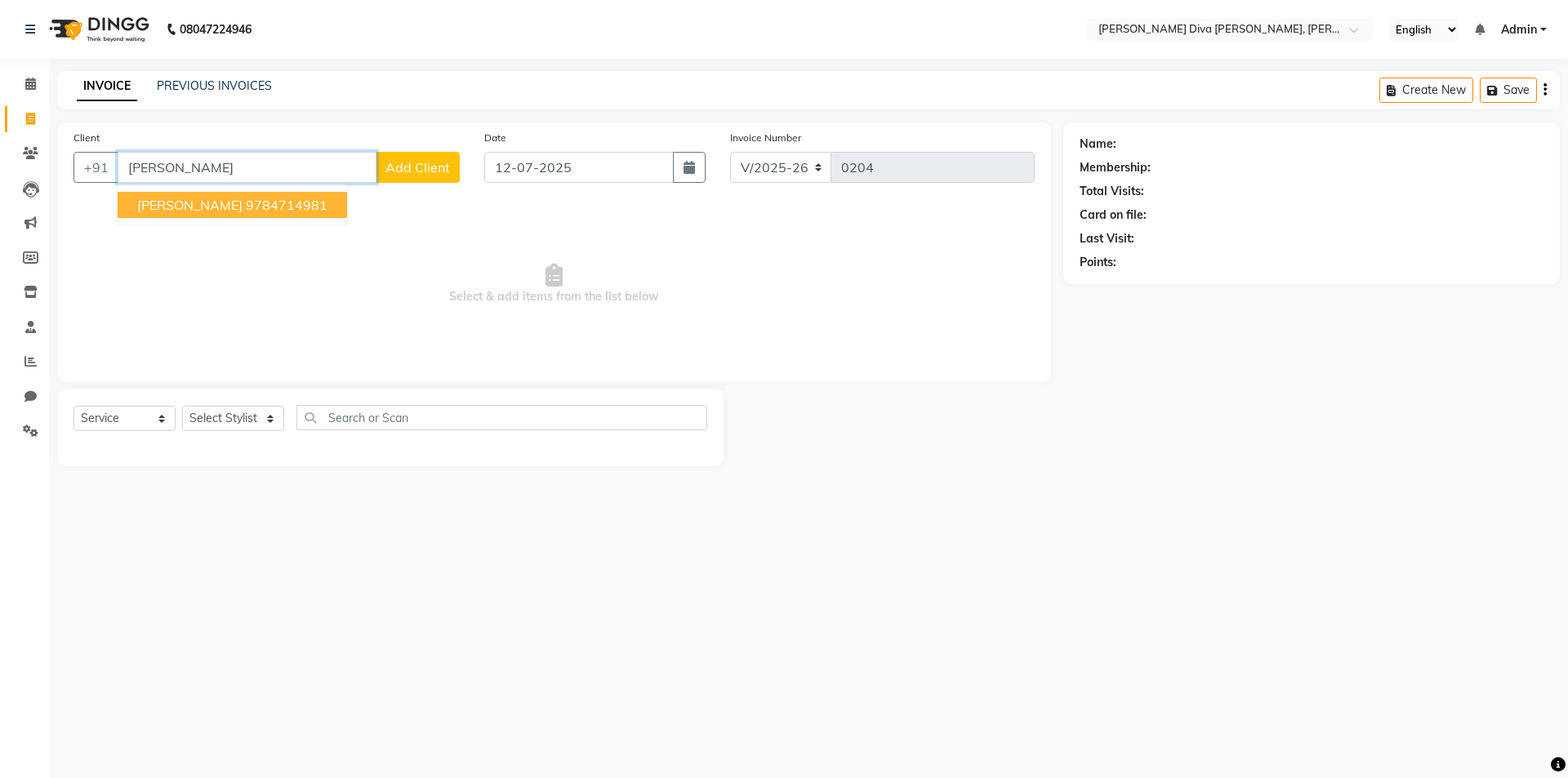 click on "[PERSON_NAME]" at bounding box center [189, 205] 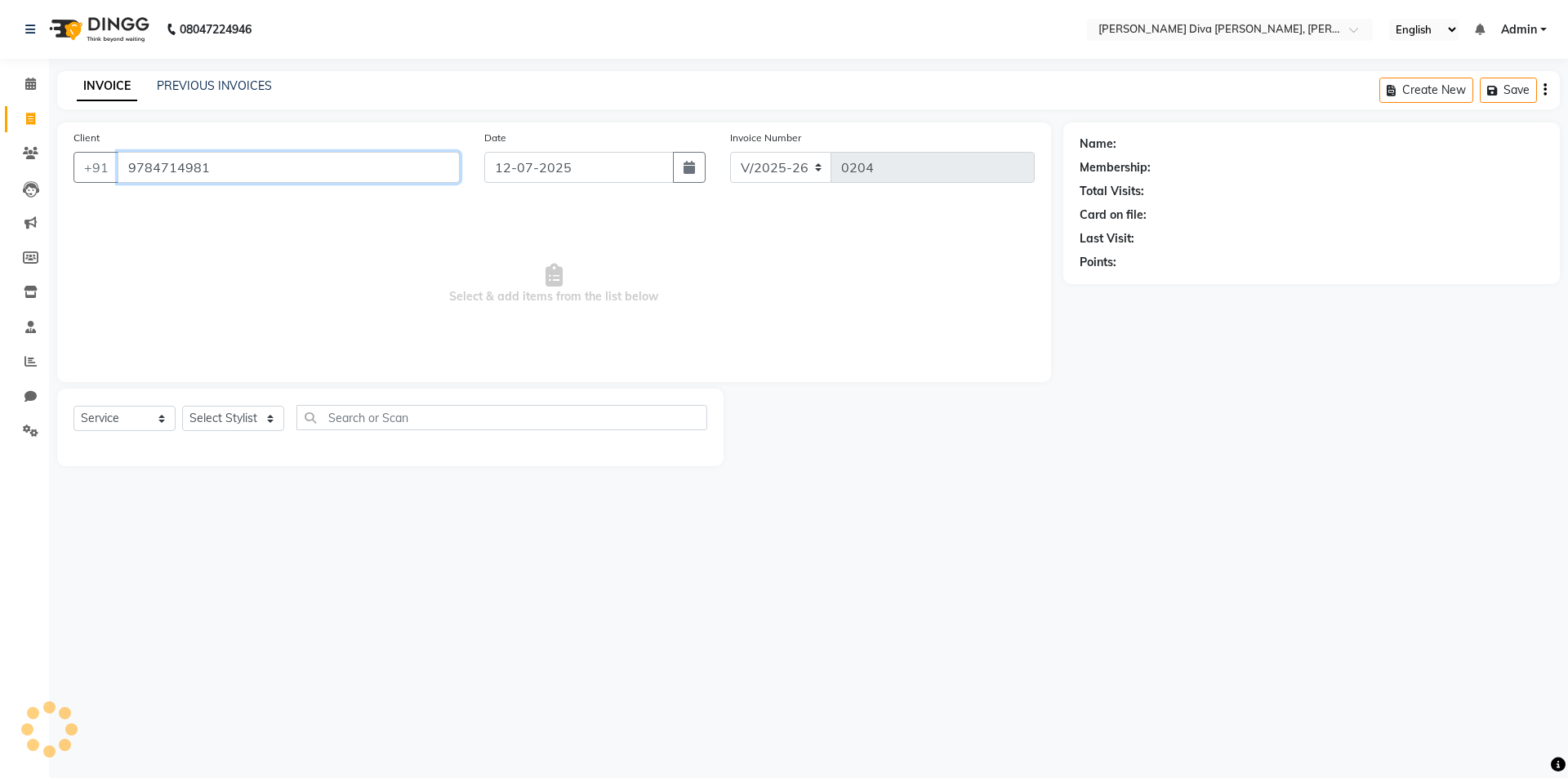type on "9784714981" 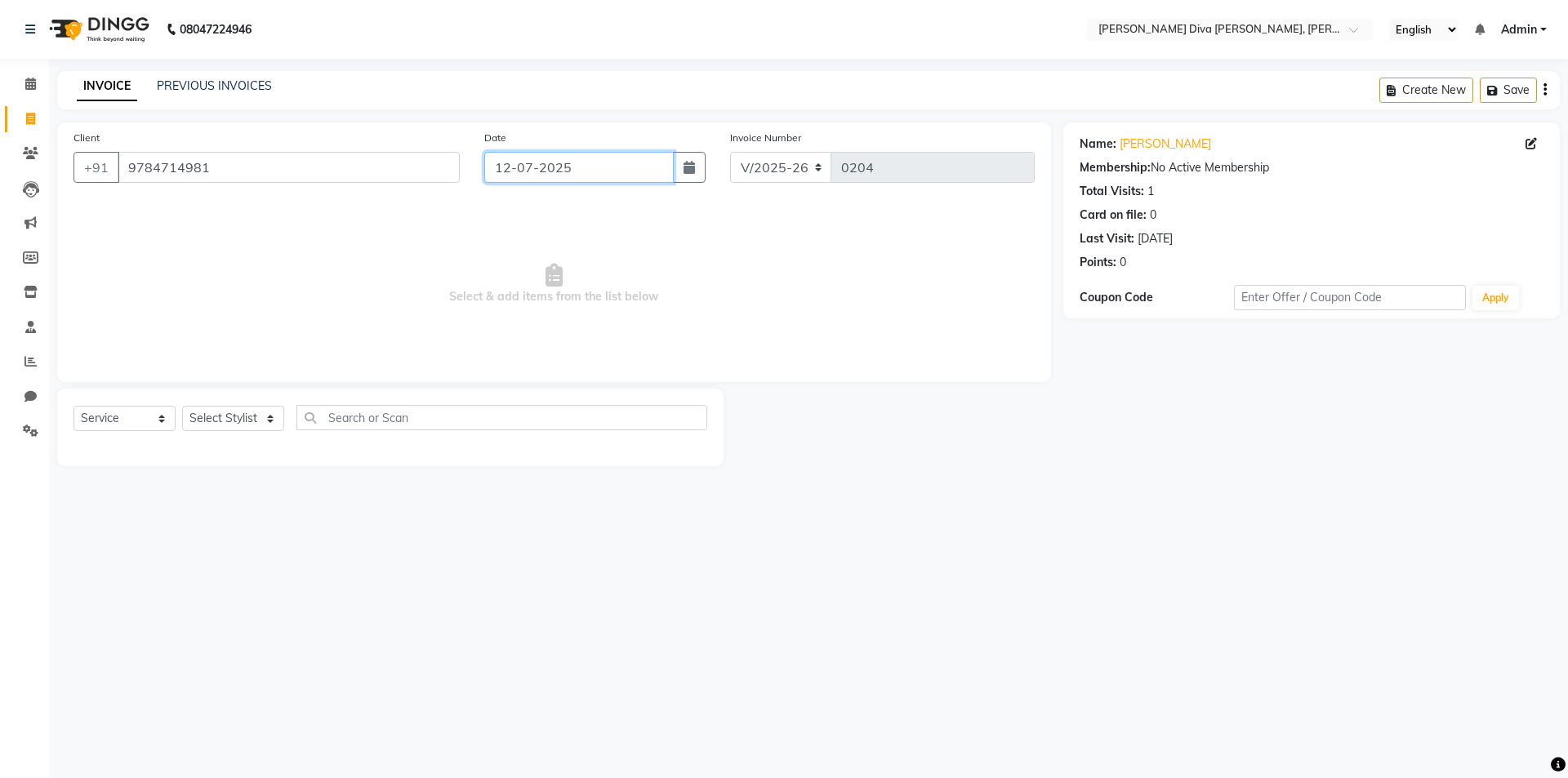 click on "12-07-2025" 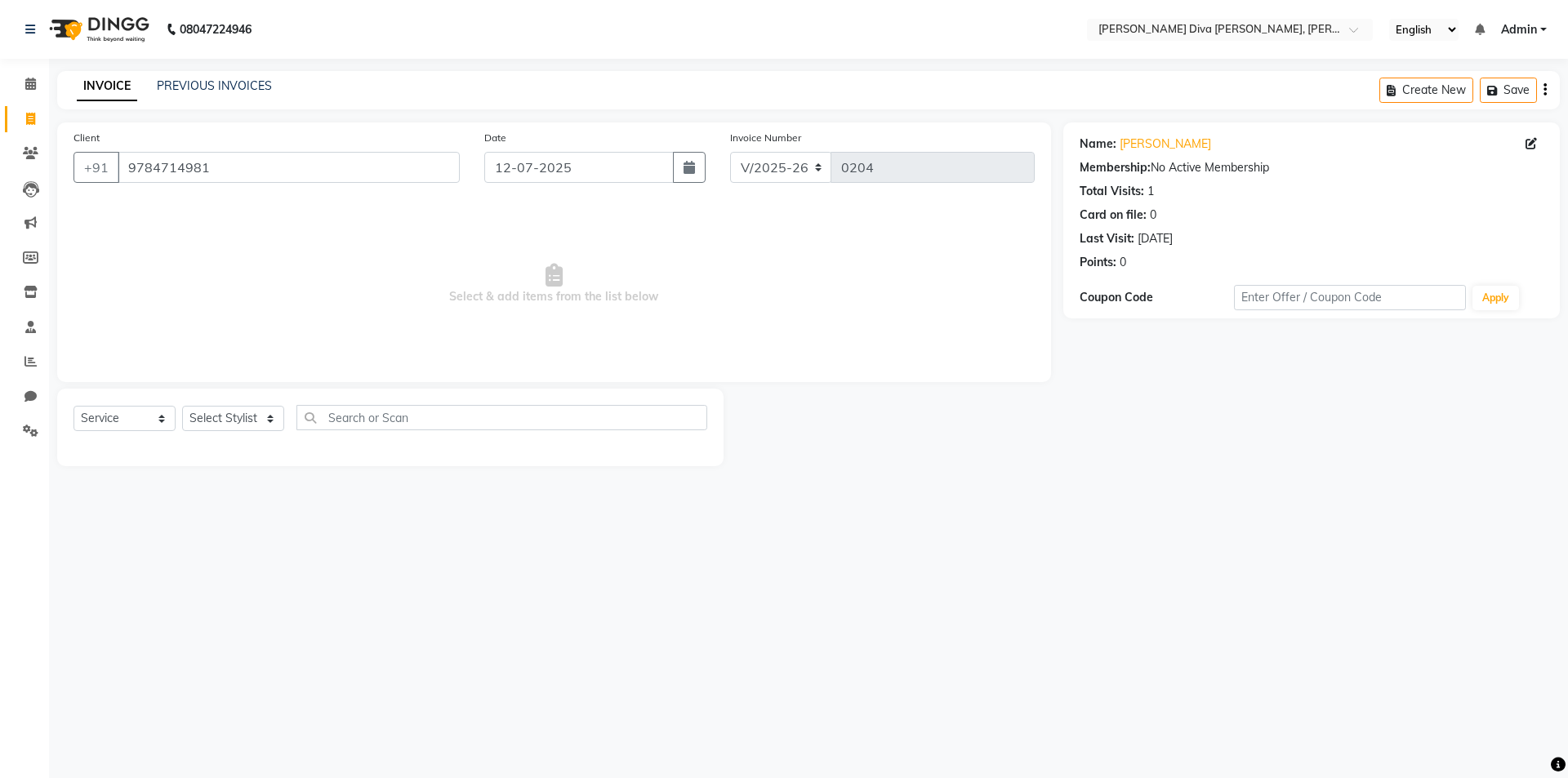 select on "7" 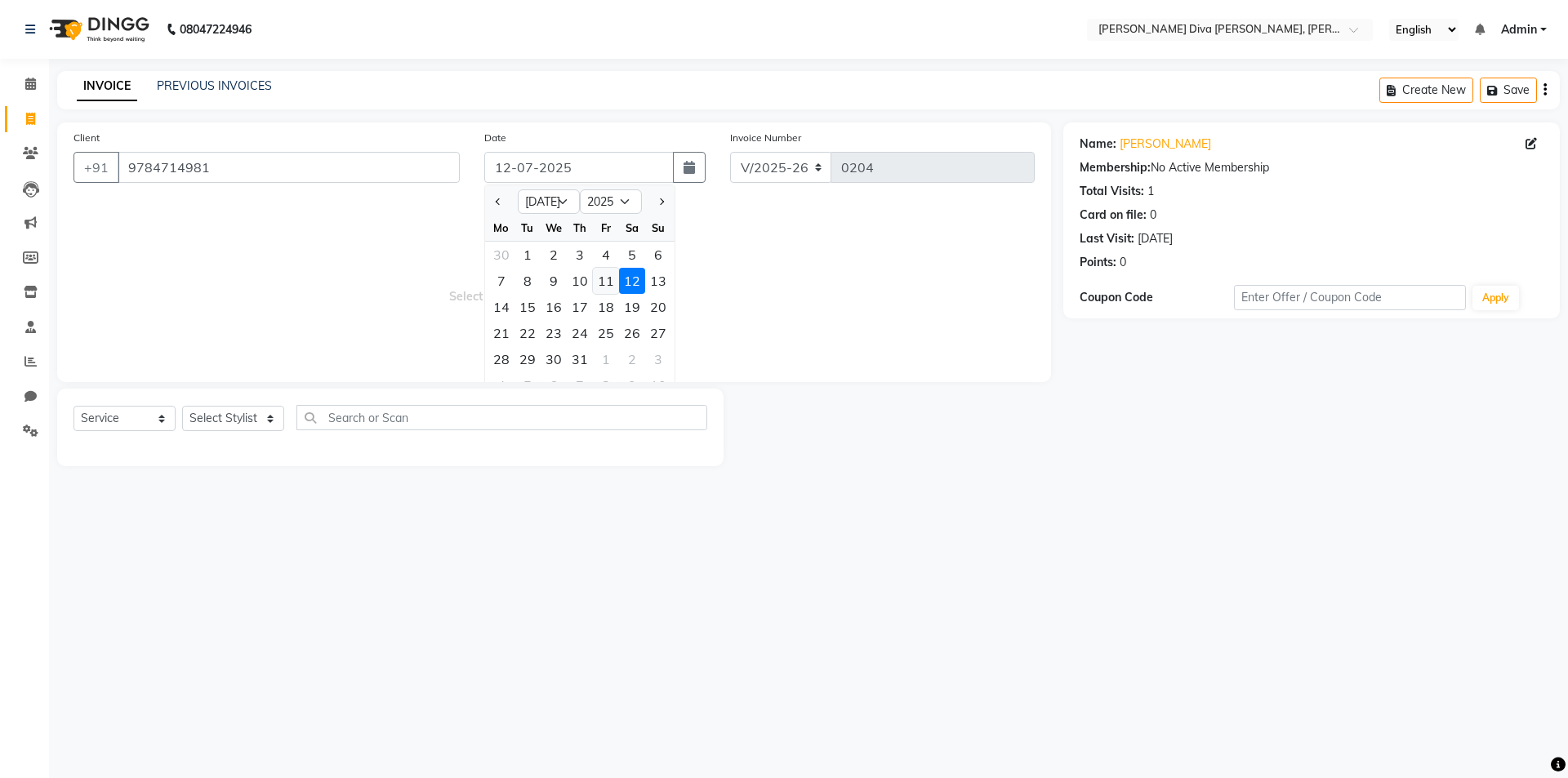 click on "11" 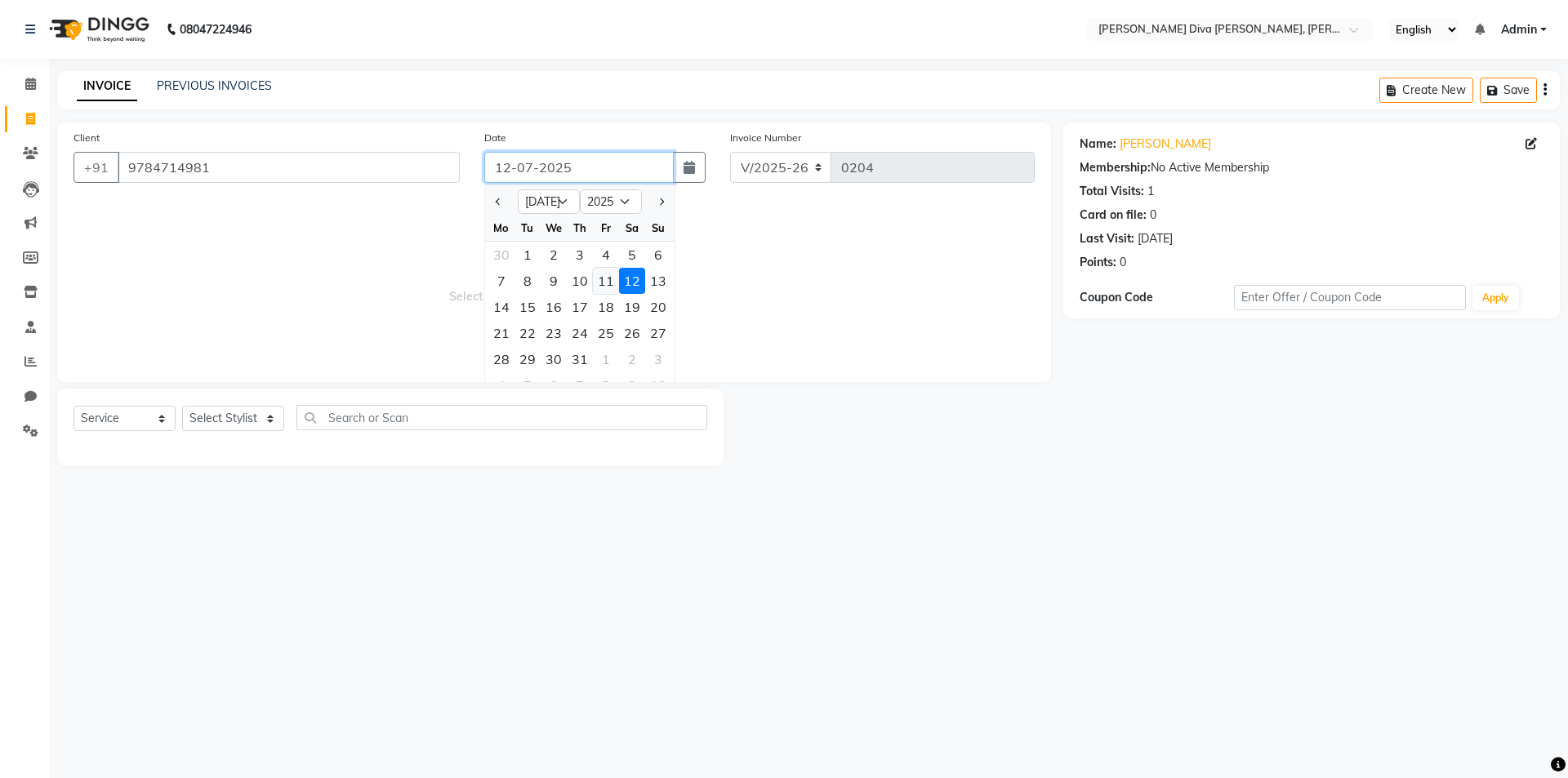 type on "[DATE]" 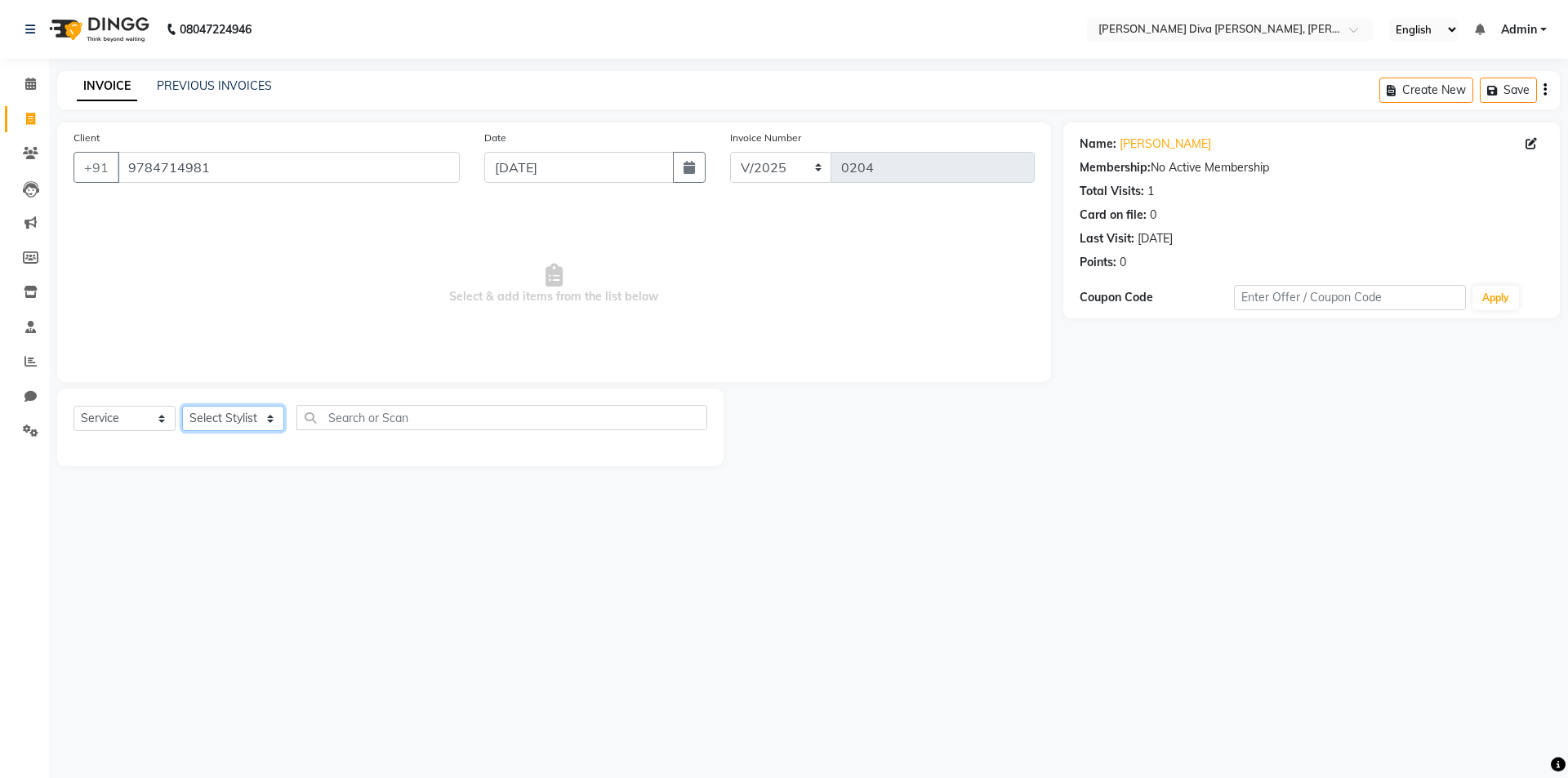 click on "Select Stylist [PERSON_NAME] [PERSON_NAME] [MEDICAL_DATA][PERSON_NAME] [PERSON_NAME] [PERSON_NAME] SELF [PERSON_NAME] [PERSON_NAME] [PERSON_NAME]" 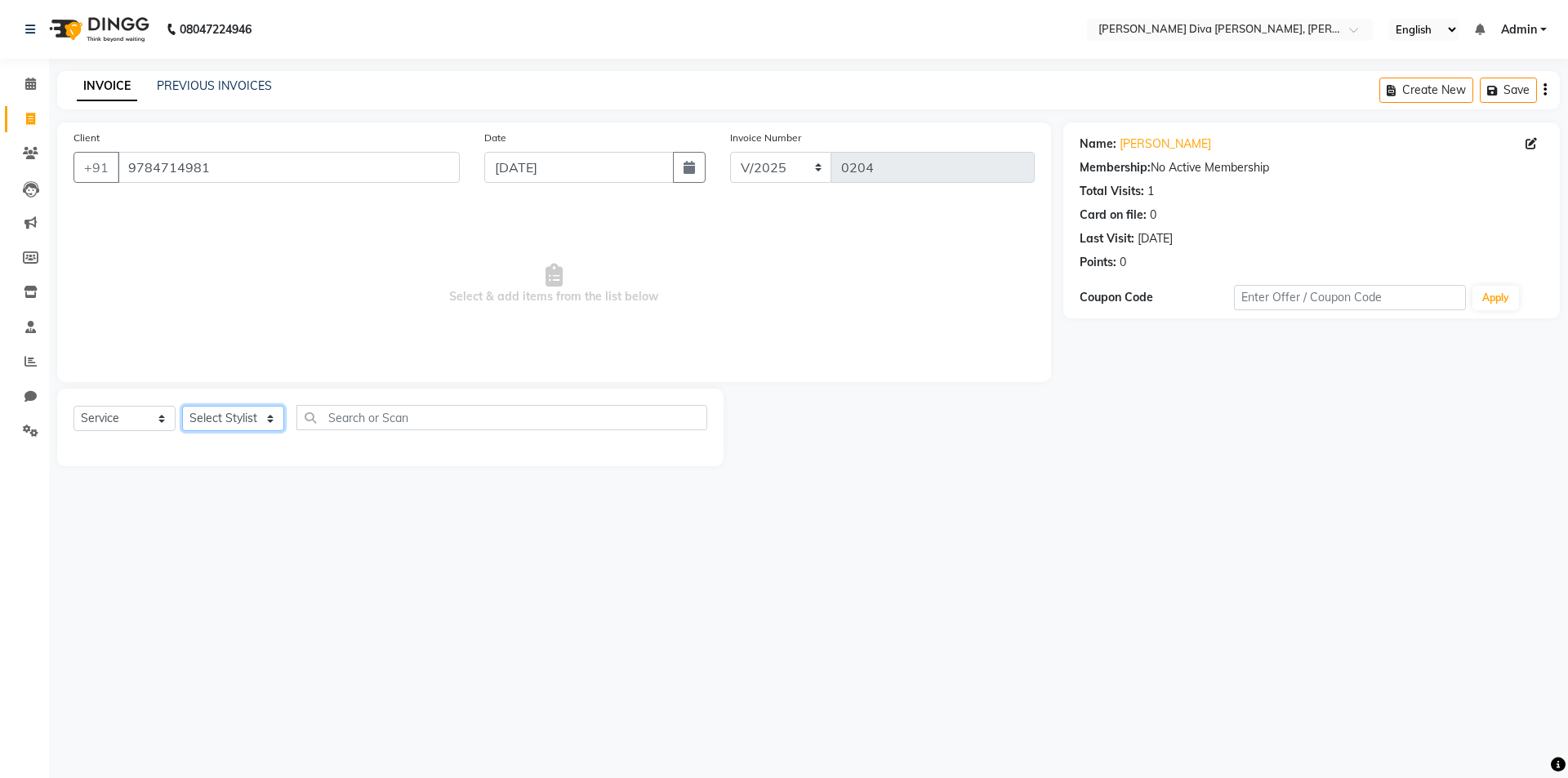 select on "77275" 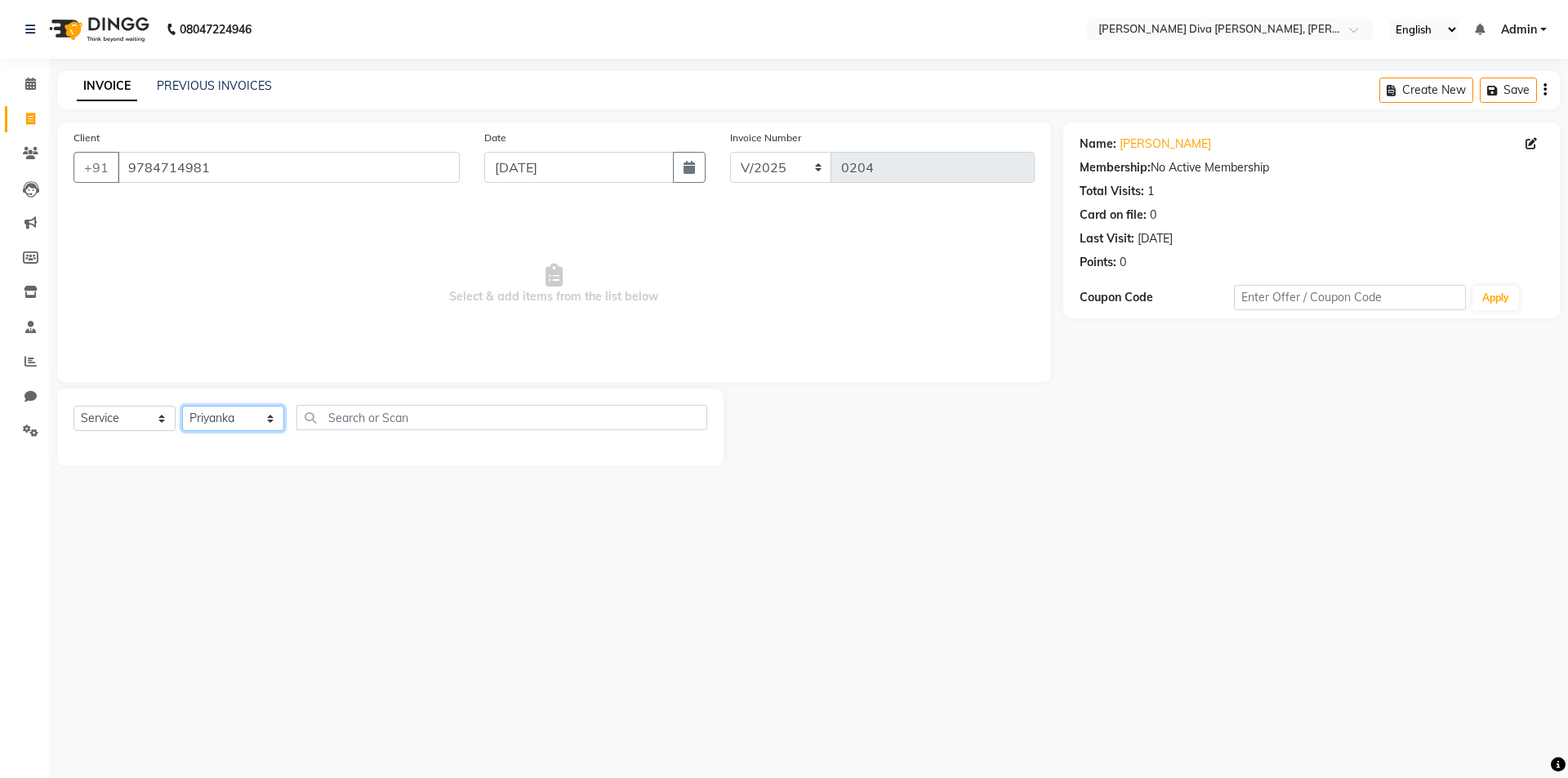 click on "Select Stylist [PERSON_NAME] [PERSON_NAME] [MEDICAL_DATA][PERSON_NAME] [PERSON_NAME] [PERSON_NAME] SELF [PERSON_NAME] [PERSON_NAME] [PERSON_NAME]" 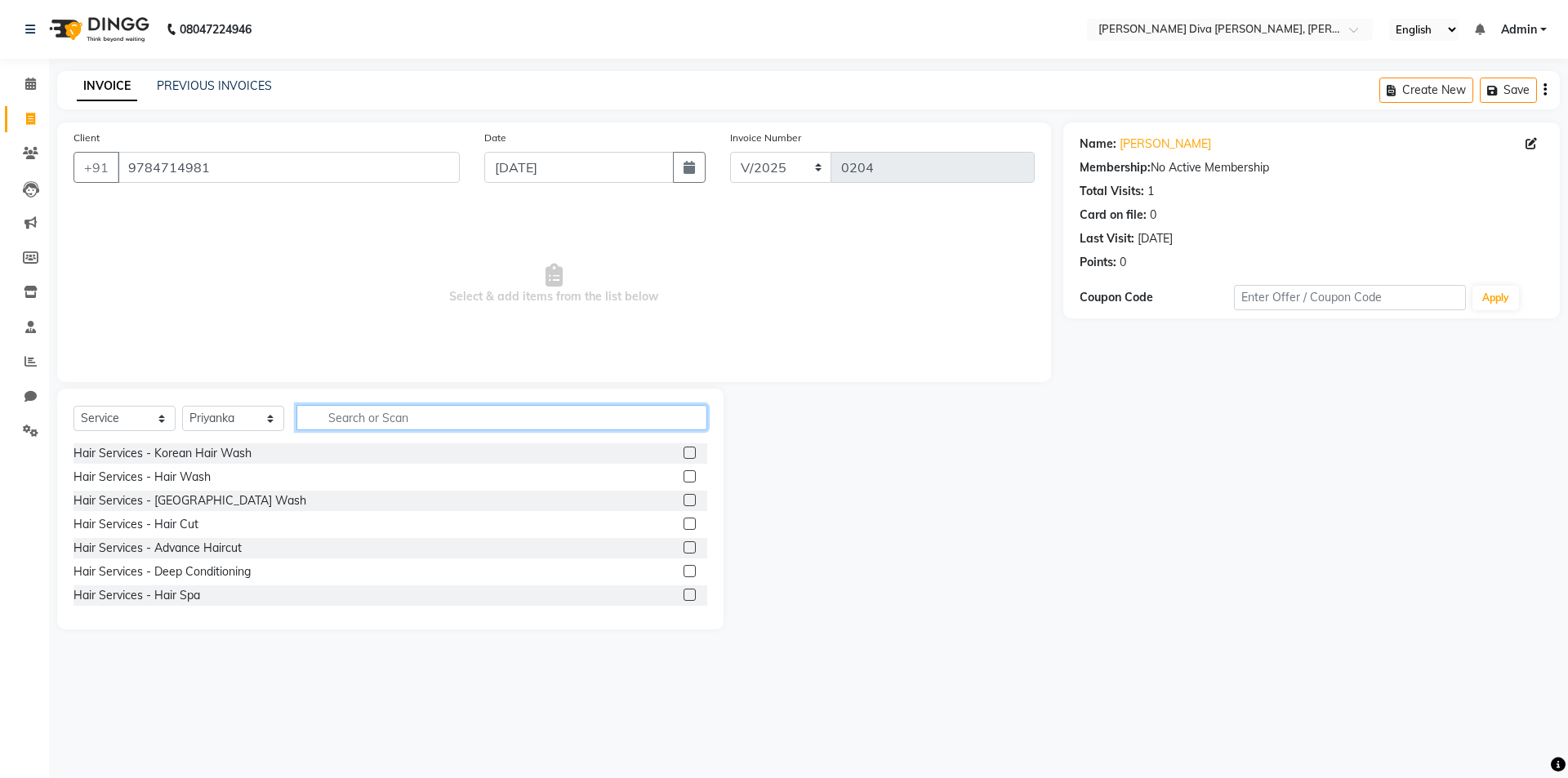 click 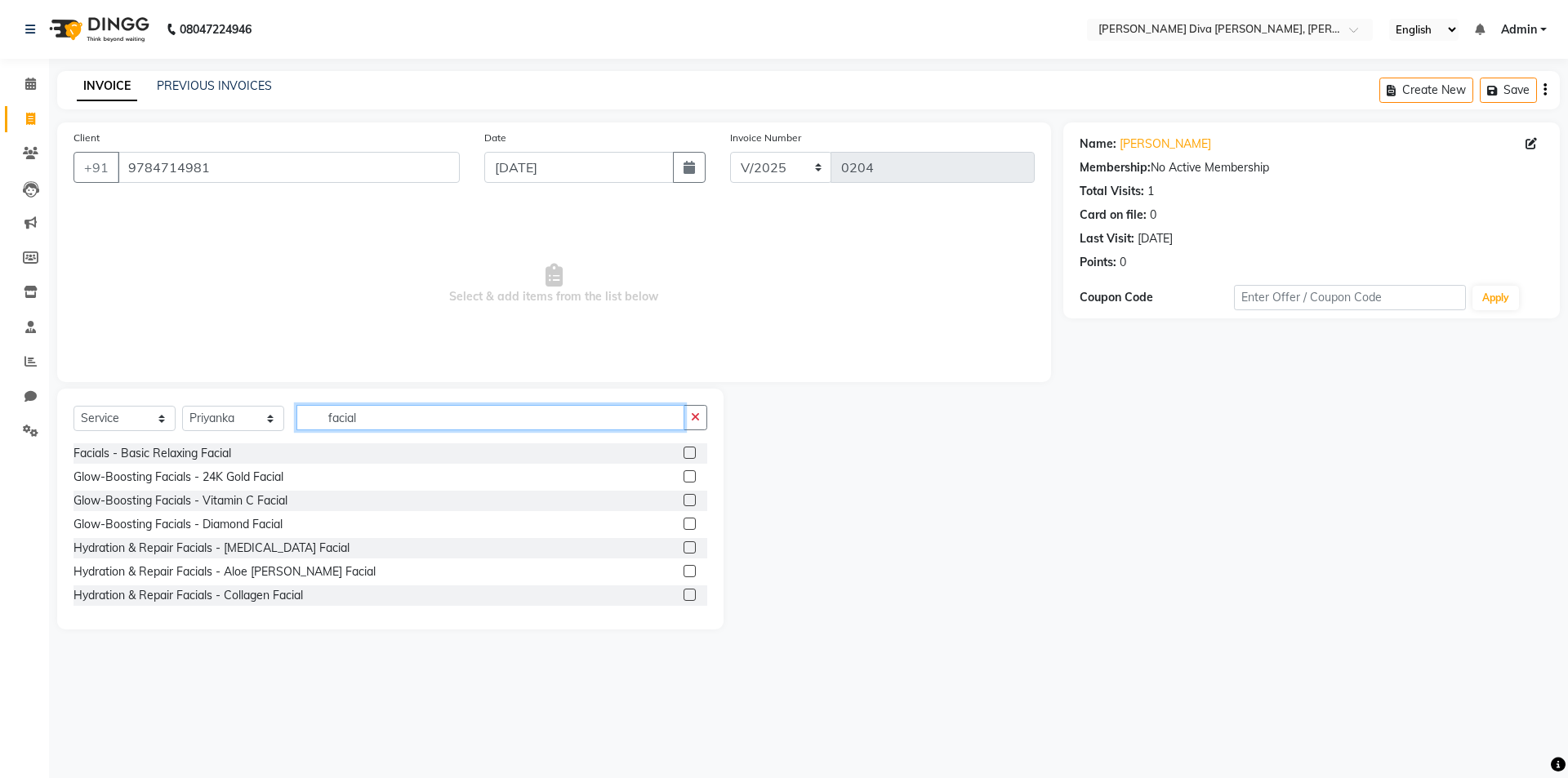 type on "facial" 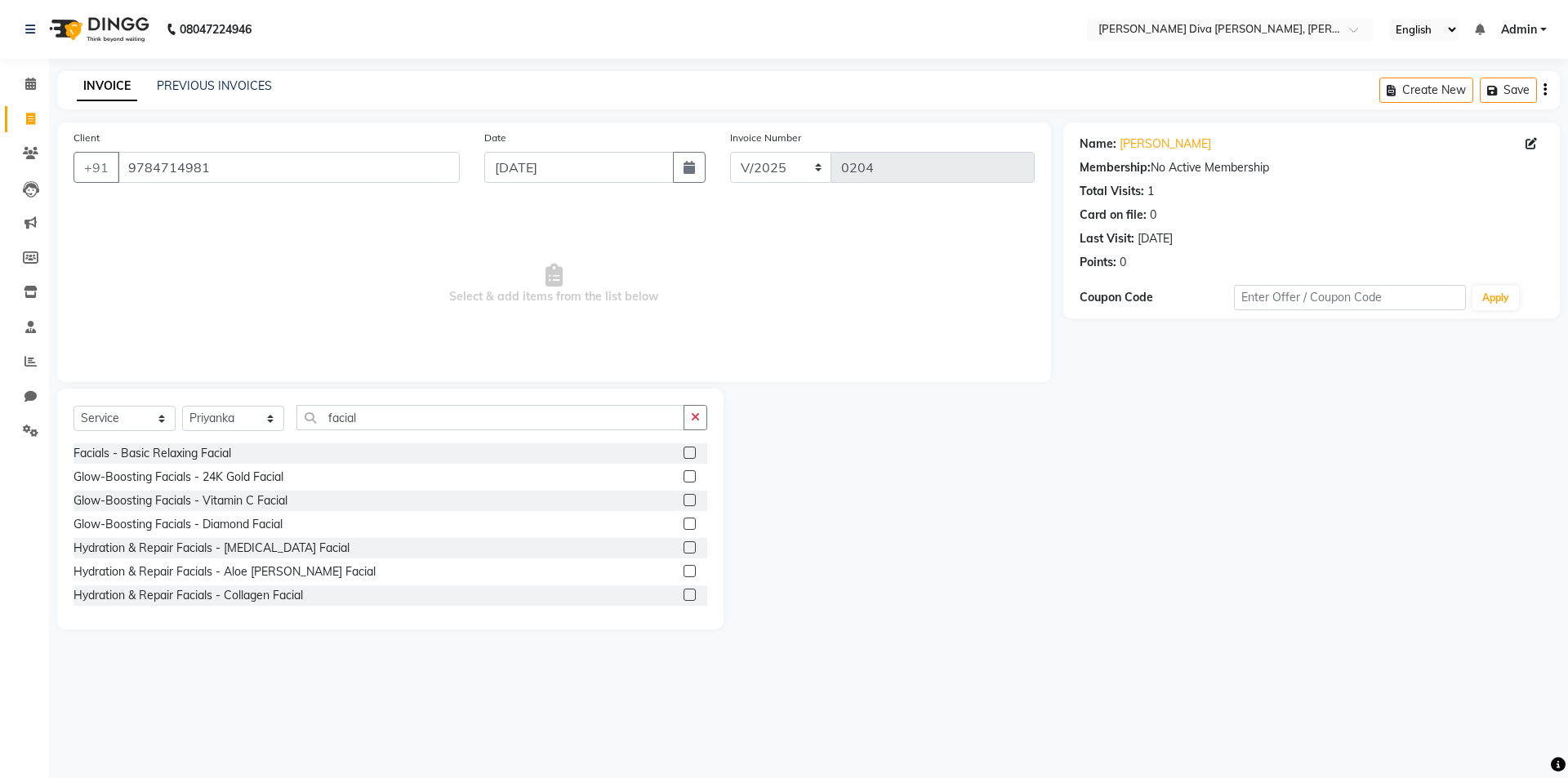 click 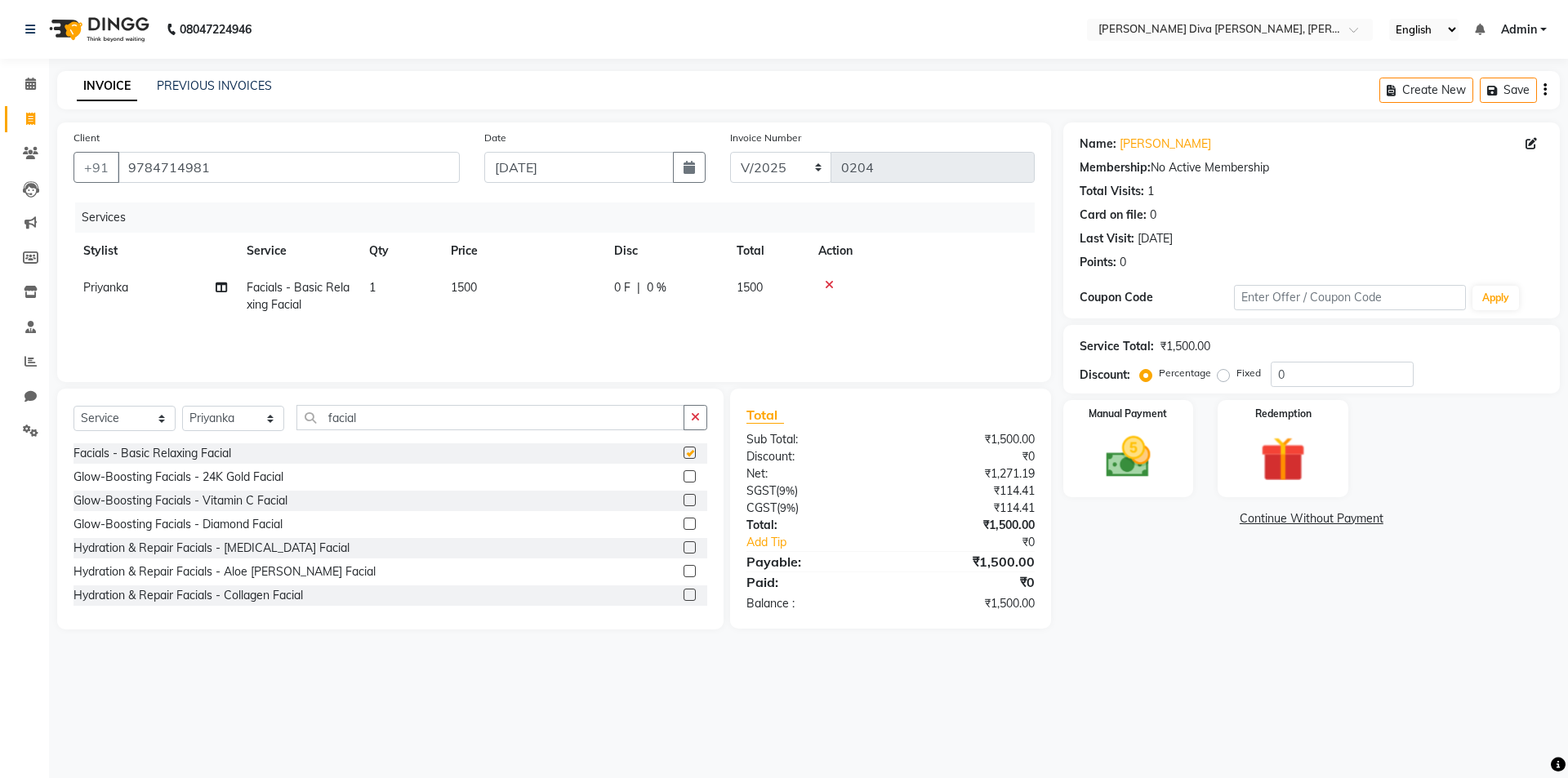 checkbox on "false" 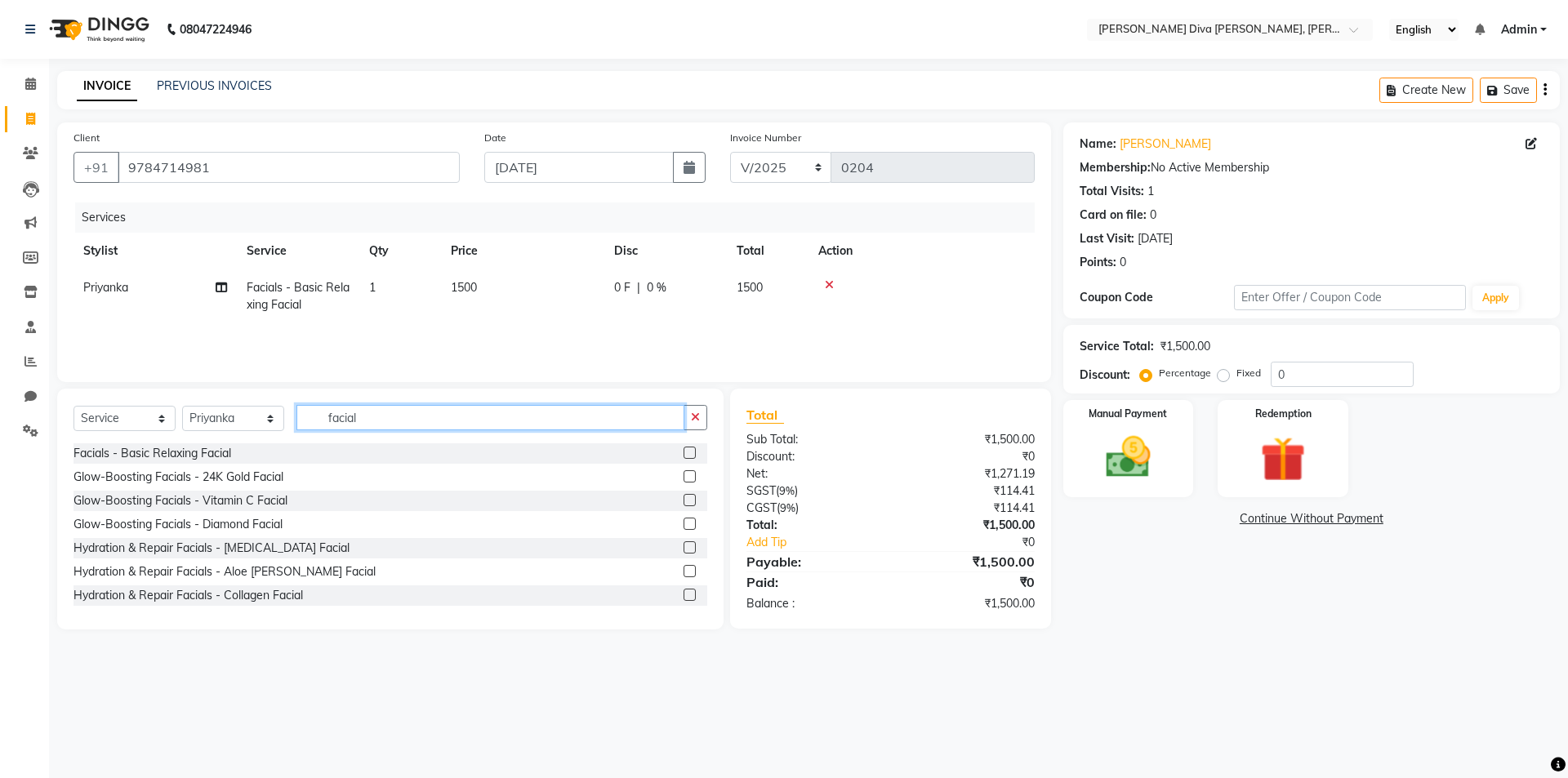 click on "facial" 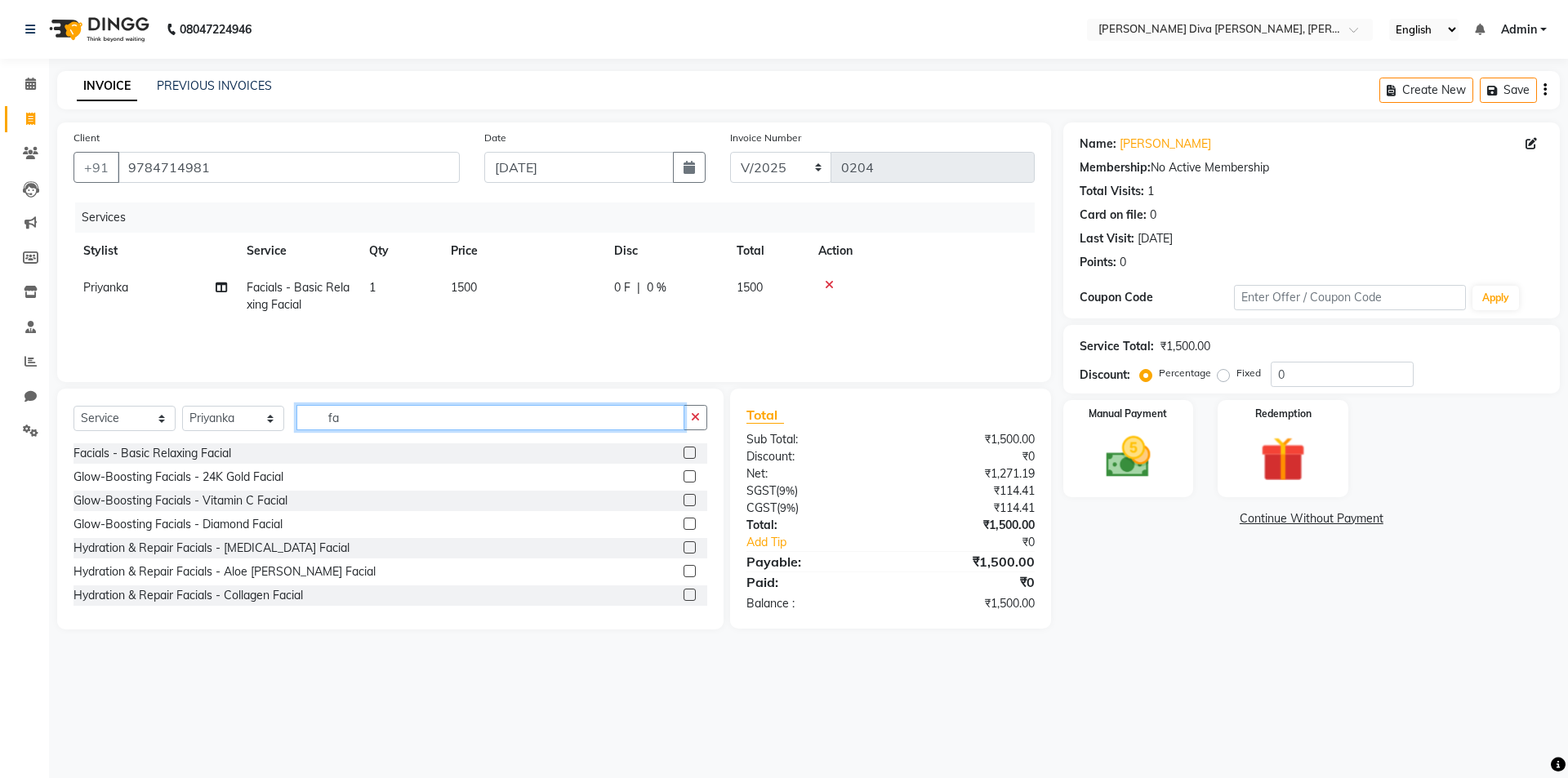 type on "f" 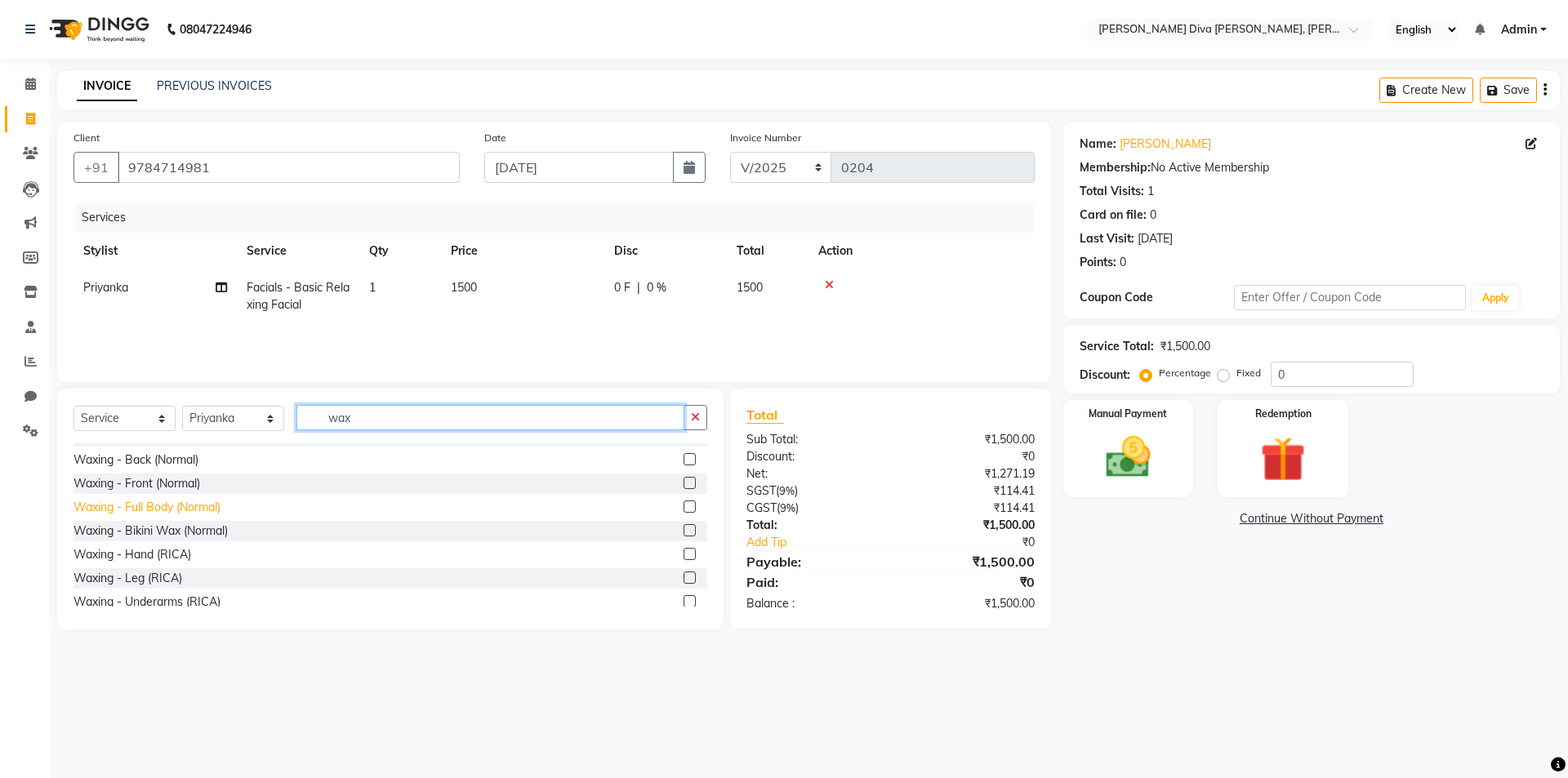 scroll, scrollTop: 245, scrollLeft: 0, axis: vertical 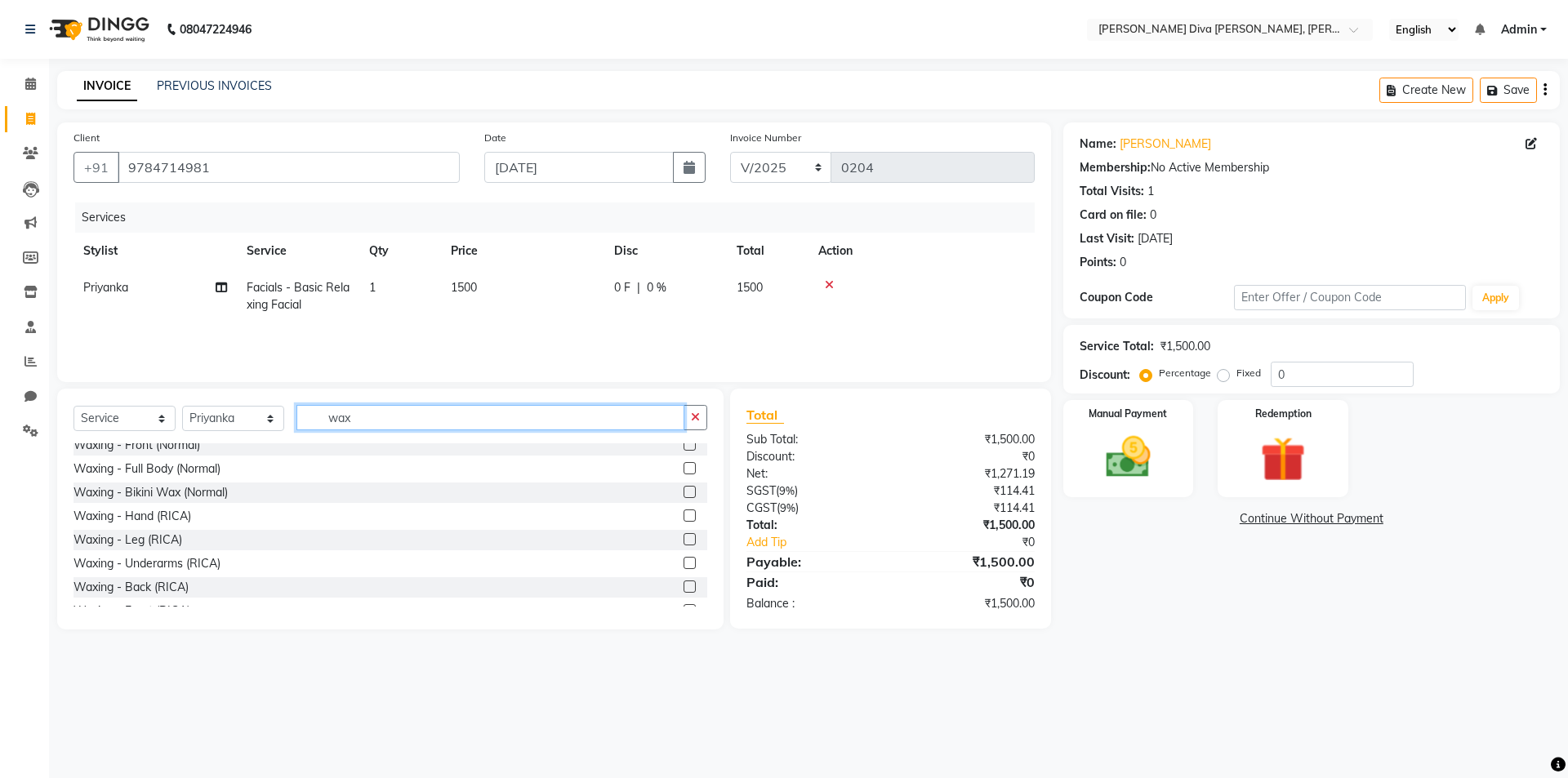 type on "wax" 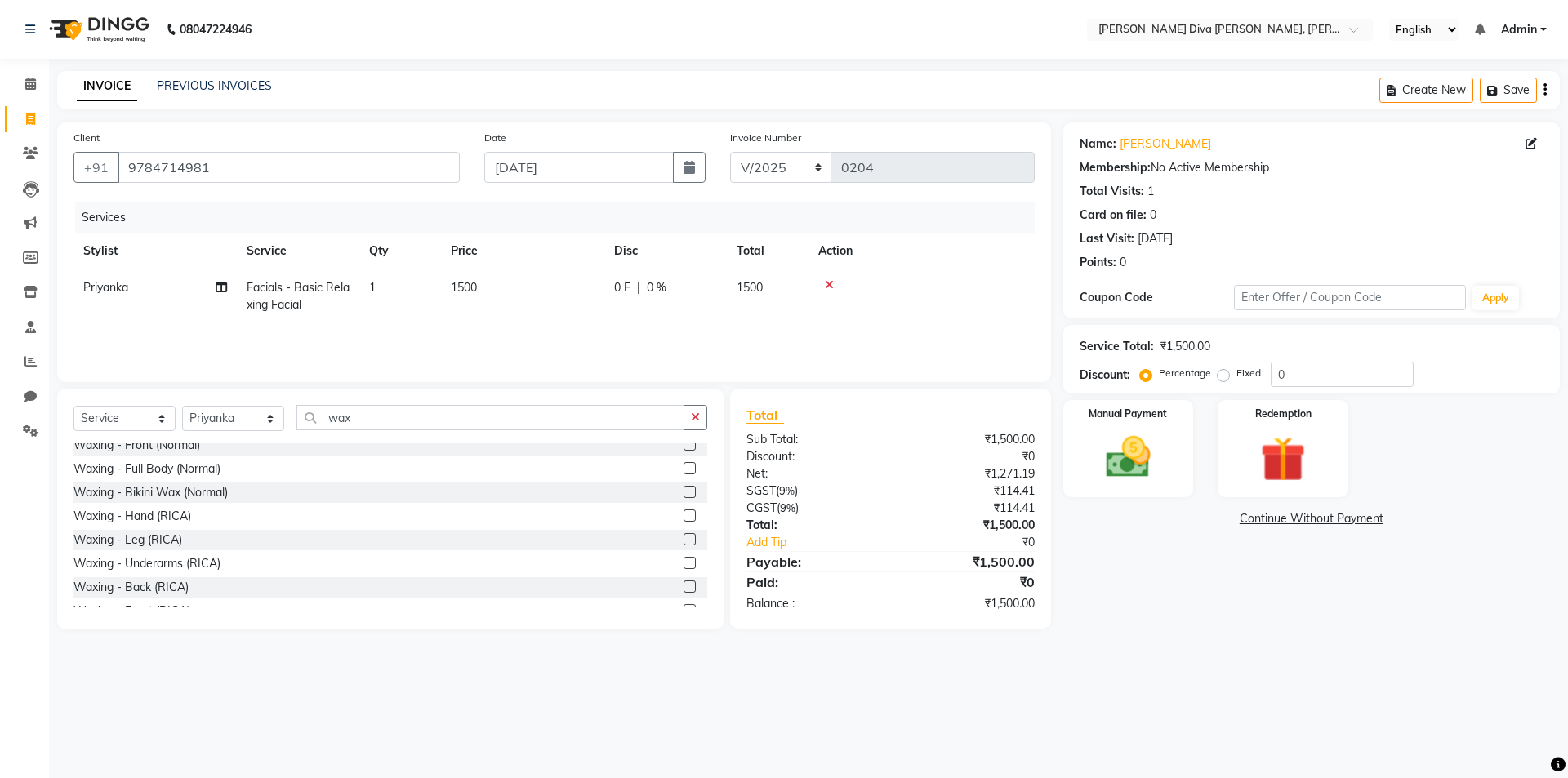 click 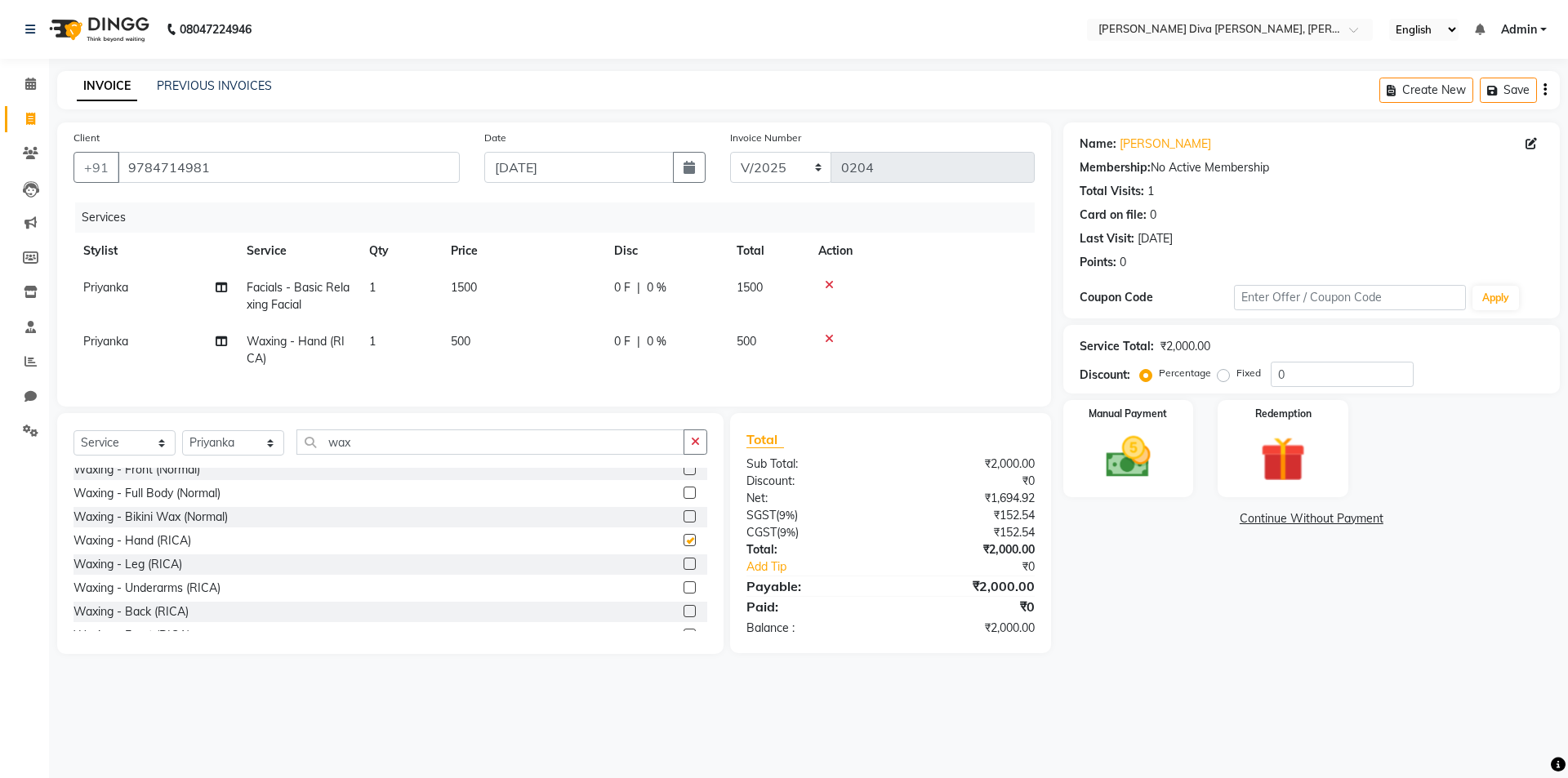 checkbox on "false" 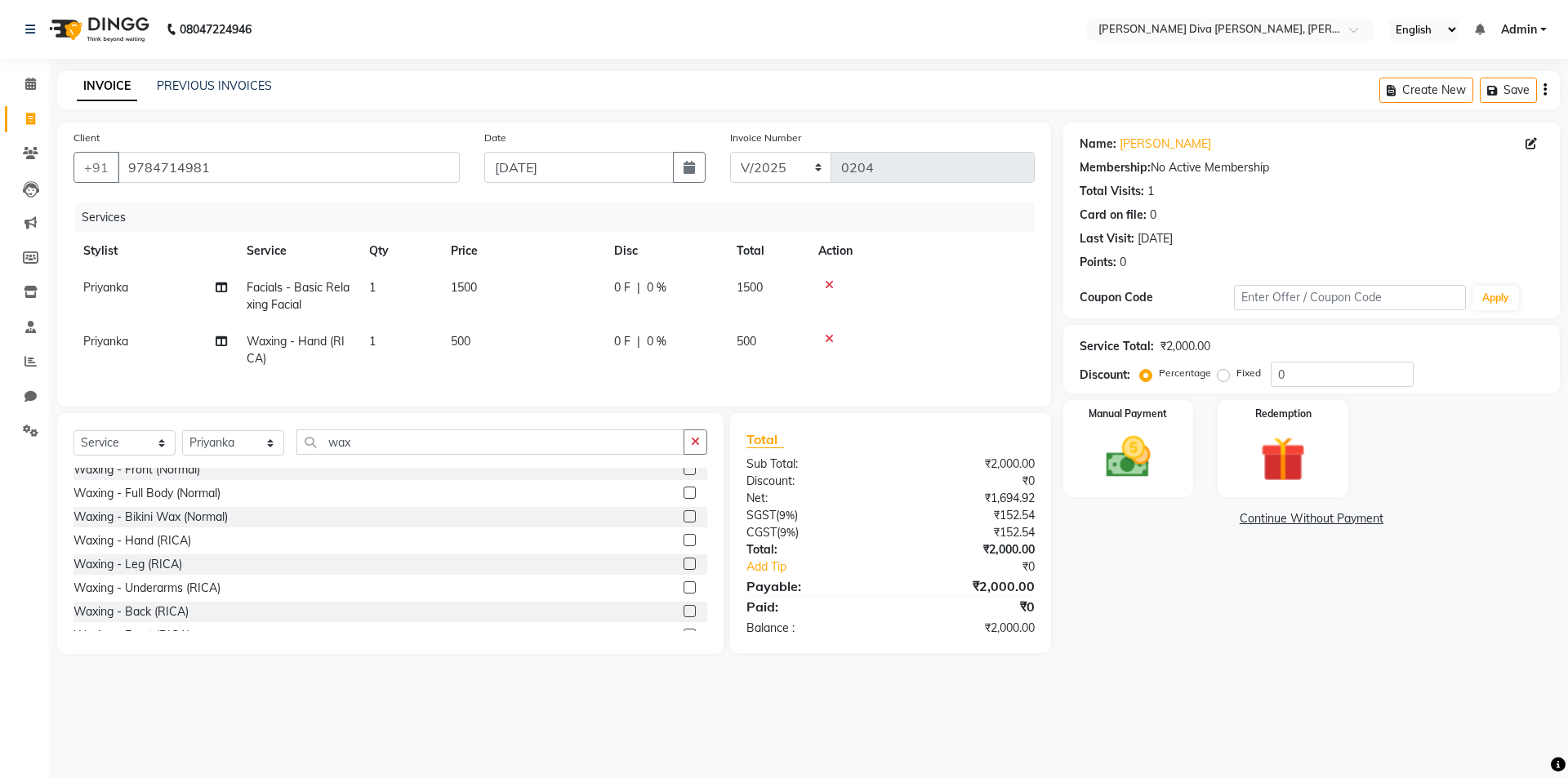 click 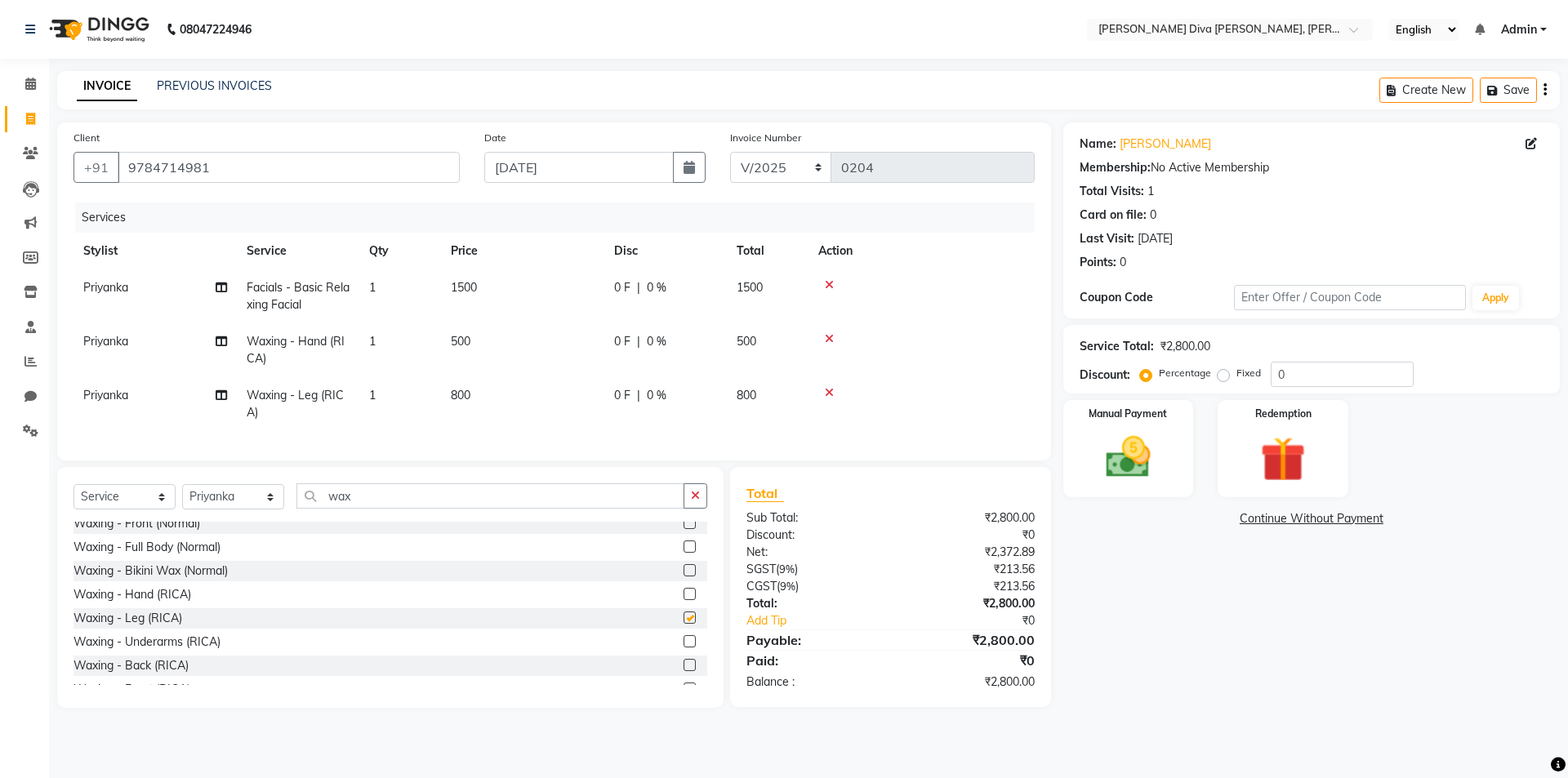 checkbox on "false" 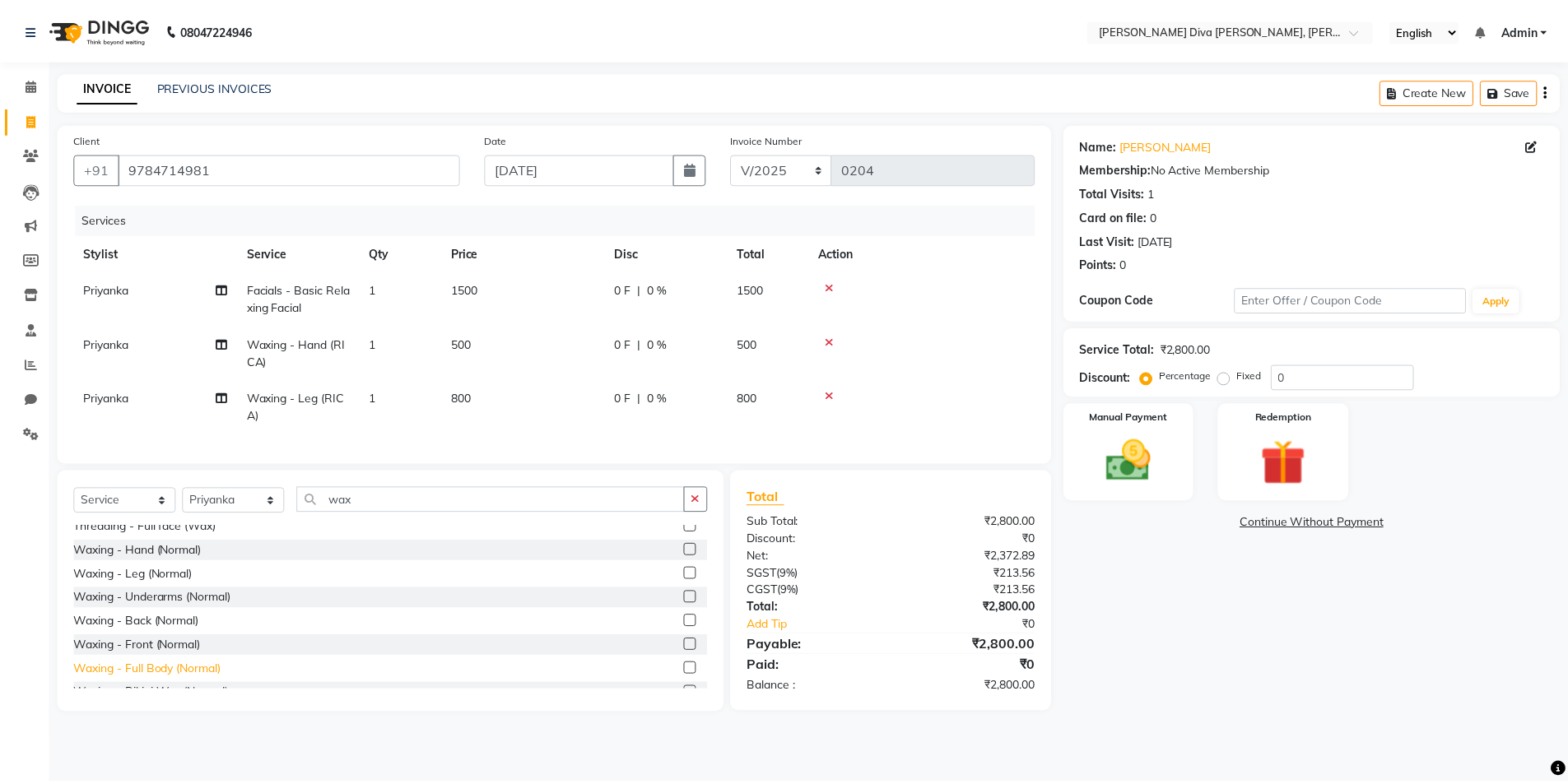 scroll, scrollTop: 92, scrollLeft: 0, axis: vertical 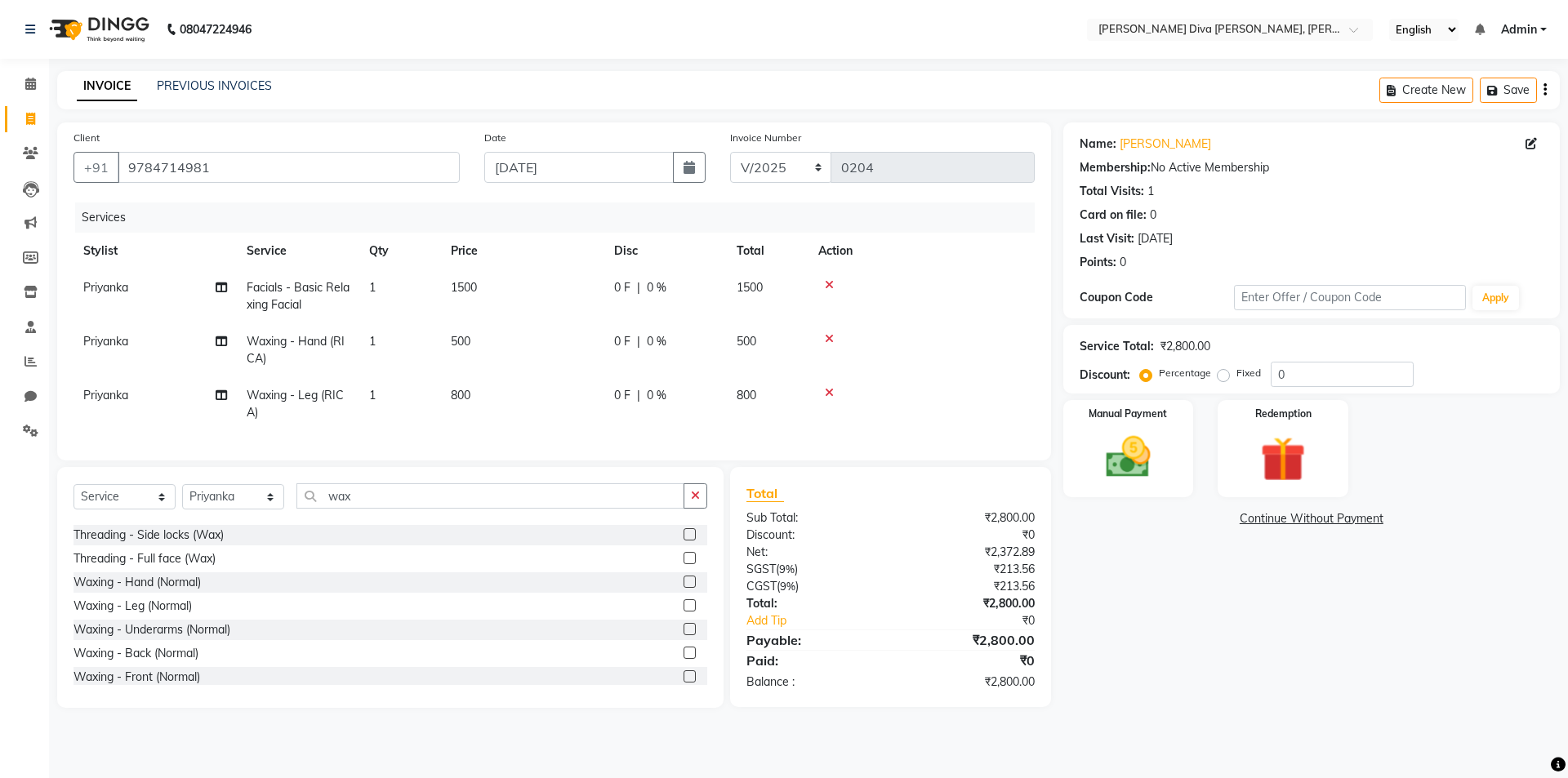 click 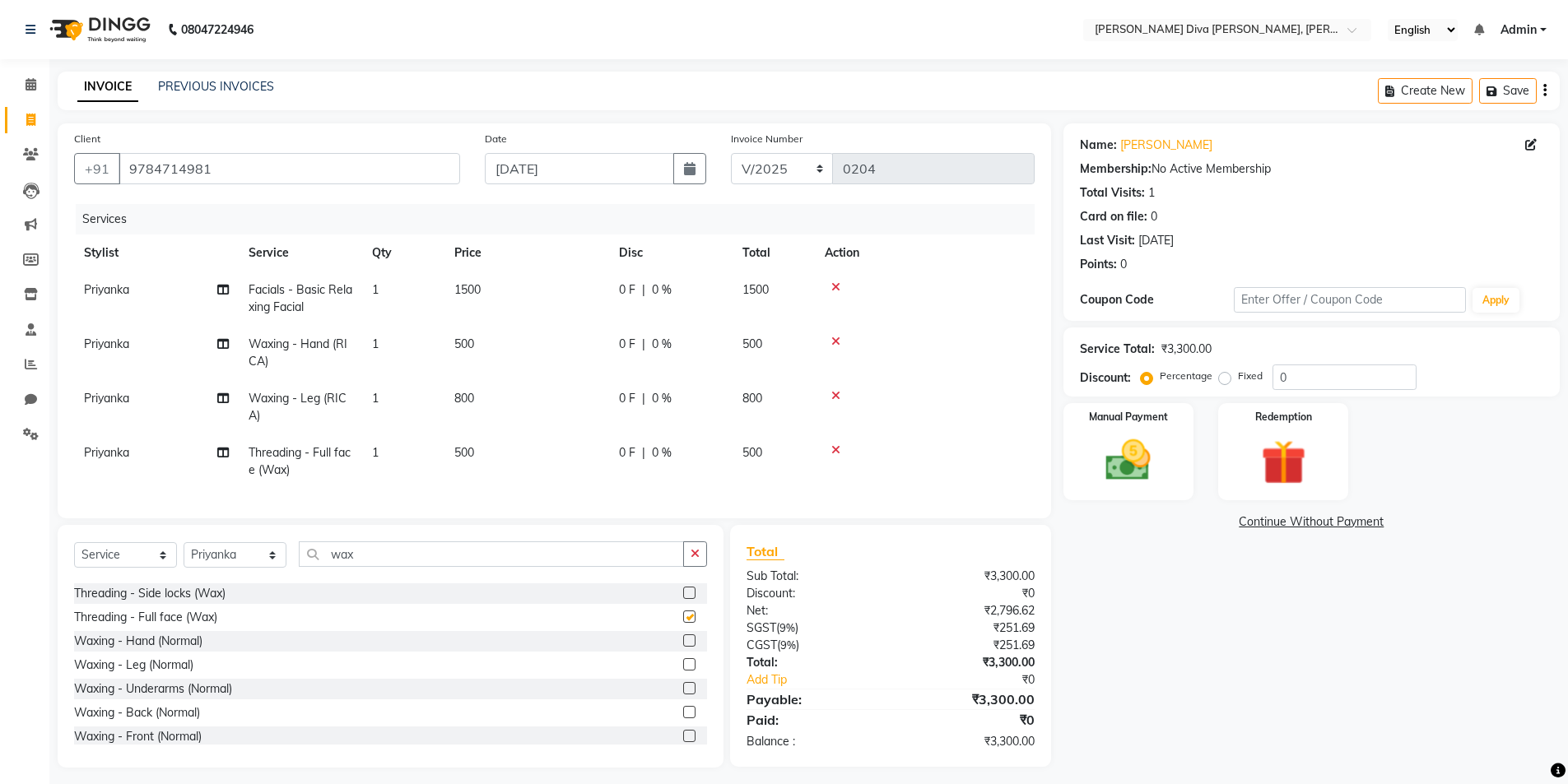 checkbox on "false" 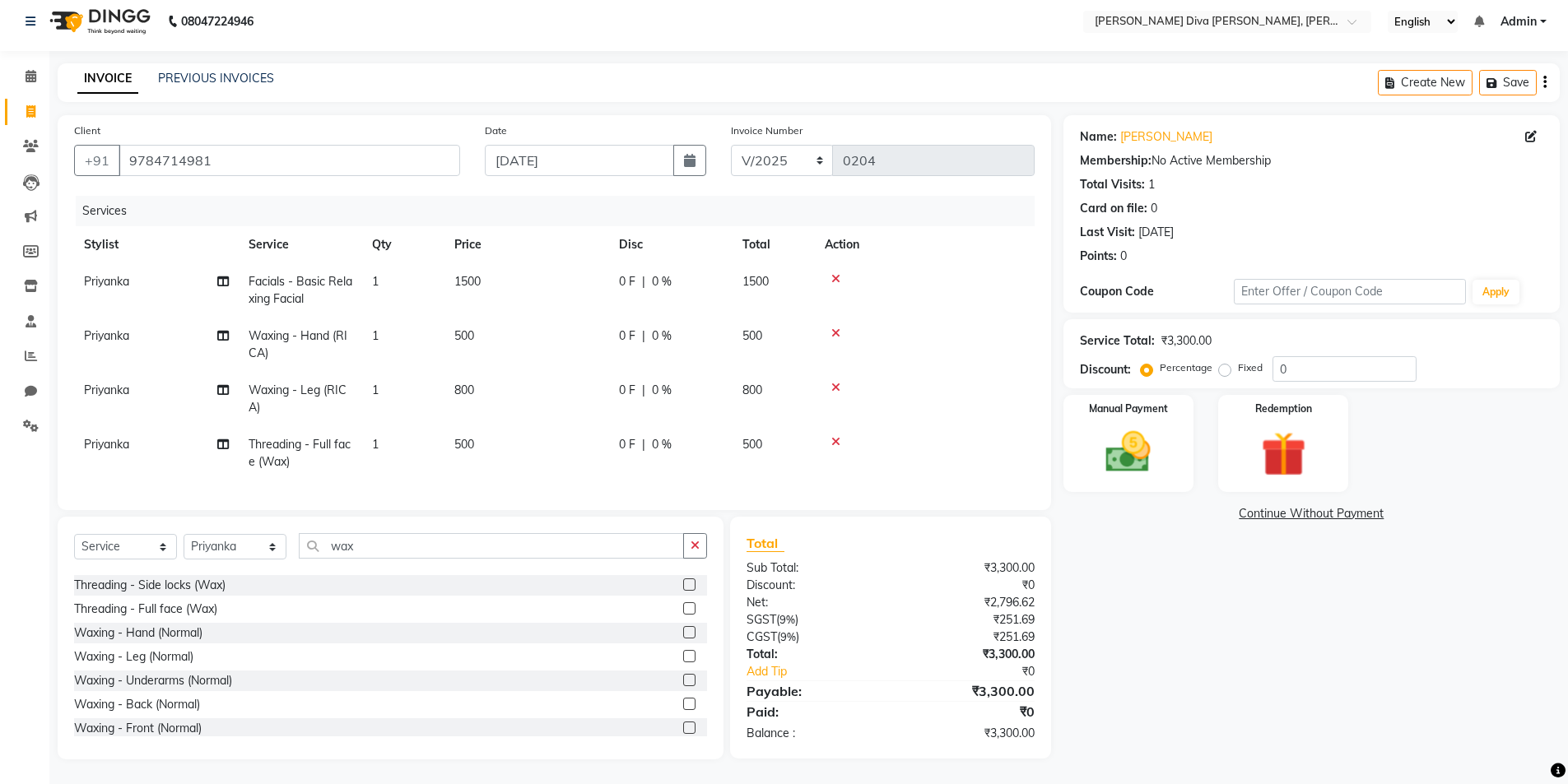 scroll, scrollTop: 21, scrollLeft: 0, axis: vertical 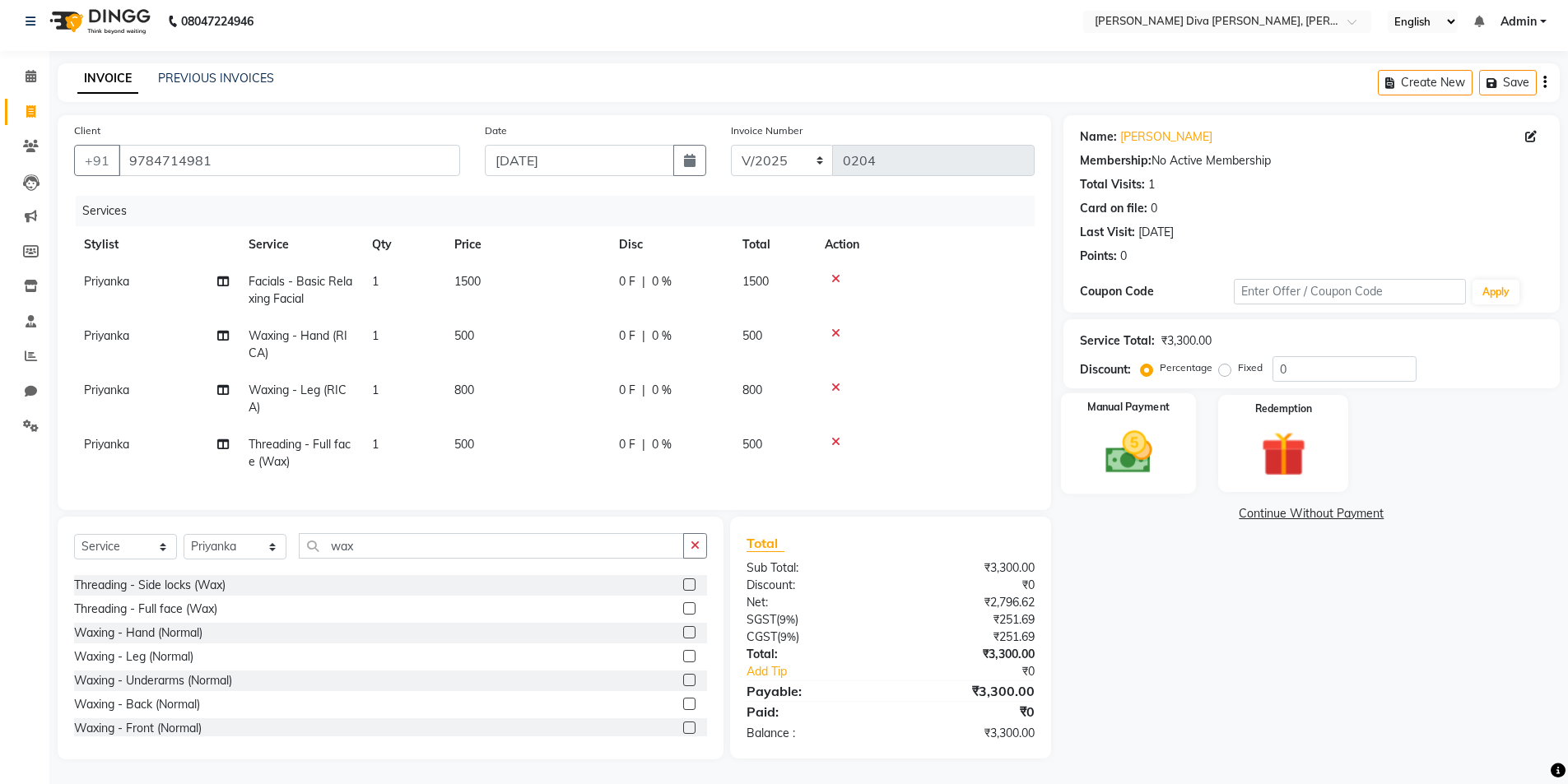 click 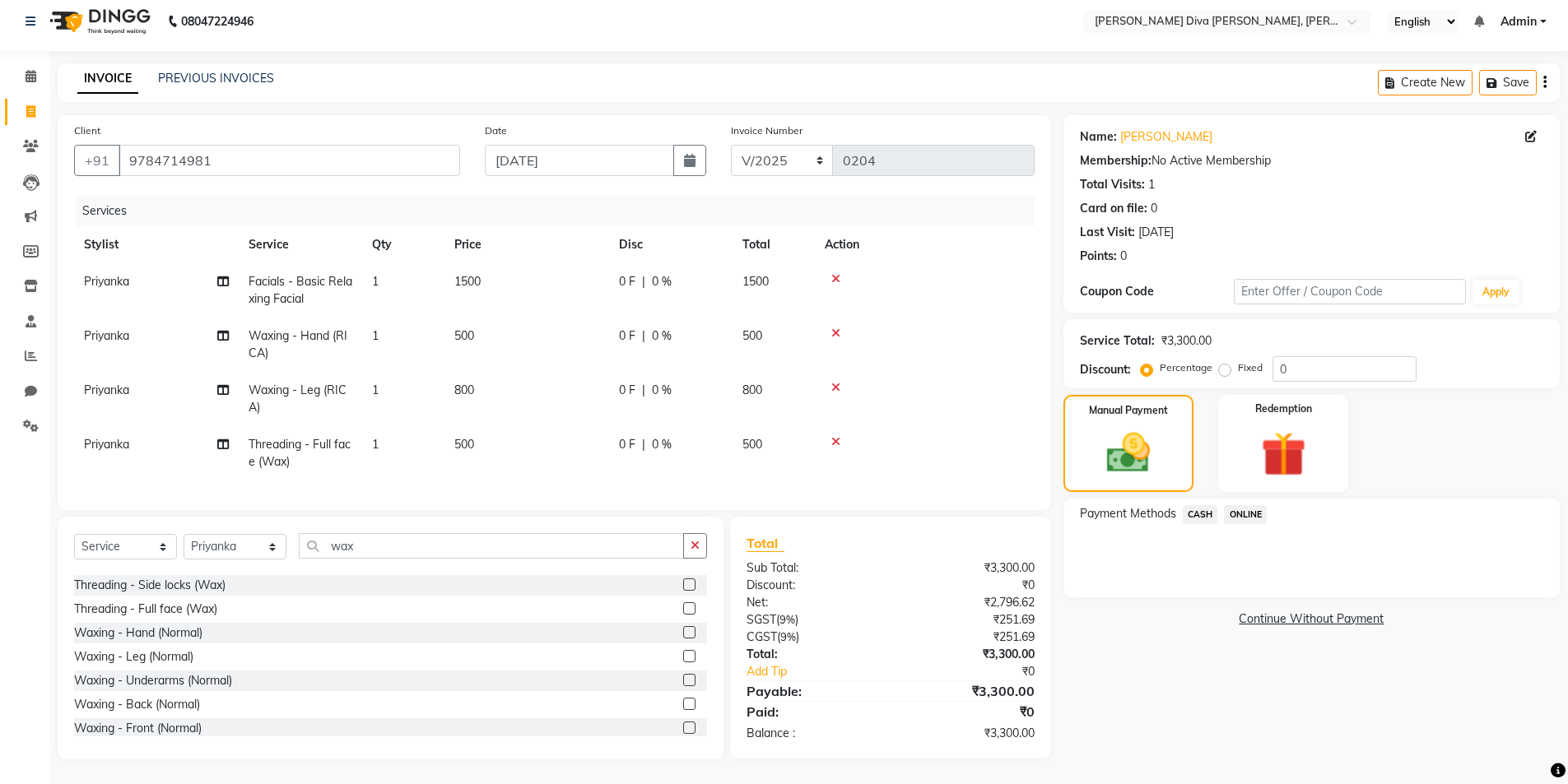 click on "CASH" 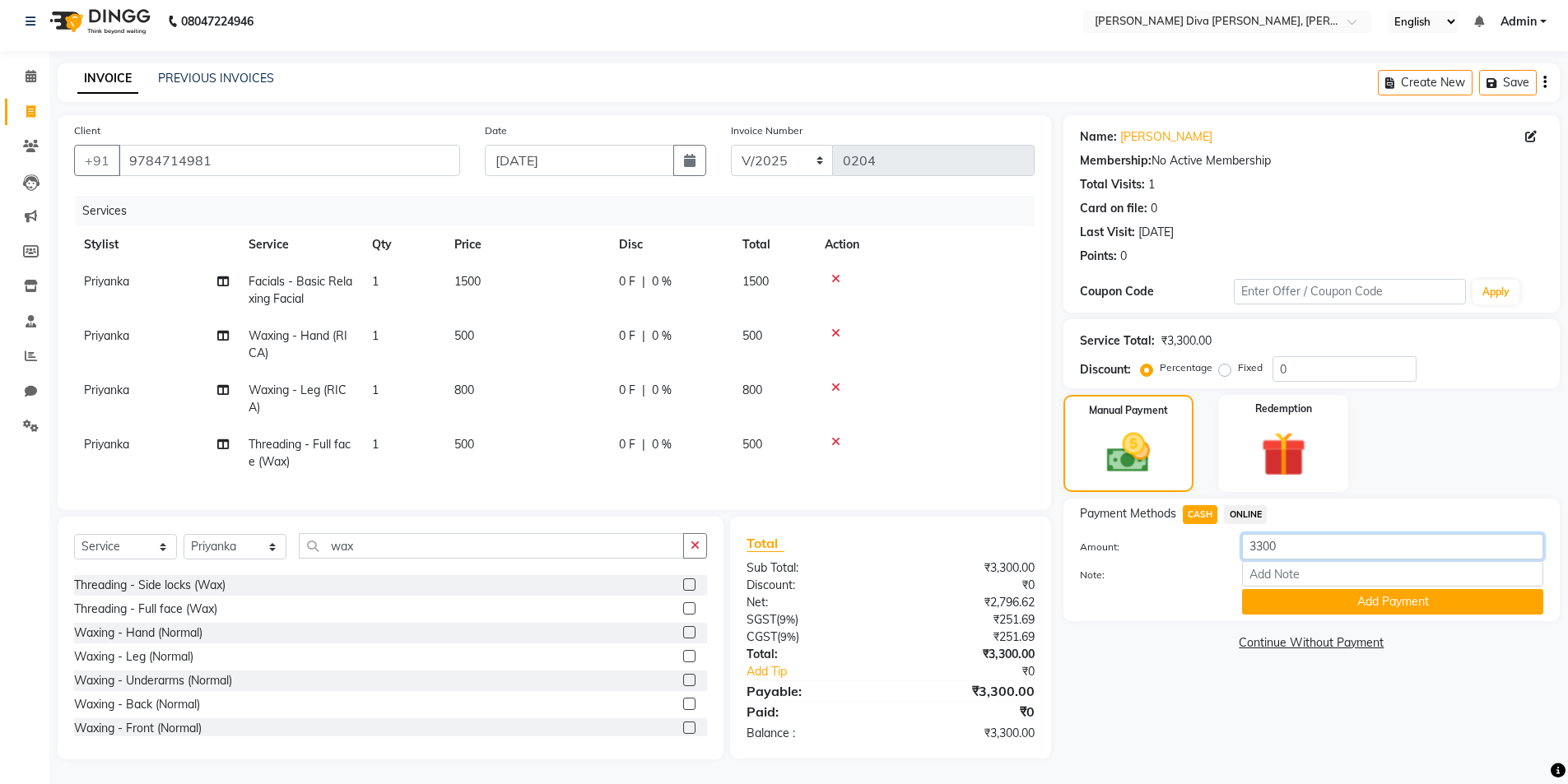 click on "3300" 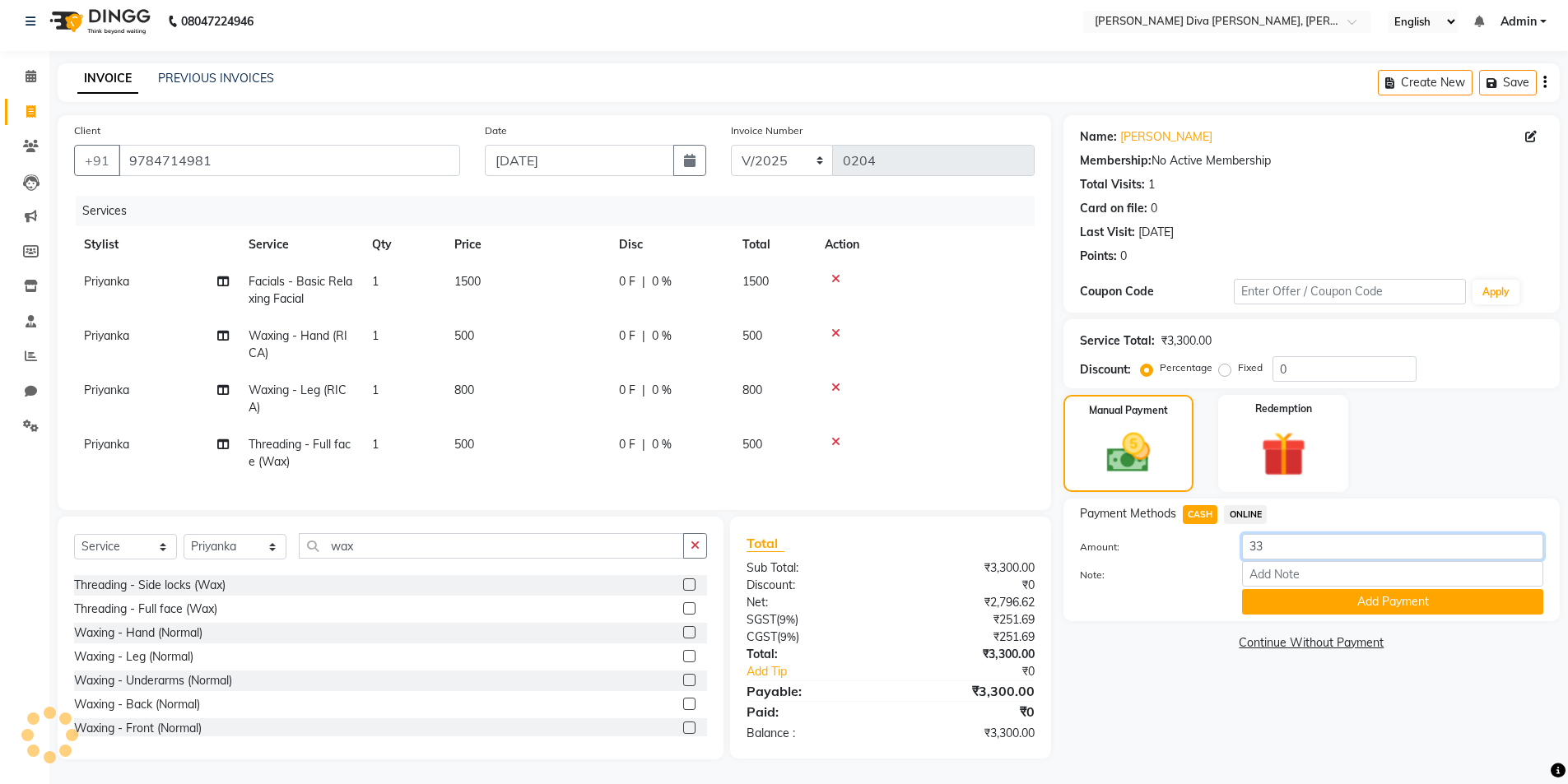 type on "3" 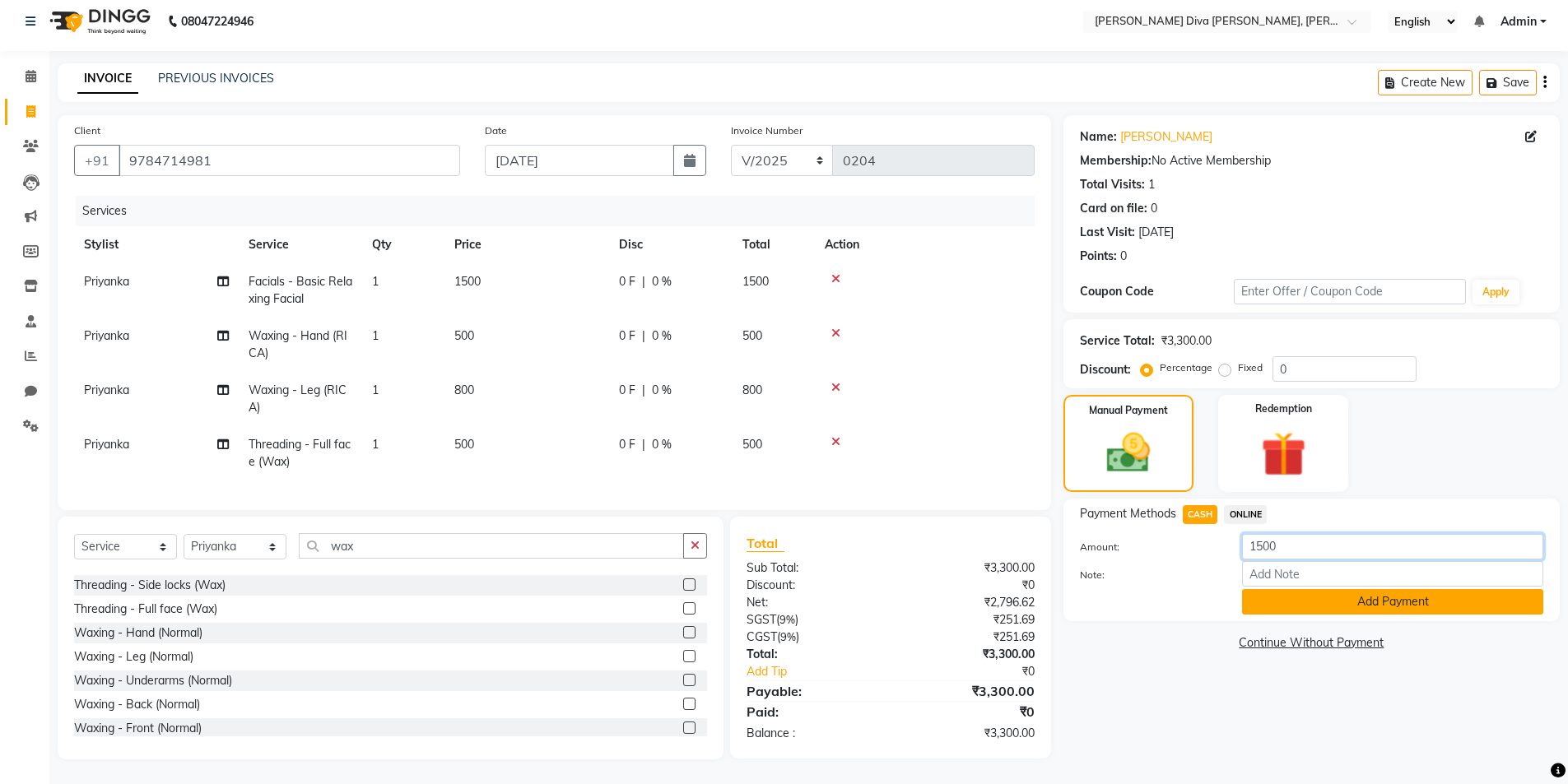 type on "1500" 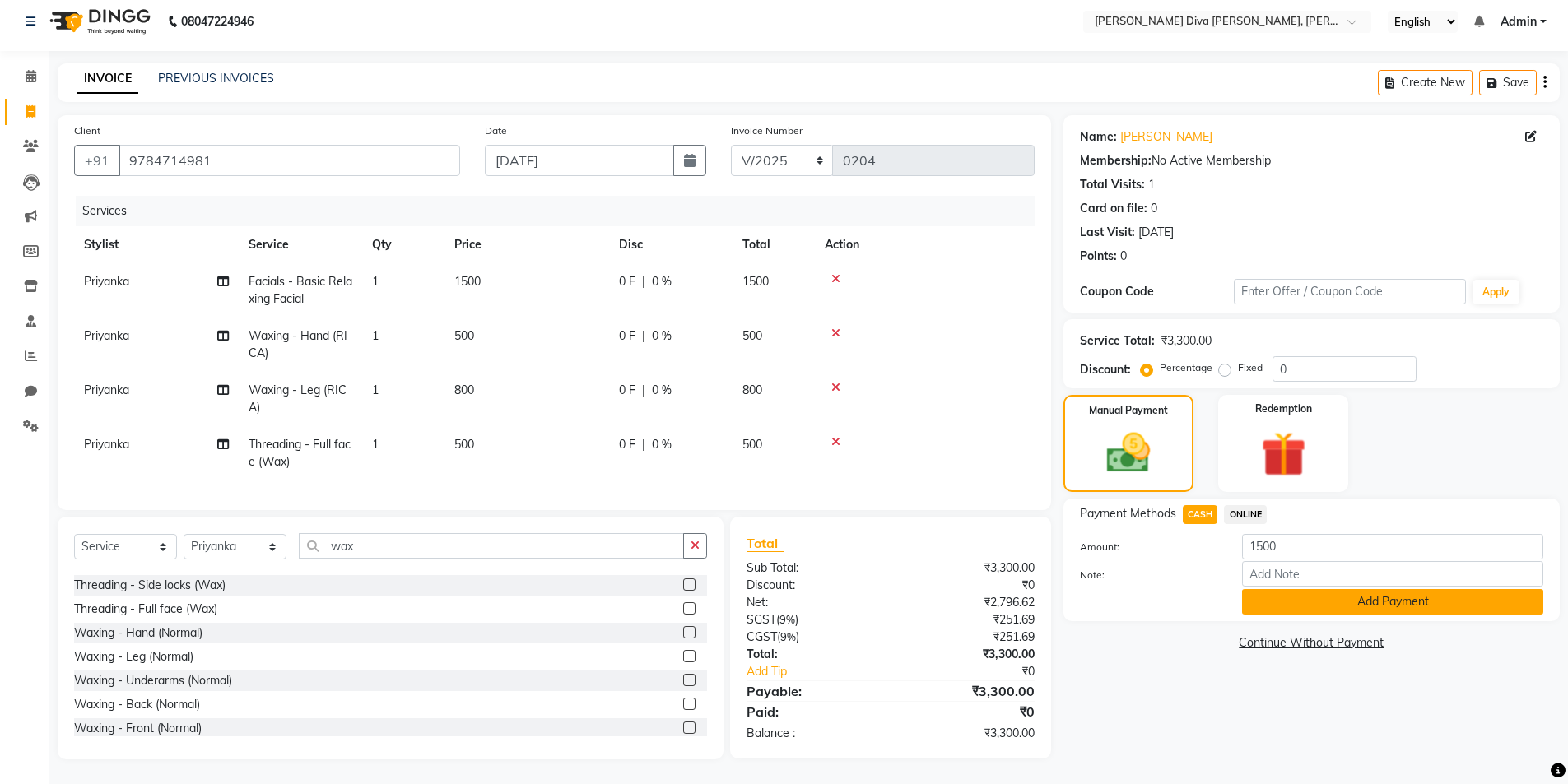 click on "Add Payment" 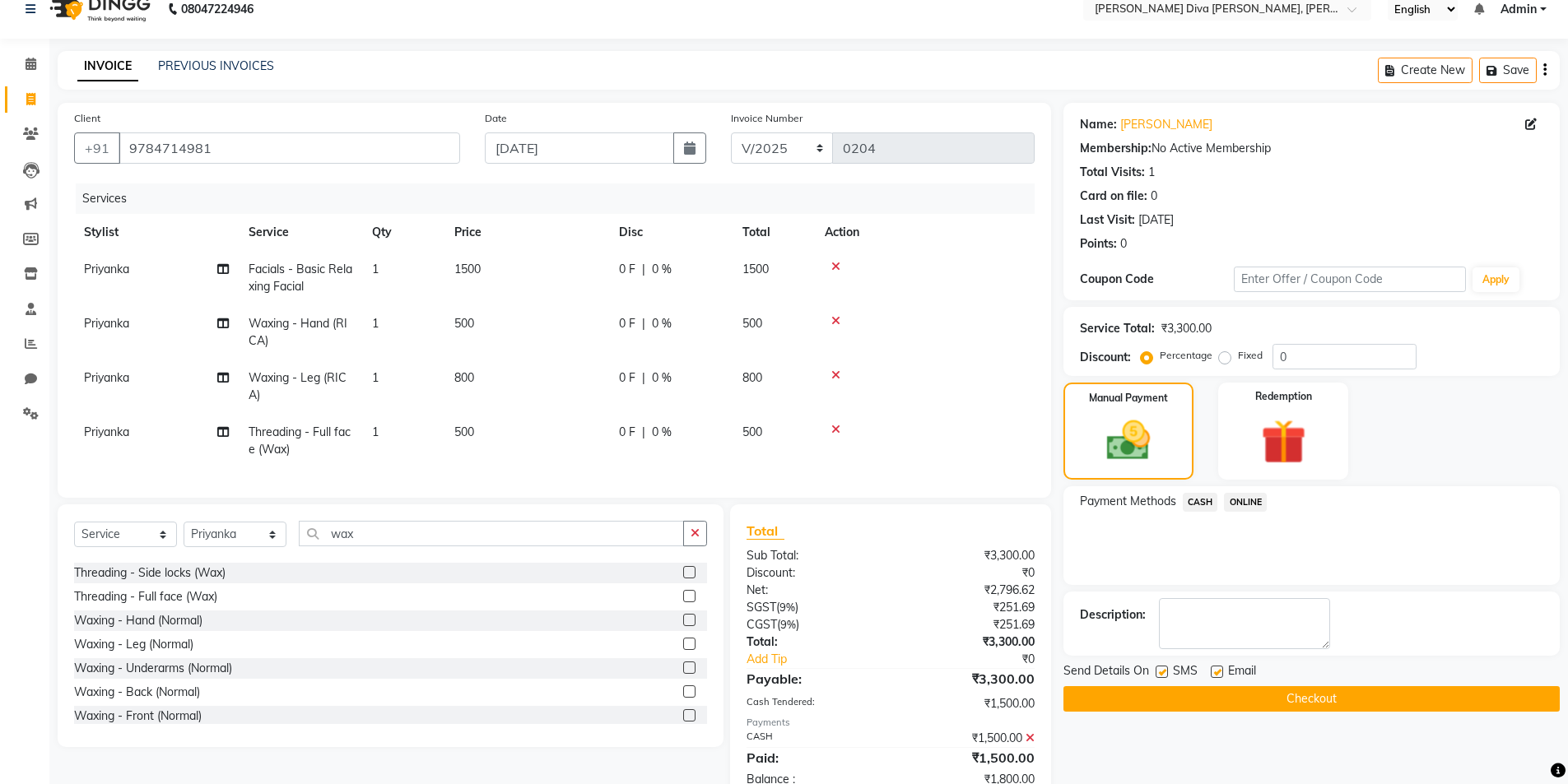 click on "ONLINE" 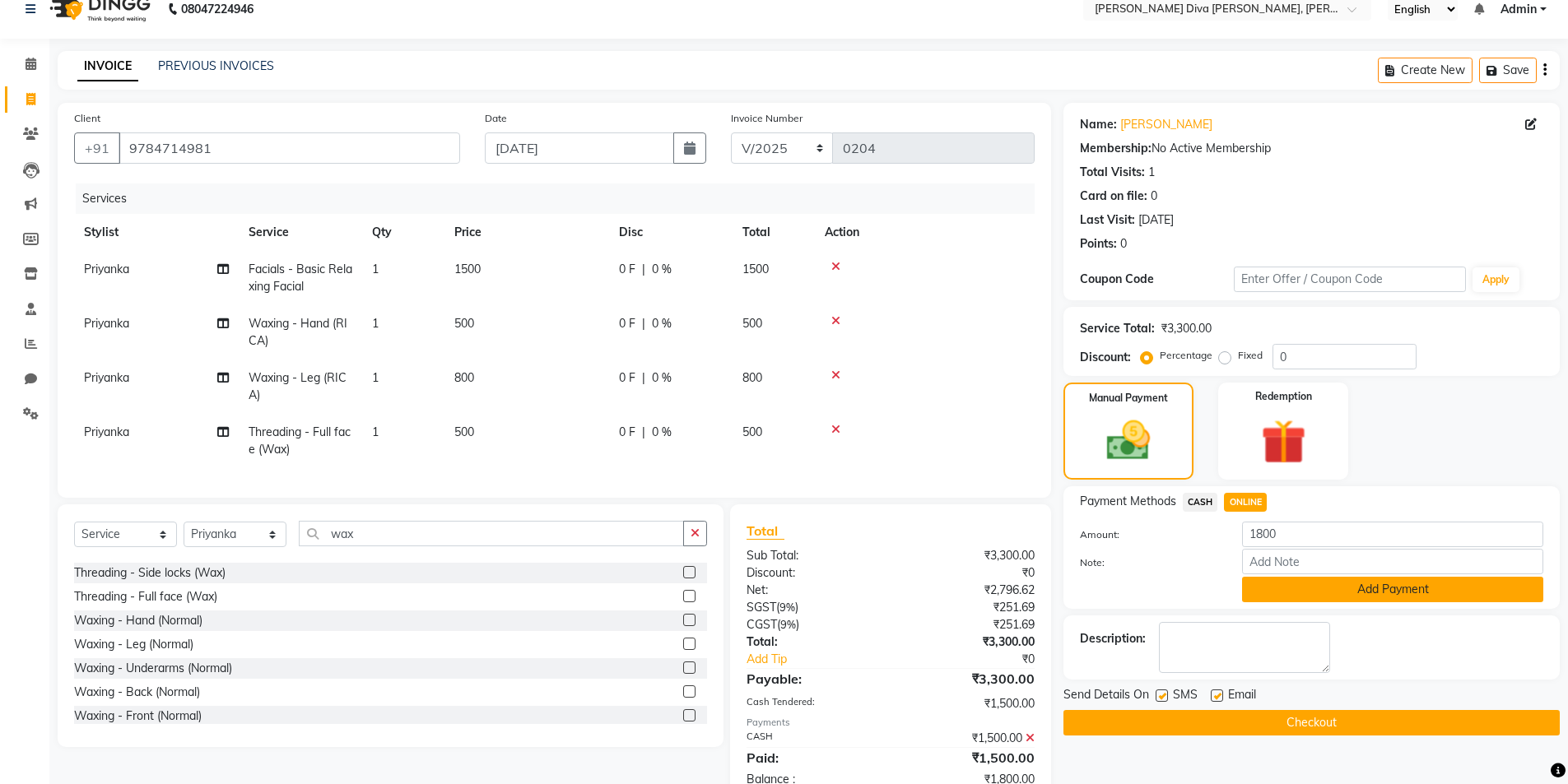 click on "Add Payment" 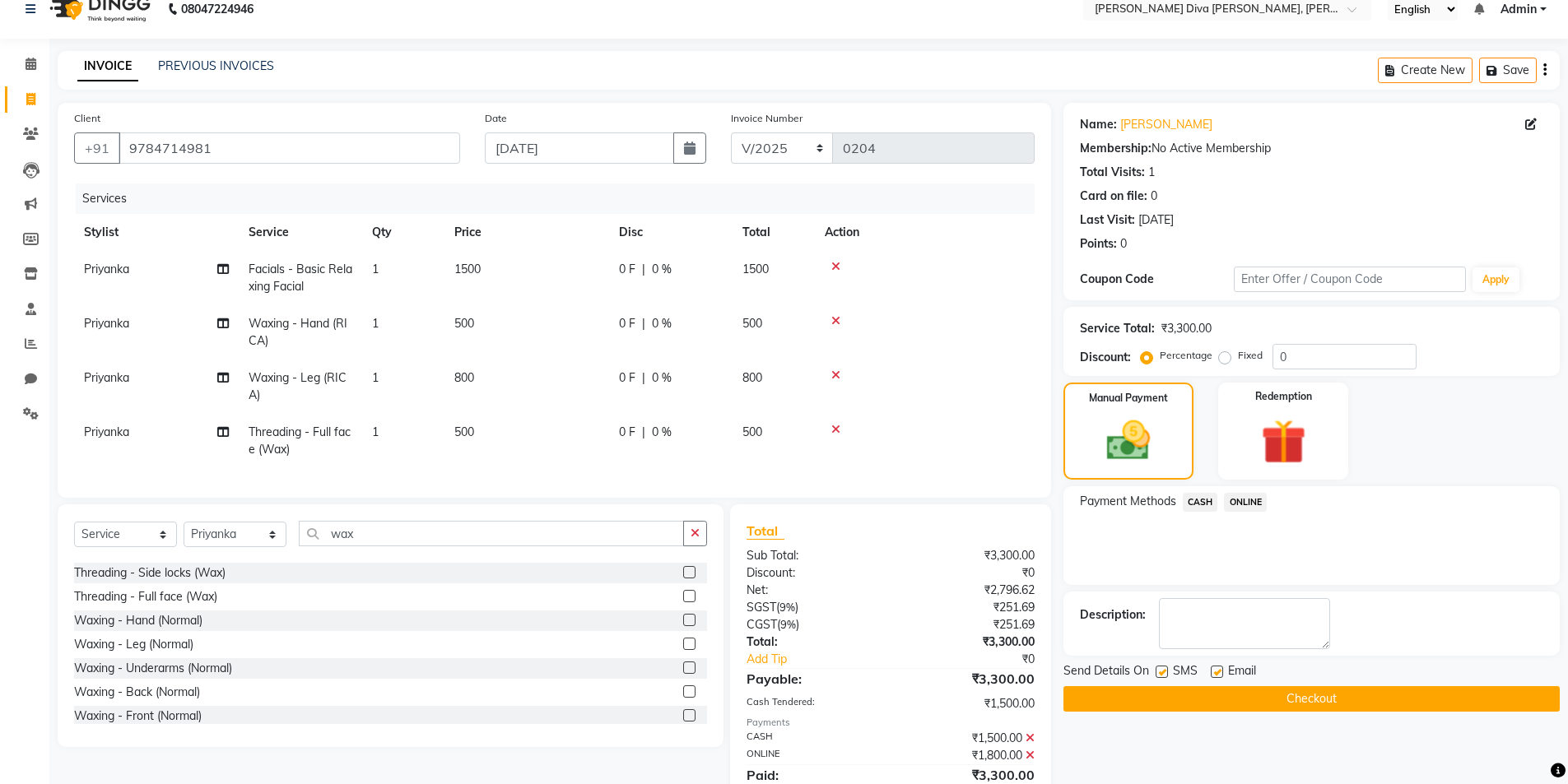 click on "Checkout" 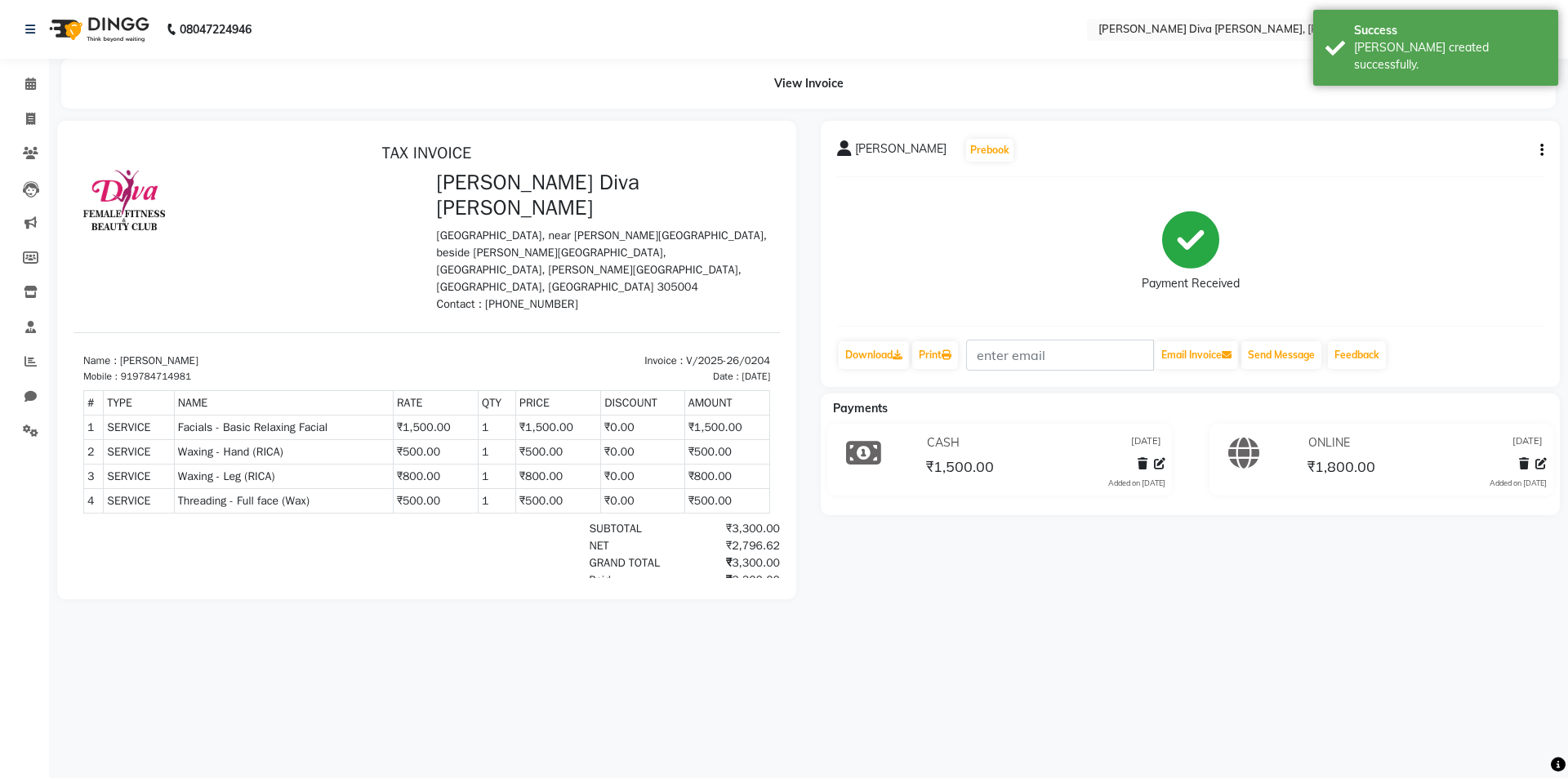 scroll, scrollTop: 0, scrollLeft: 0, axis: both 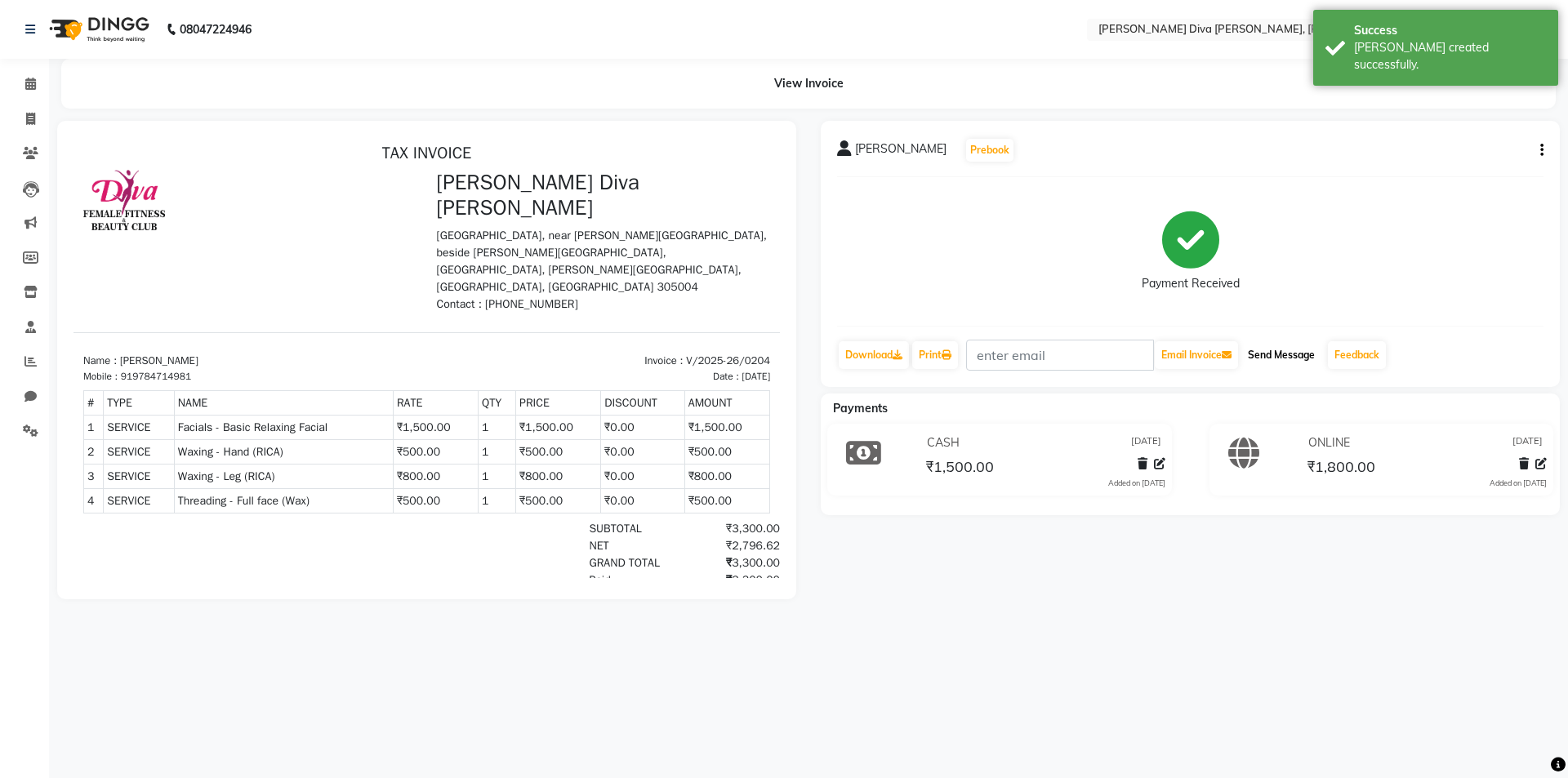 click on "Send Message" 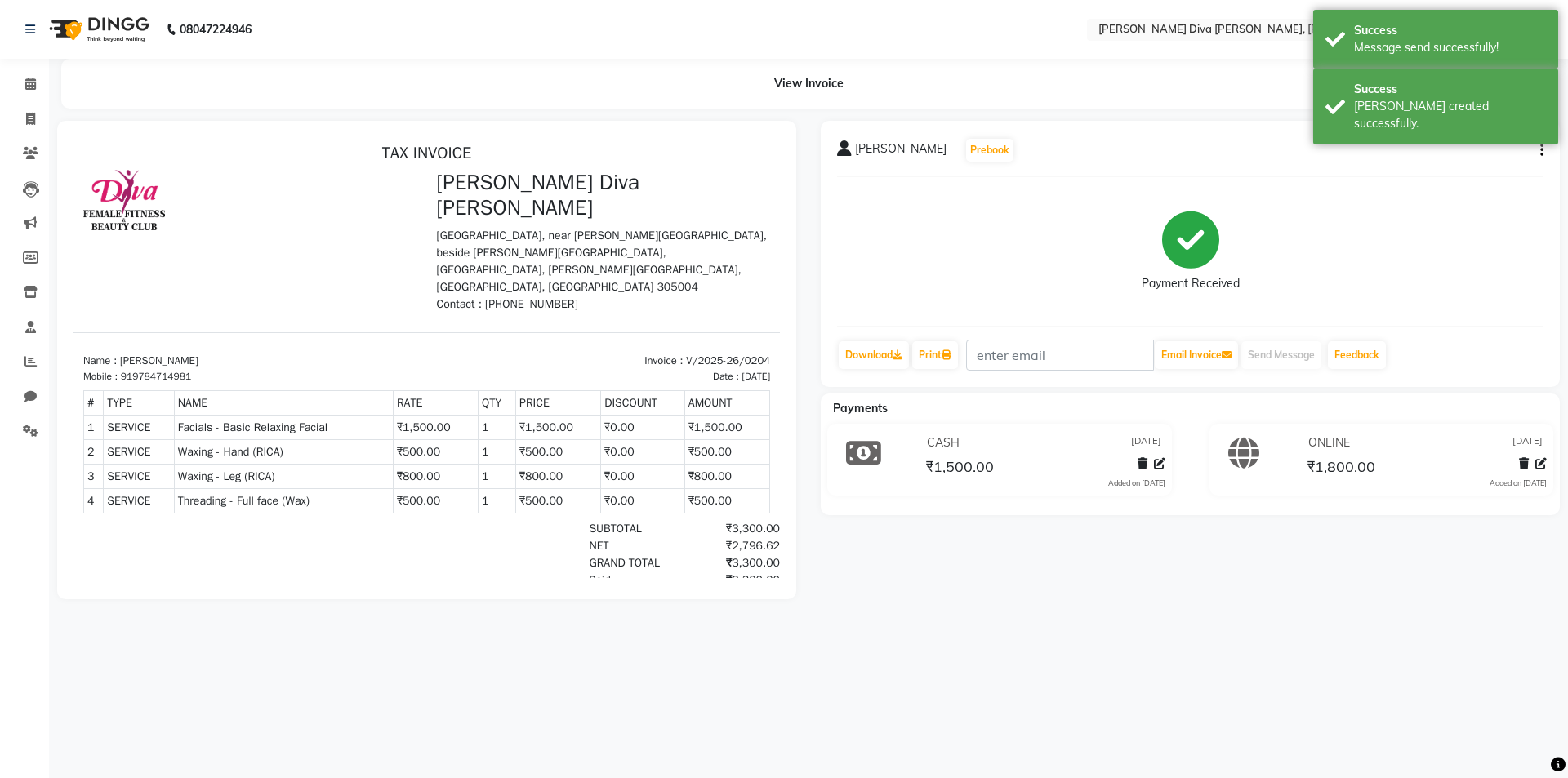 select on "service" 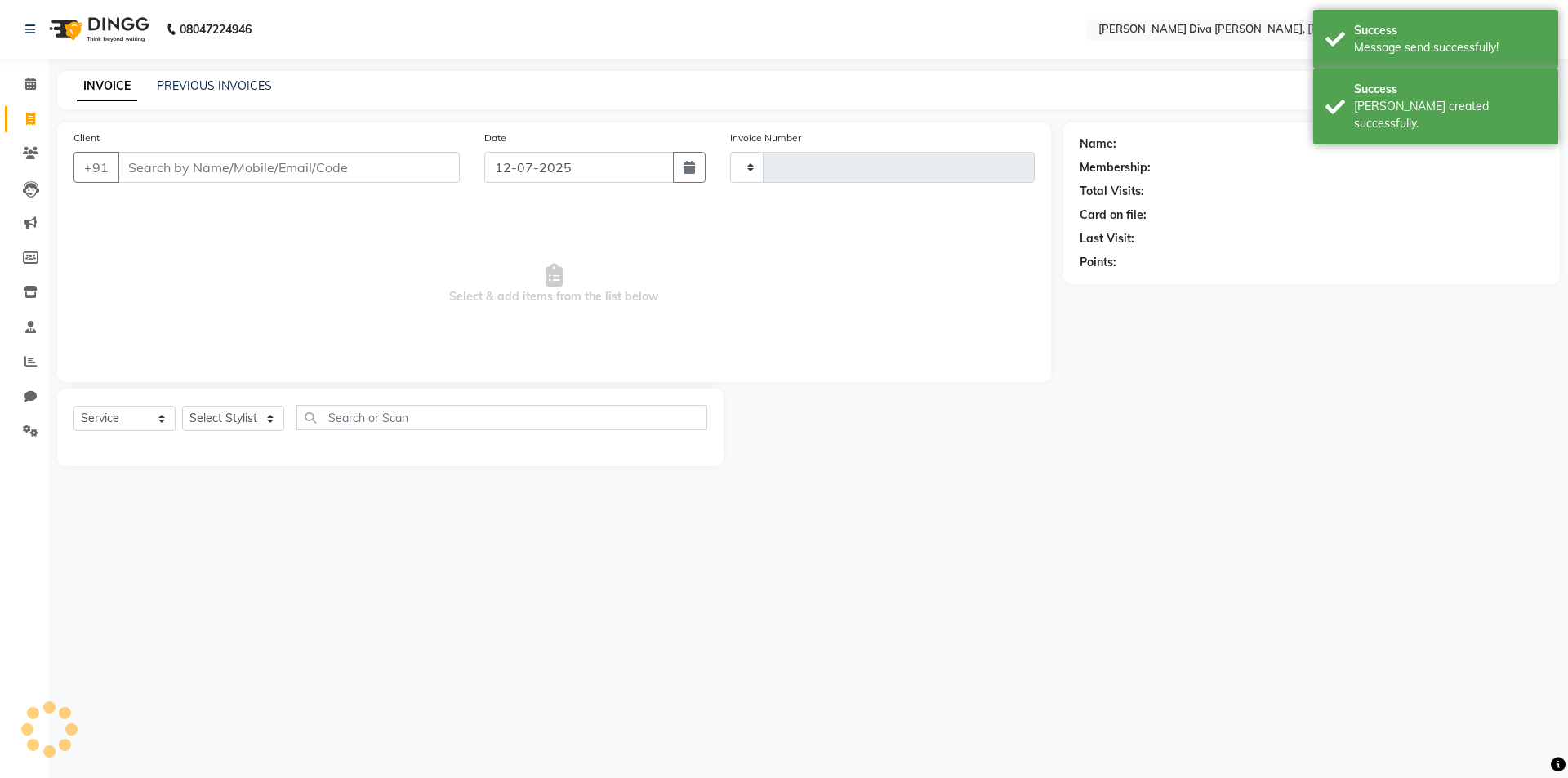 type on "0205" 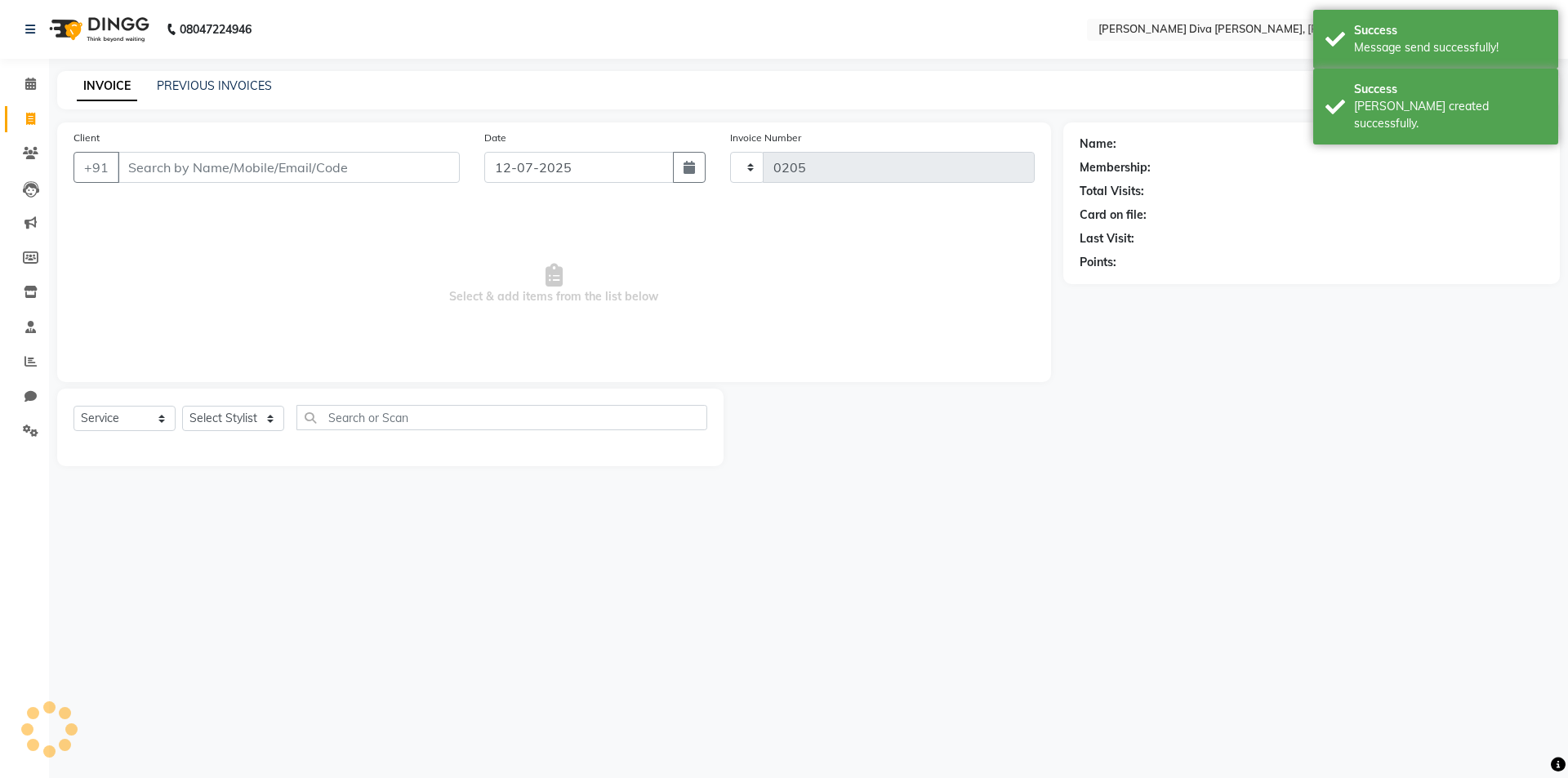 select on "8165" 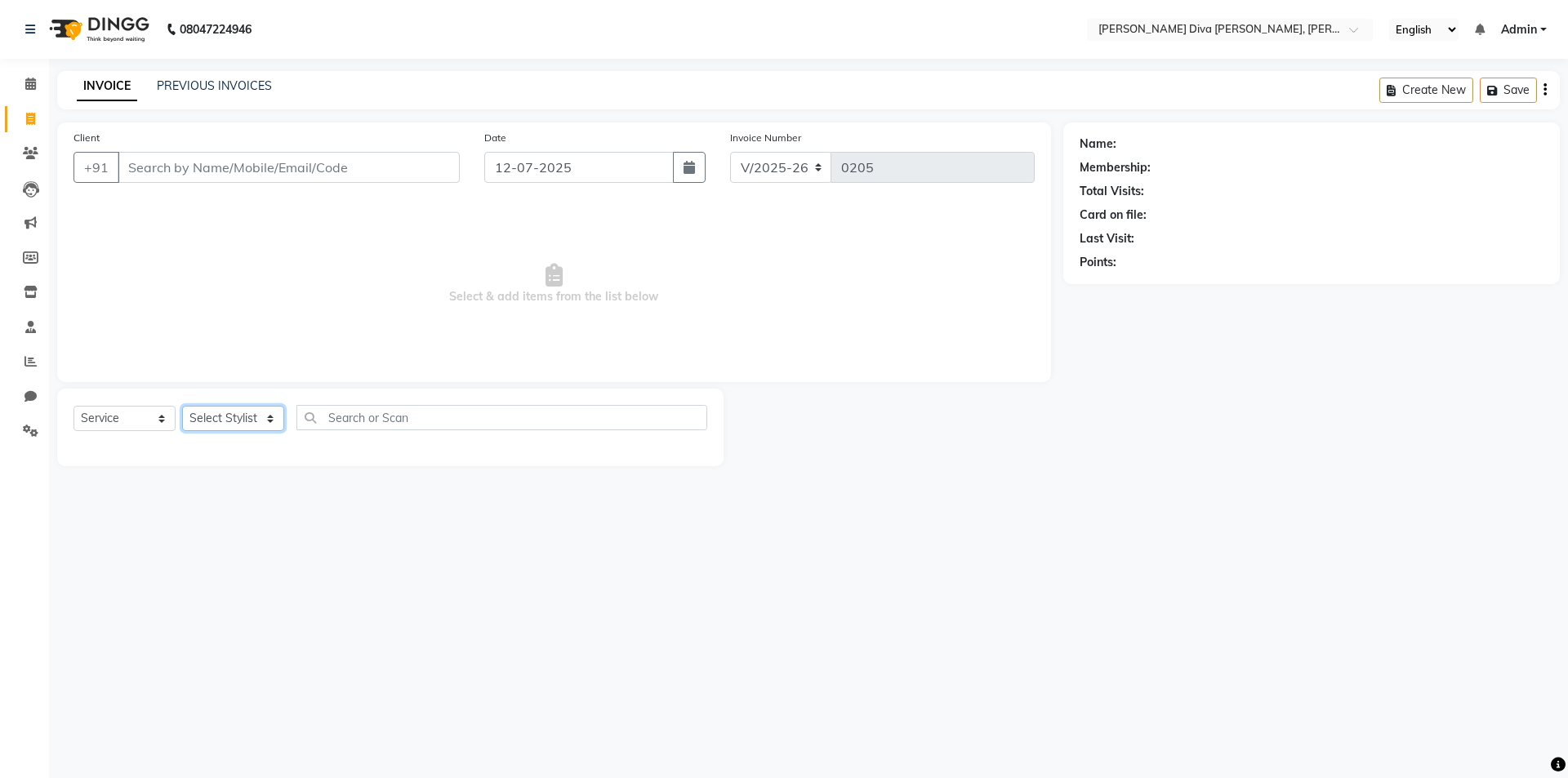 click on "Select Stylist [PERSON_NAME] [PERSON_NAME] [MEDICAL_DATA][PERSON_NAME] [PERSON_NAME] [PERSON_NAME] SELF [PERSON_NAME] [PERSON_NAME] [PERSON_NAME]" 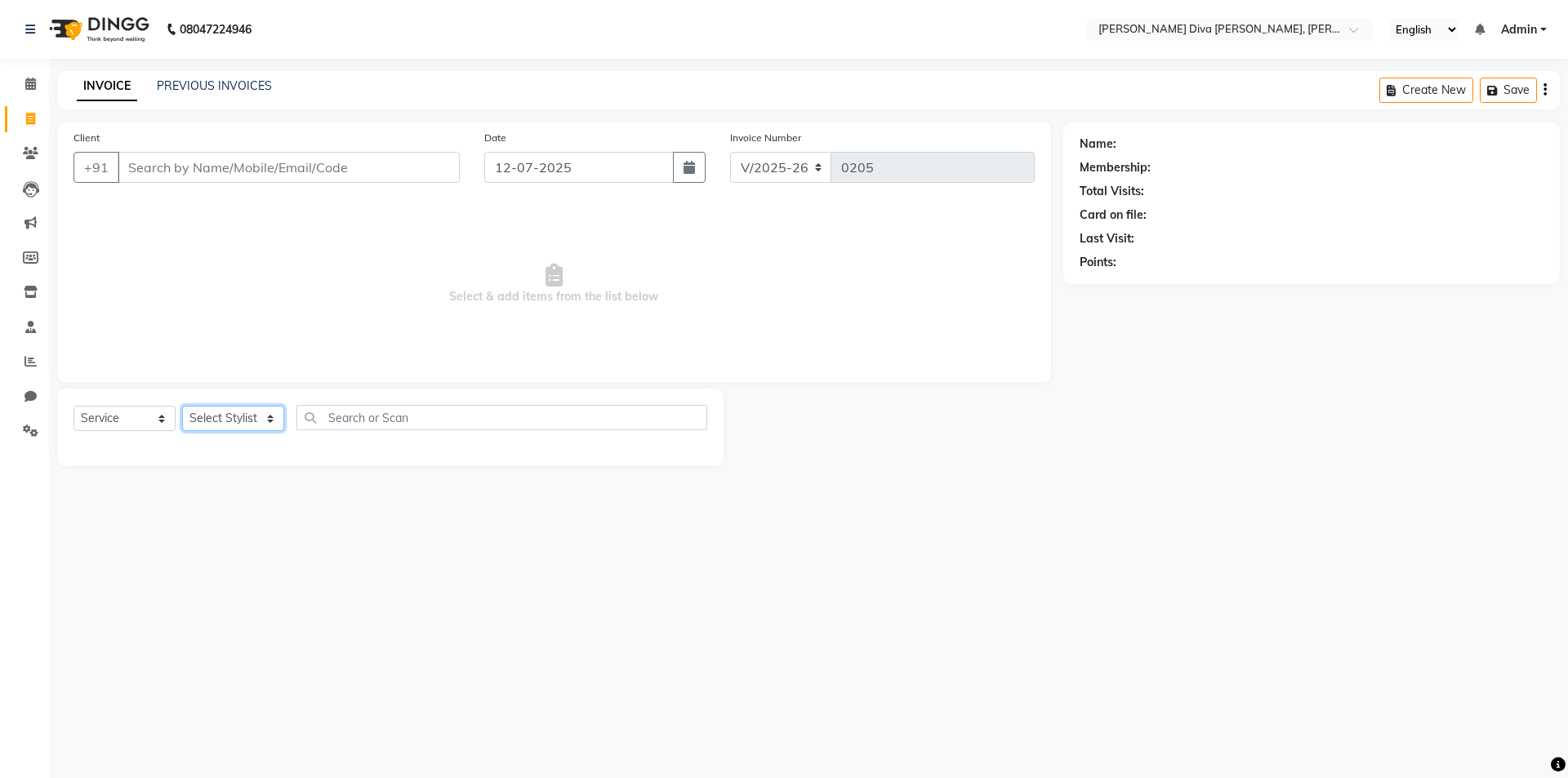 select on "77276" 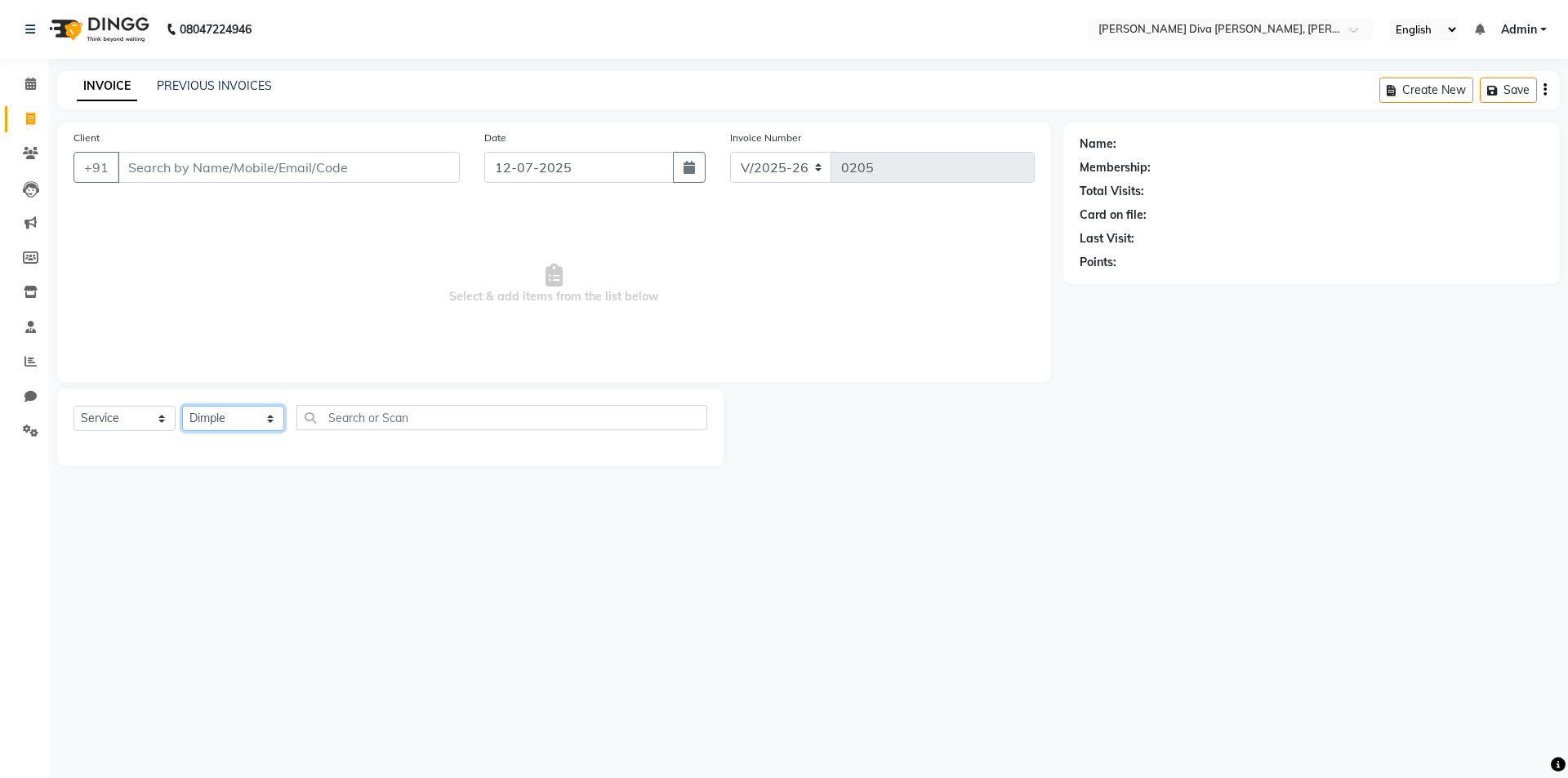 click on "Select Stylist [PERSON_NAME] [PERSON_NAME] [MEDICAL_DATA][PERSON_NAME] [PERSON_NAME] [PERSON_NAME] SELF [PERSON_NAME] [PERSON_NAME] [PERSON_NAME]" 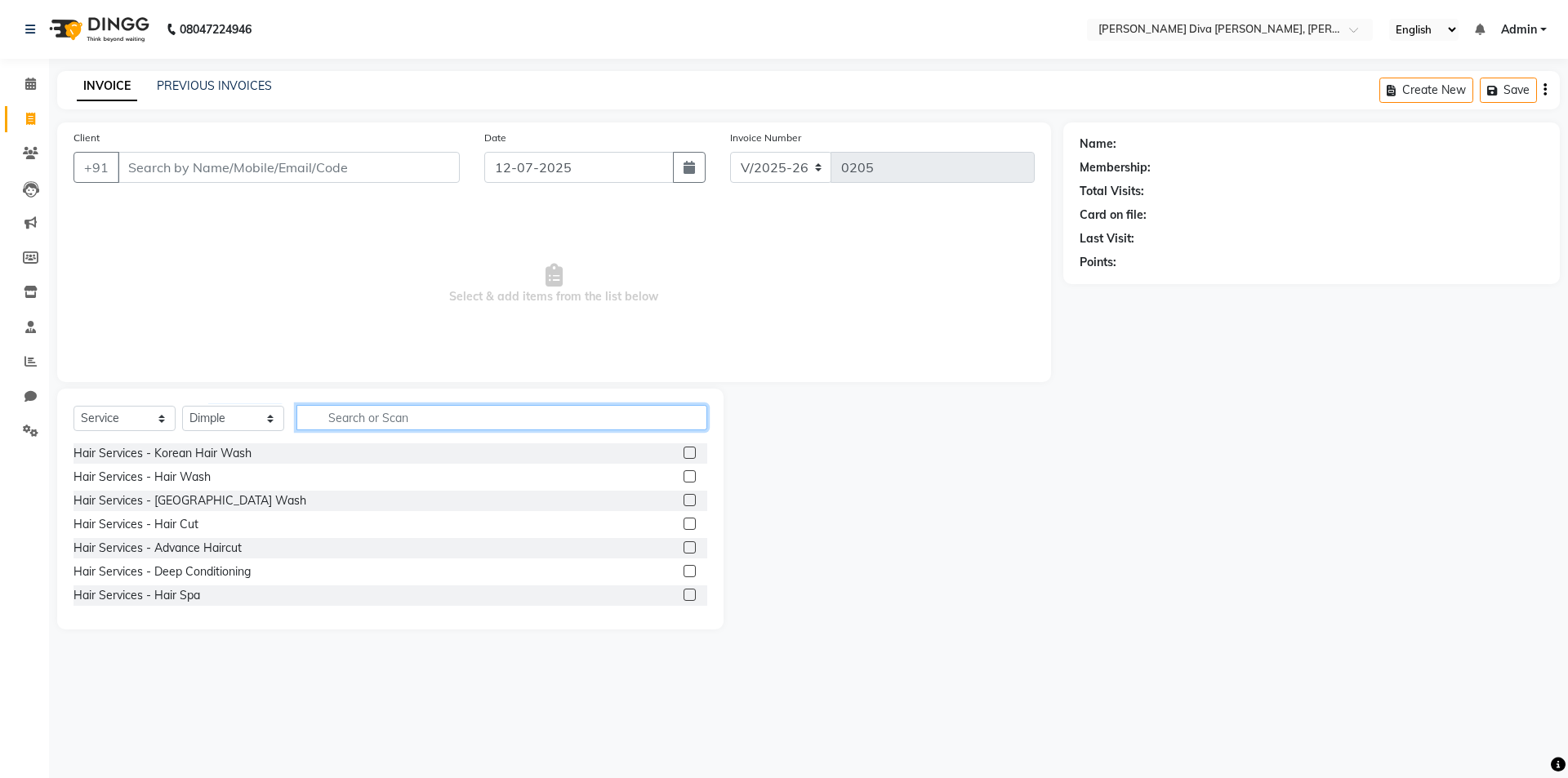 click 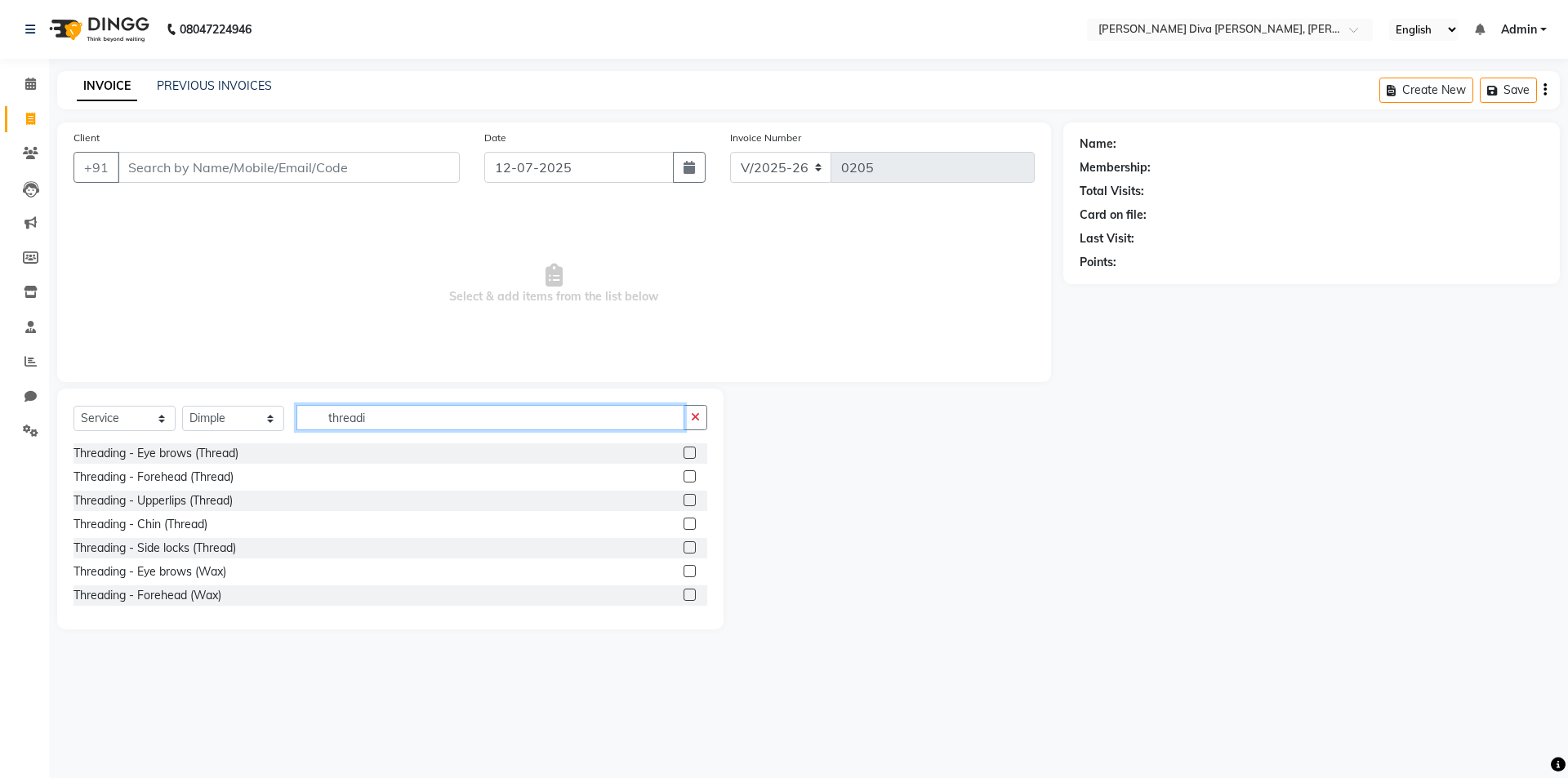 type on "threadi" 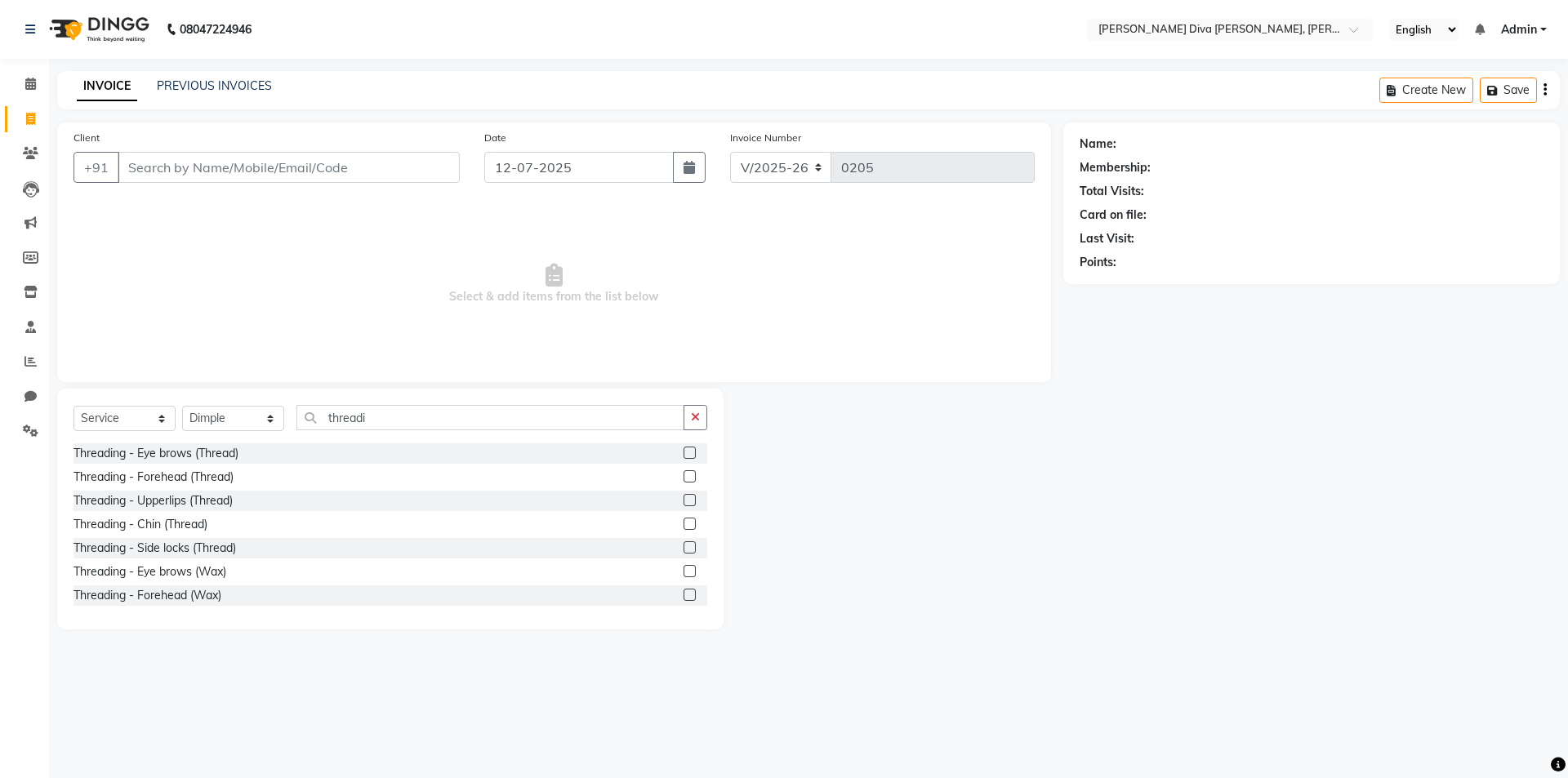 click 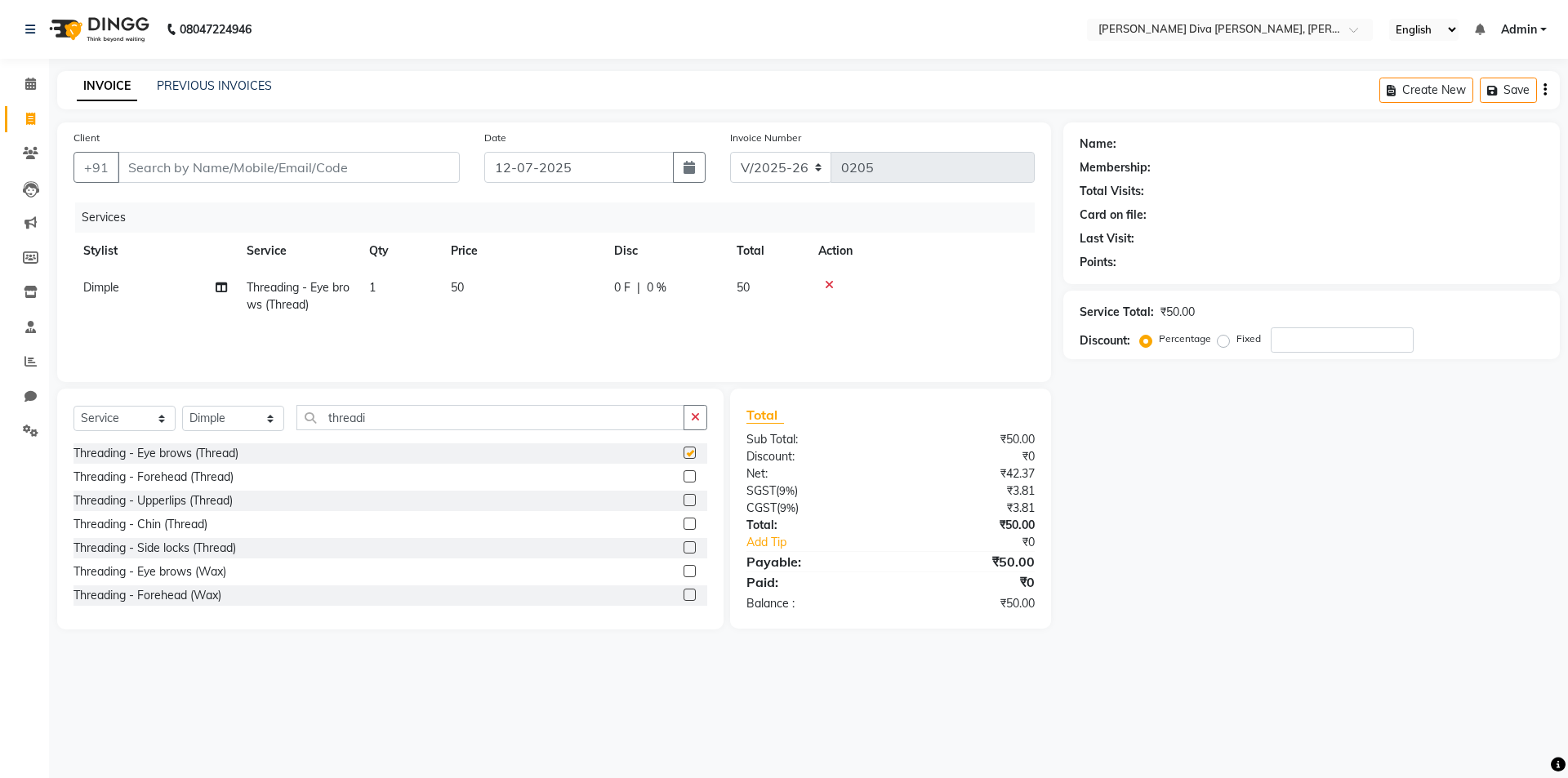 checkbox on "false" 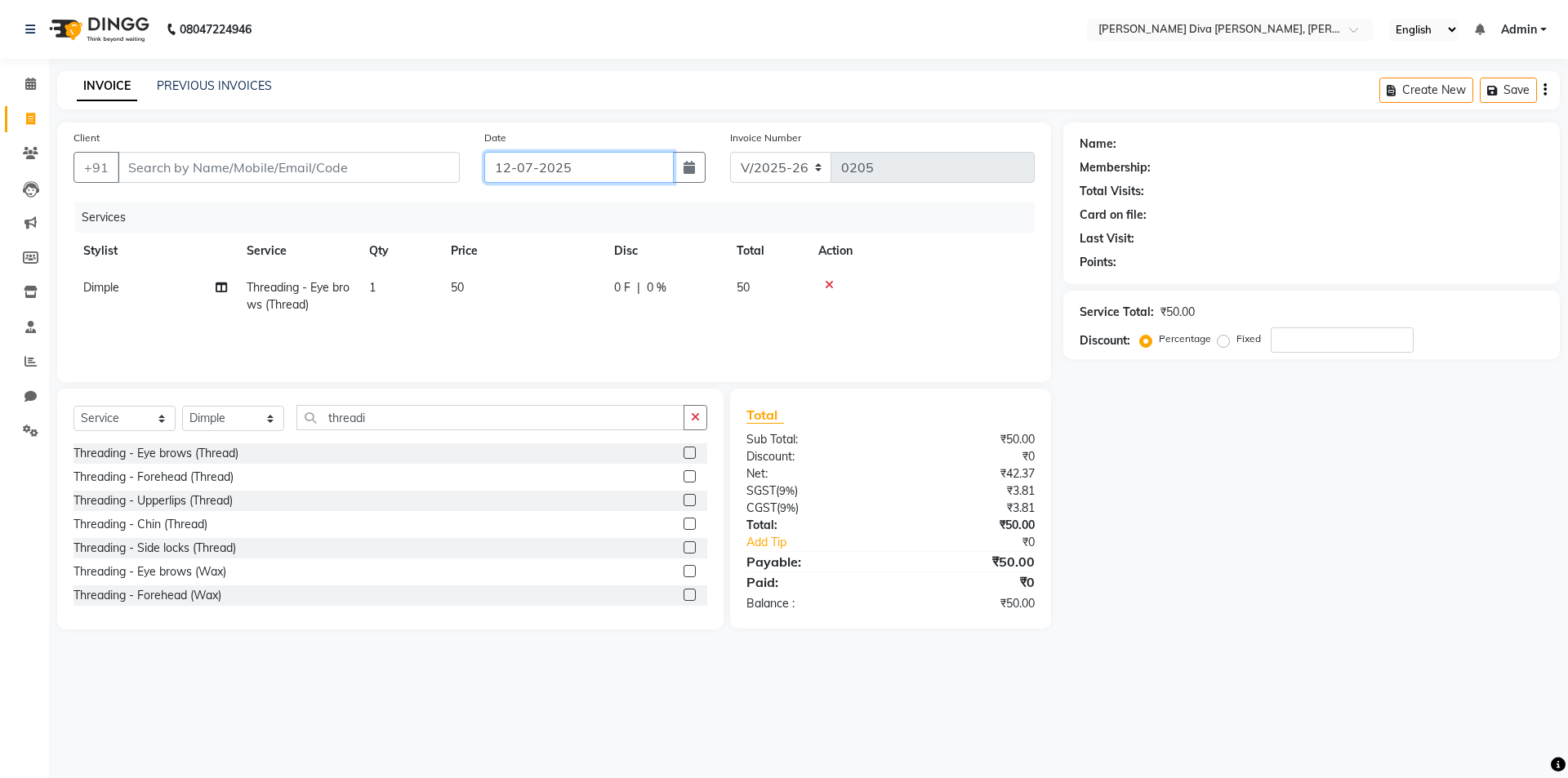 click on "12-07-2025" 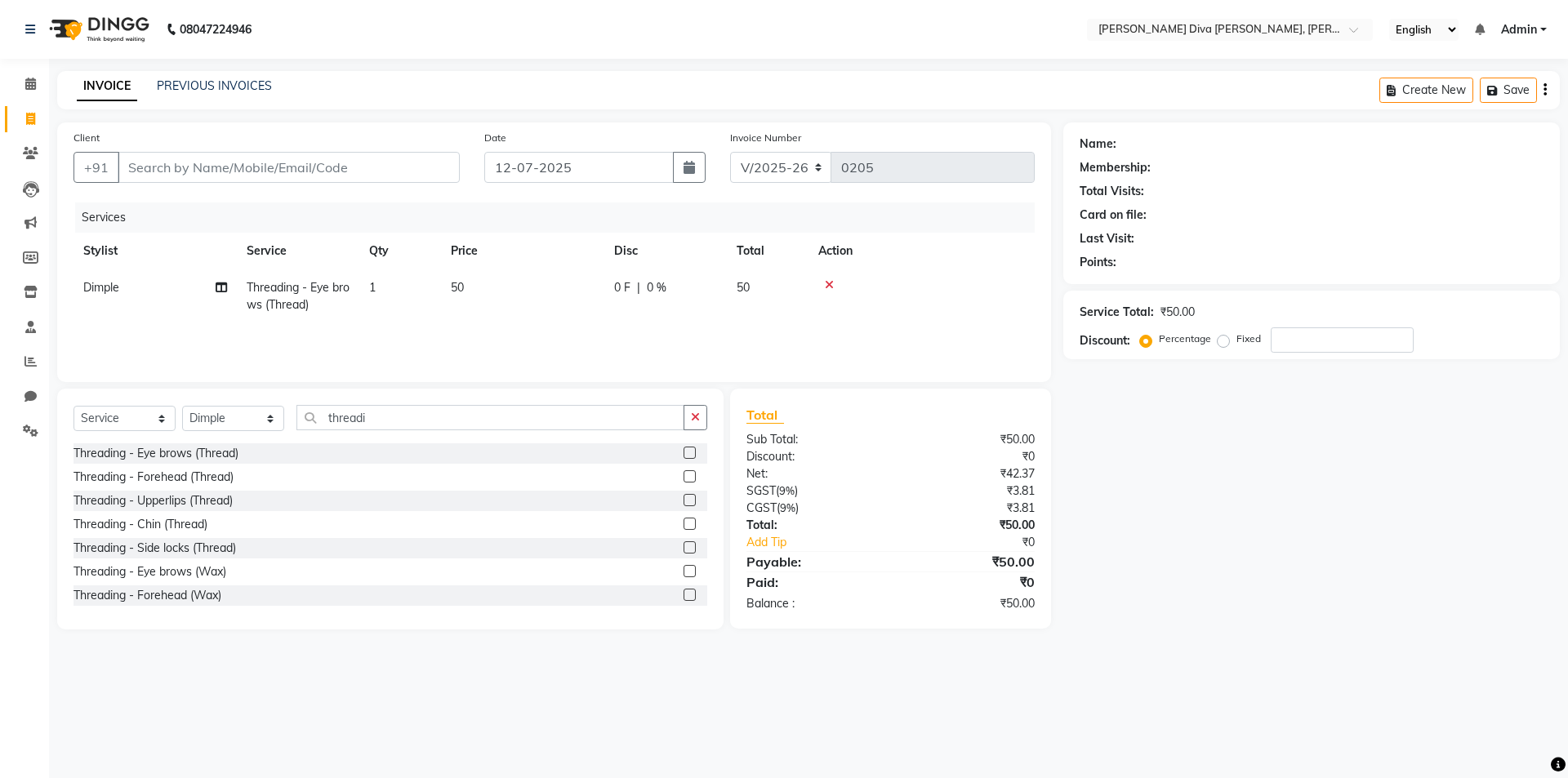 select on "7" 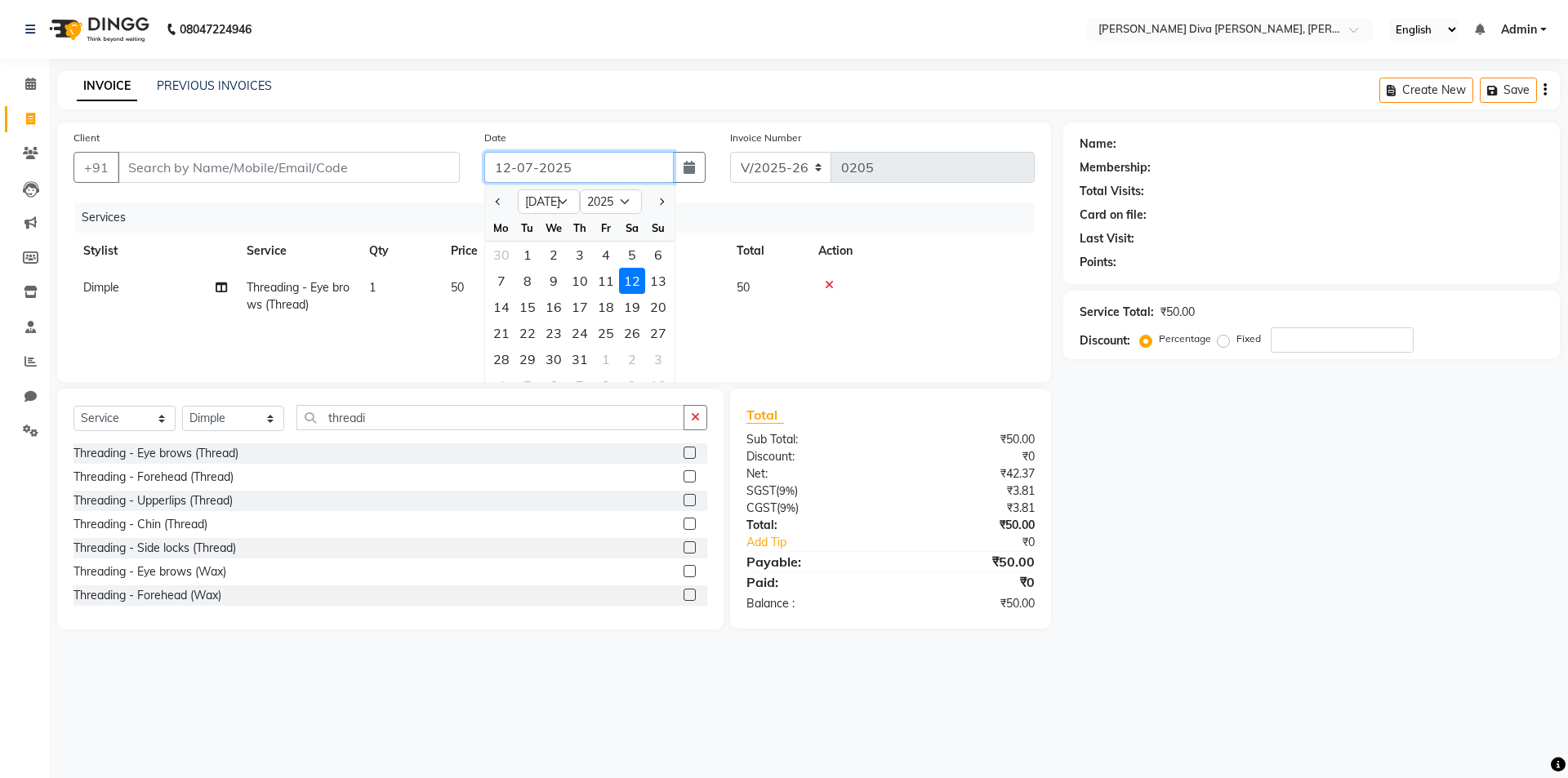 click on "12-07-2025" 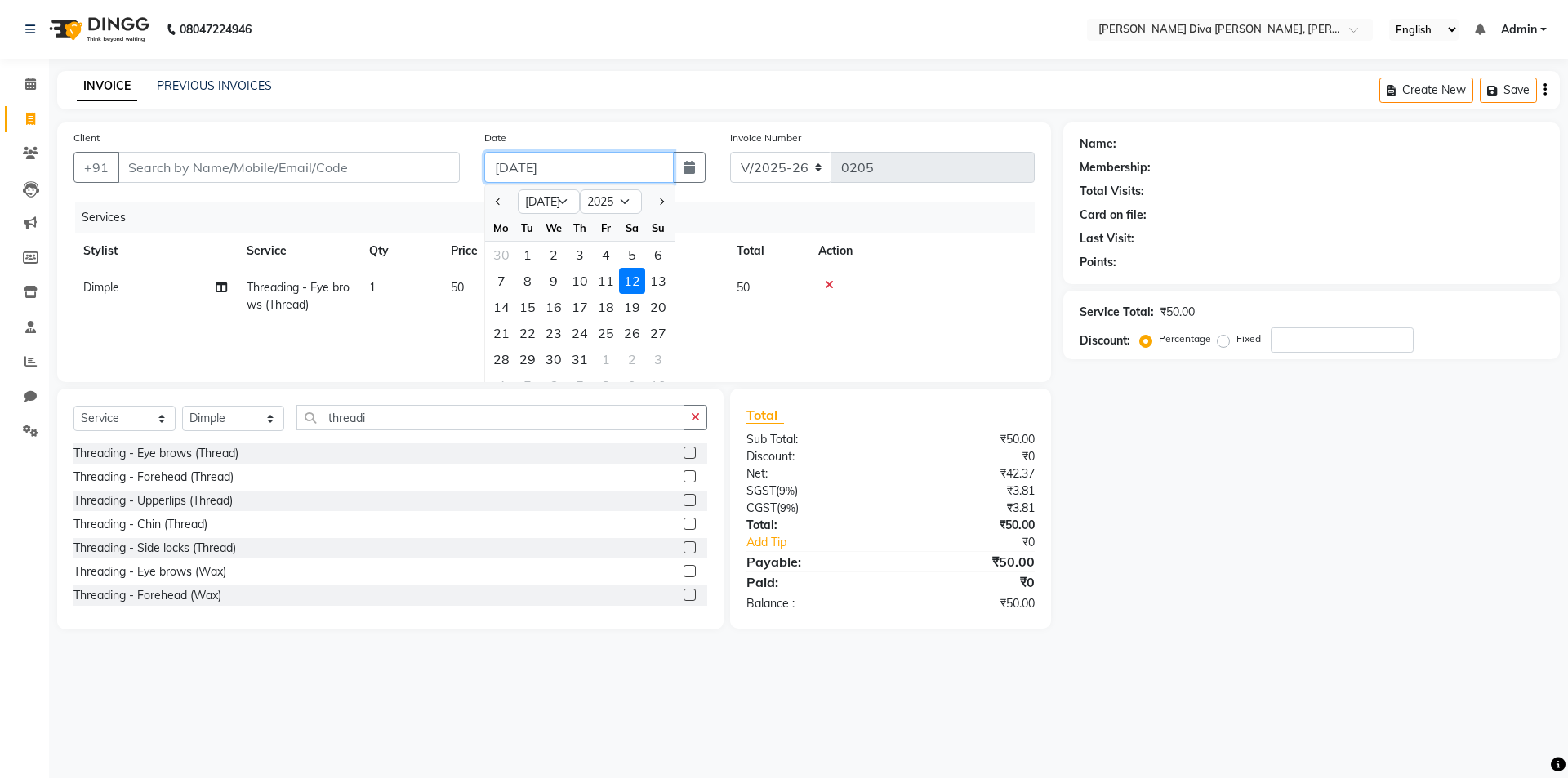 type on "[DATE]" 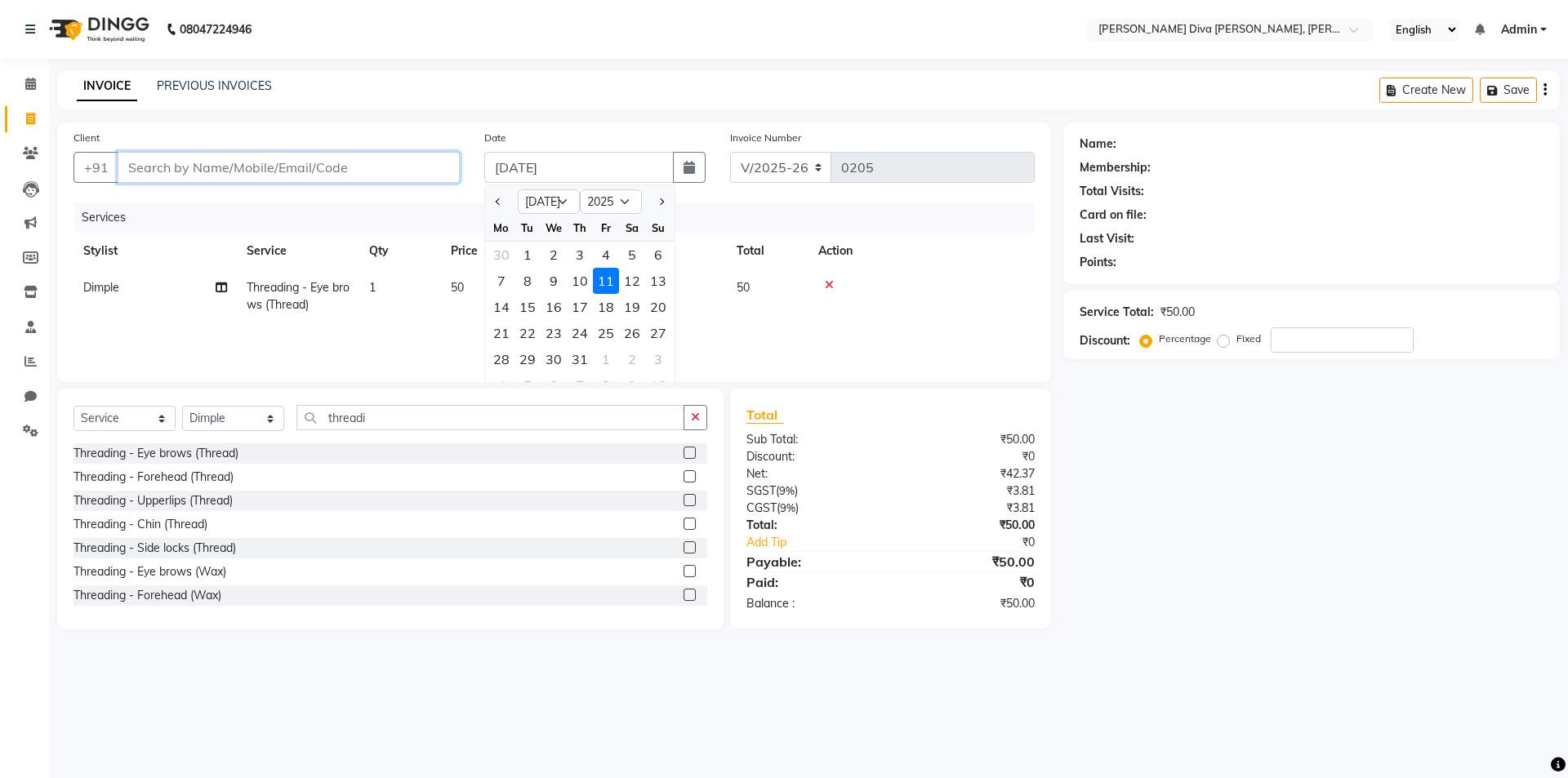 click on "Client" at bounding box center (288, 167) 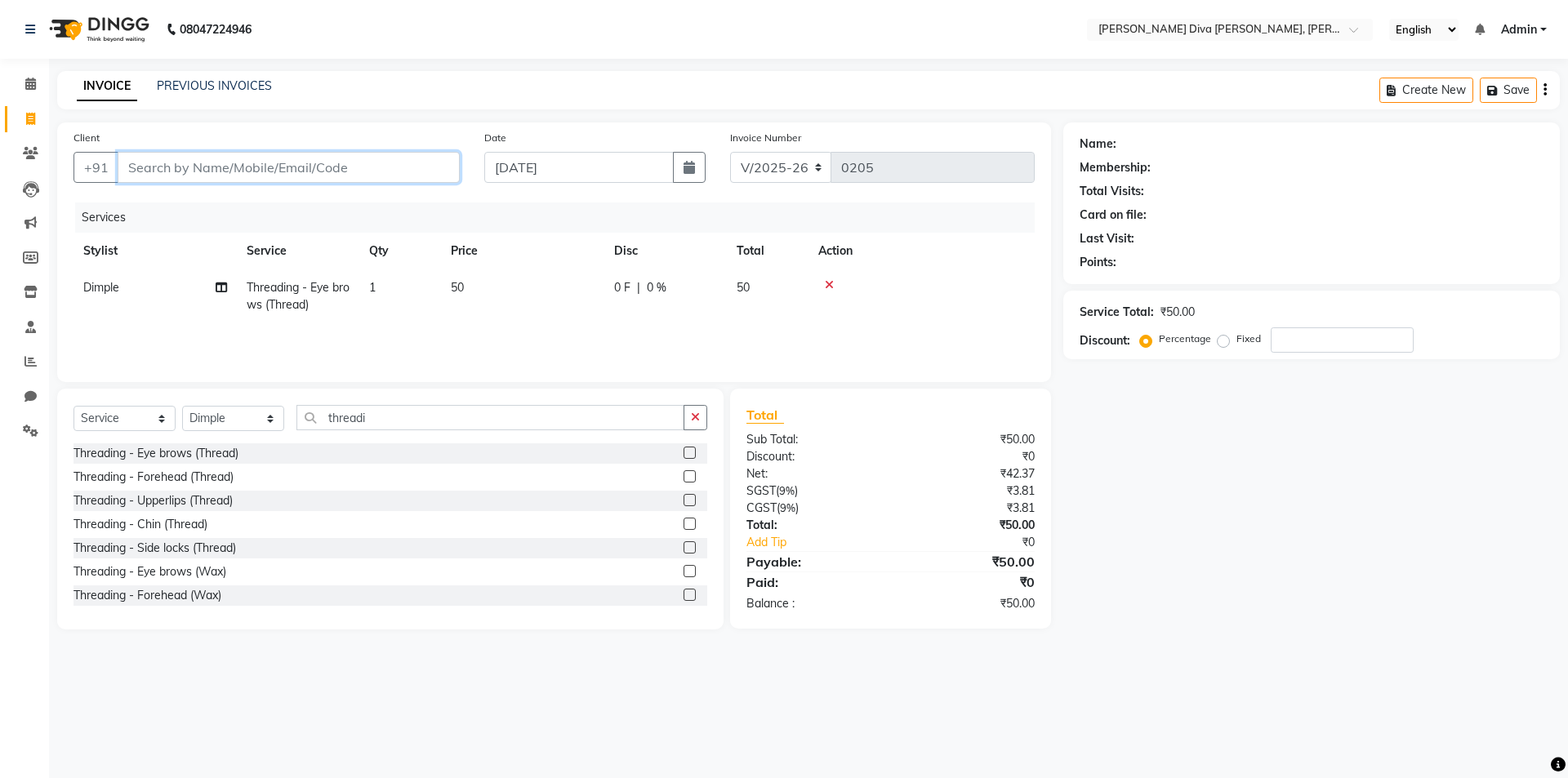 click on "Client" at bounding box center (288, 167) 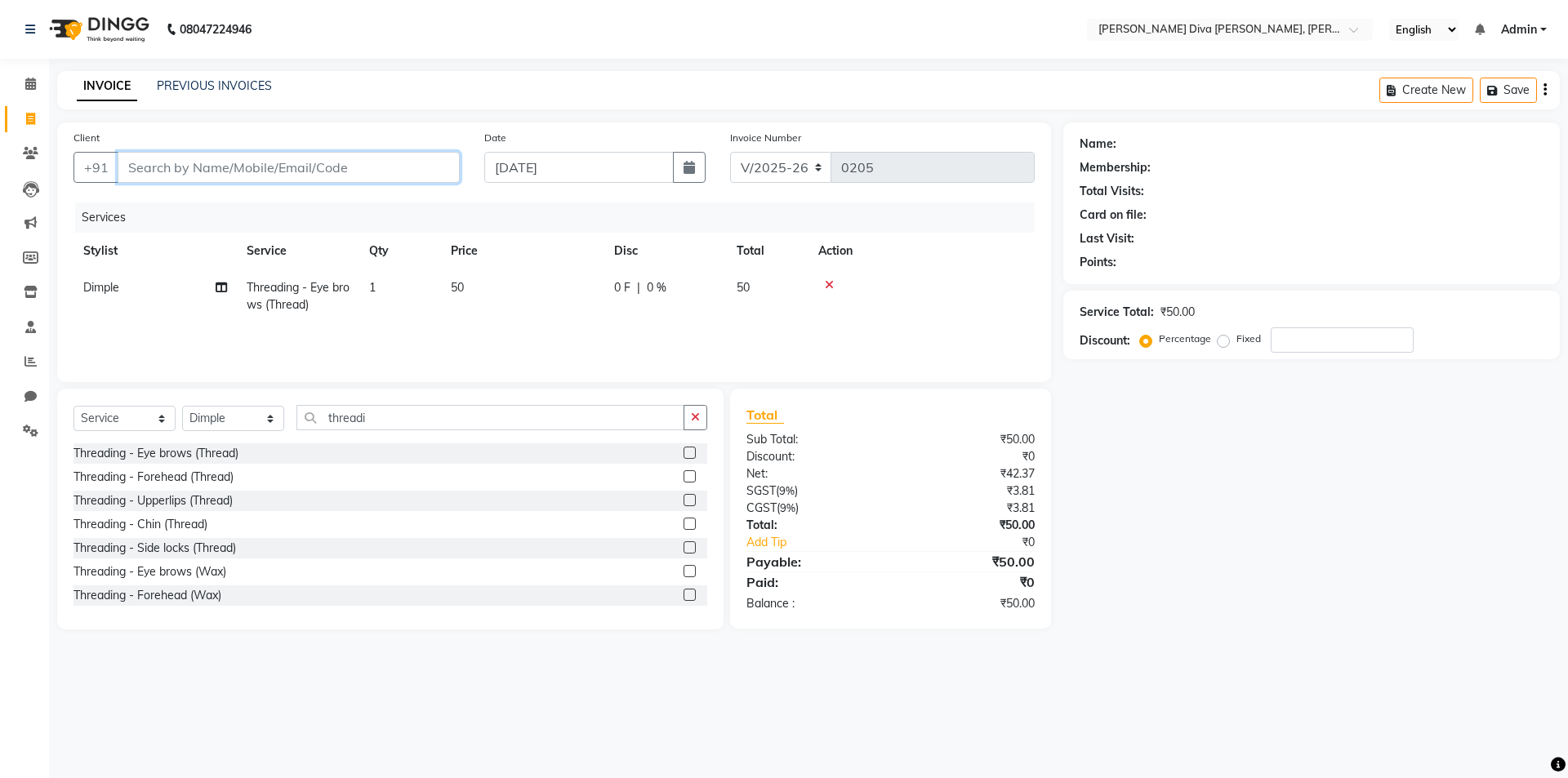 type on "r" 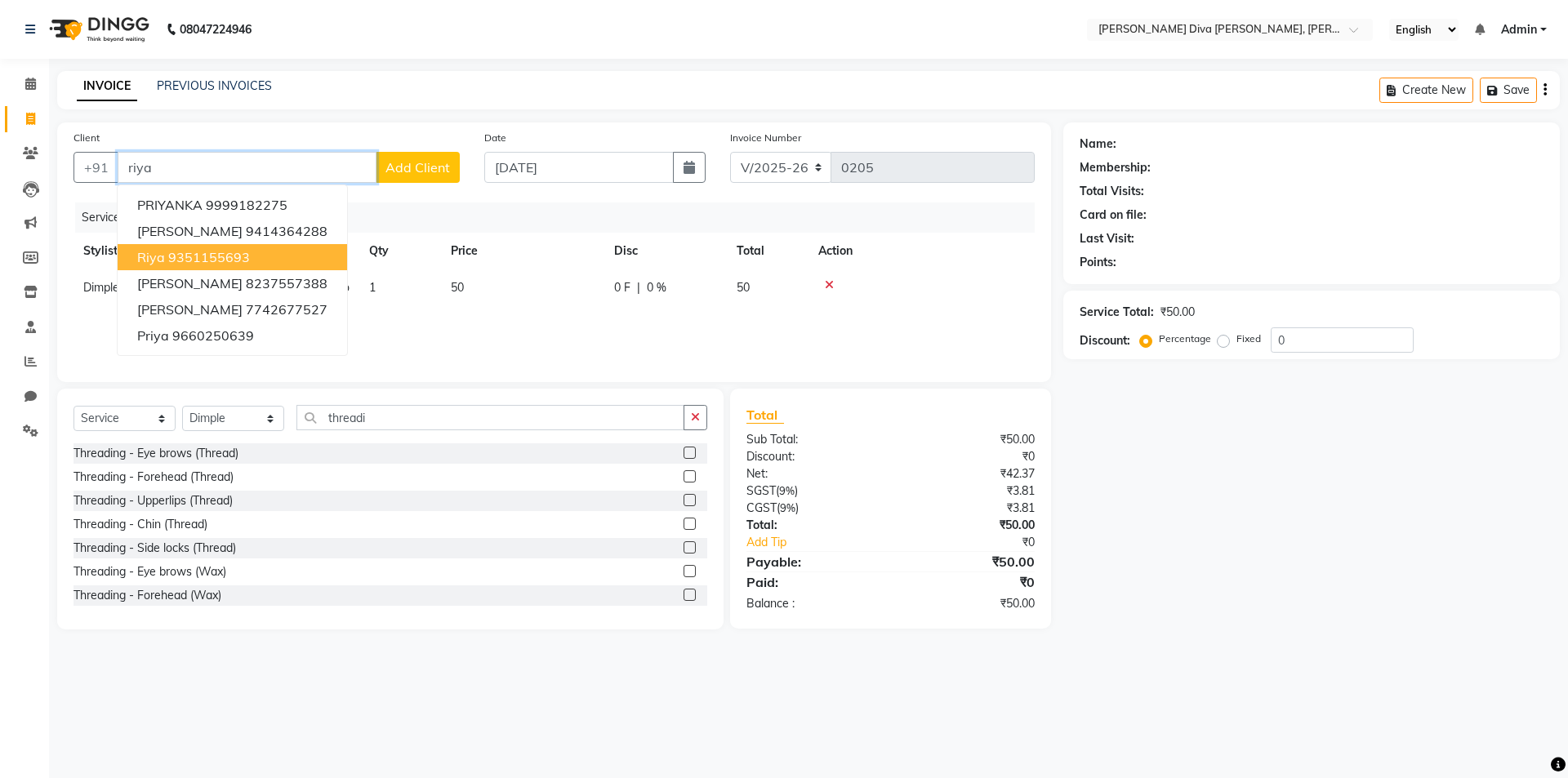 click on "9351155693" at bounding box center (209, 257) 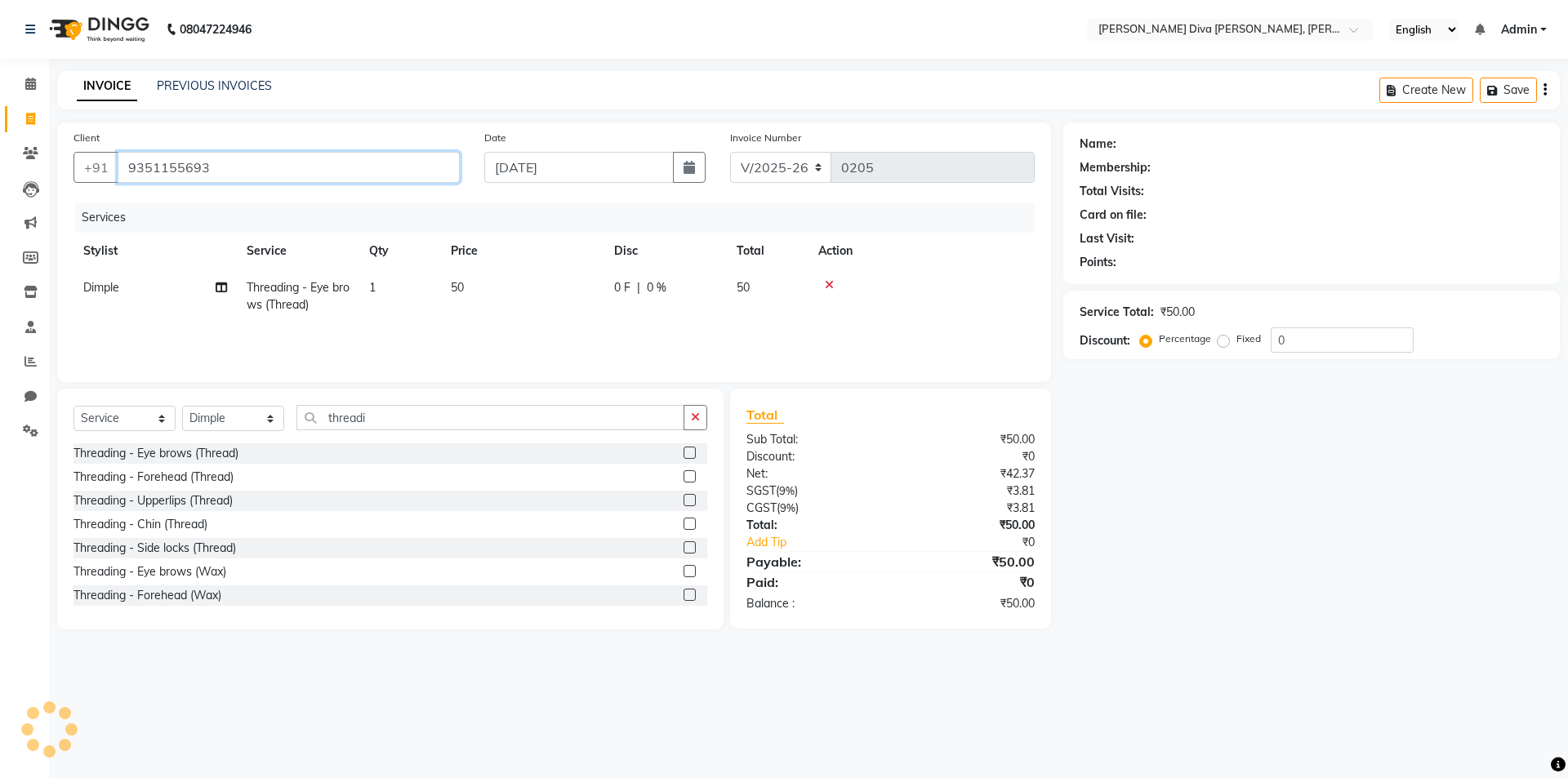 type on "9351155693" 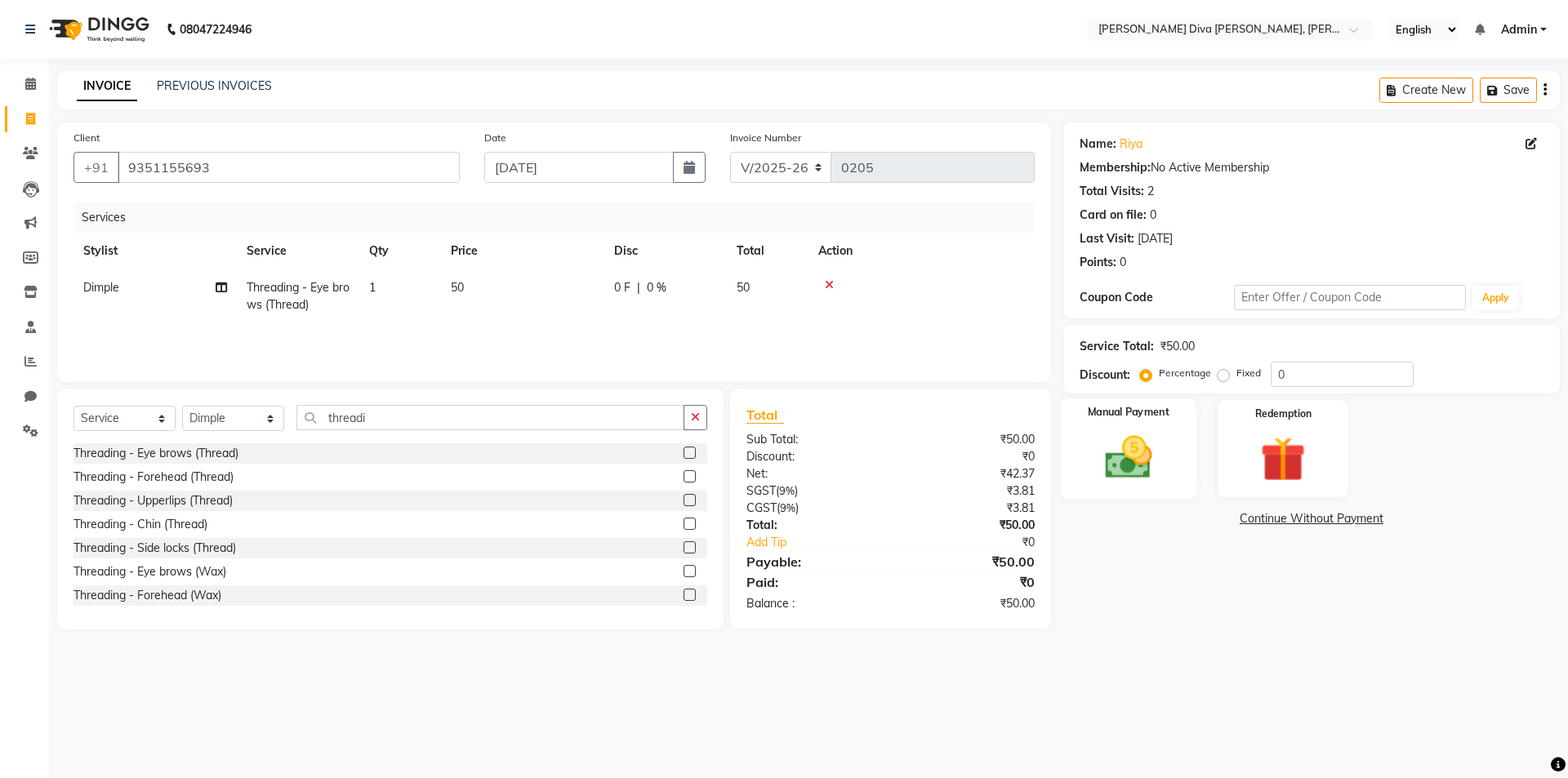 click 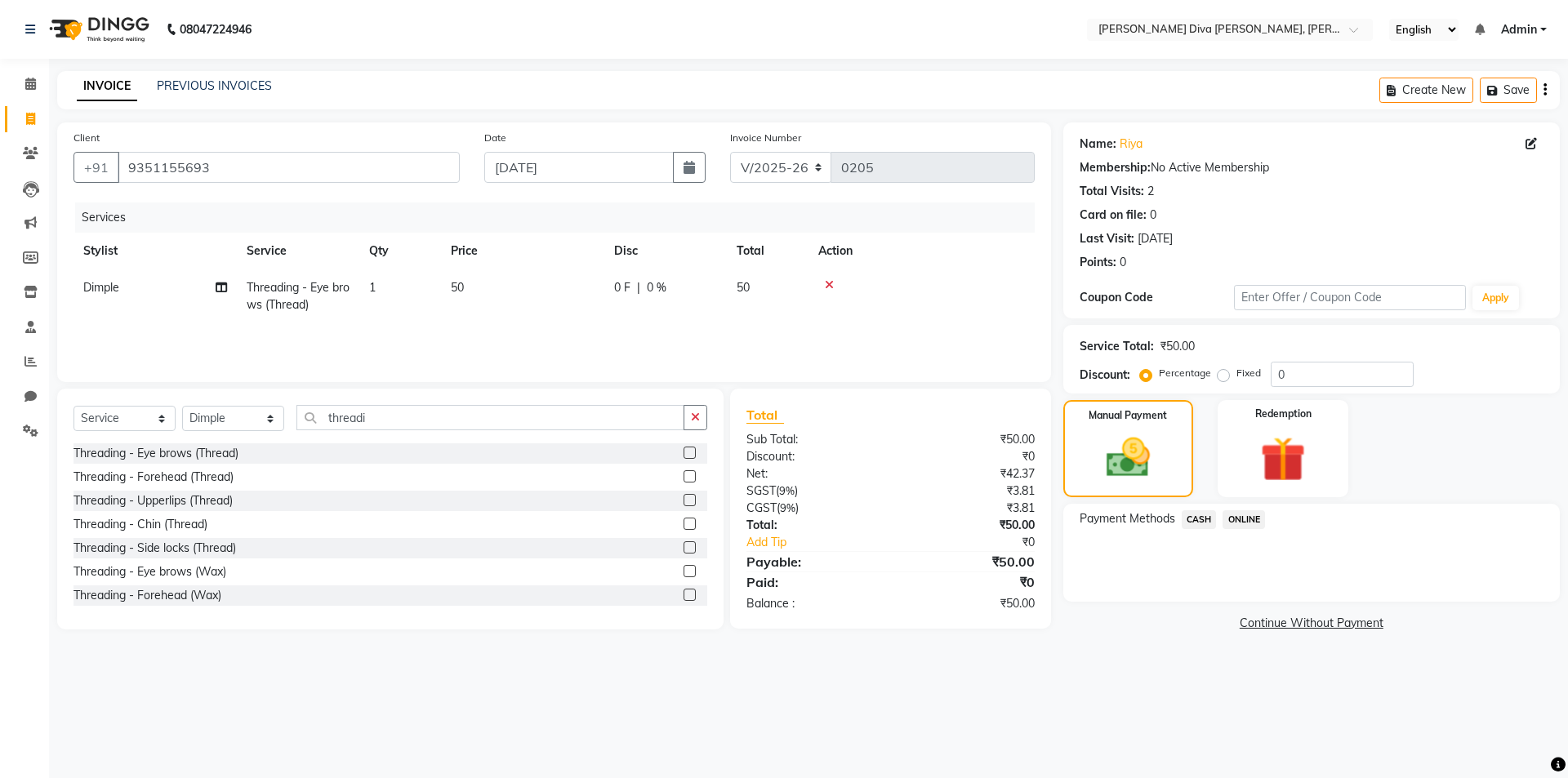 click on "CASH" 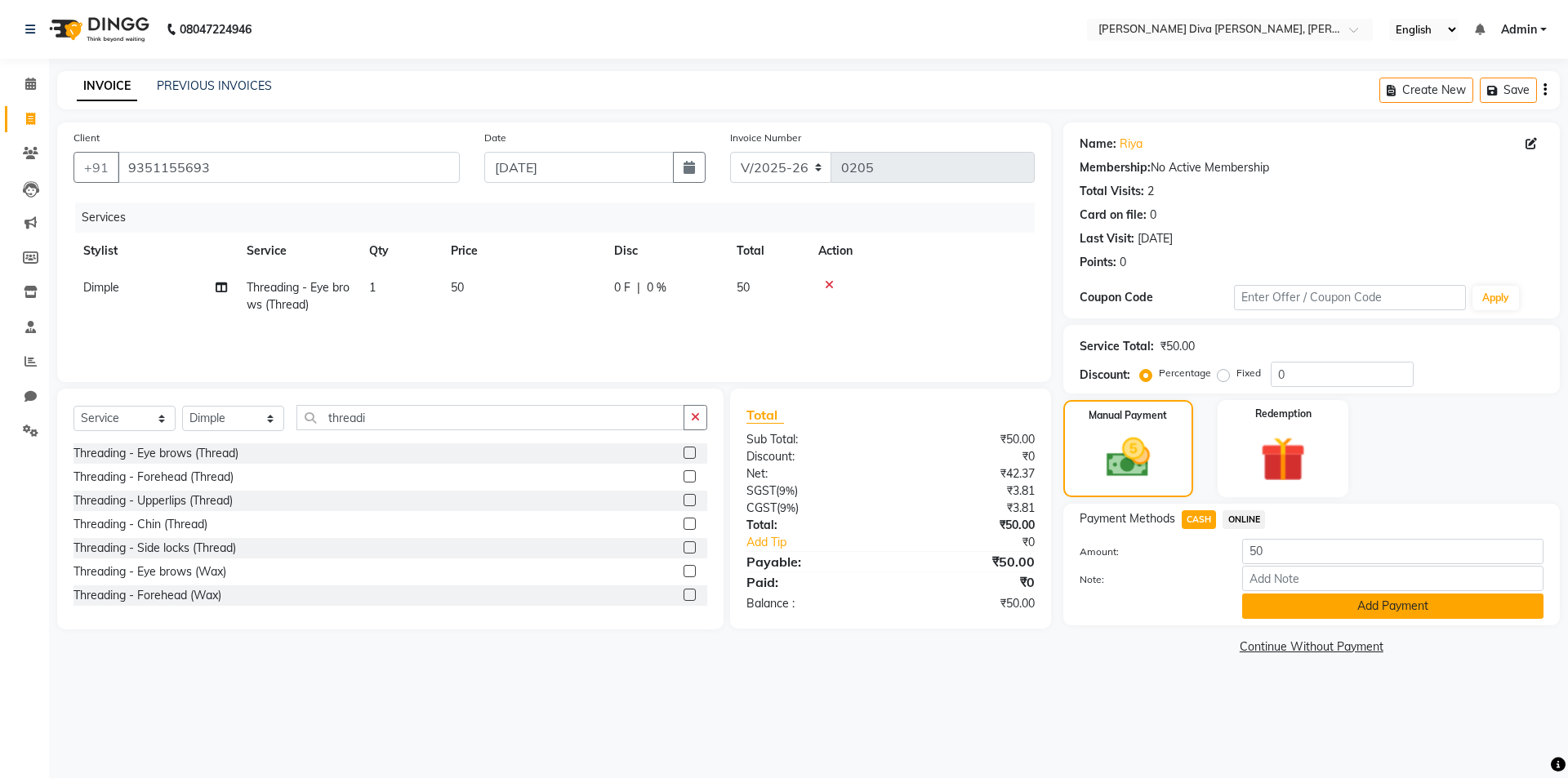 click on "Add Payment" 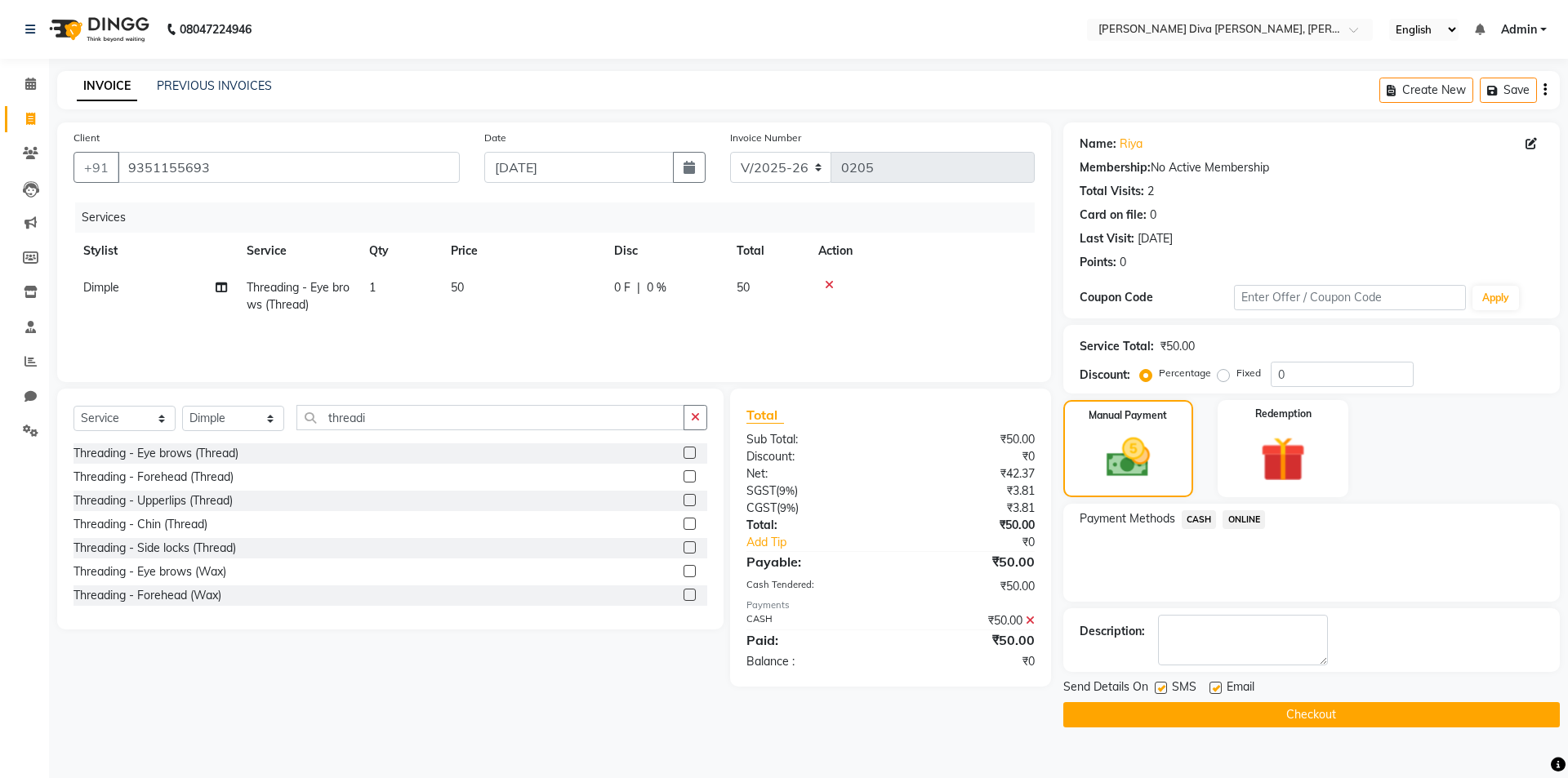 click on "Checkout" 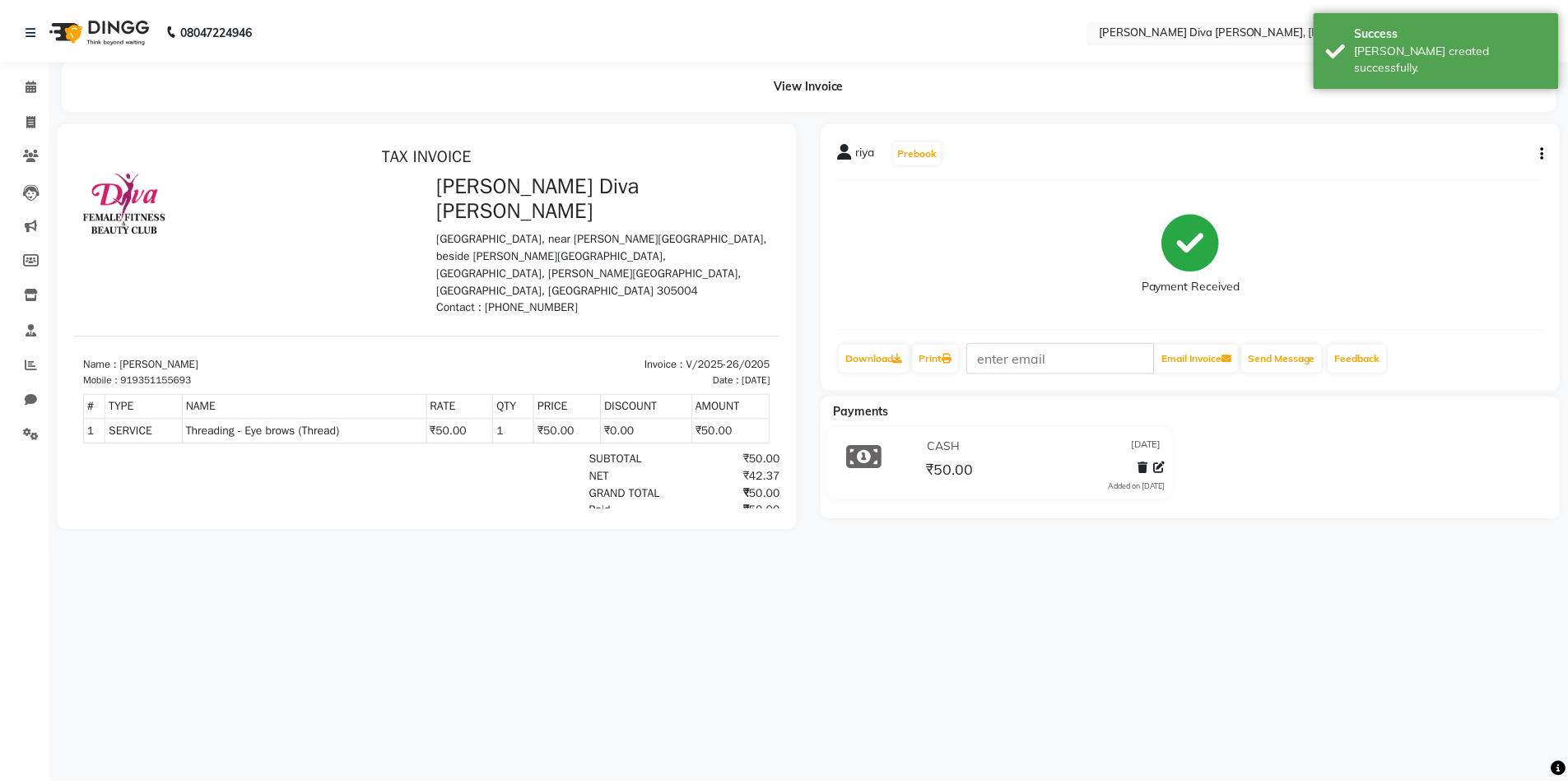 scroll, scrollTop: 0, scrollLeft: 0, axis: both 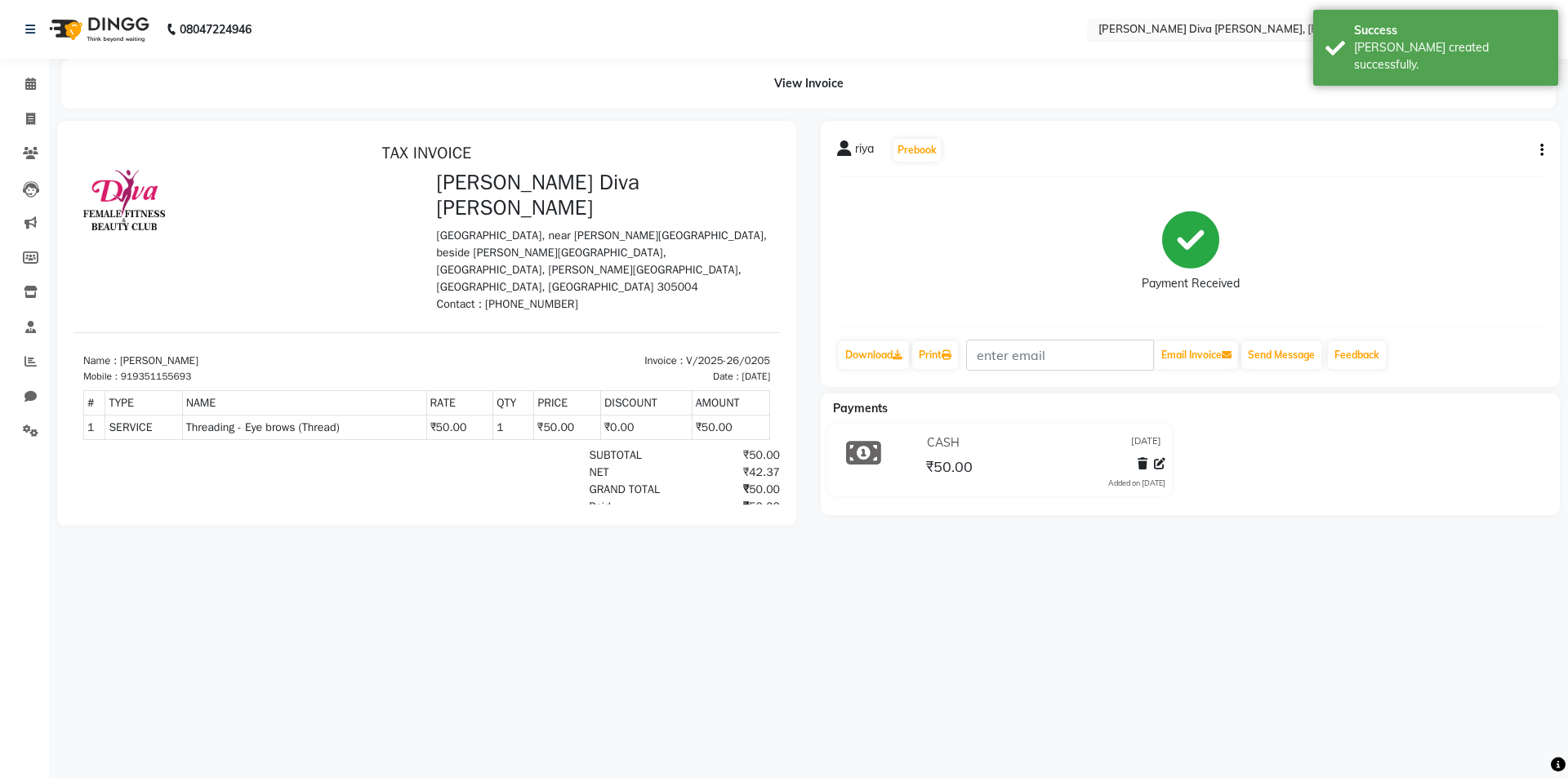 select on "service" 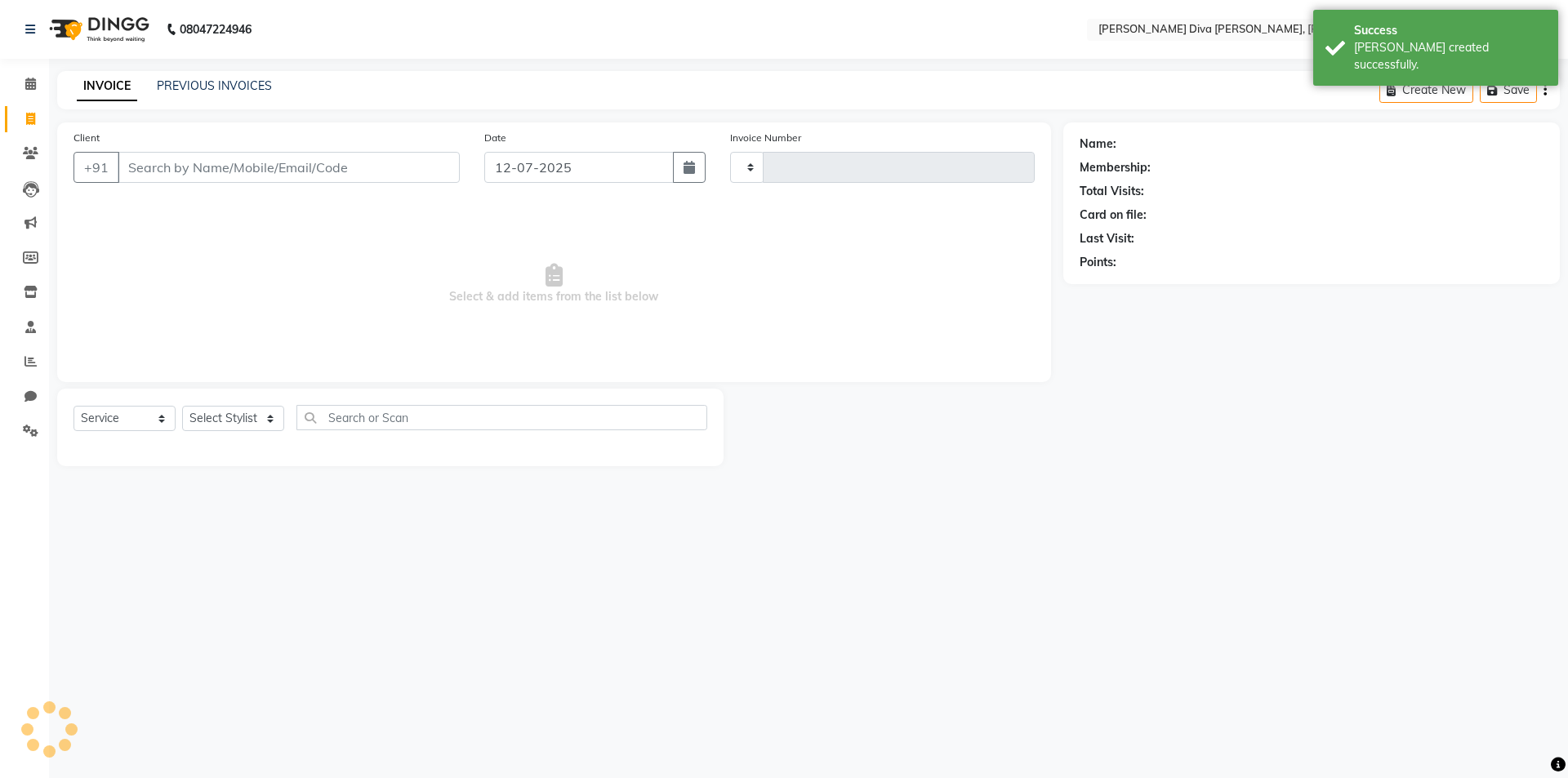type on "0206" 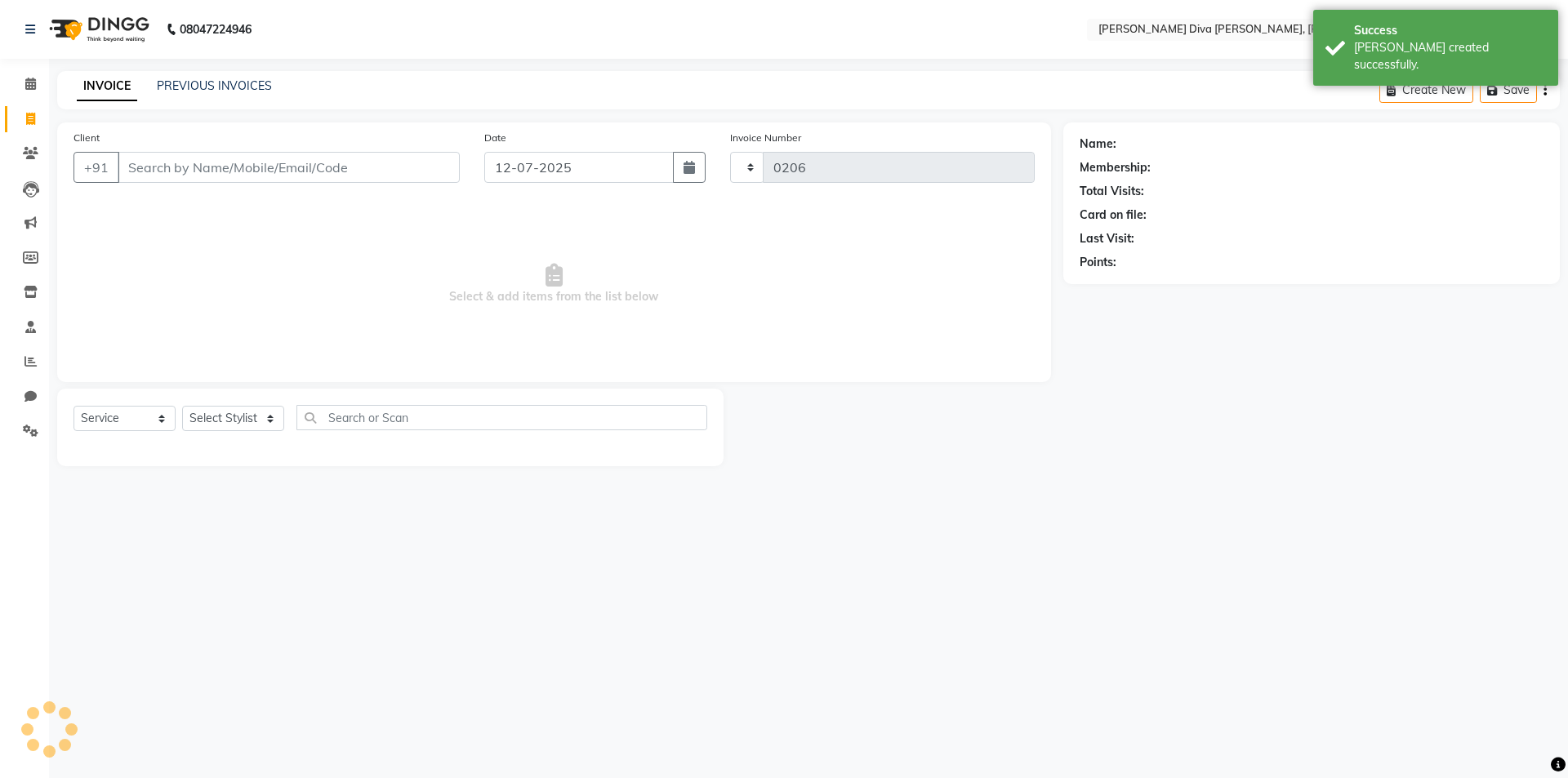 select on "8165" 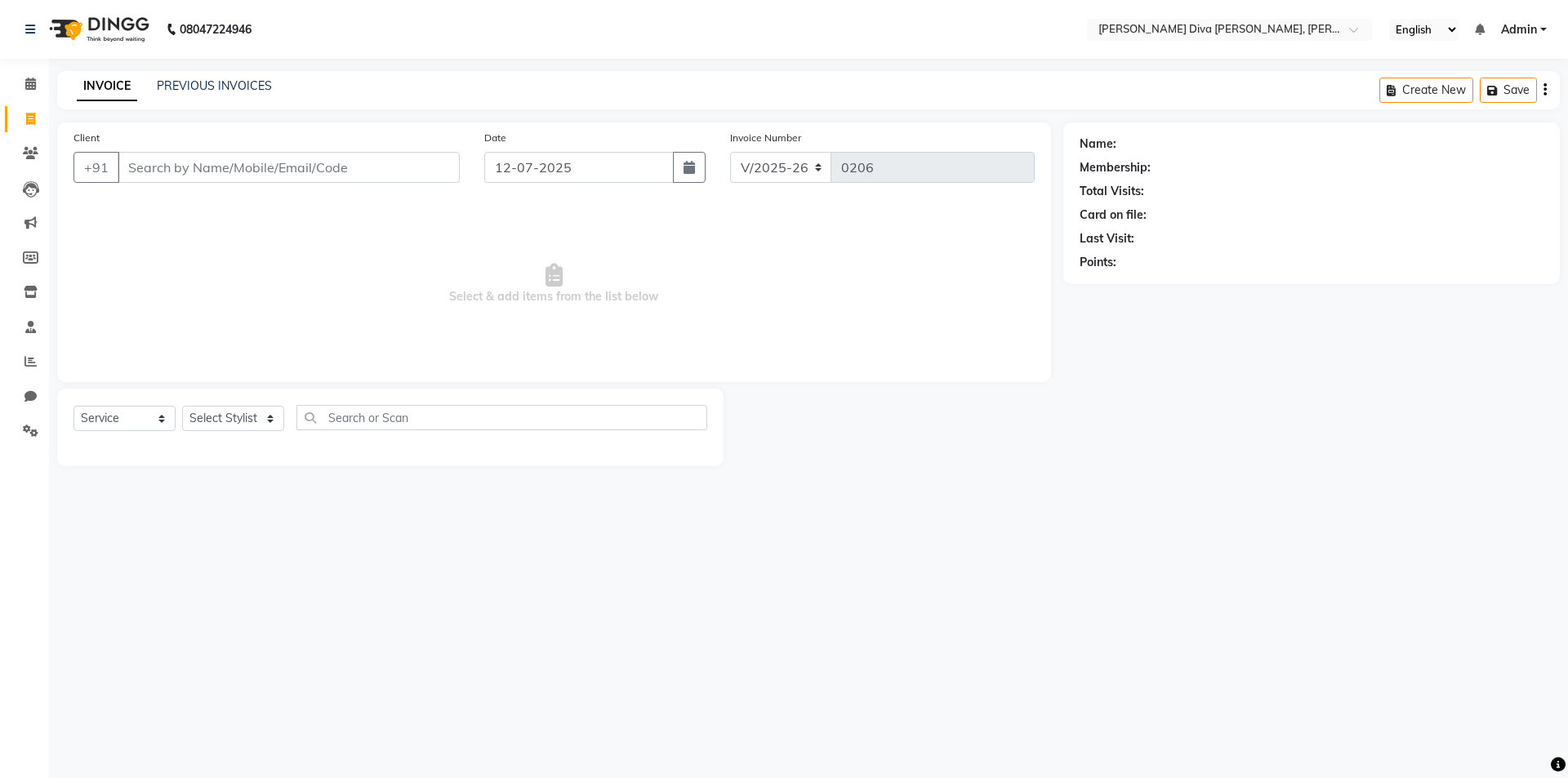 click on "Client" at bounding box center [288, 167] 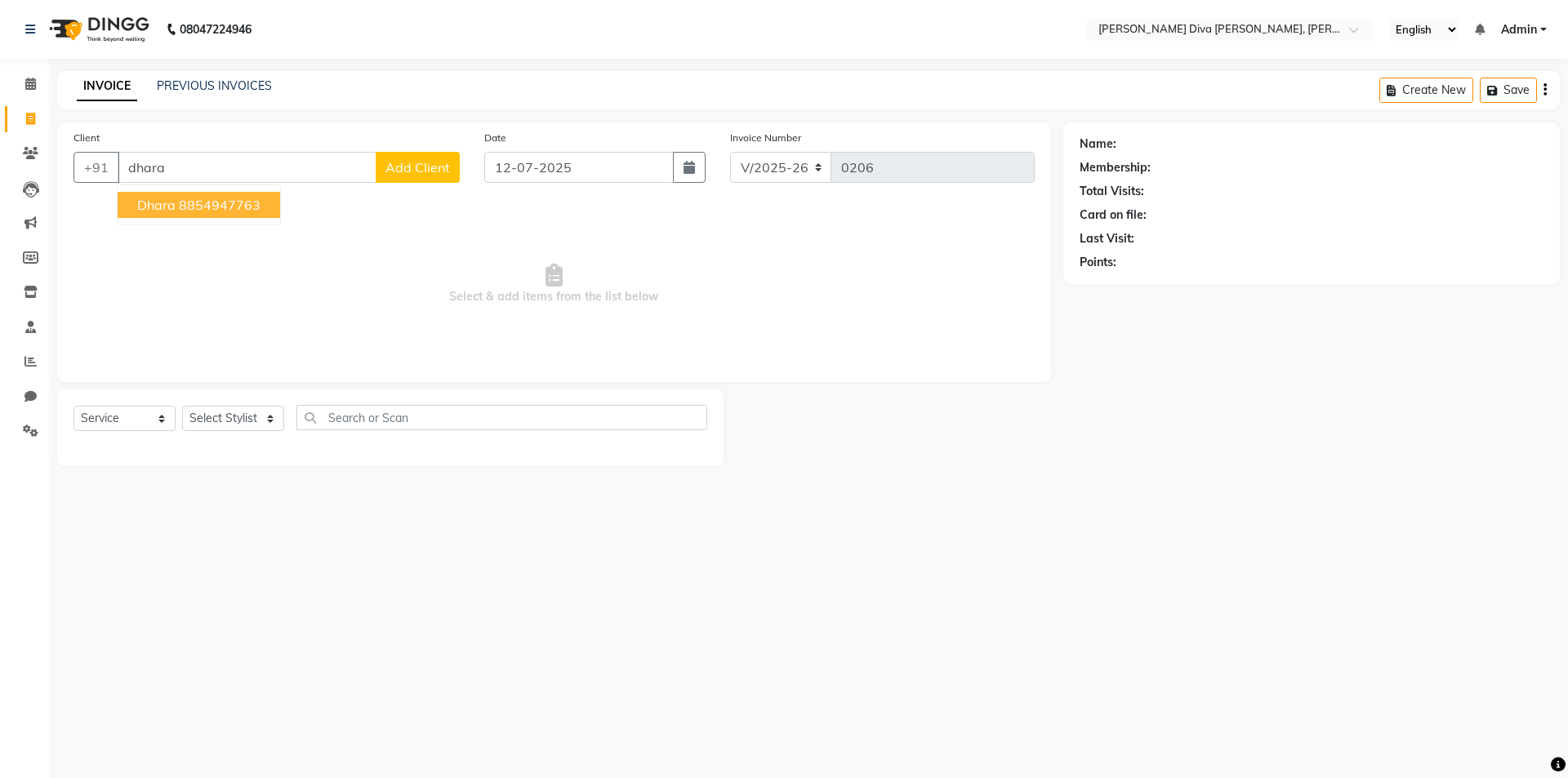 click on "8854947763" at bounding box center (220, 205) 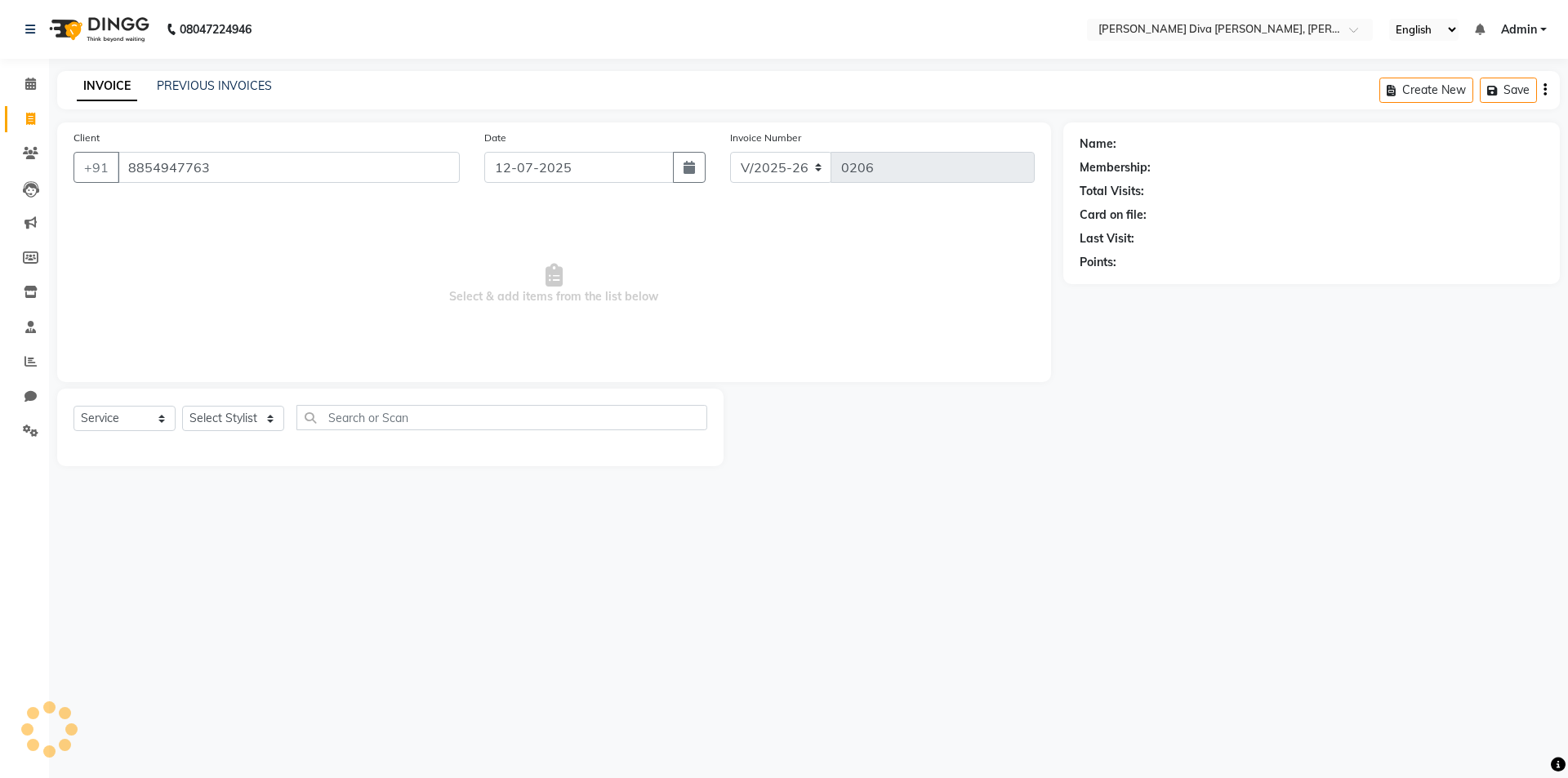 type on "8854947763" 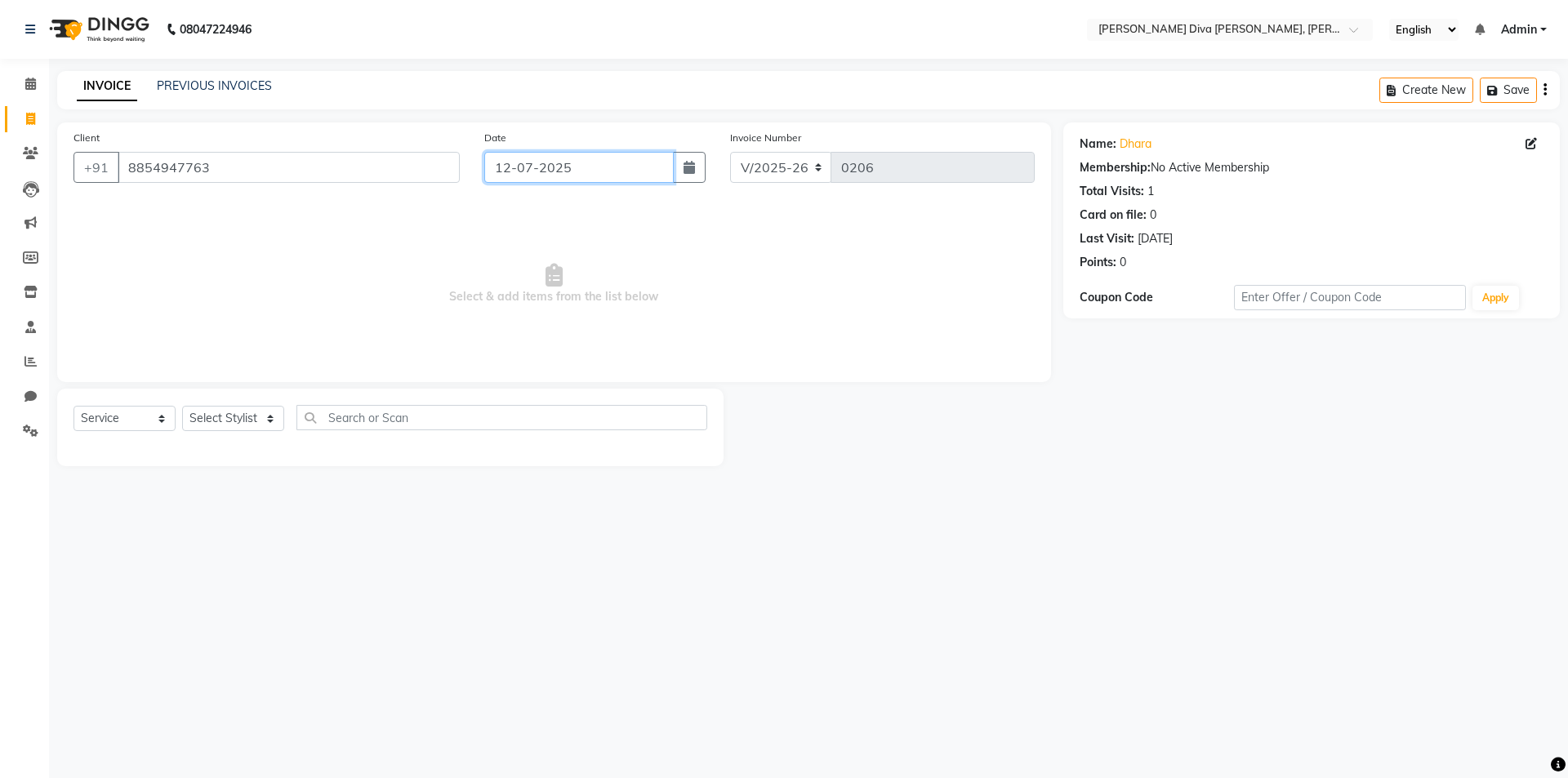 click on "12-07-2025" 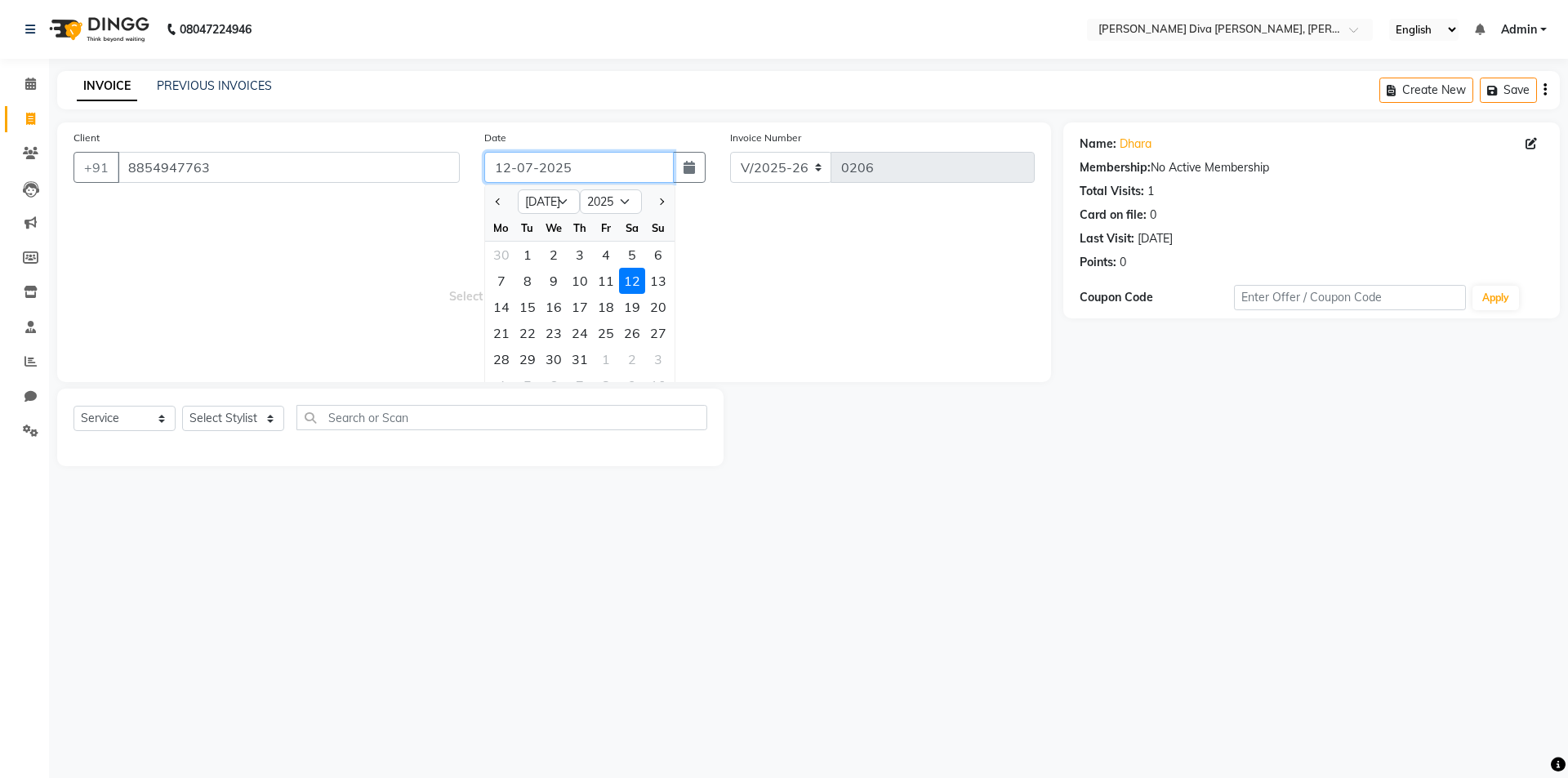 click on "12-07-2025" 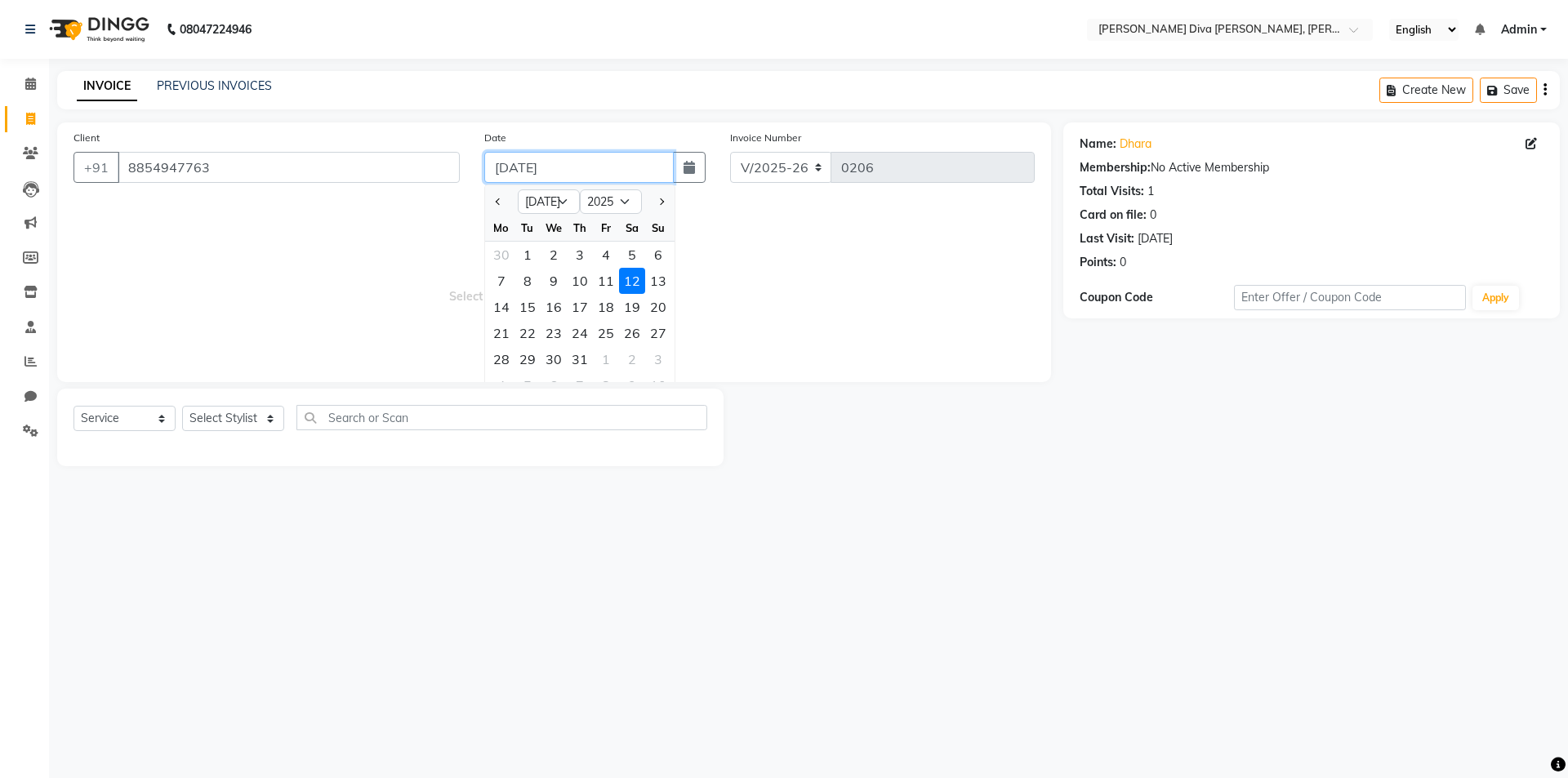 type on "[DATE]" 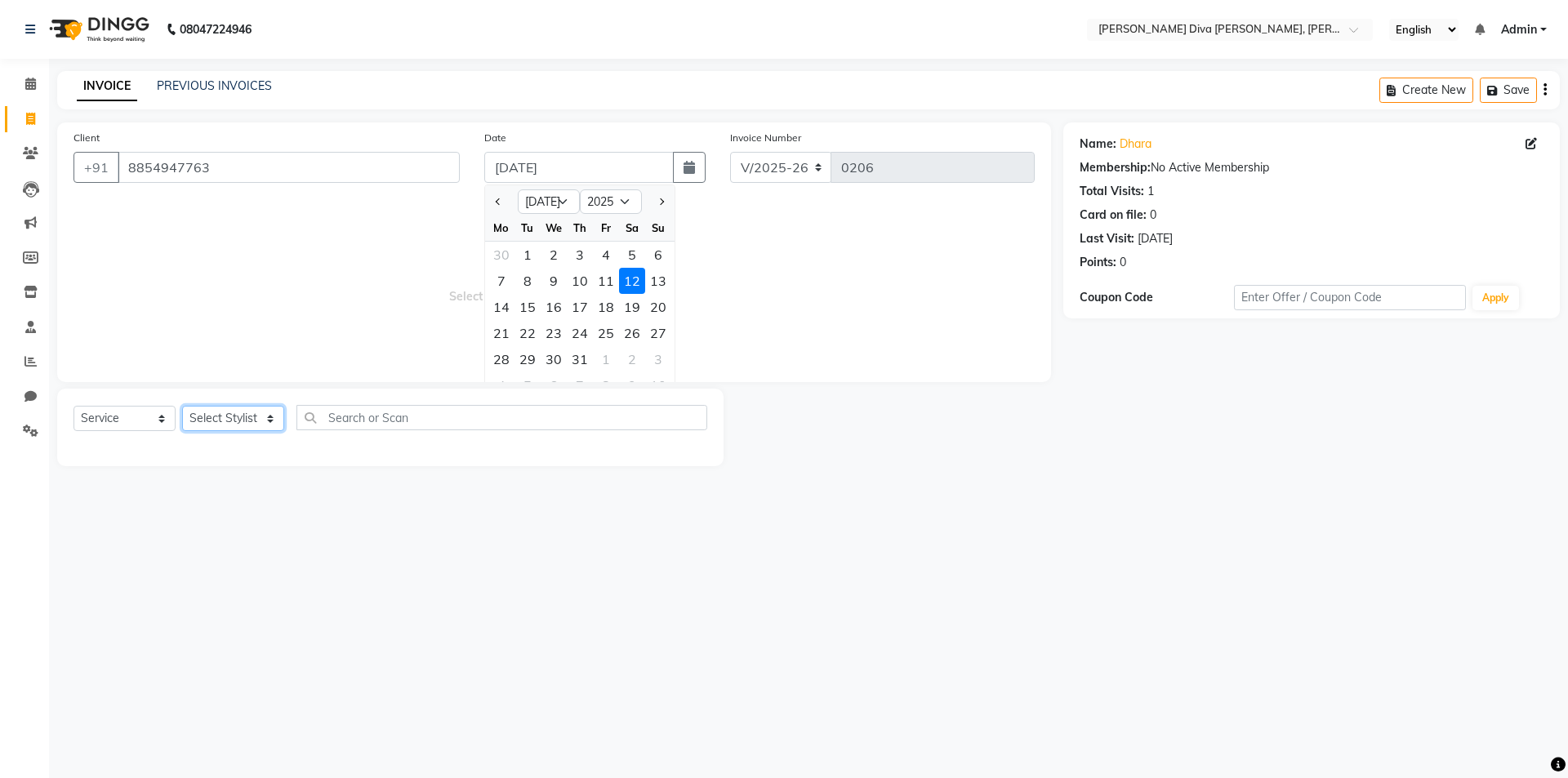 click on "Select Stylist [PERSON_NAME] [PERSON_NAME] [MEDICAL_DATA][PERSON_NAME] [PERSON_NAME] [PERSON_NAME] SELF [PERSON_NAME] [PERSON_NAME] [PERSON_NAME]" 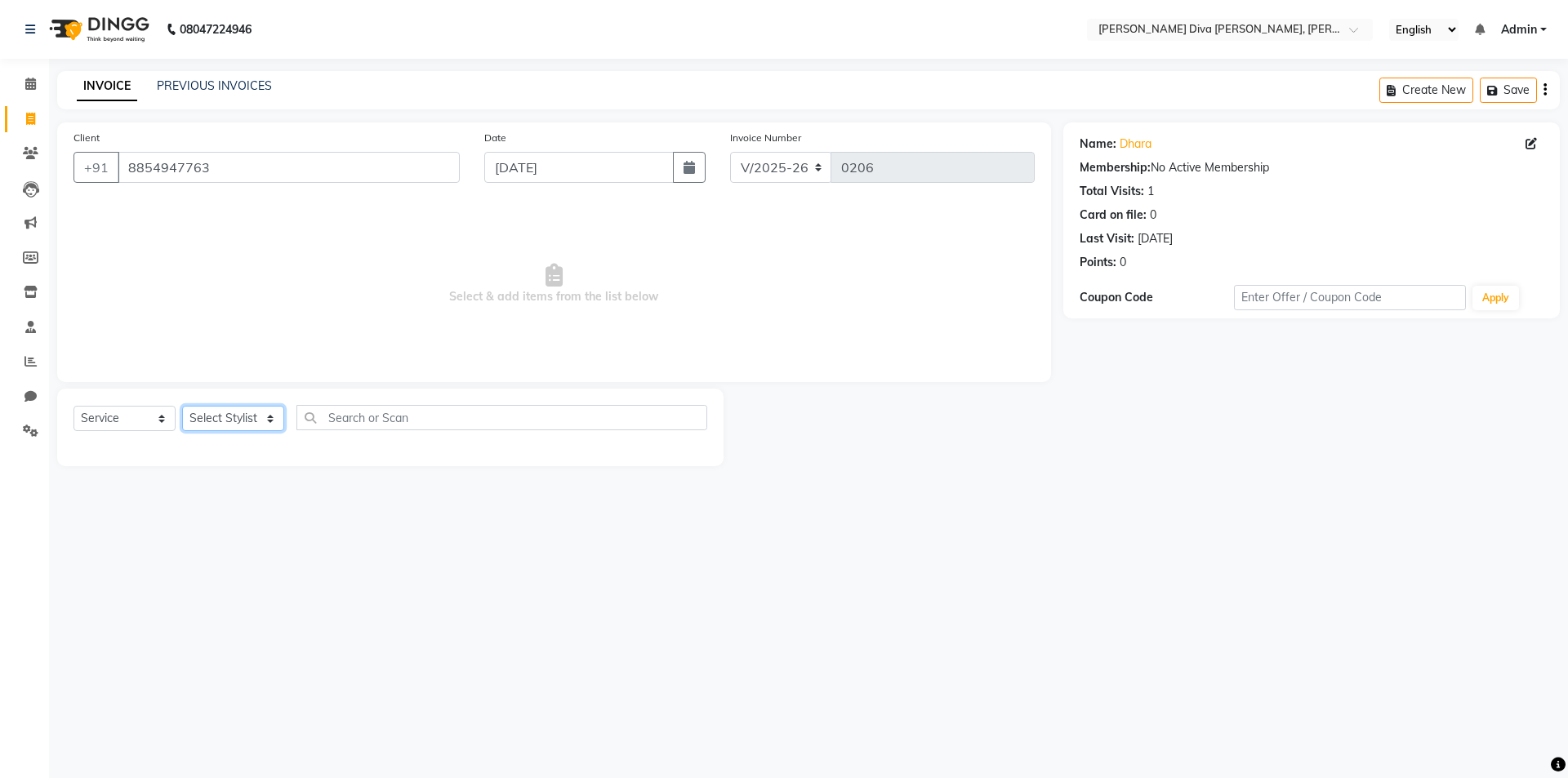 drag, startPoint x: 208, startPoint y: 411, endPoint x: 220, endPoint y: 429, distance: 21.633308 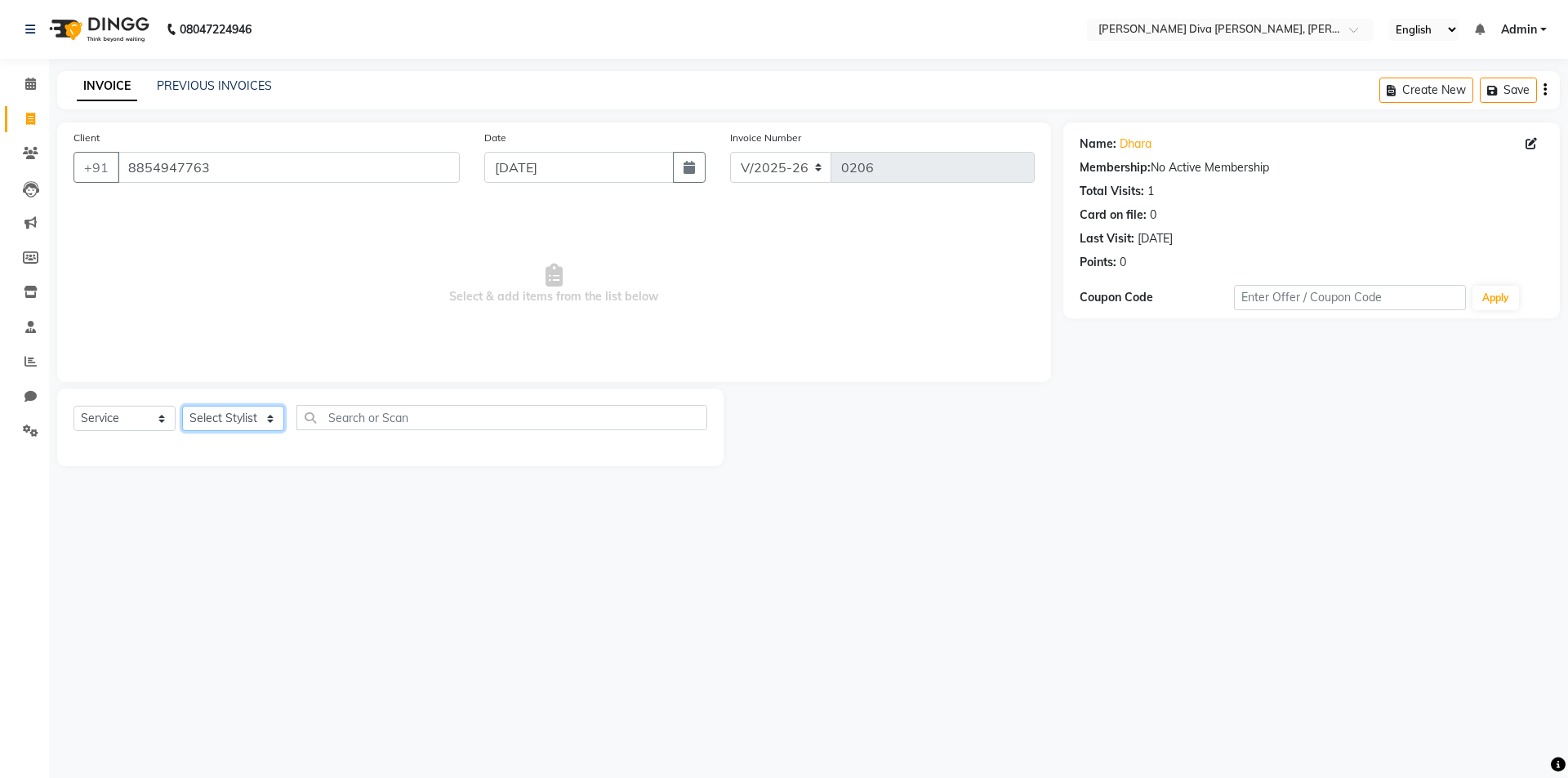 select on "85201" 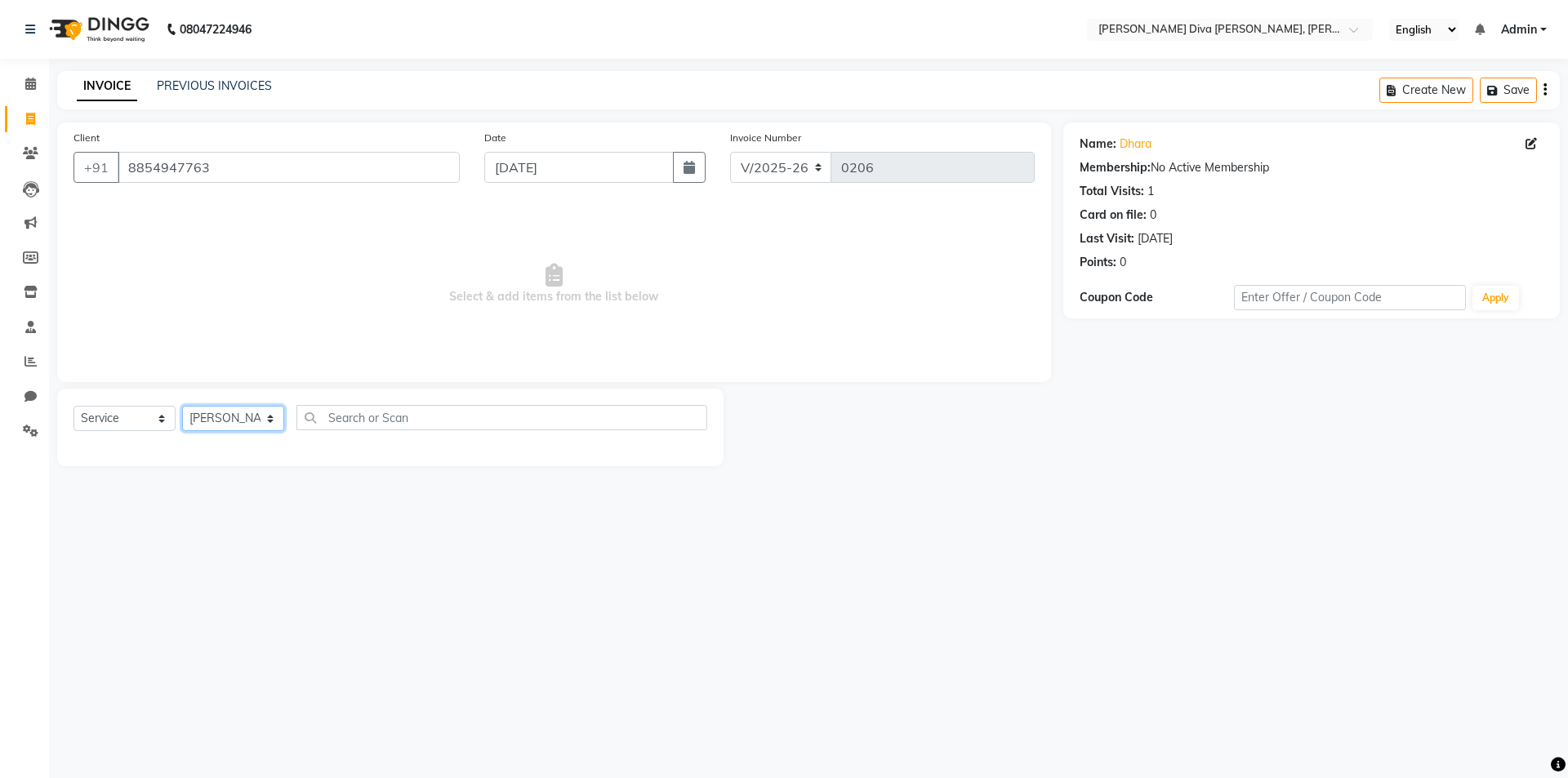 click on "Select Stylist [PERSON_NAME] [PERSON_NAME] [MEDICAL_DATA][PERSON_NAME] [PERSON_NAME] [PERSON_NAME] SELF [PERSON_NAME] [PERSON_NAME] [PERSON_NAME]" 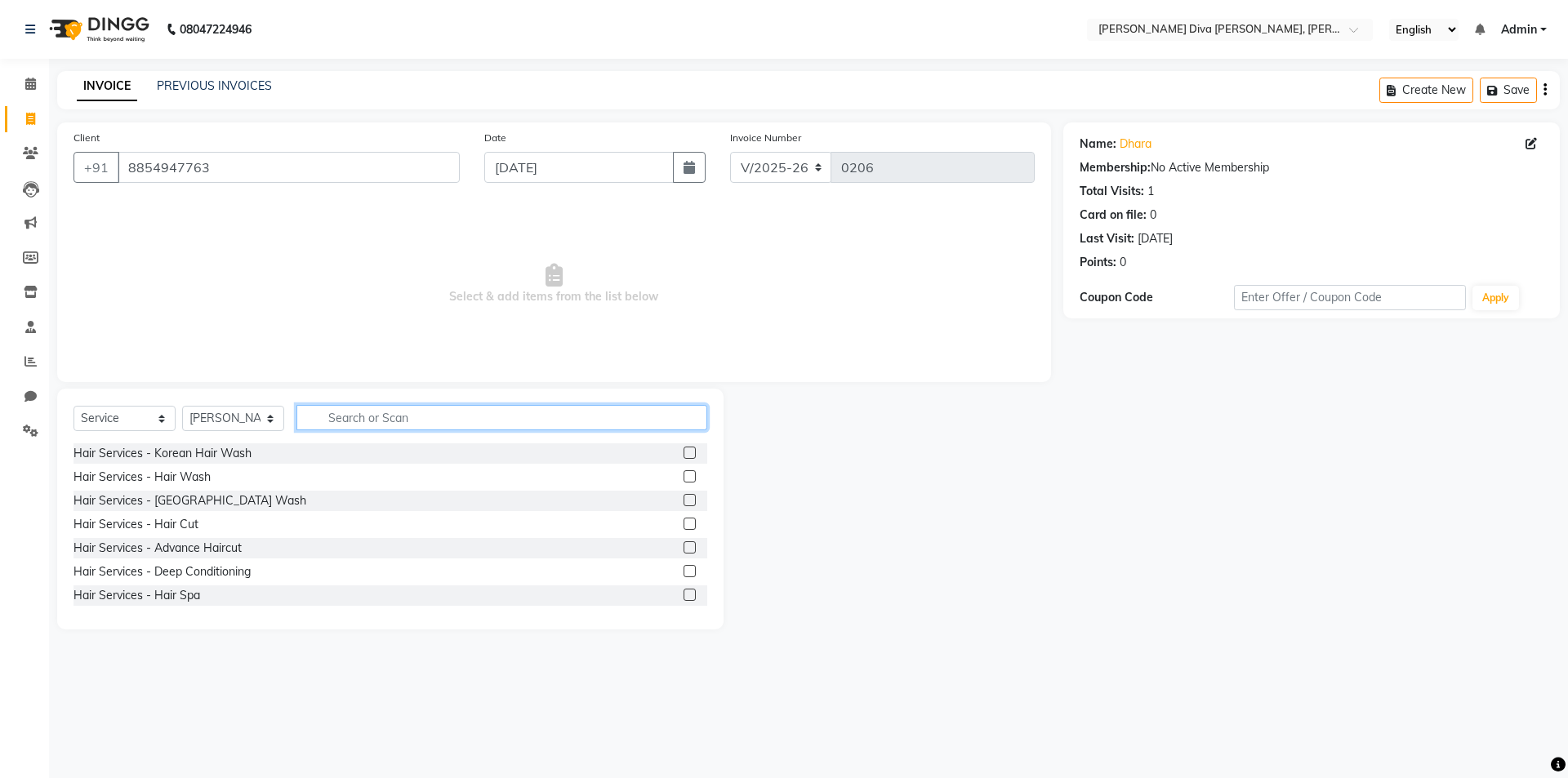 click 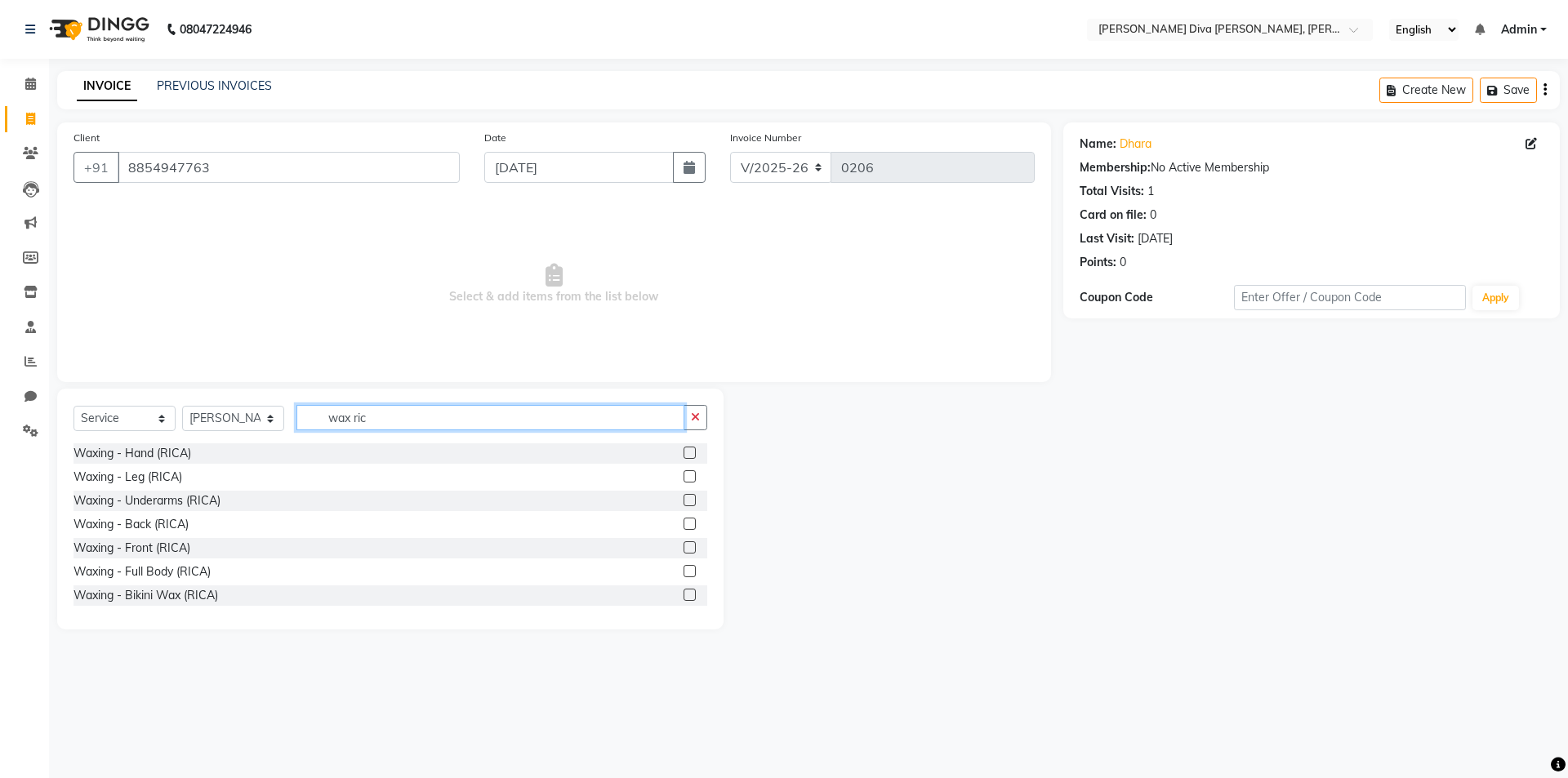 type on "wax ric" 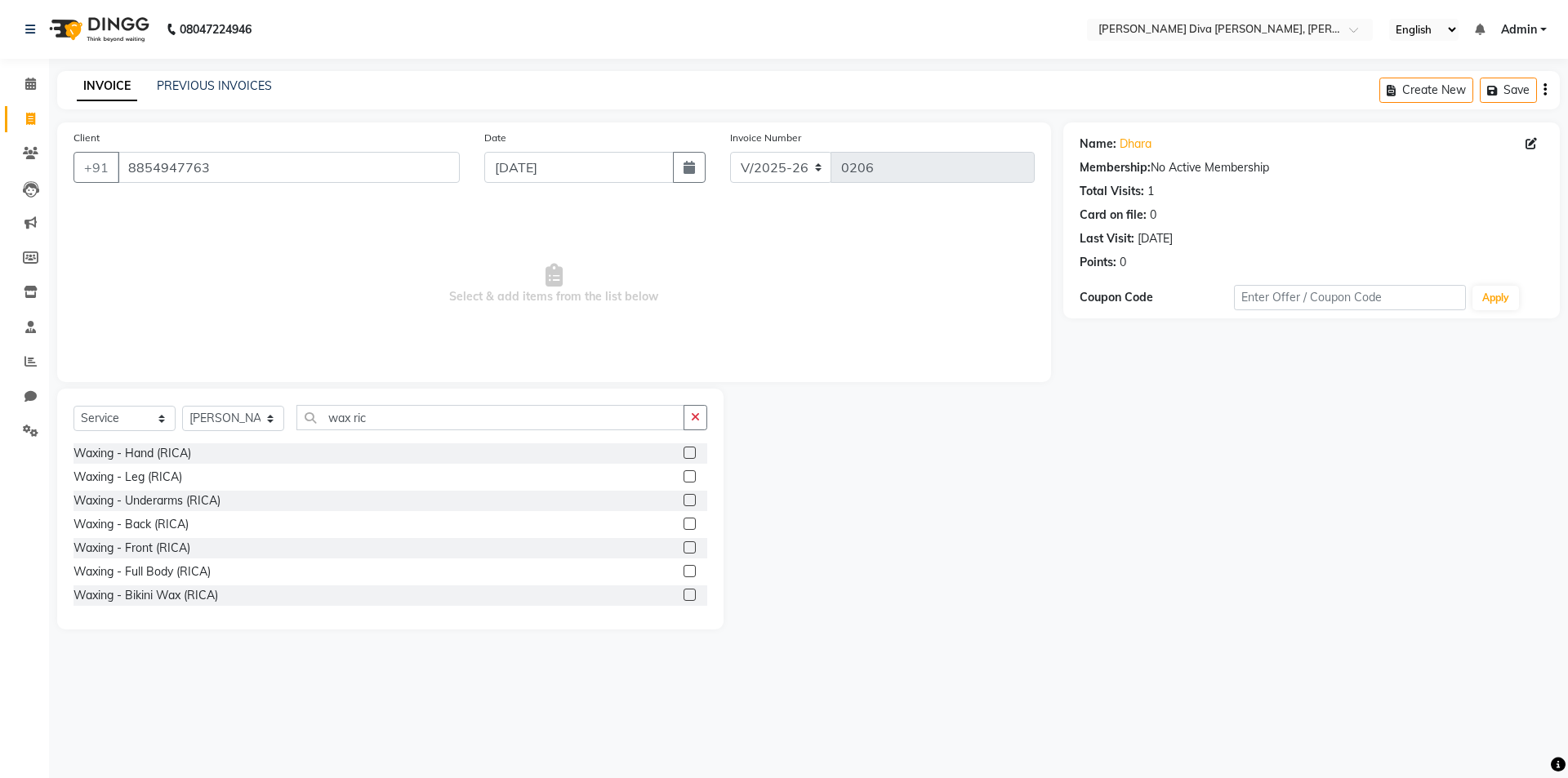 click 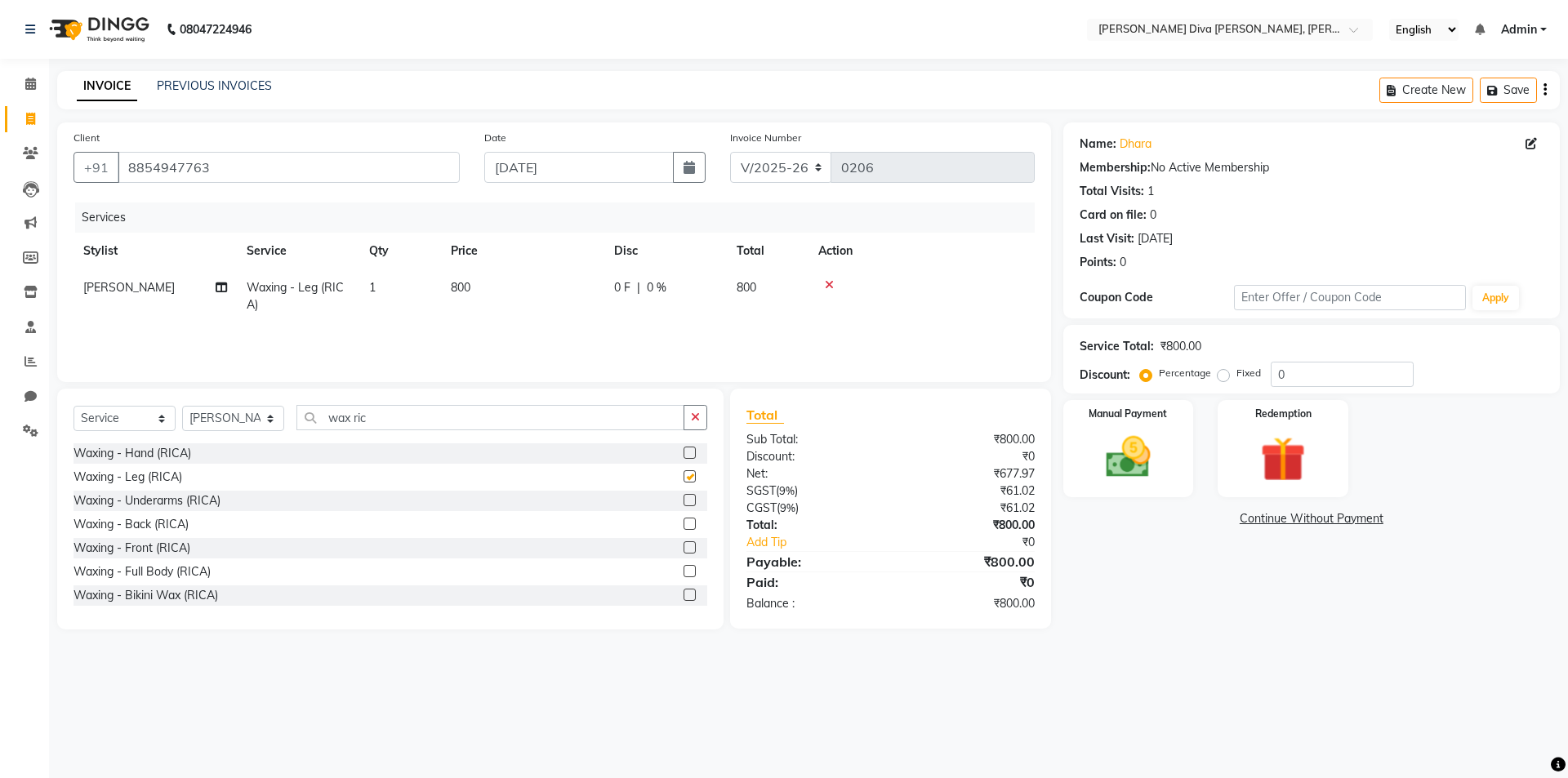 checkbox on "false" 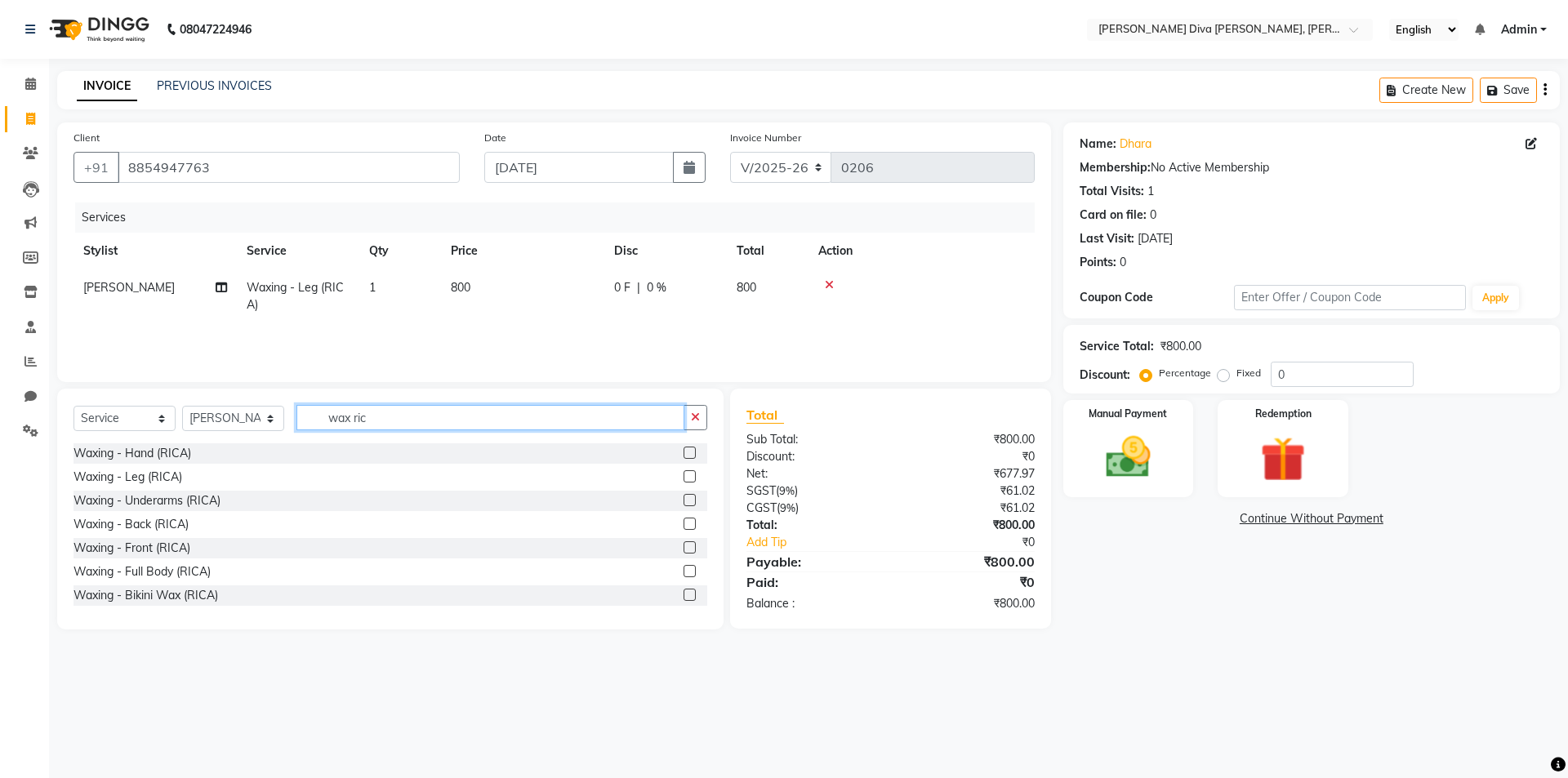 click on "wax ric" 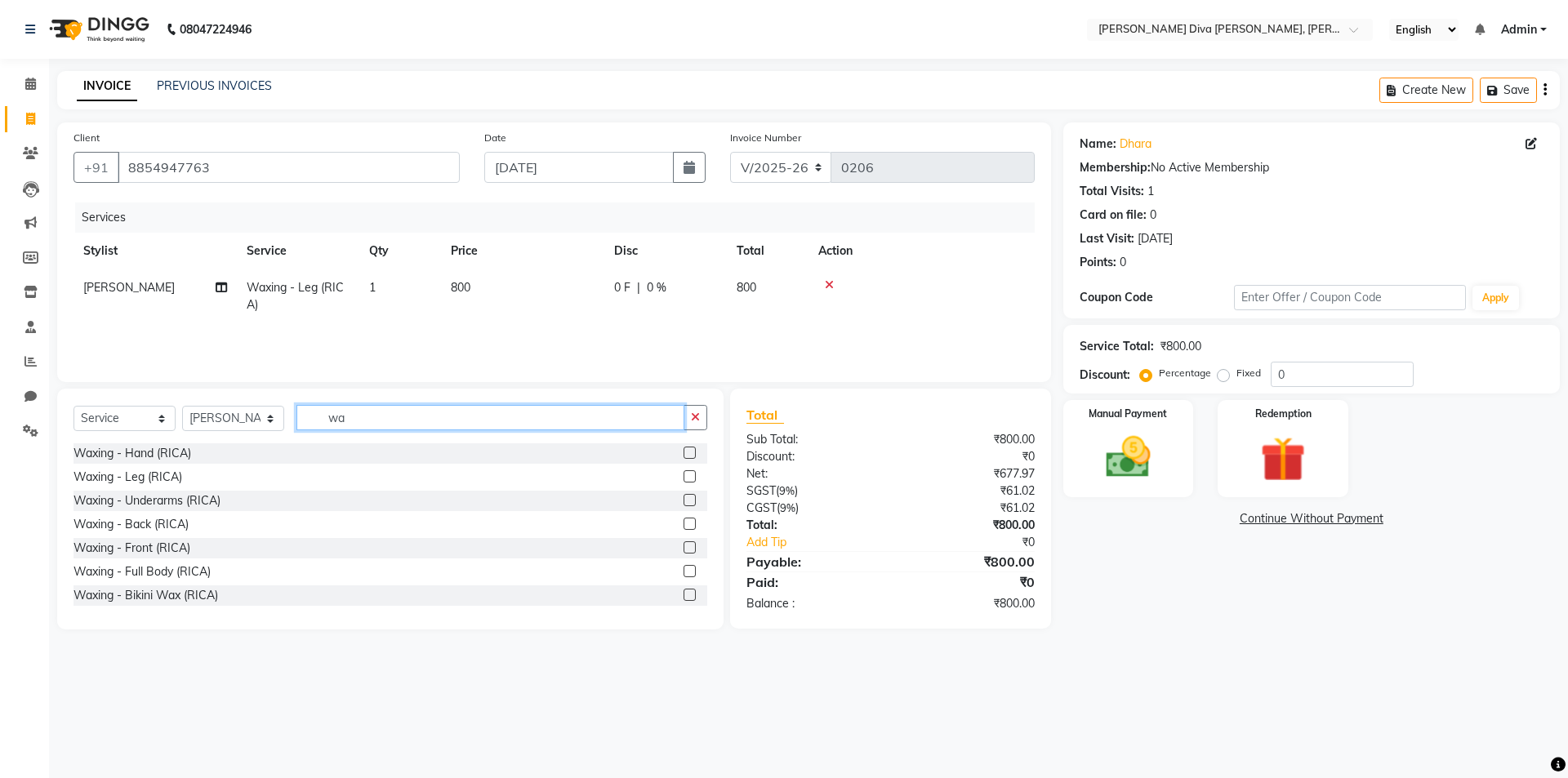 type on "w" 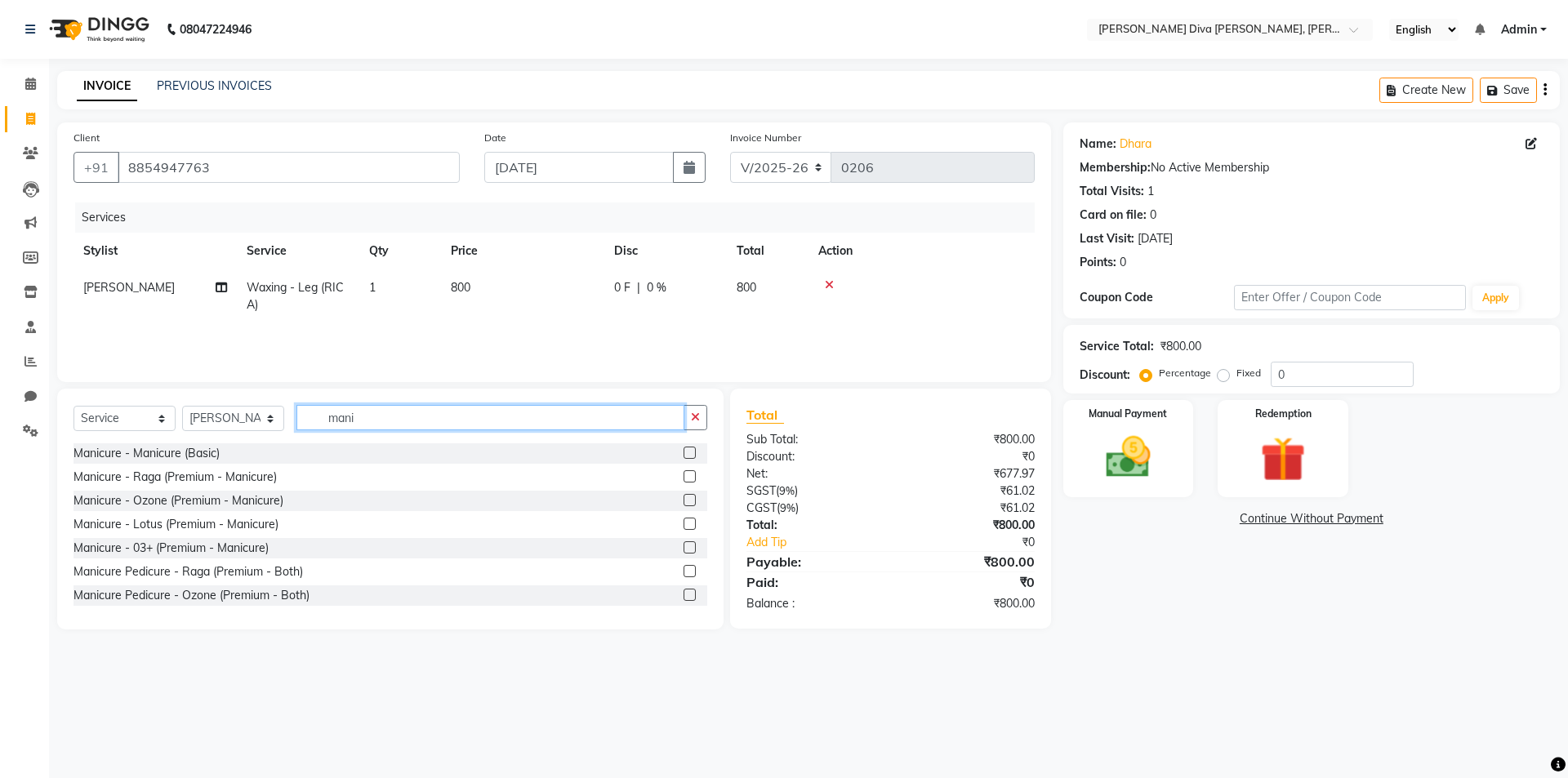 type on "mani" 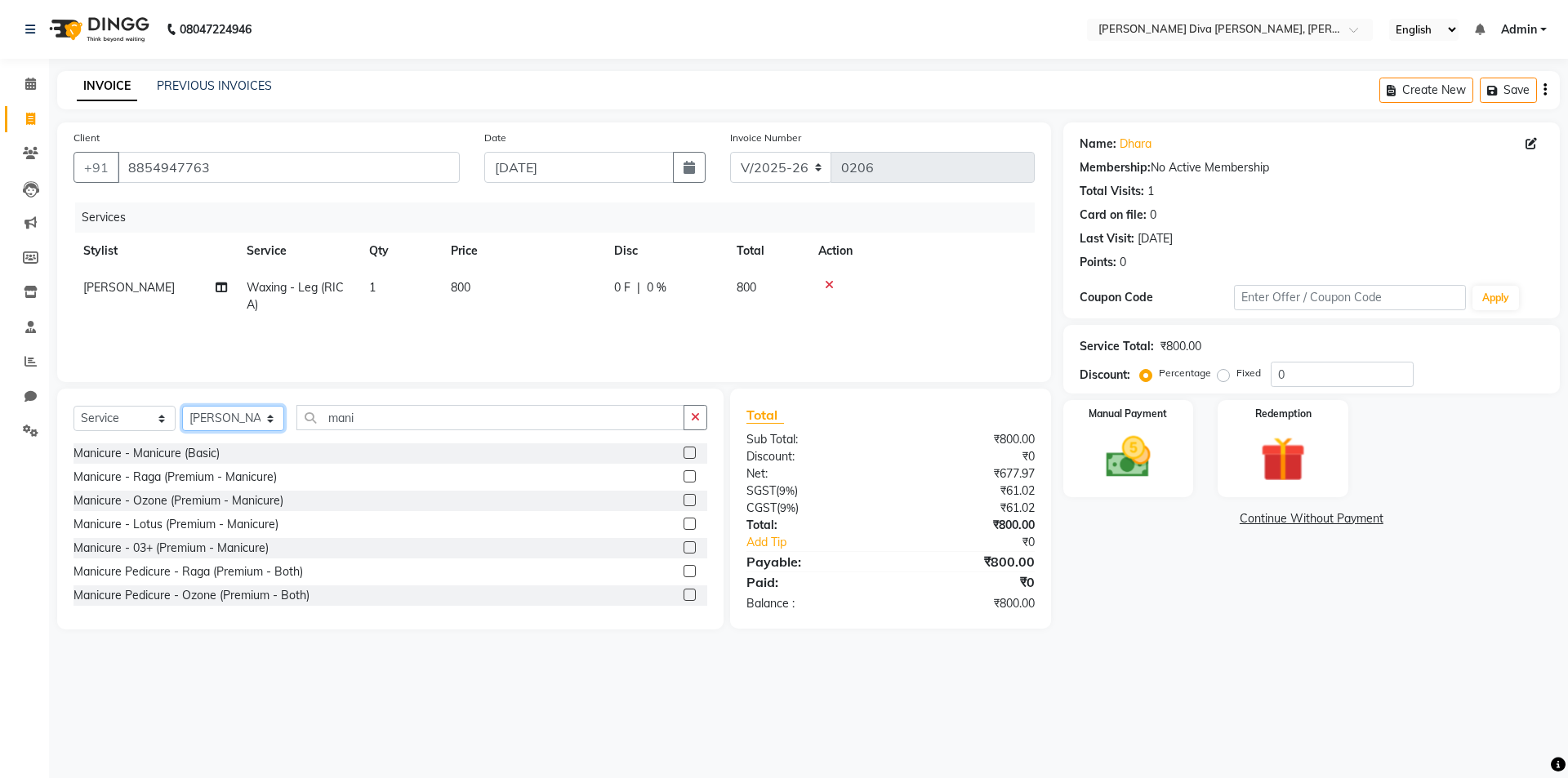 click on "Select Stylist [PERSON_NAME] [PERSON_NAME] [MEDICAL_DATA][PERSON_NAME] [PERSON_NAME] [PERSON_NAME] SELF [PERSON_NAME] [PERSON_NAME] [PERSON_NAME]" 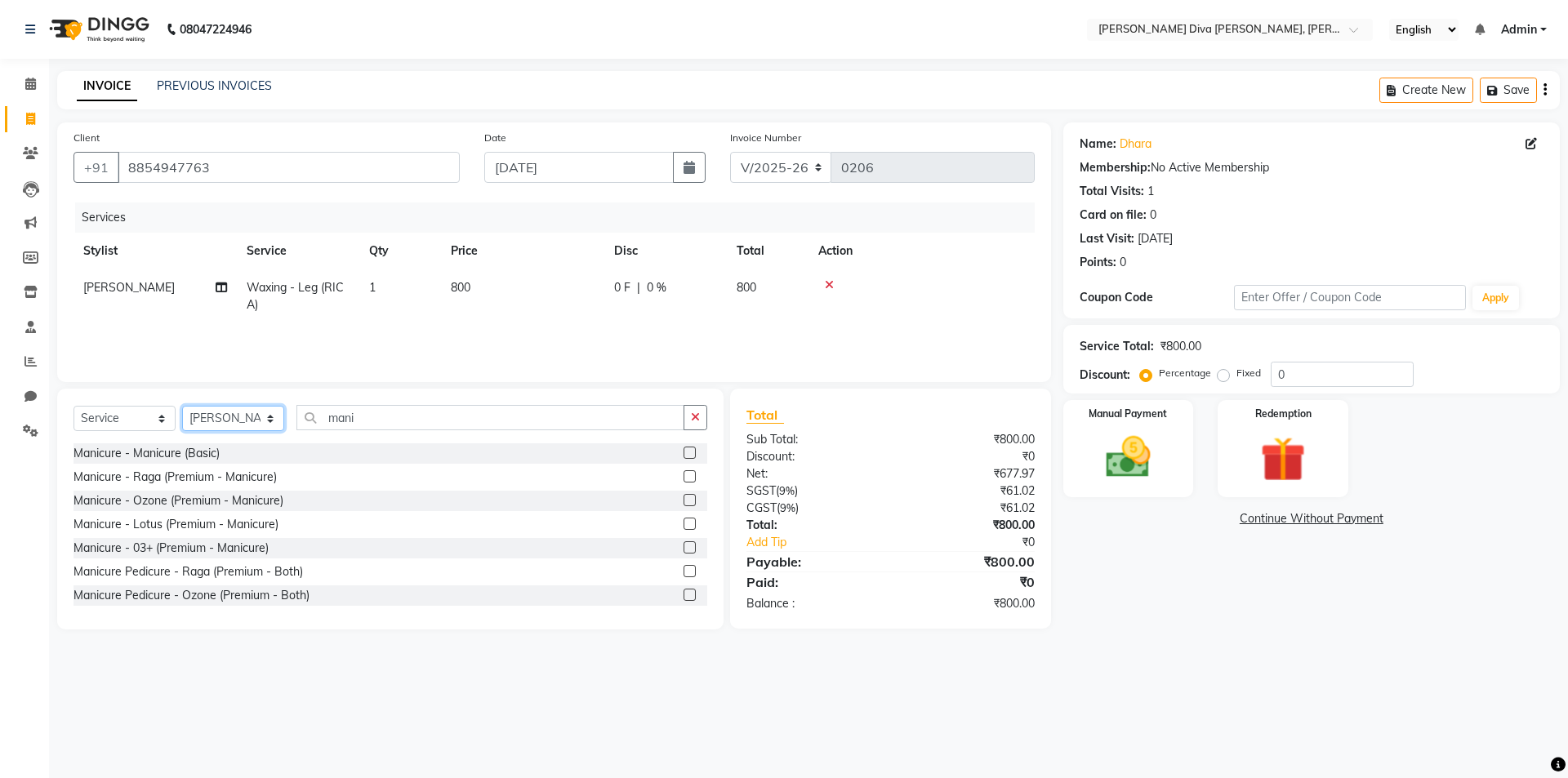 click on "Select Stylist [PERSON_NAME] [PERSON_NAME] [MEDICAL_DATA][PERSON_NAME] [PERSON_NAME] [PERSON_NAME] SELF [PERSON_NAME] [PERSON_NAME] [PERSON_NAME]" 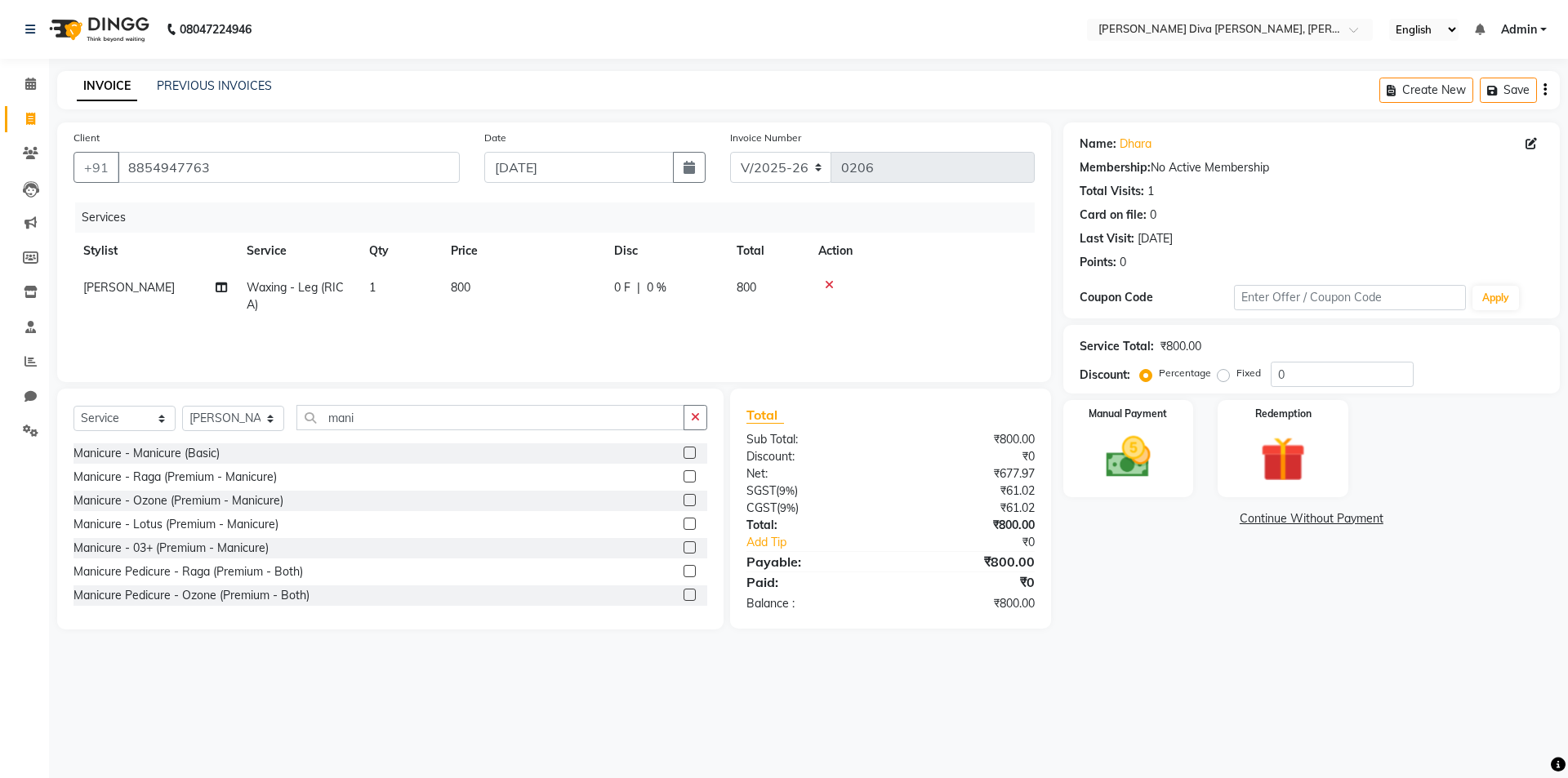 click 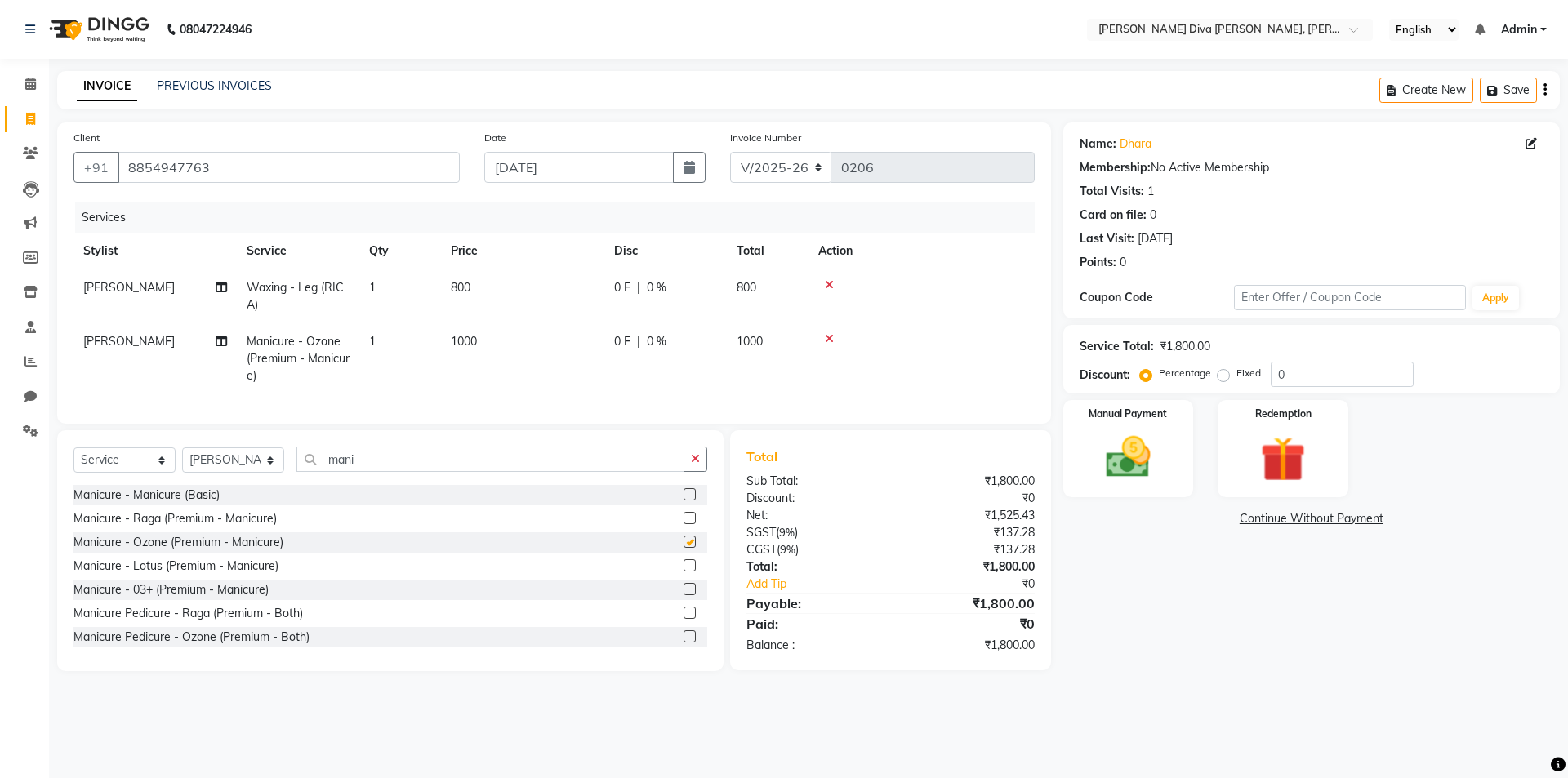 checkbox on "false" 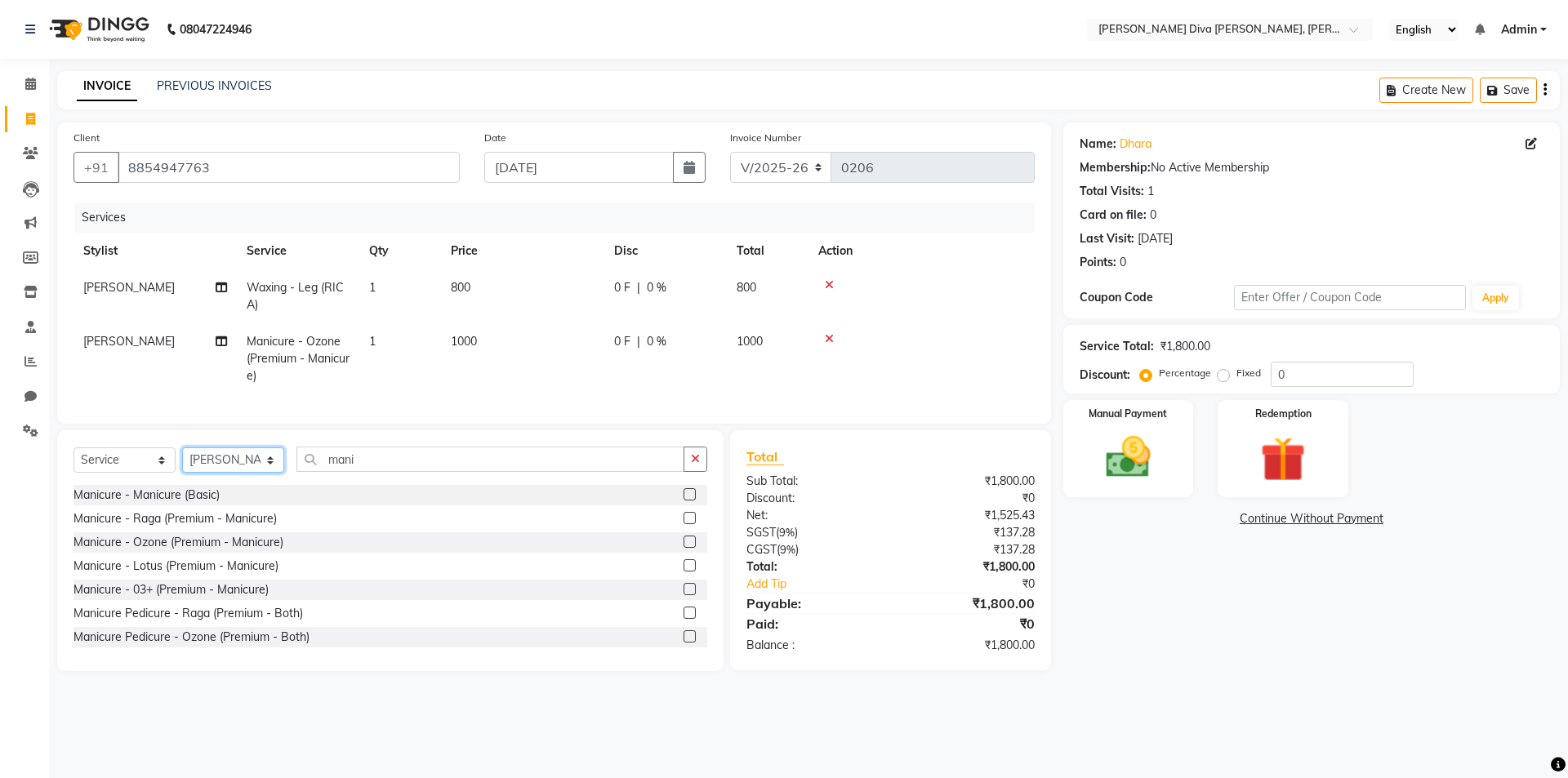 click on "Select Stylist [PERSON_NAME] [PERSON_NAME] [MEDICAL_DATA][PERSON_NAME] [PERSON_NAME] [PERSON_NAME] SELF [PERSON_NAME] [PERSON_NAME] [PERSON_NAME]" 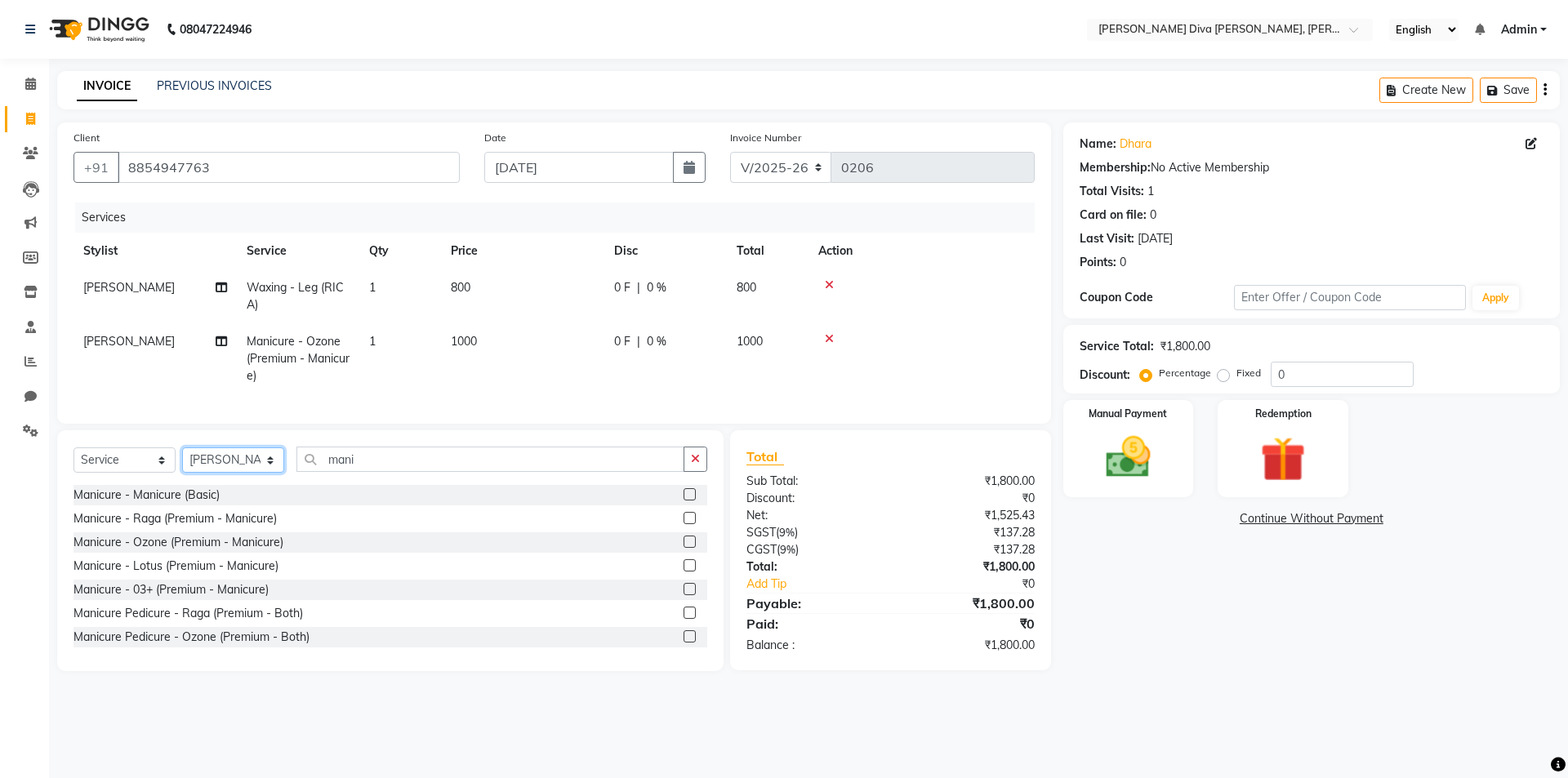 select on "77279" 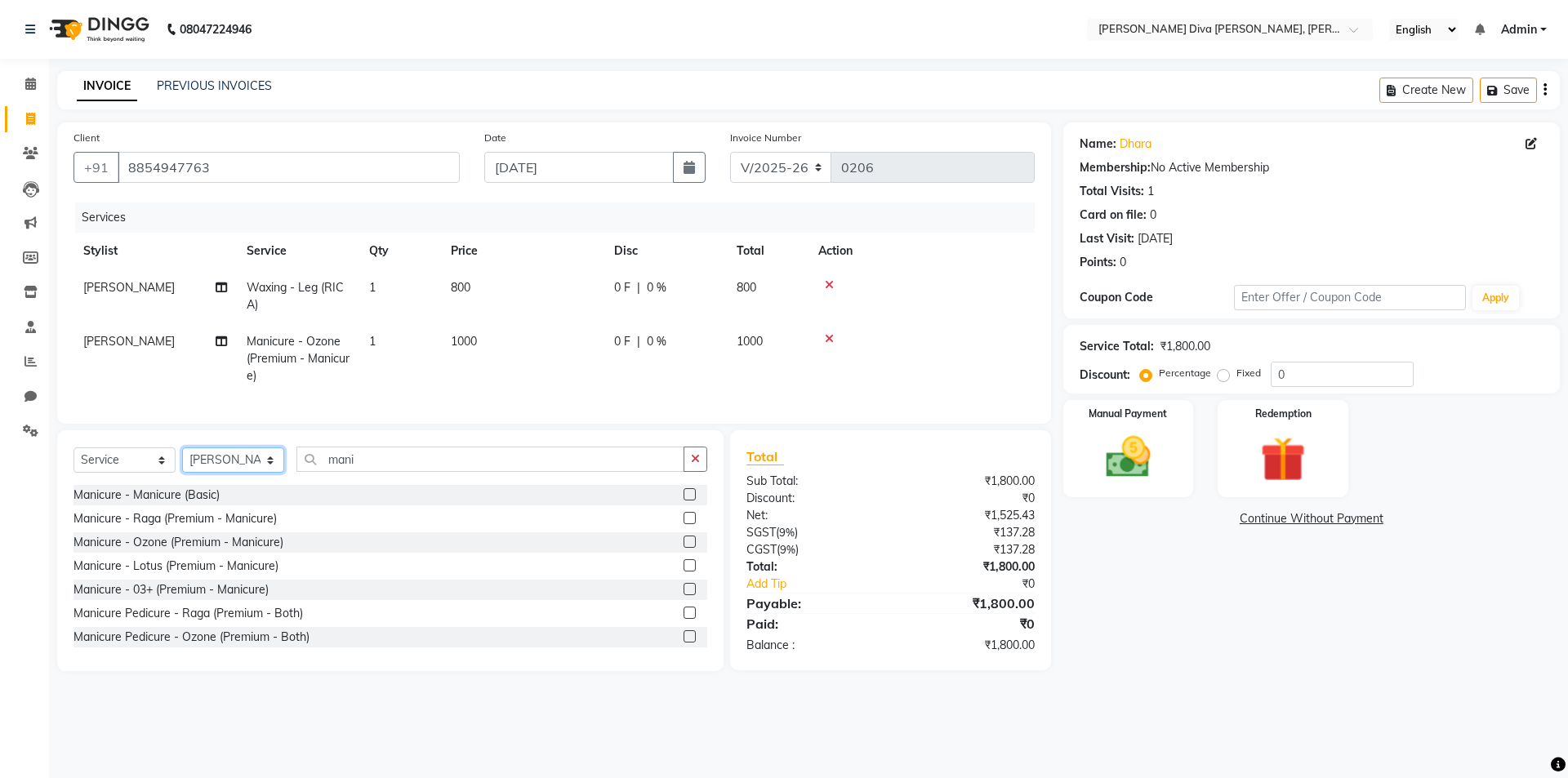 click on "Select Stylist [PERSON_NAME] [PERSON_NAME] [MEDICAL_DATA][PERSON_NAME] [PERSON_NAME] [PERSON_NAME] SELF [PERSON_NAME] [PERSON_NAME] [PERSON_NAME]" 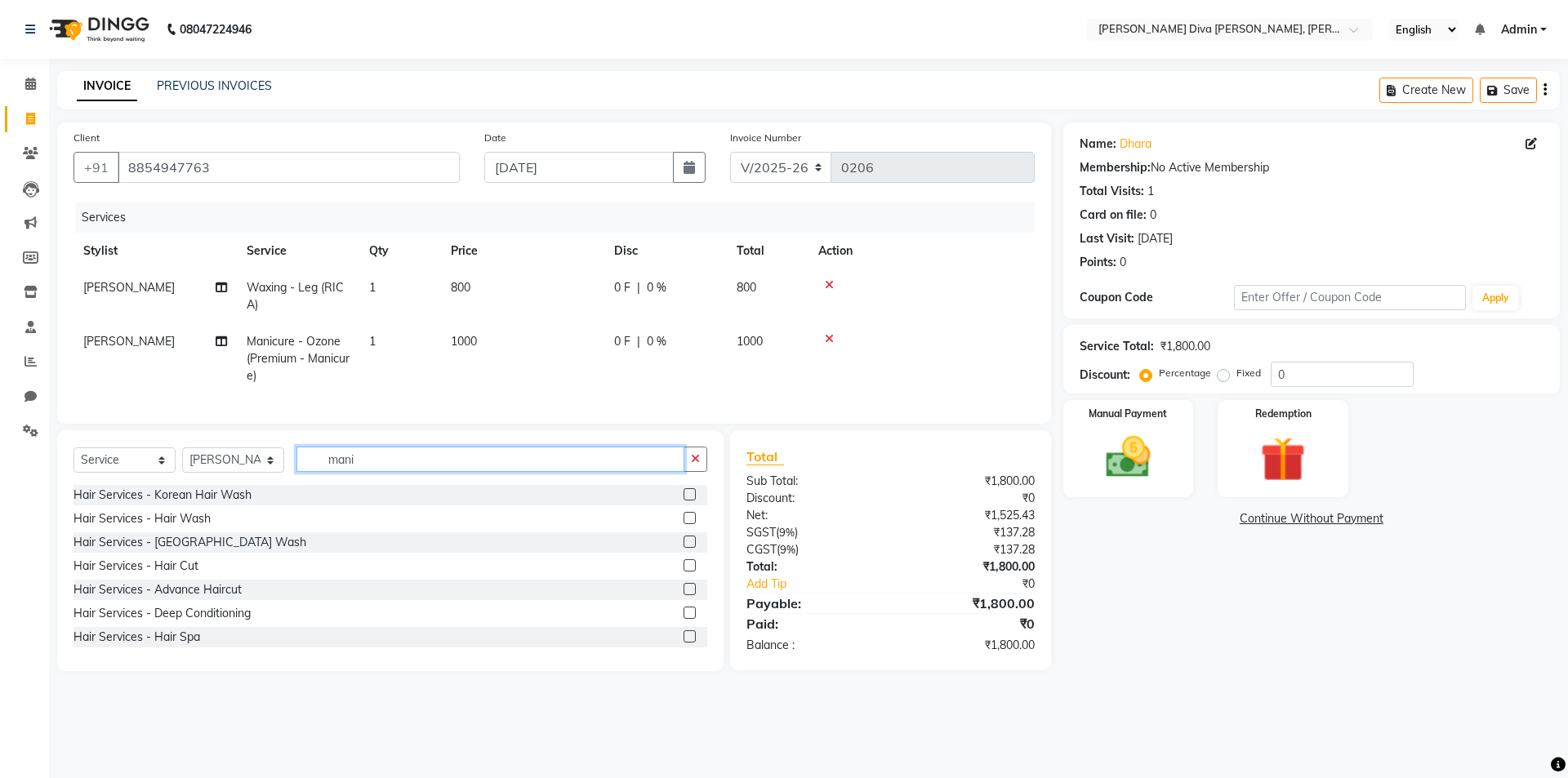 click on "mani" 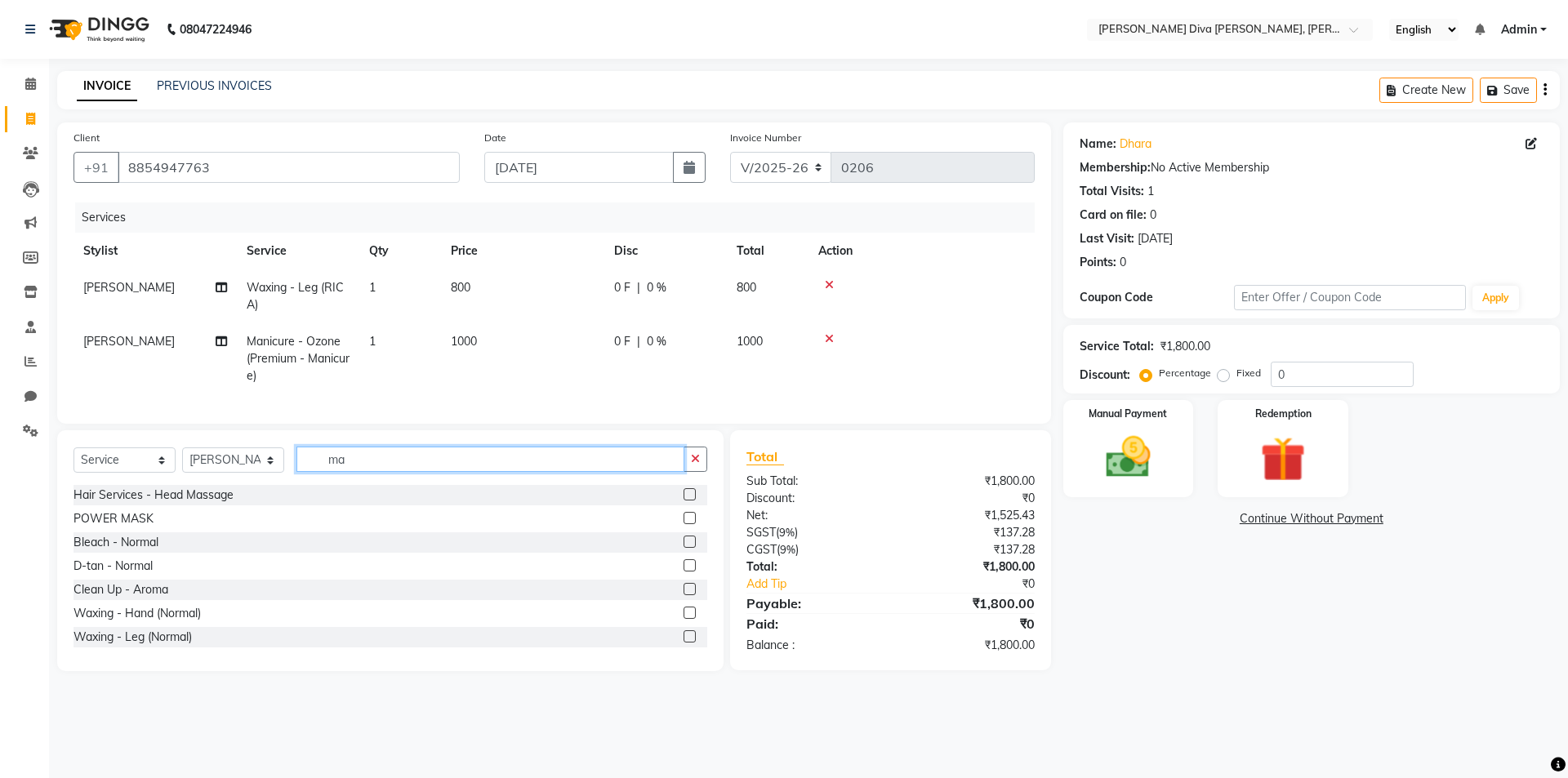 type on "m" 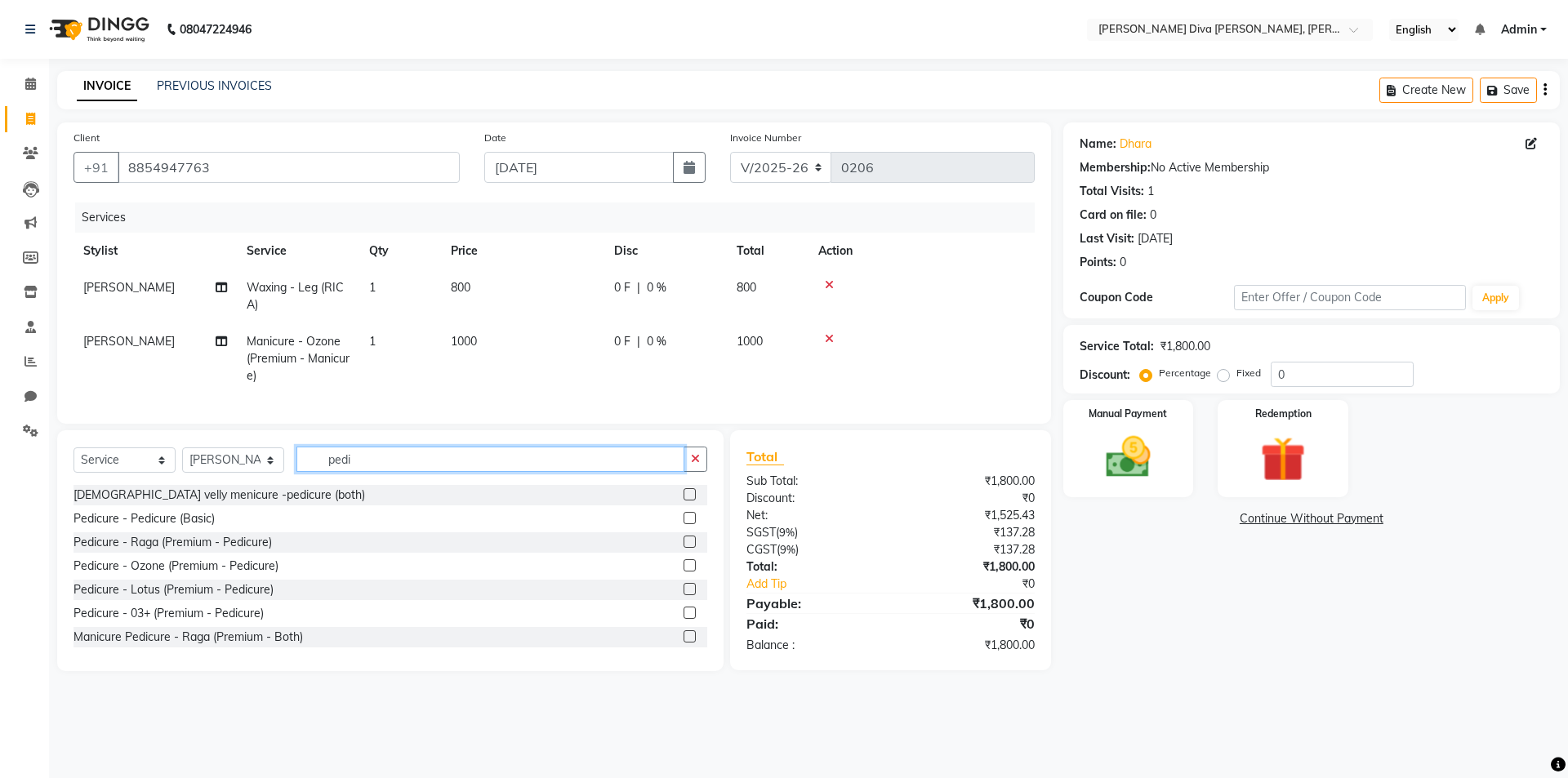 type on "pedi" 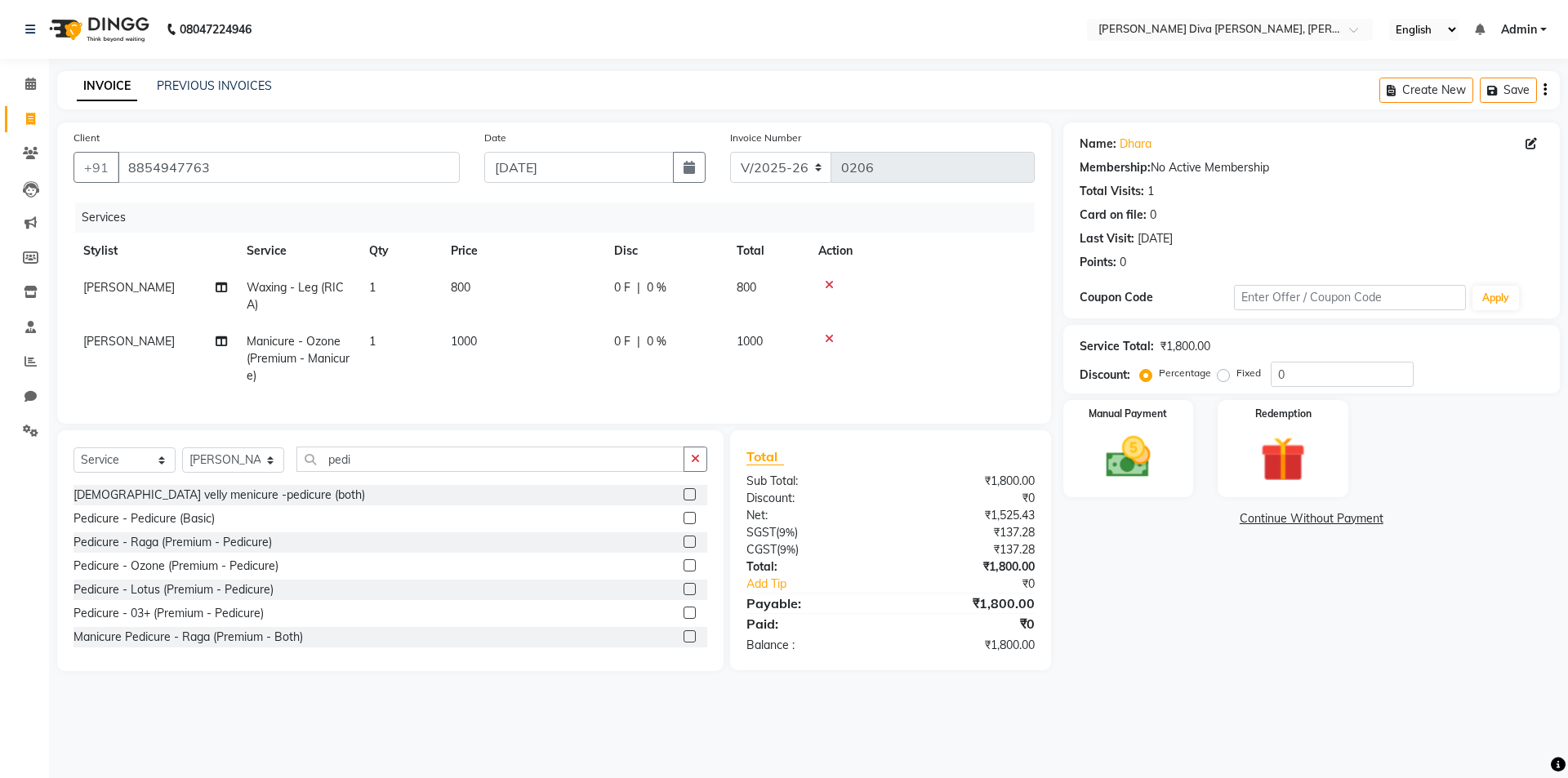 click 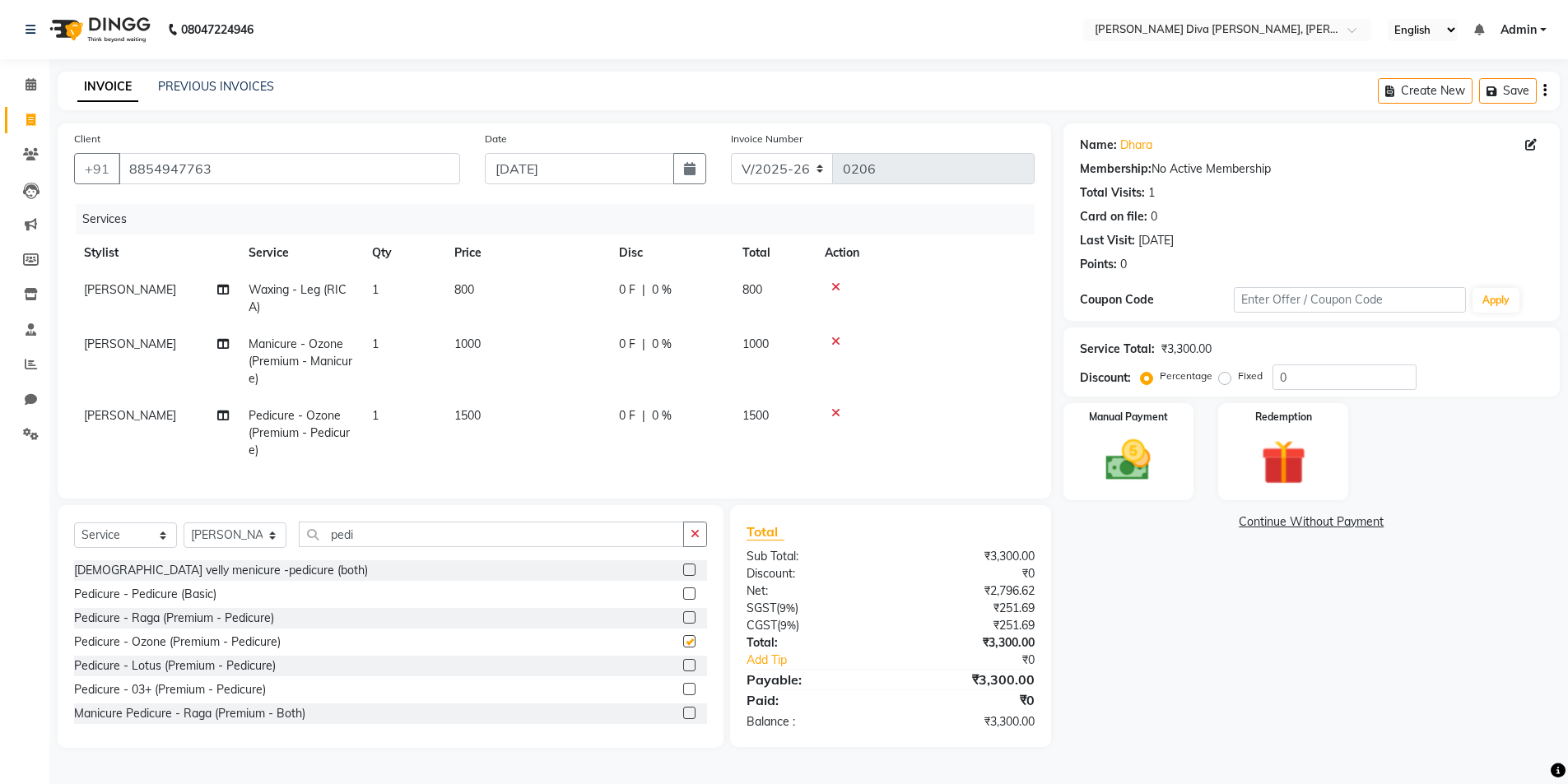 checkbox on "false" 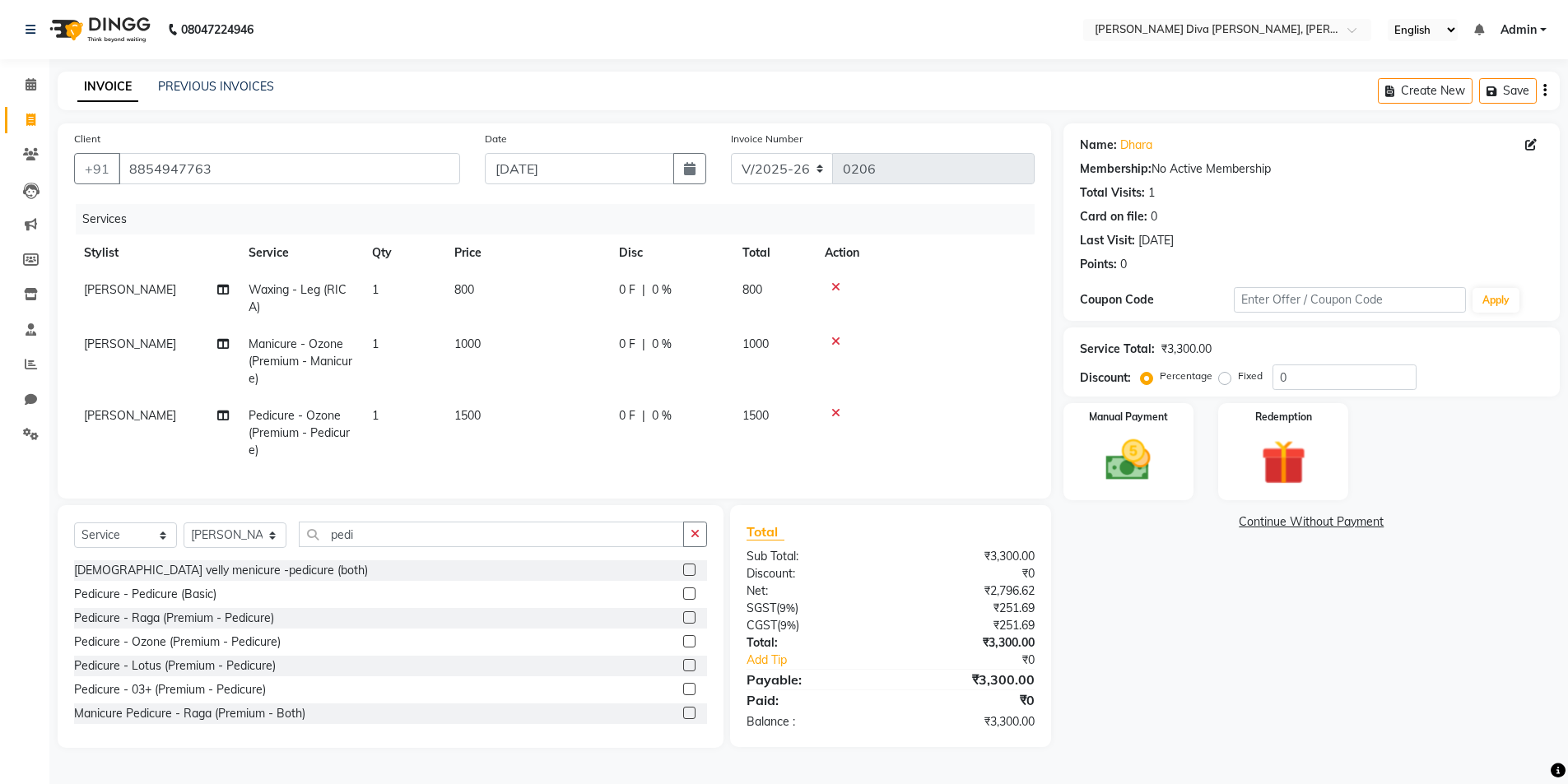 click on "1500" 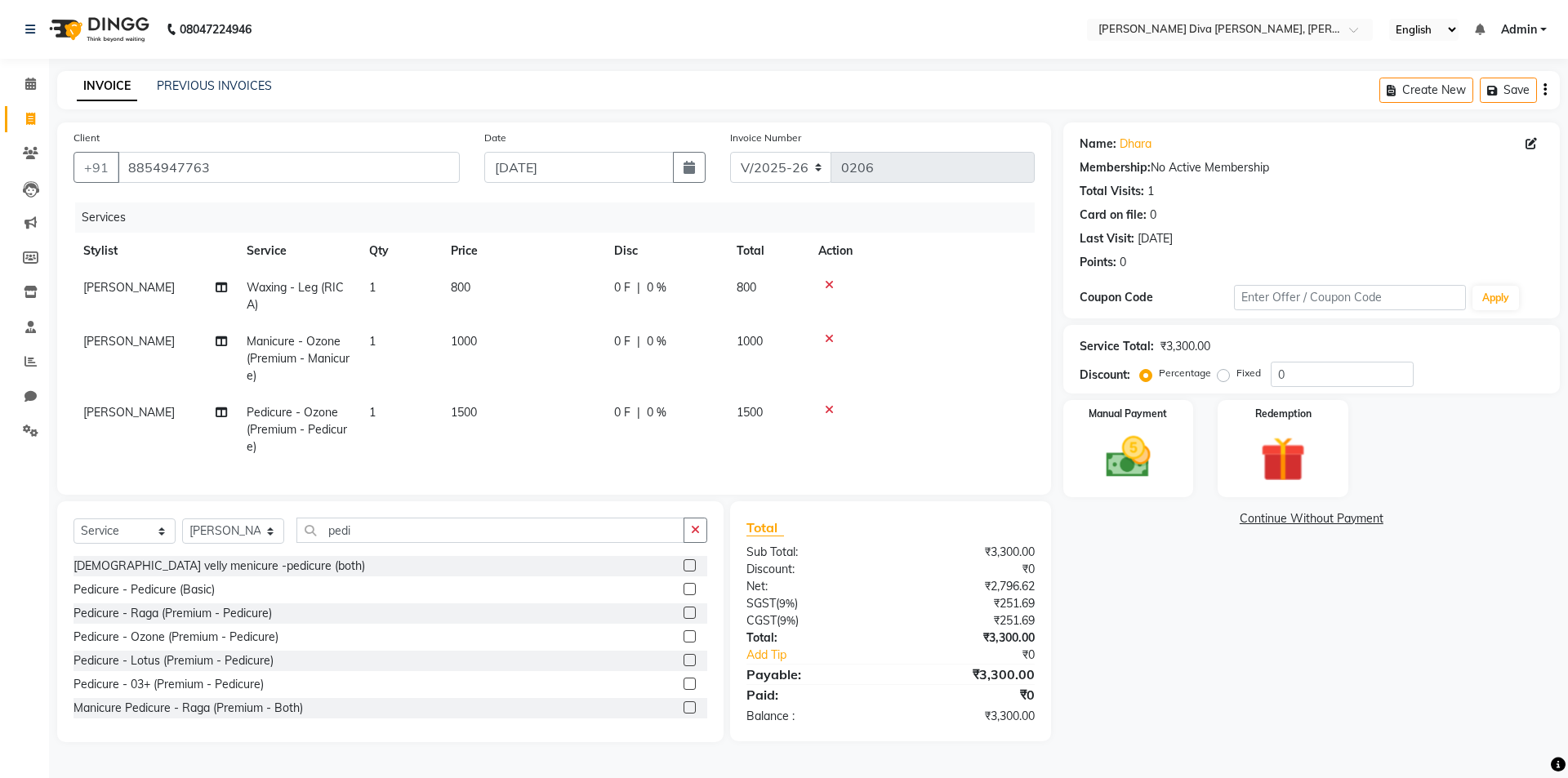 select on "77279" 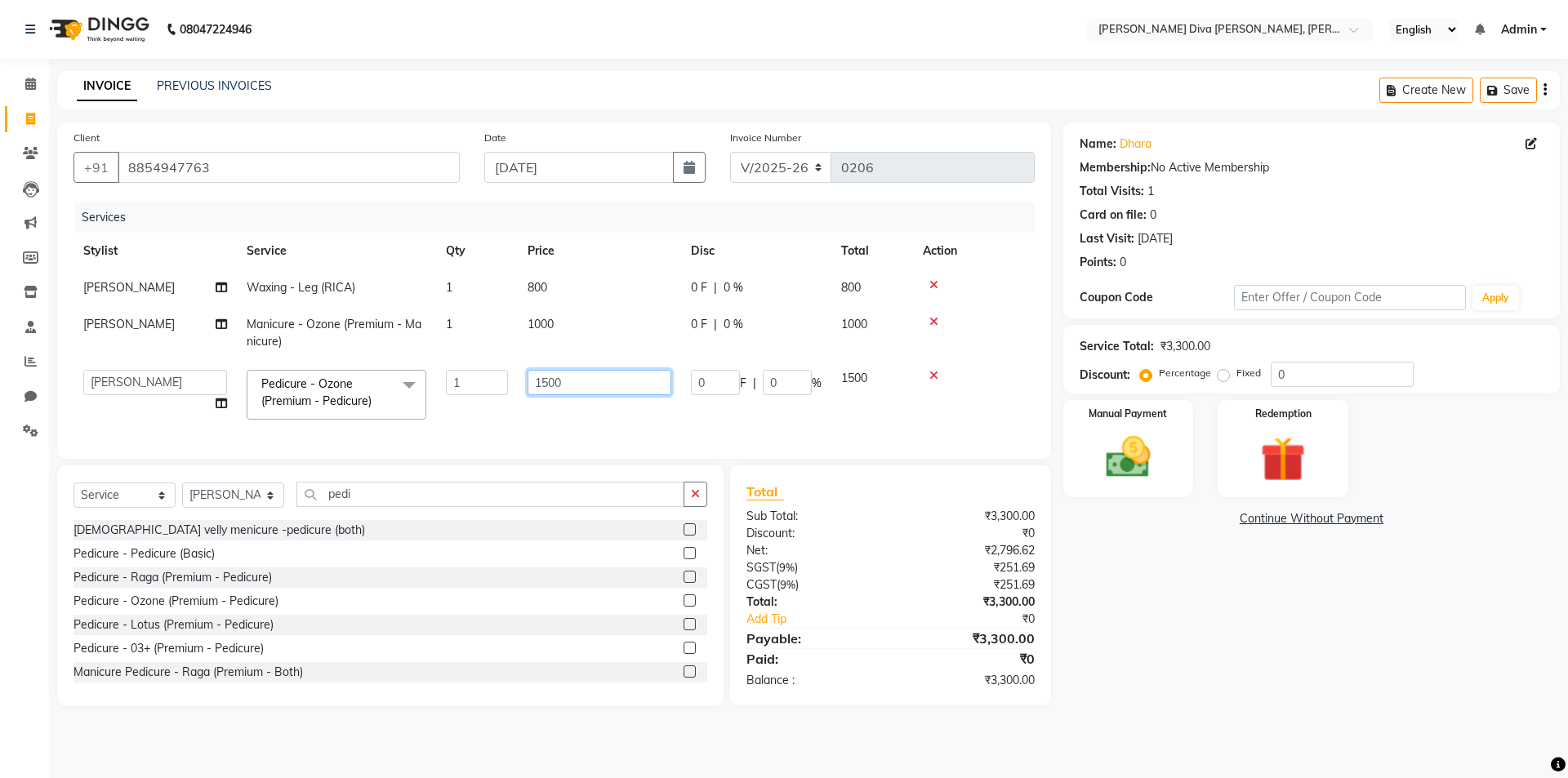 click on "1500" 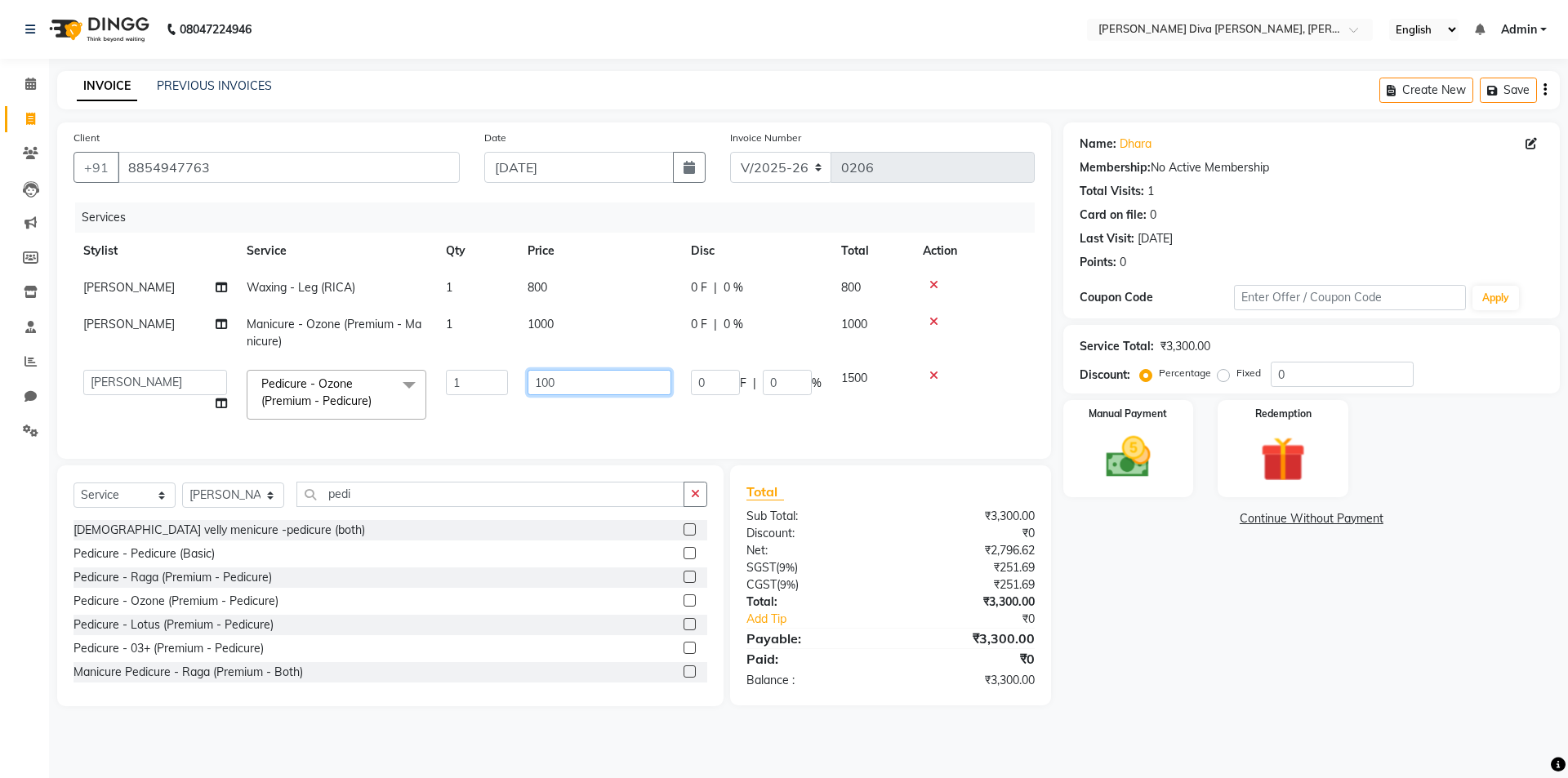 type on "1000" 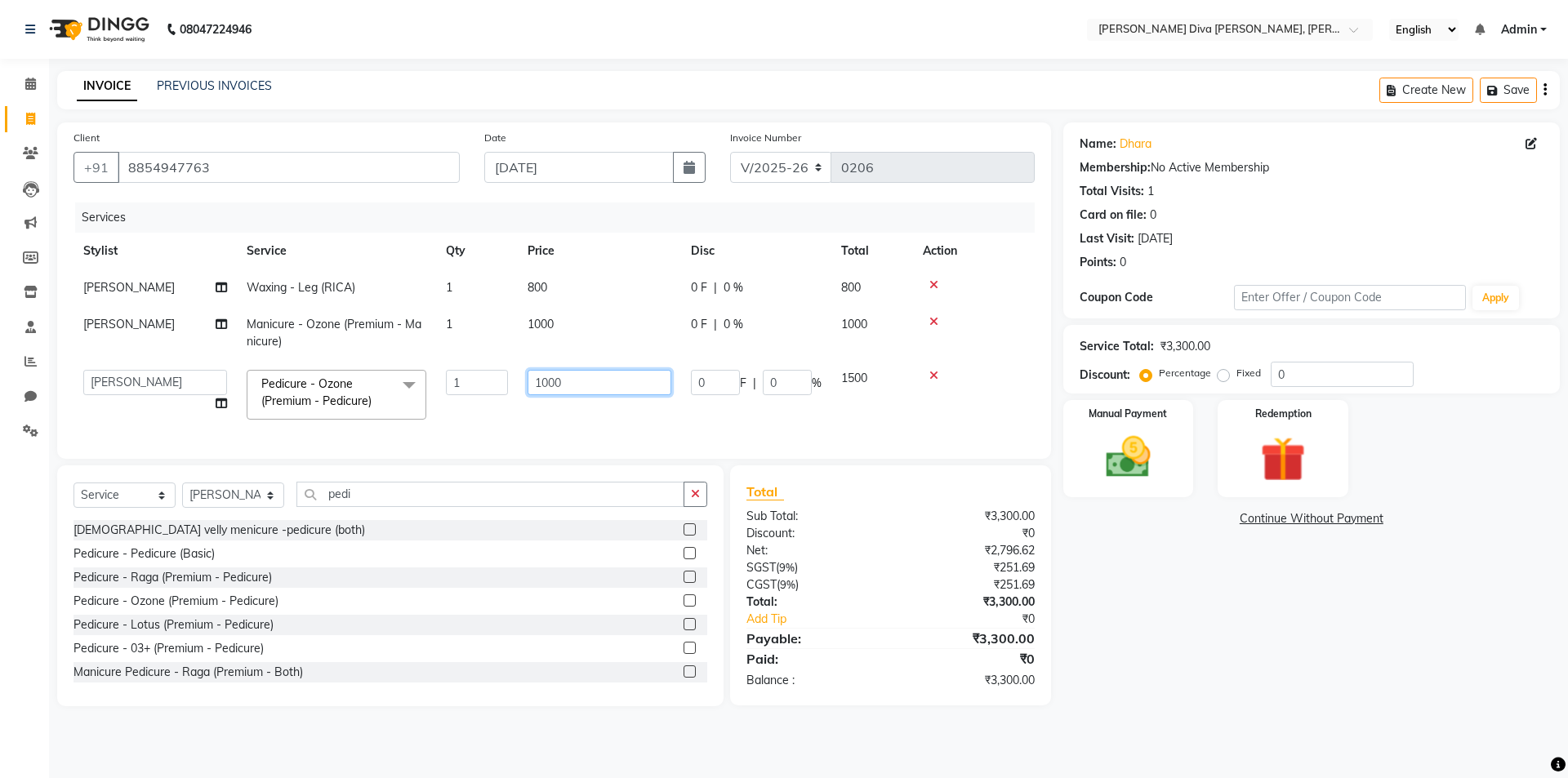 click on "1000" 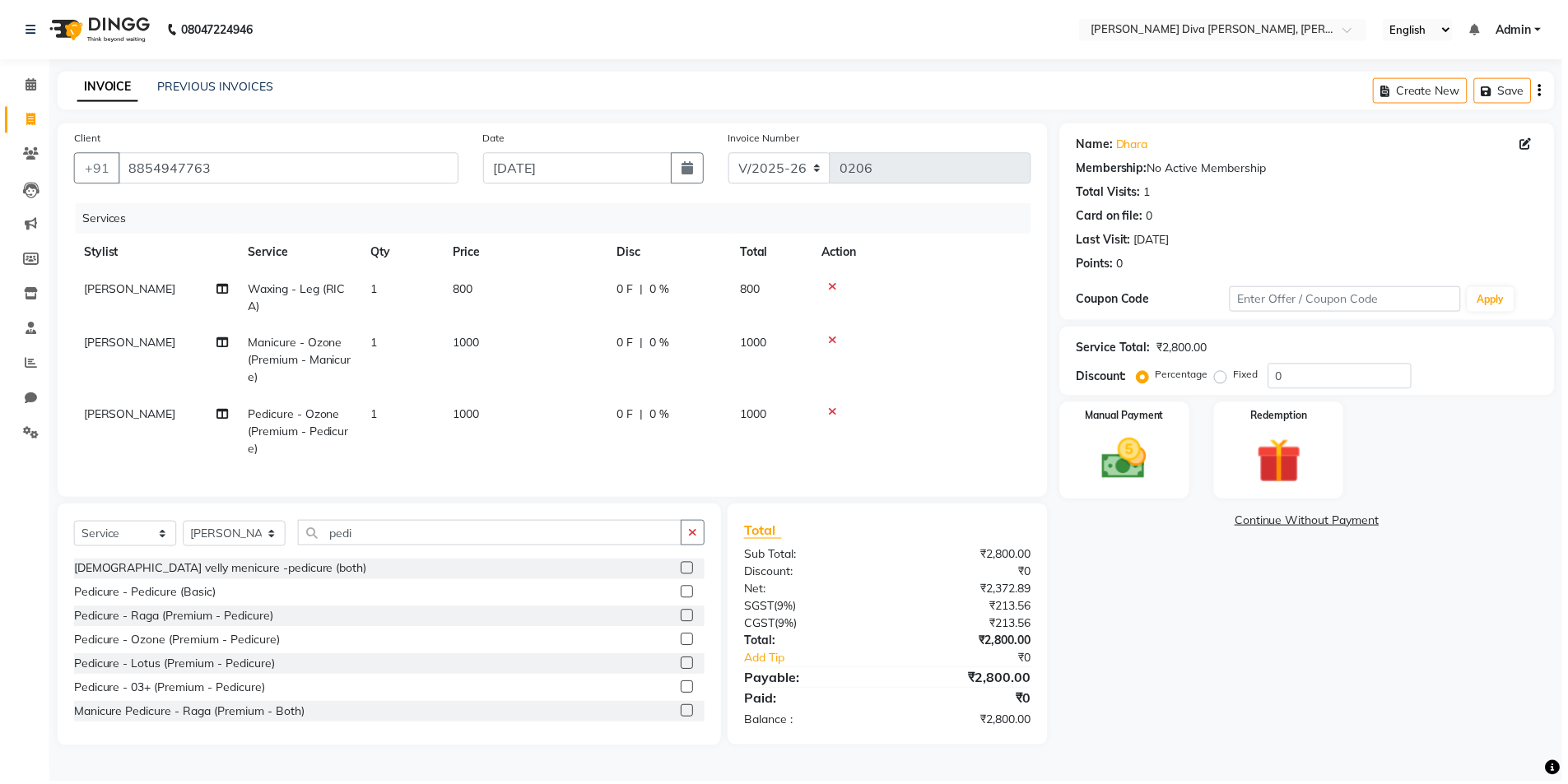 click on "1000" 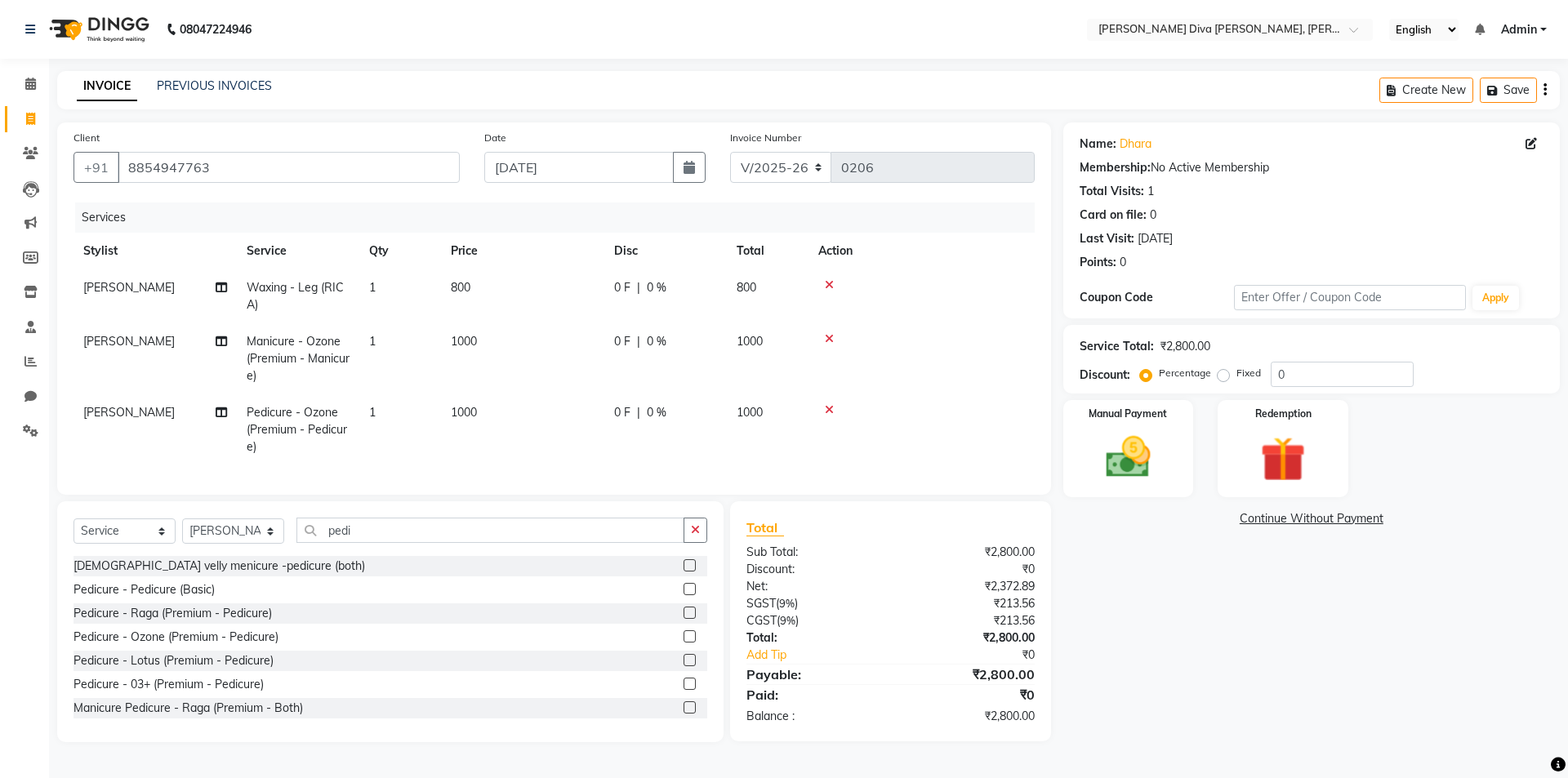 select on "77279" 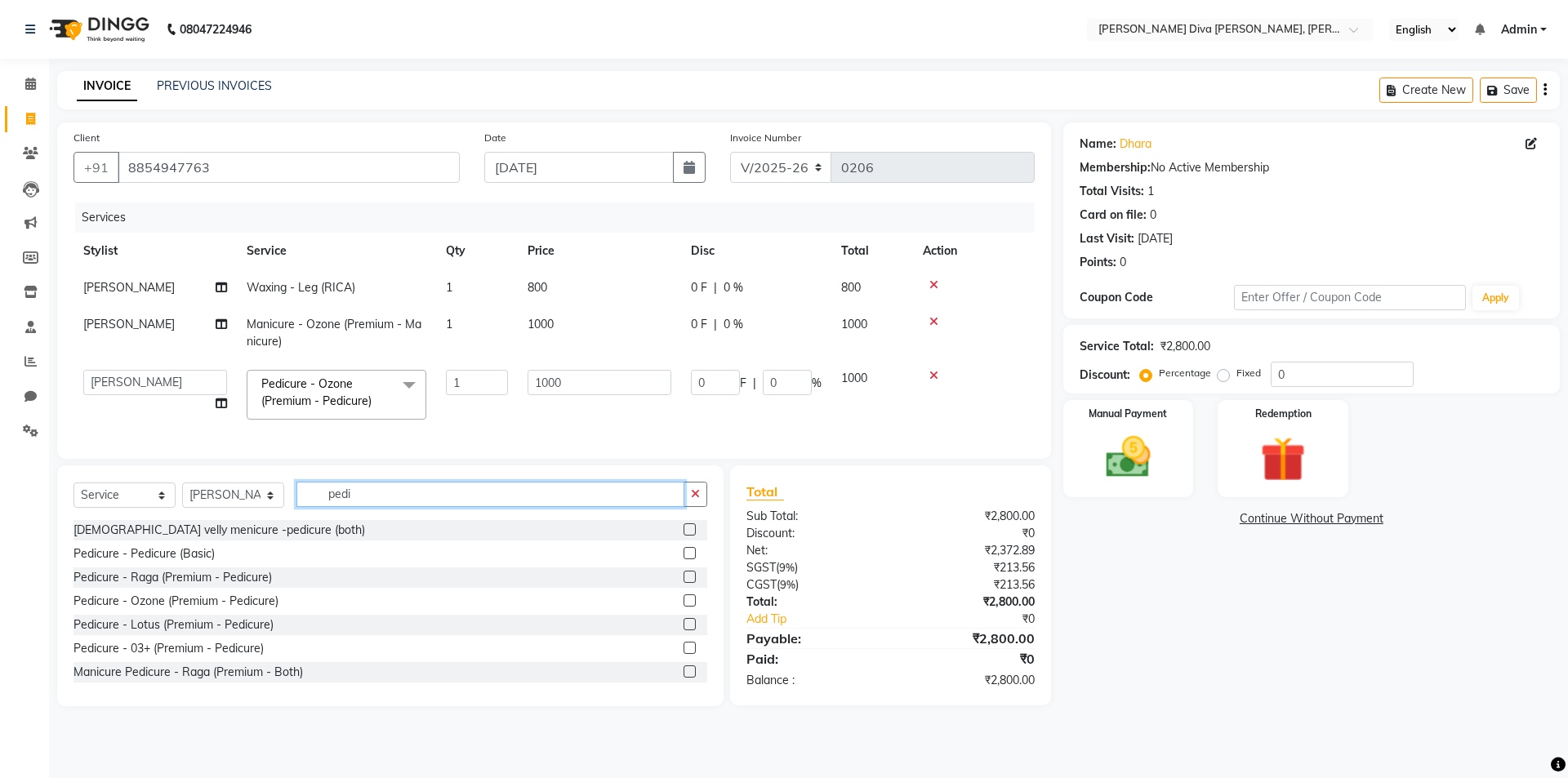 click on "pedi" 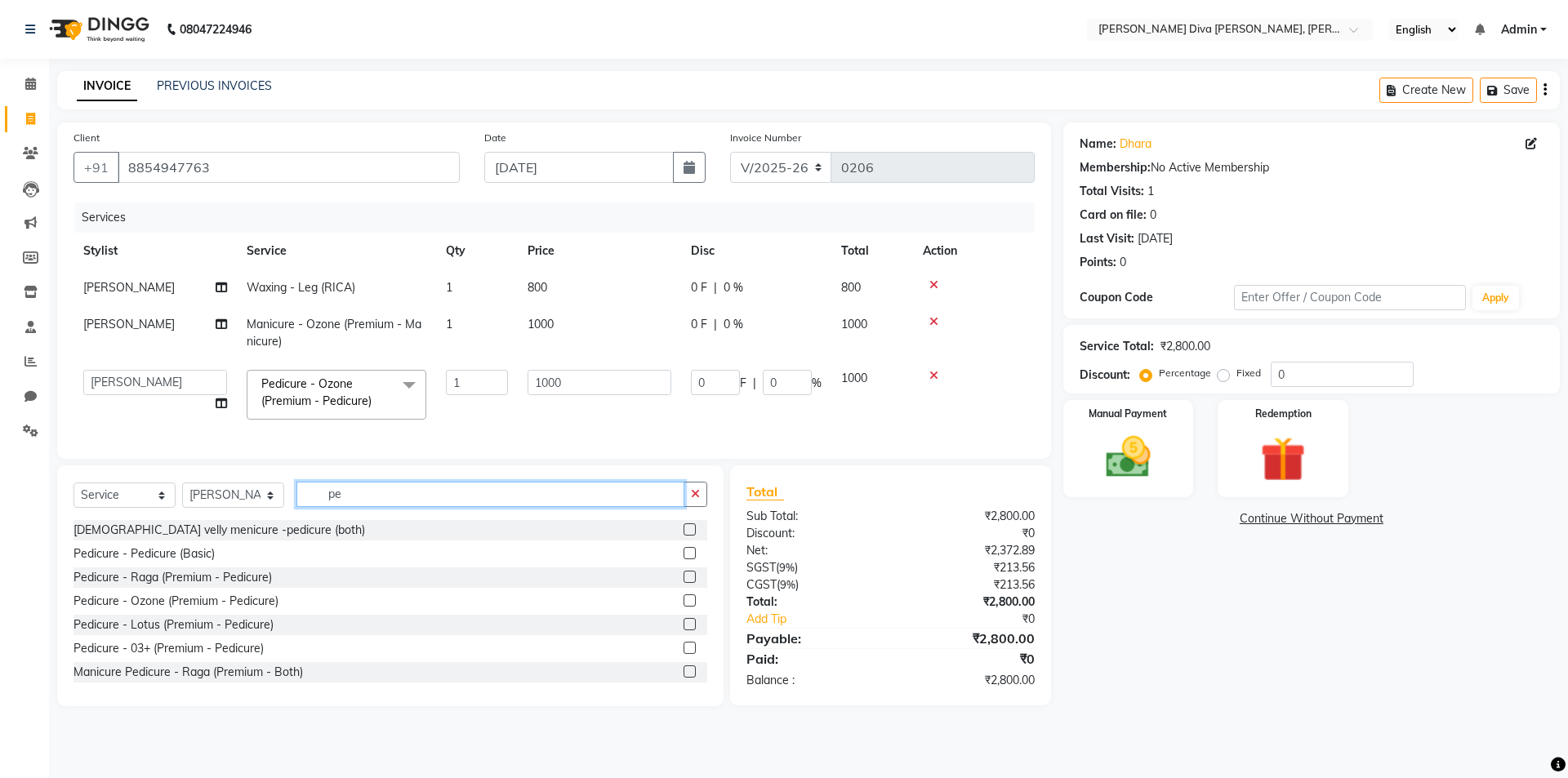 type on "p" 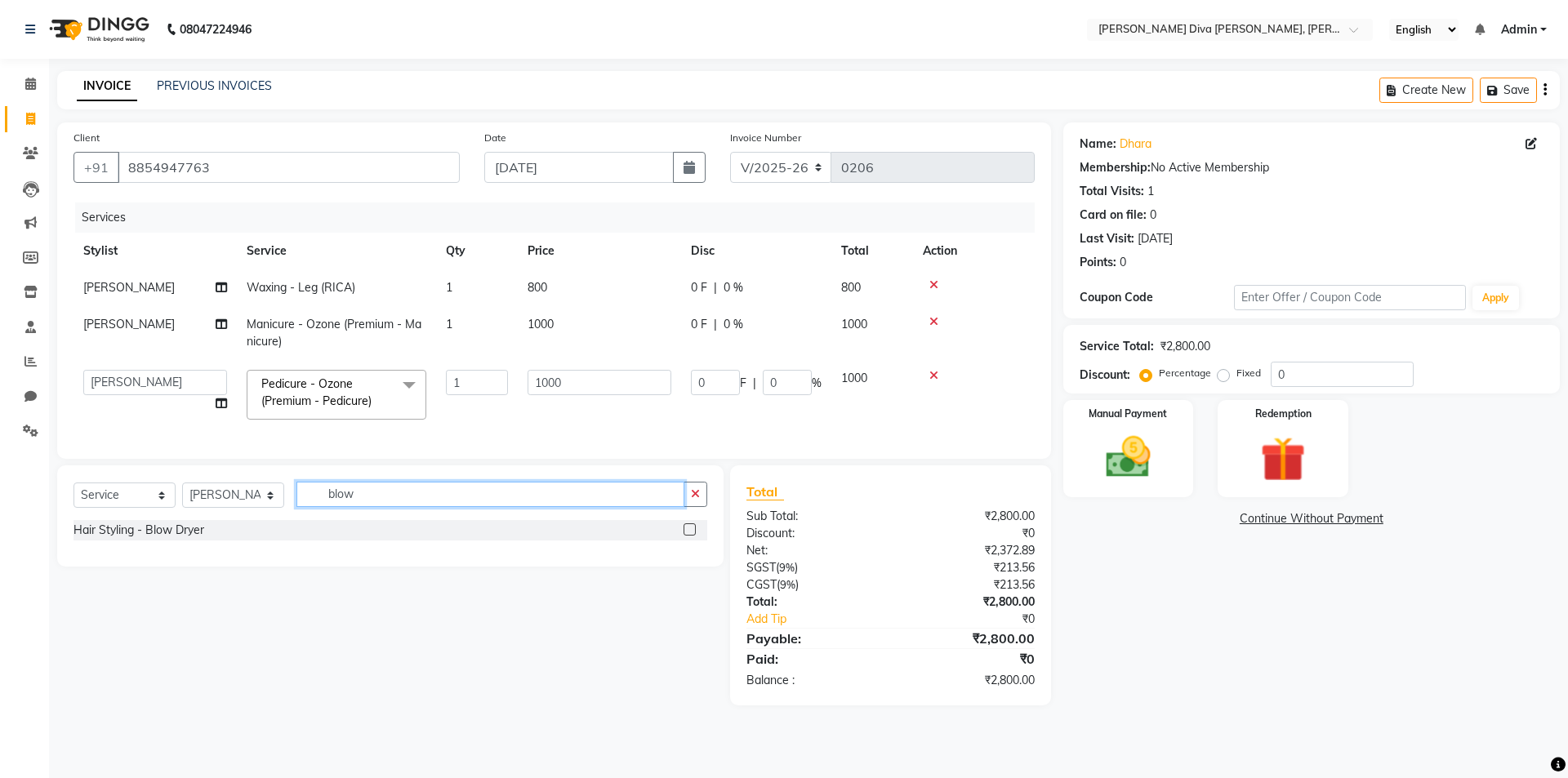 type on "blow" 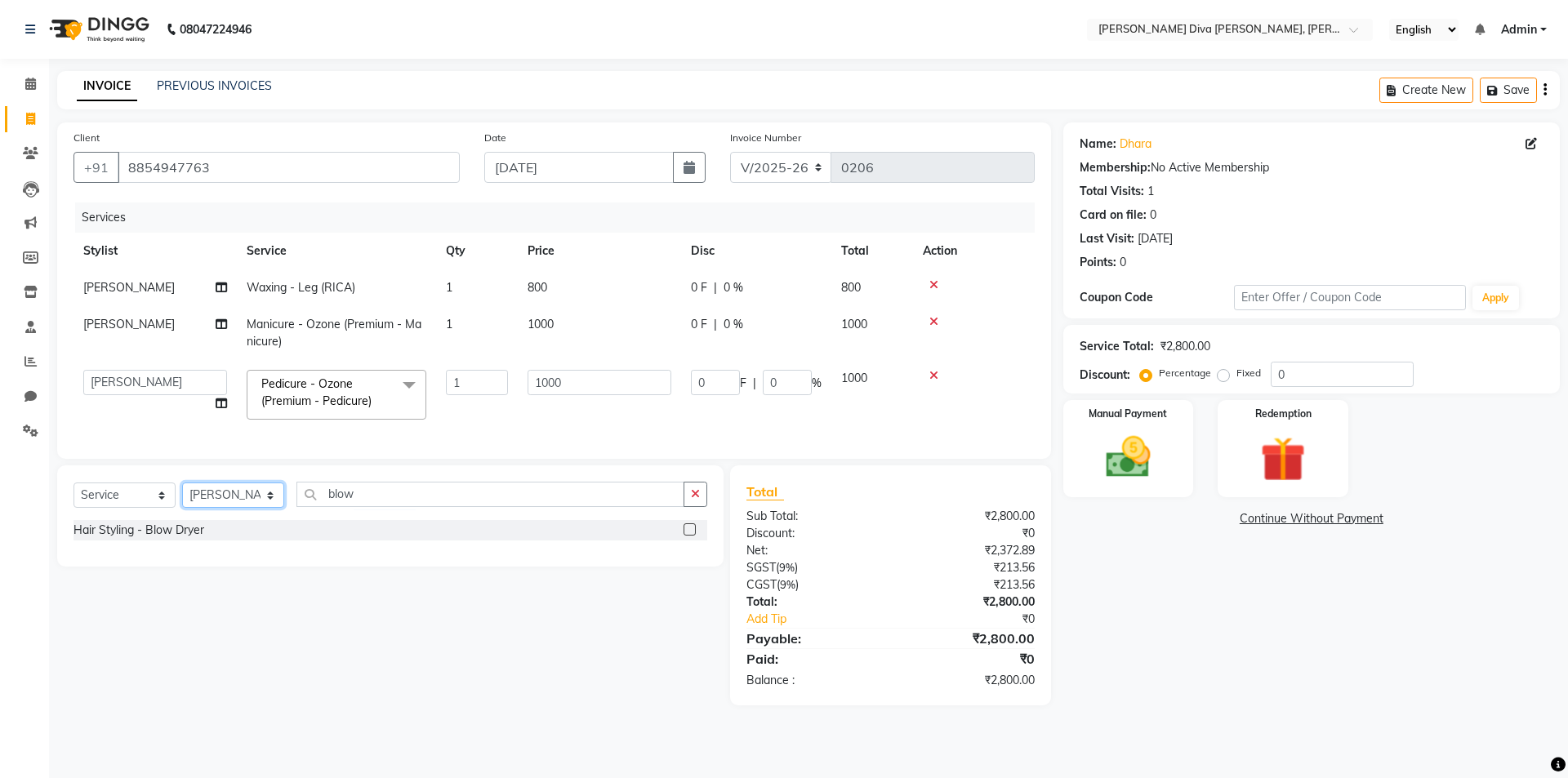 click on "Select Stylist [PERSON_NAME] [PERSON_NAME] [MEDICAL_DATA][PERSON_NAME] [PERSON_NAME] [PERSON_NAME] SELF [PERSON_NAME] [PERSON_NAME] [PERSON_NAME]" 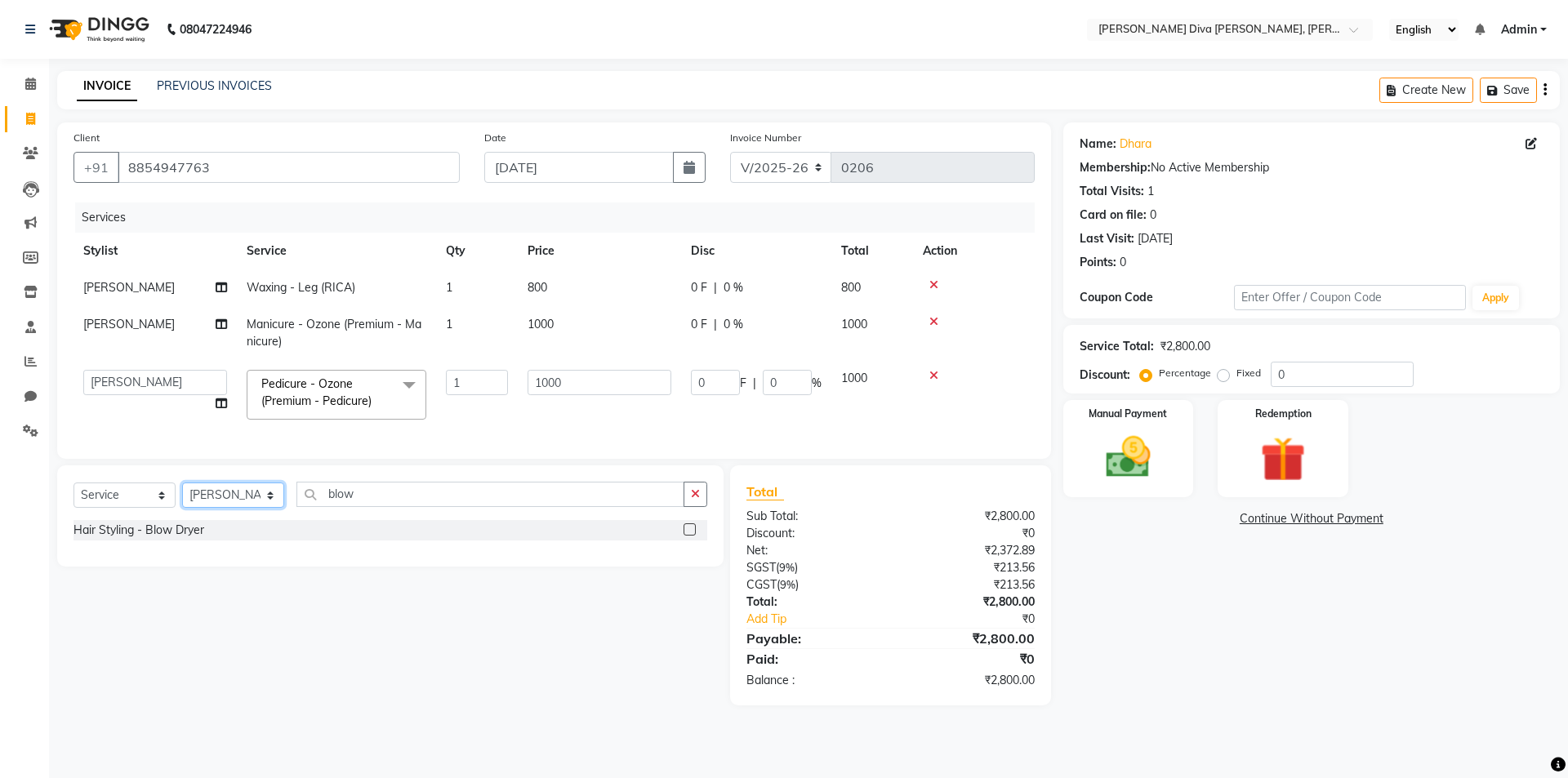 select on "85201" 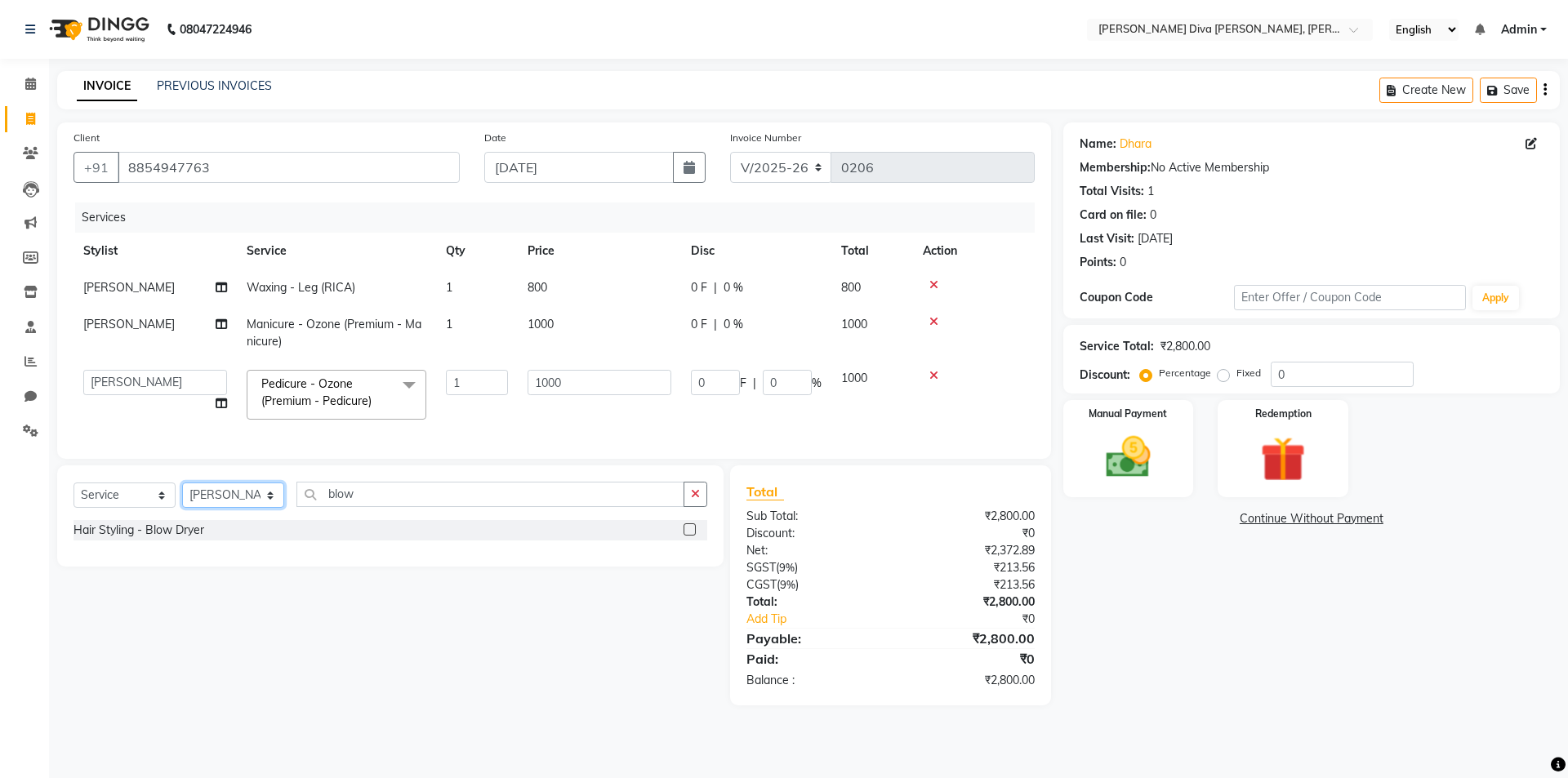 click on "Select Stylist [PERSON_NAME] [PERSON_NAME] [MEDICAL_DATA][PERSON_NAME] [PERSON_NAME] [PERSON_NAME] SELF [PERSON_NAME] [PERSON_NAME] [PERSON_NAME]" 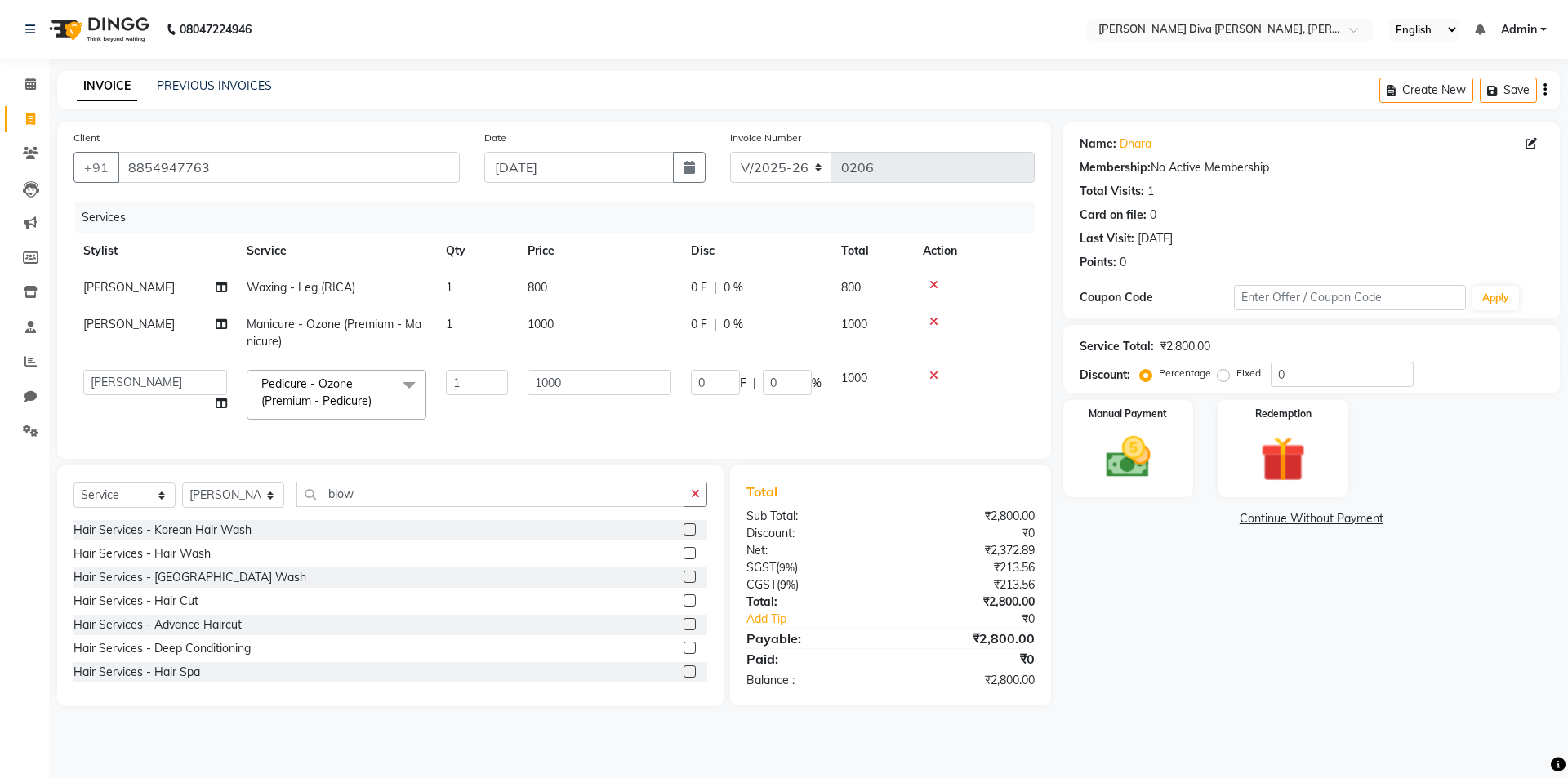 click on "Select  Service  Product  Membership  Package Voucher Prepaid Gift Card  Select Stylist [PERSON_NAME] [PERSON_NAME] [MEDICAL_DATA][PERSON_NAME] [PERSON_NAME] [PERSON_NAME] SELF [PERSON_NAME] [PERSON_NAME] [PERSON_NAME] blow Hair Services - Korean Hair Wash  Hair Services - Hair Wash  Hair Services - Keratin Wash  Hair Services - Hair Cut  Hair Services - Advance Haircut  Hair Services - Deep Conditioning  Hair Services - Hair Spa  Hair Services - Head Massage  korean hair spa  card  nail remove  POWER MASK  vedic velly menicure -pedicure (both)  press on nails  biotop spa  neno plastia  Hair Treatment - Anti [MEDICAL_DATA] Treatment  Hair Treatment - Hair Fall Treatment  Hair Treatment - Plex Treatment  Hair Treatment - Breakage Hair Treatment  Hair Treatment - Abs Molecular  Hair Treatment - [MEDICAL_DATA] Treatment  Hair Treatment - Keratine  Hair Treatment - neno Plastia  Hair Treatment - Rebonding  Hair Treatment - Smoothing  Hair Treatment - Perming  Hair Colour - Root Touch-up  Hair Colour - Amonia Free  Hair Colour - Global Color  Hair Colour - Highlights  Bleach - 03+" 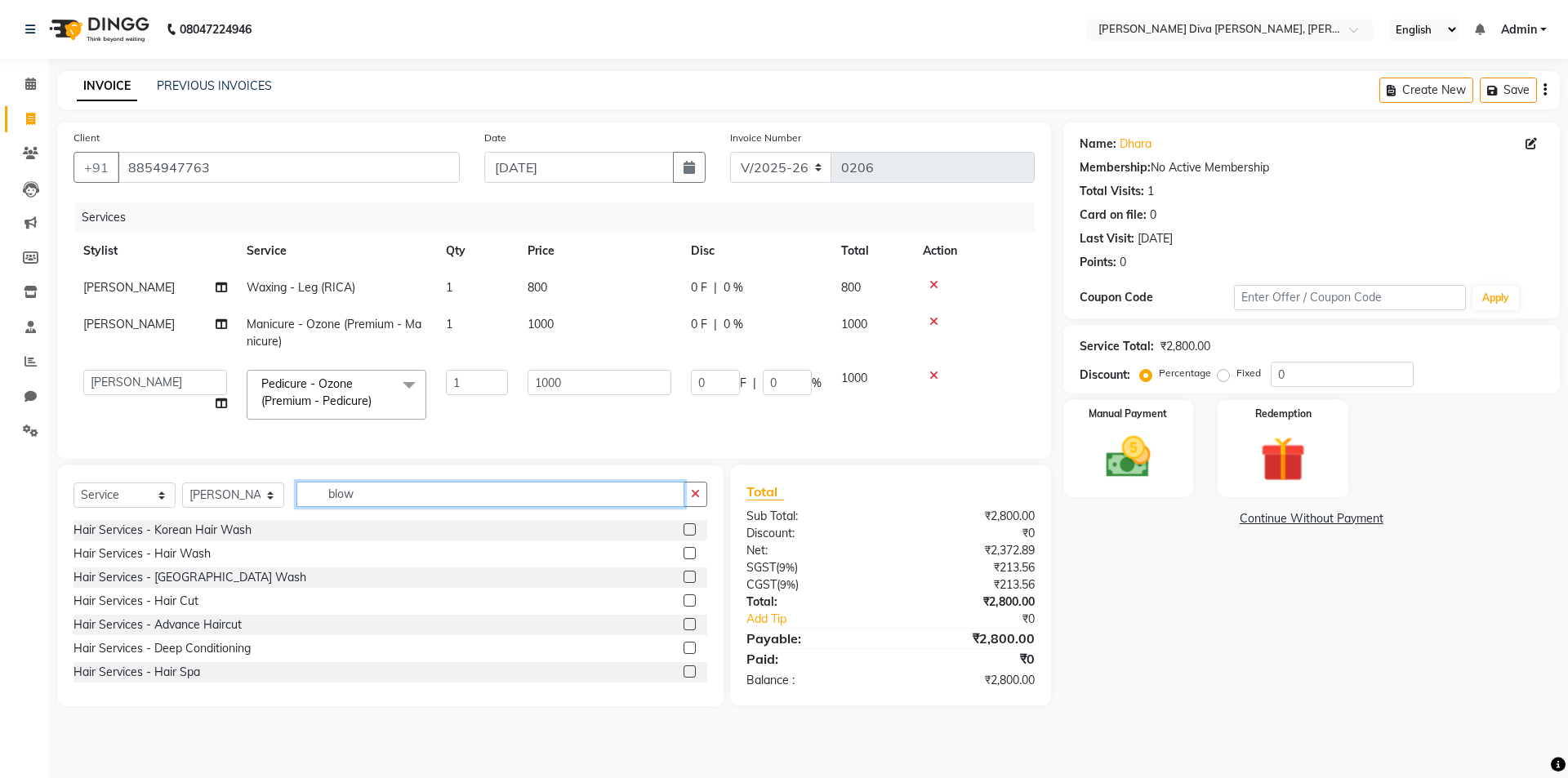 click on "blow" 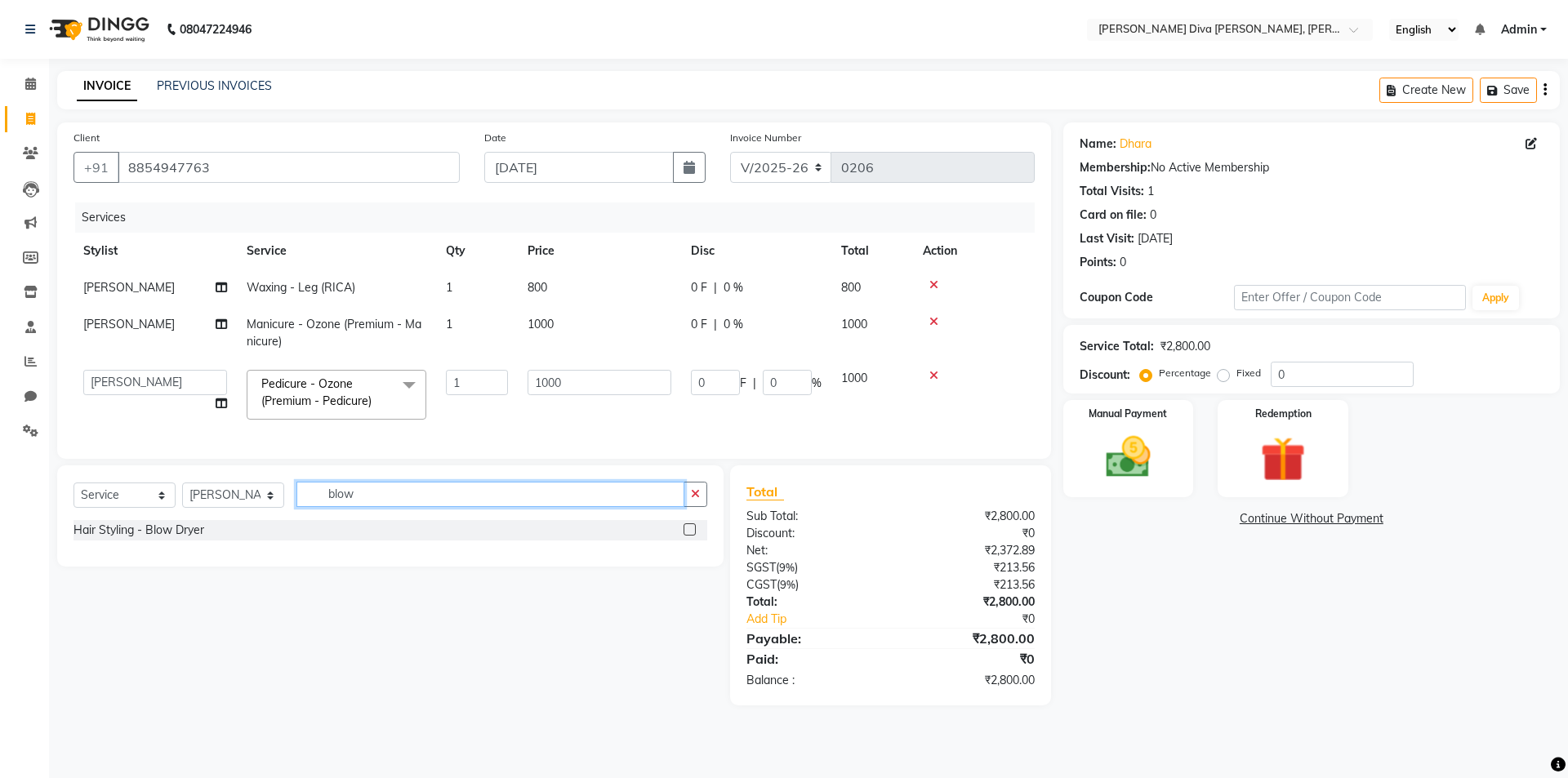 type on "blow" 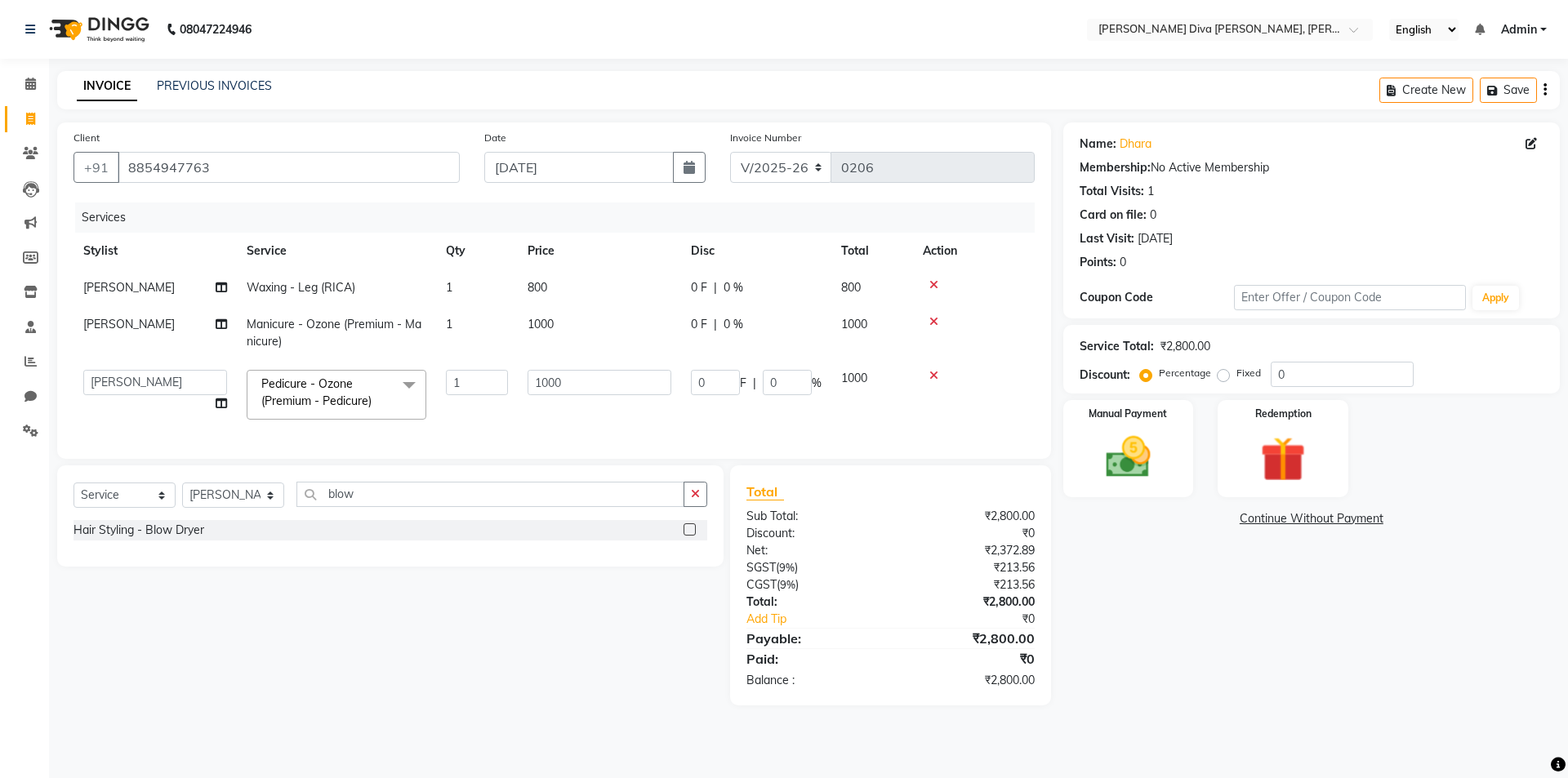 click 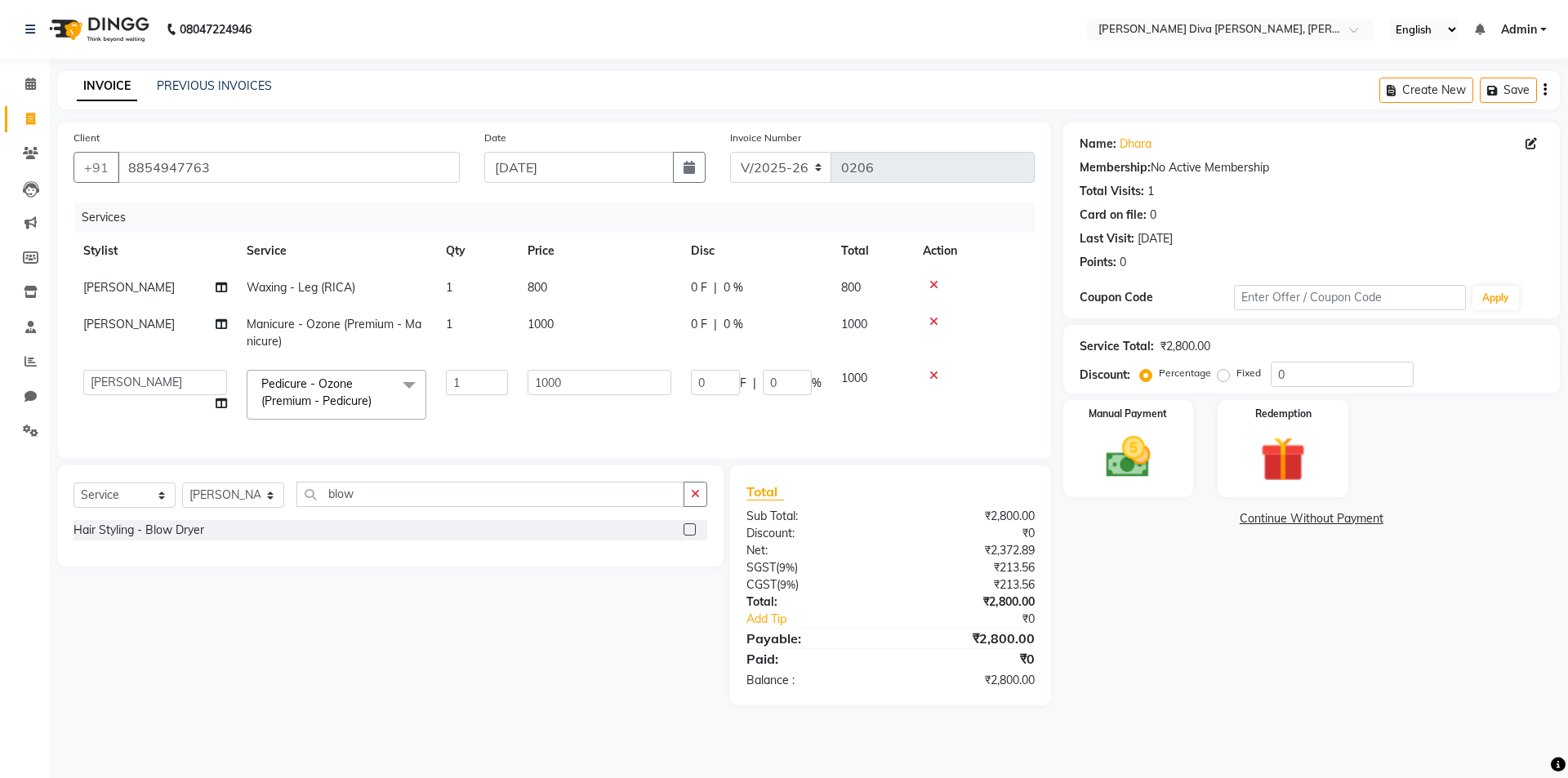 click at bounding box center (688, 530) 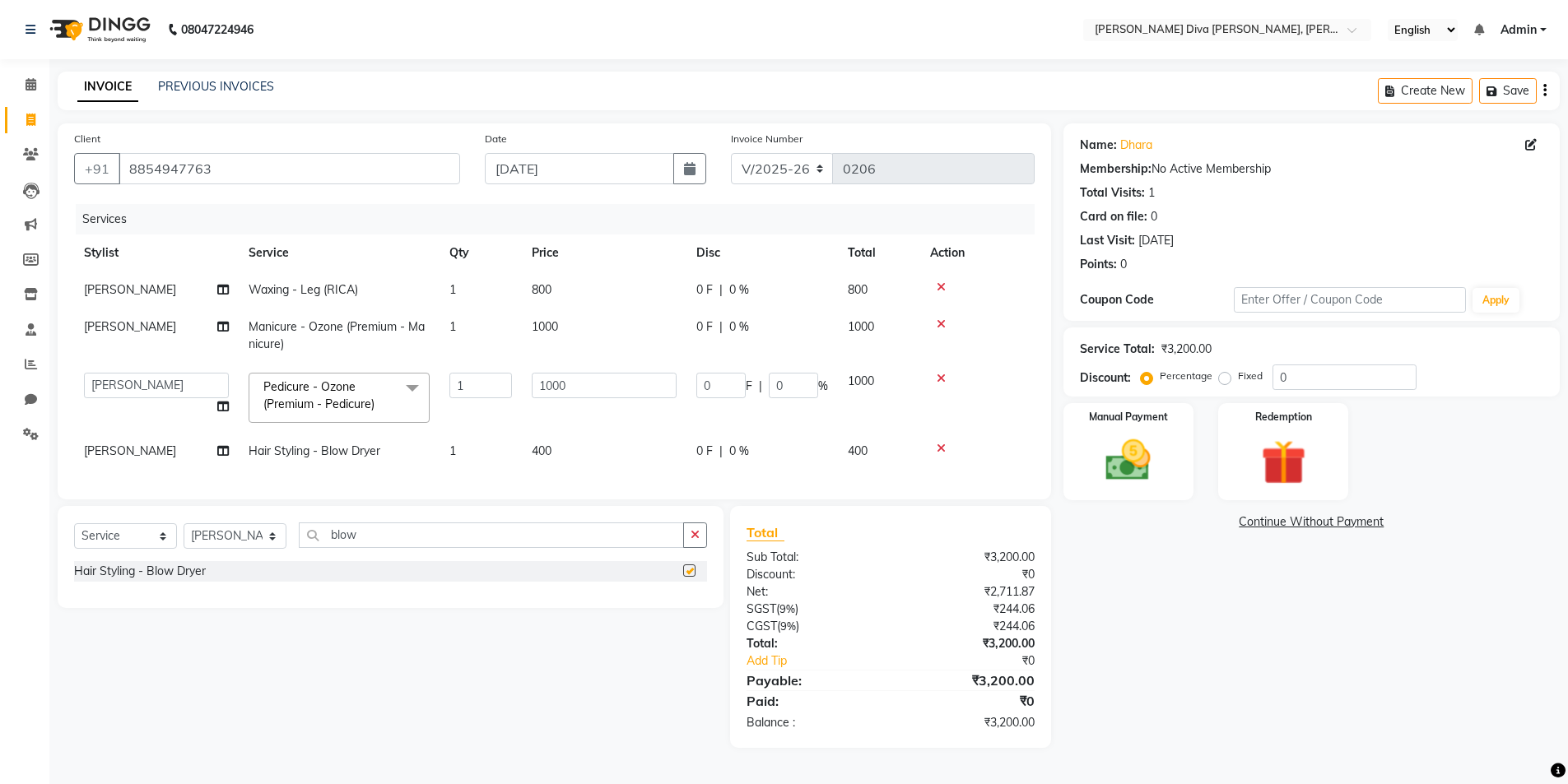 checkbox on "false" 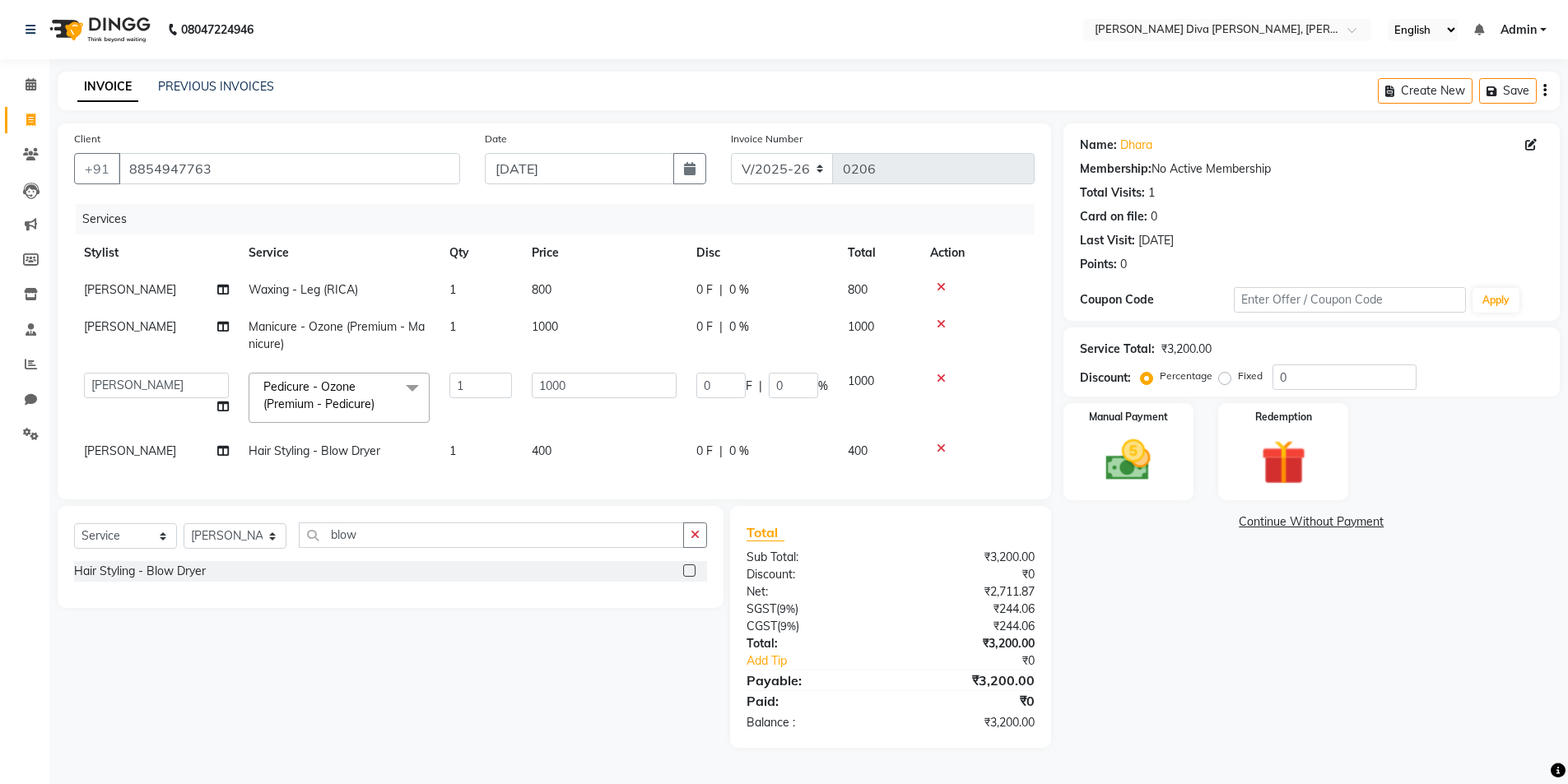 scroll, scrollTop: 1, scrollLeft: 0, axis: vertical 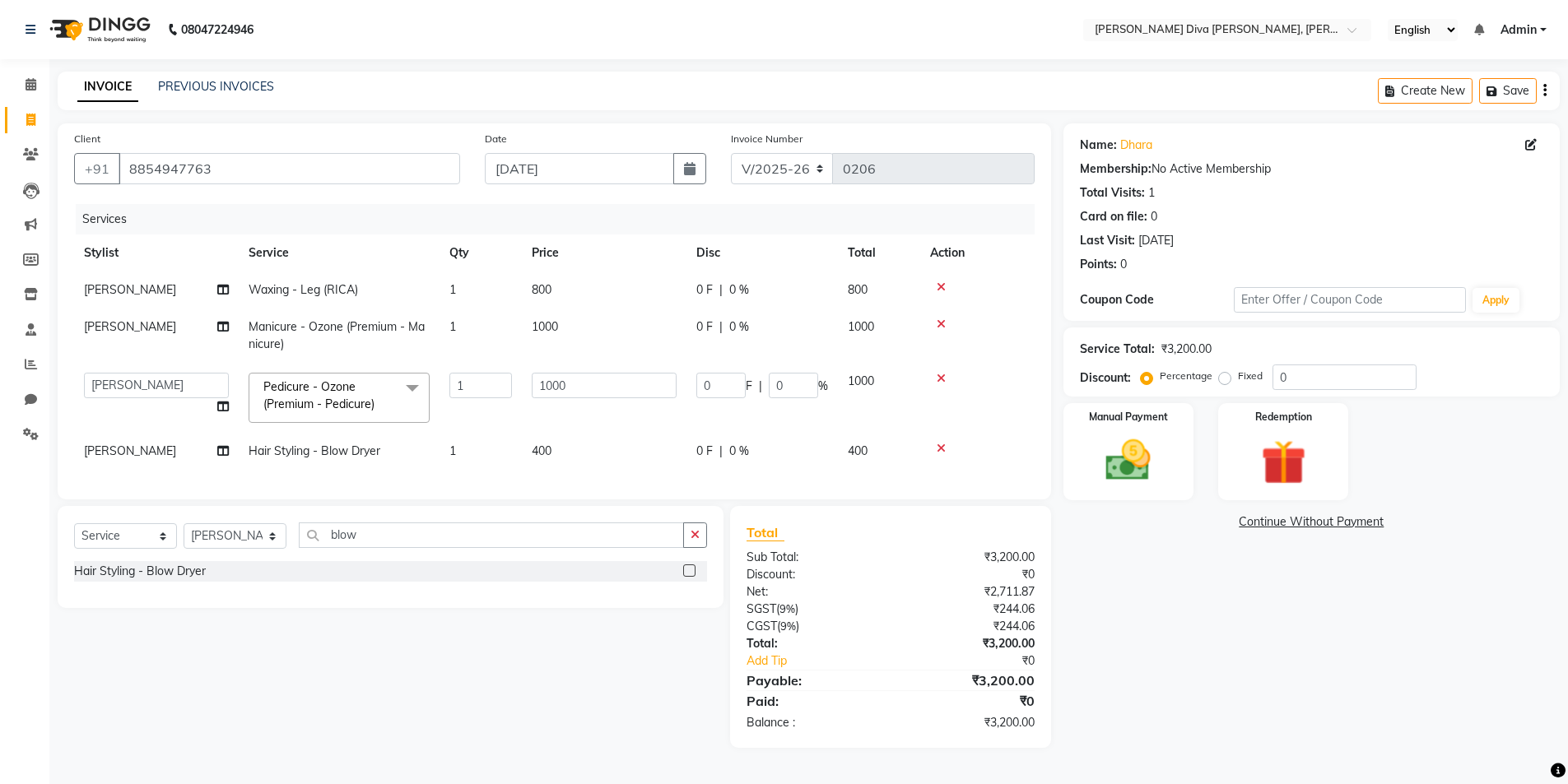 click on "Select  Service  Product  Membership  Package Voucher Prepaid Gift Card  Select Stylist [PERSON_NAME] [PERSON_NAME] [MEDICAL_DATA][PERSON_NAME] [PERSON_NAME] [PERSON_NAME] SELF [PERSON_NAME] [PERSON_NAME] [PERSON_NAME] blow Hair Styling - Blow Dryer" 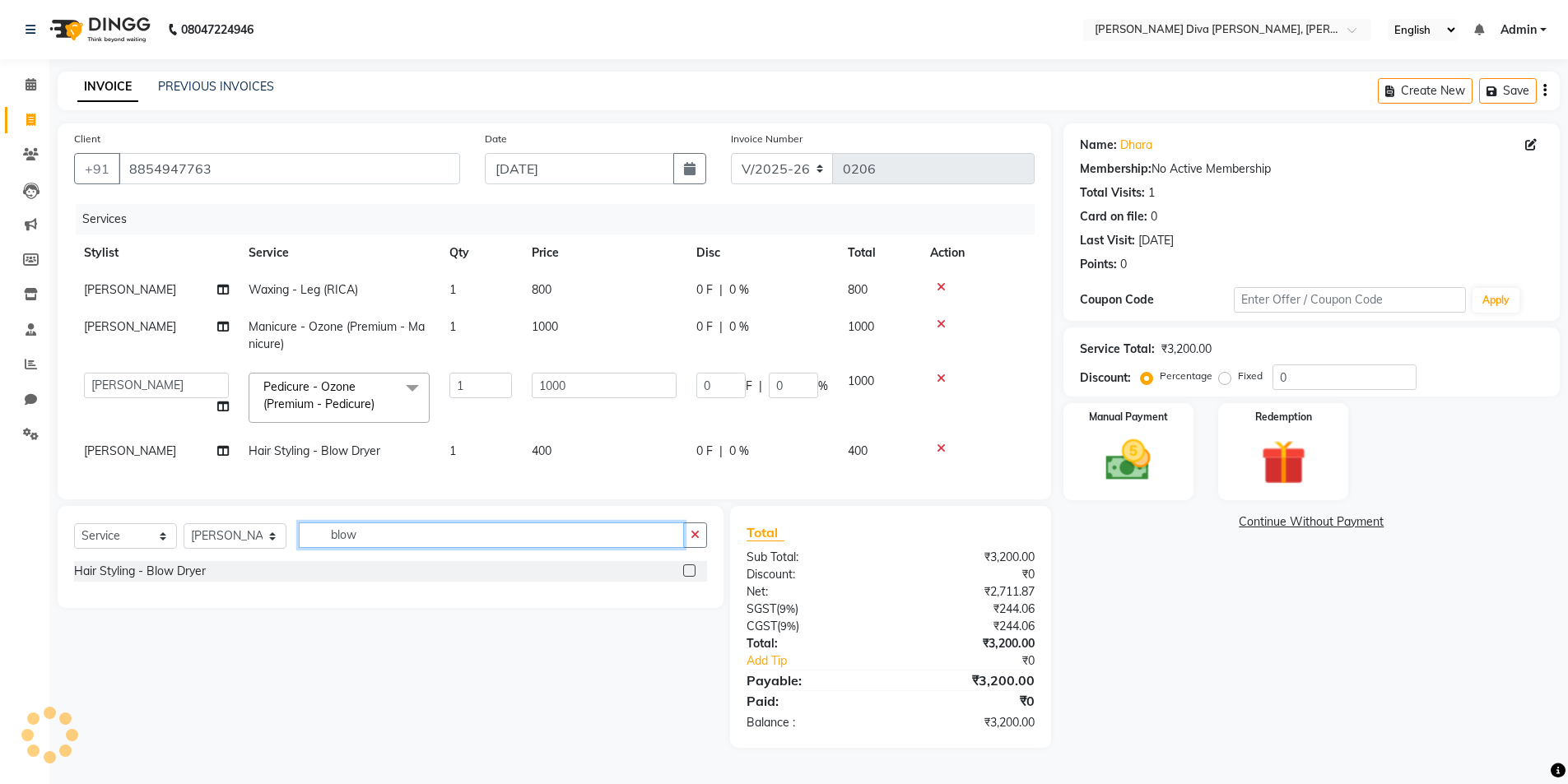click on "blow" 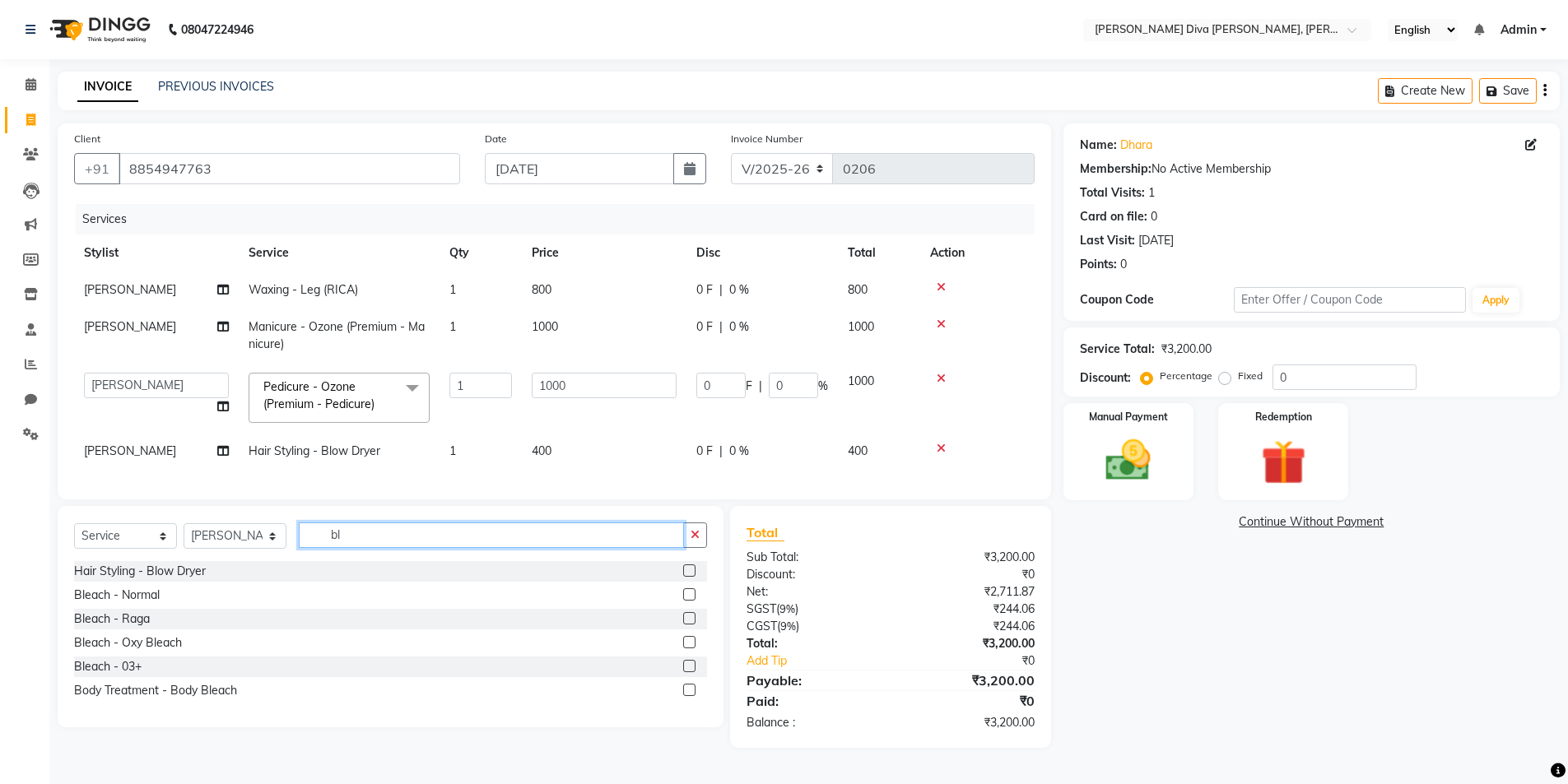 type on "b" 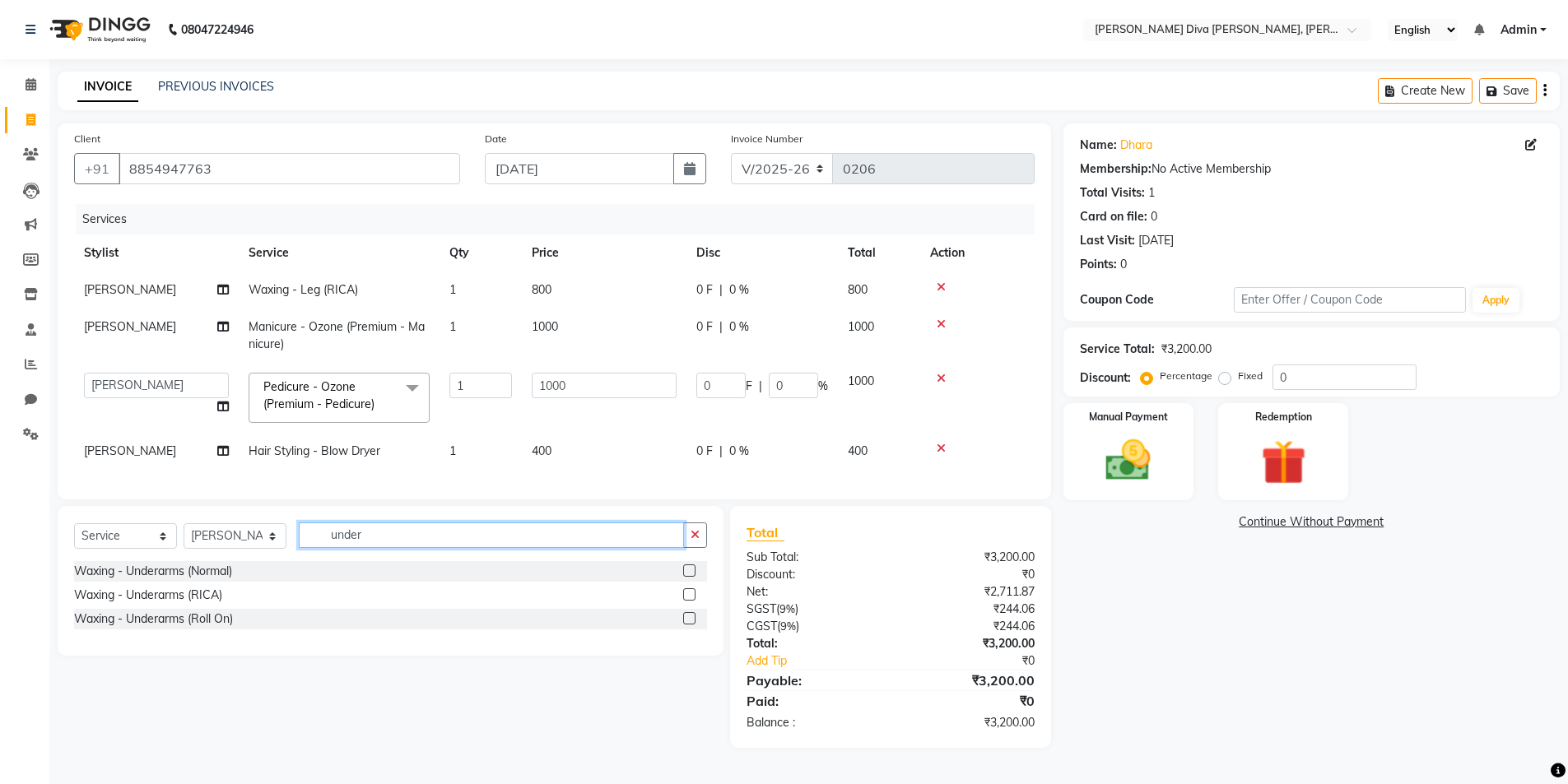type on "under" 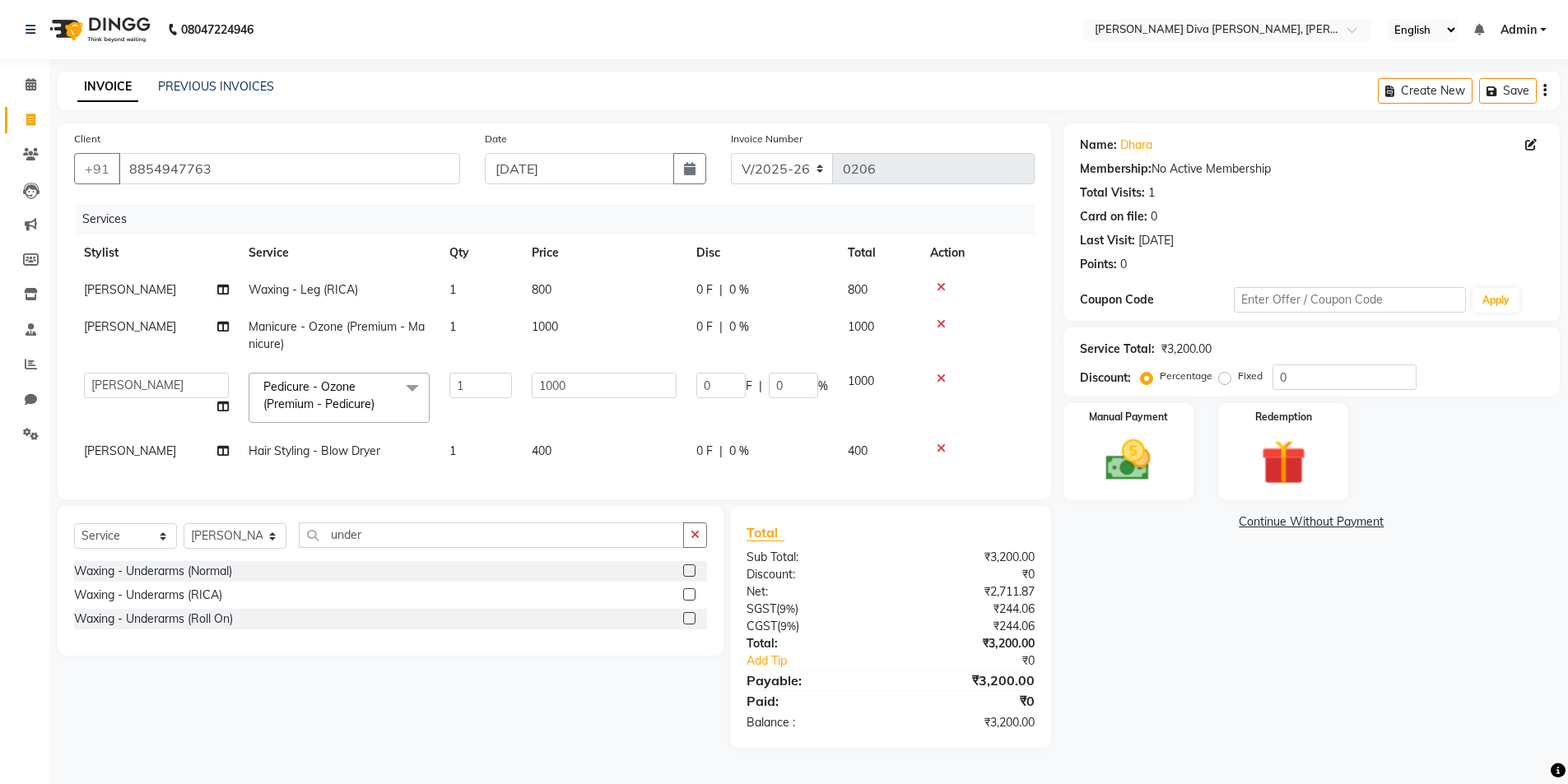 click 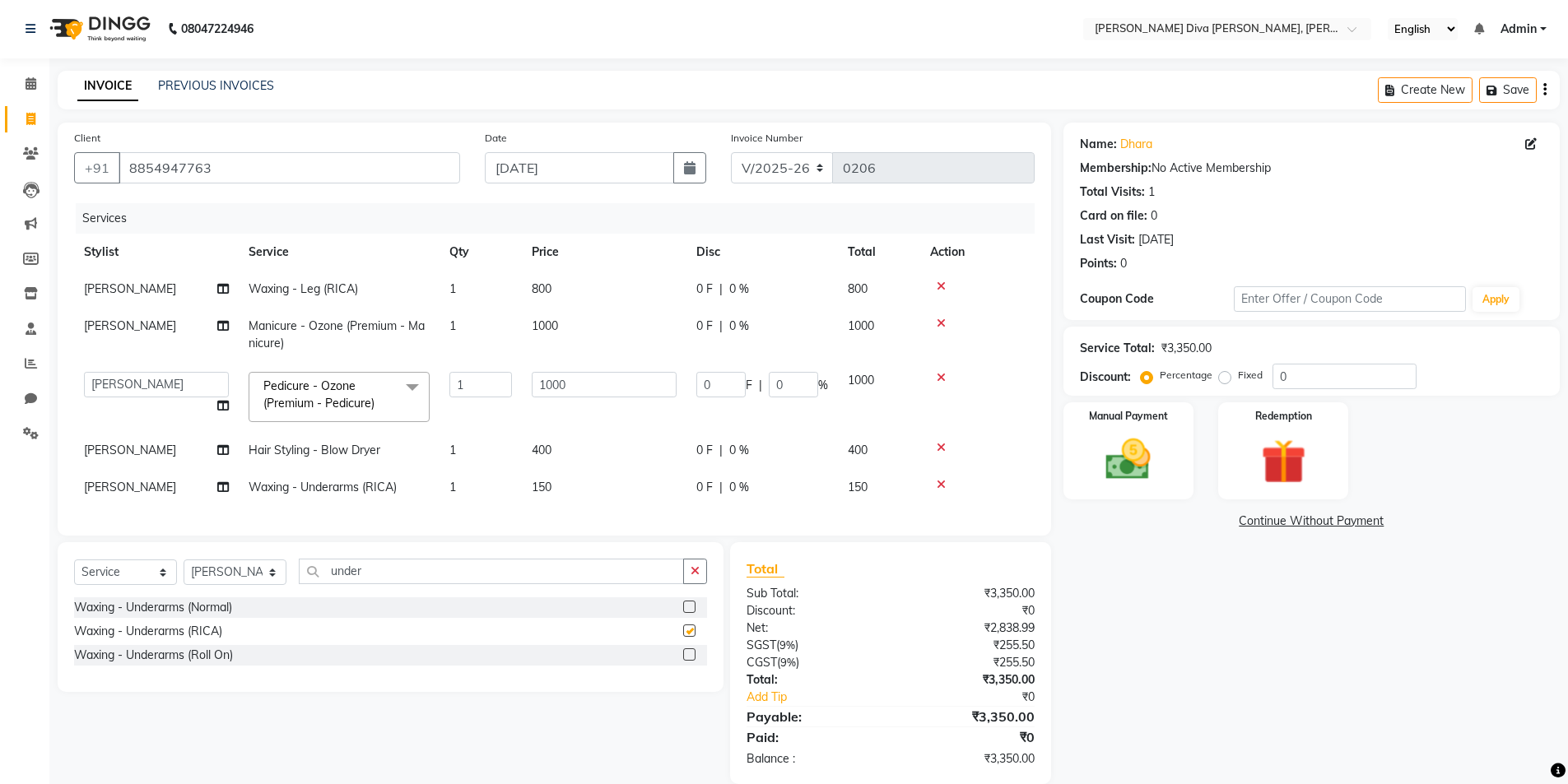 checkbox on "false" 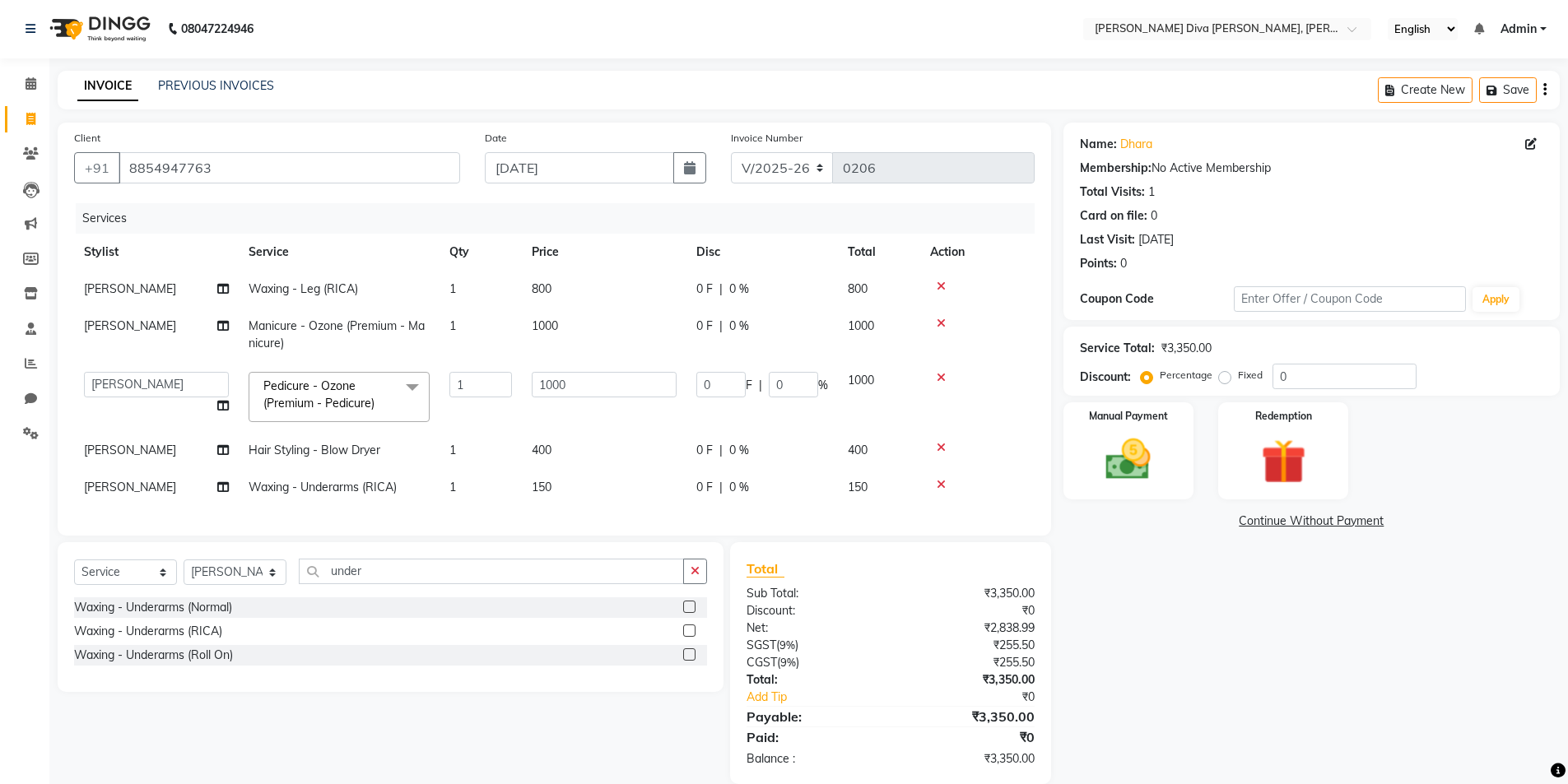 scroll, scrollTop: 38, scrollLeft: 0, axis: vertical 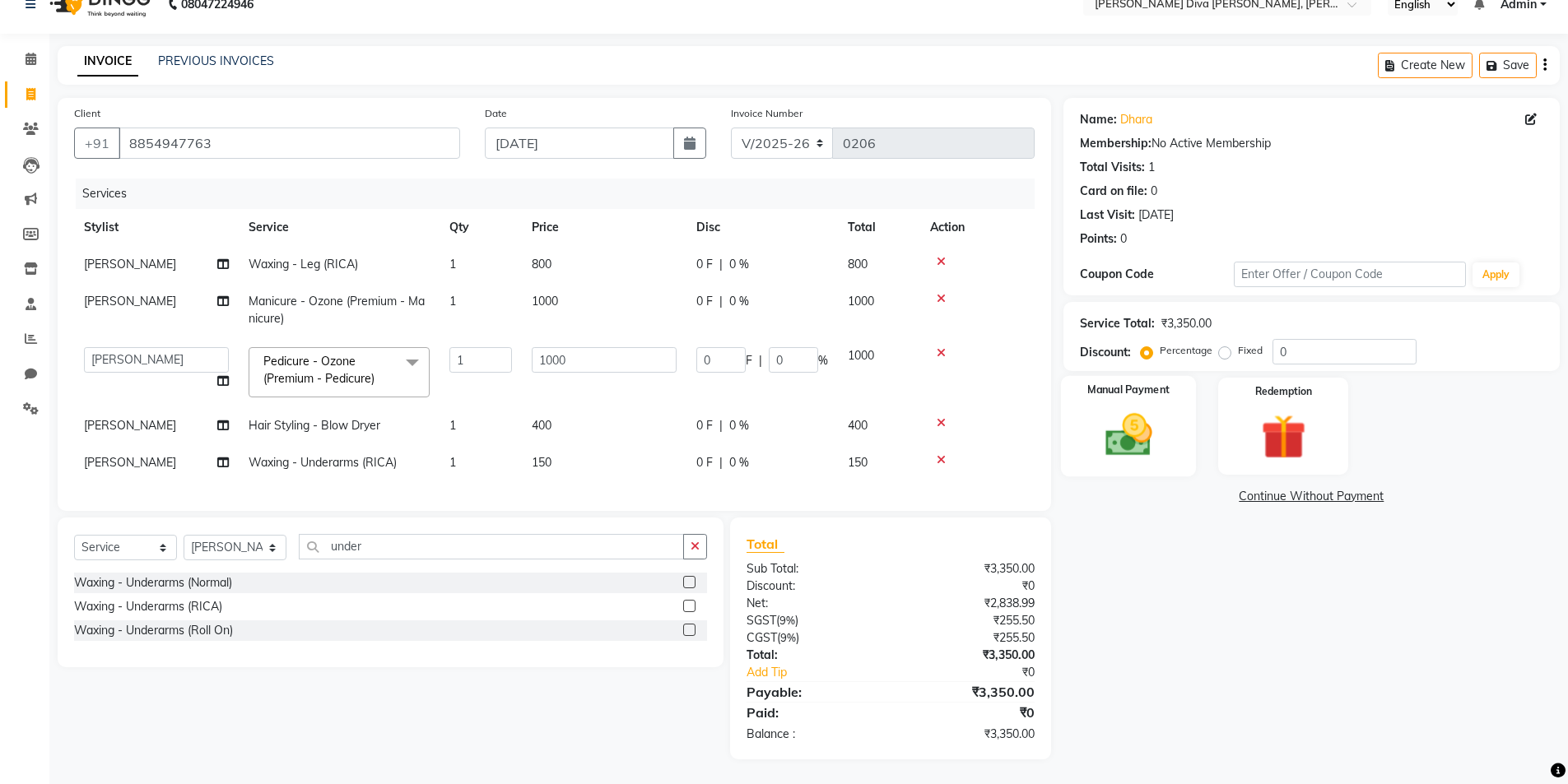 click 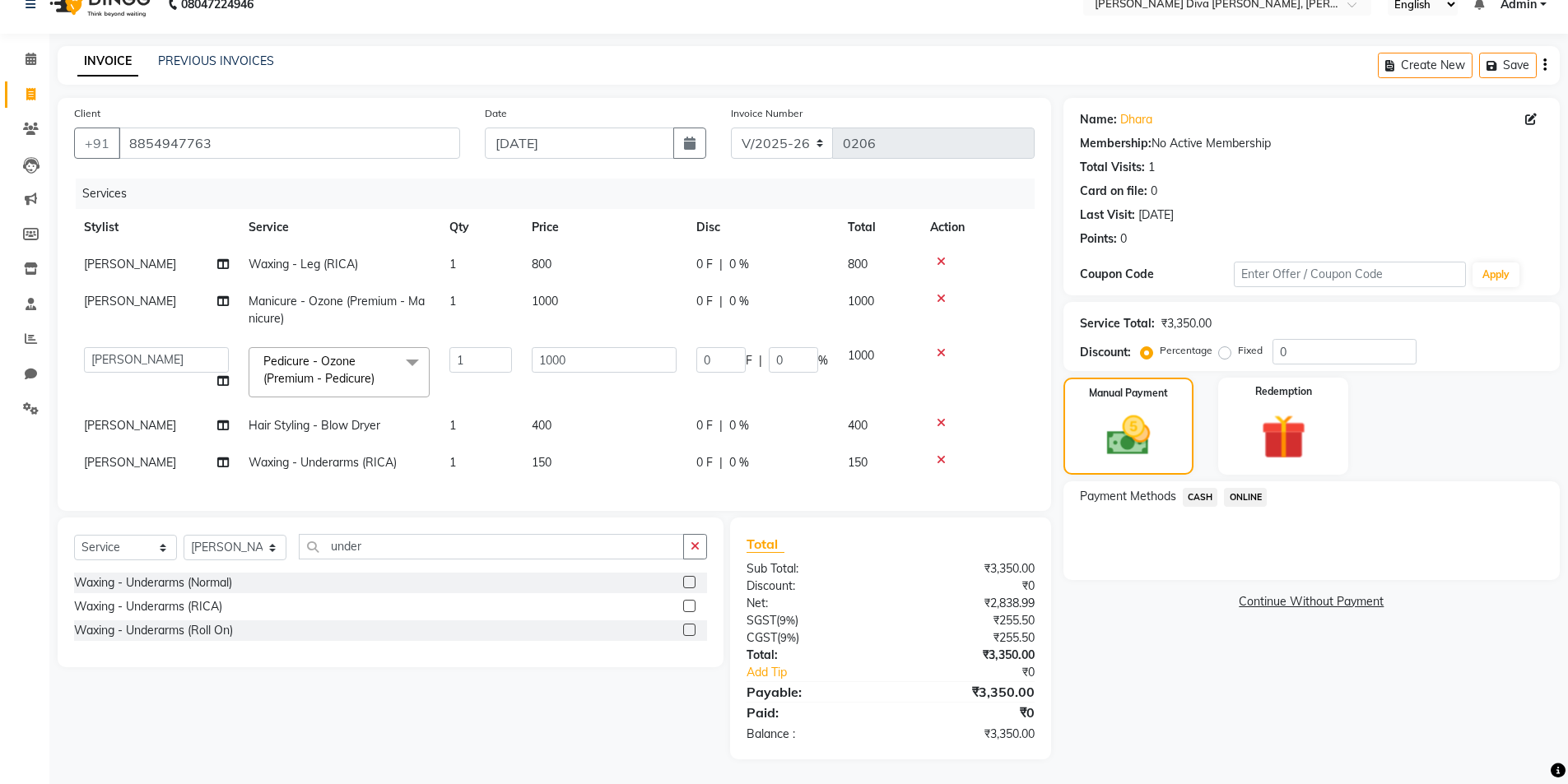 click on "ONLINE" 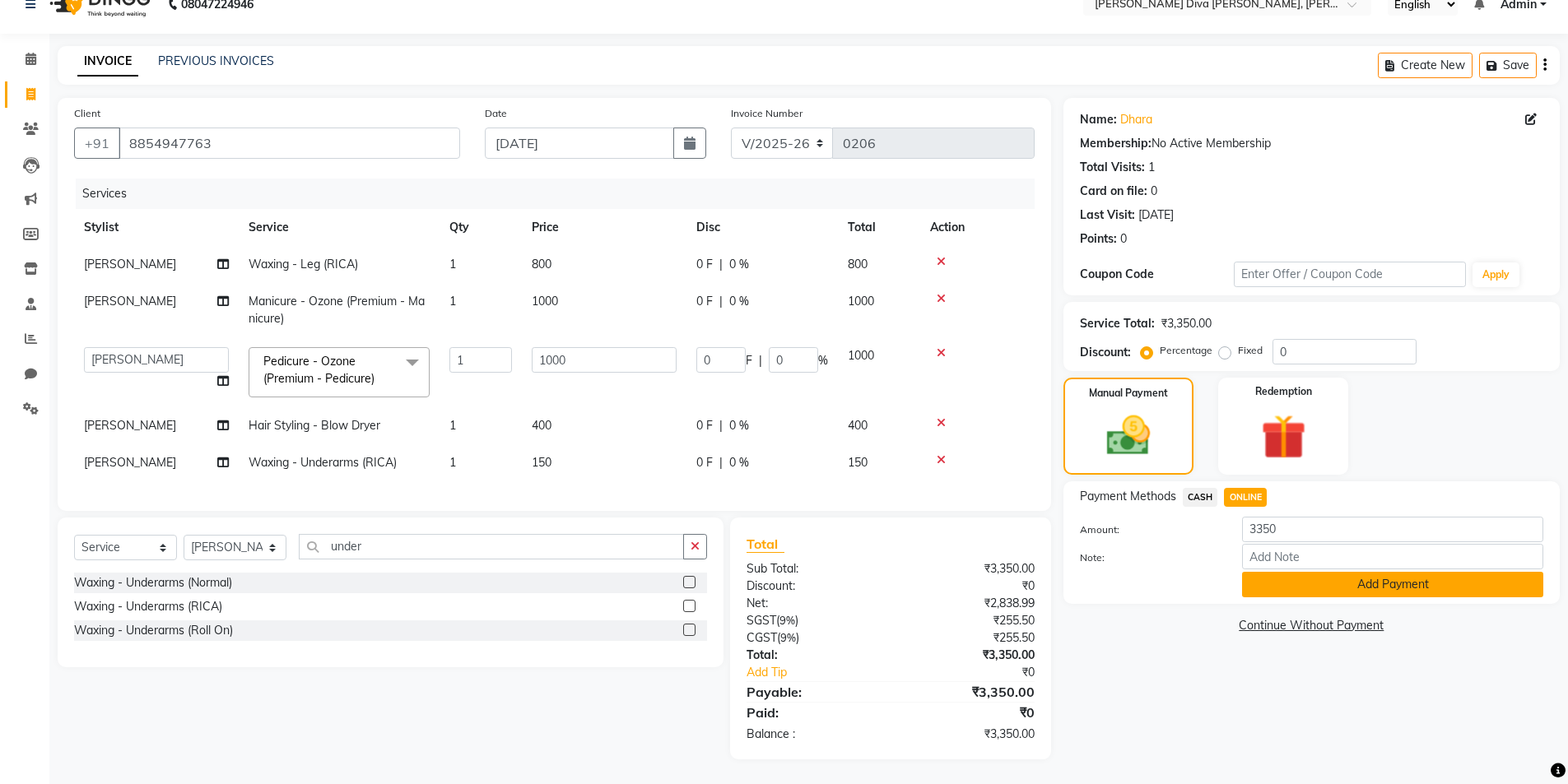click on "Add Payment" 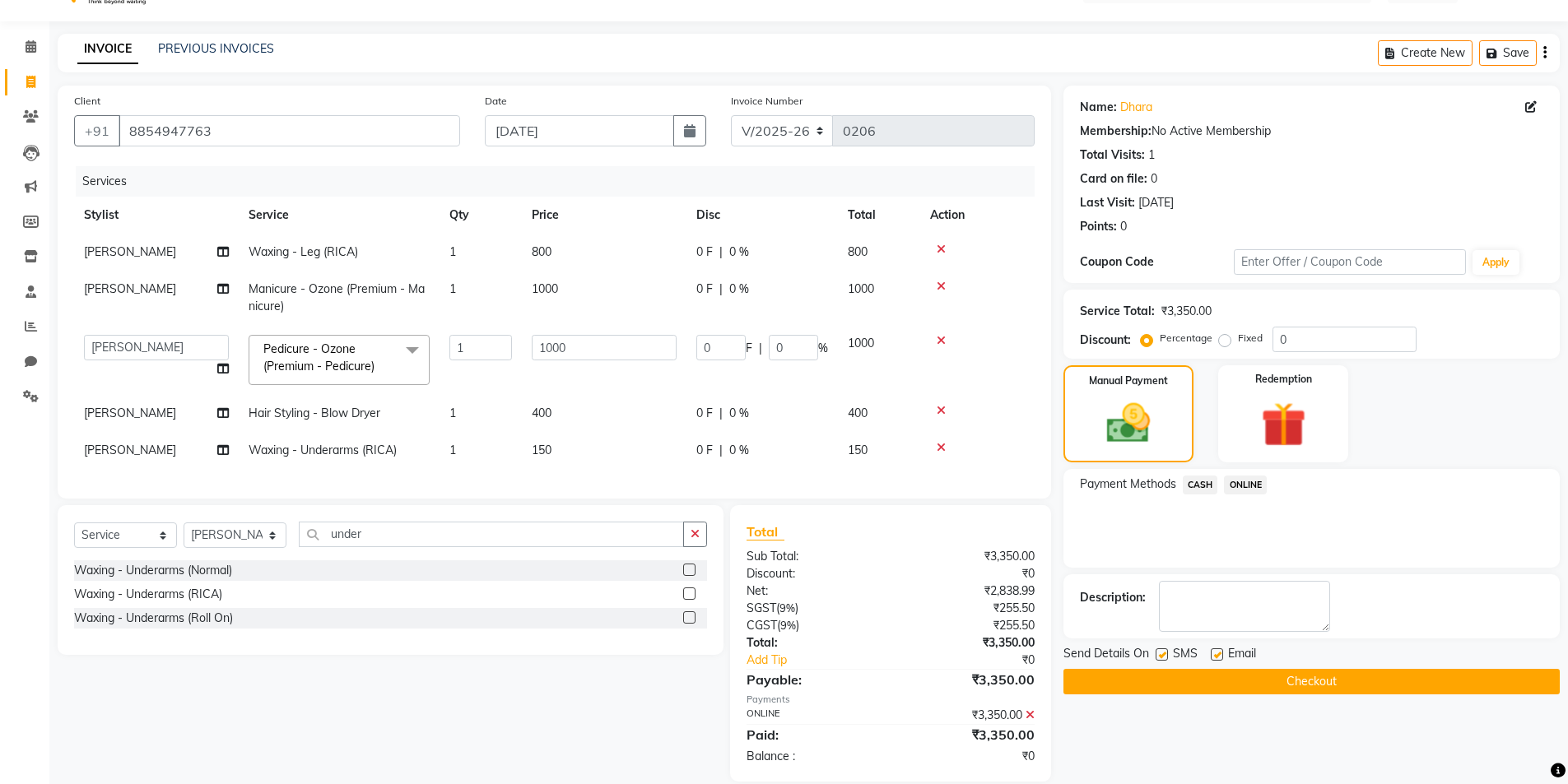 click on "Checkout" 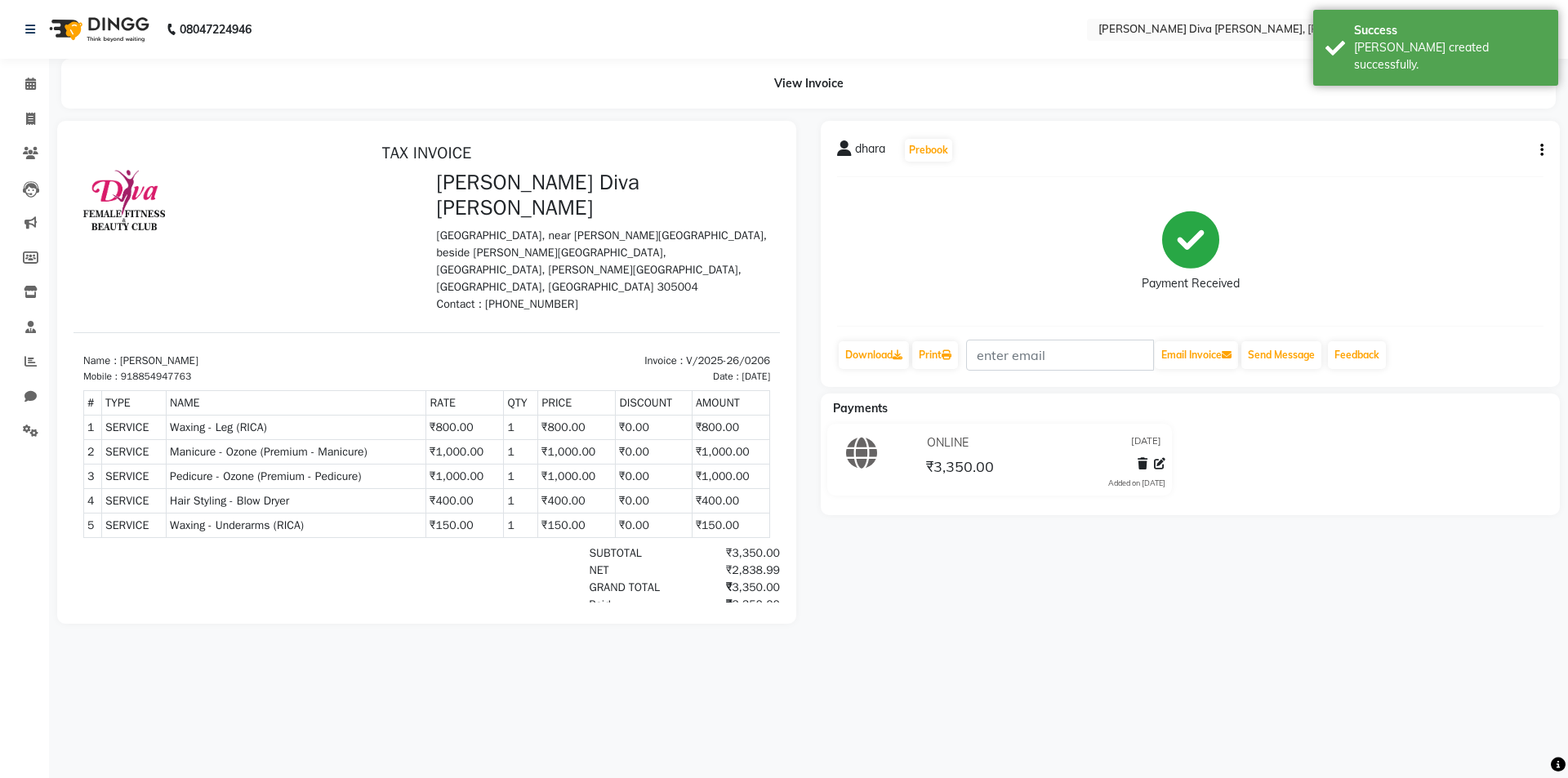 scroll, scrollTop: 0, scrollLeft: 0, axis: both 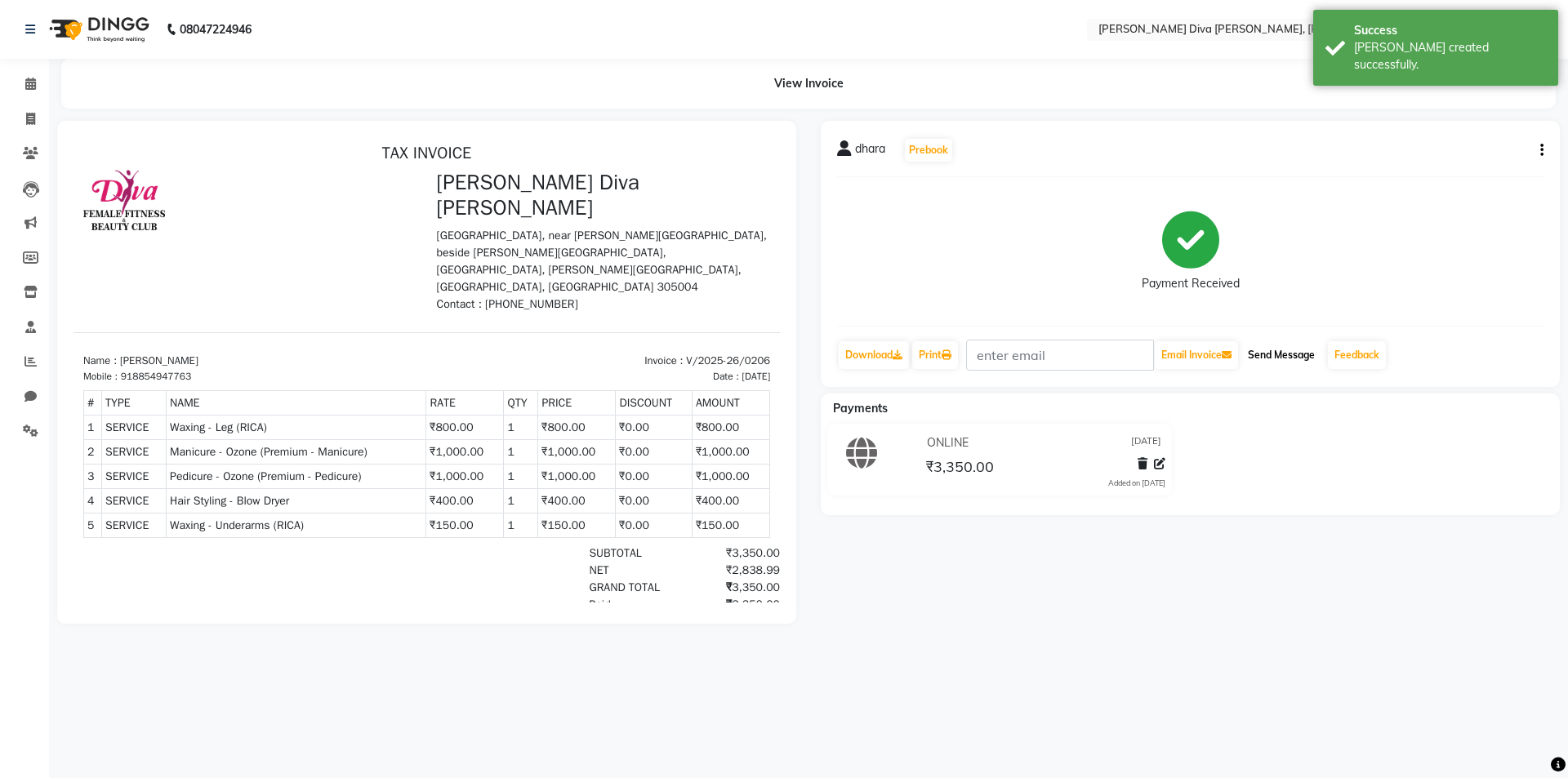 click on "Send Message" 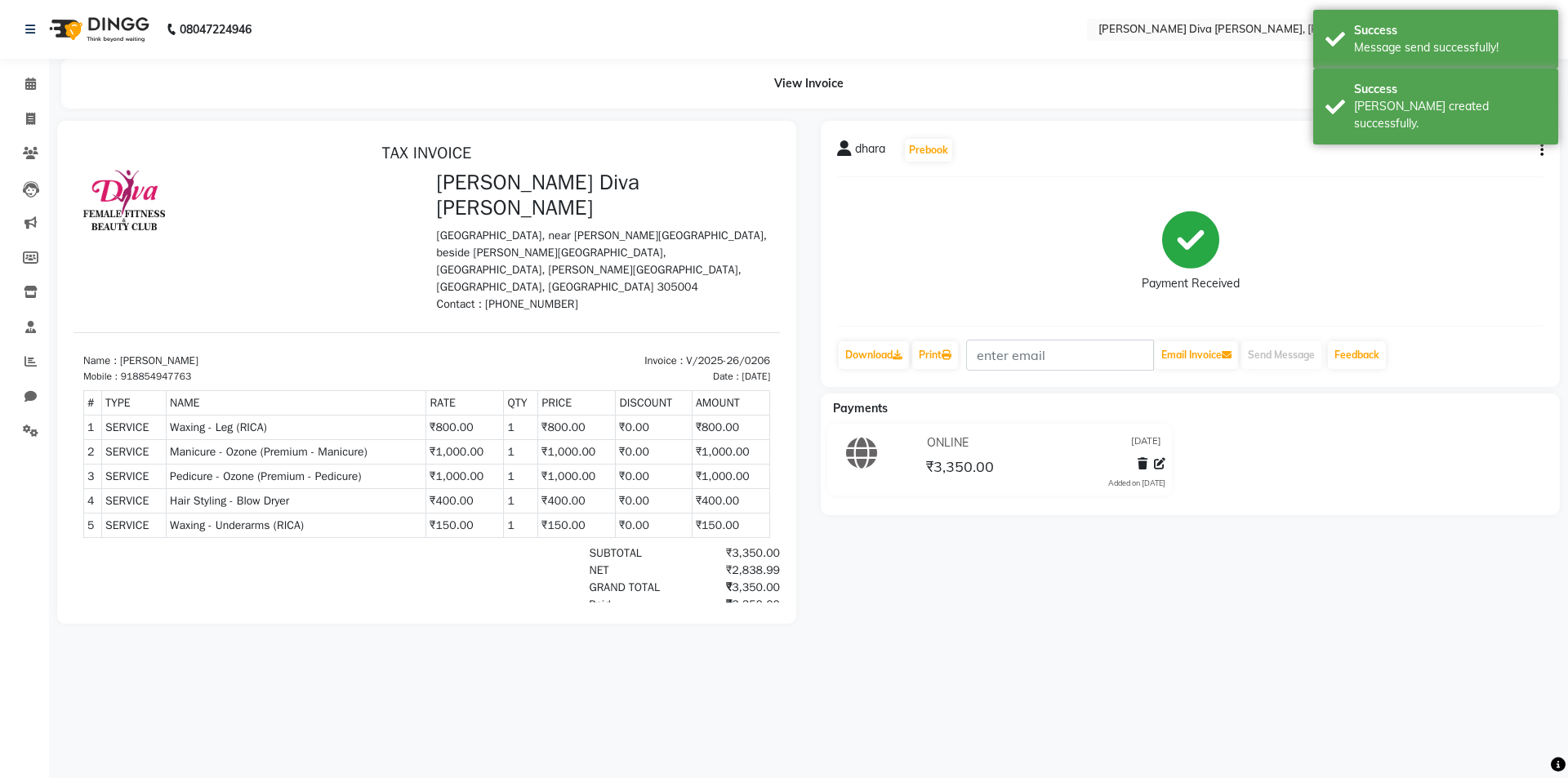 select on "service" 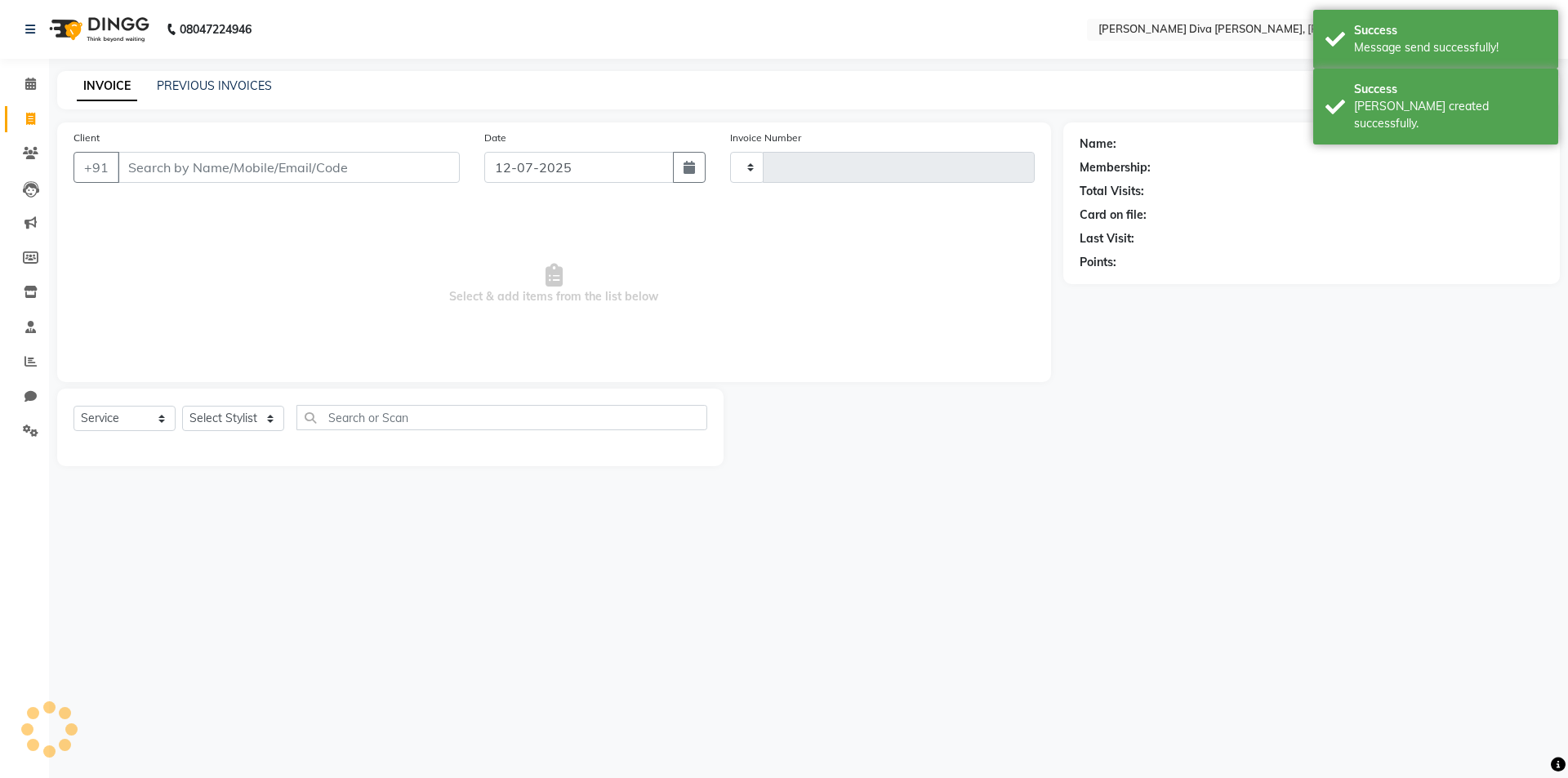 type on "0207" 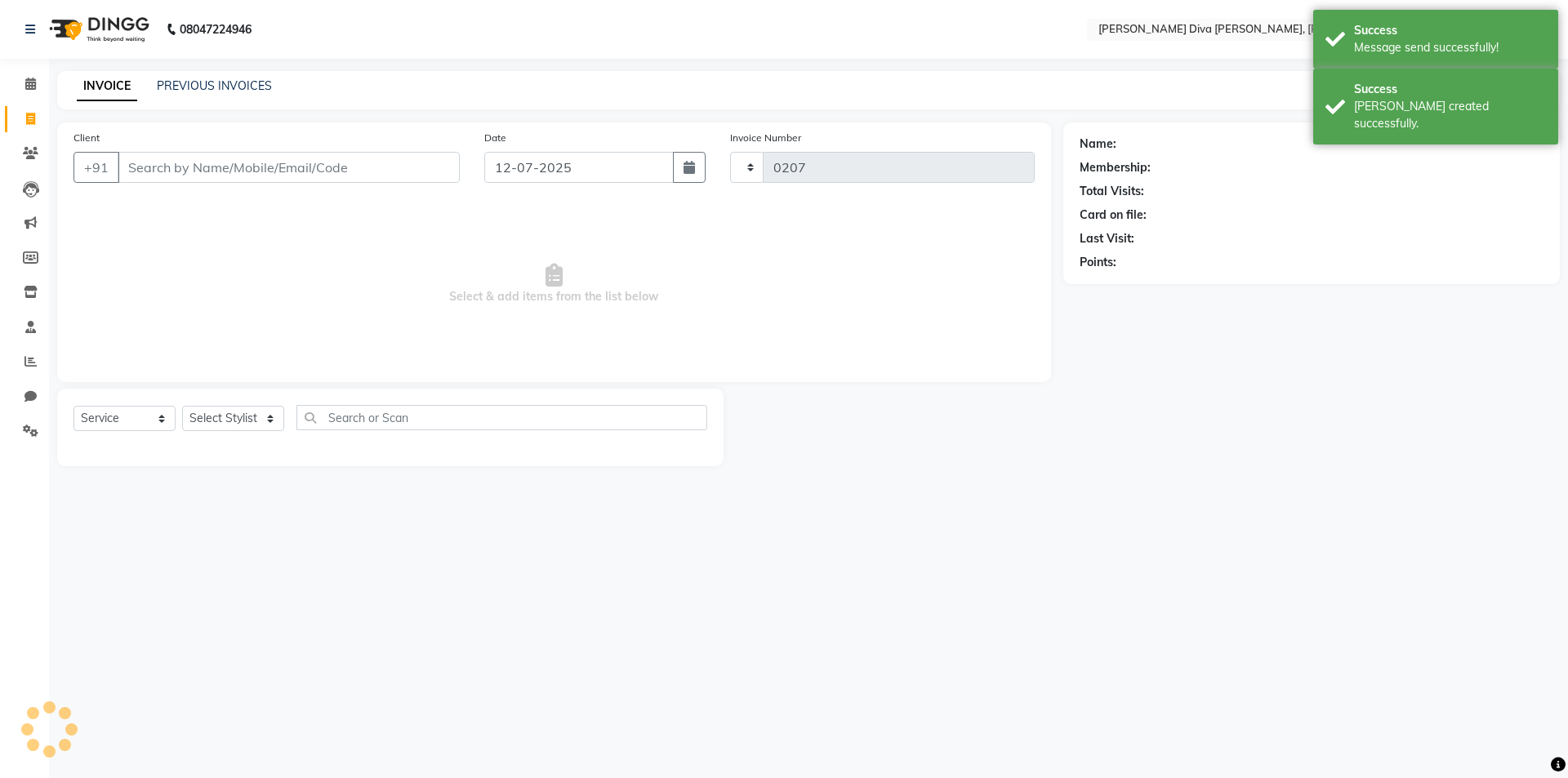 select on "8165" 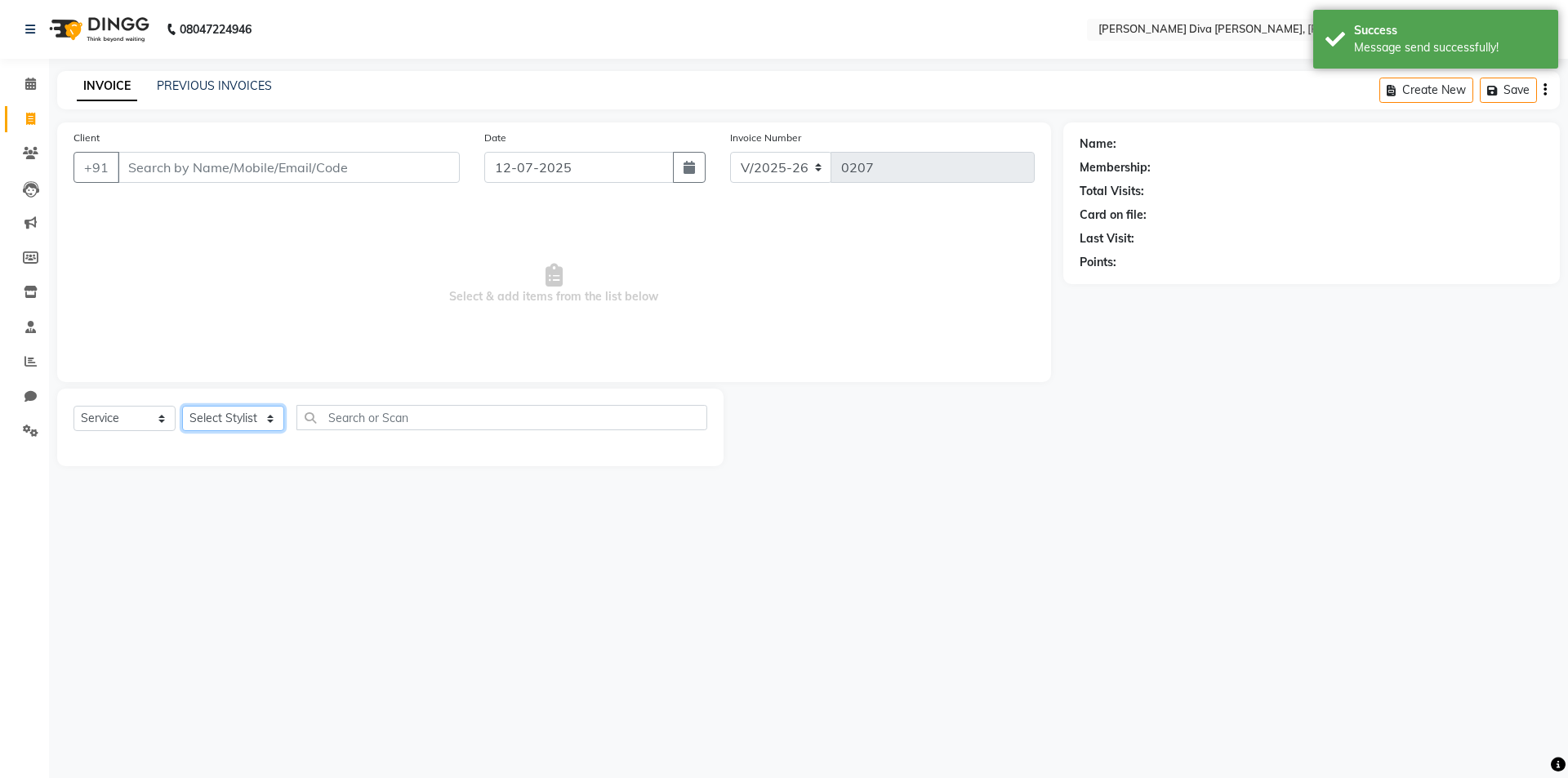 click on "Select Stylist [PERSON_NAME] [PERSON_NAME] [MEDICAL_DATA][PERSON_NAME] [PERSON_NAME] [PERSON_NAME] SELF [PERSON_NAME] [PERSON_NAME] [PERSON_NAME]" 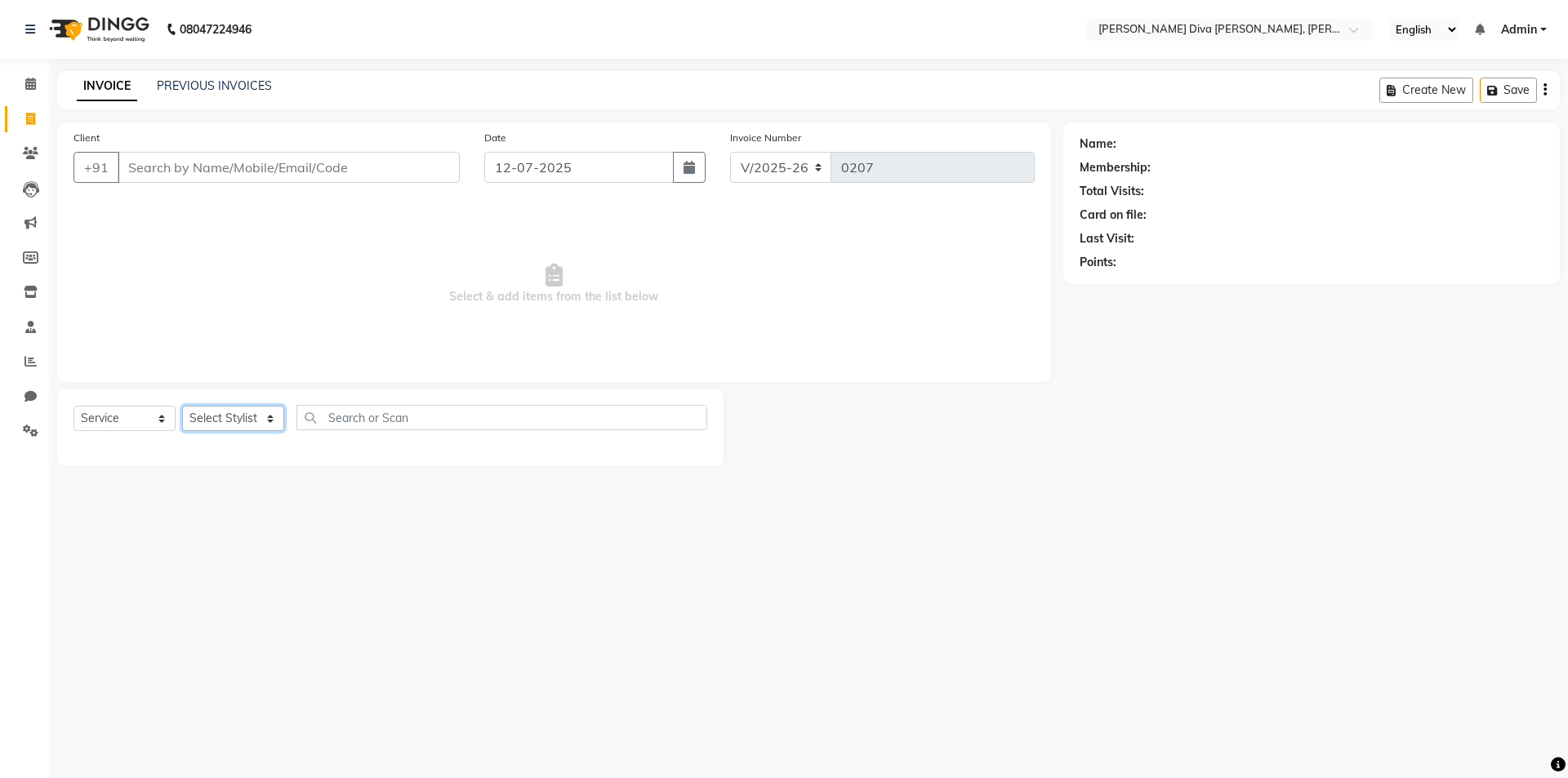 select on "77276" 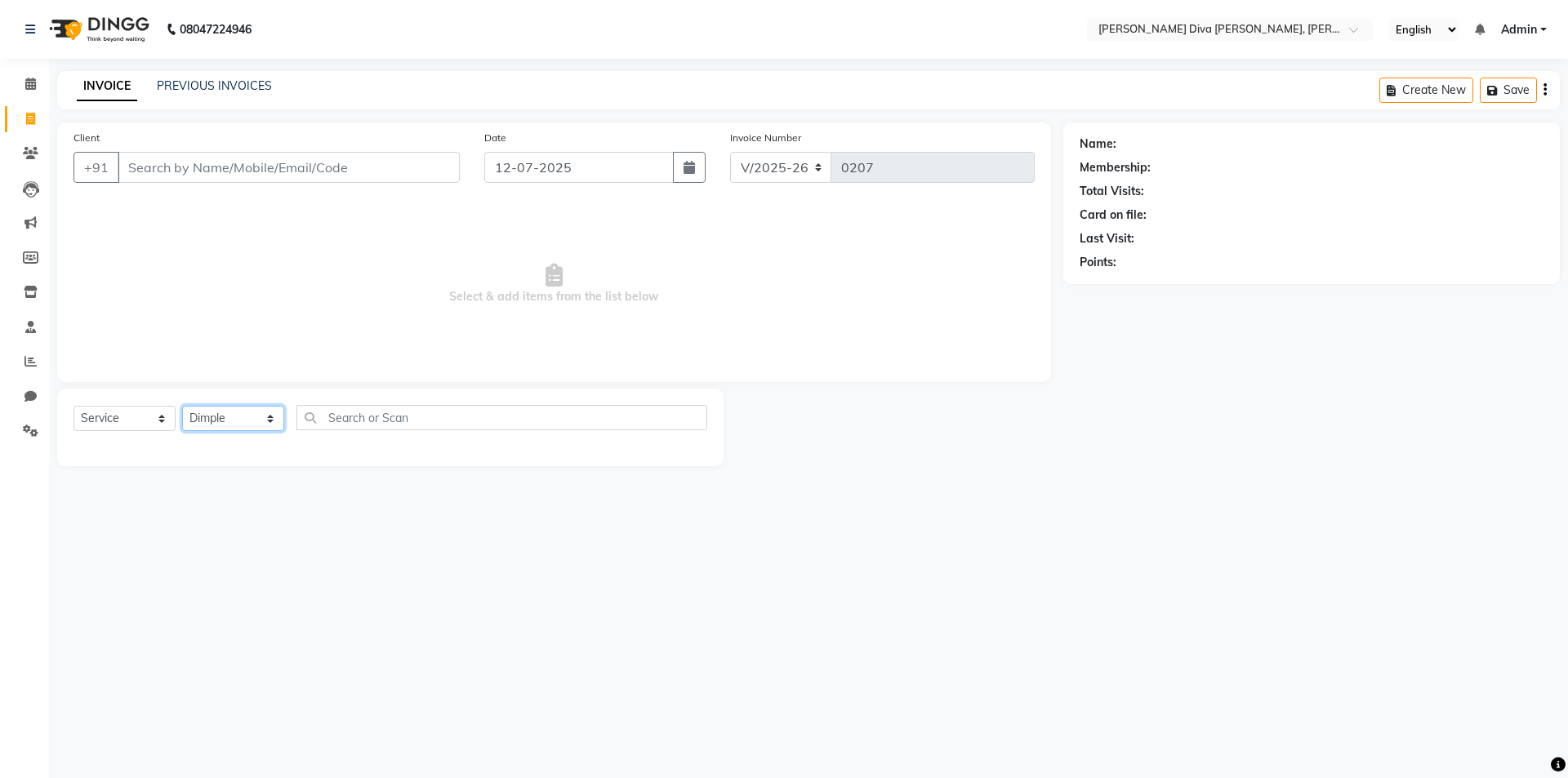 click on "Select Stylist [PERSON_NAME] [PERSON_NAME] [MEDICAL_DATA][PERSON_NAME] [PERSON_NAME] [PERSON_NAME] SELF [PERSON_NAME] [PERSON_NAME] [PERSON_NAME]" 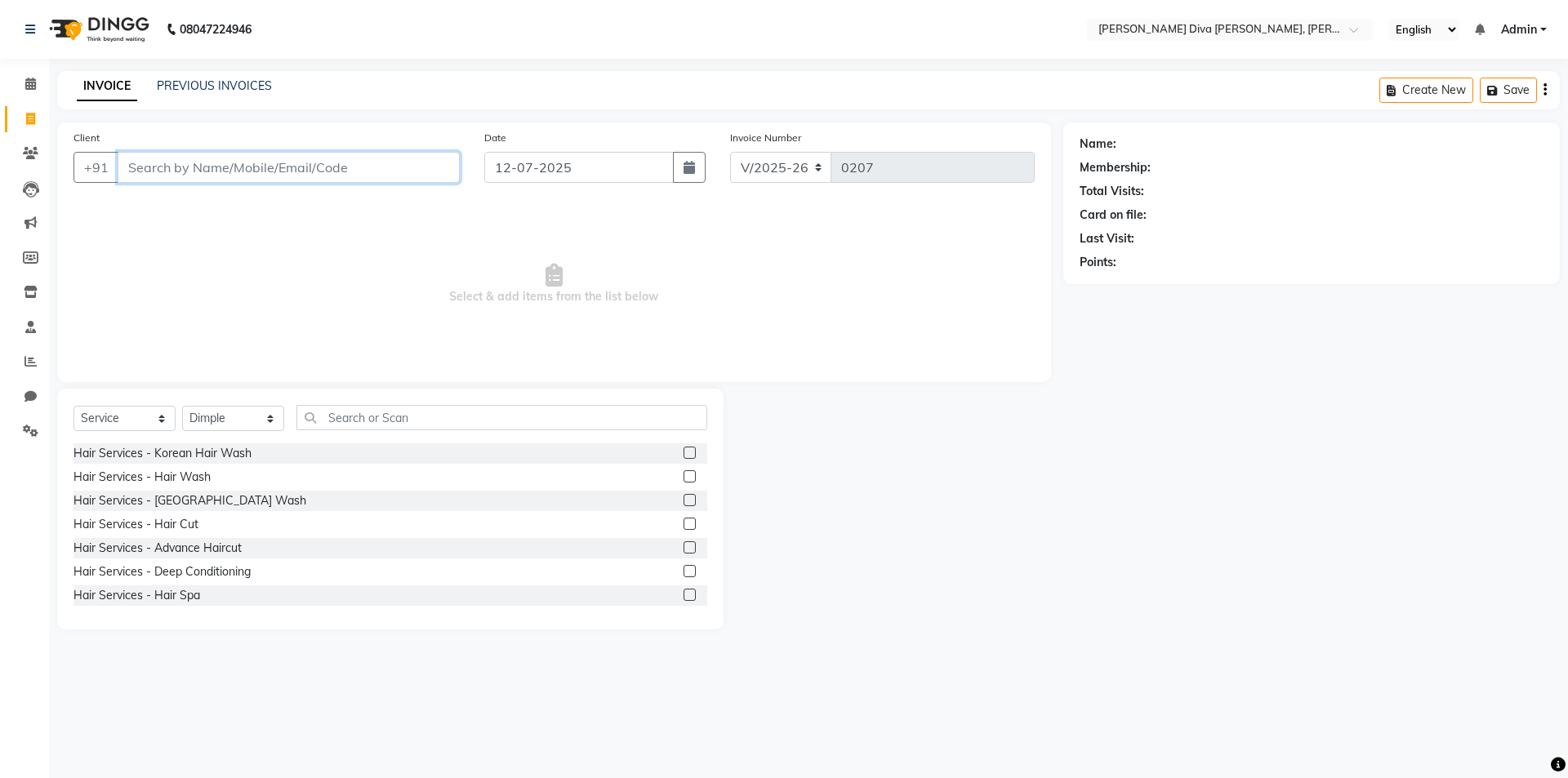 click on "Client" at bounding box center [288, 167] 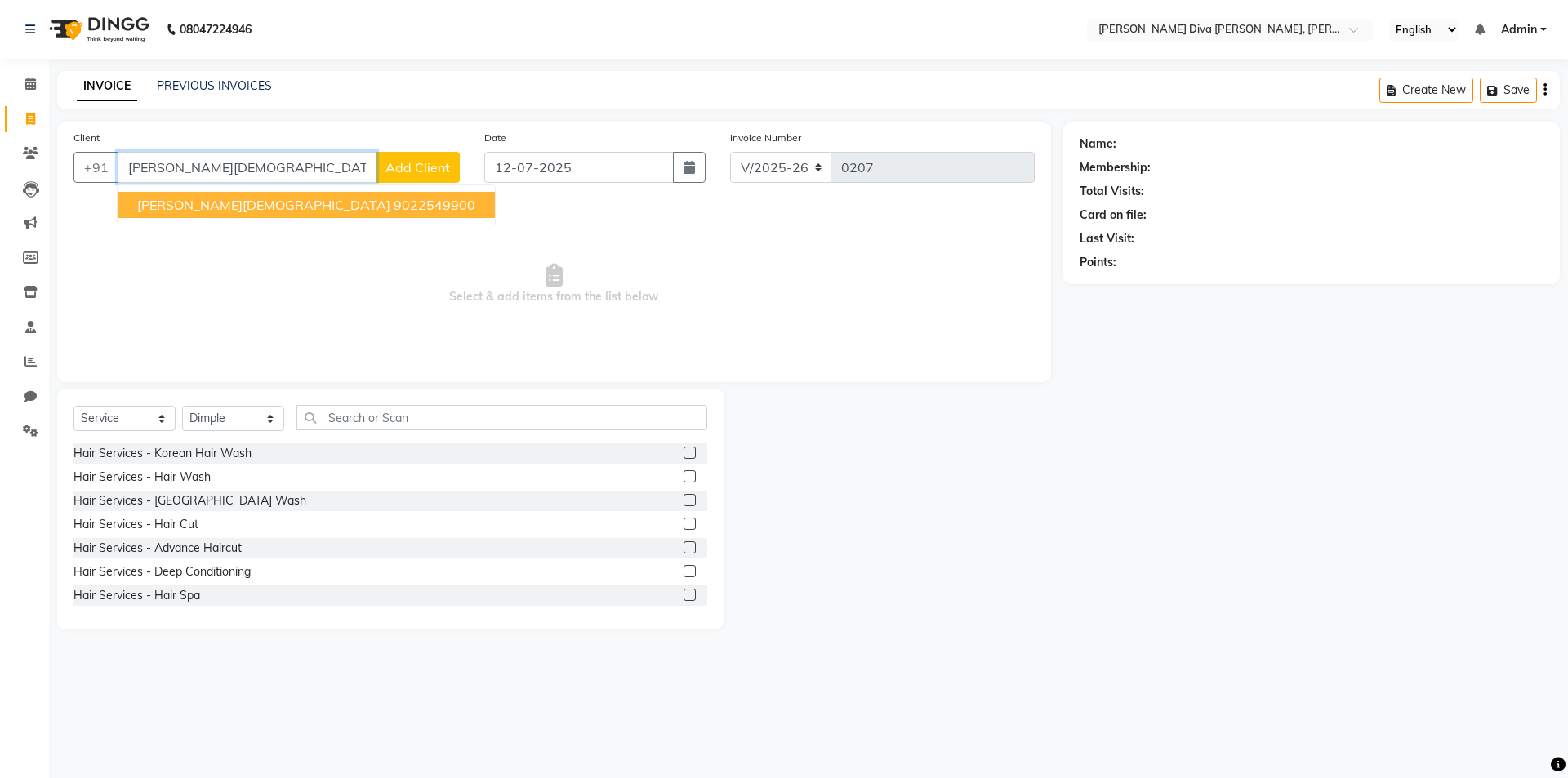 type on "[PERSON_NAME][DEMOGRAPHIC_DATA]" 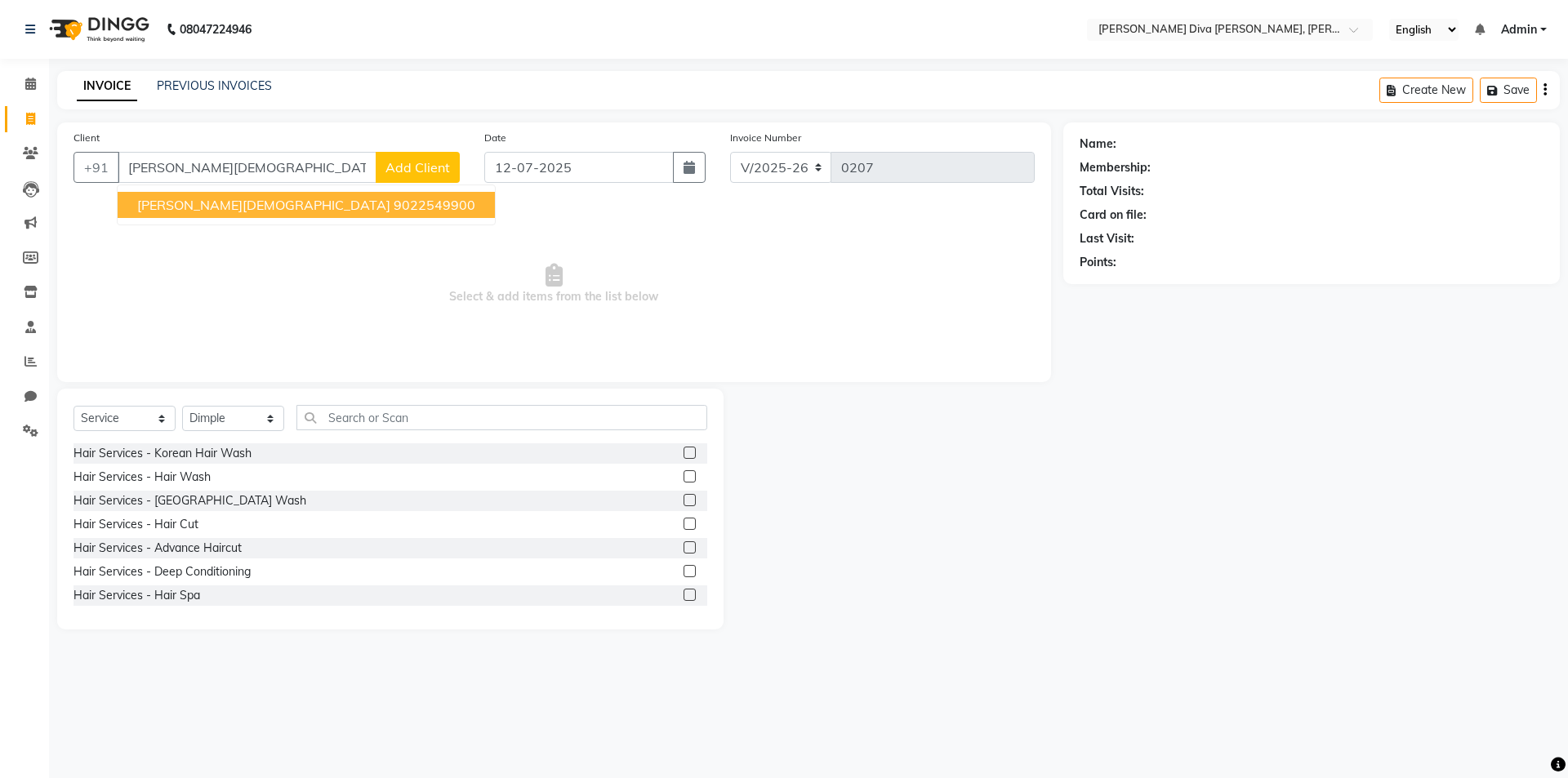 click on "Add Client" 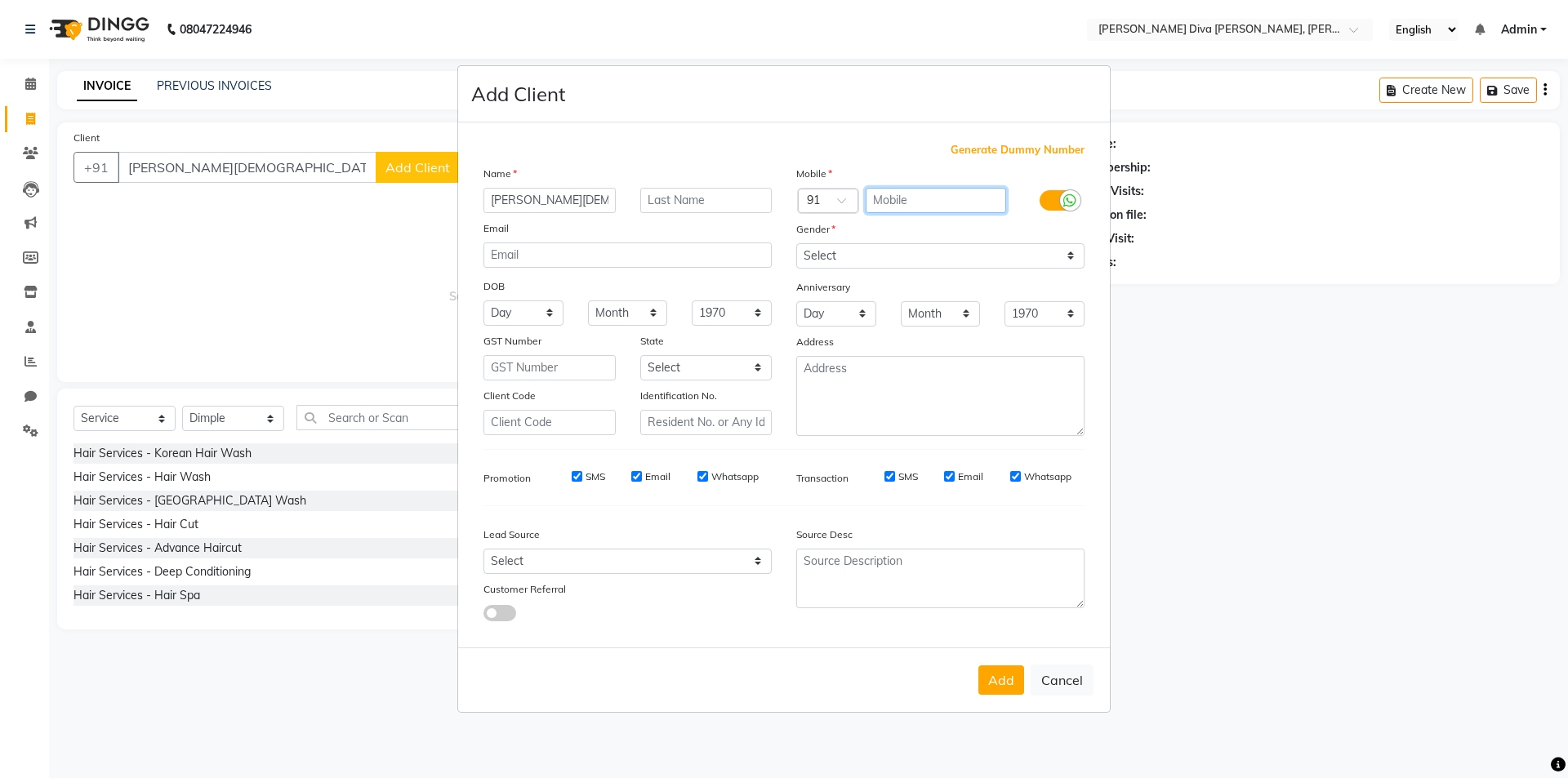 click at bounding box center [936, 200] 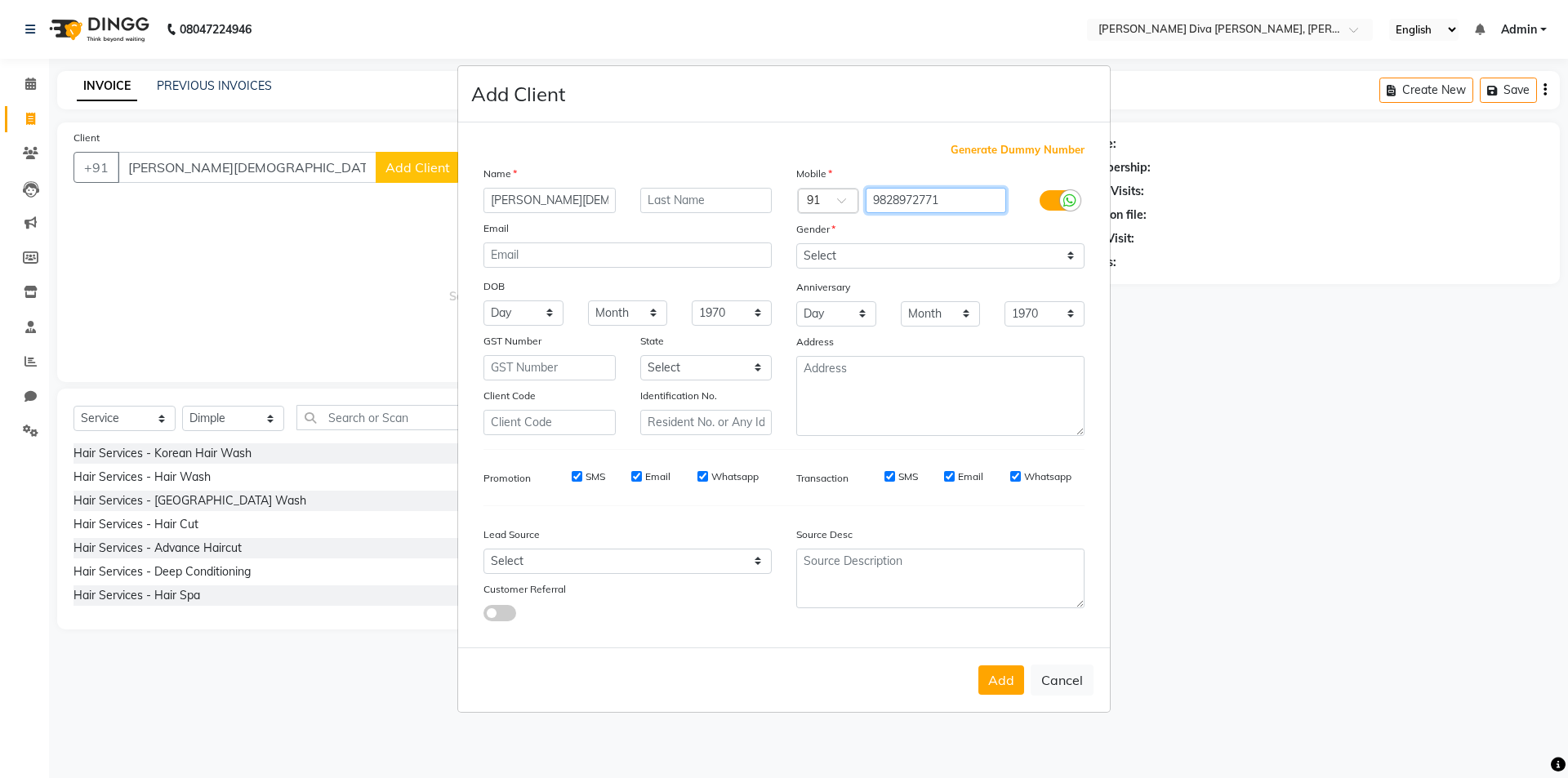 type on "9828972771" 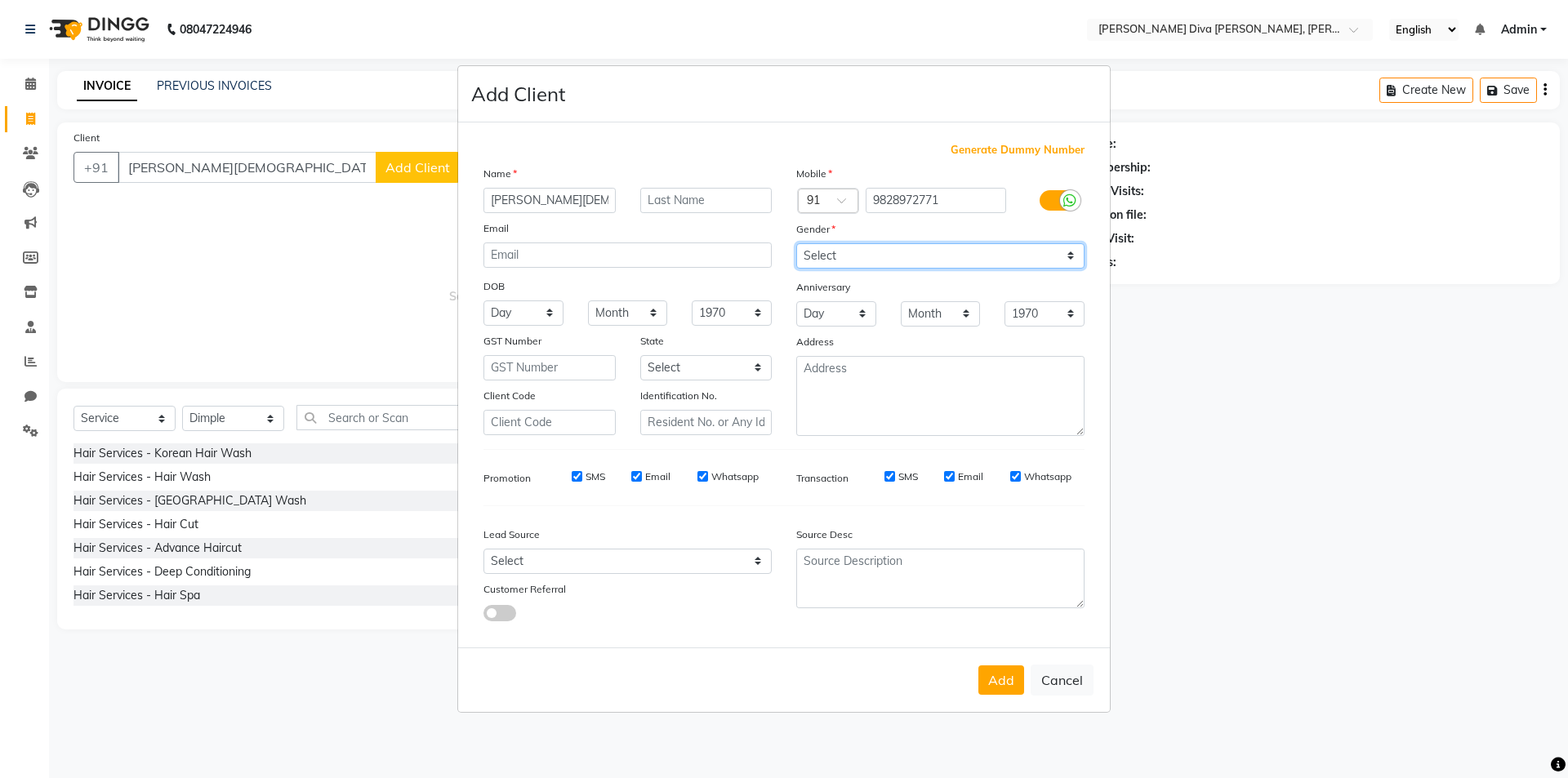 click on "Select [DEMOGRAPHIC_DATA] [DEMOGRAPHIC_DATA] Other Prefer Not To Say" at bounding box center [940, 256] 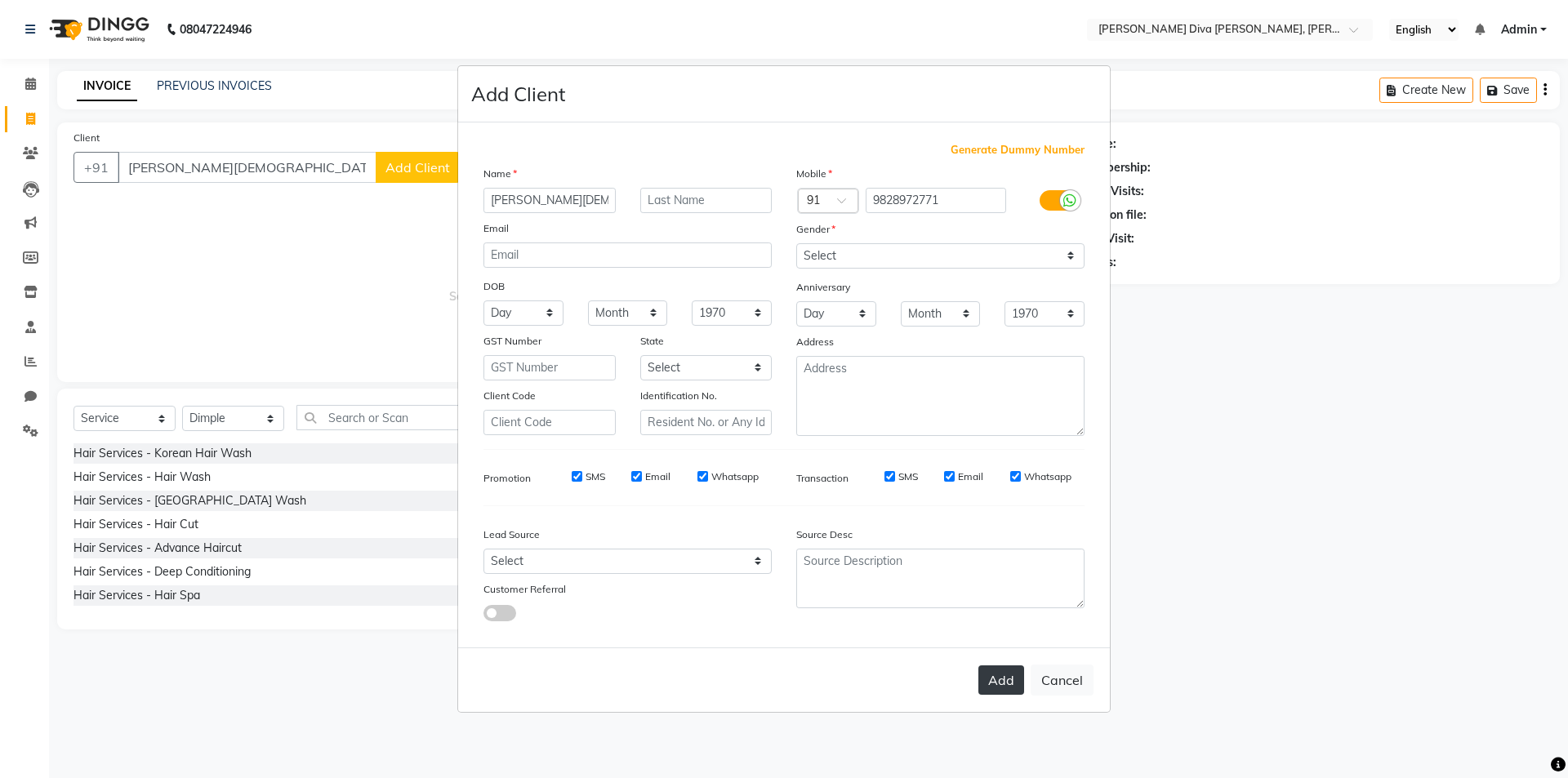 click on "Add" at bounding box center (1001, 680) 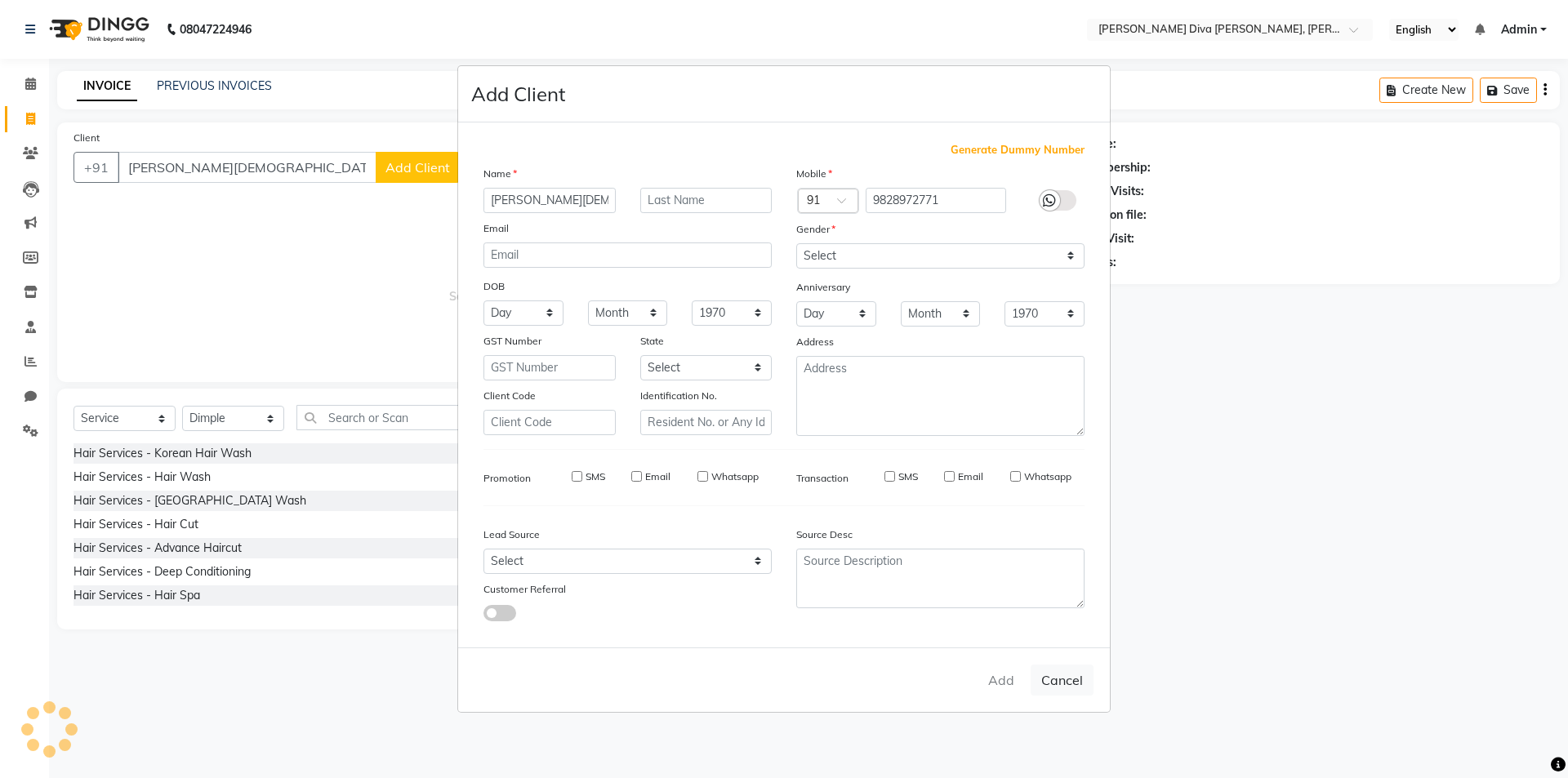 type on "9828972771" 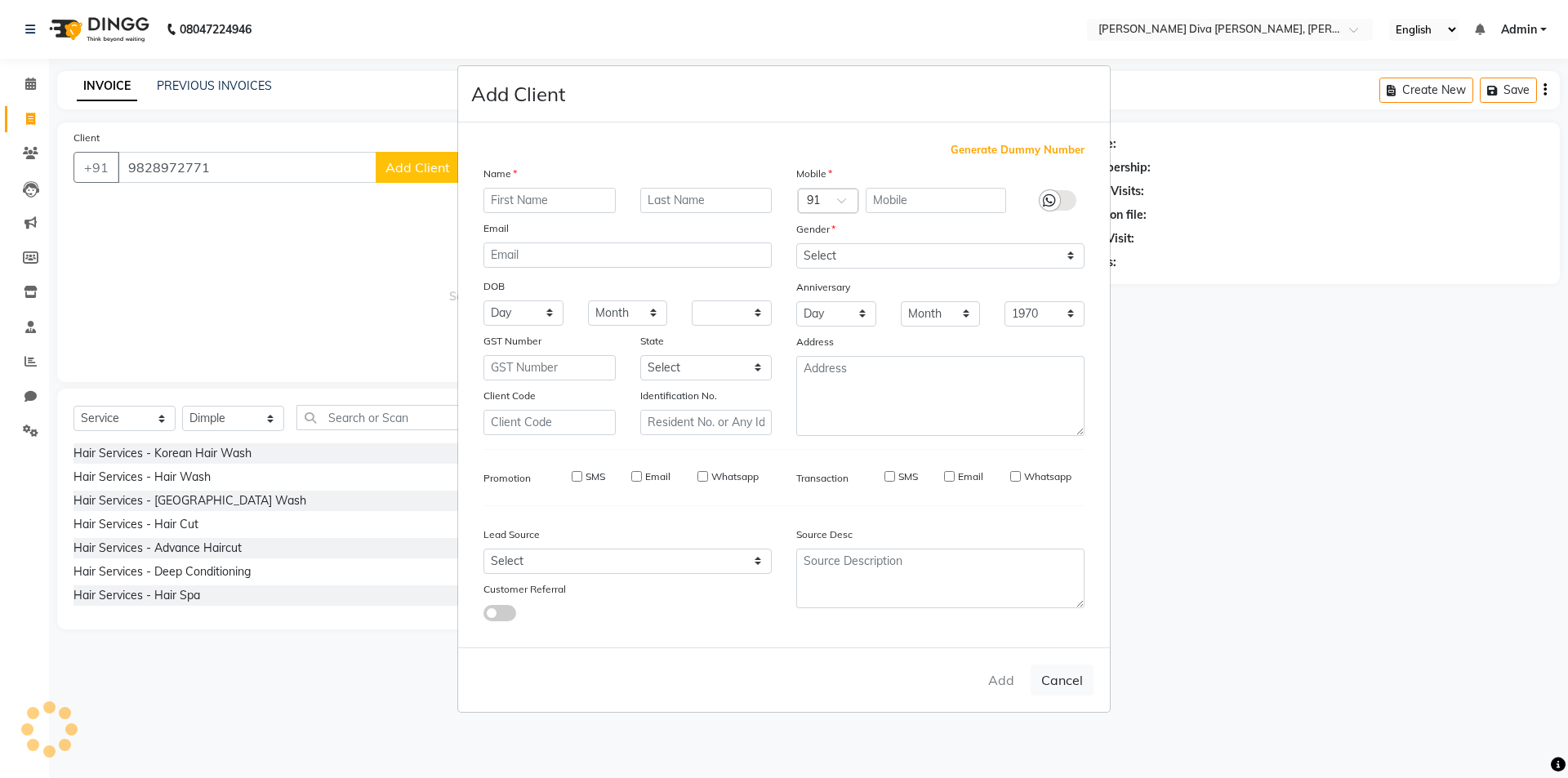 select 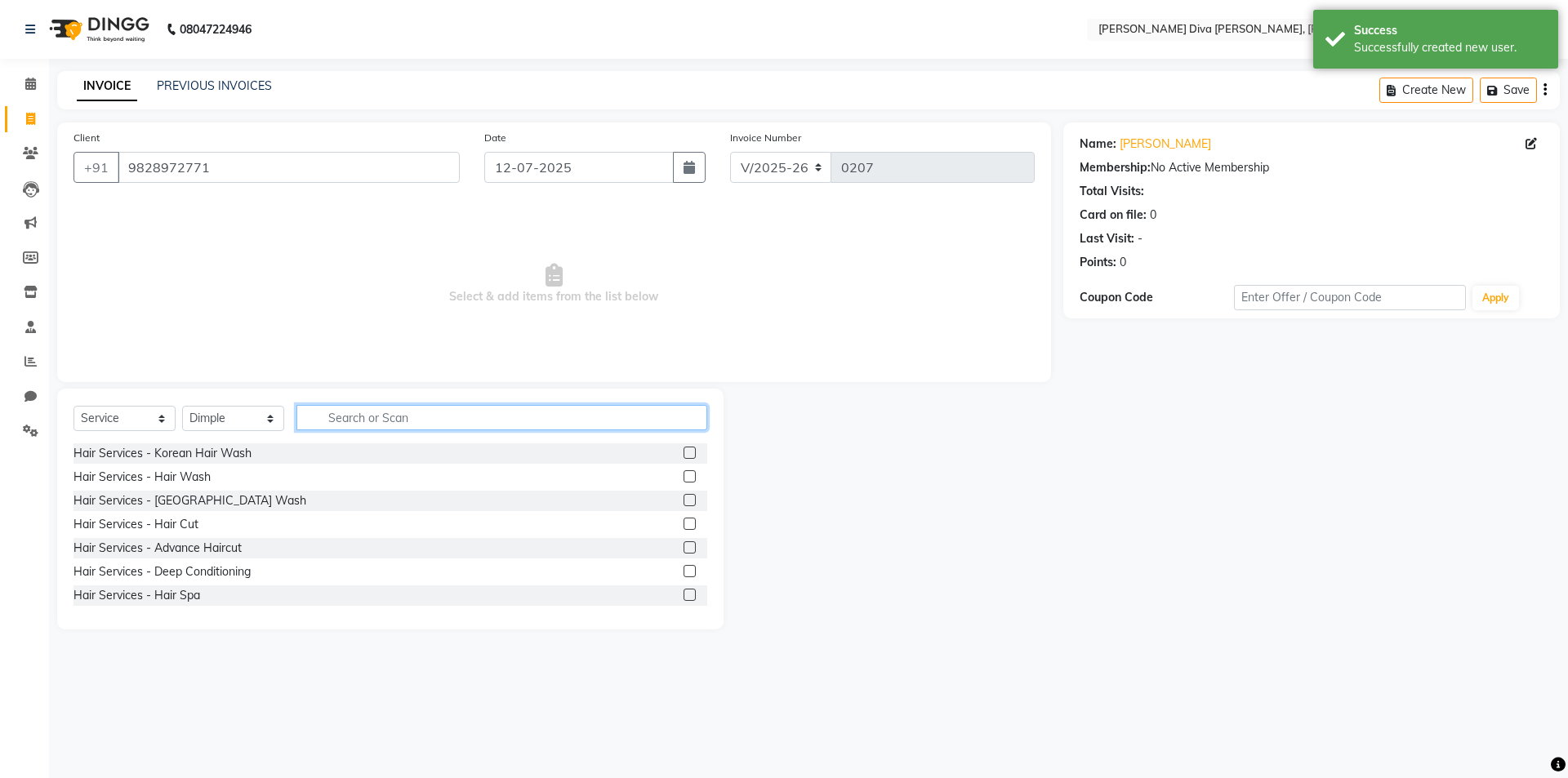 click 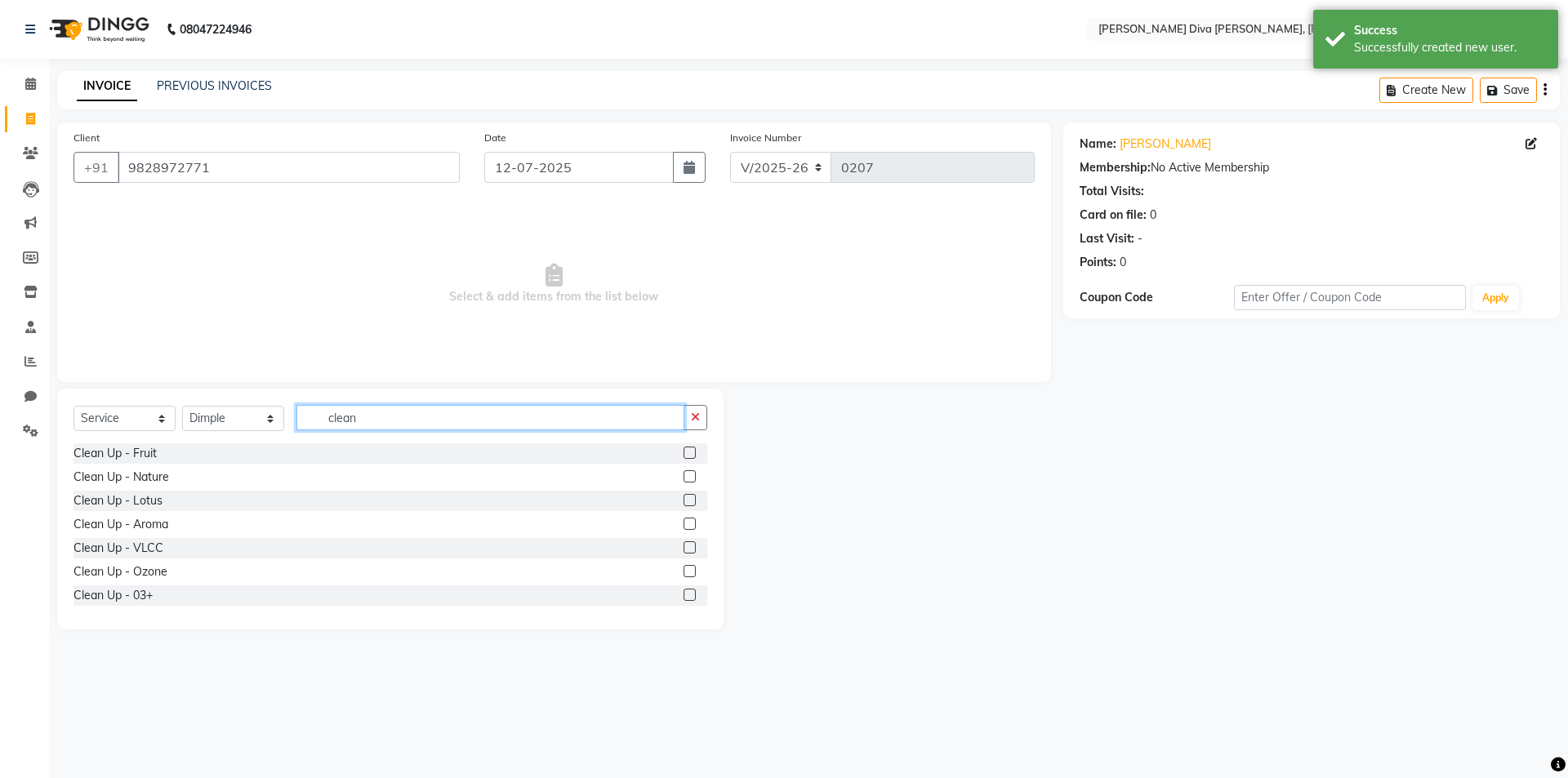 type on "clean" 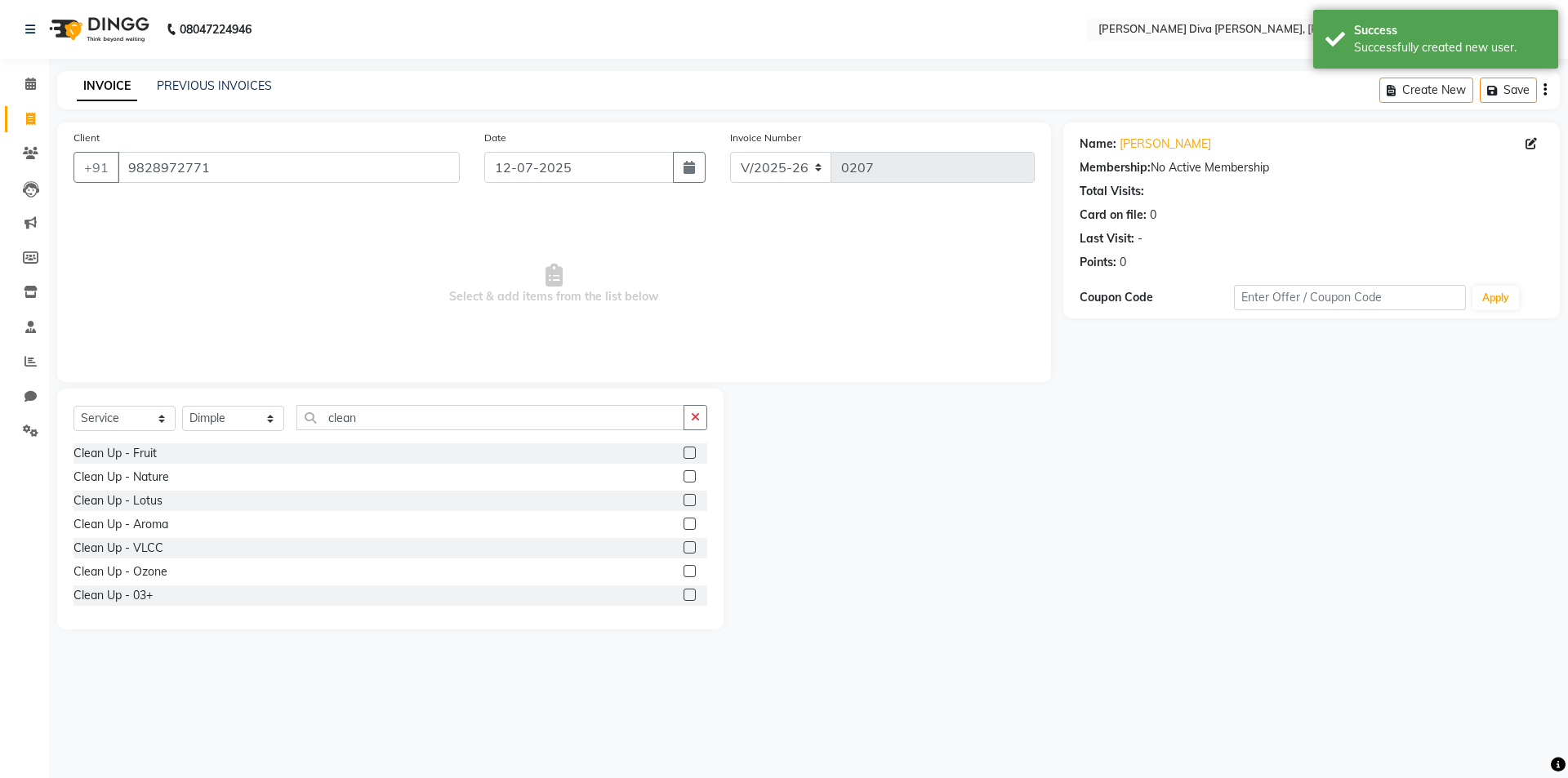 click 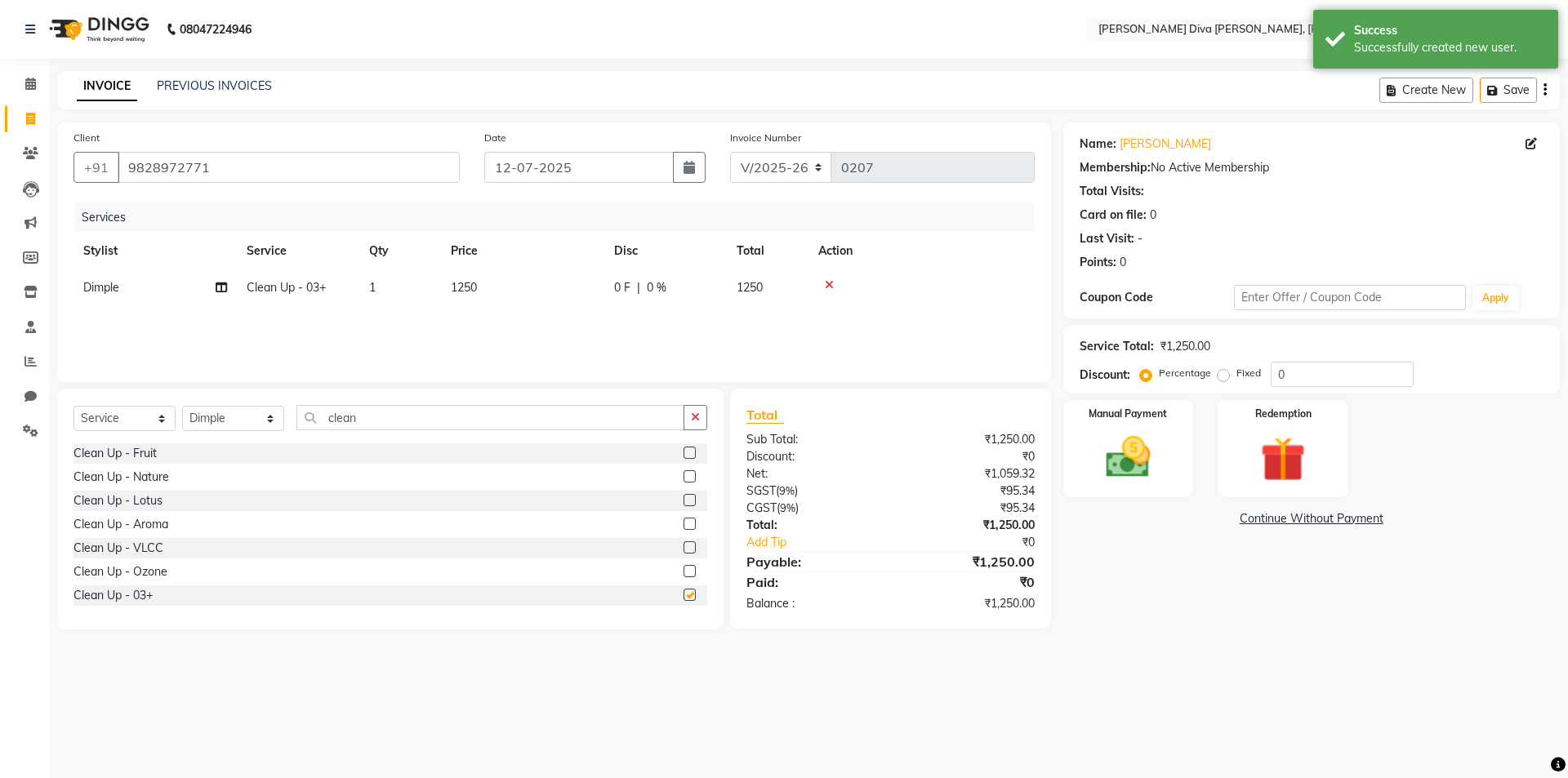 checkbox on "false" 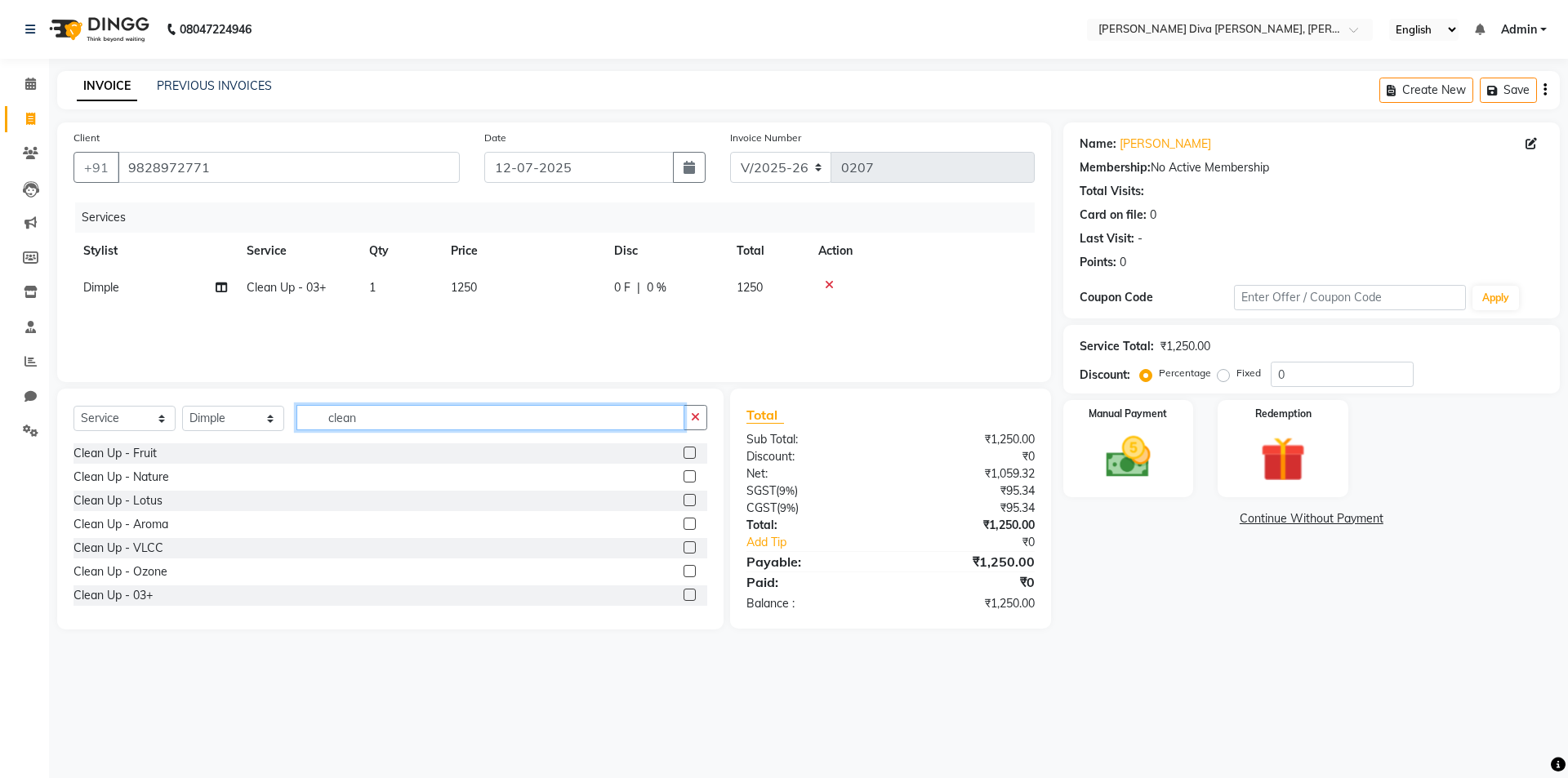 click on "clean" 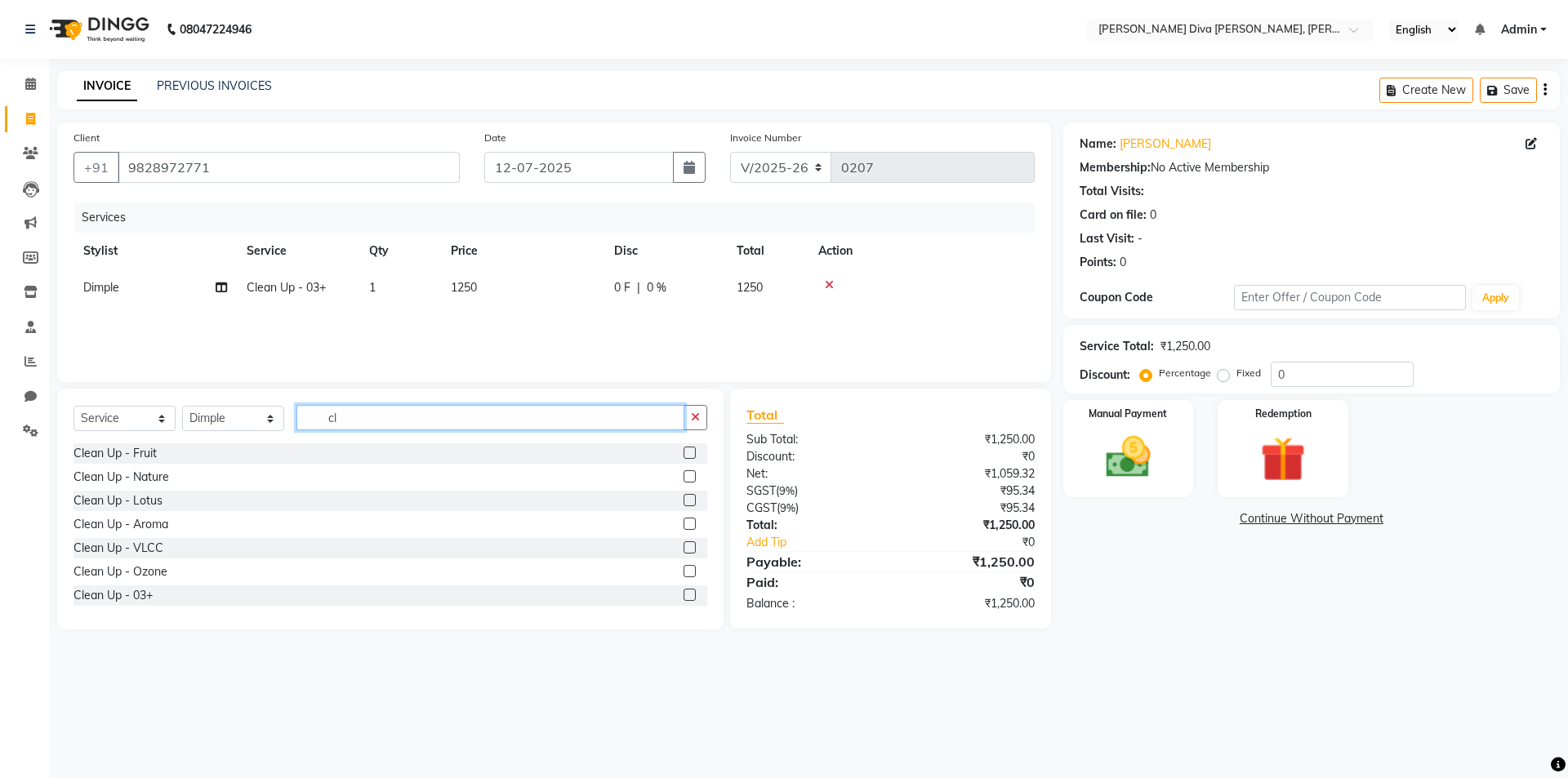 type on "c" 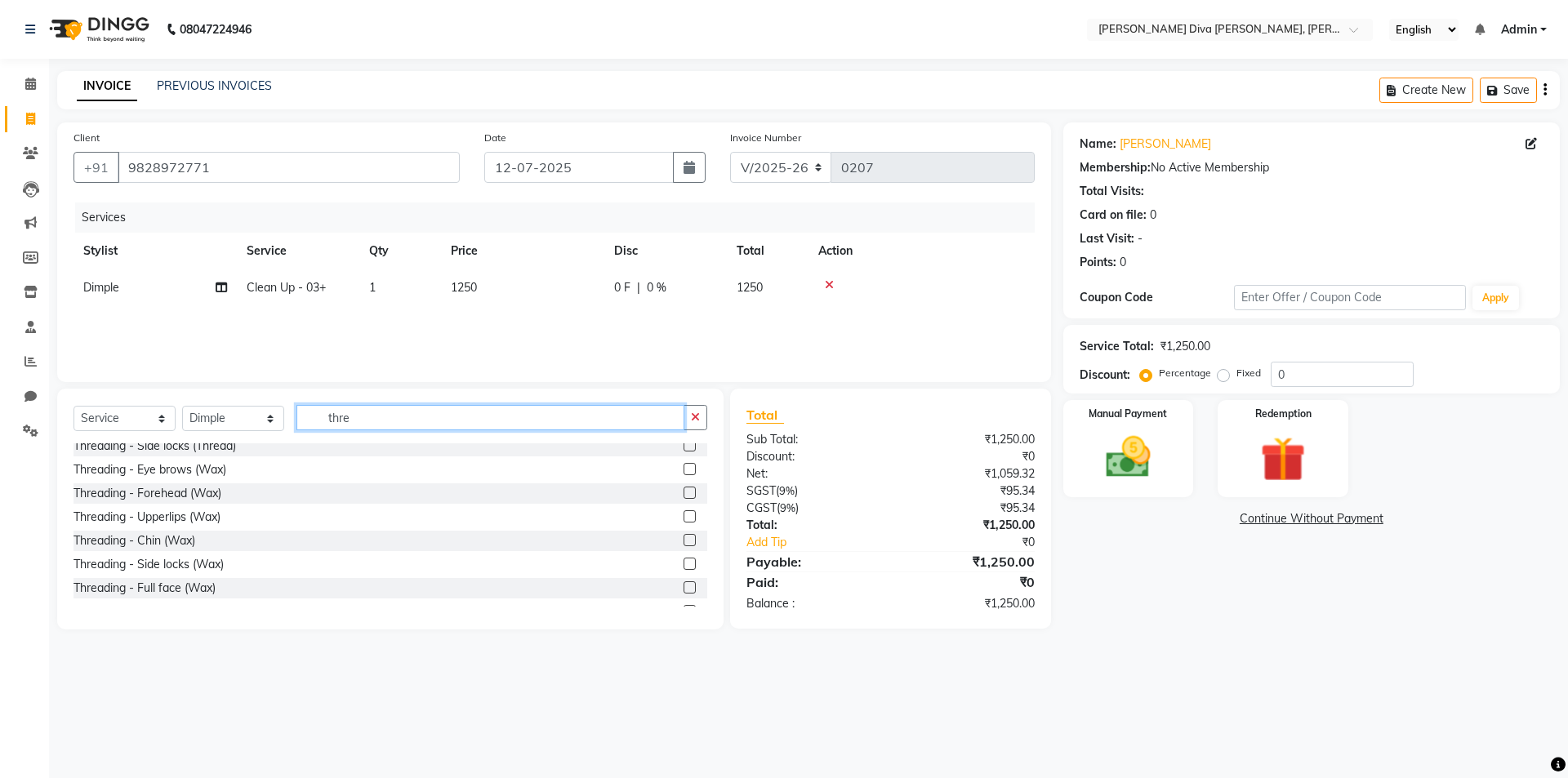 scroll, scrollTop: 121, scrollLeft: 0, axis: vertical 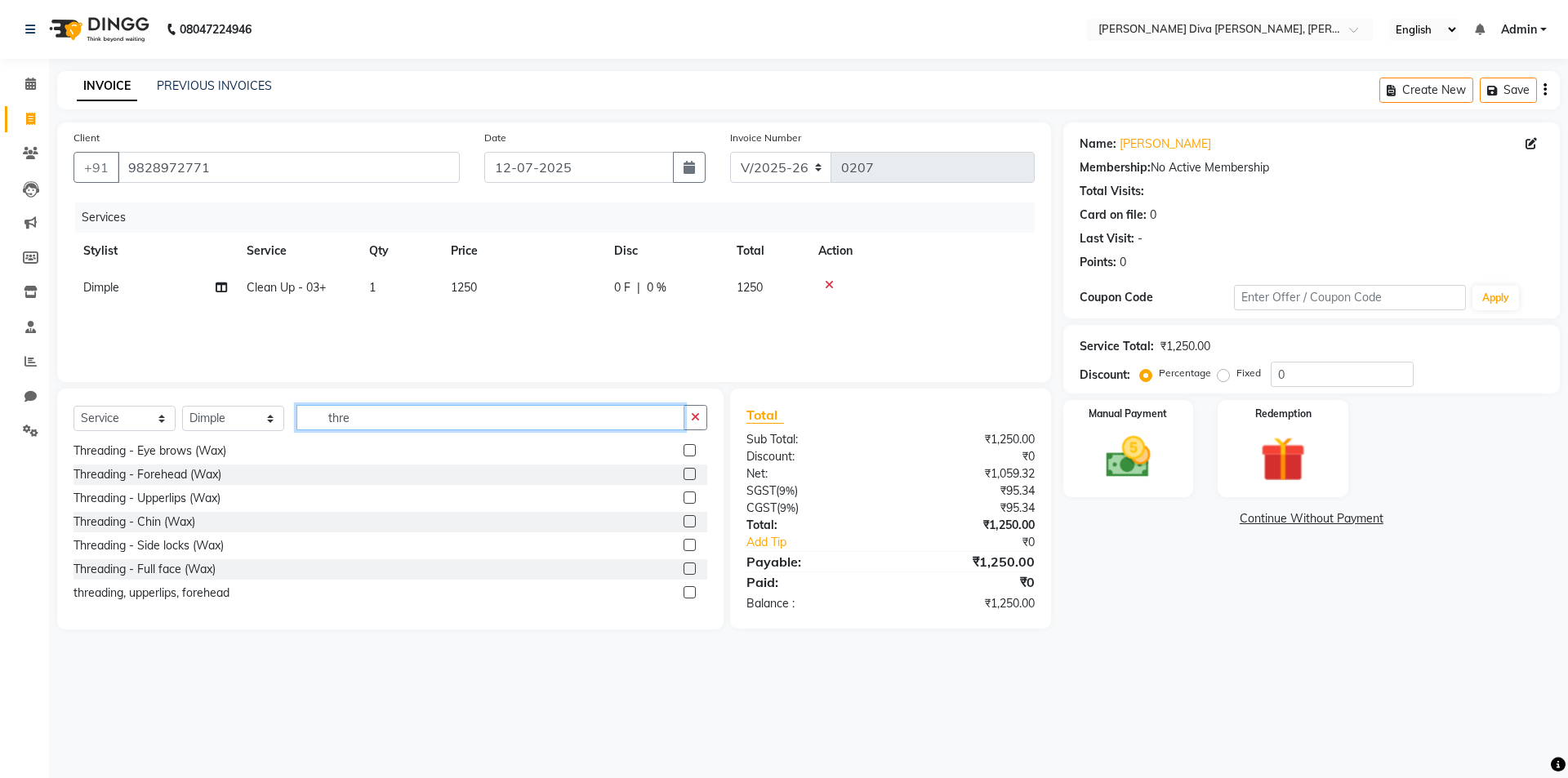 type on "thre" 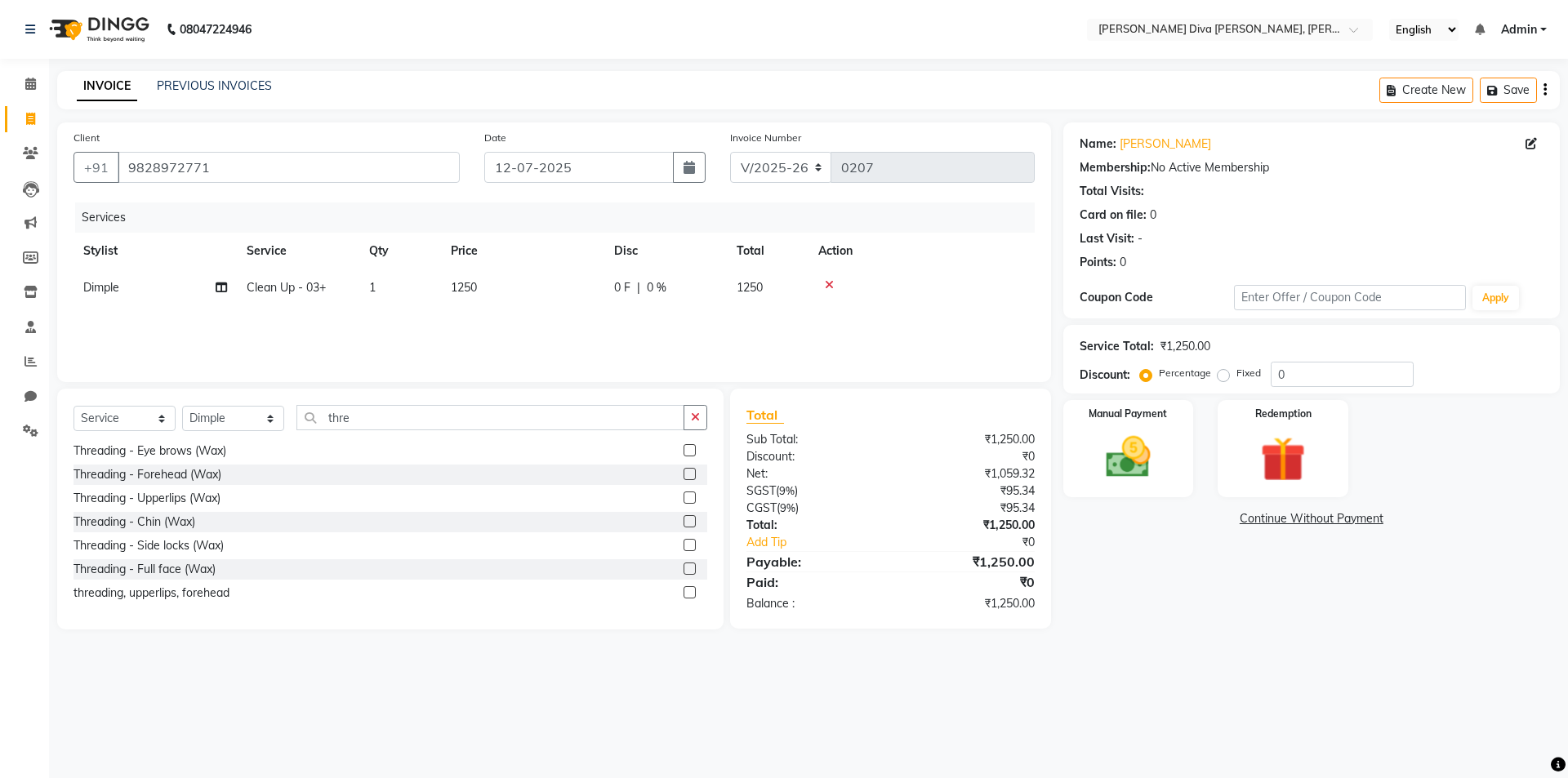 click 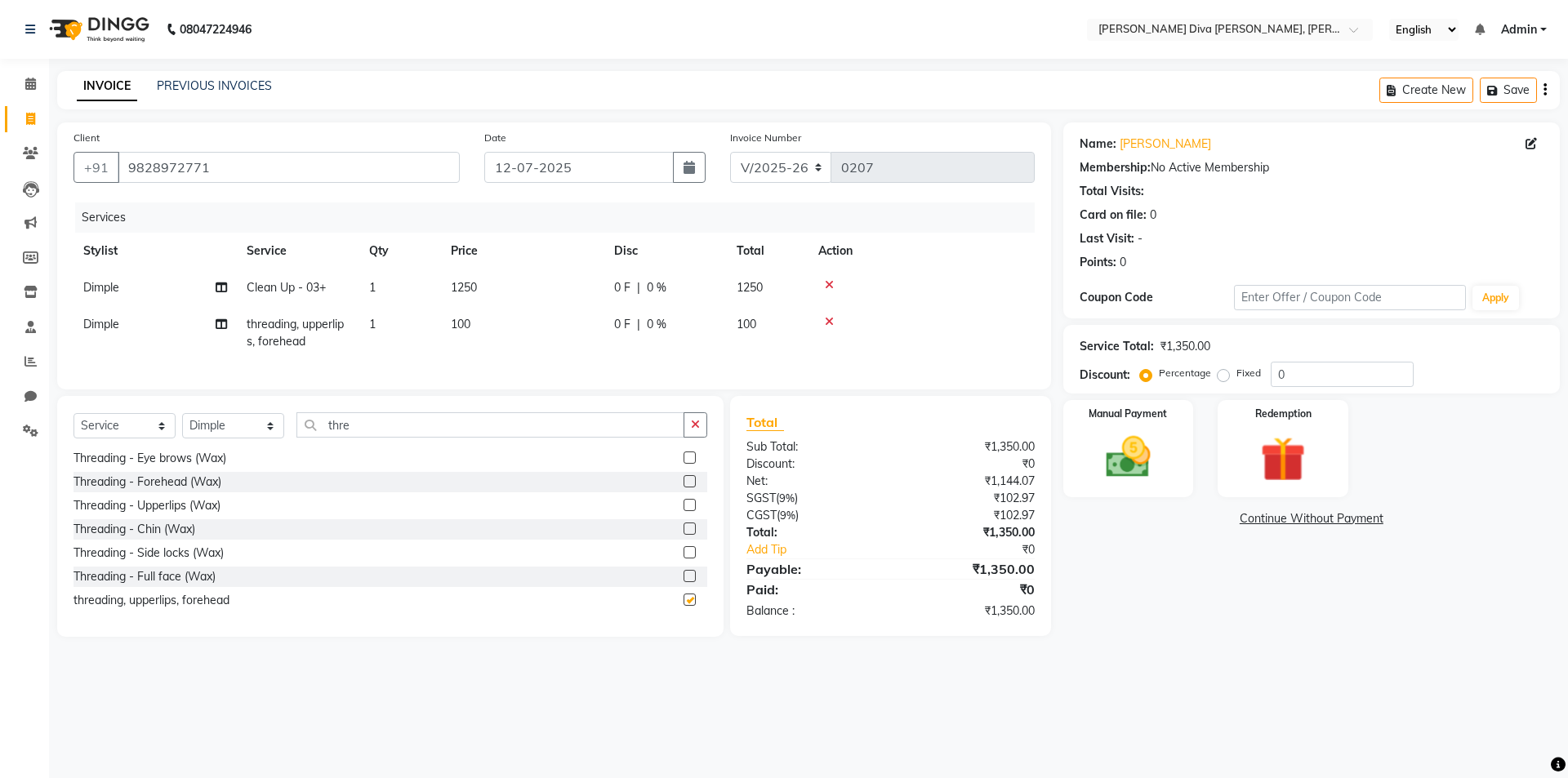 checkbox on "false" 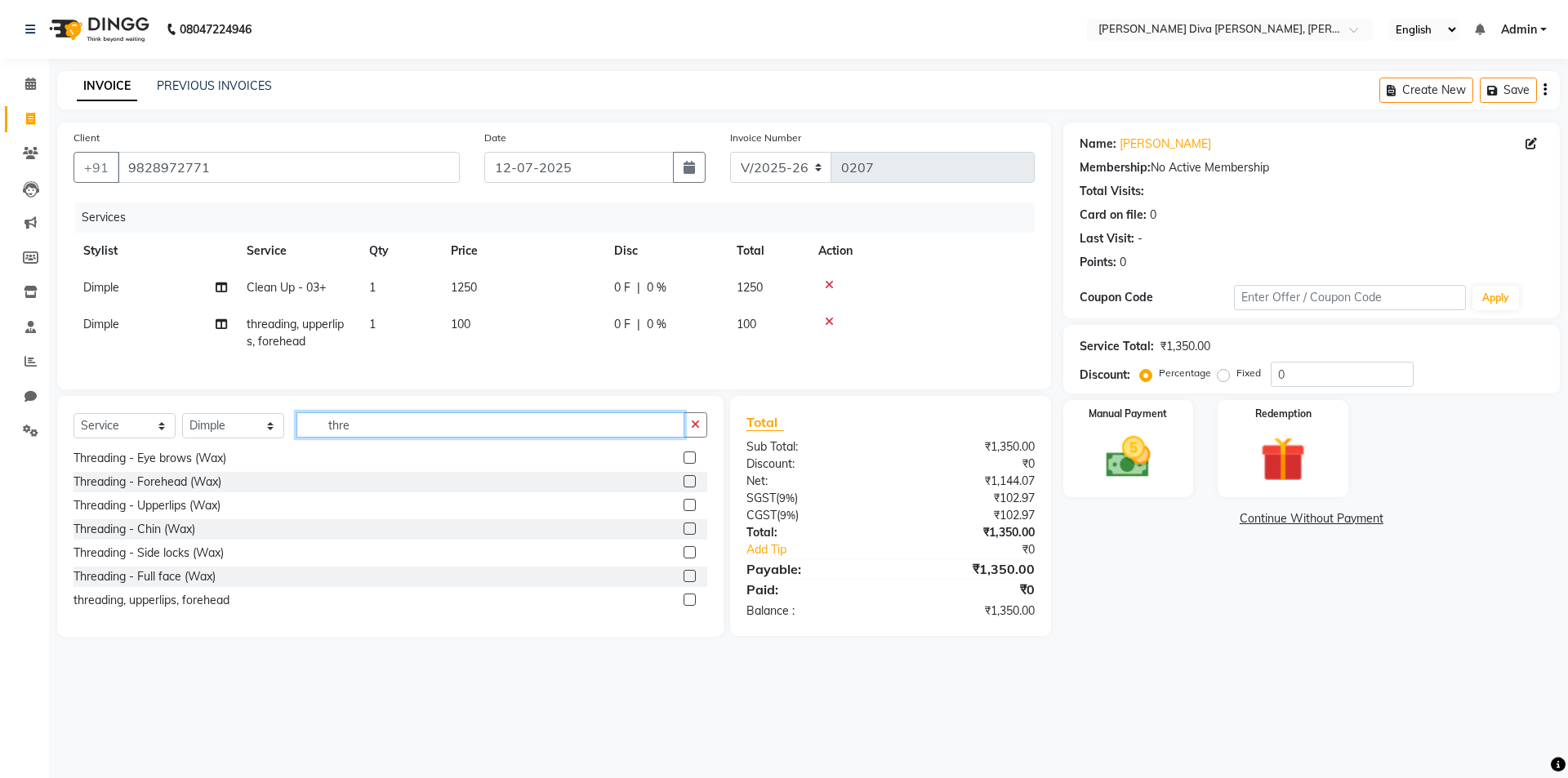 click on "thre" 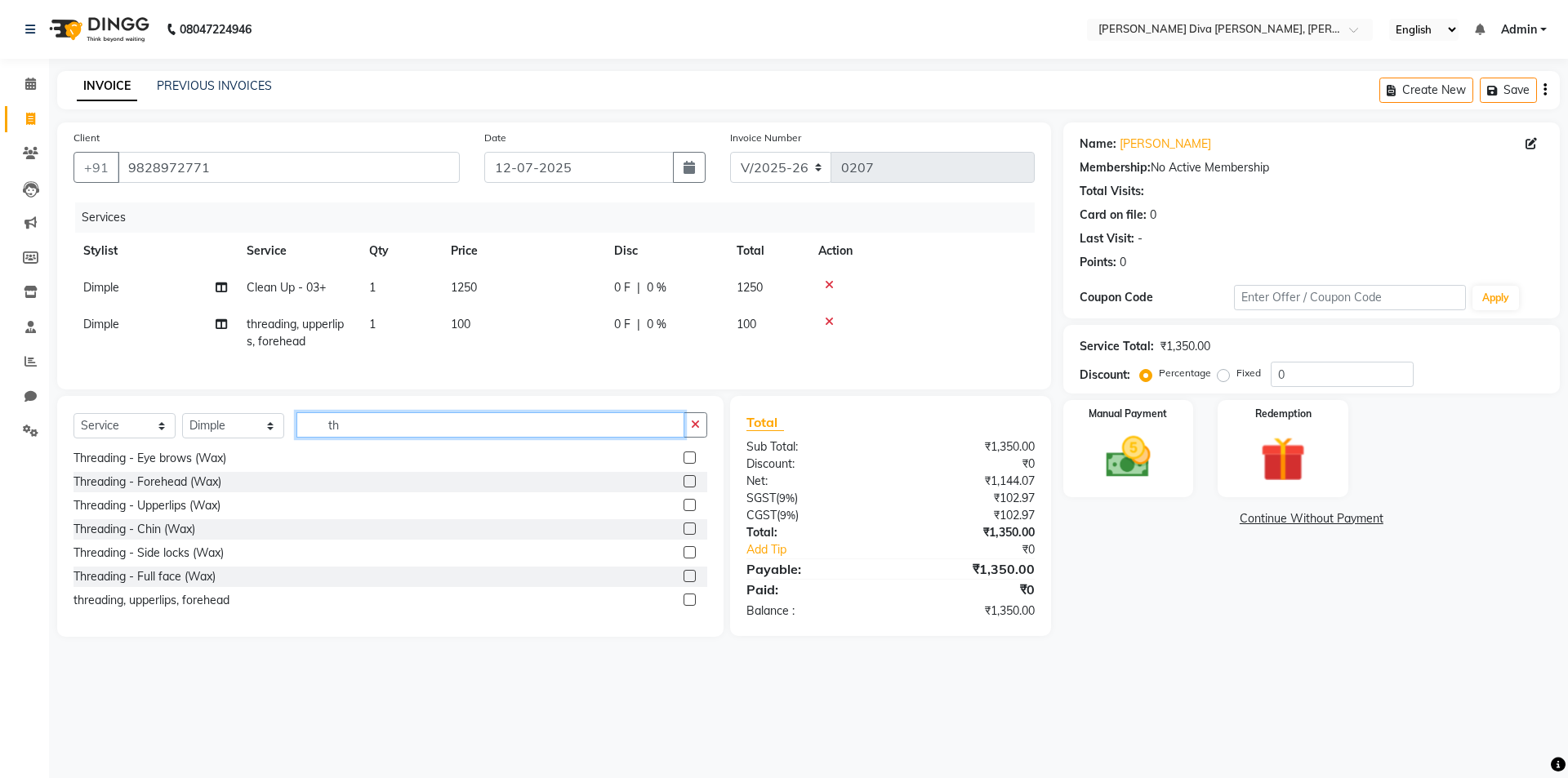type on "t" 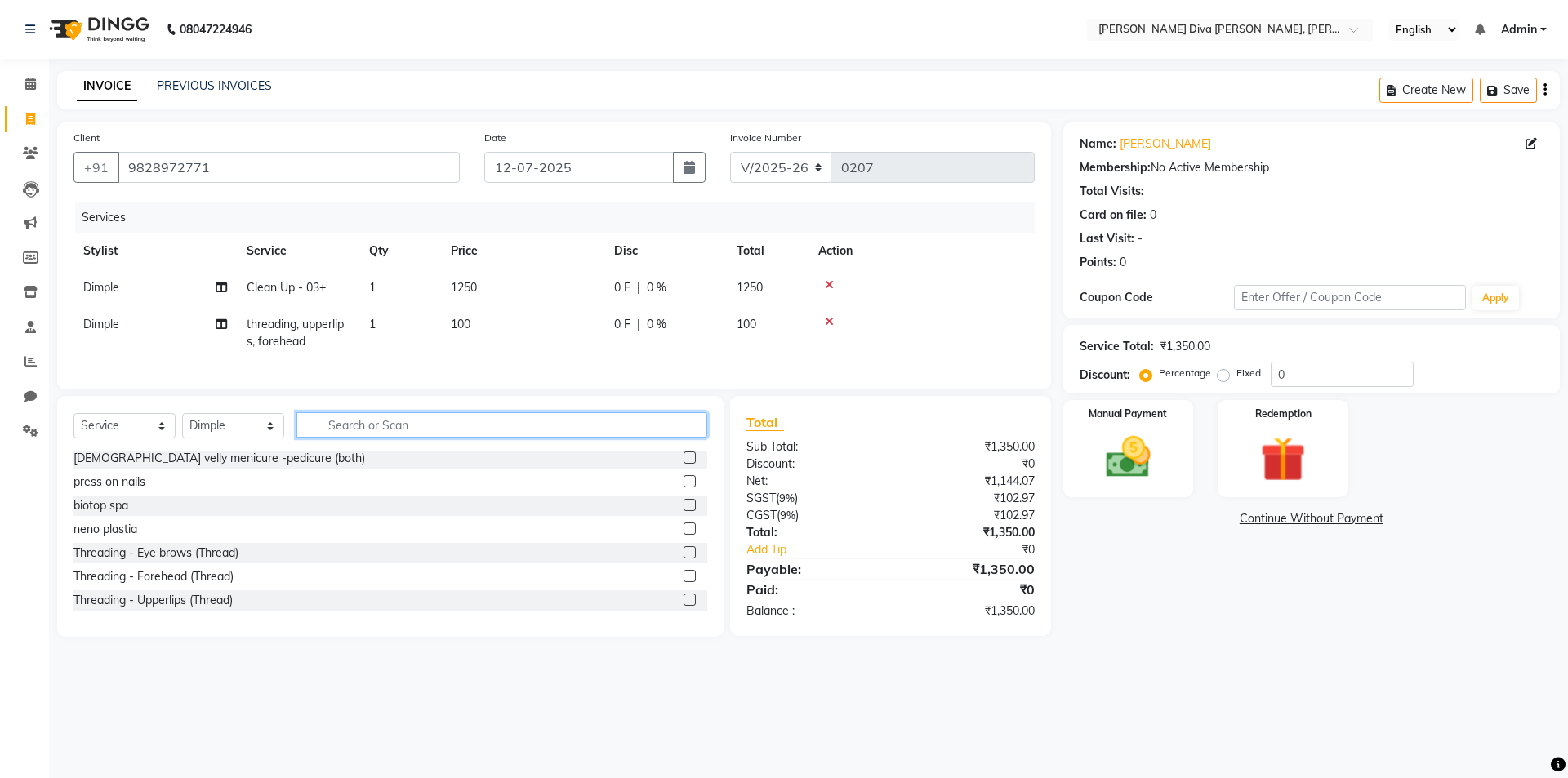 scroll, scrollTop: 500, scrollLeft: 0, axis: vertical 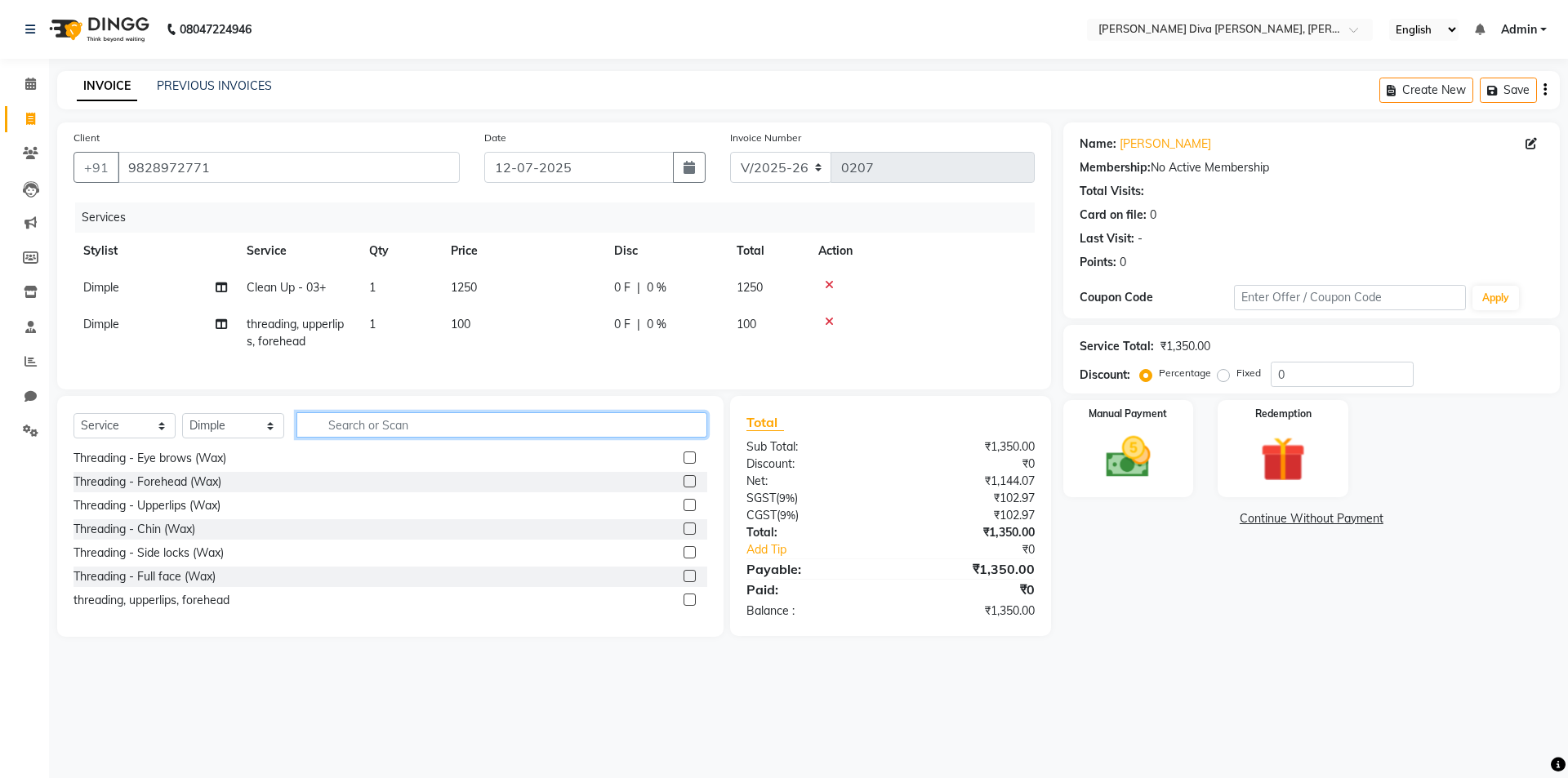 type 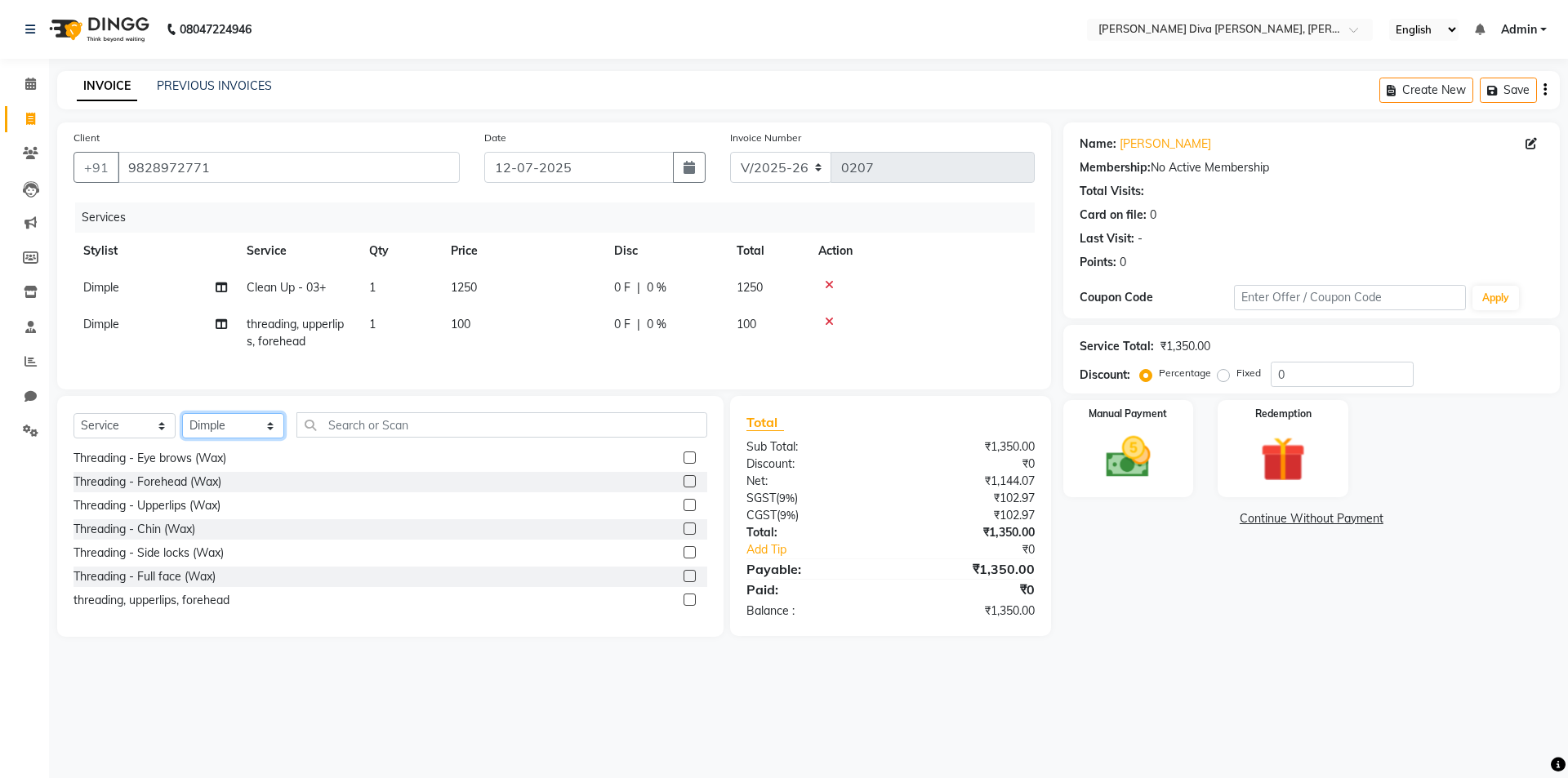click on "Select Stylist [PERSON_NAME] [PERSON_NAME] [MEDICAL_DATA][PERSON_NAME] [PERSON_NAME] [PERSON_NAME] SELF [PERSON_NAME] [PERSON_NAME] [PERSON_NAME]" 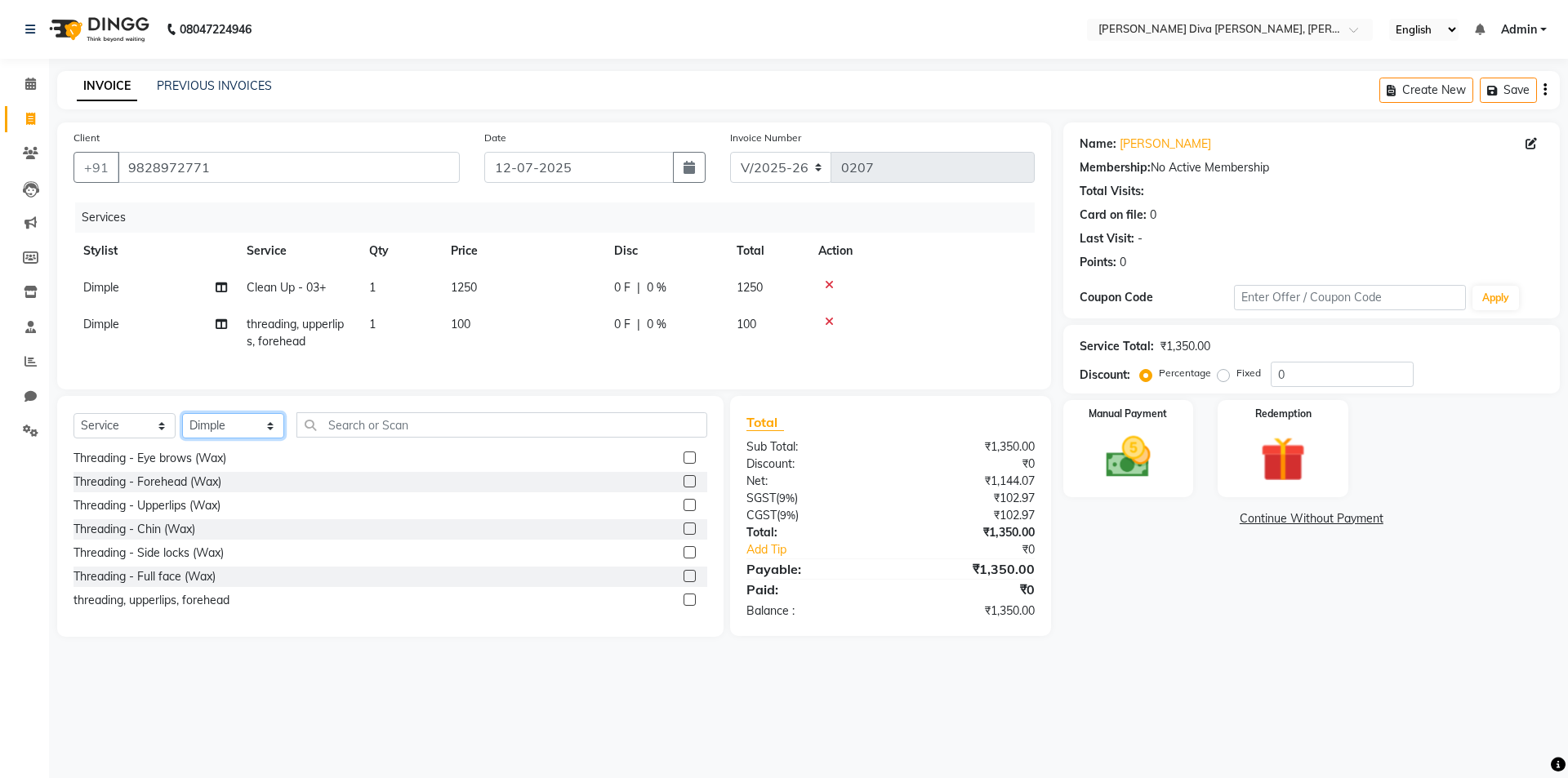 select on "77278" 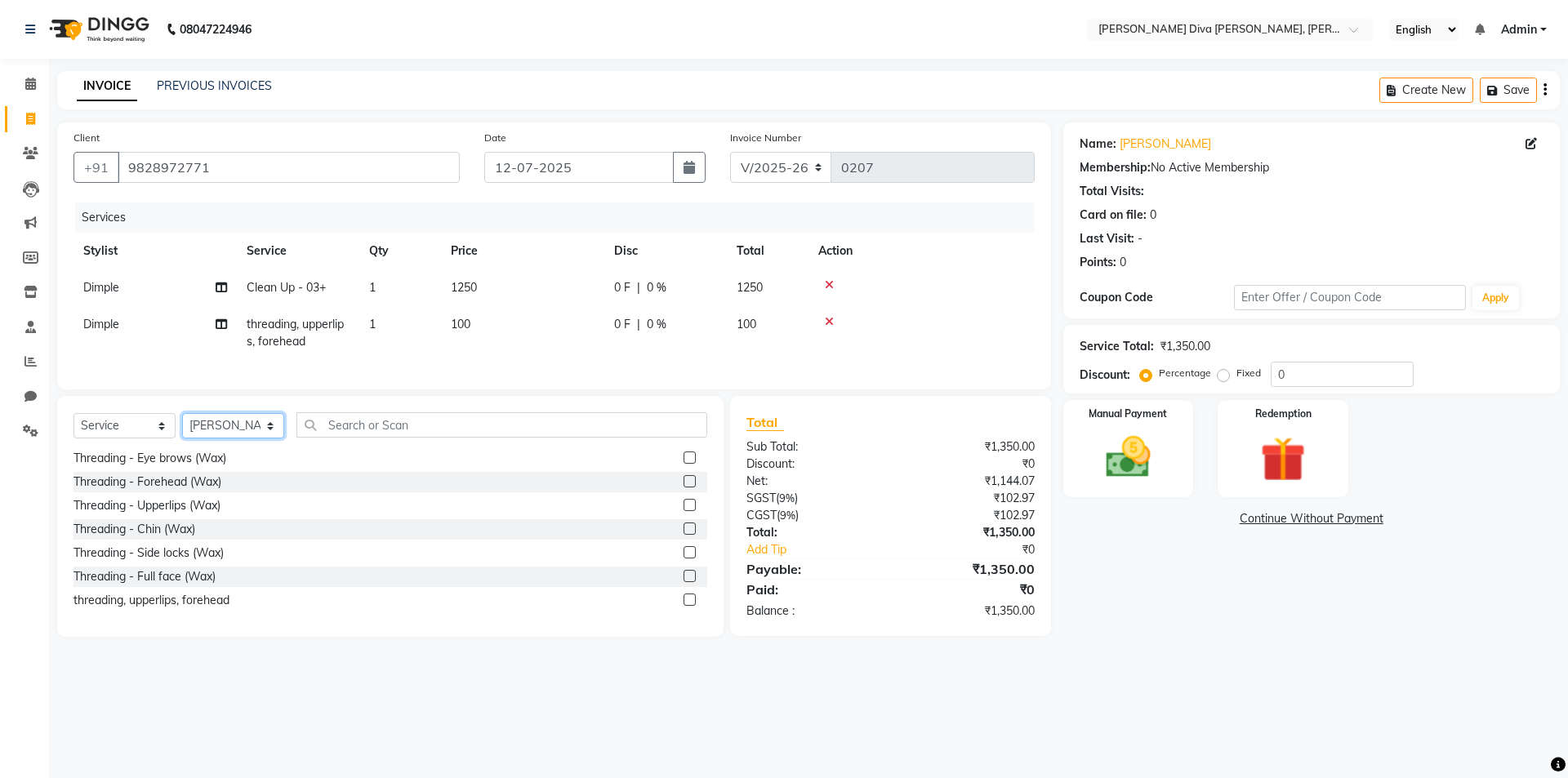 click on "Select Stylist [PERSON_NAME] [PERSON_NAME] [MEDICAL_DATA][PERSON_NAME] [PERSON_NAME] [PERSON_NAME] SELF [PERSON_NAME] [PERSON_NAME] [PERSON_NAME]" 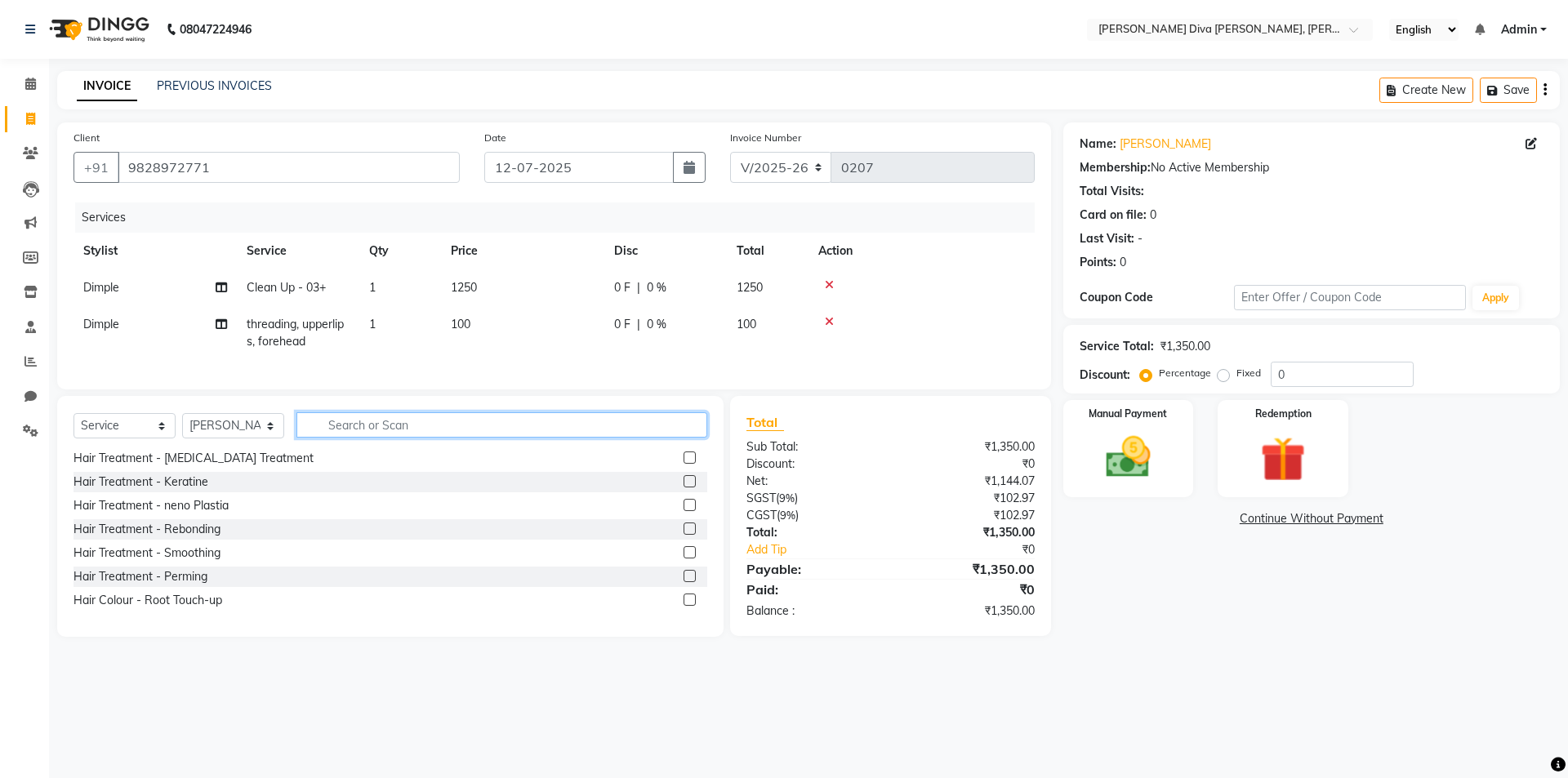 click 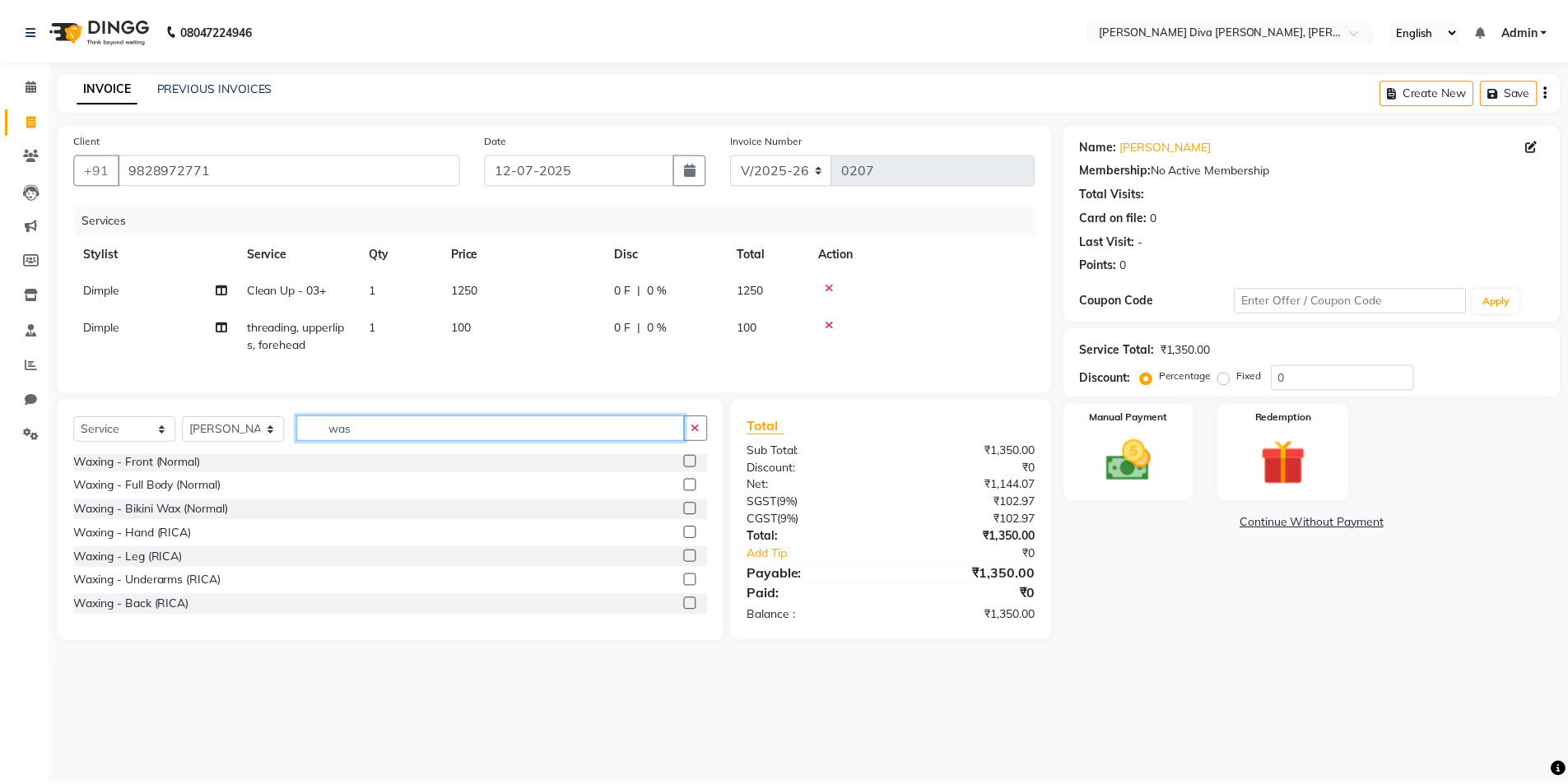 scroll, scrollTop: 0, scrollLeft: 0, axis: both 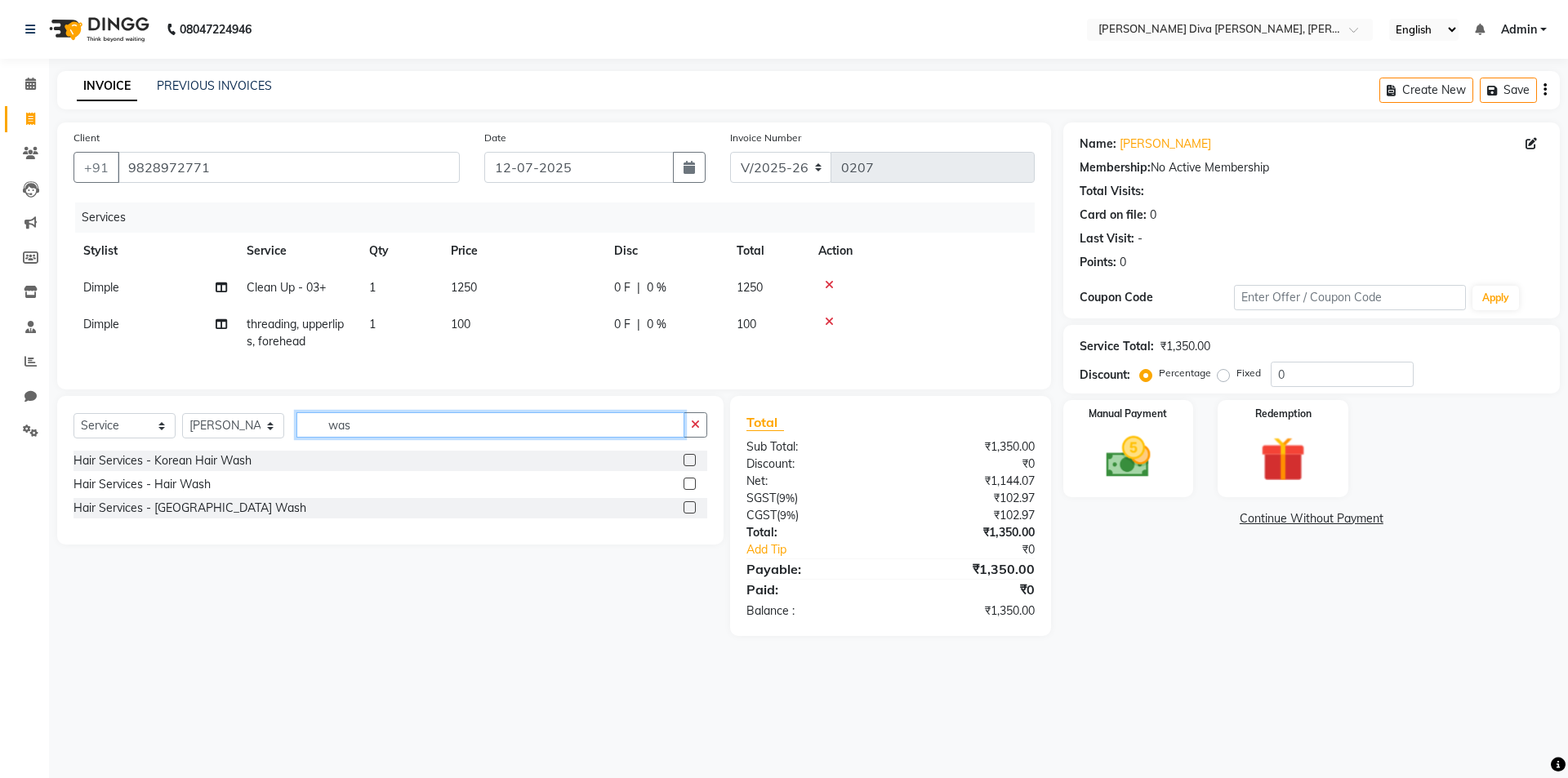 type on "was" 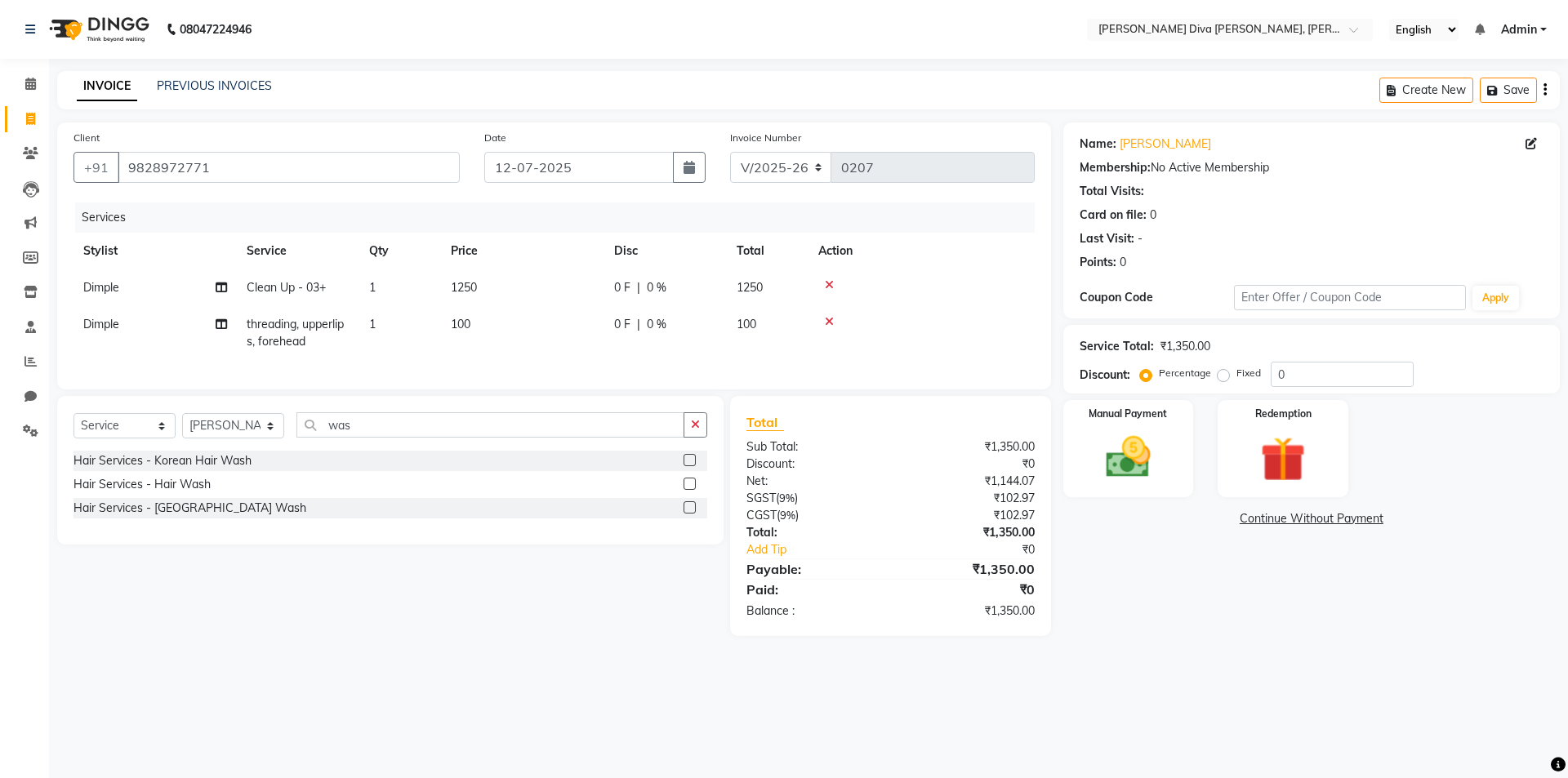 click 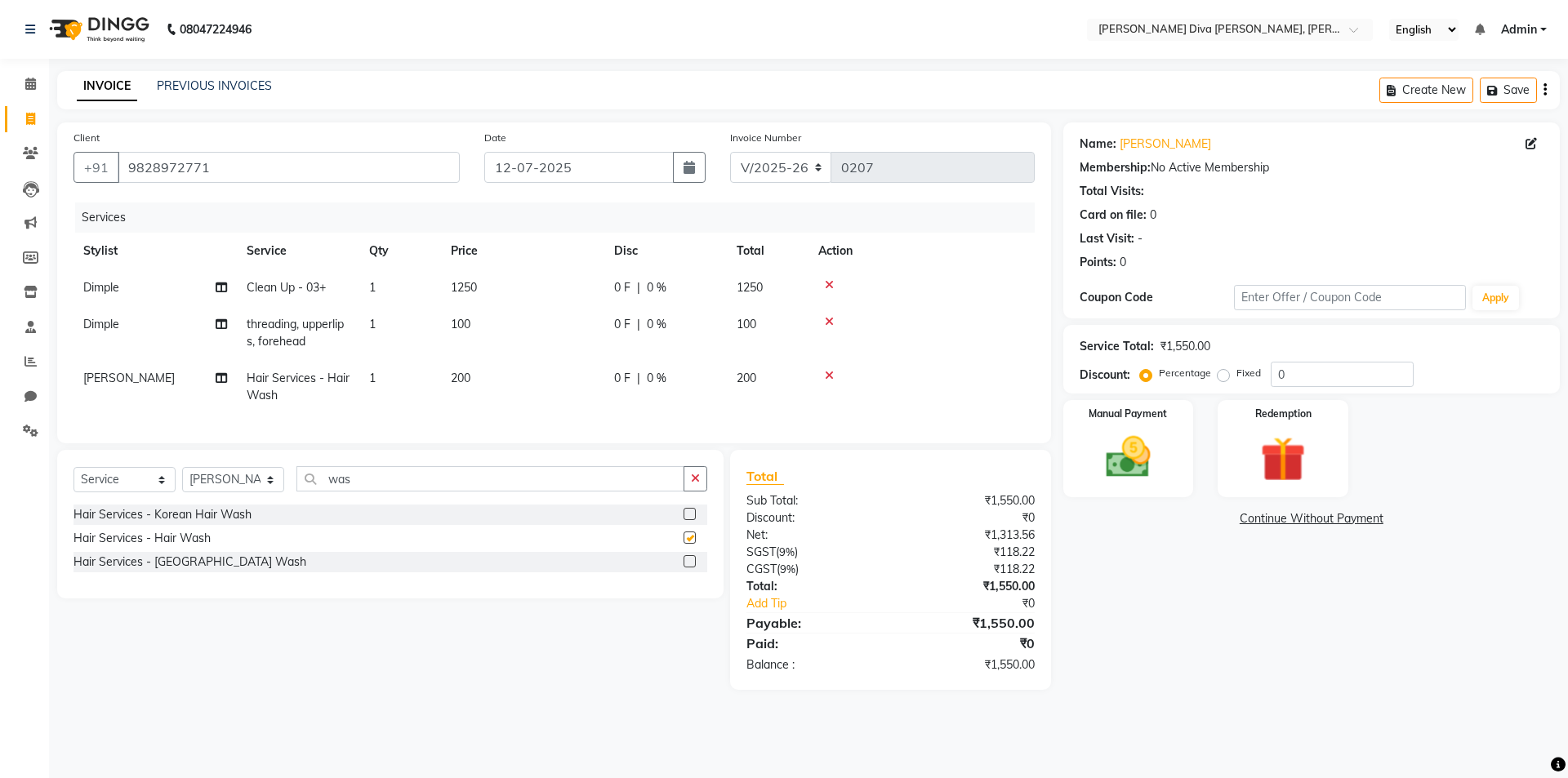 checkbox on "false" 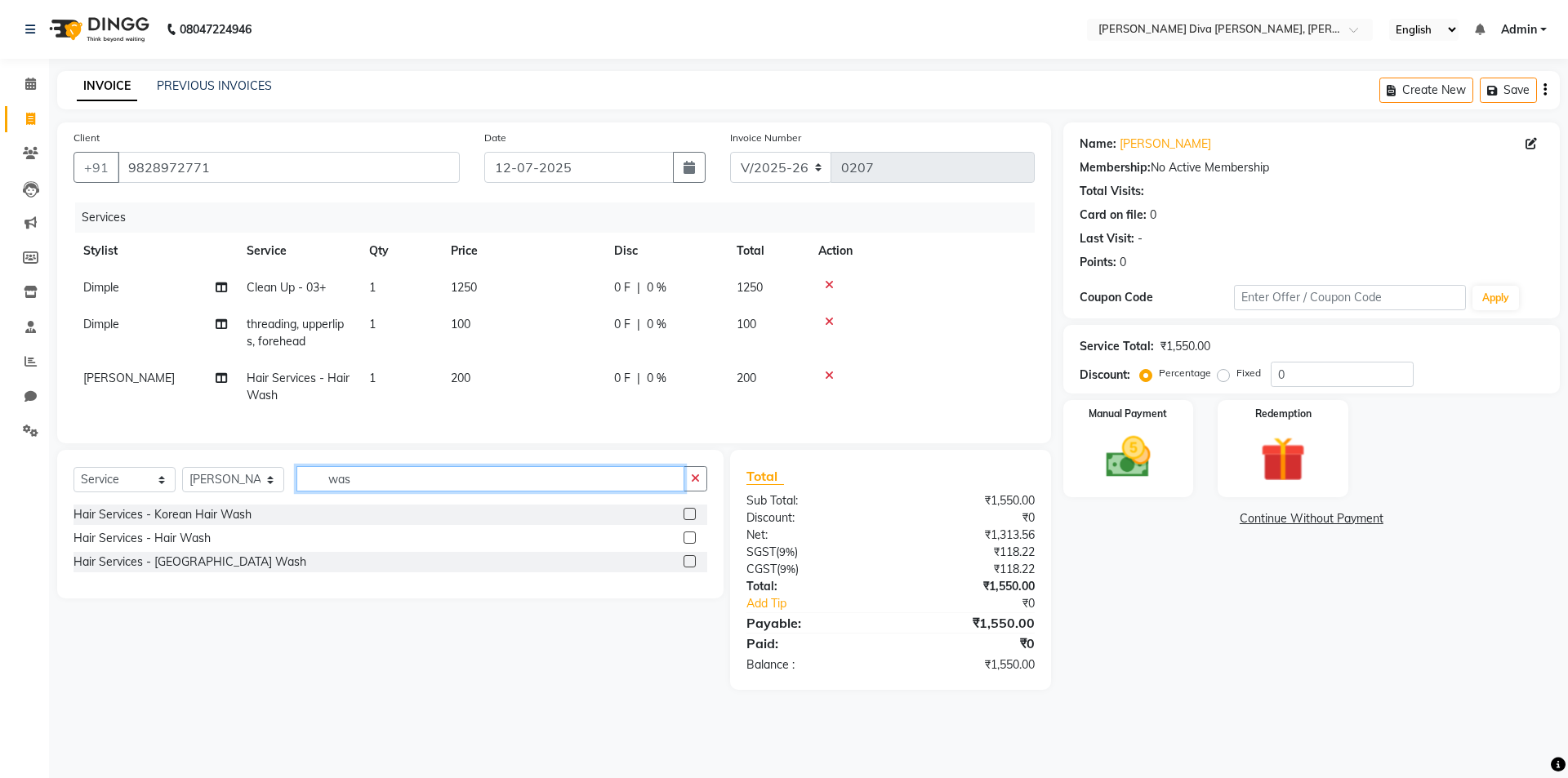 click on "was" 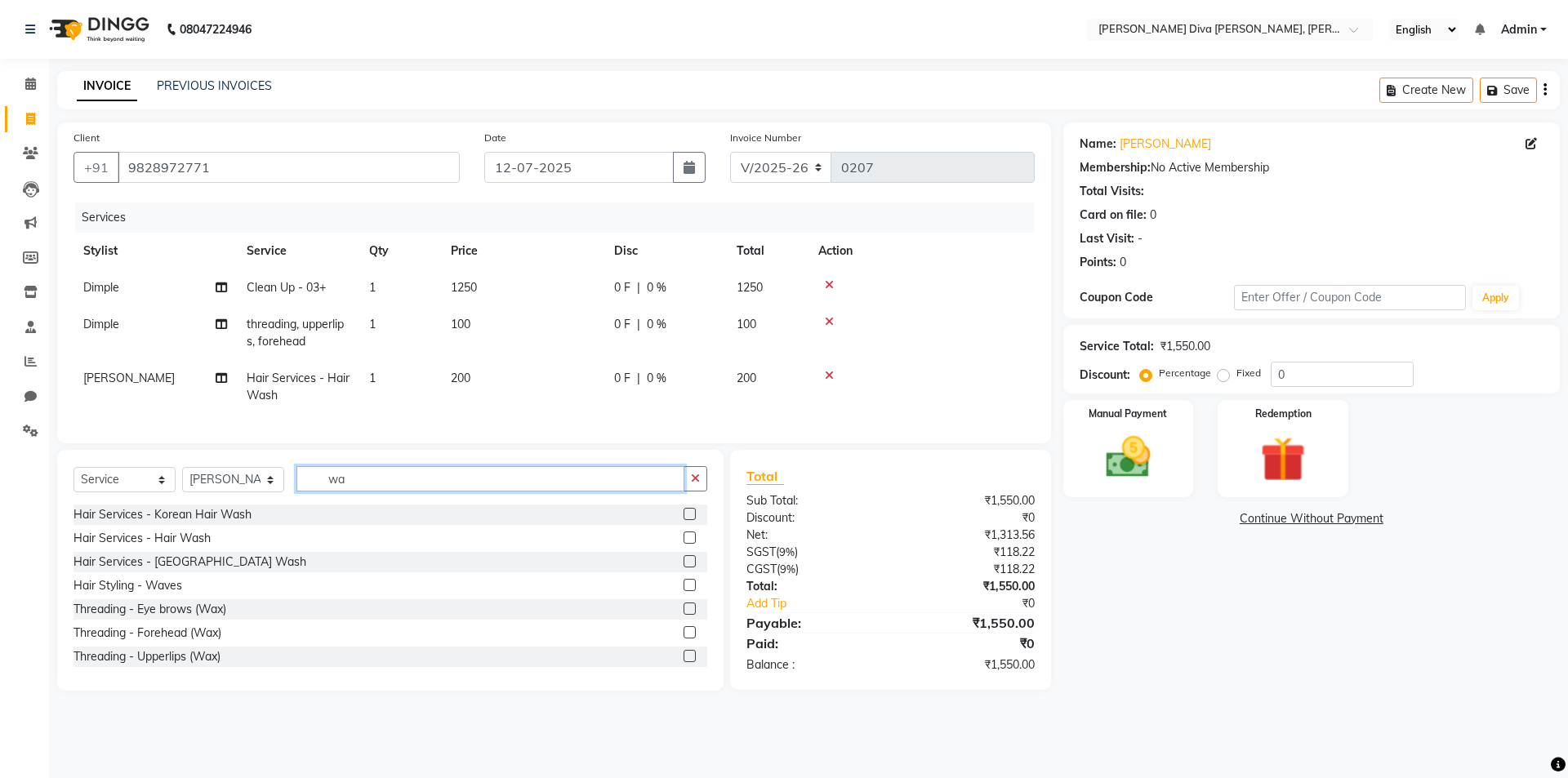 type on "w" 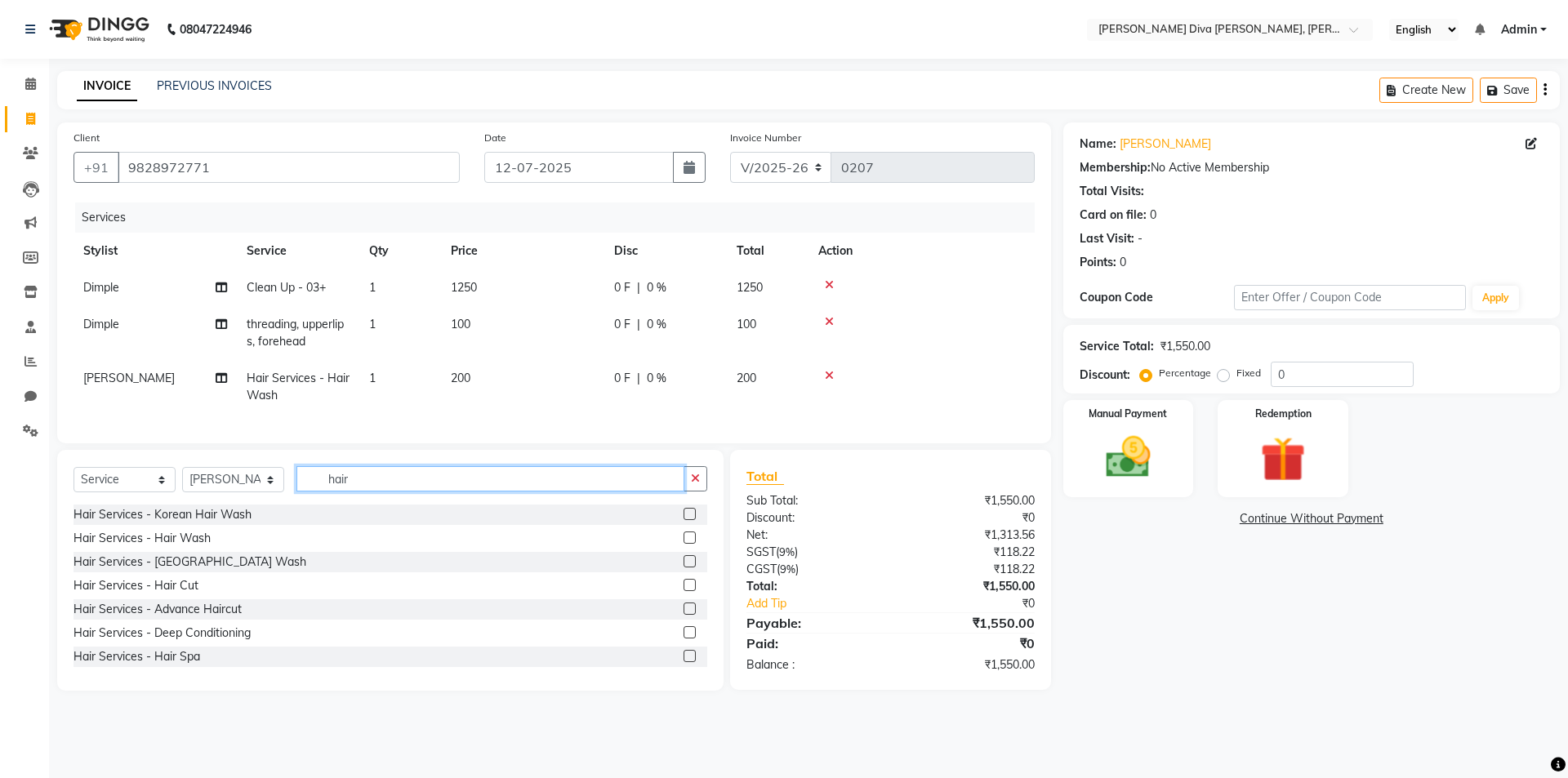 type on "hair" 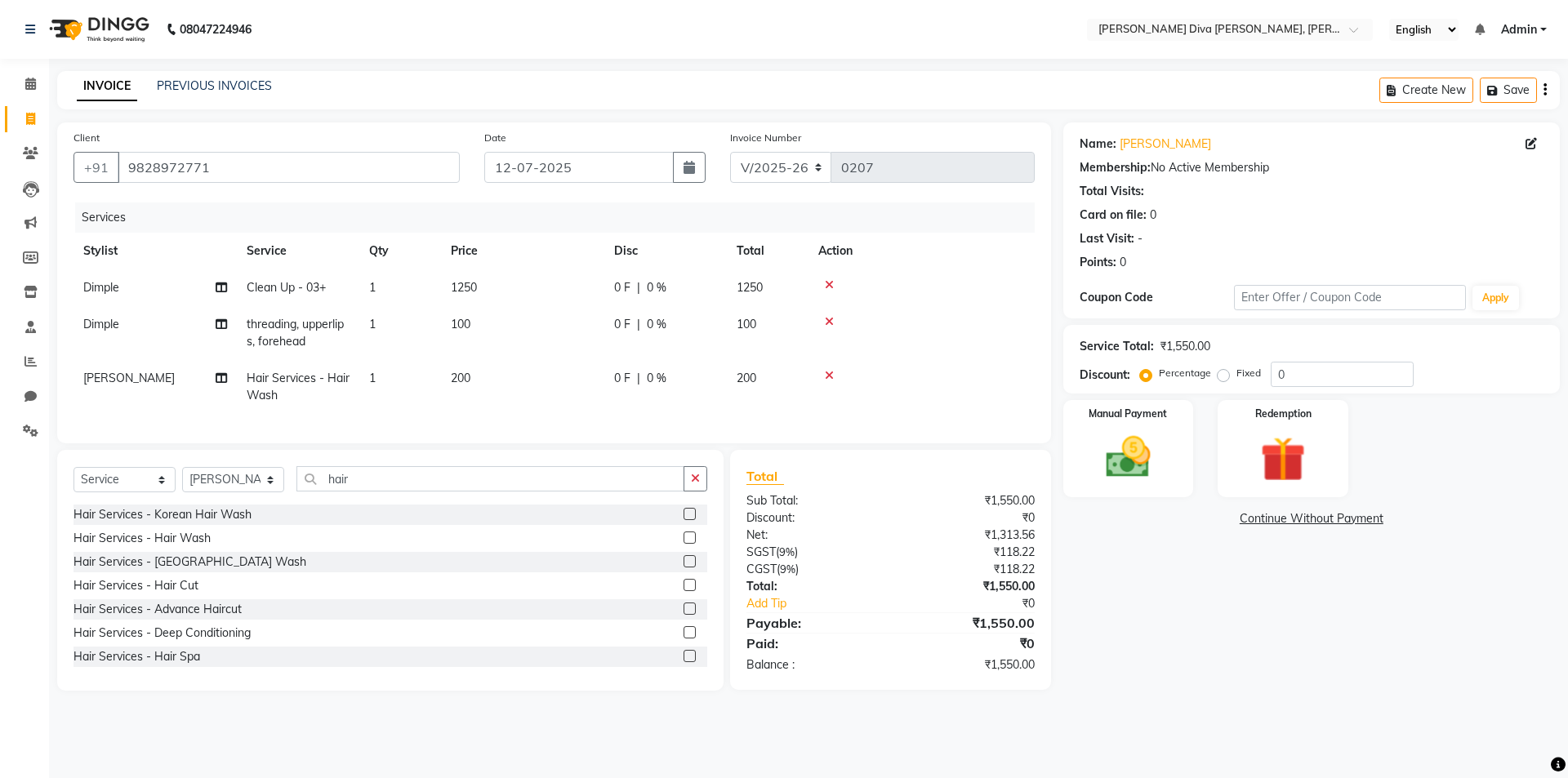 click 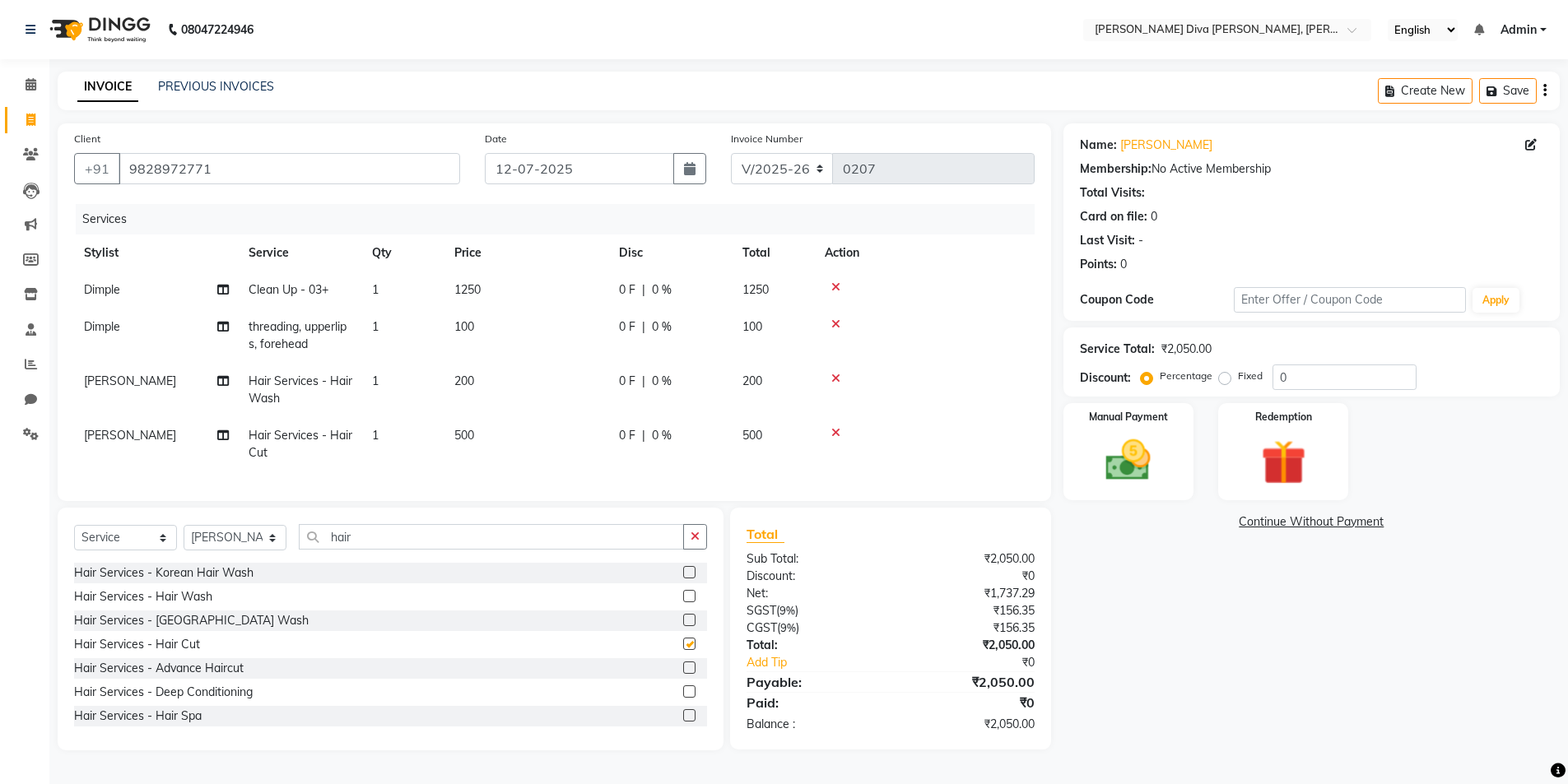 checkbox on "false" 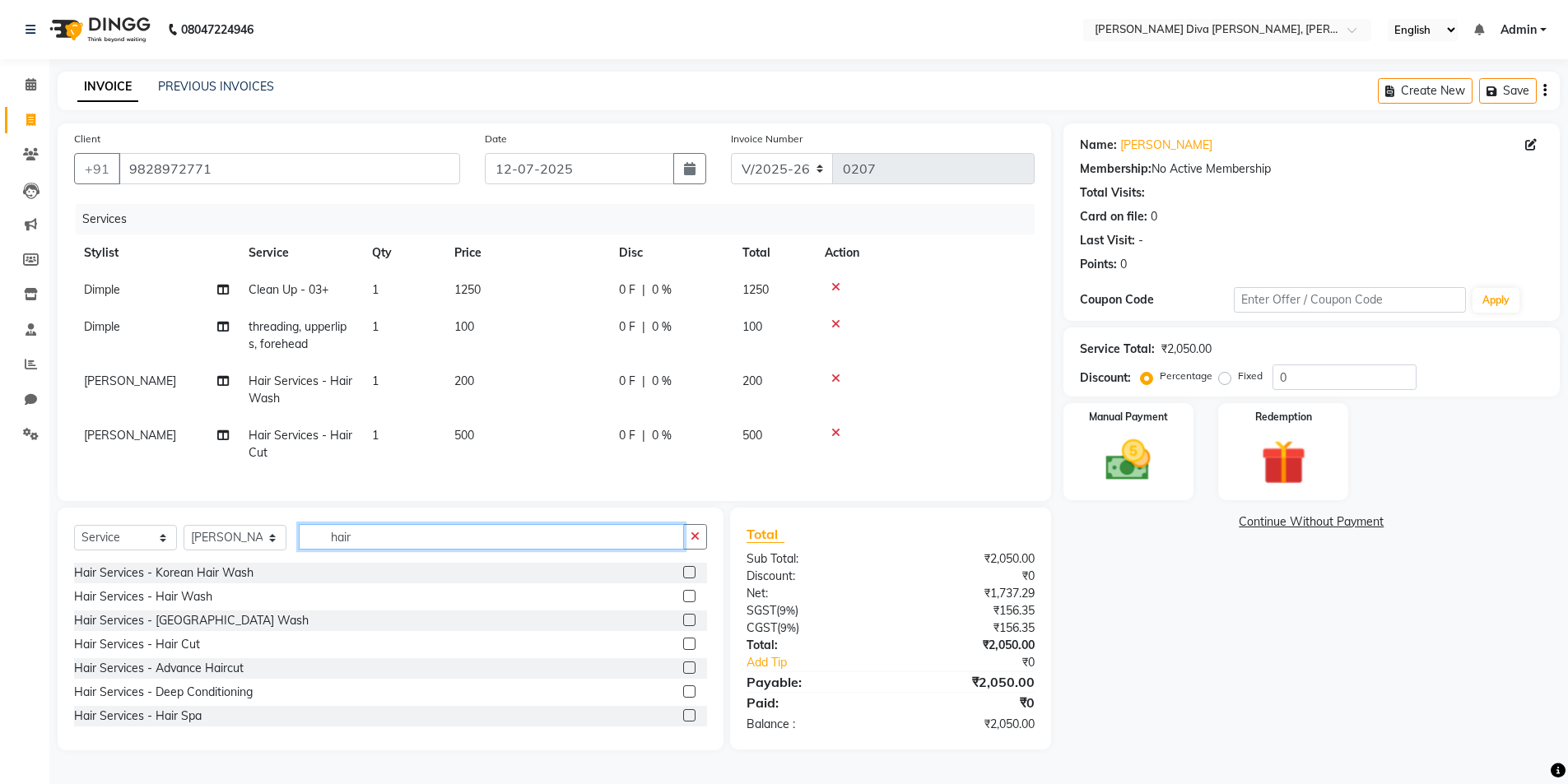 click on "hair" 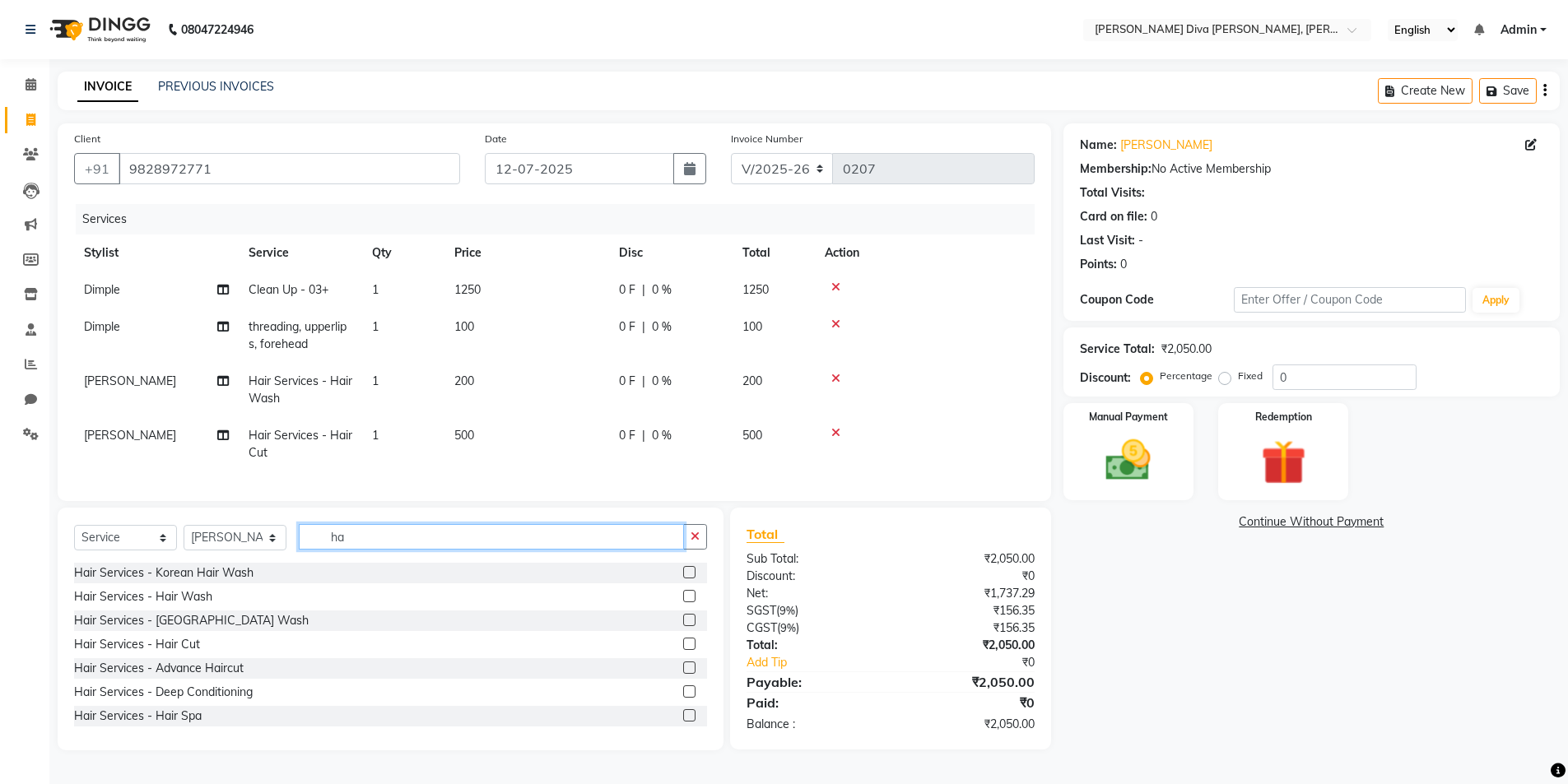 type on "h" 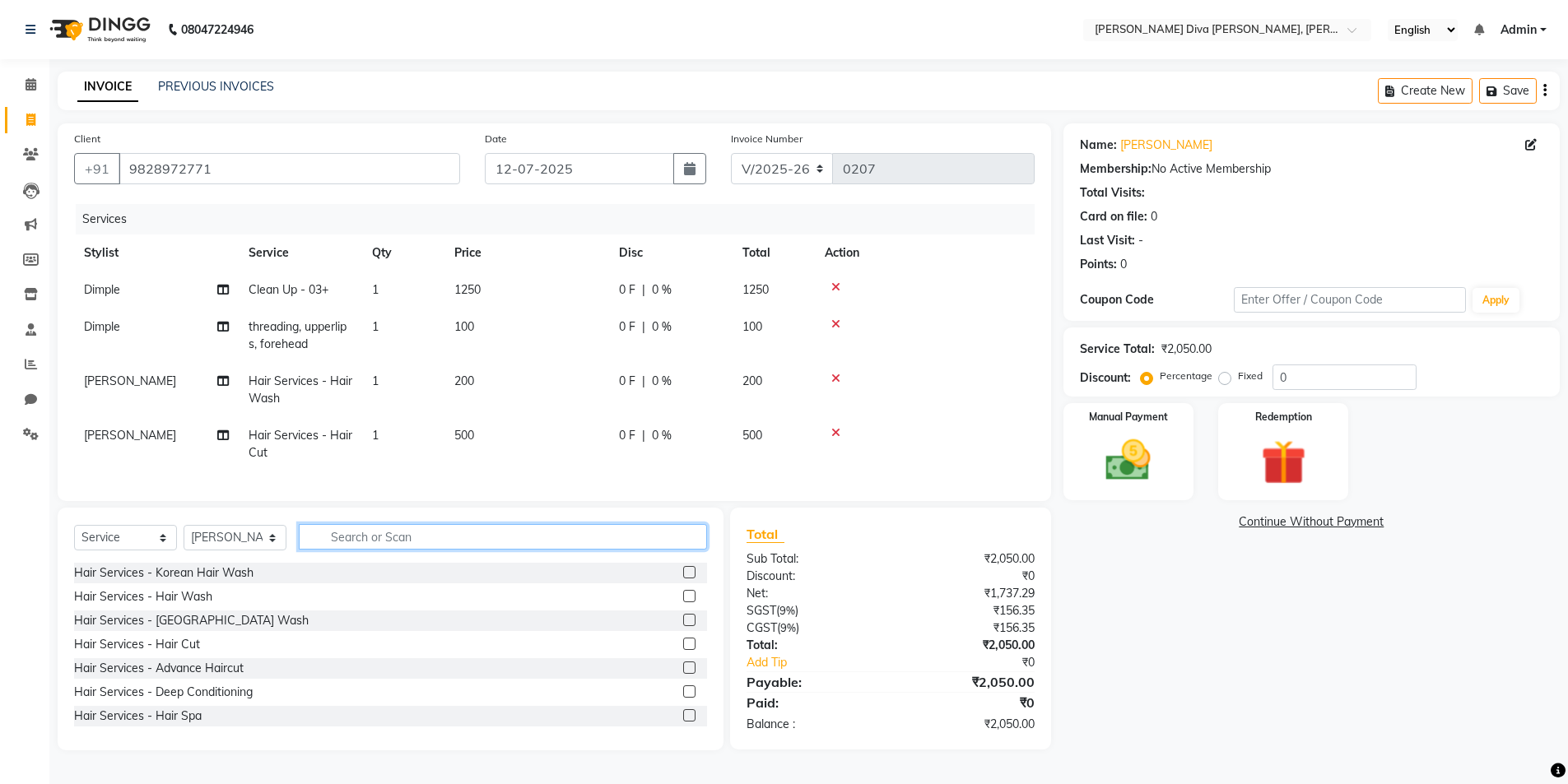 type 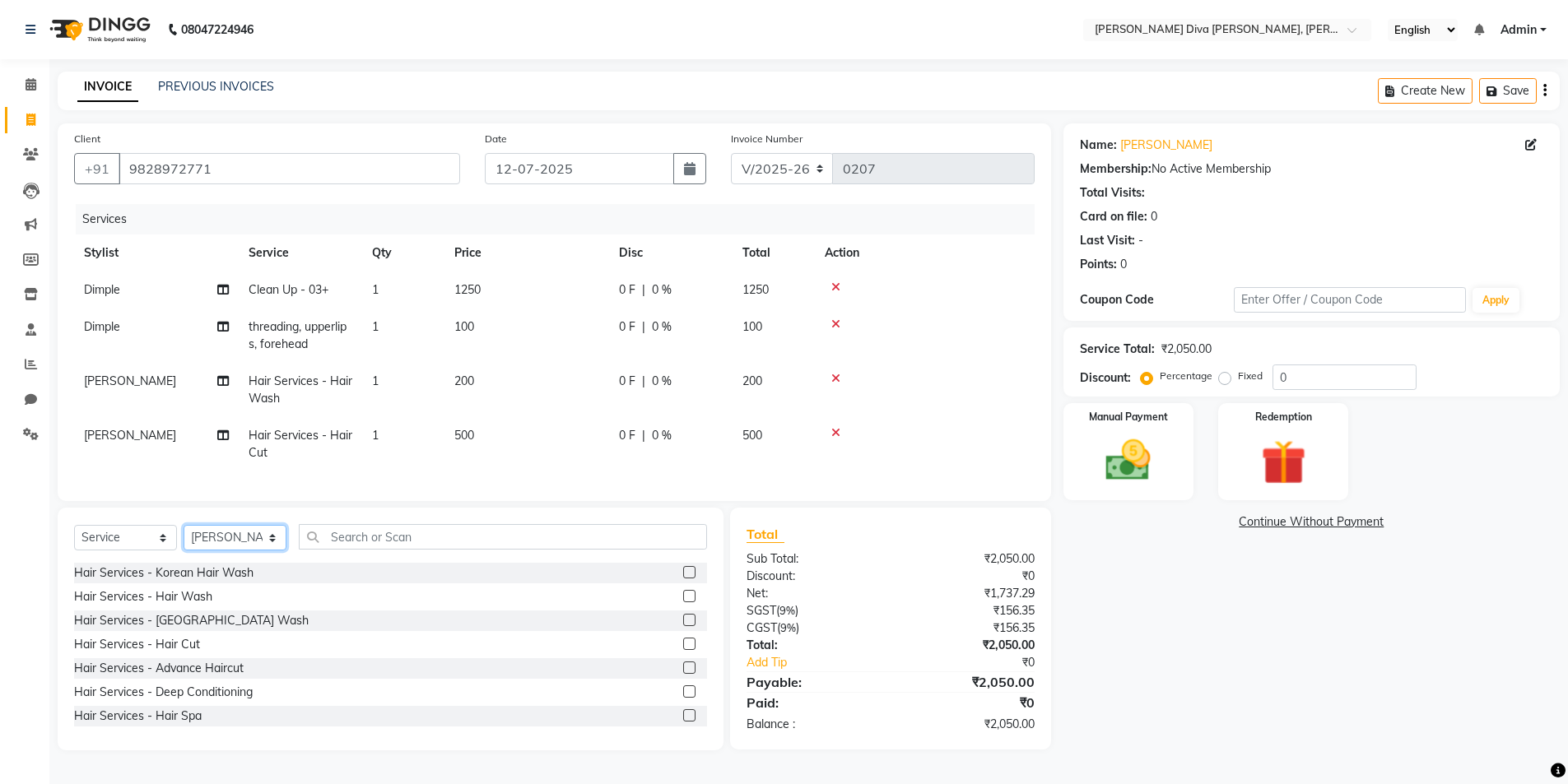 click on "Select Stylist [PERSON_NAME] [PERSON_NAME] [MEDICAL_DATA][PERSON_NAME] [PERSON_NAME] [PERSON_NAME] SELF [PERSON_NAME] [PERSON_NAME] [PERSON_NAME]" 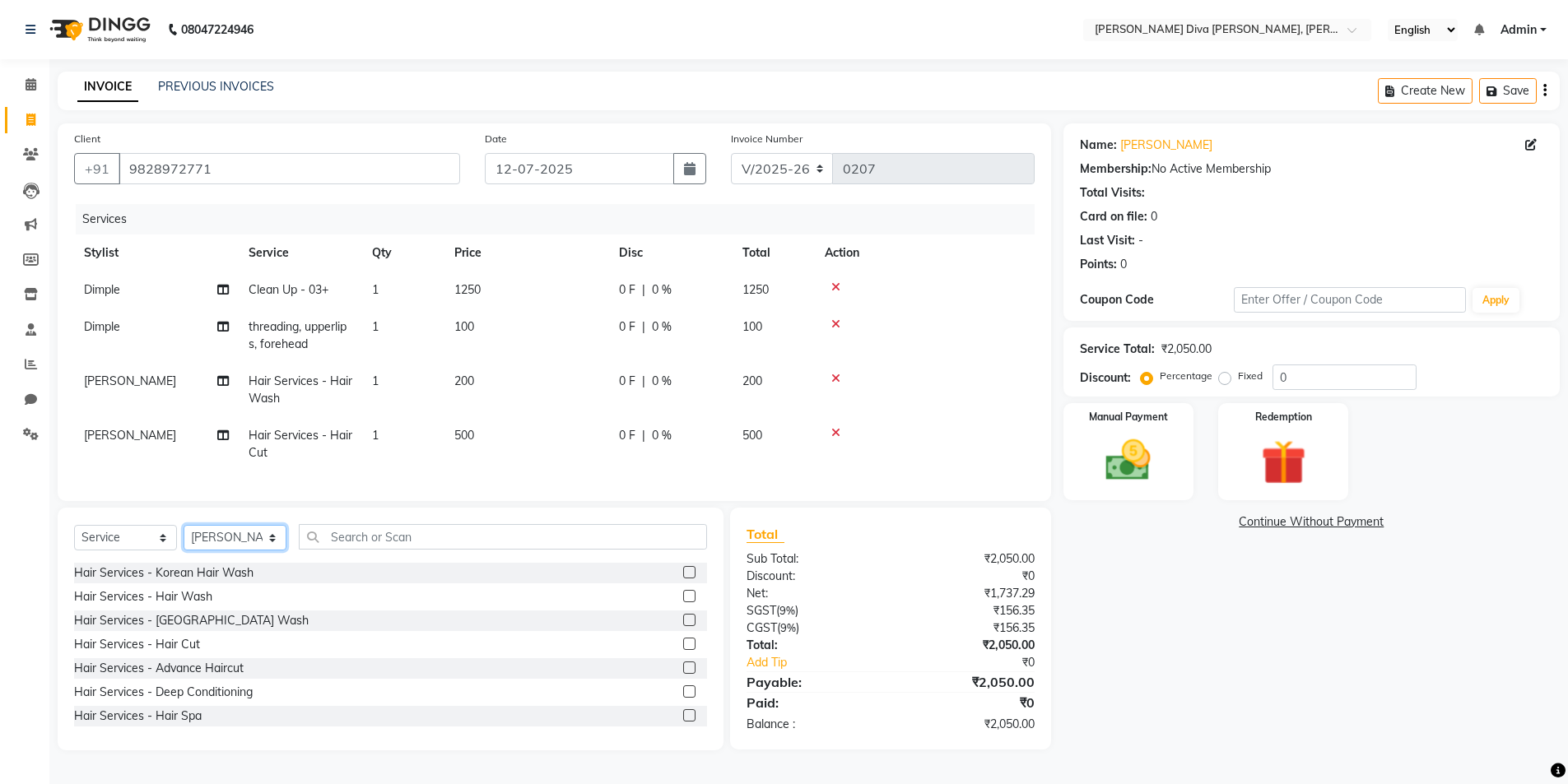 select on "77279" 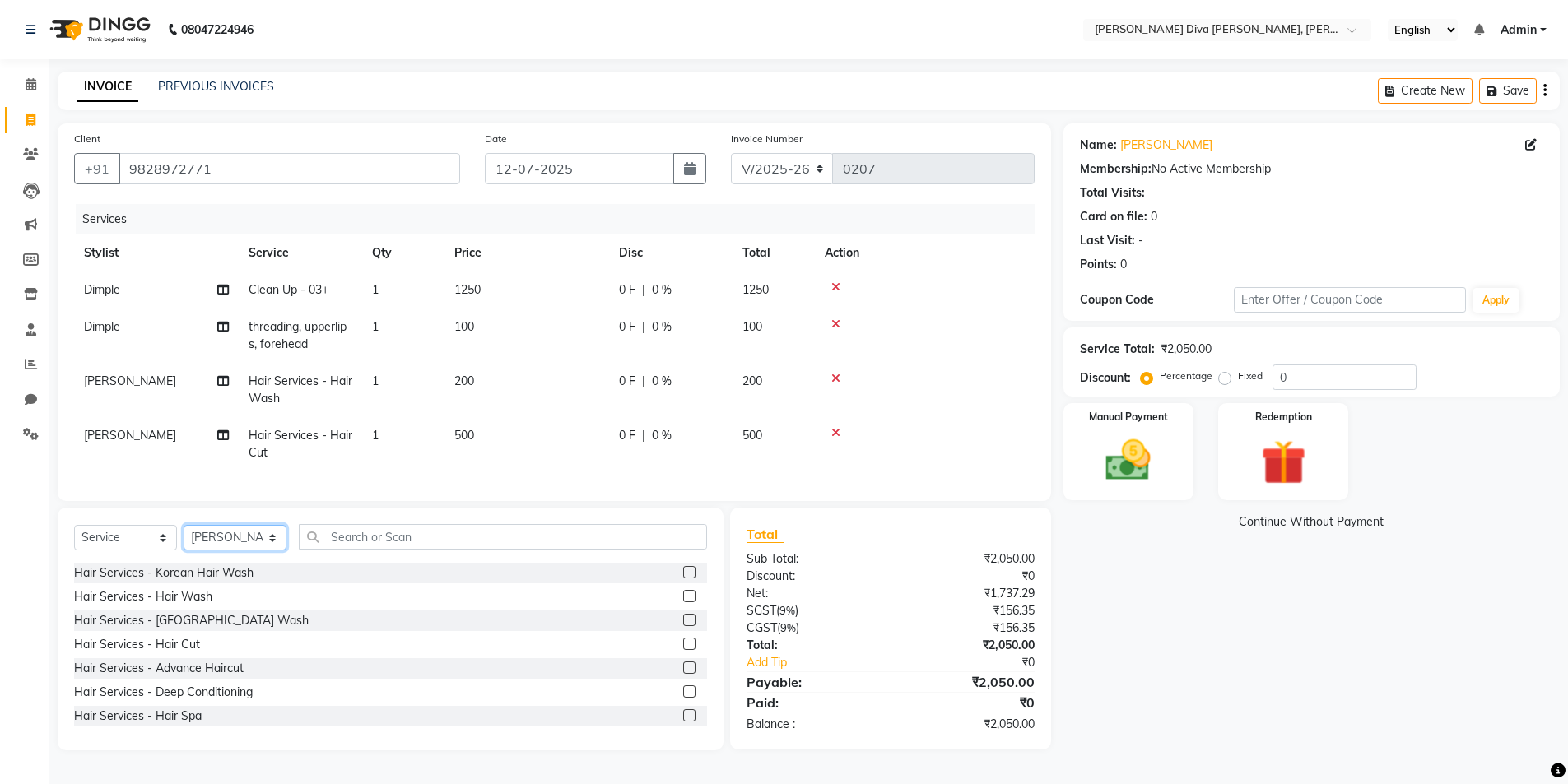 click on "Select Stylist [PERSON_NAME] [PERSON_NAME] [MEDICAL_DATA][PERSON_NAME] [PERSON_NAME] [PERSON_NAME] SELF [PERSON_NAME] [PERSON_NAME] [PERSON_NAME]" 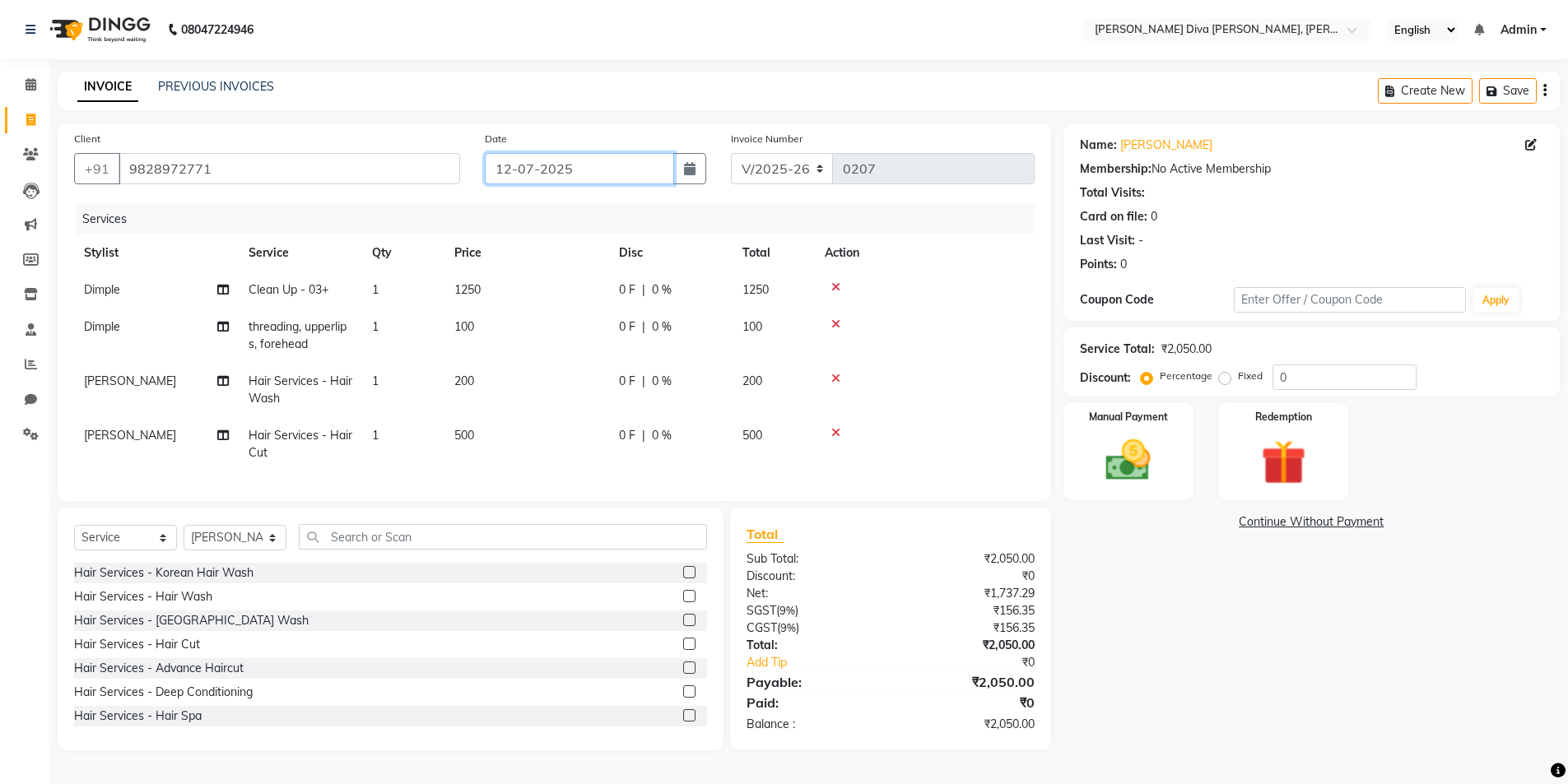 click on "12-07-2025" 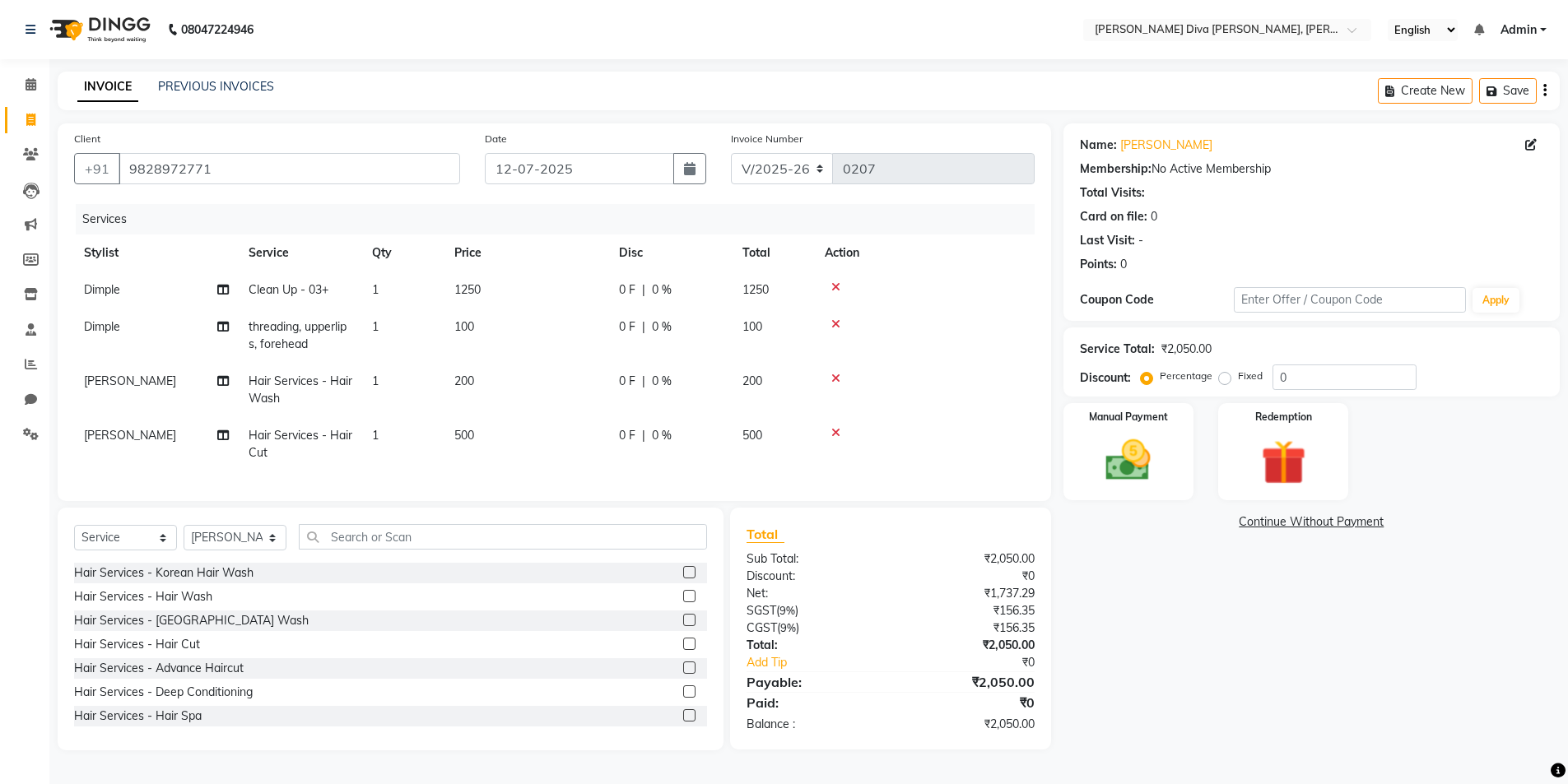 select on "7" 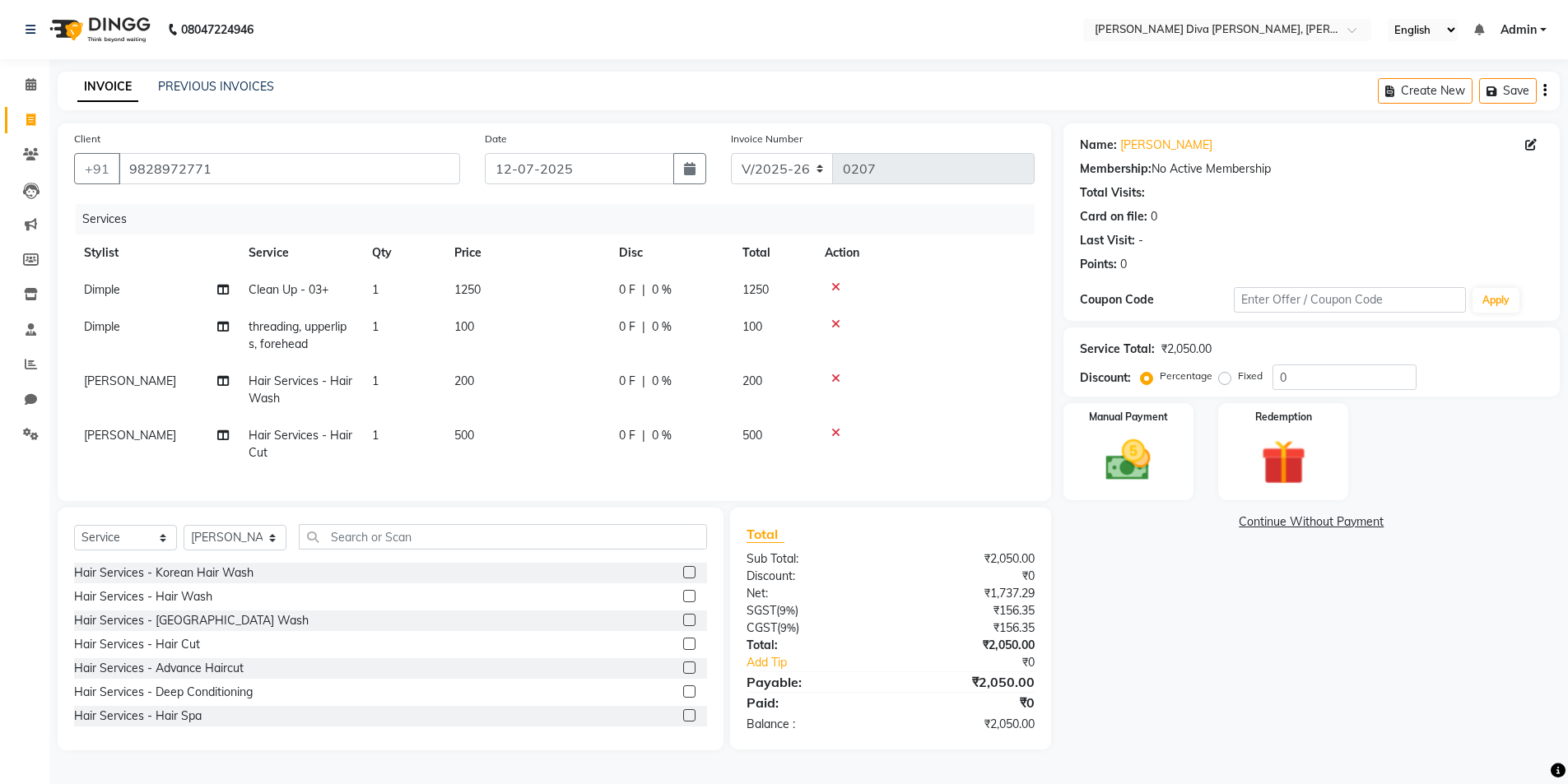 select on "2025" 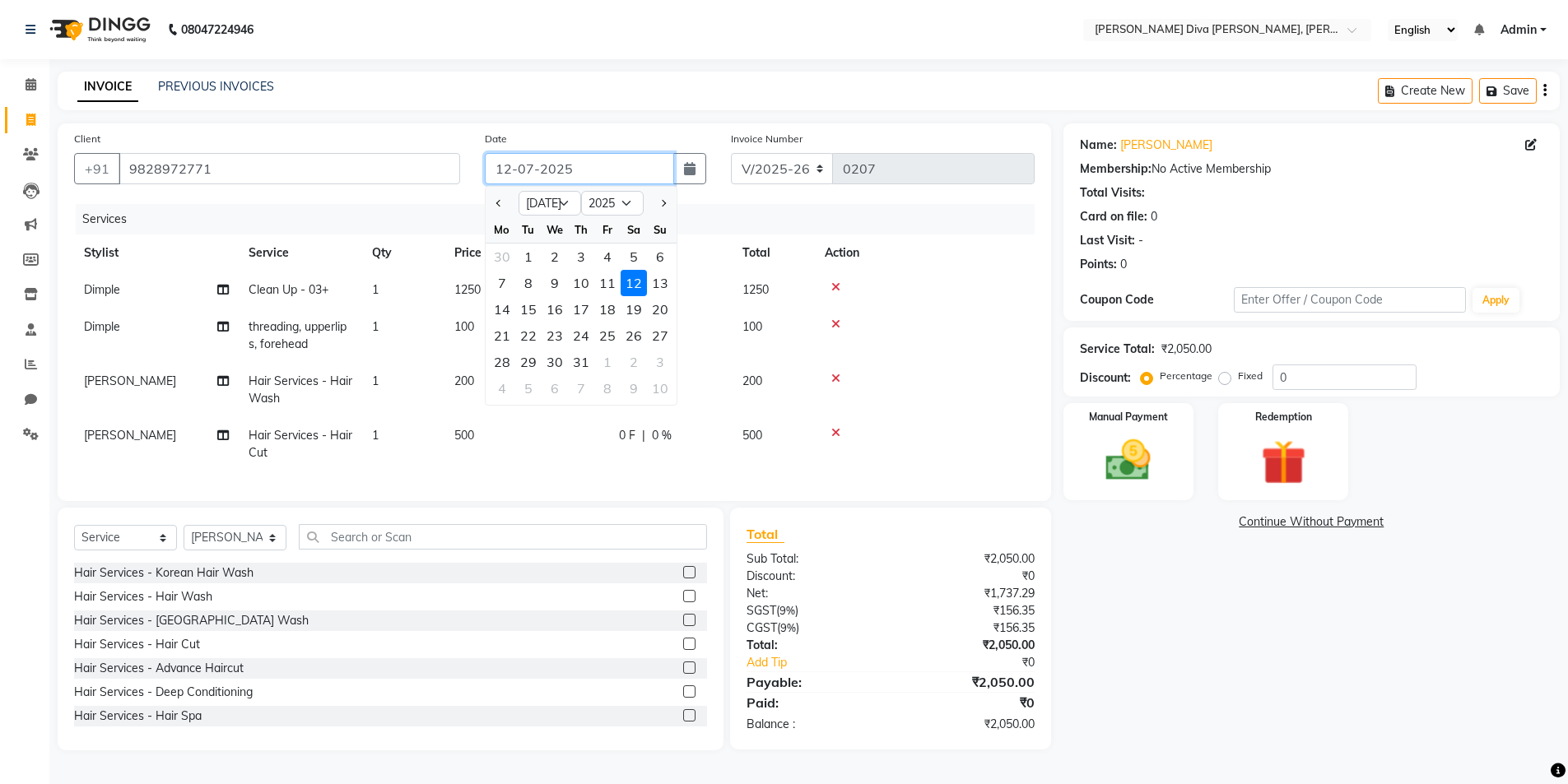 click on "12-07-2025" 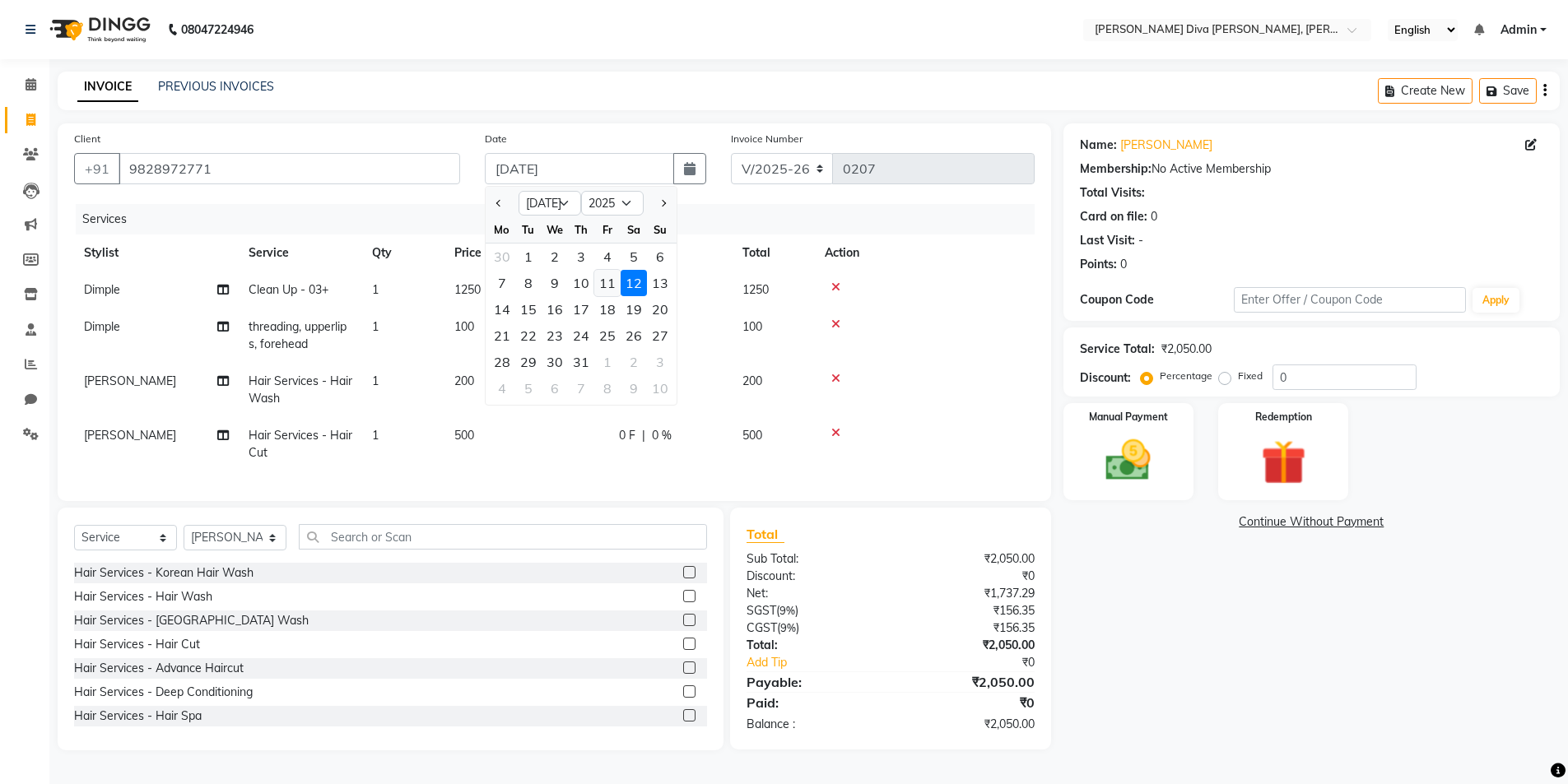 click on "11" 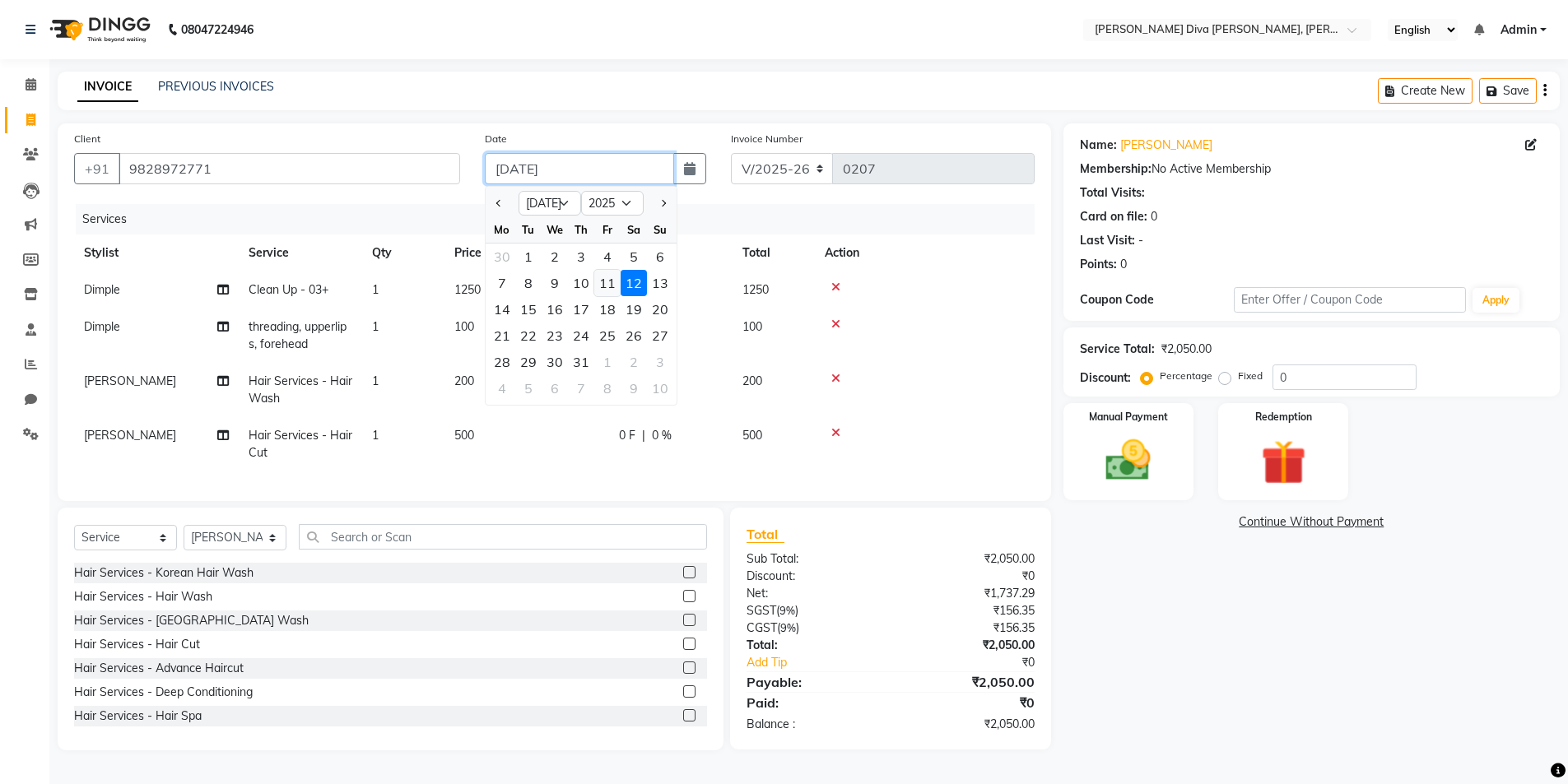 type on "[DATE]" 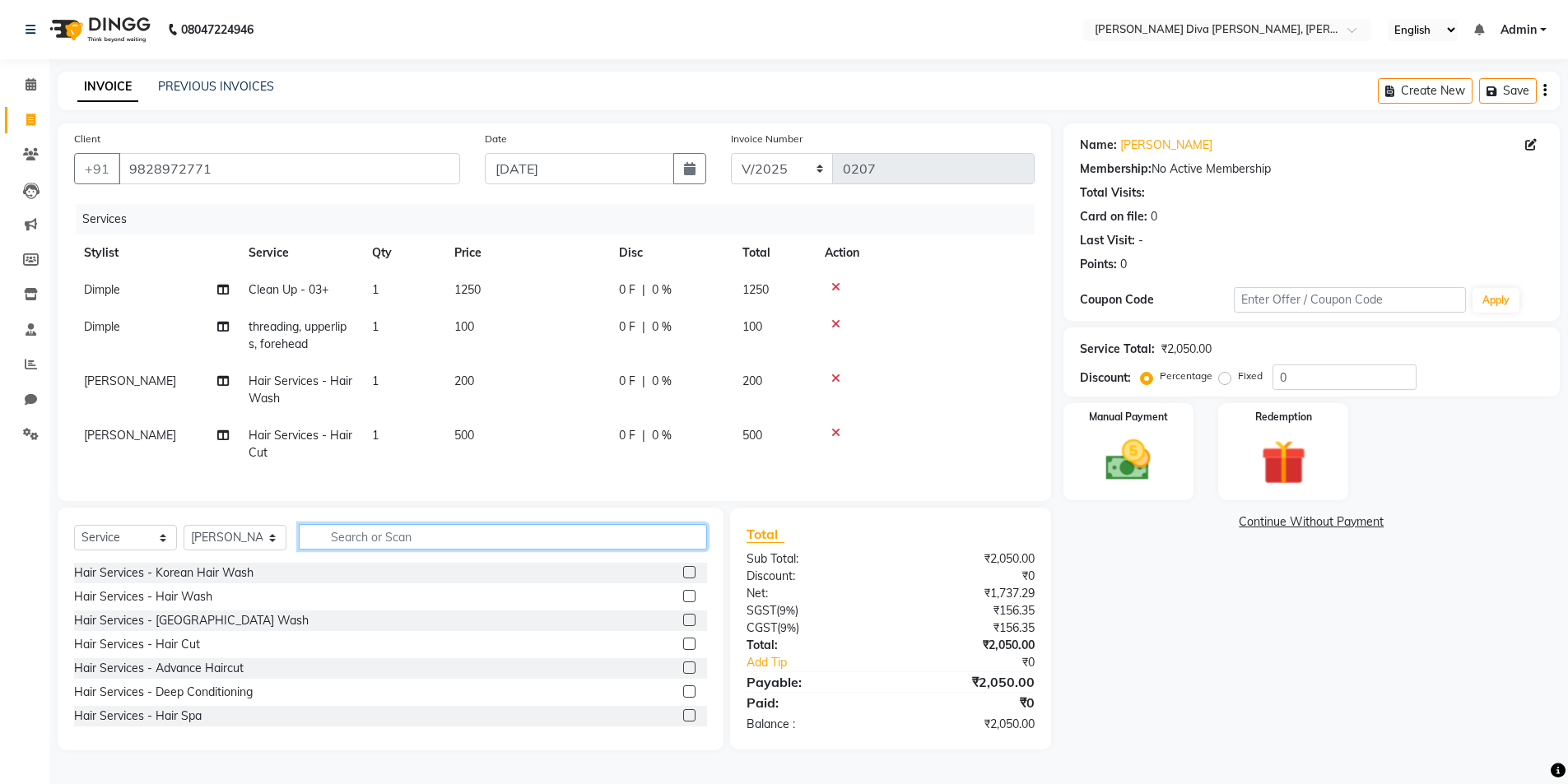 click 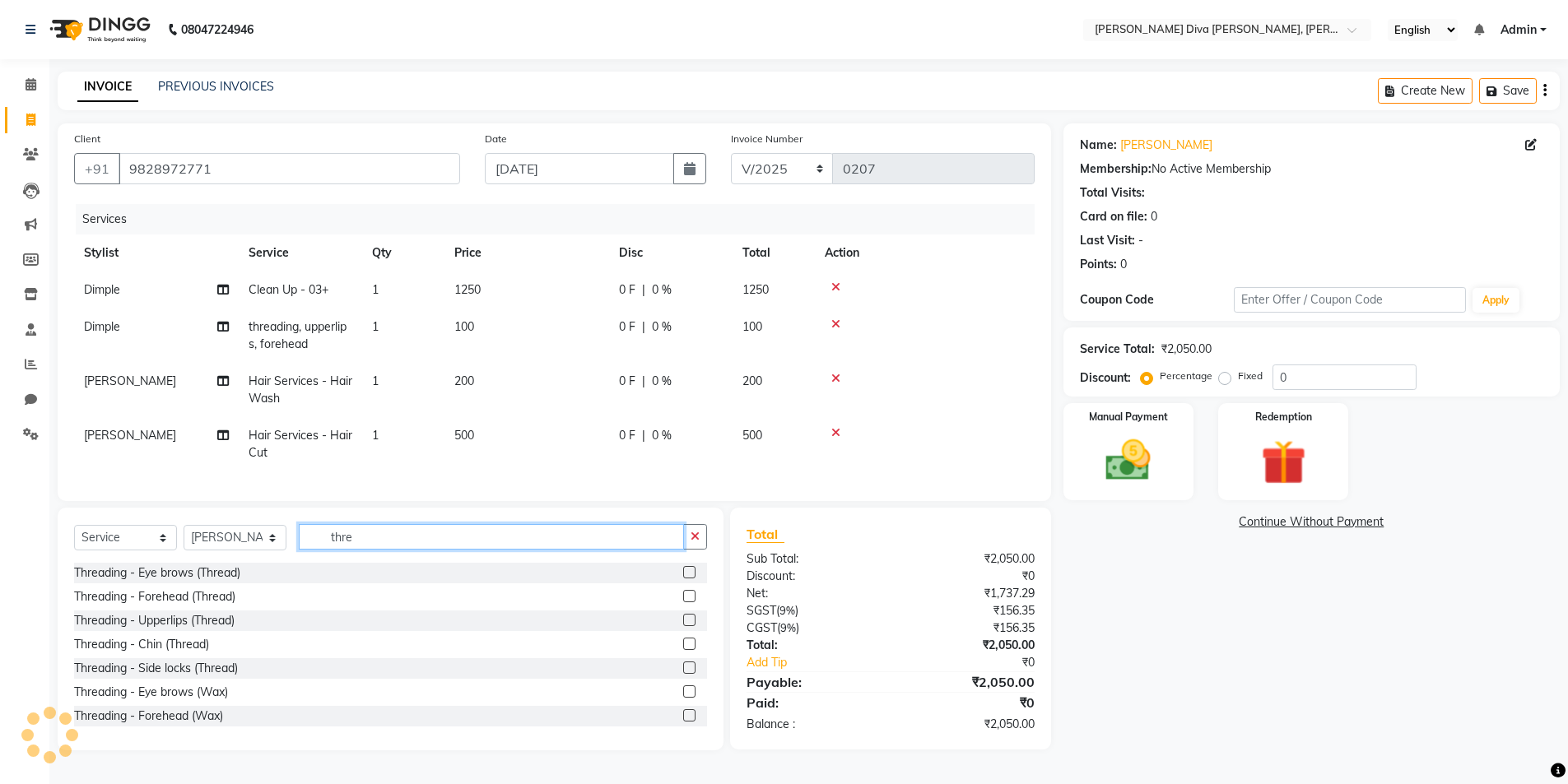 type on "thre" 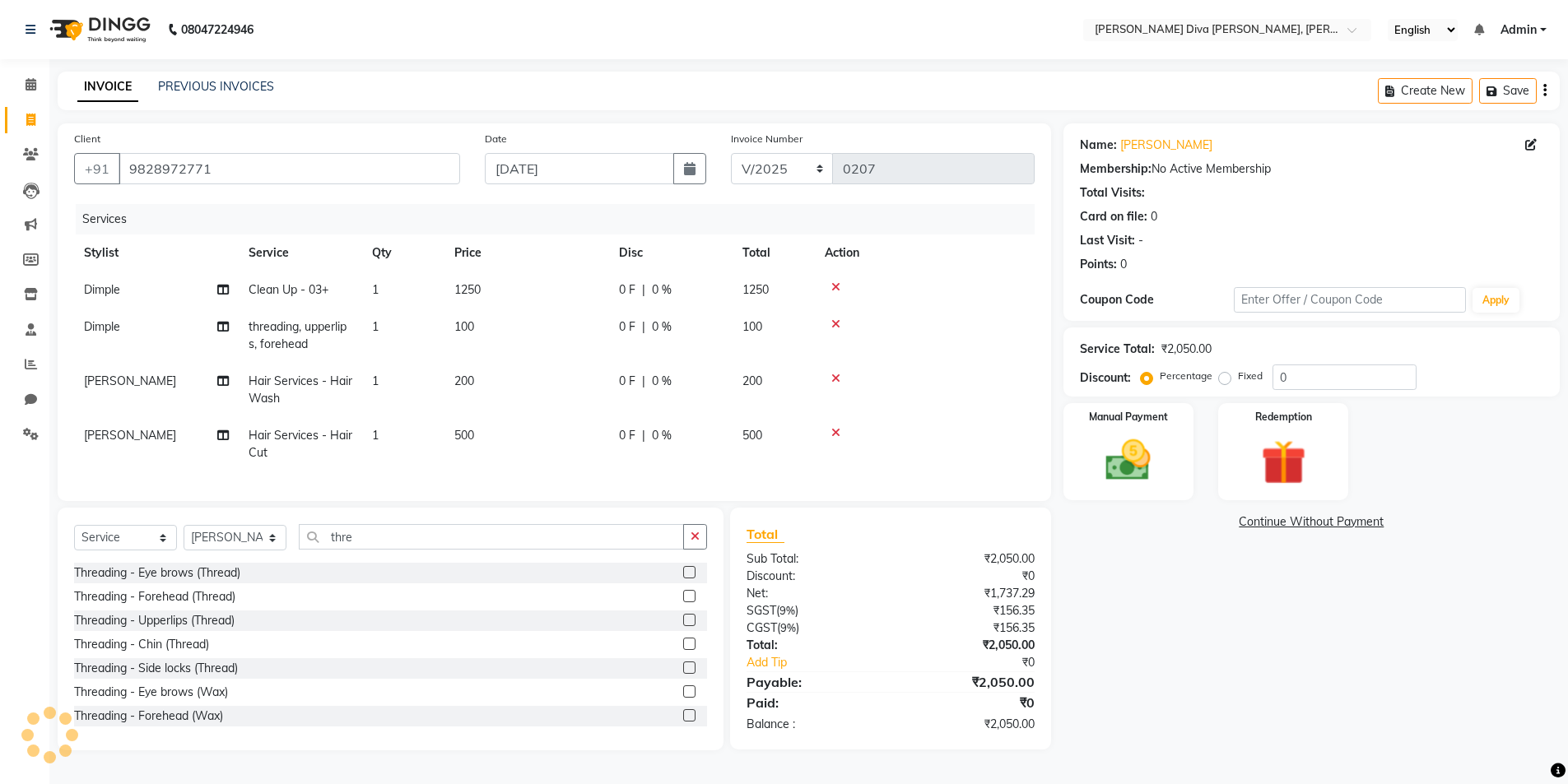 click 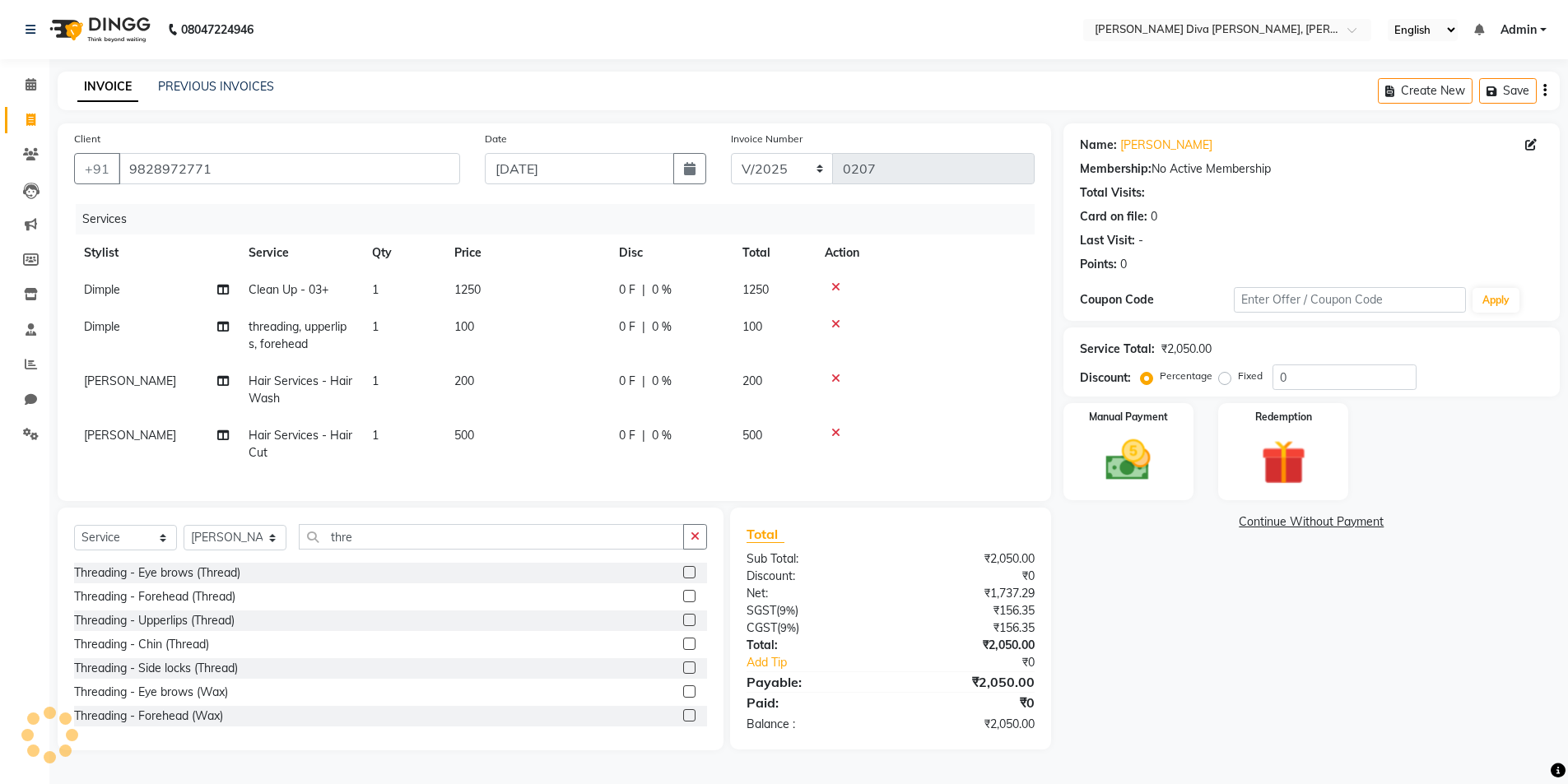 click at bounding box center (688, 573) 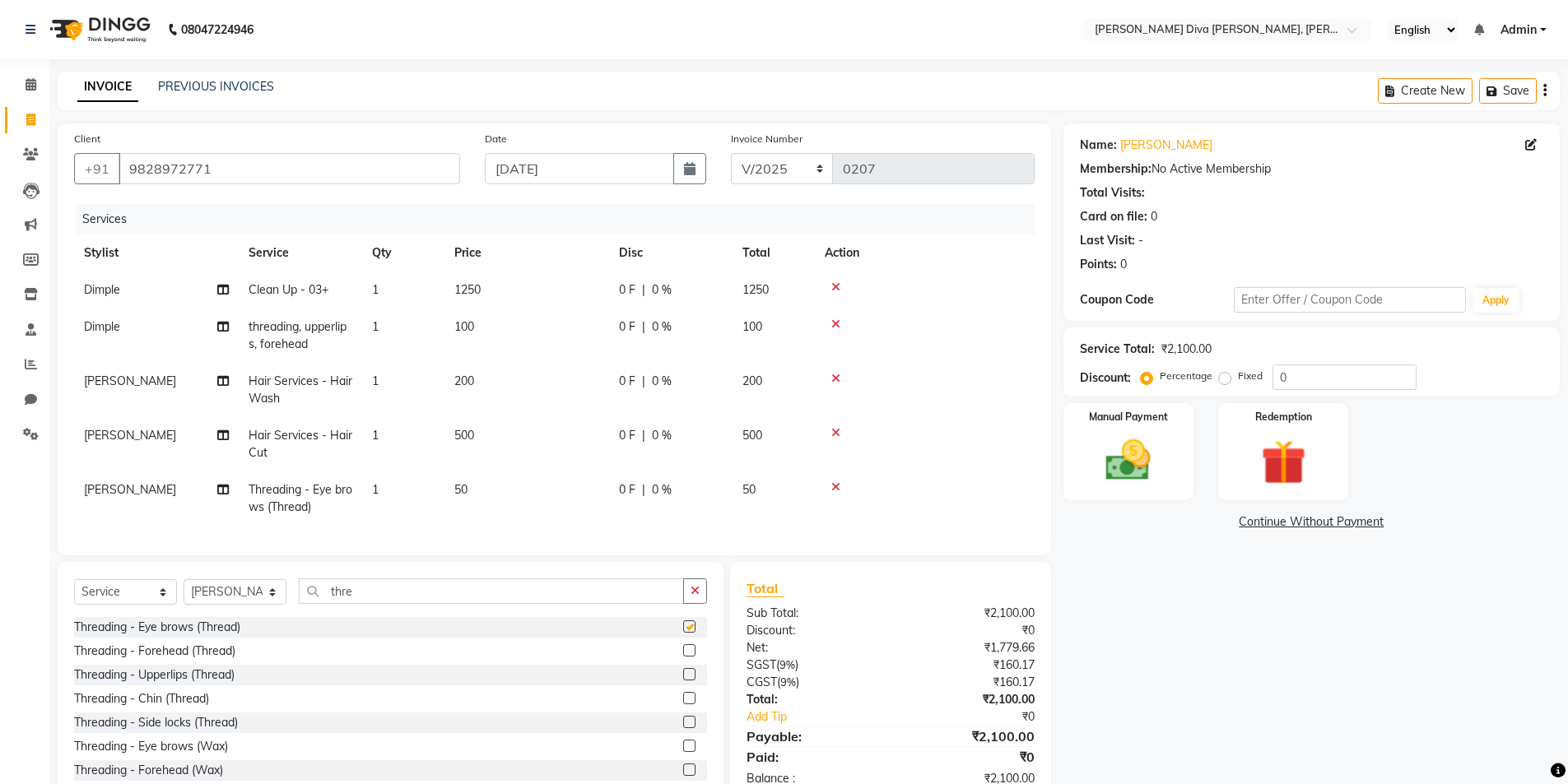 checkbox on "false" 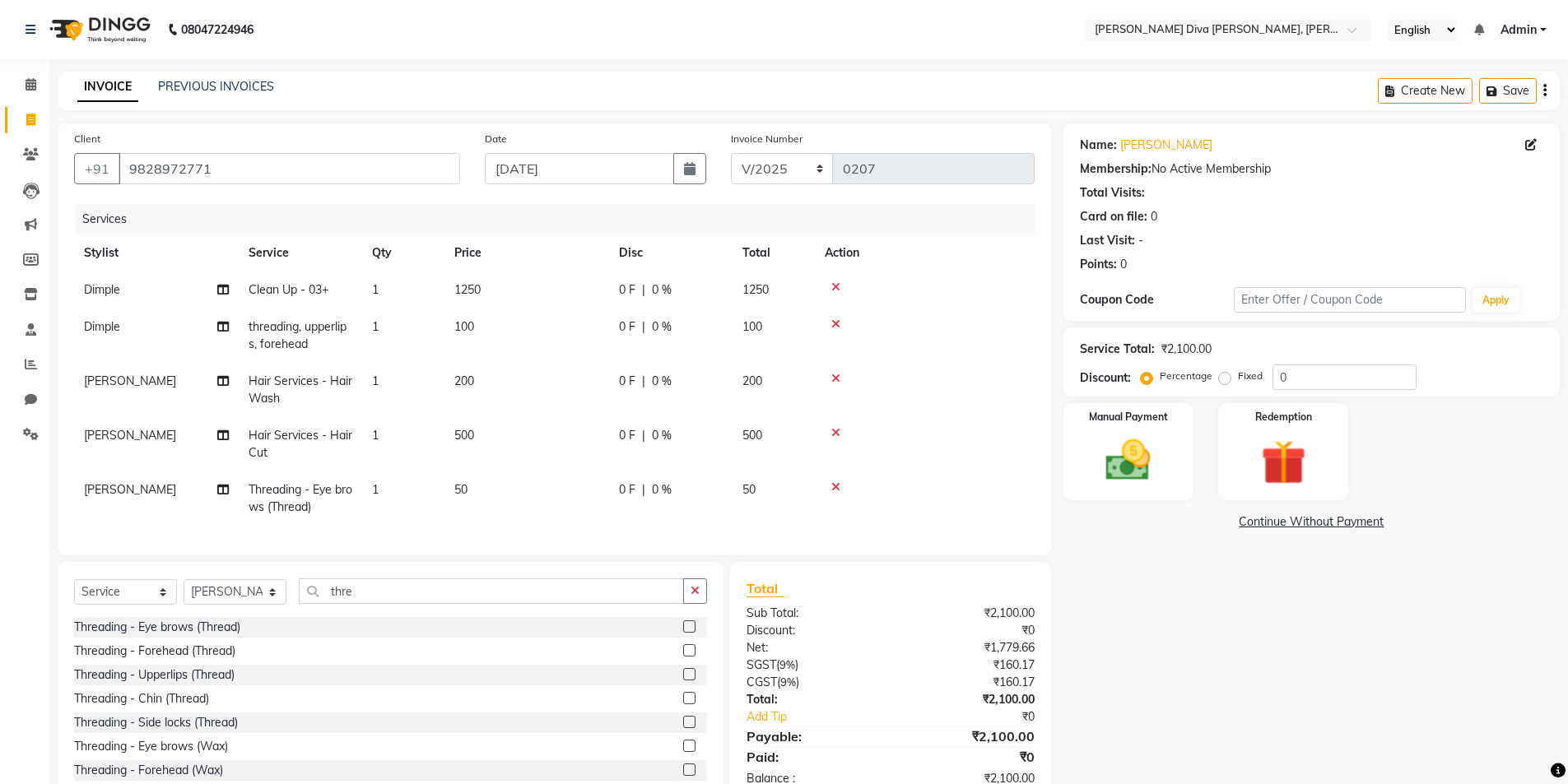 scroll, scrollTop: 58, scrollLeft: 0, axis: vertical 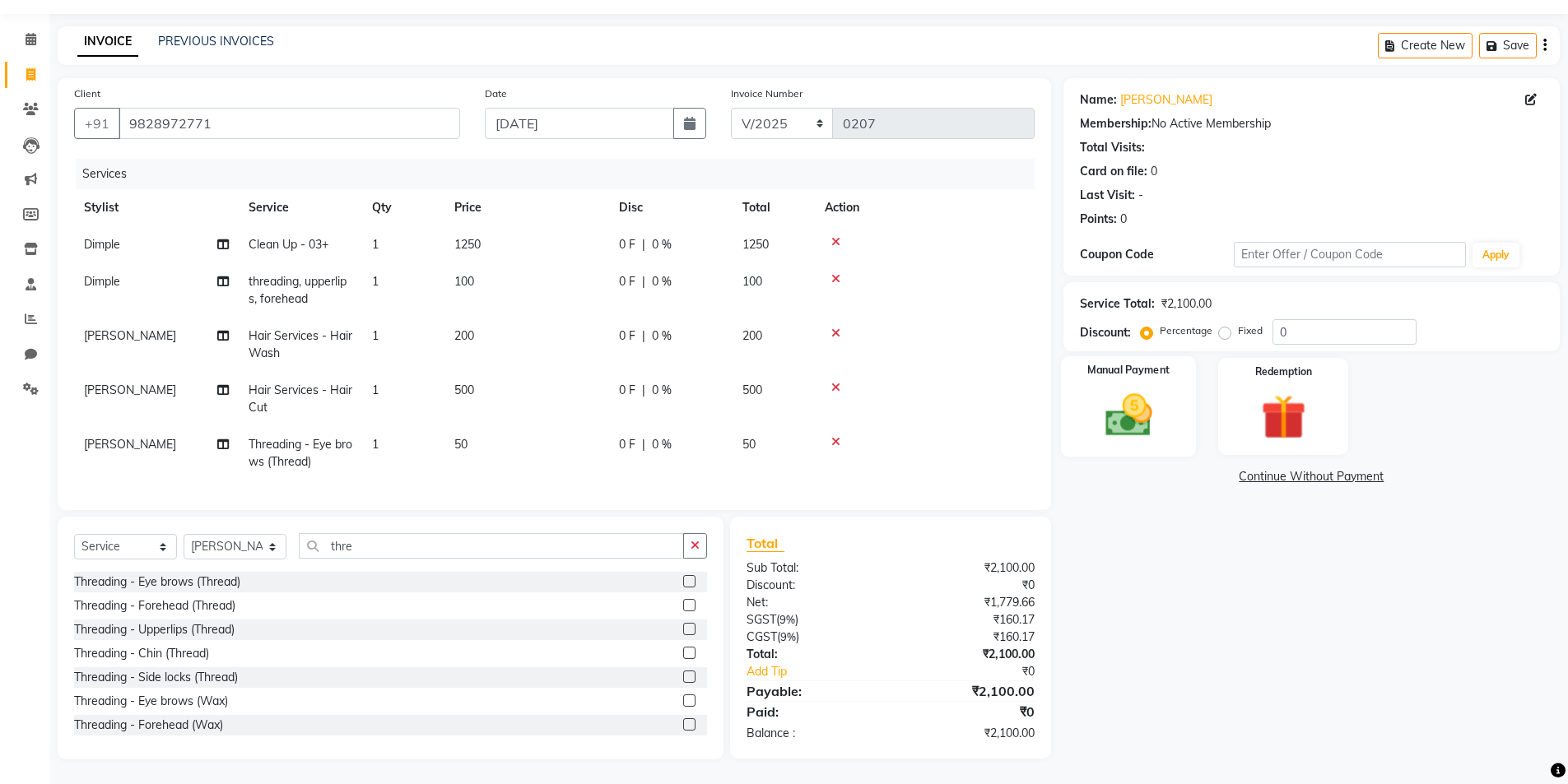 click 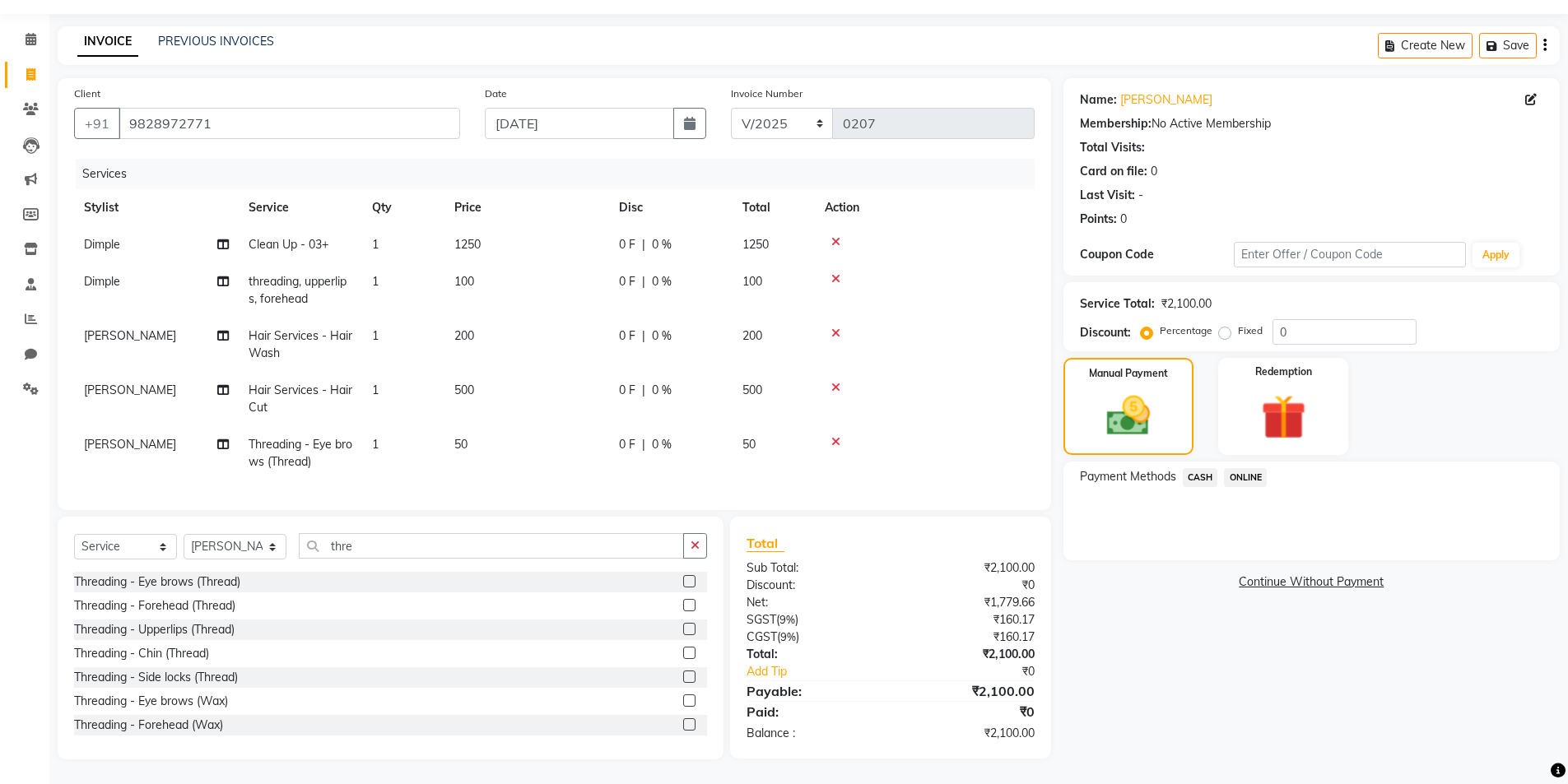 click on "CASH" 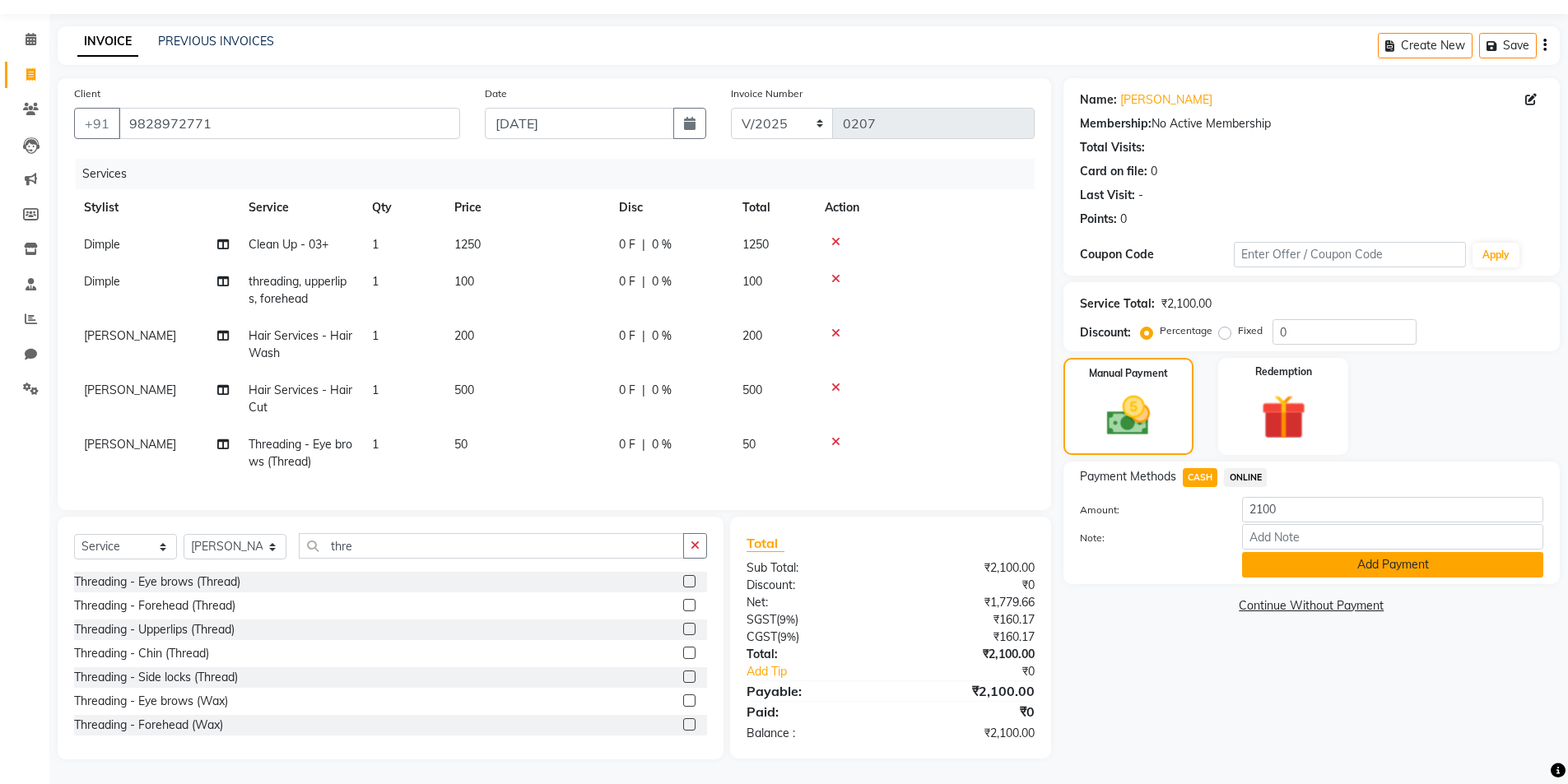 click on "Add Payment" 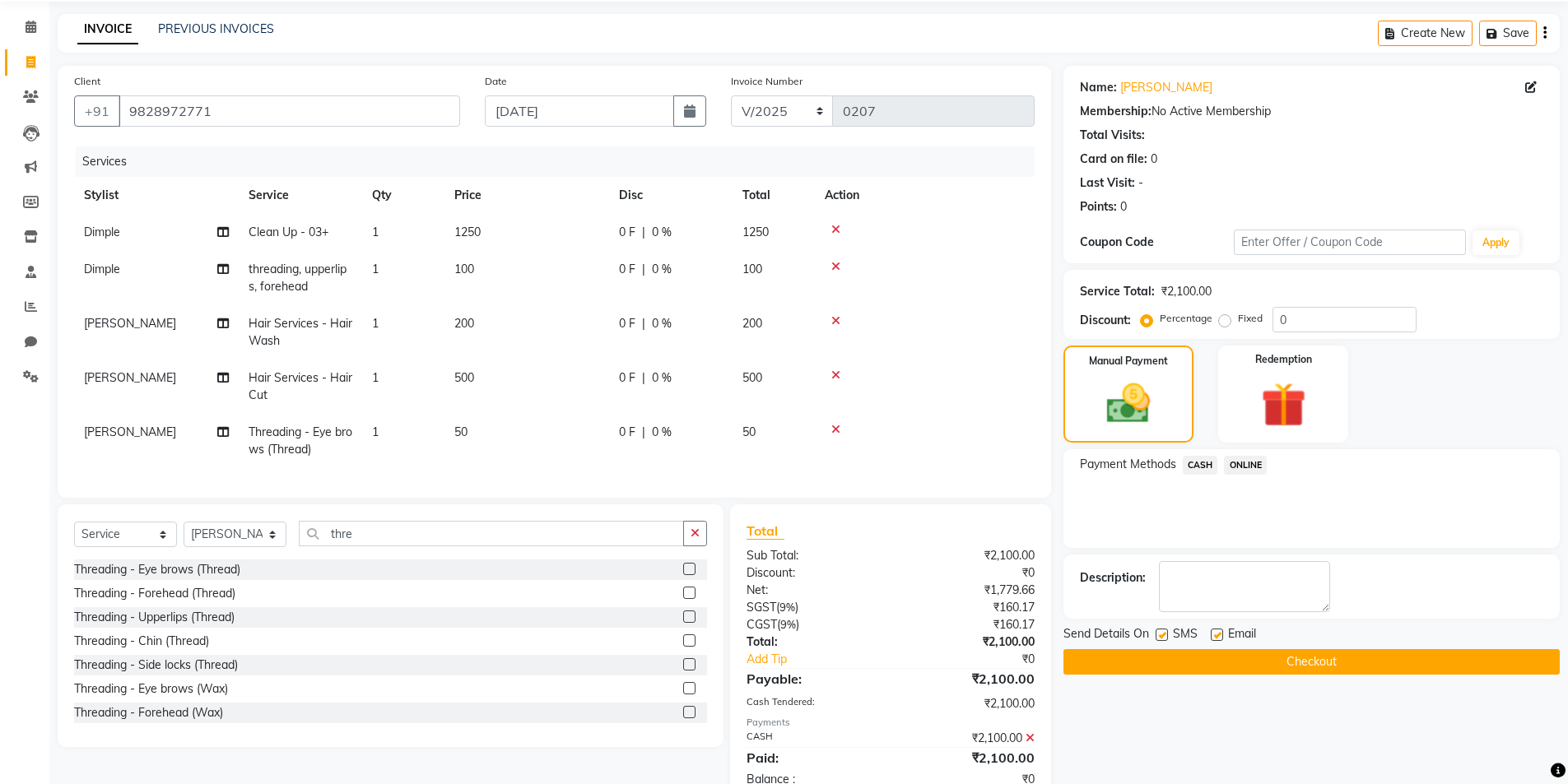 click on "Checkout" 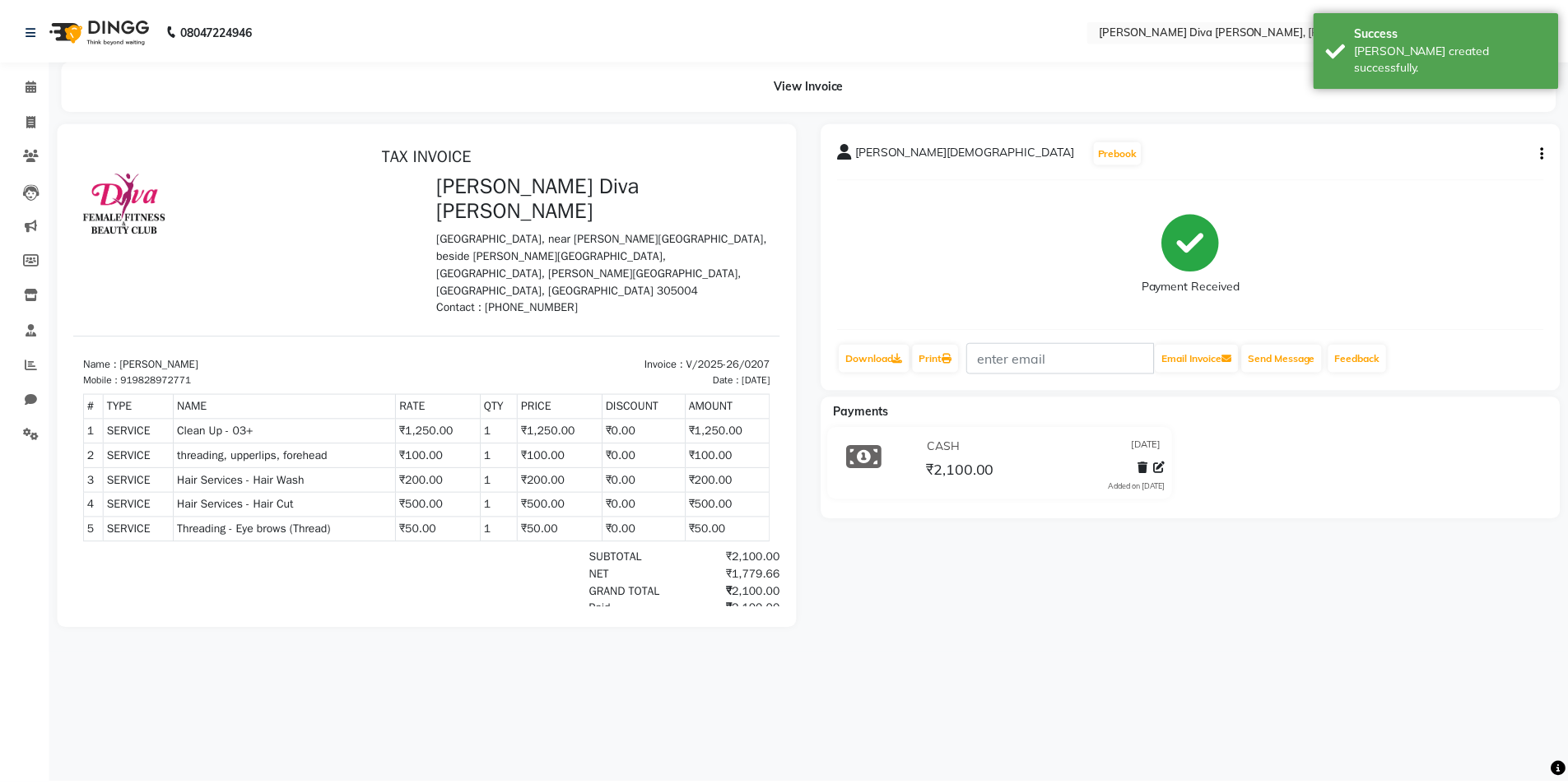 scroll, scrollTop: 0, scrollLeft: 0, axis: both 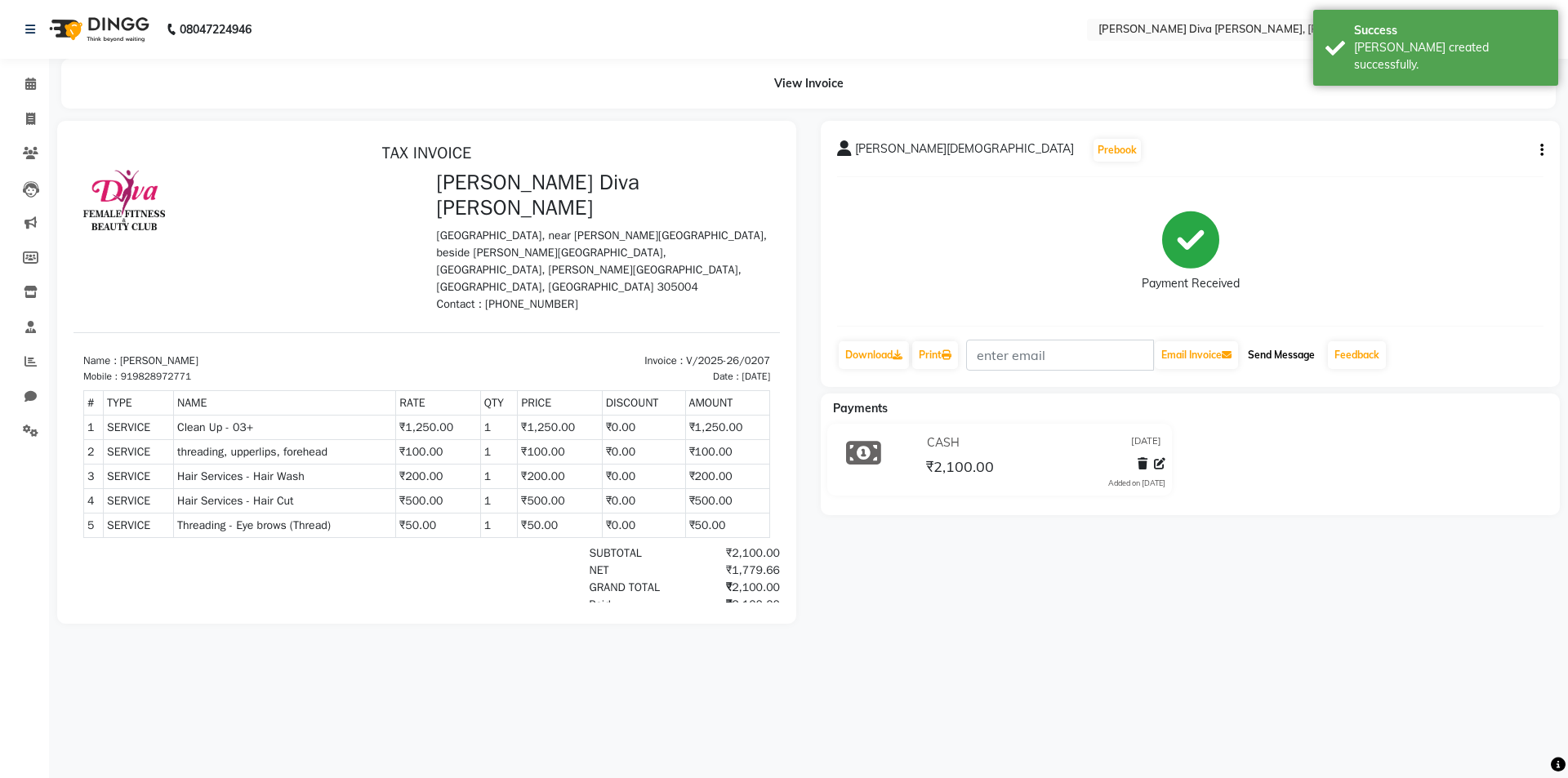 click on "Send Message" 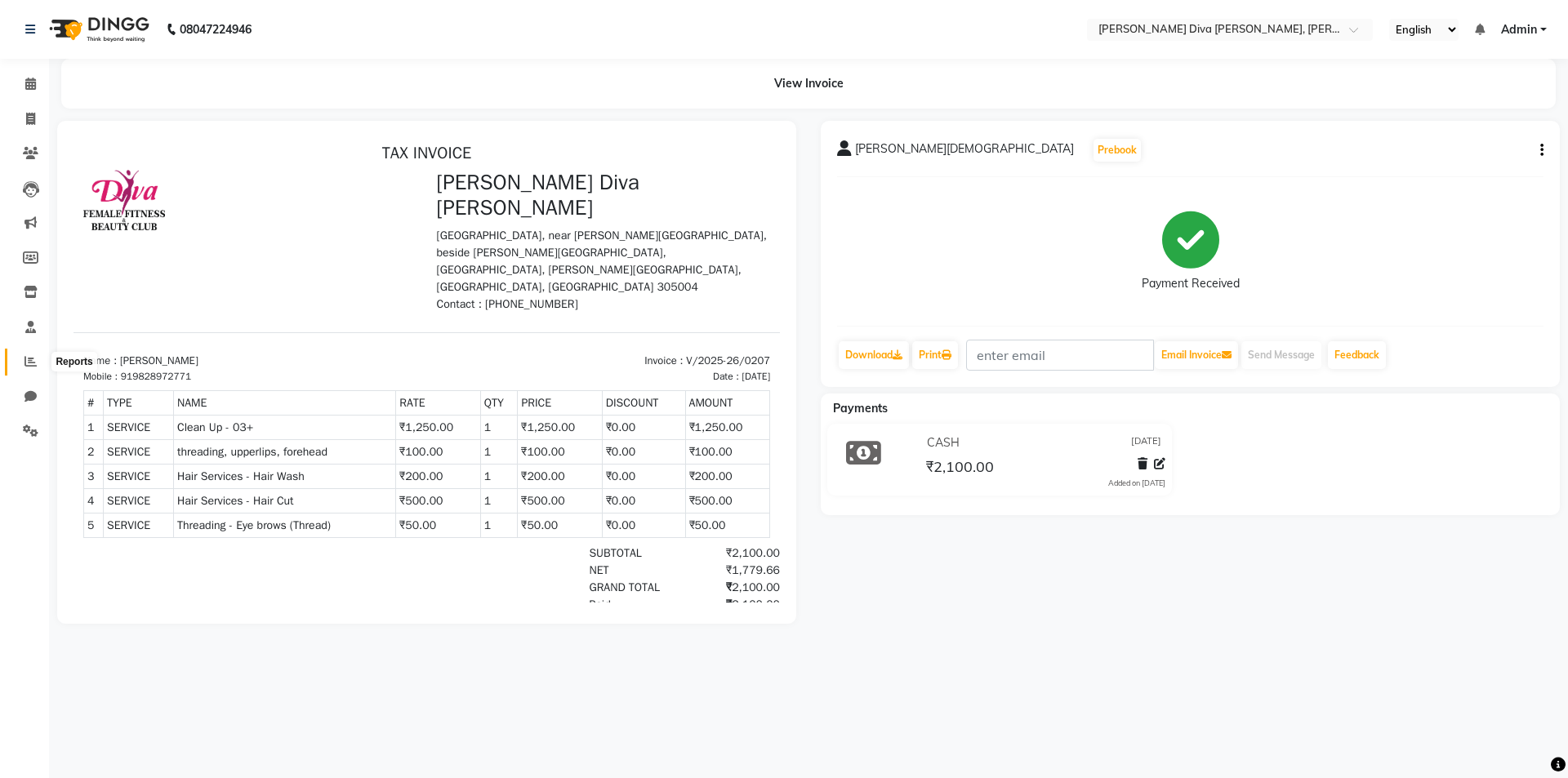 click 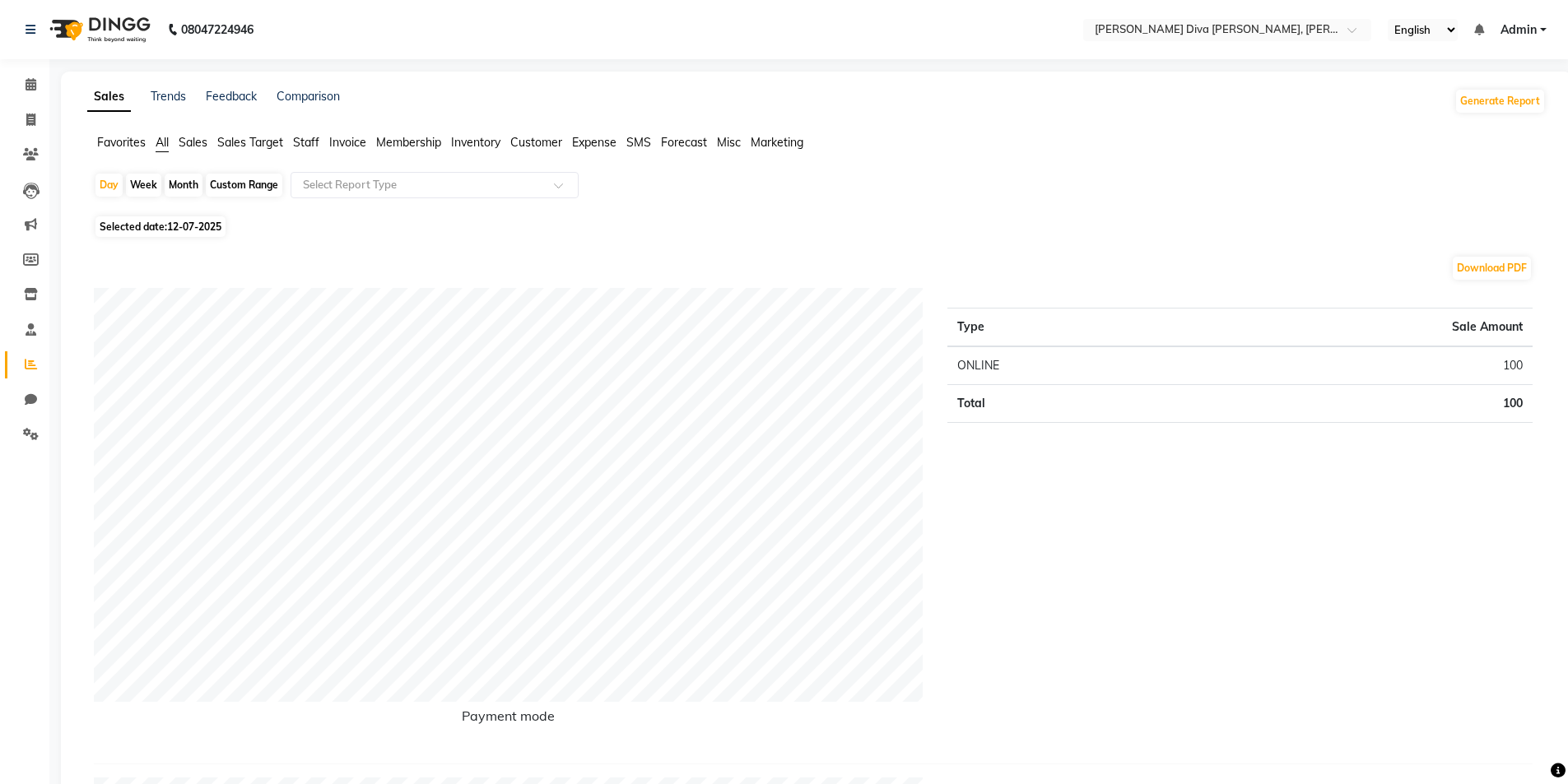click on "Selected date:  [DATE]" 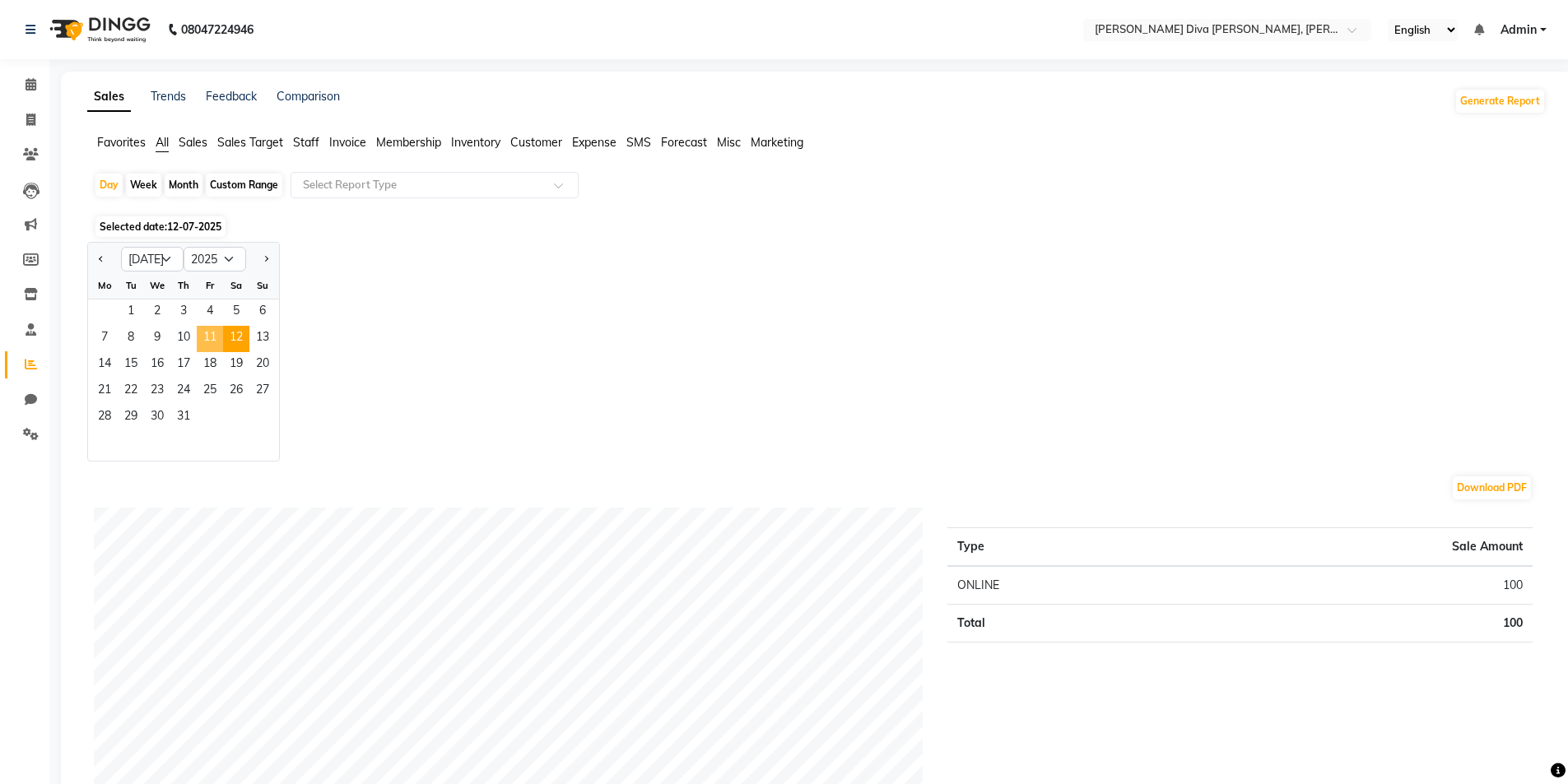click on "11" 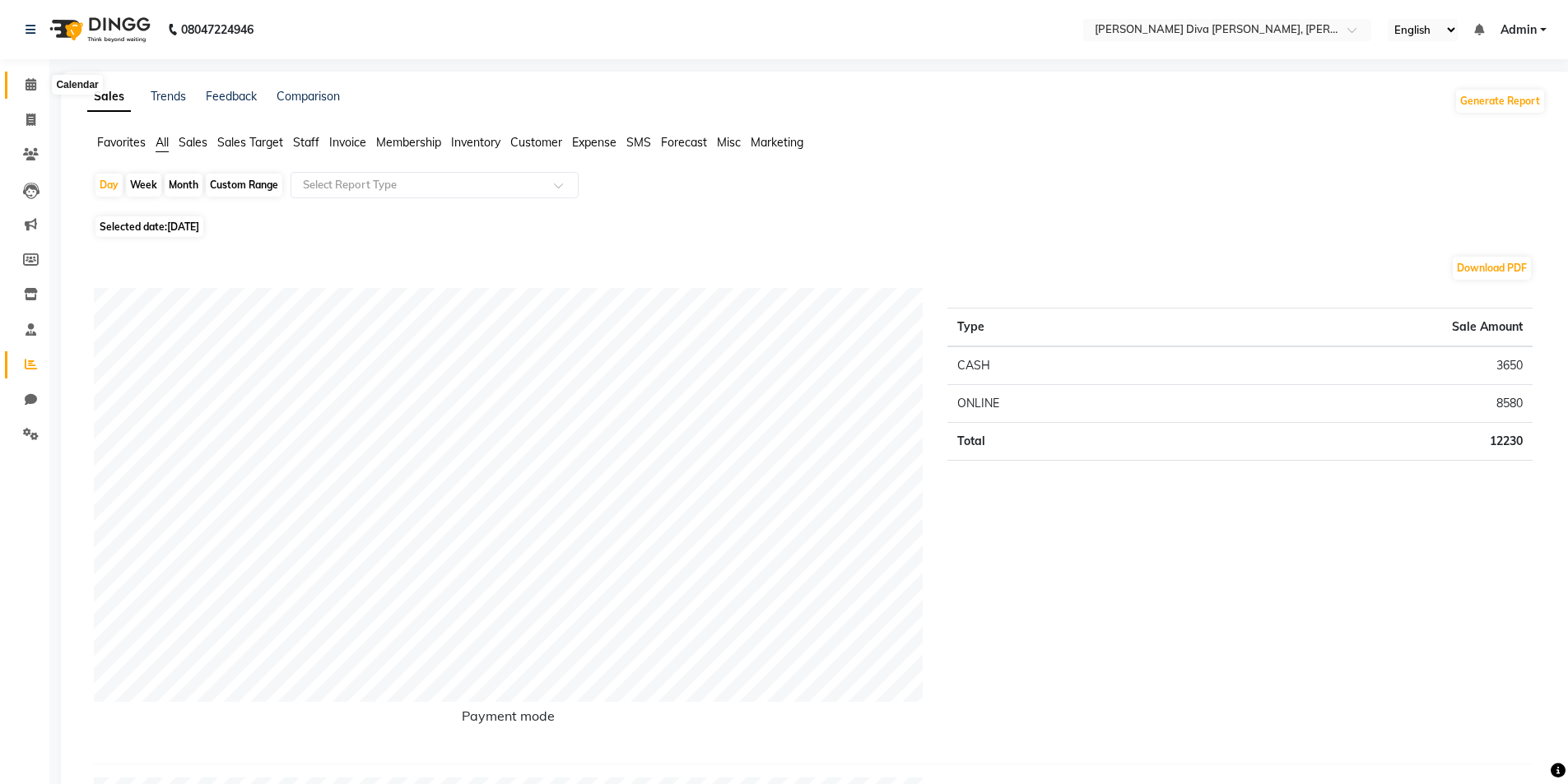 click 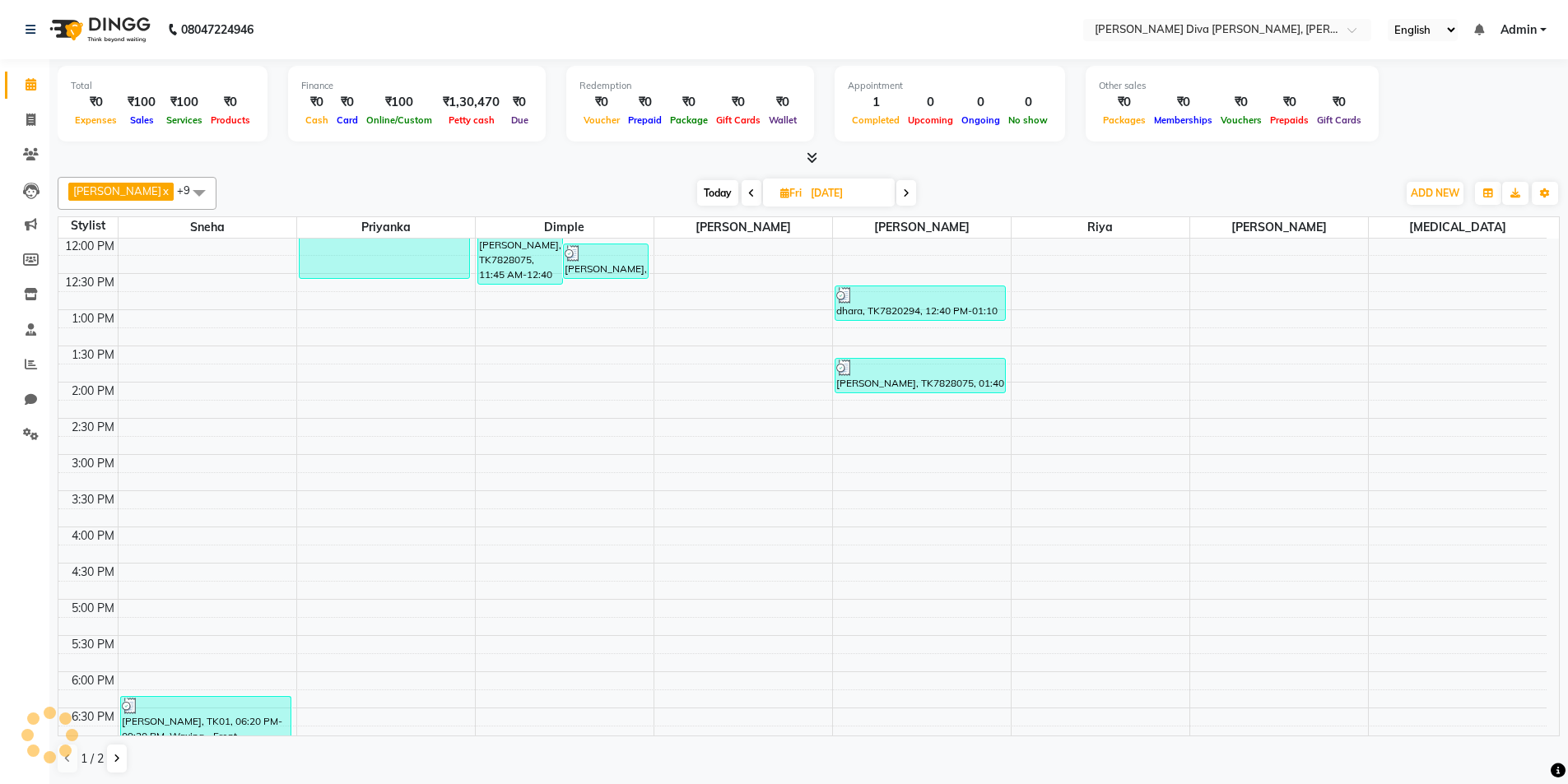 scroll, scrollTop: 0, scrollLeft: 0, axis: both 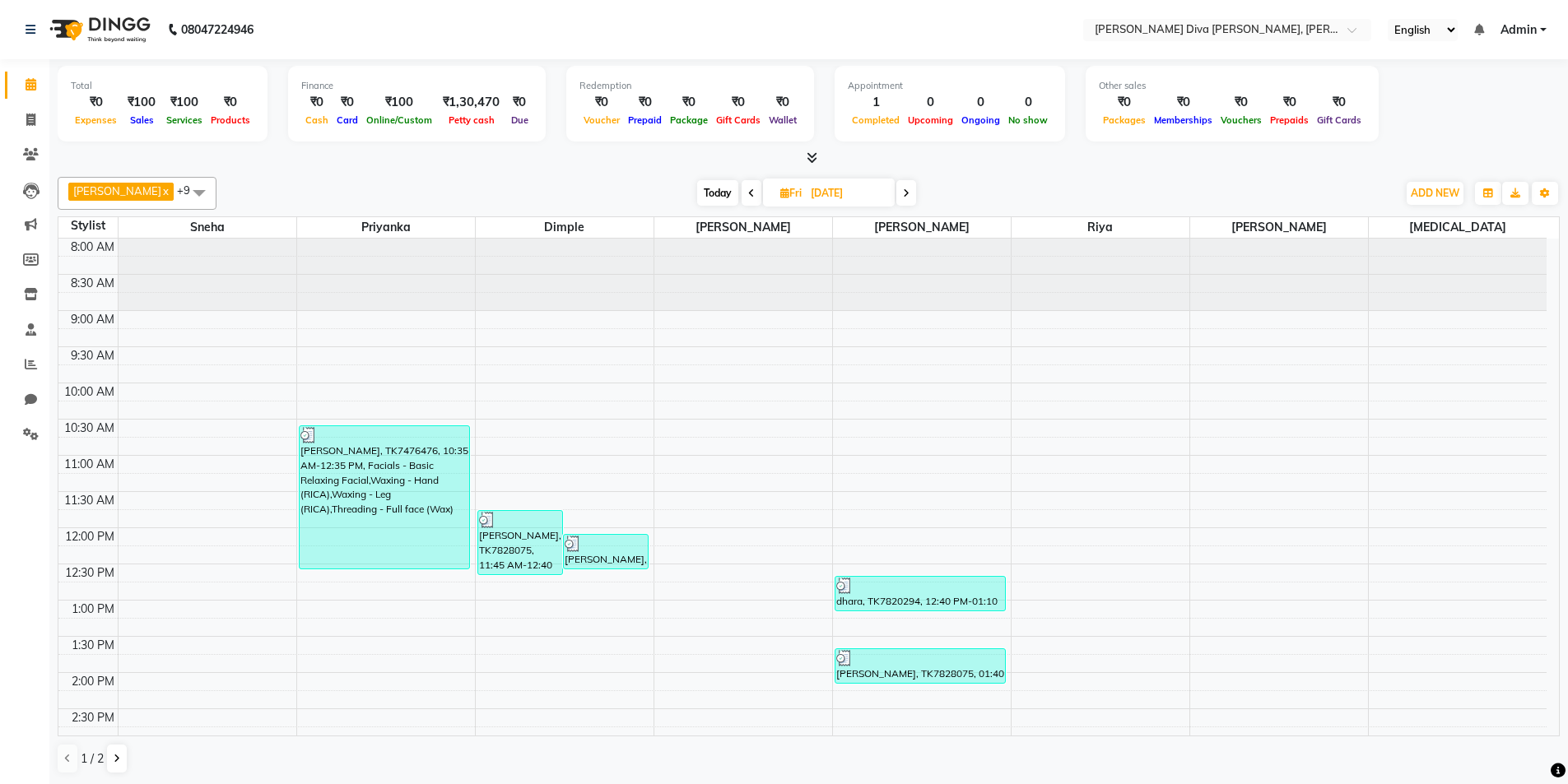 click at bounding box center (906, 193) 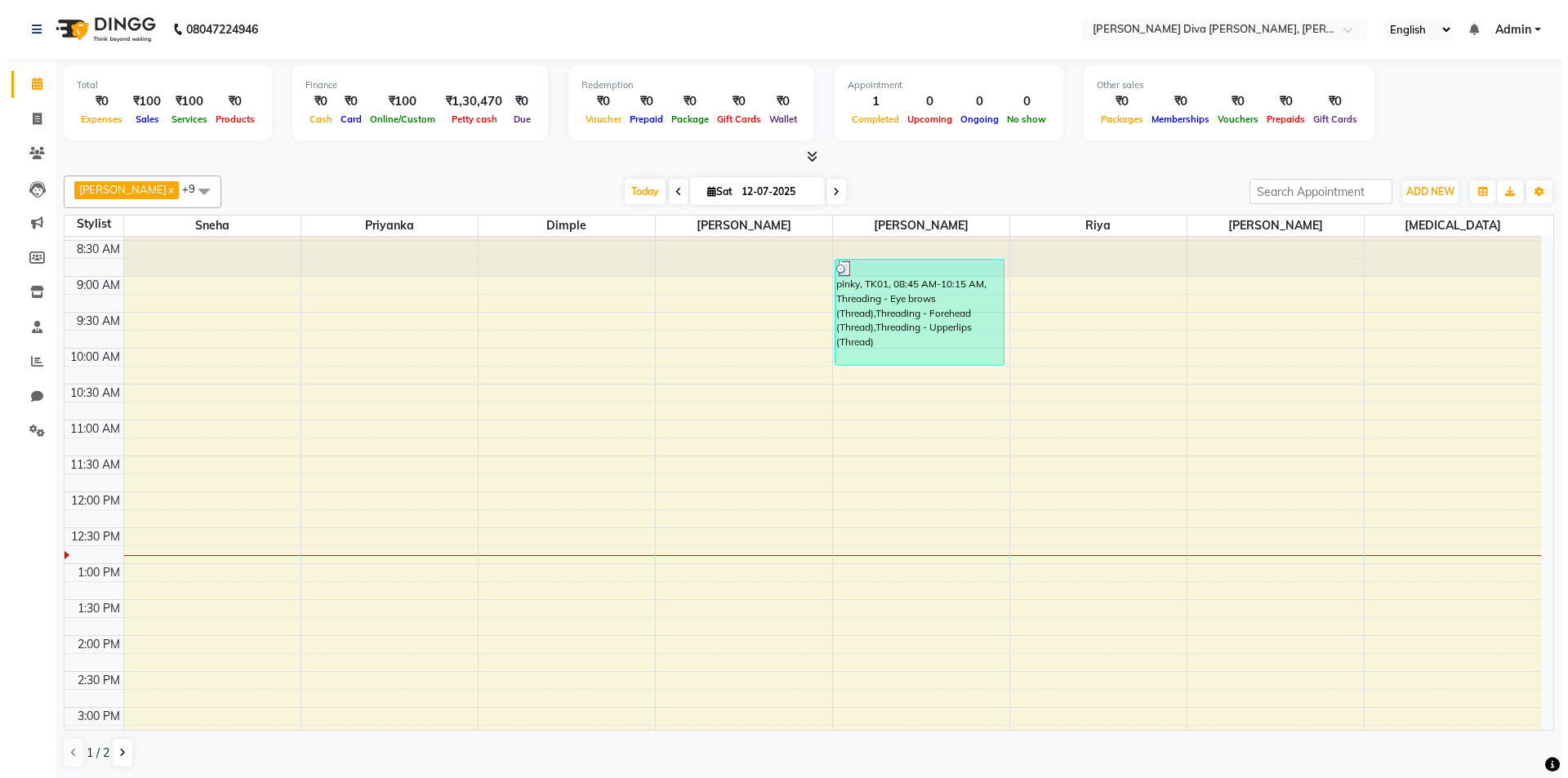 scroll, scrollTop: 0, scrollLeft: 0, axis: both 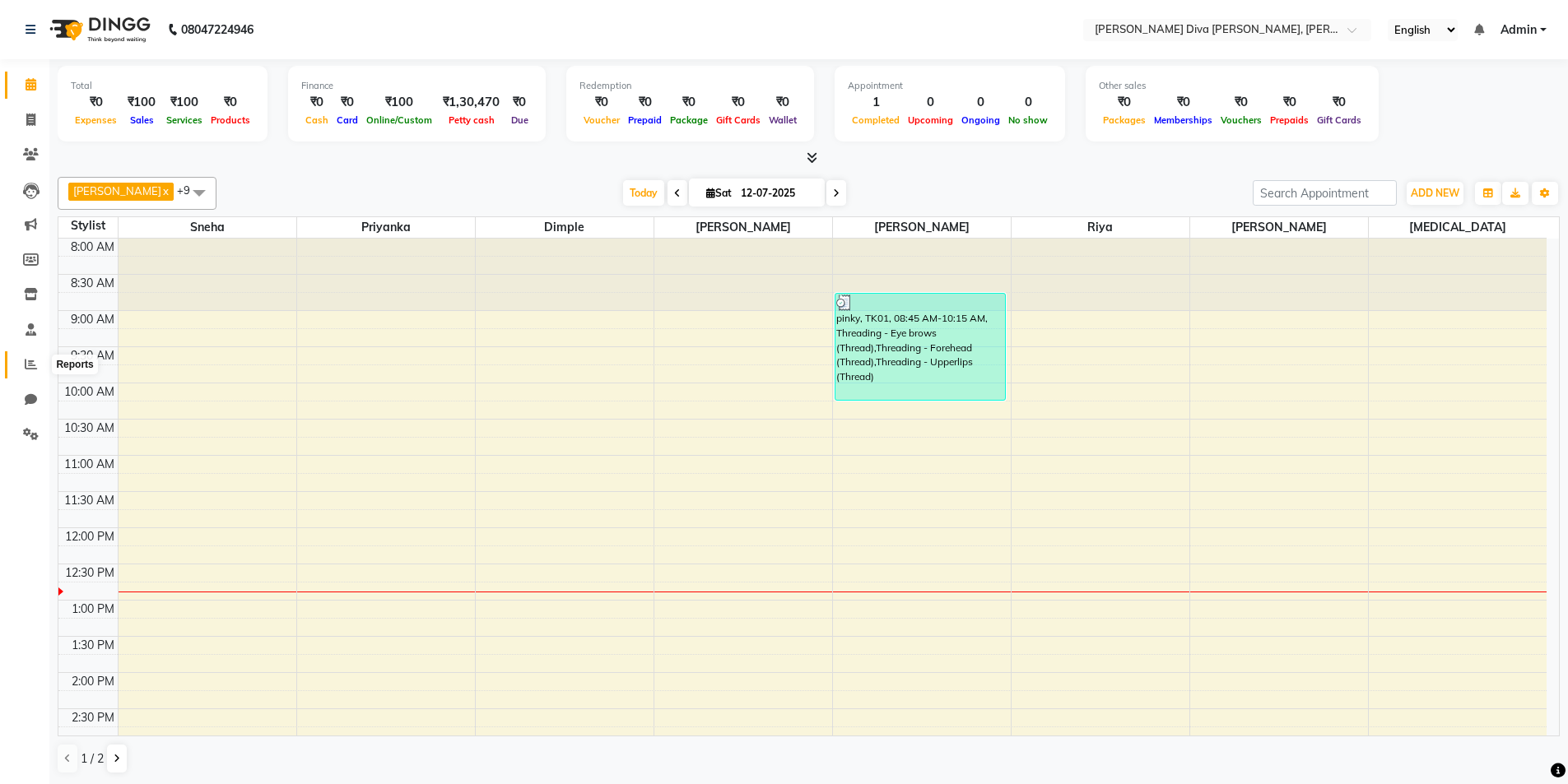 click 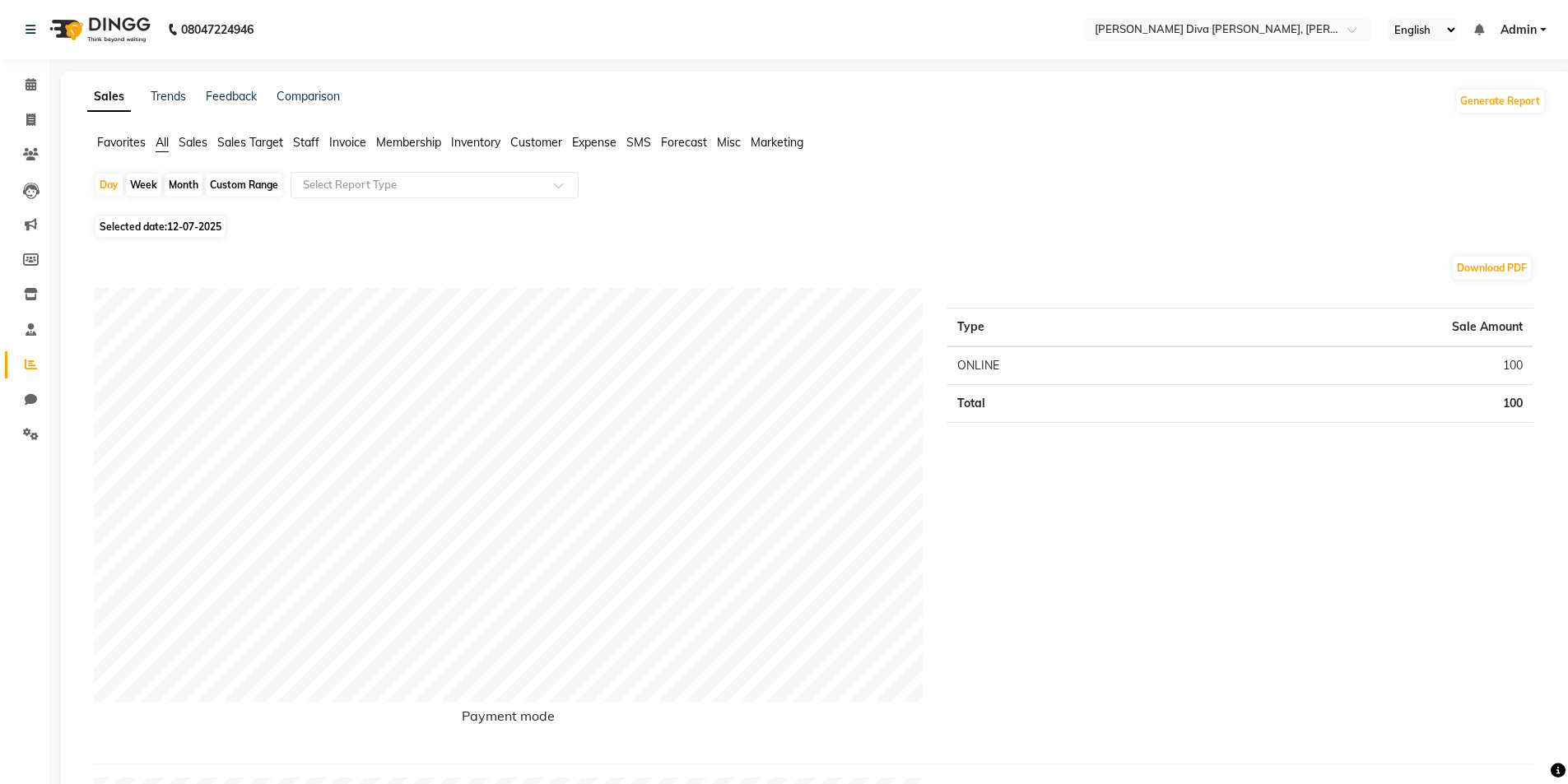 click on "Month" 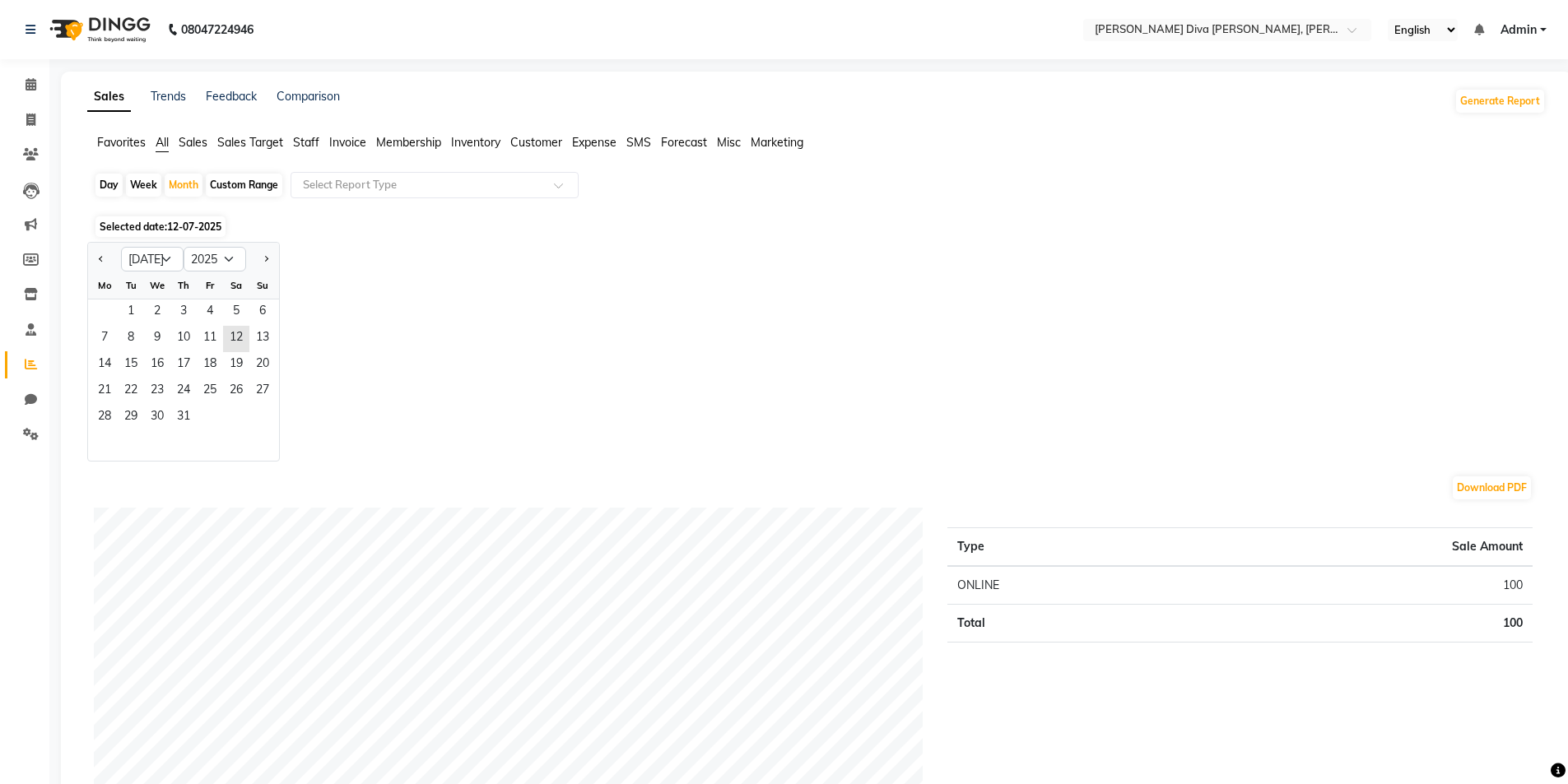click on "Staff" 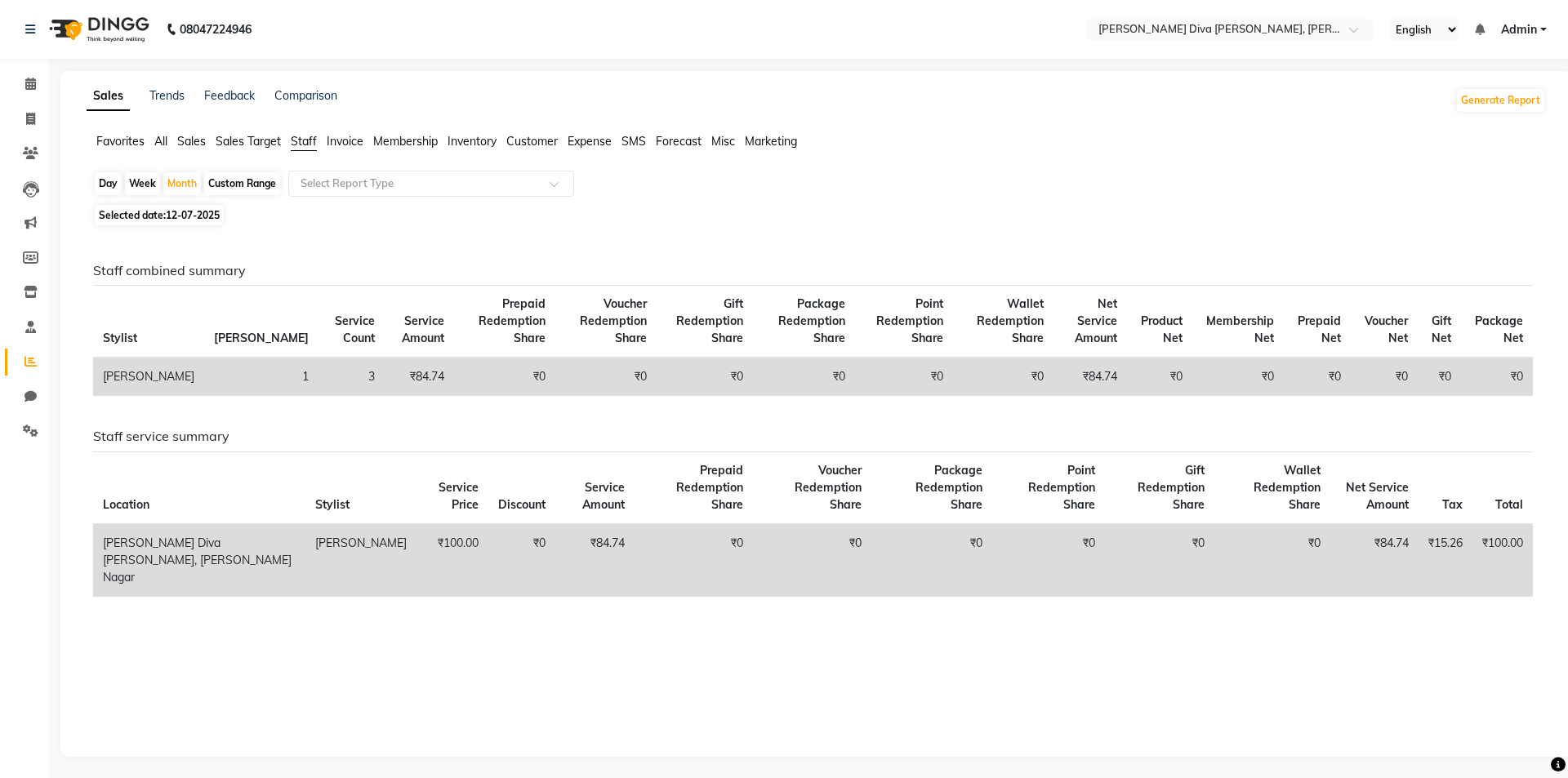 click on "Favorites All Sales Sales Target Staff Invoice Membership Inventory Customer Expense SMS Forecast Misc Marketing" 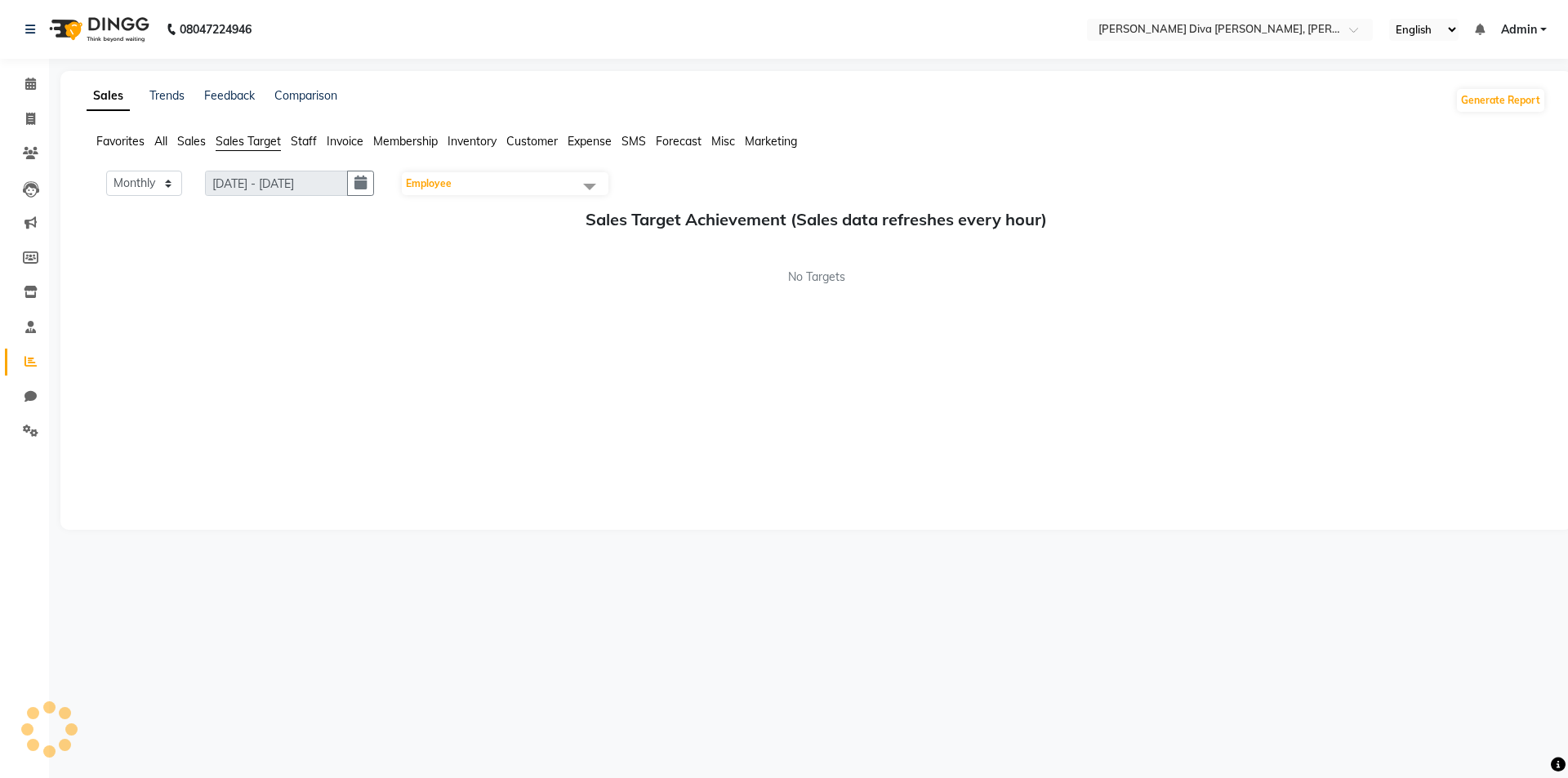 click on "Employee" 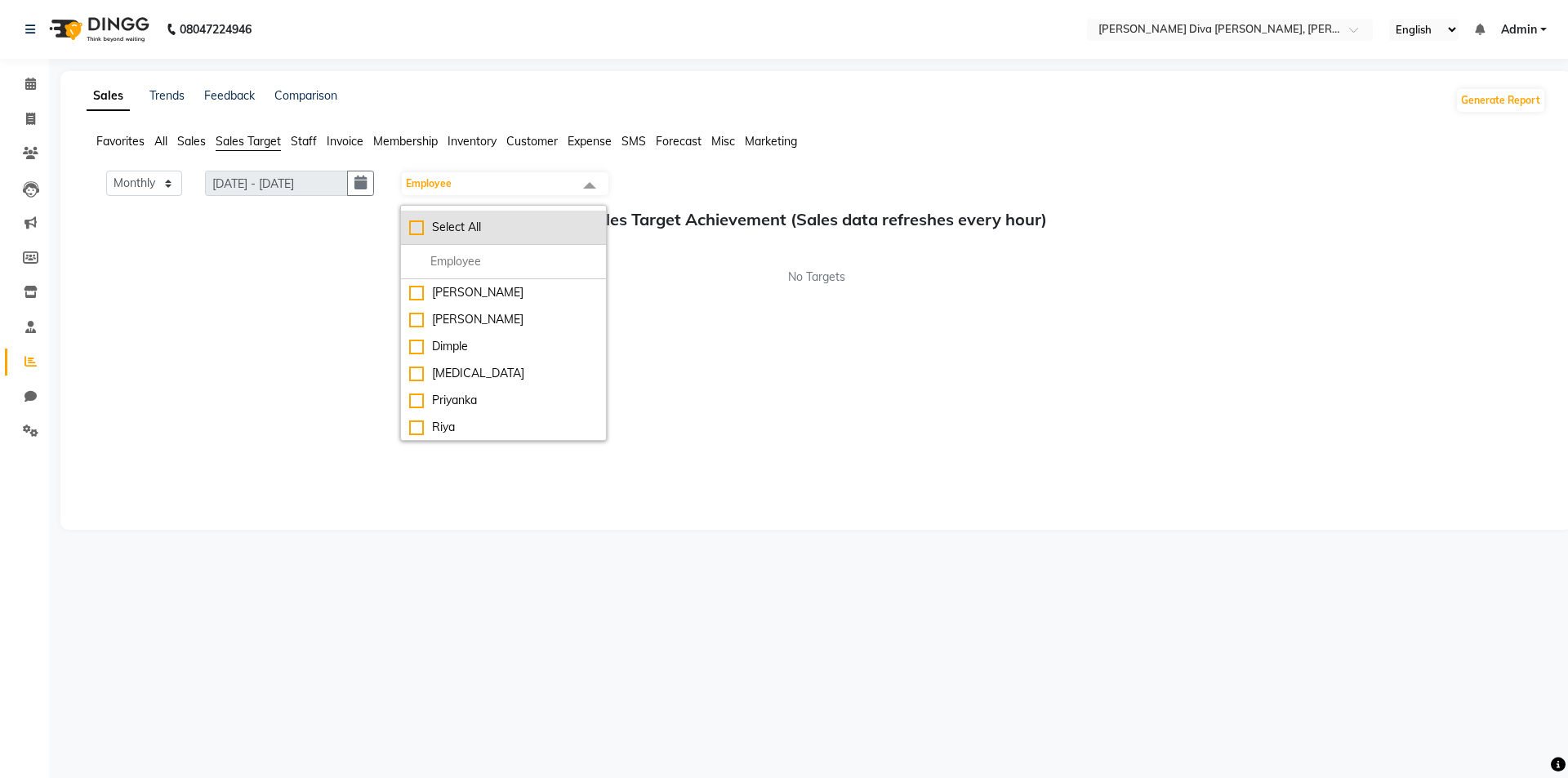 click on "Select All" 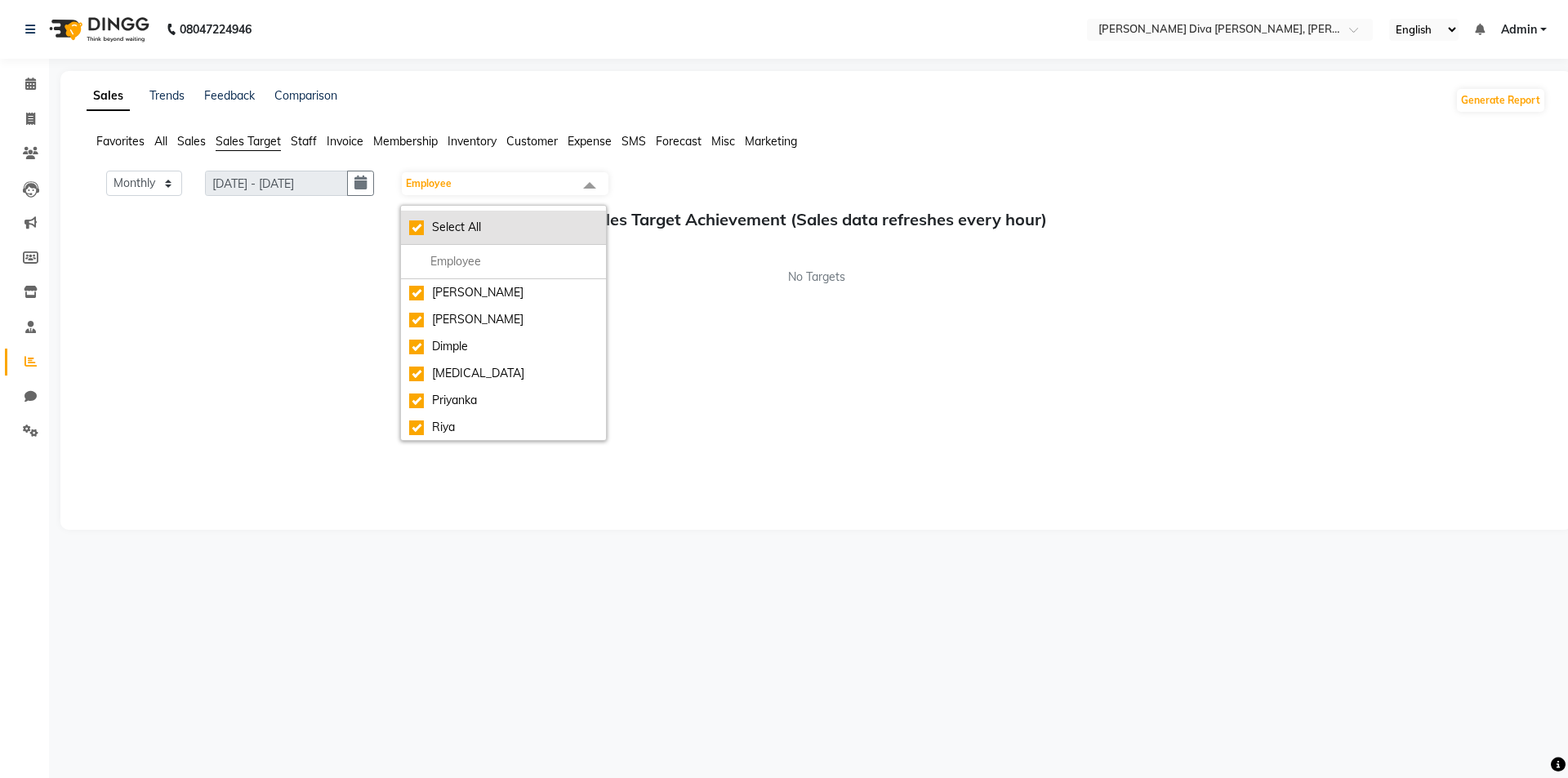 checkbox on "true" 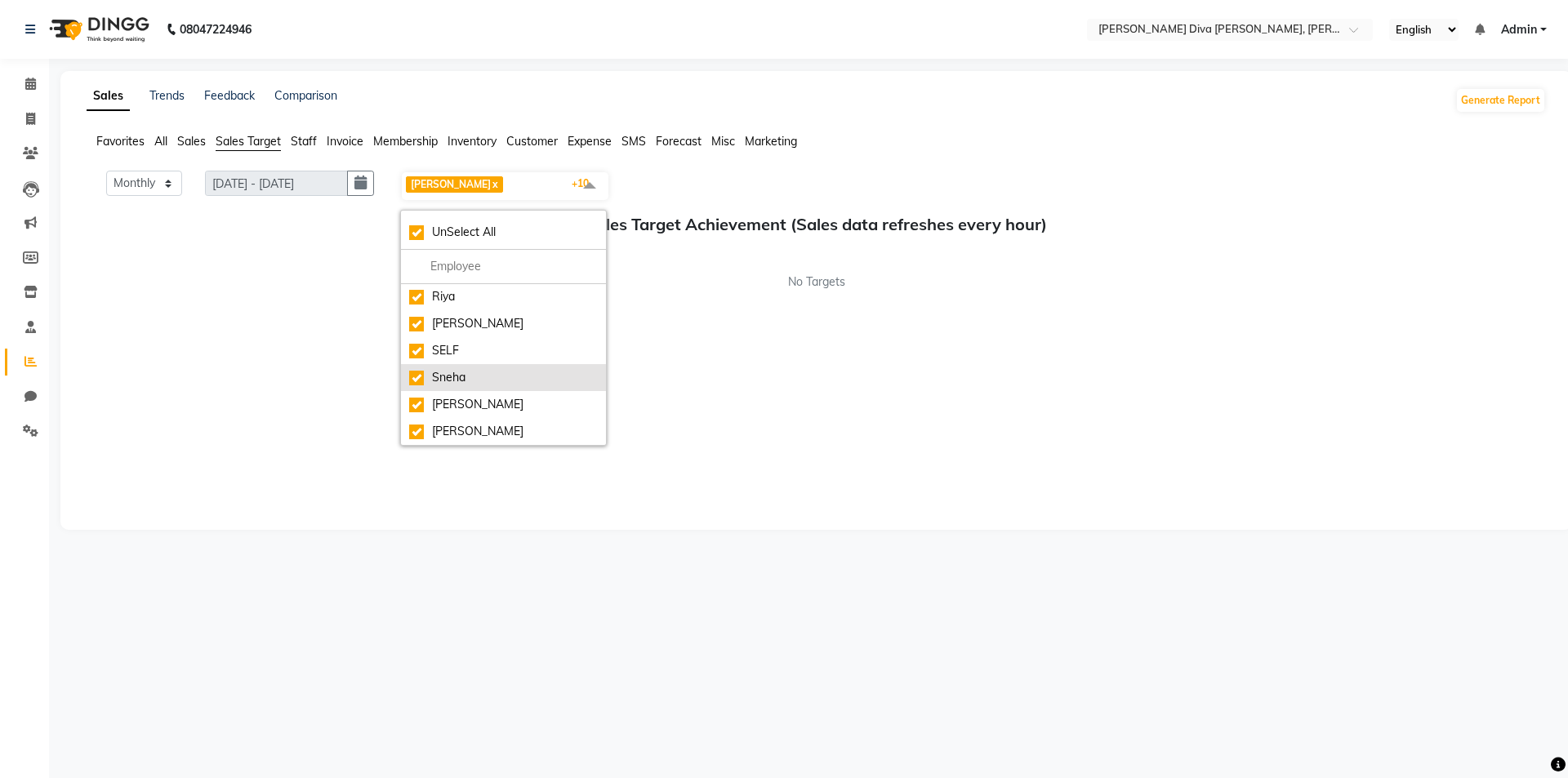 scroll, scrollTop: 54, scrollLeft: 0, axis: vertical 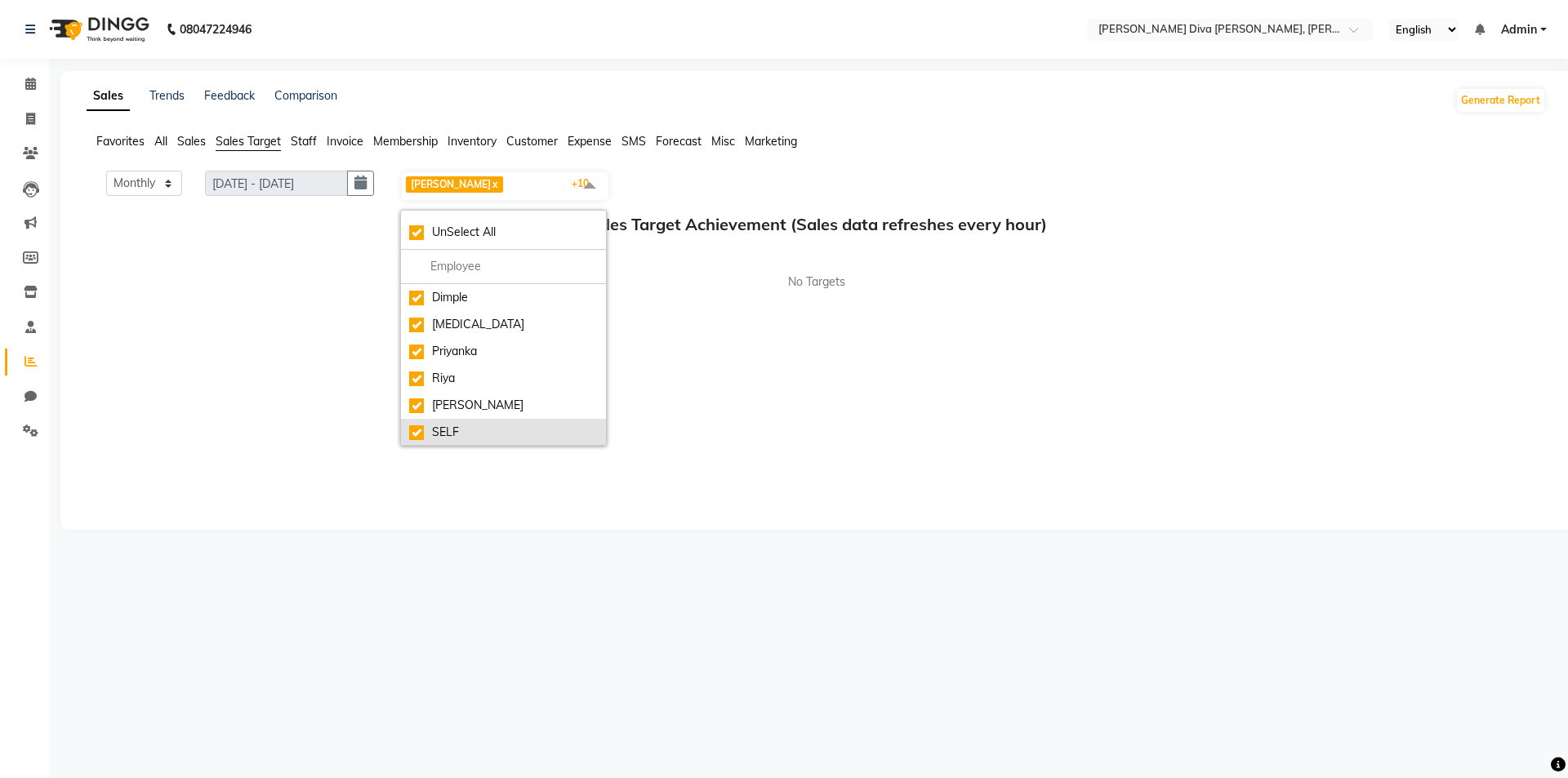 click on "SELF" 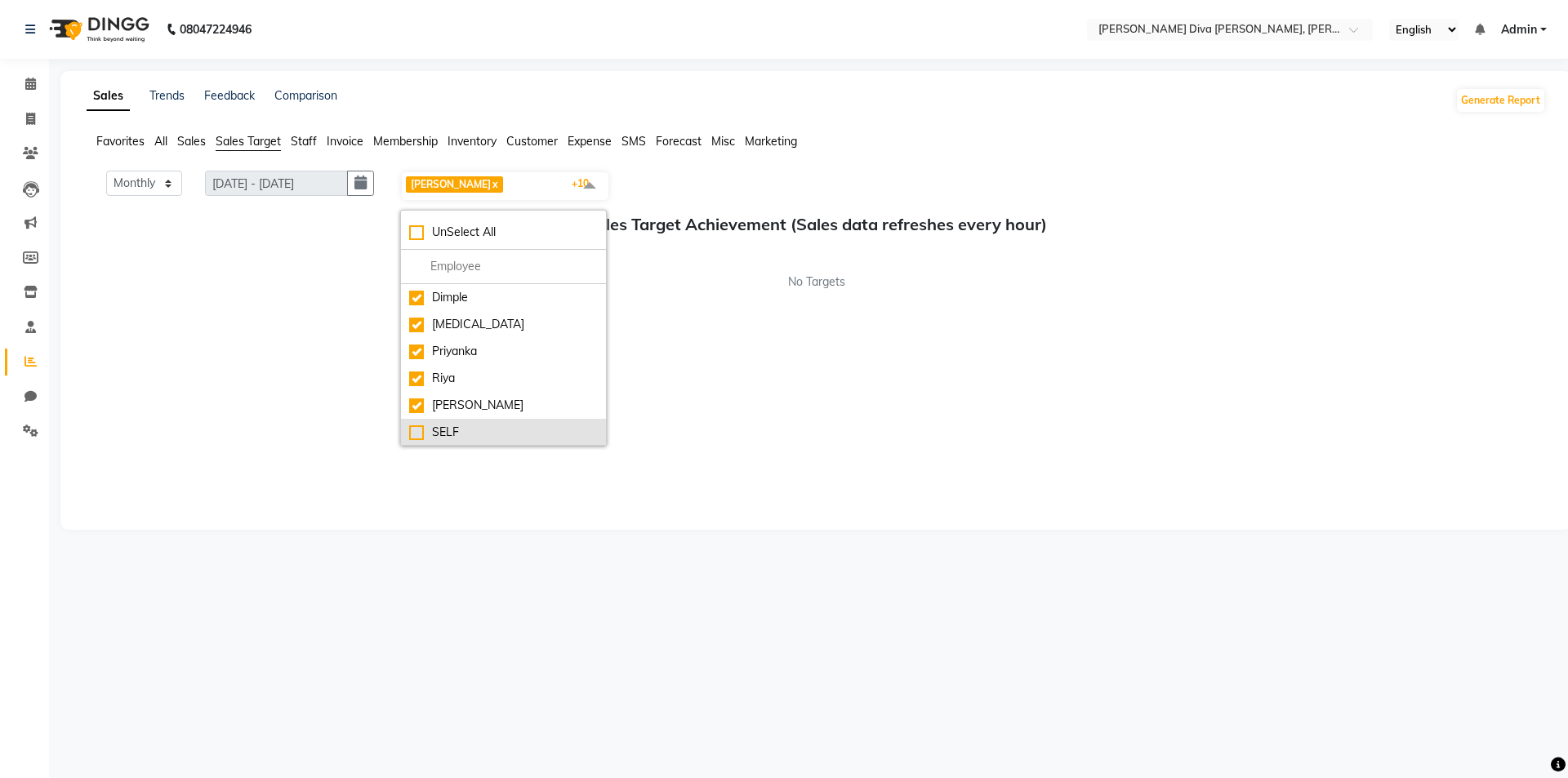 checkbox on "false" 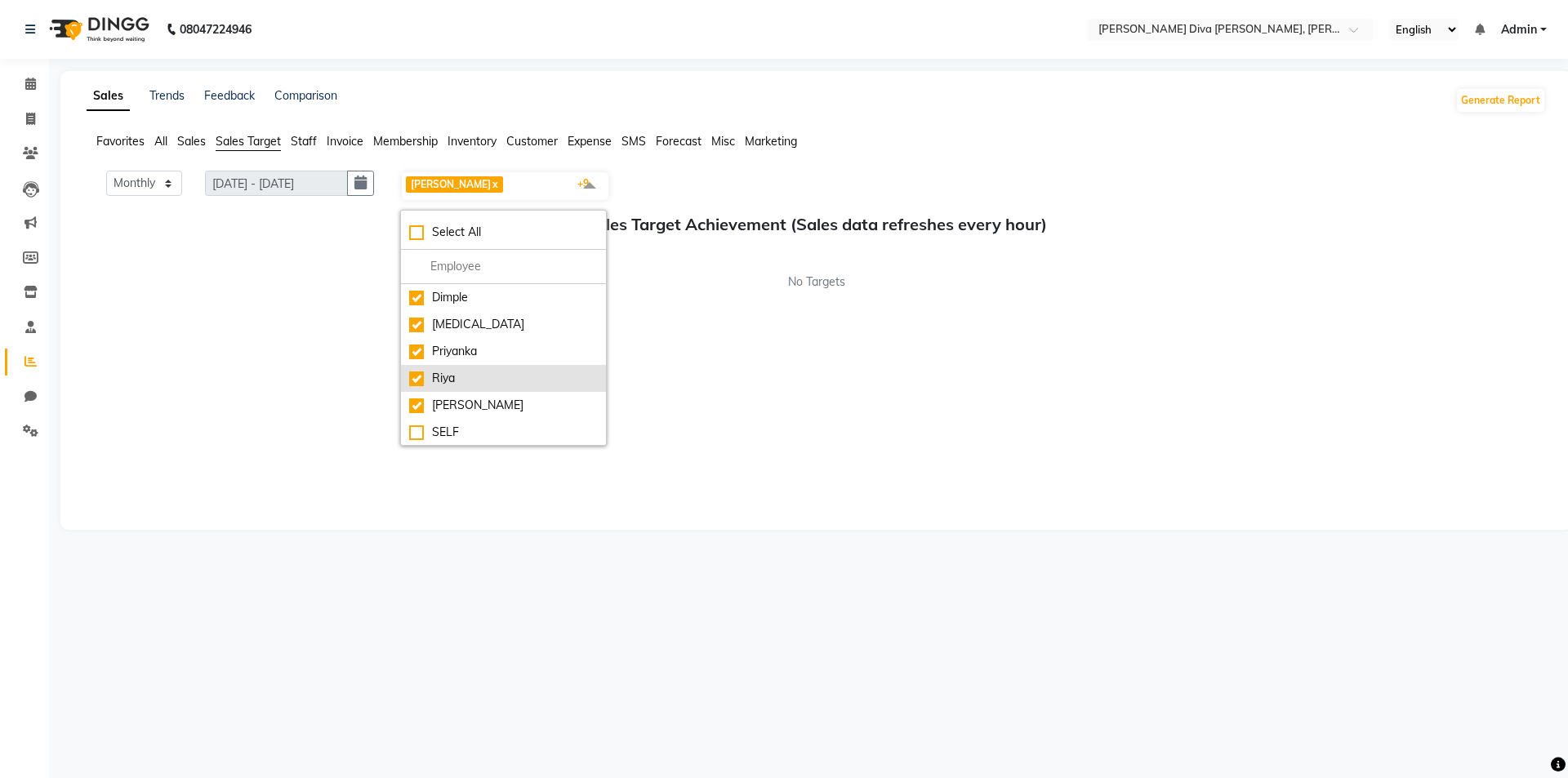 click on "Riya" 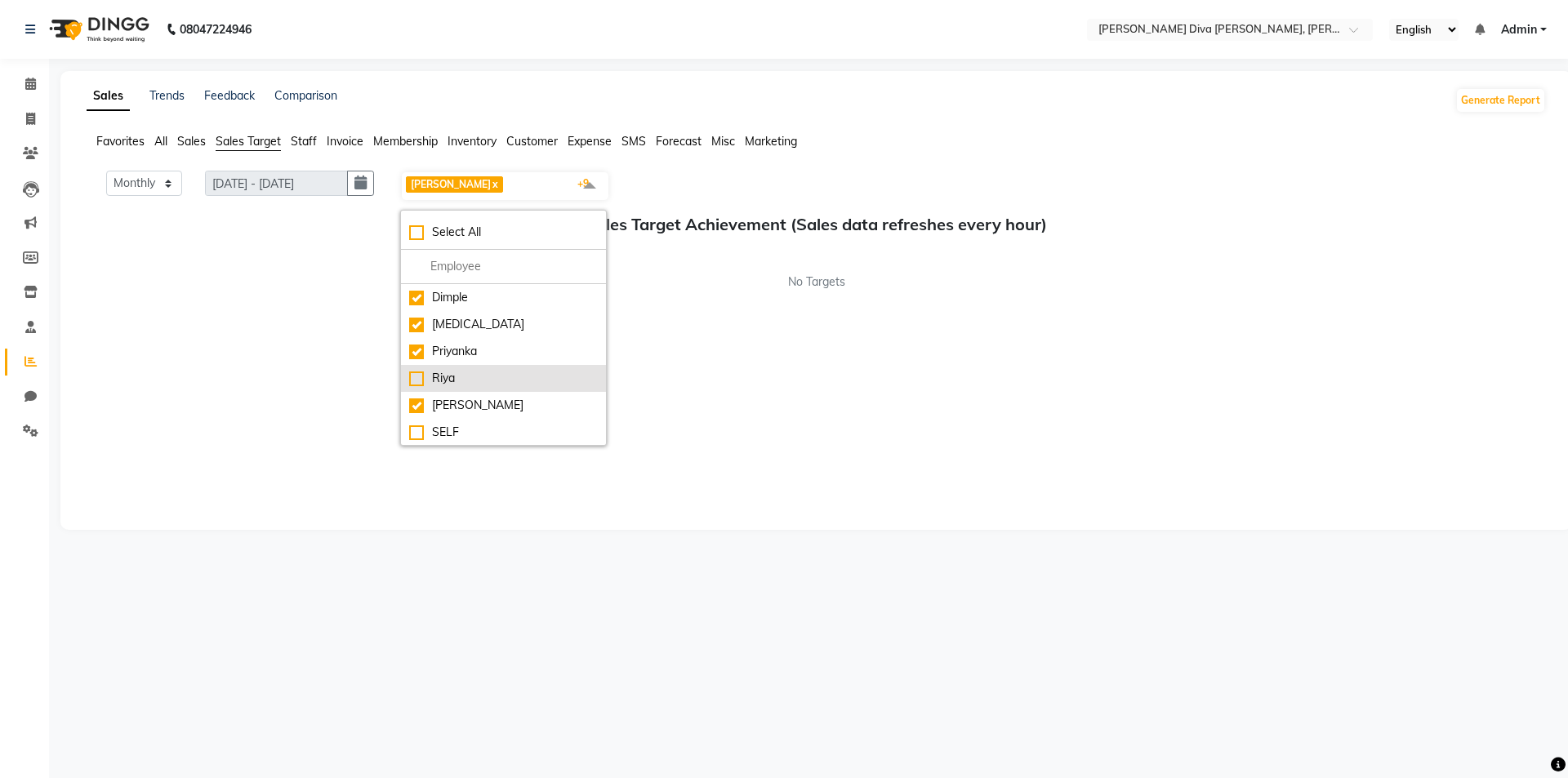 checkbox on "false" 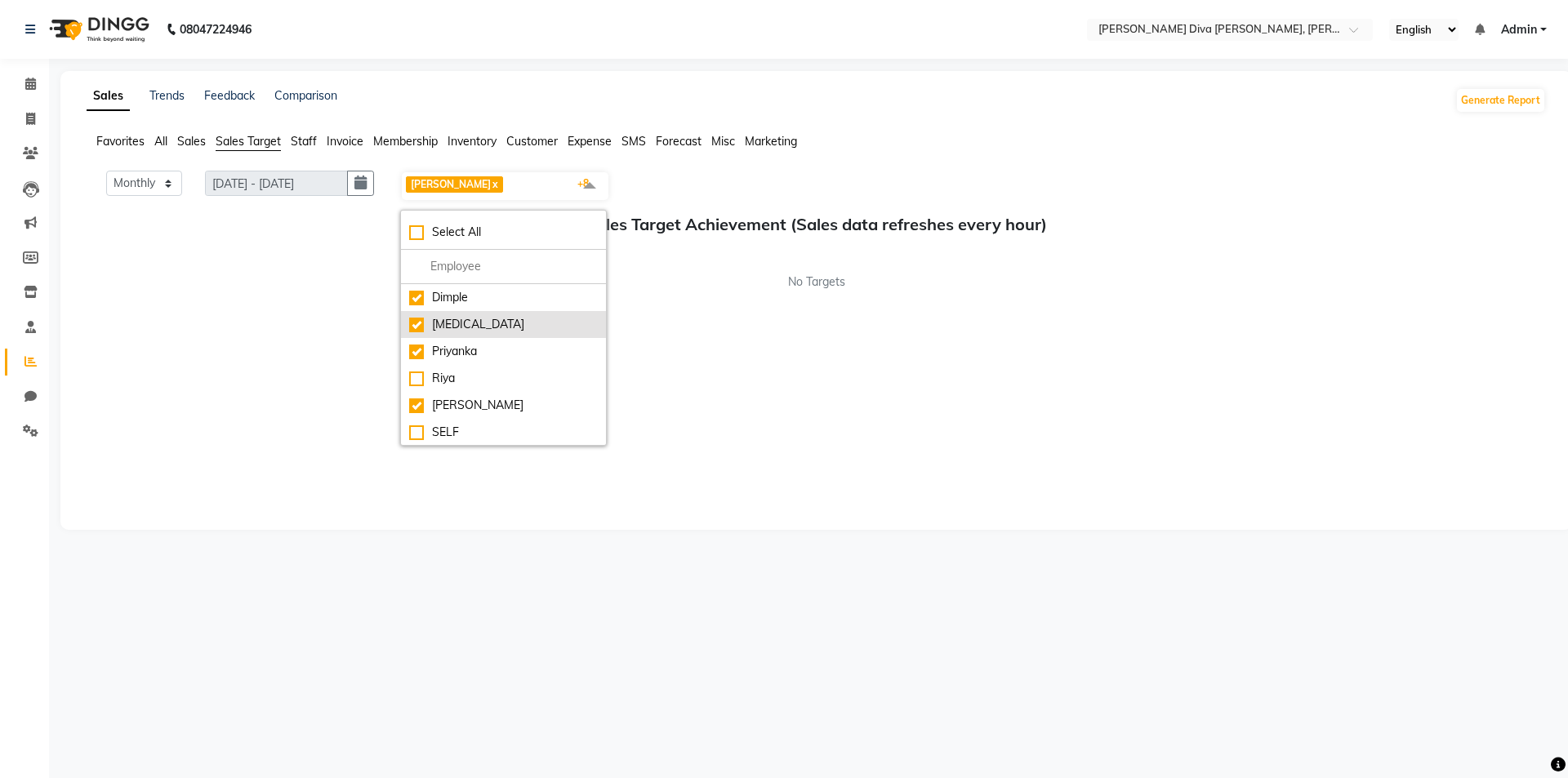 click on "[MEDICAL_DATA]" 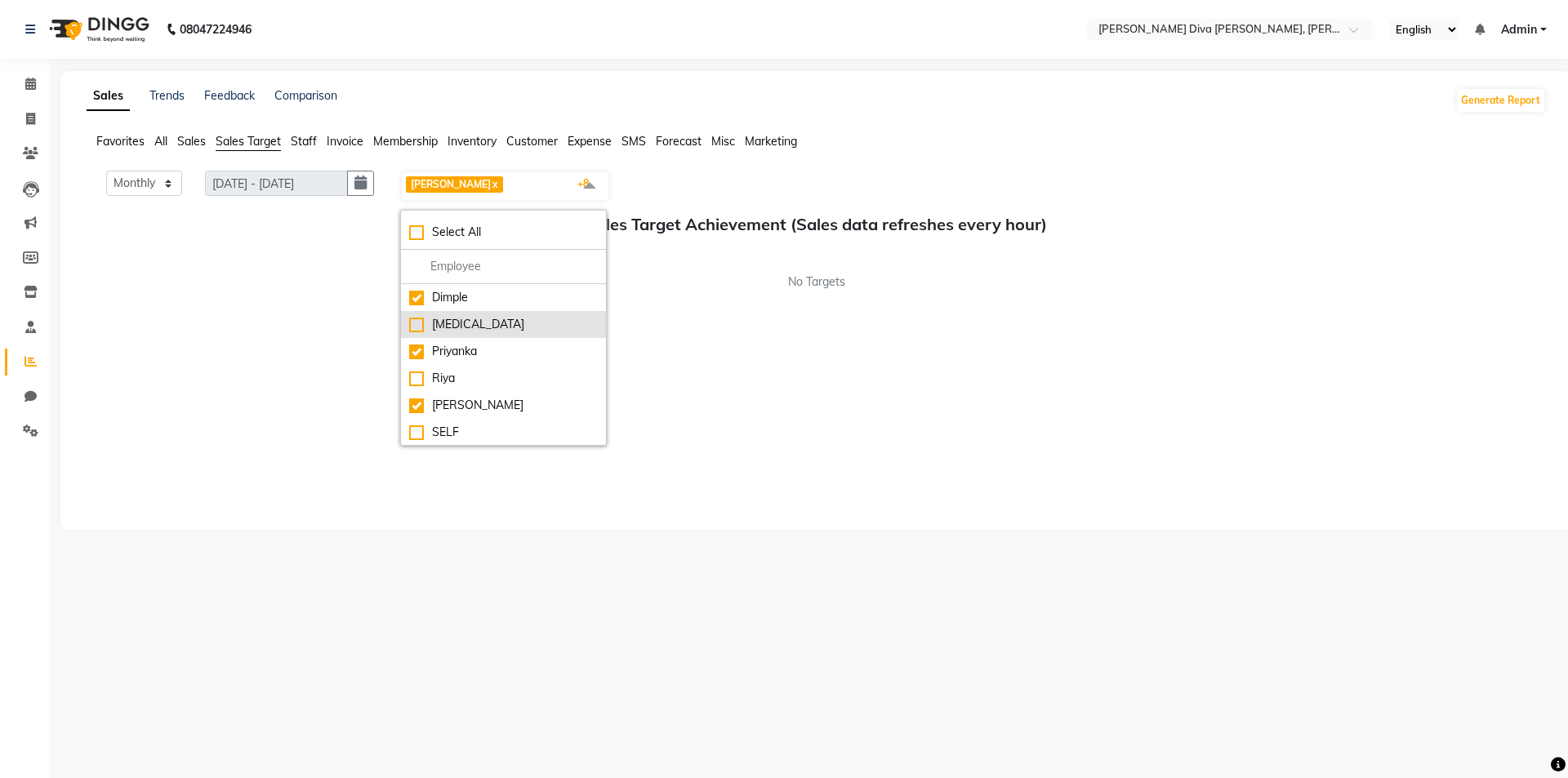 checkbox on "false" 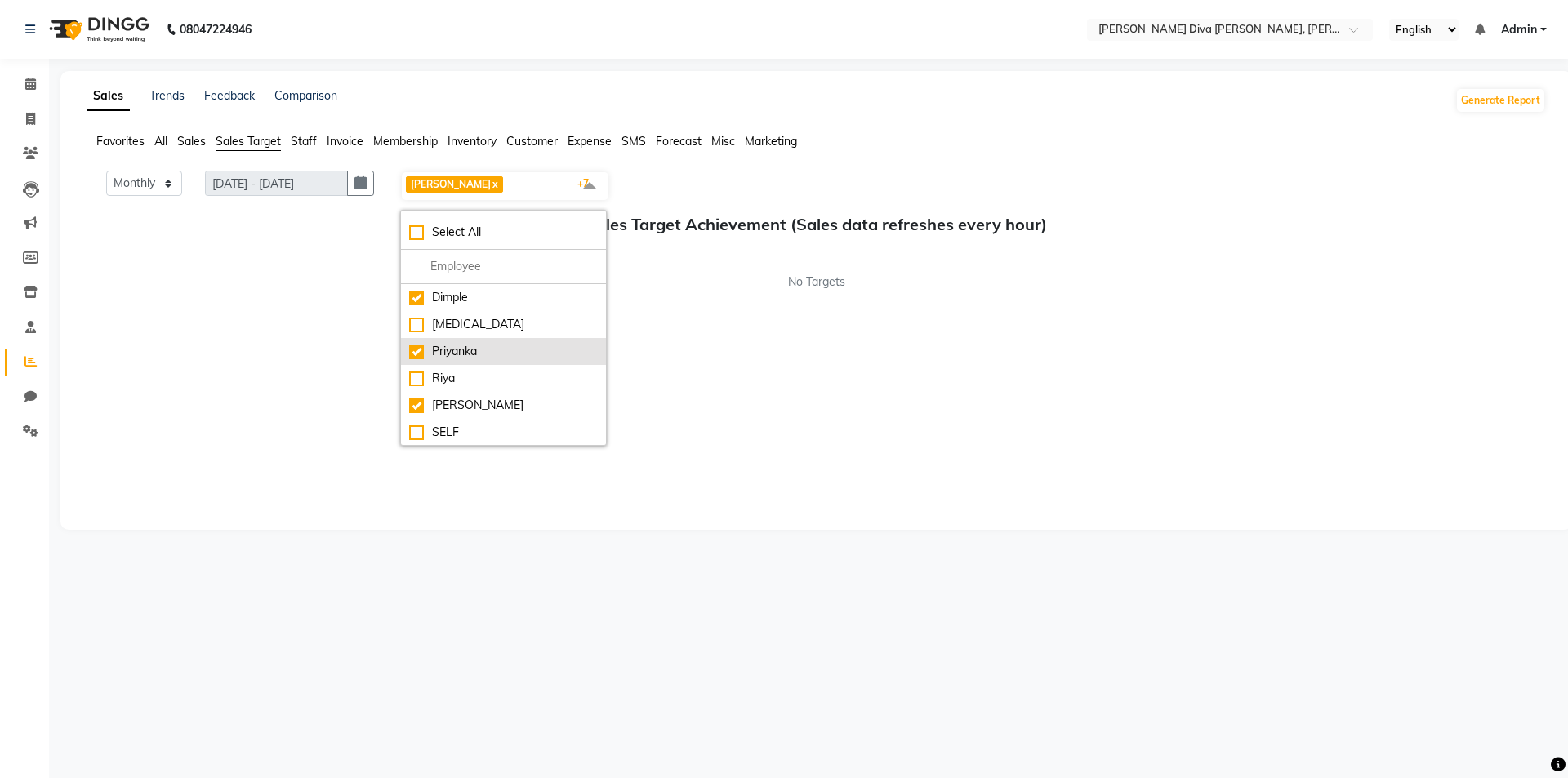 scroll, scrollTop: 0, scrollLeft: 0, axis: both 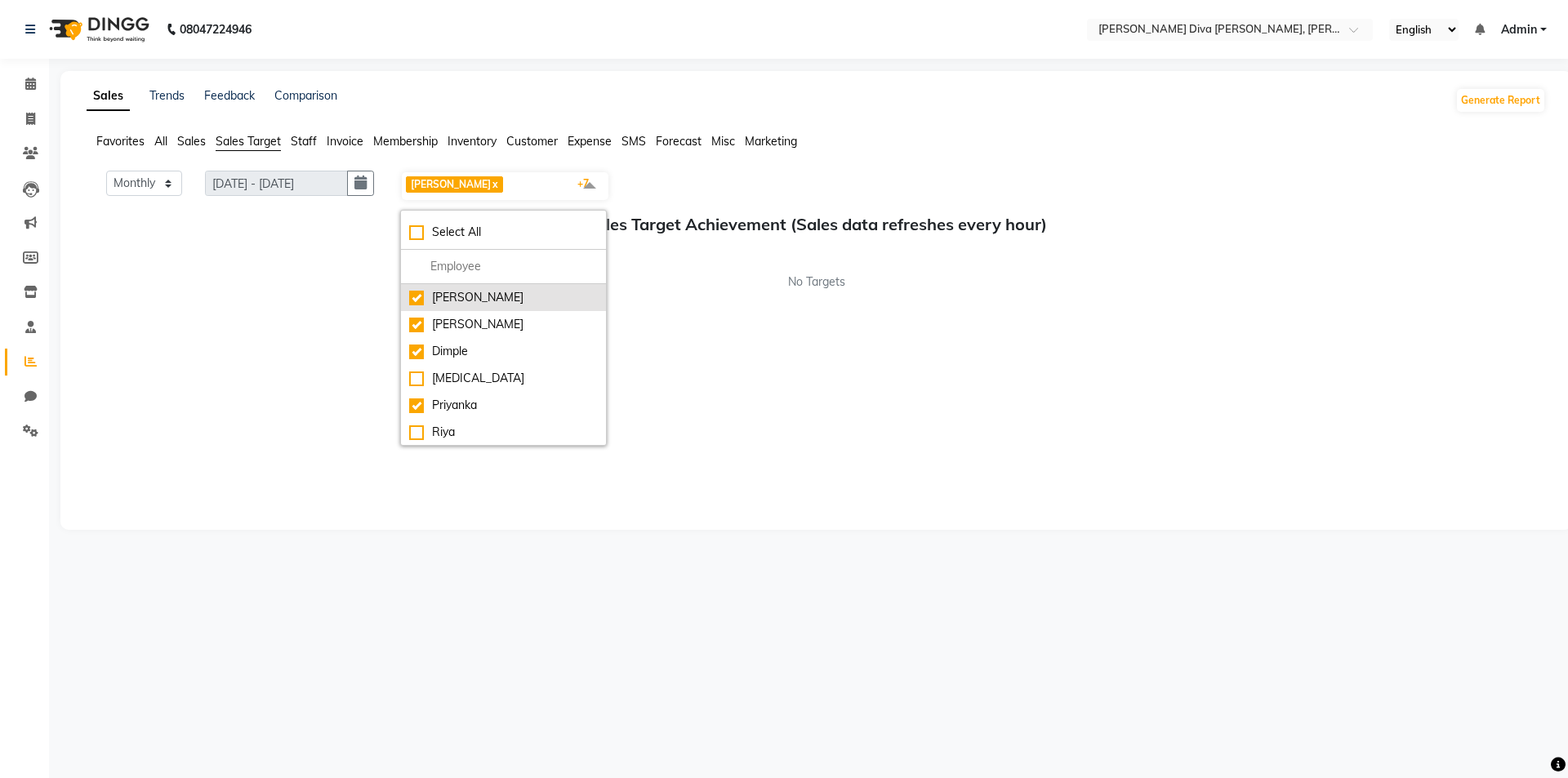 click on "[PERSON_NAME]" 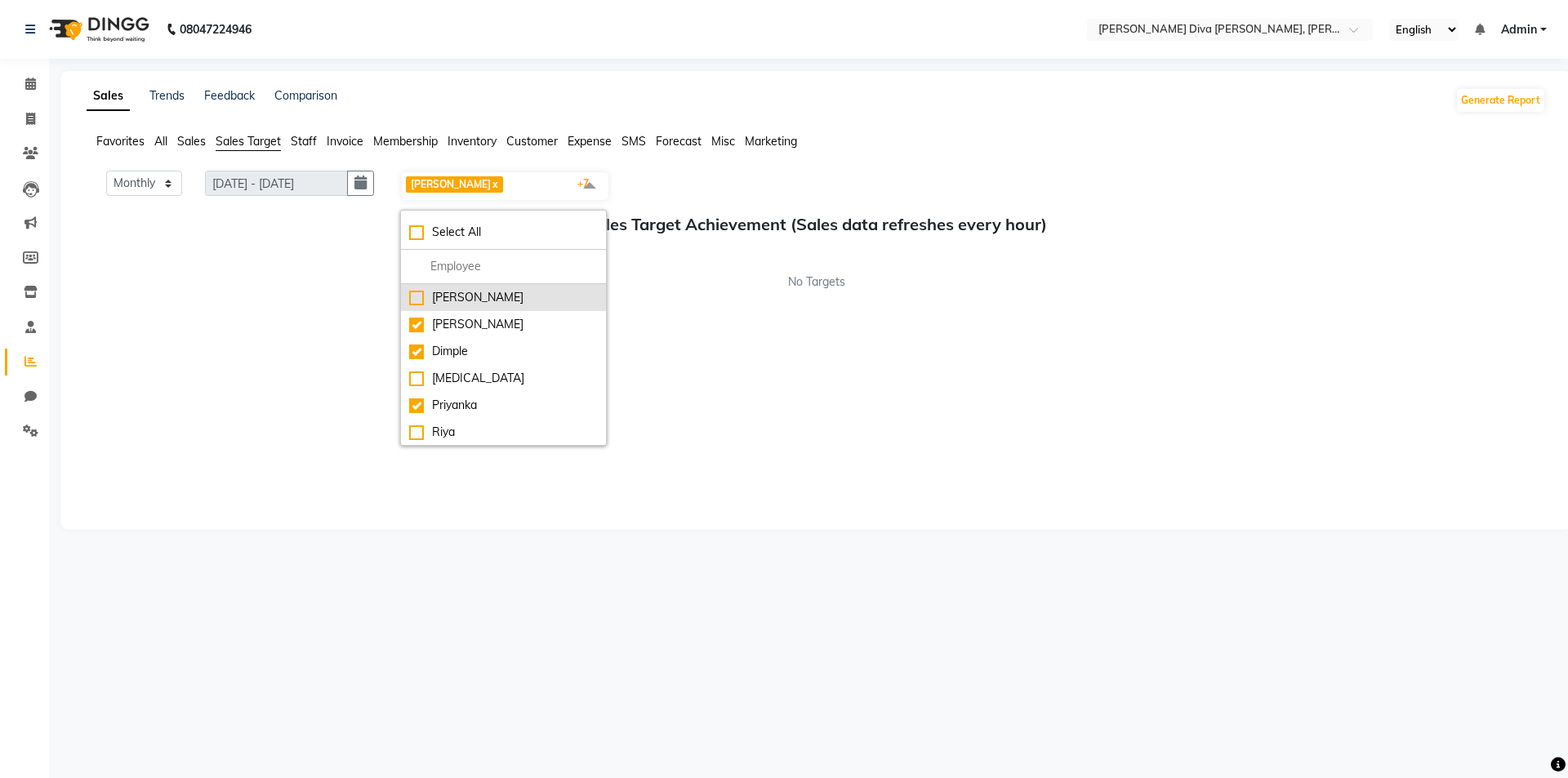 checkbox on "false" 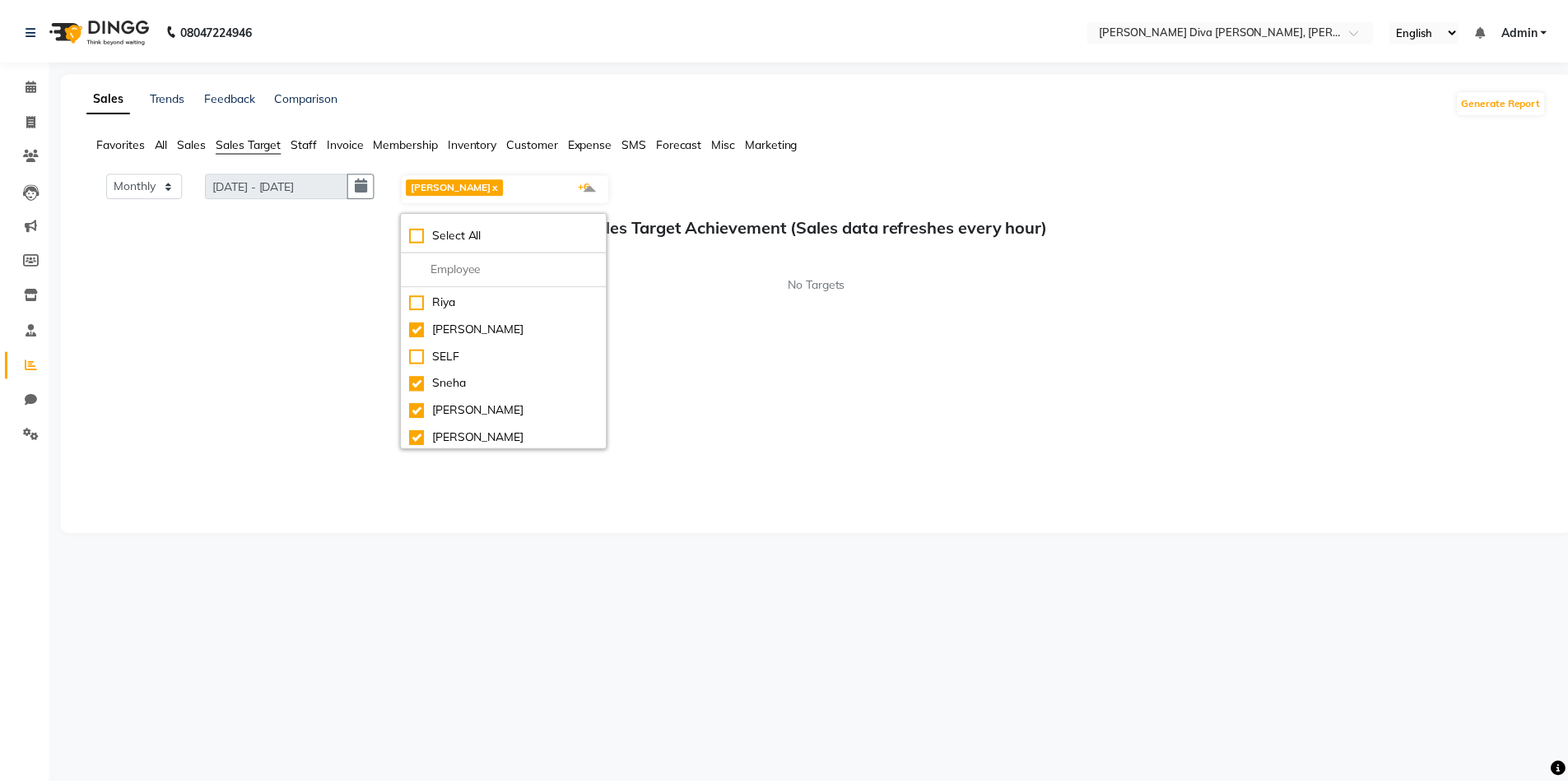 scroll, scrollTop: 137, scrollLeft: 0, axis: vertical 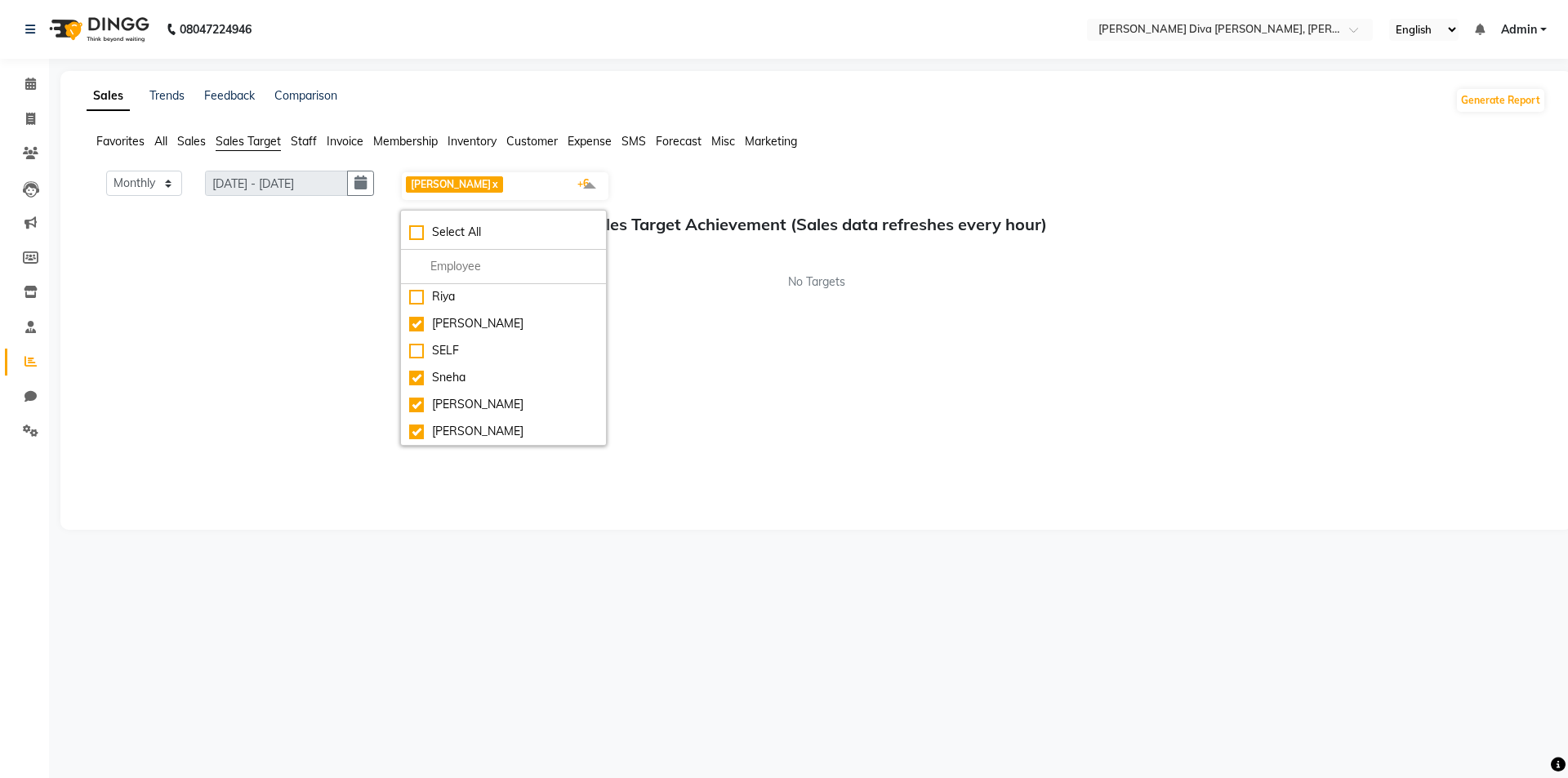 click on "Monthly Weekly [DATE] - [DATE] [PERSON_NAME]  x [PERSON_NAME]  x Priyanka  x [PERSON_NAME]  x [PERSON_NAME]  x [PERSON_NAME]  x [PERSON_NAME]  x +6 Select All [PERSON_NAME] [PERSON_NAME] [MEDICAL_DATA] Priyanka [PERSON_NAME] [PERSON_NAME] SELF [PERSON_NAME] [PERSON_NAME] [PERSON_NAME] Sales Target Achievement (Sales data refreshes every hour) No Targets" 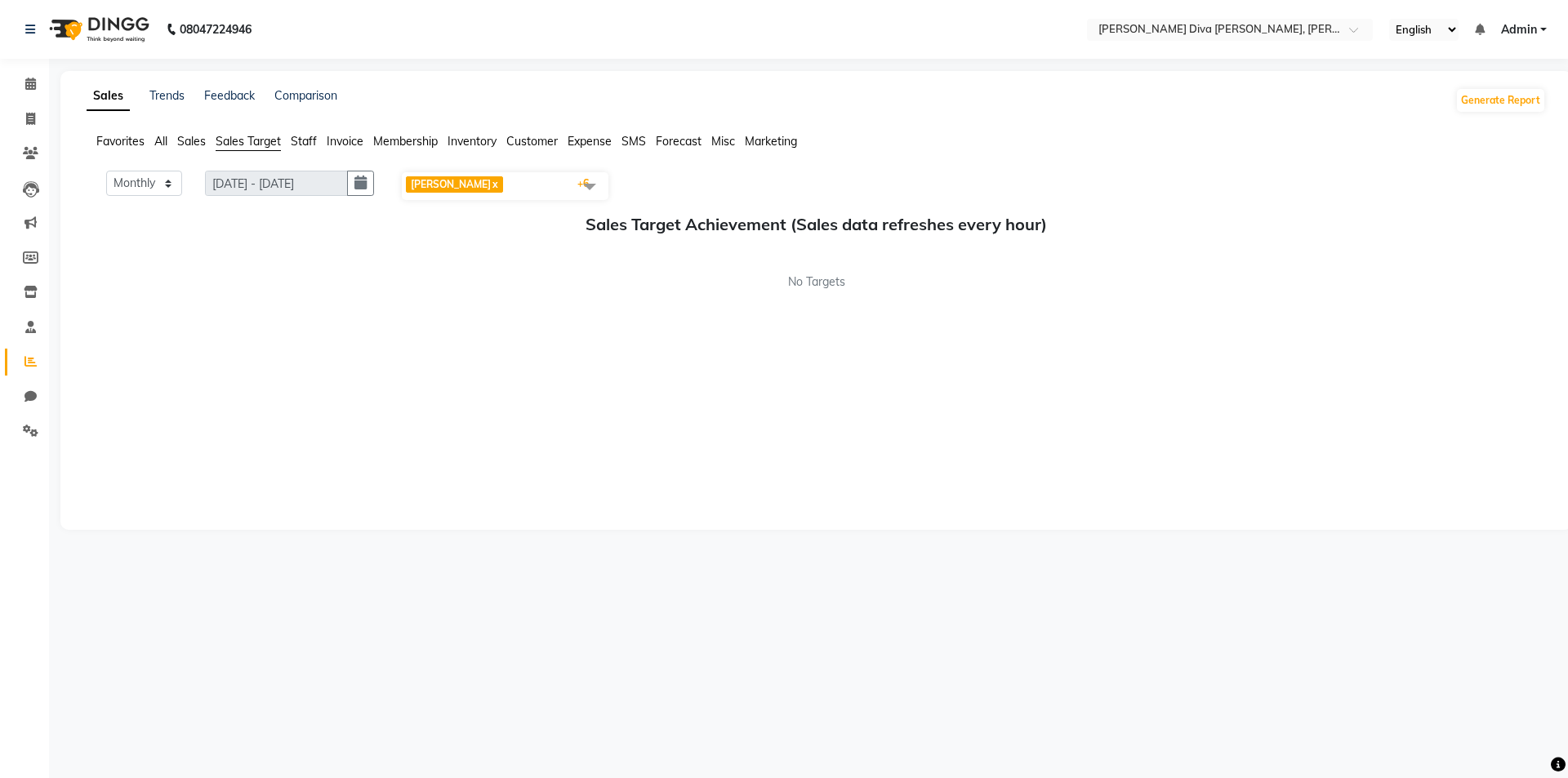 click 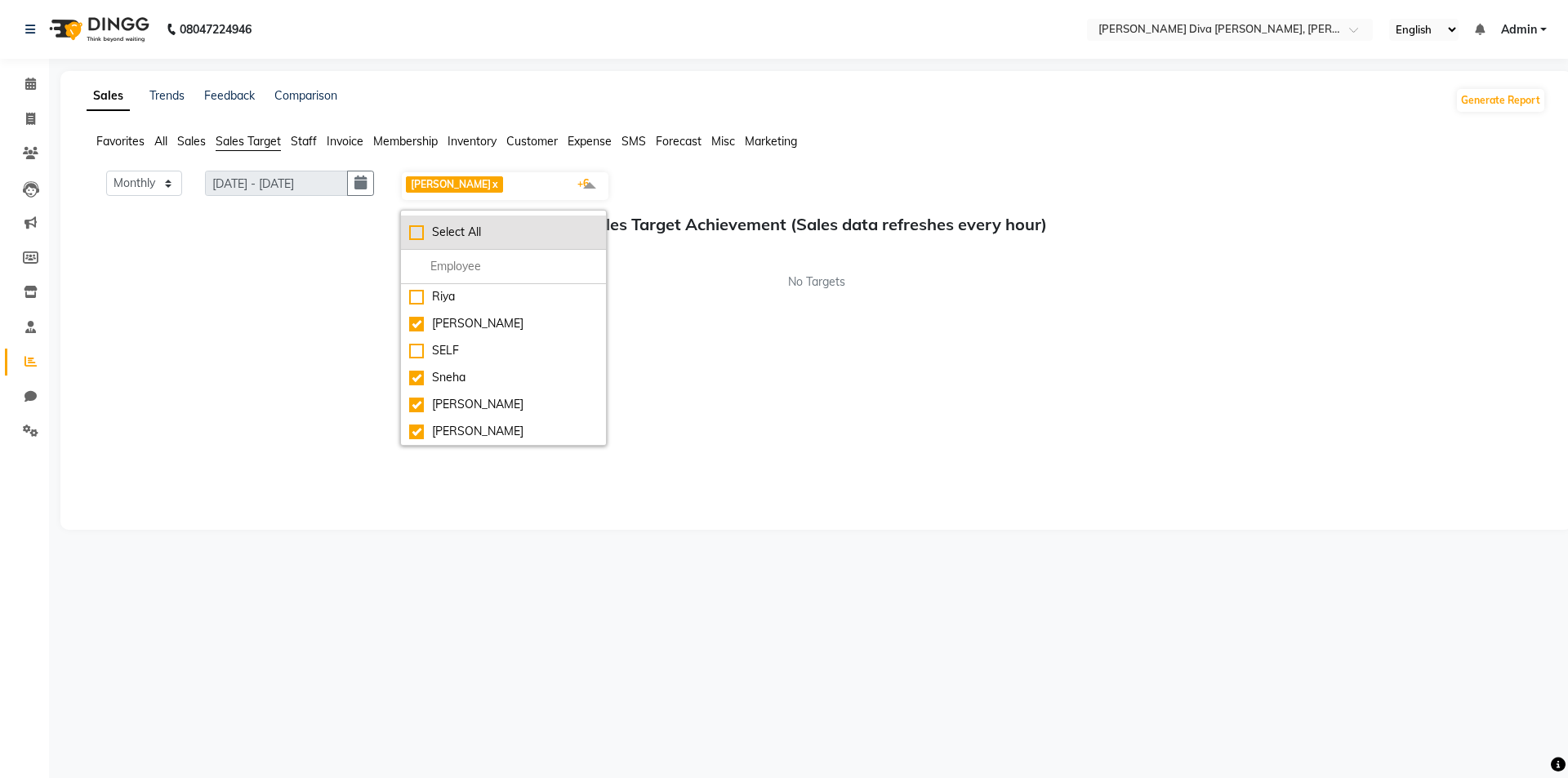 click on "Select All" 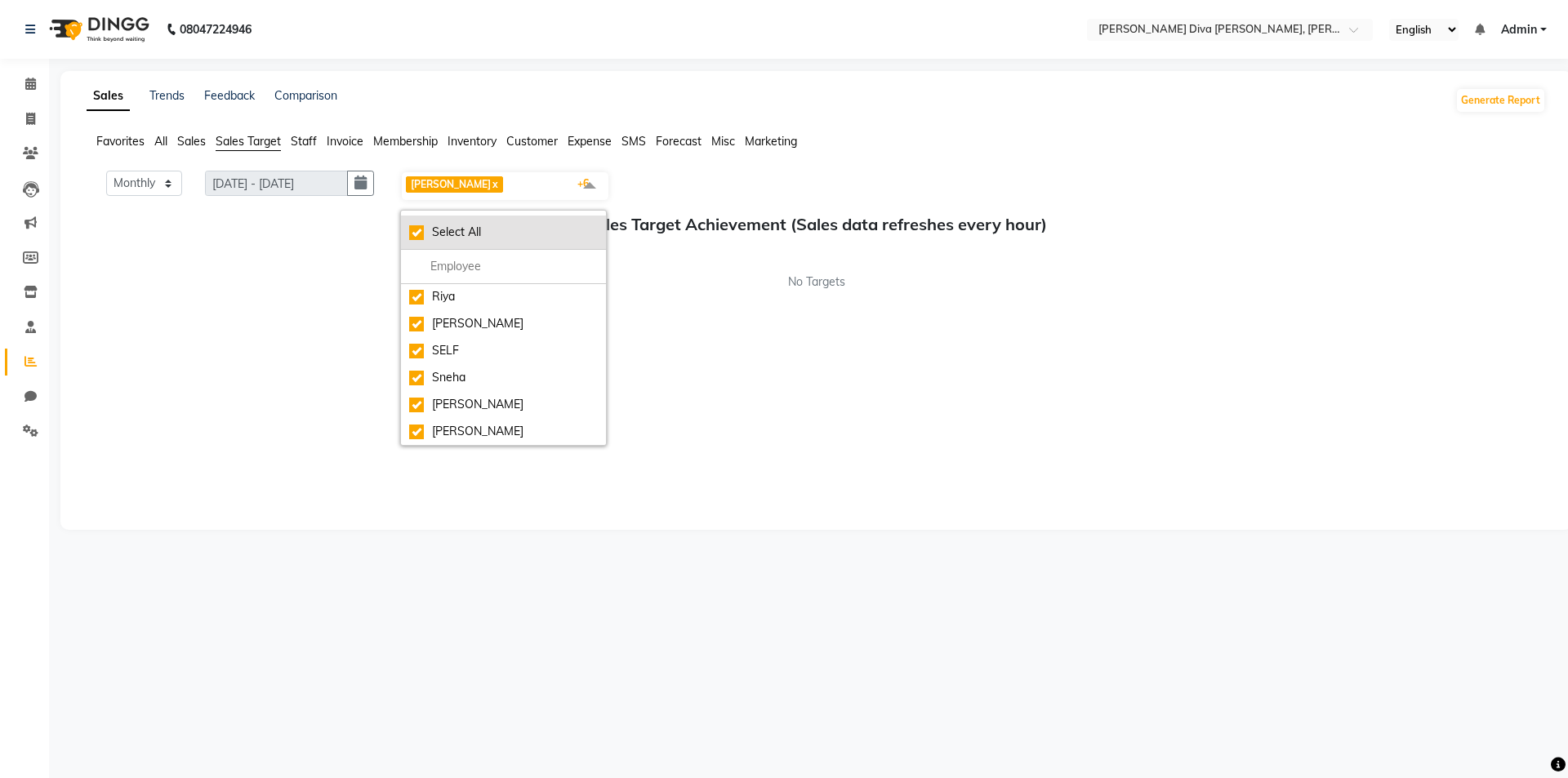 checkbox on "true" 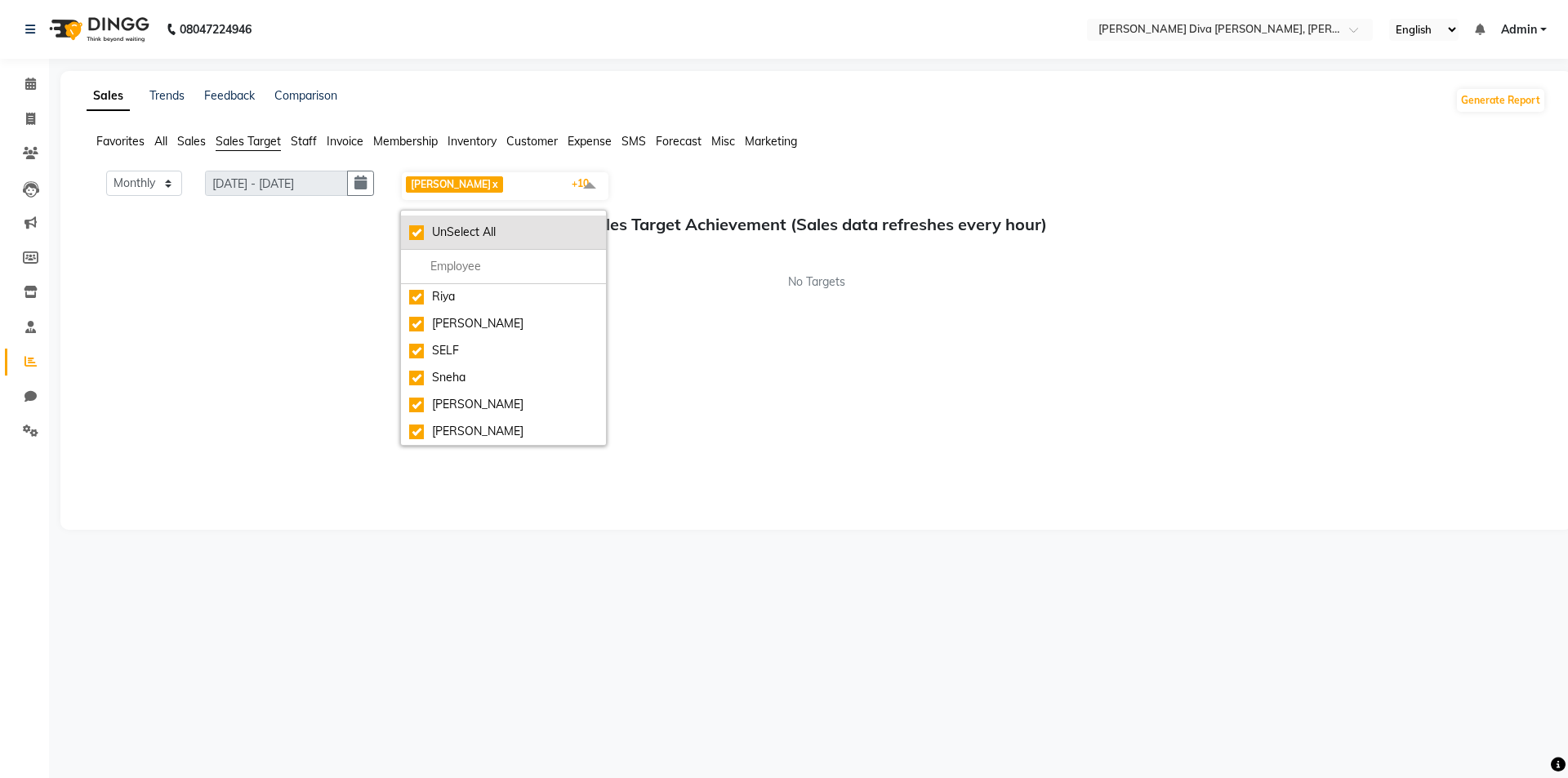click on "UnSelect All" 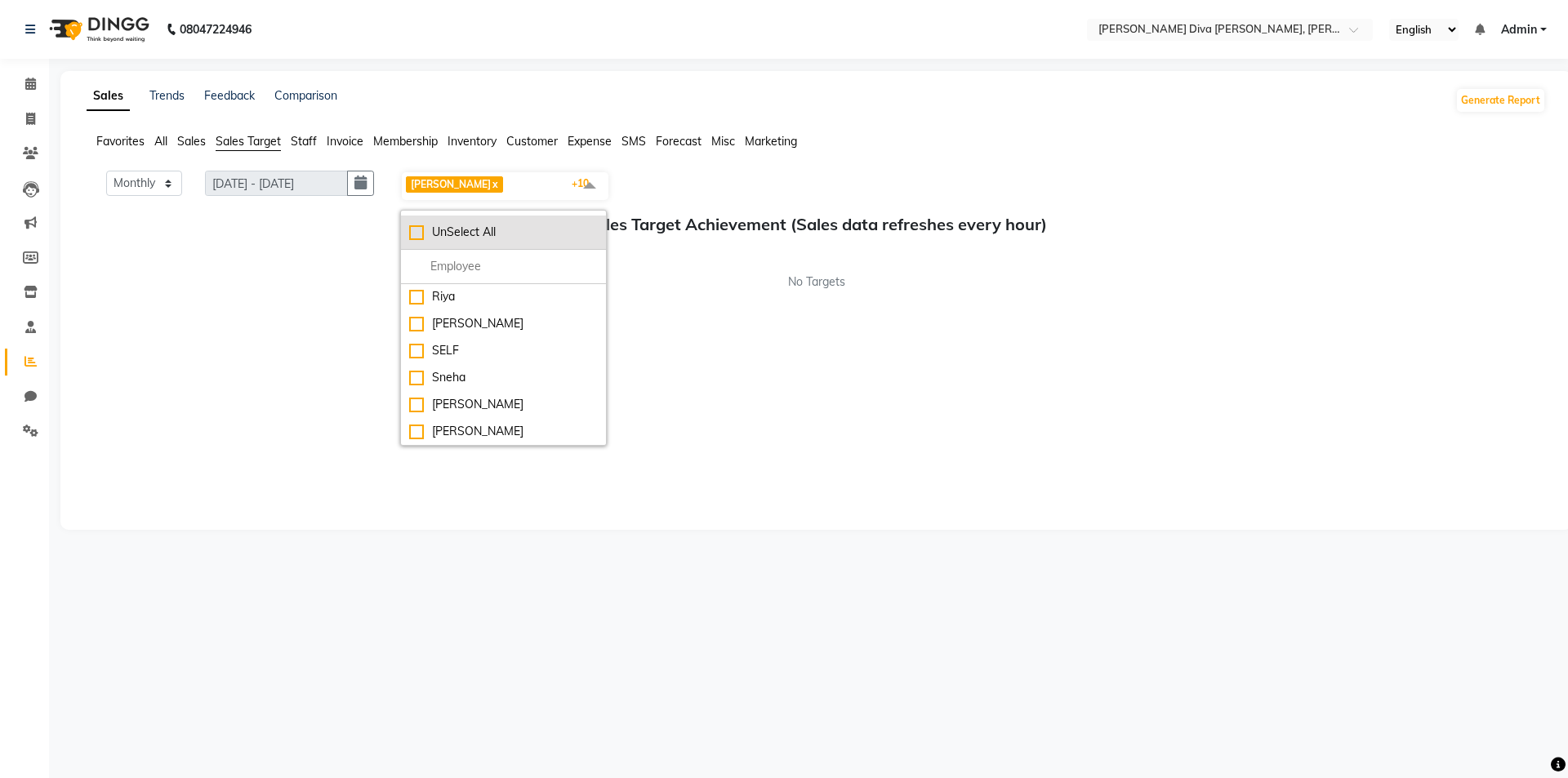 checkbox on "false" 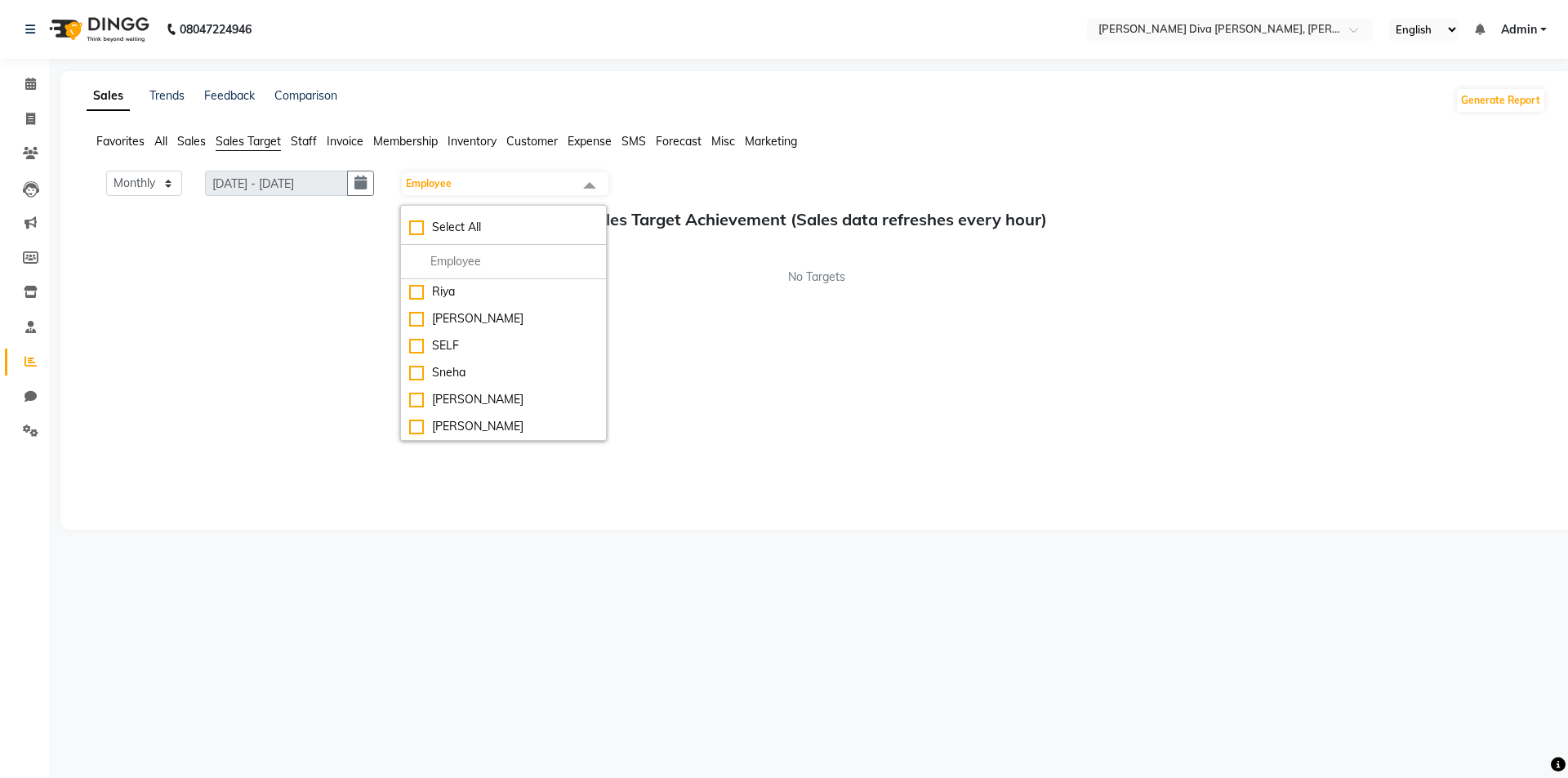 click on "Monthly Weekly [DATE] - [DATE] Employee Select All [PERSON_NAME] [PERSON_NAME] [MEDICAL_DATA][PERSON_NAME] [PERSON_NAME] SELF [PERSON_NAME] [PERSON_NAME] [PERSON_NAME] Sales Target Achievement (Sales data refreshes every hour) No Targets" 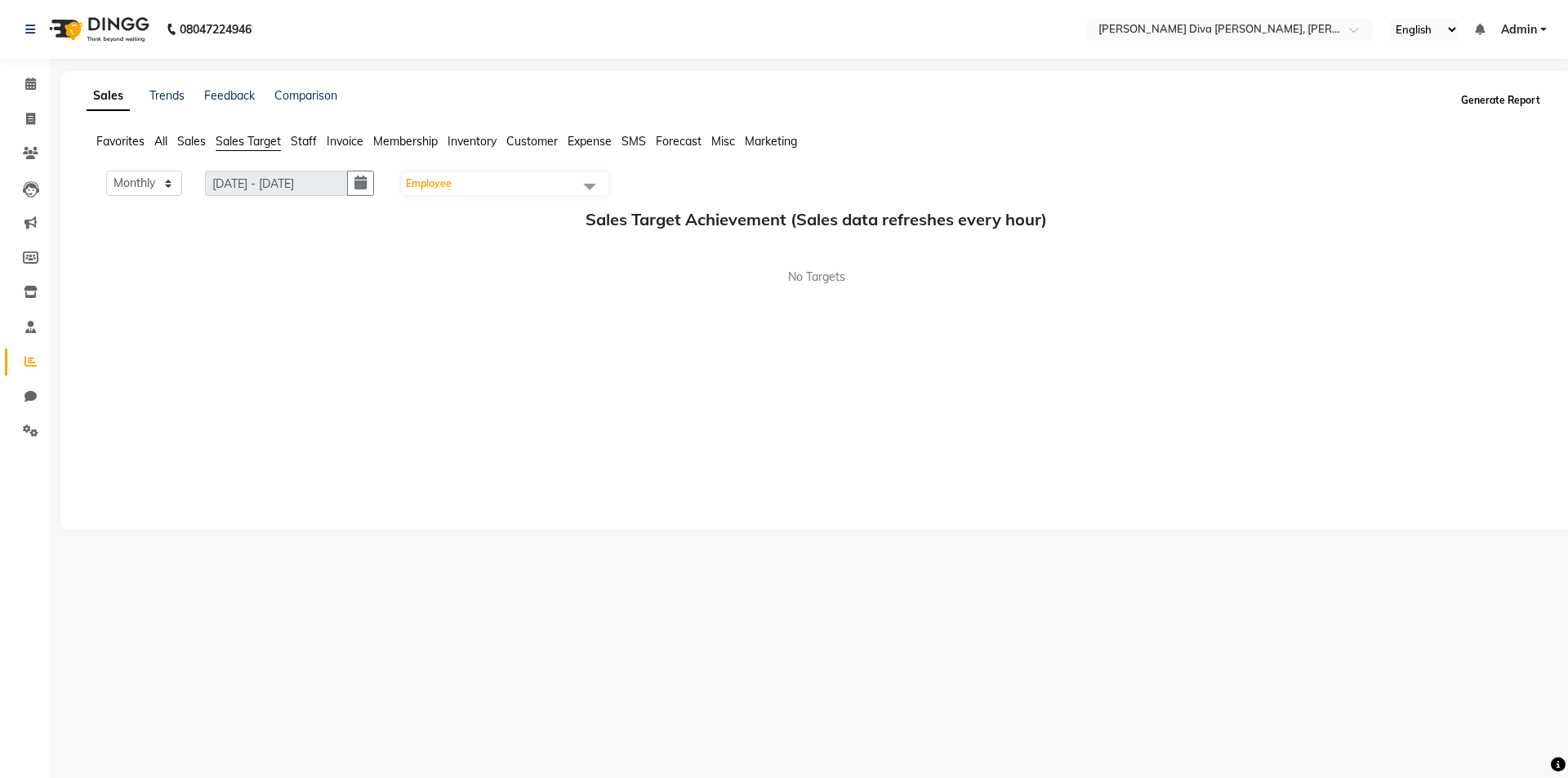 click on "Generate Report" 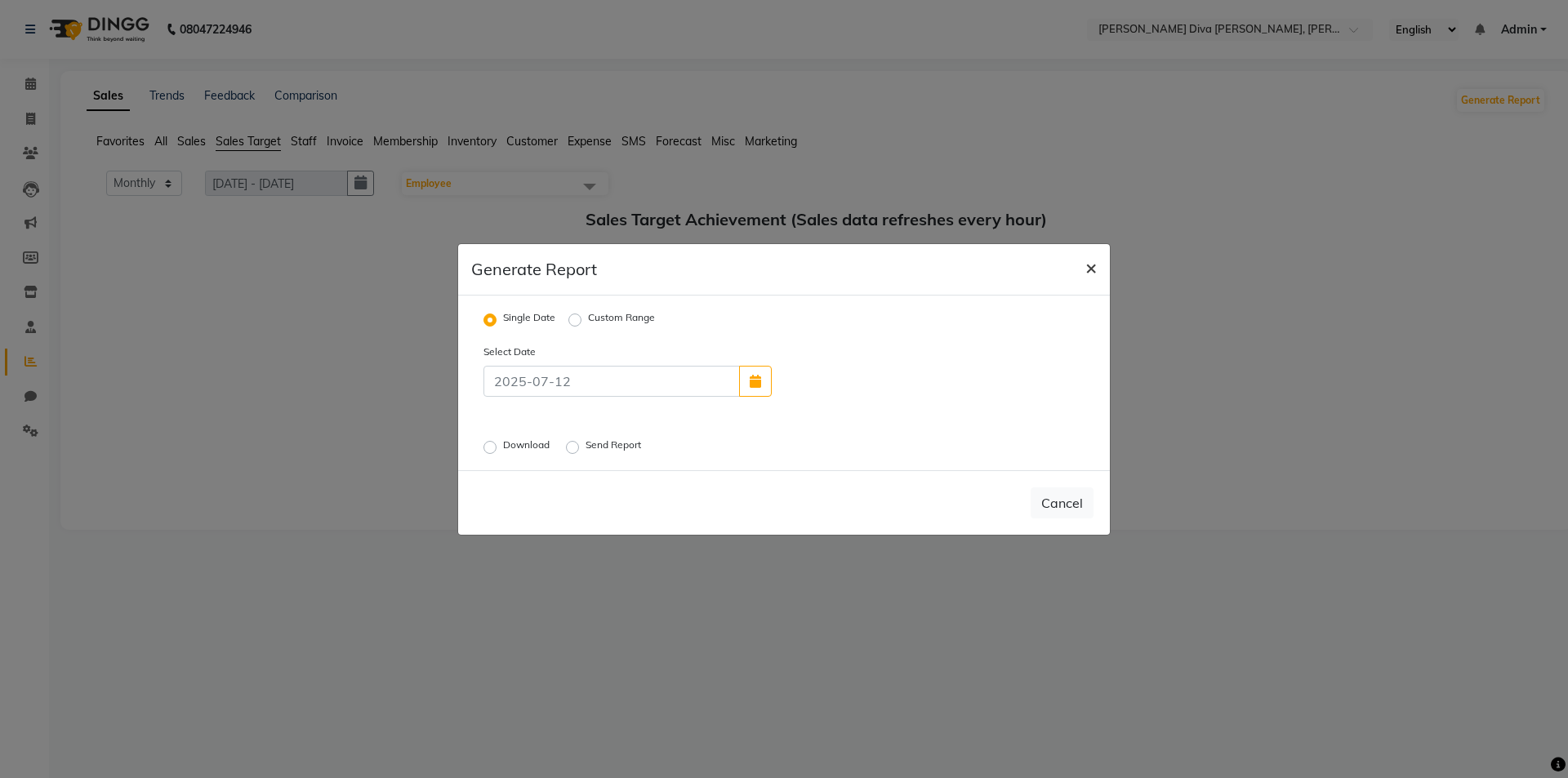 click on "×" 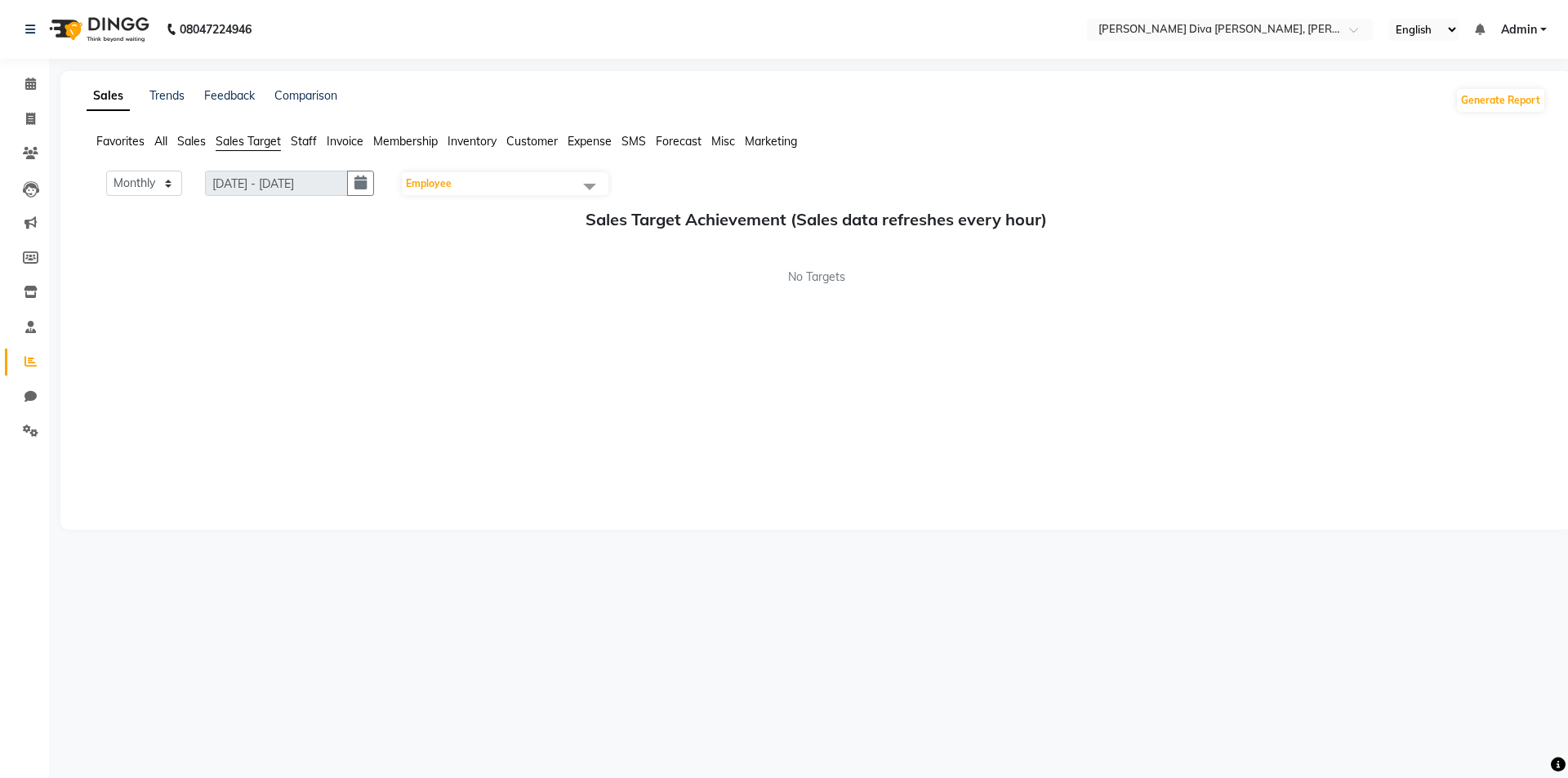 click on "Sales" 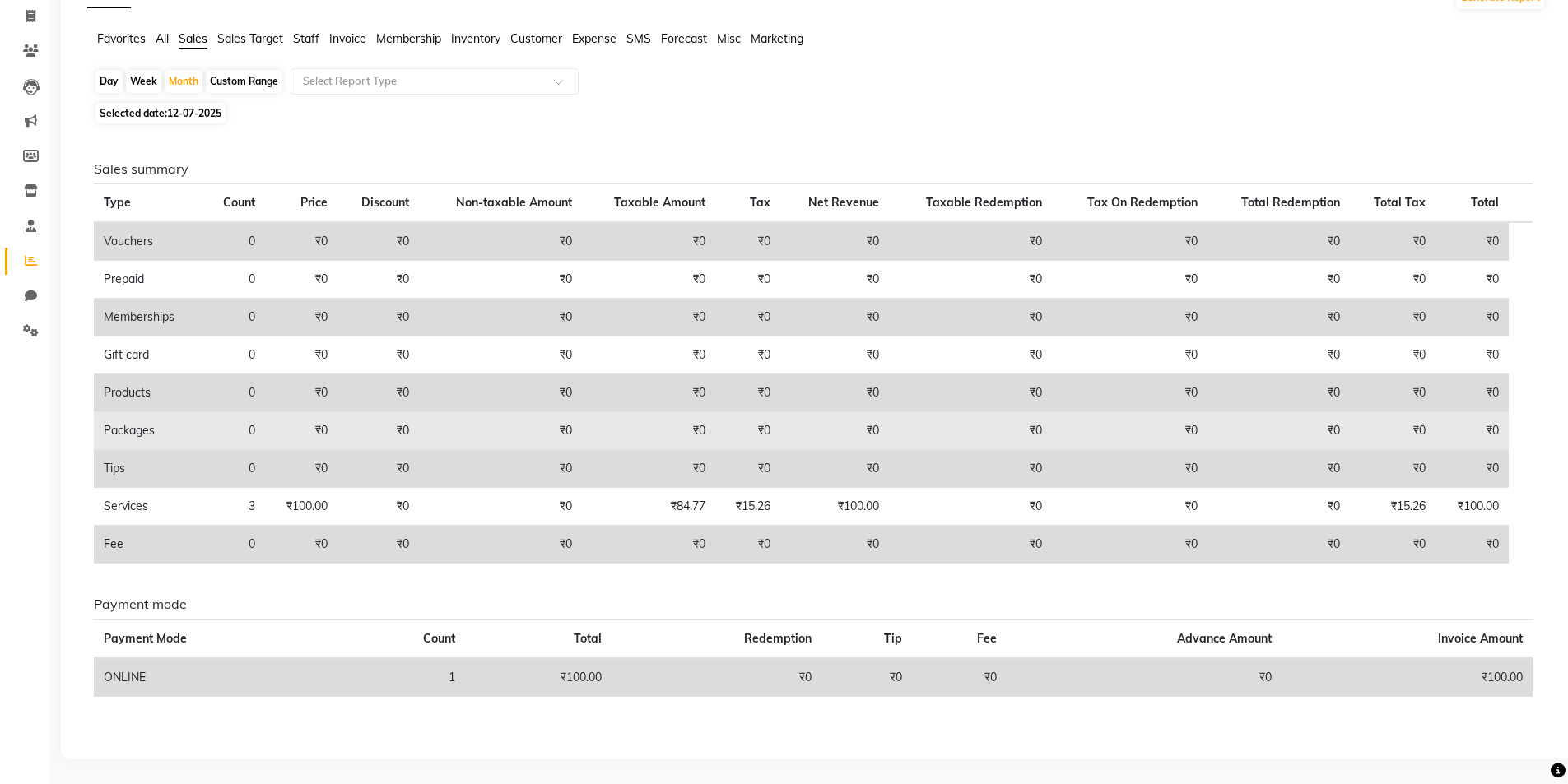 scroll, scrollTop: 0, scrollLeft: 0, axis: both 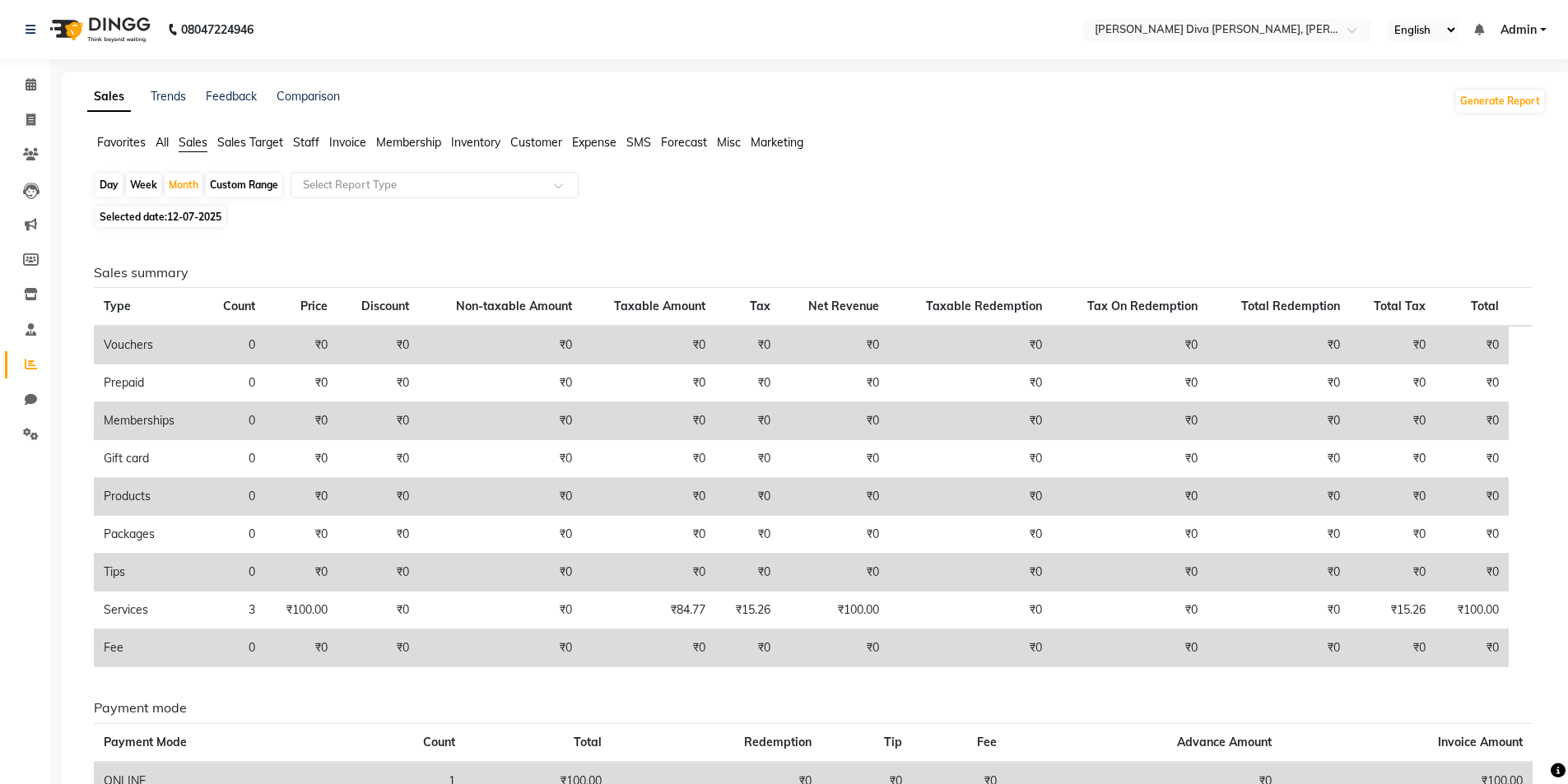 click on "Selected date:  [DATE]" 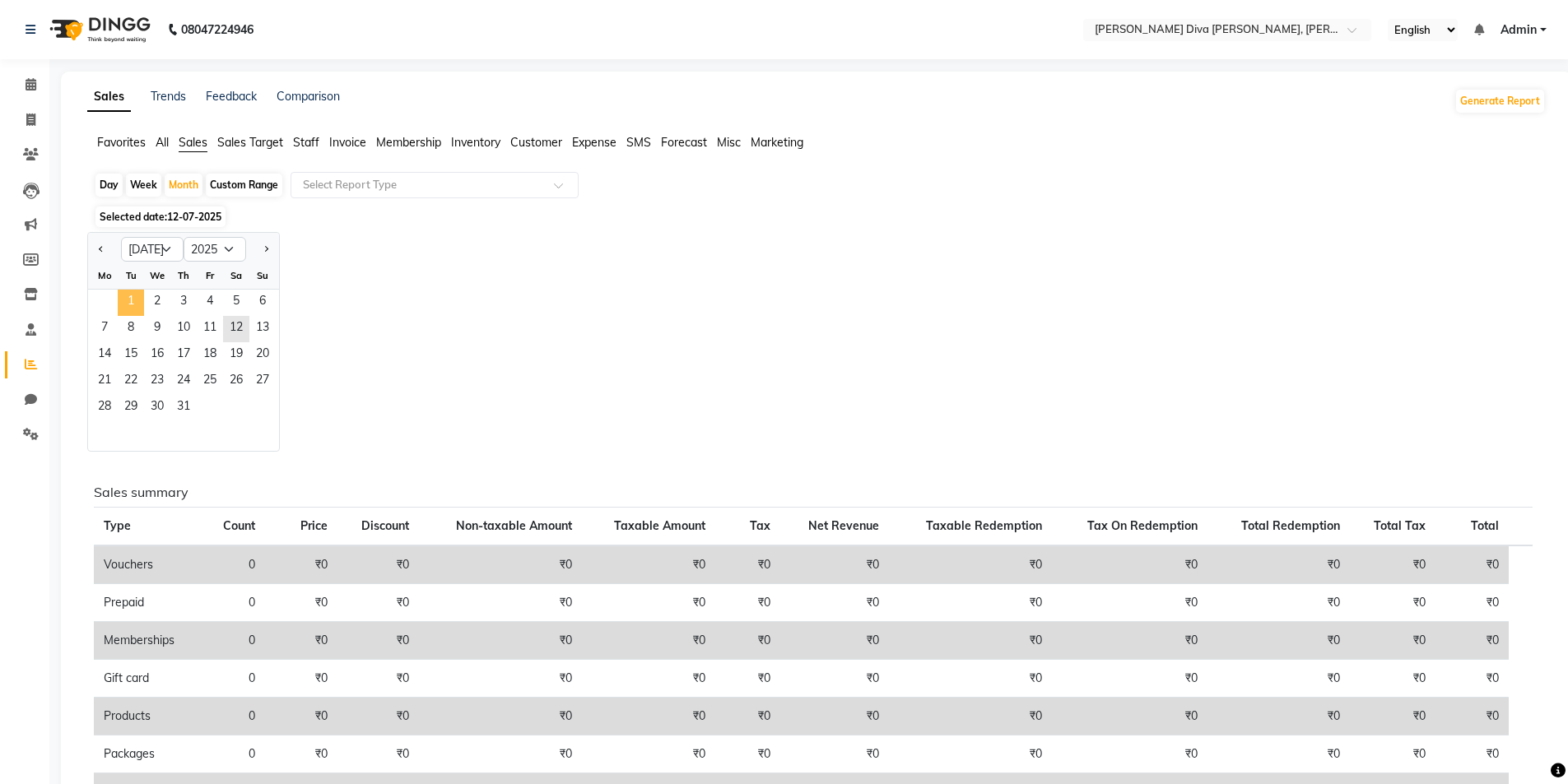 click on "1" 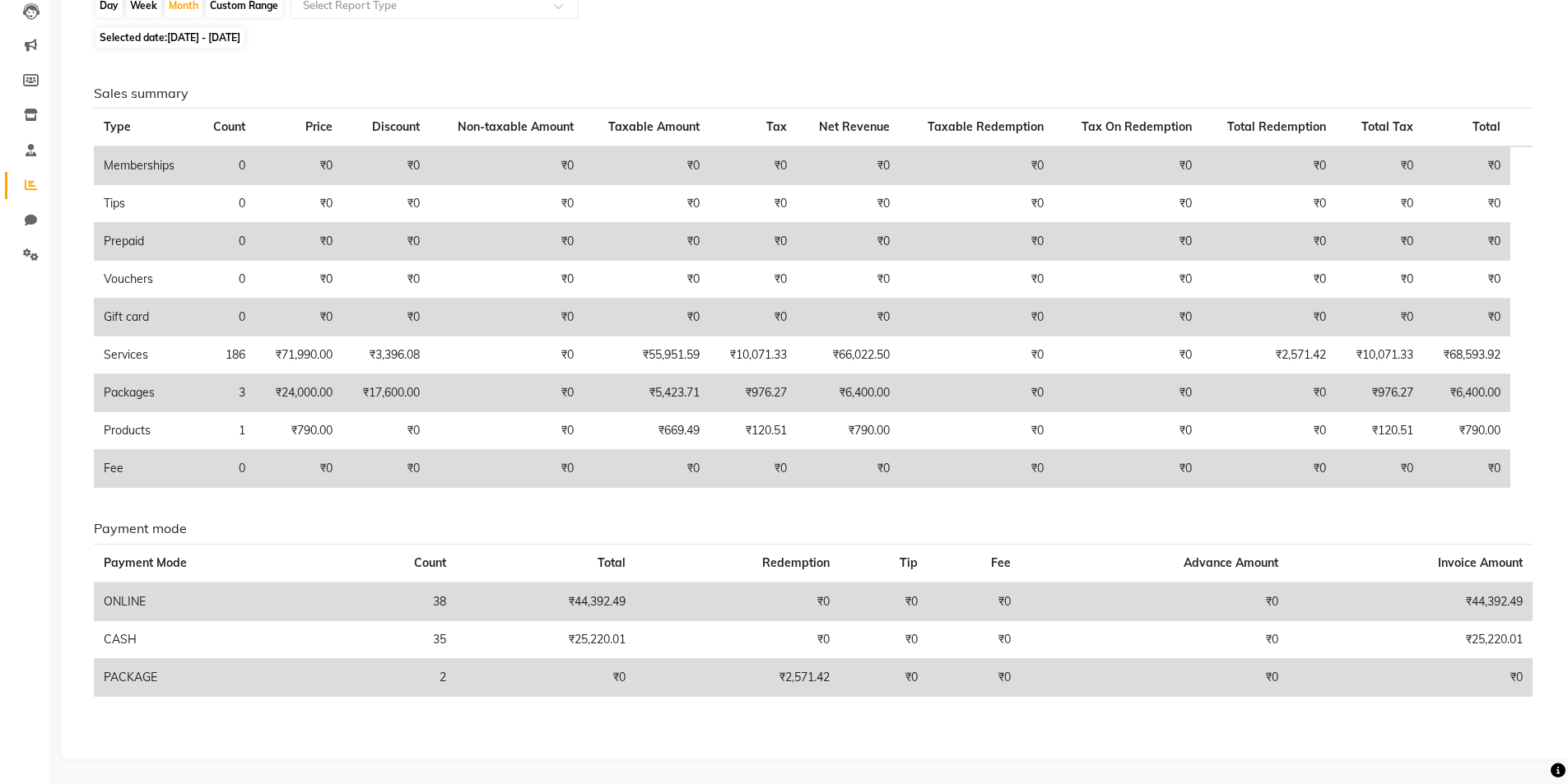 scroll, scrollTop: 0, scrollLeft: 0, axis: both 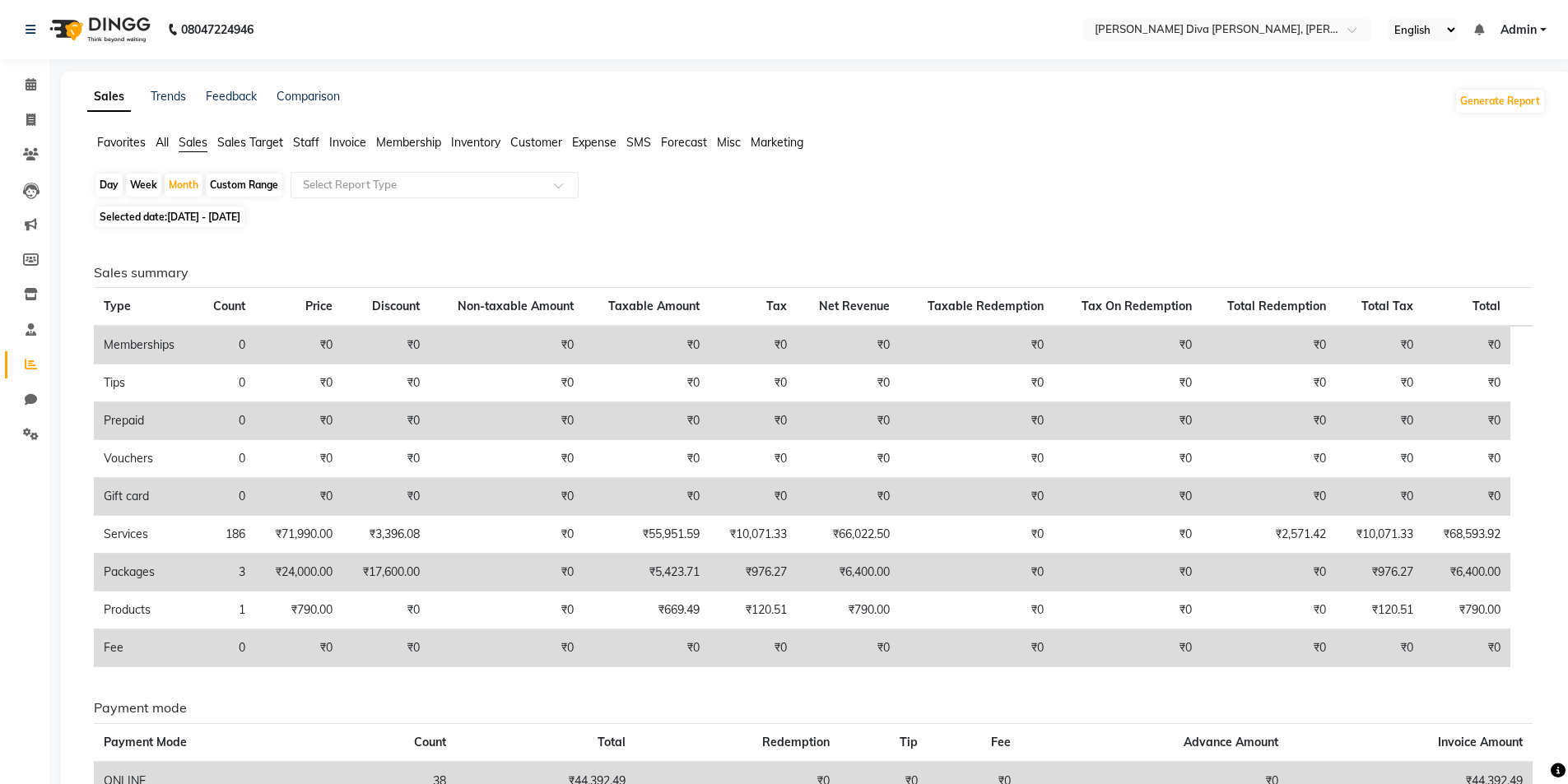 click on "All" 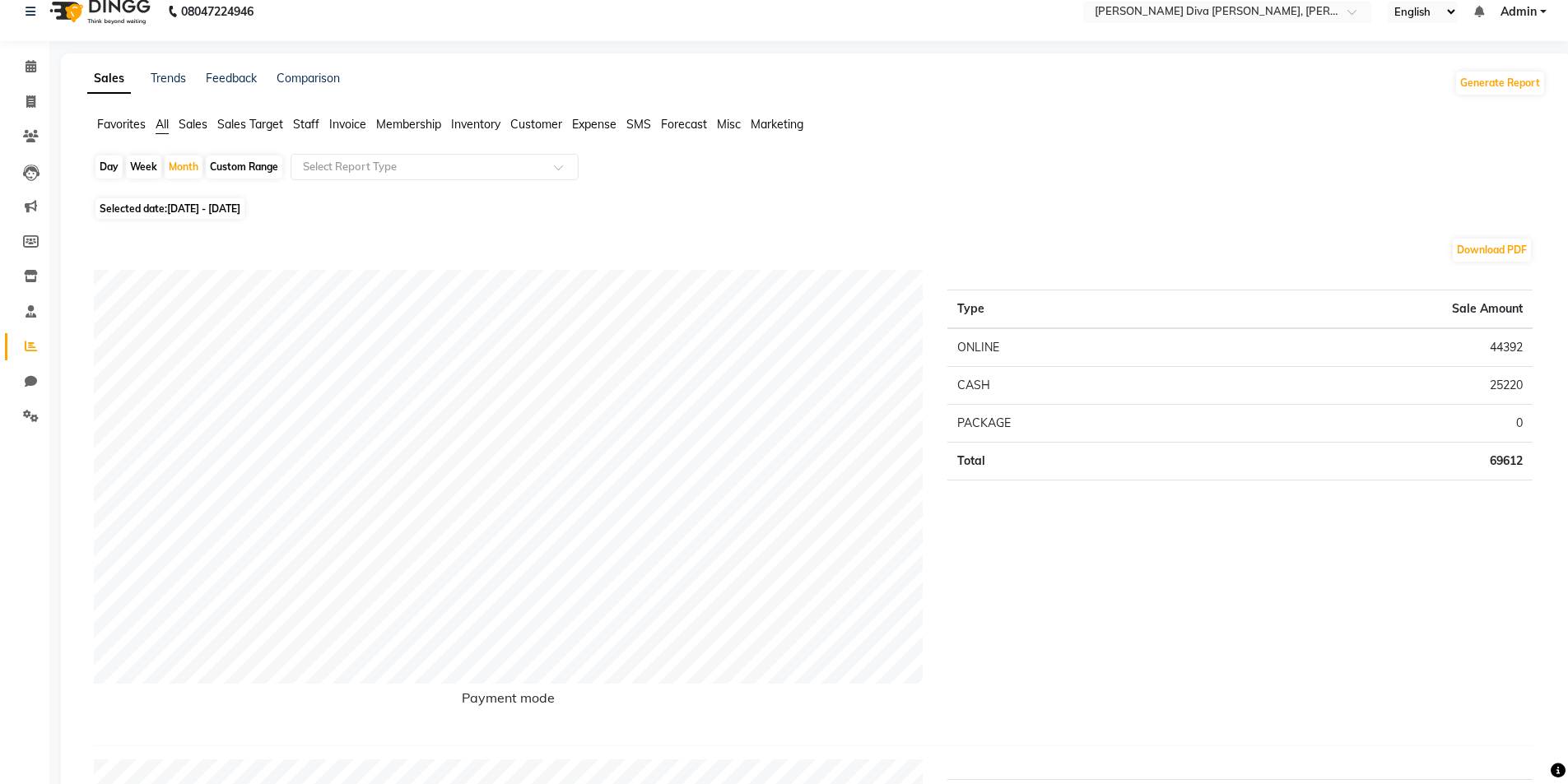 scroll, scrollTop: 0, scrollLeft: 0, axis: both 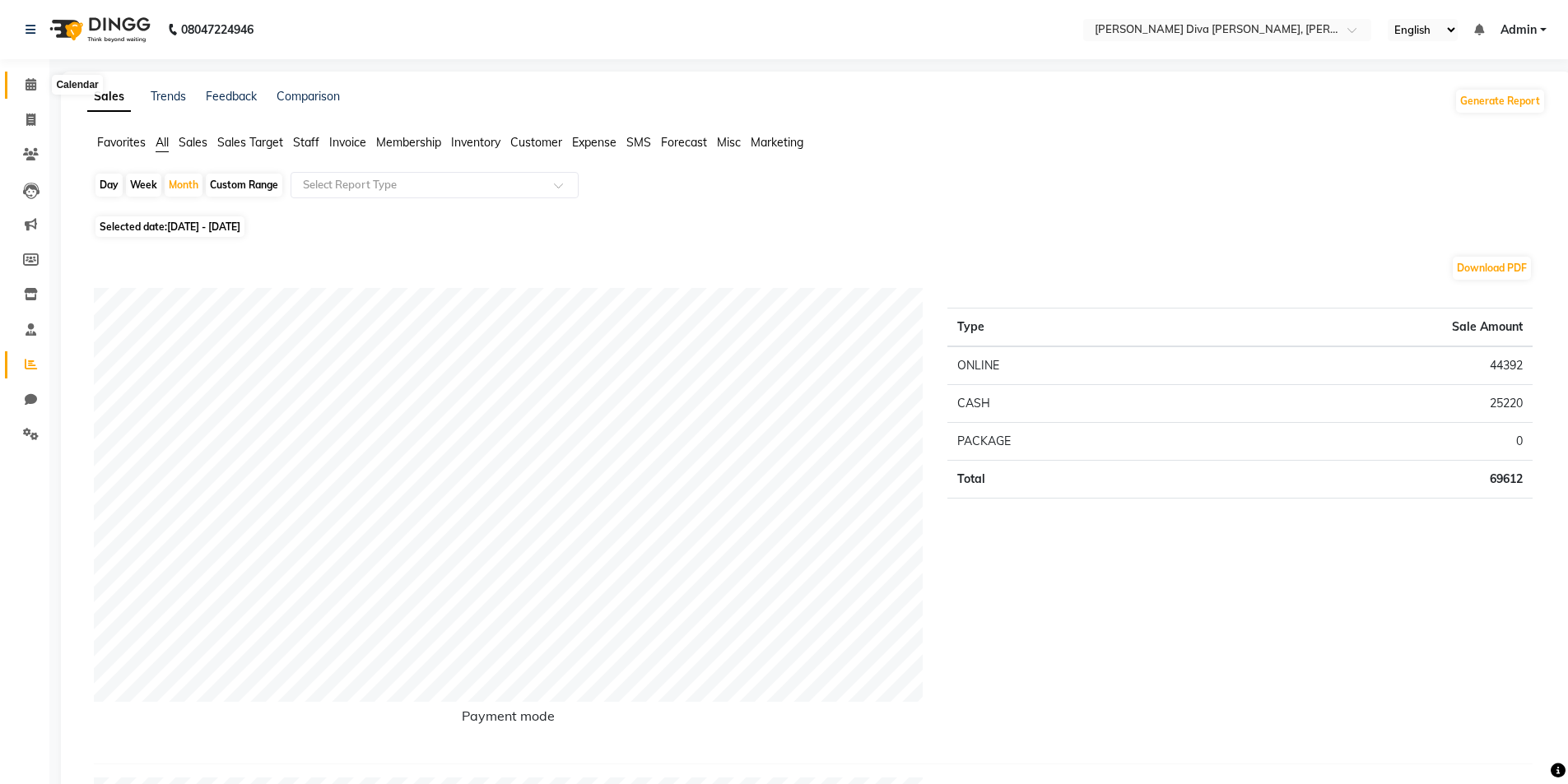 click 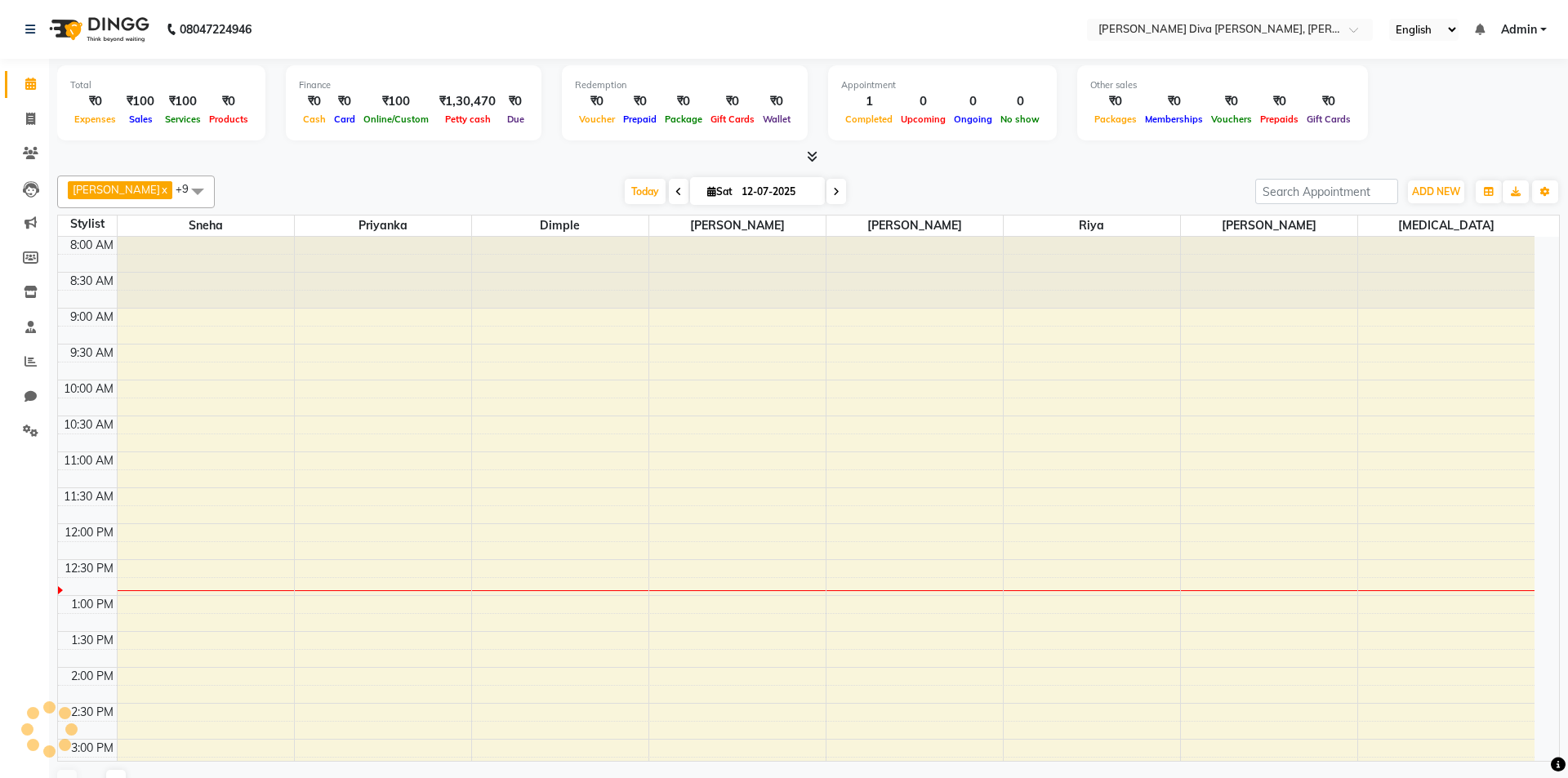 scroll, scrollTop: 0, scrollLeft: 0, axis: both 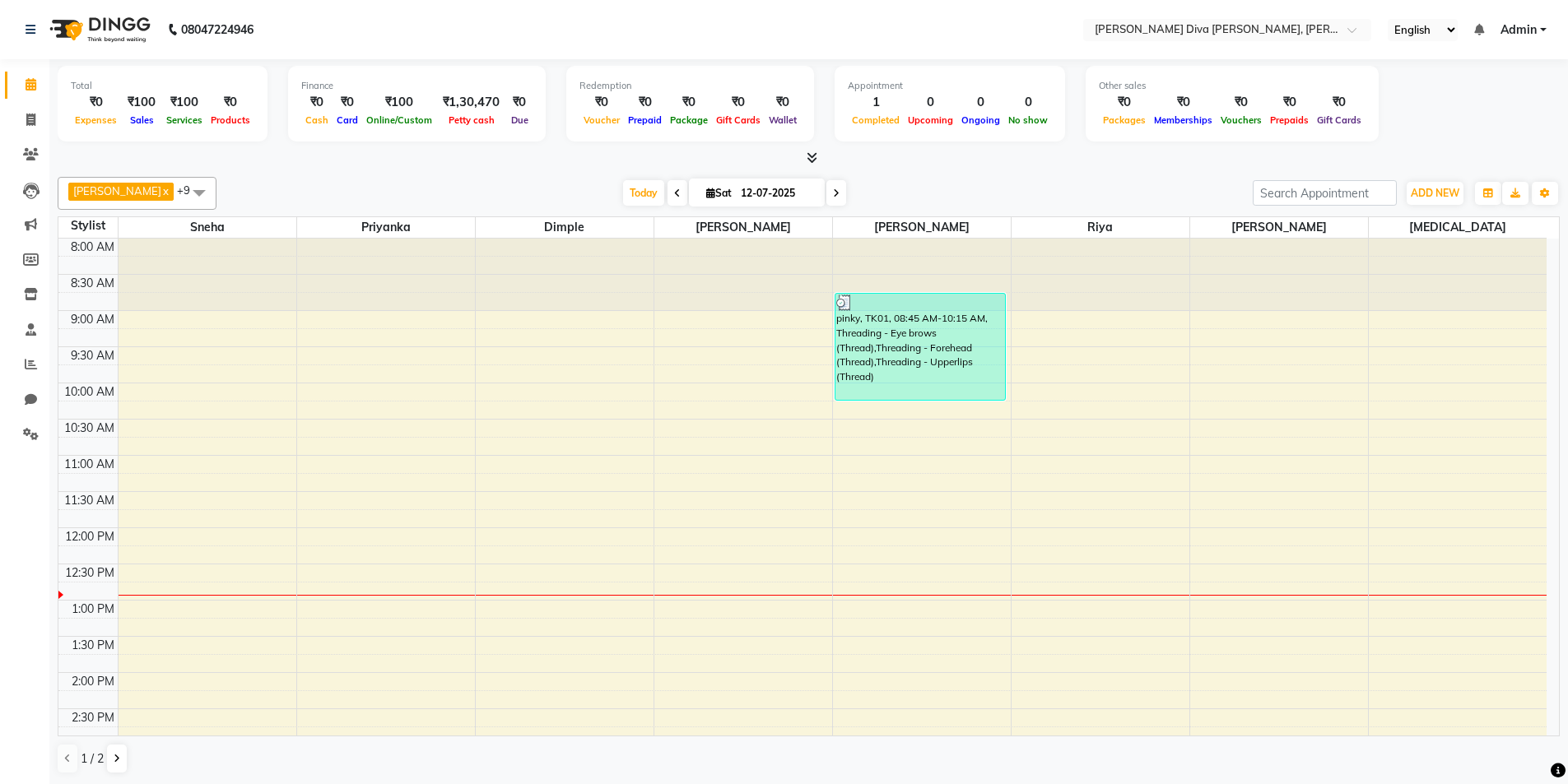 click on "₹0" at bounding box center [95, 102] 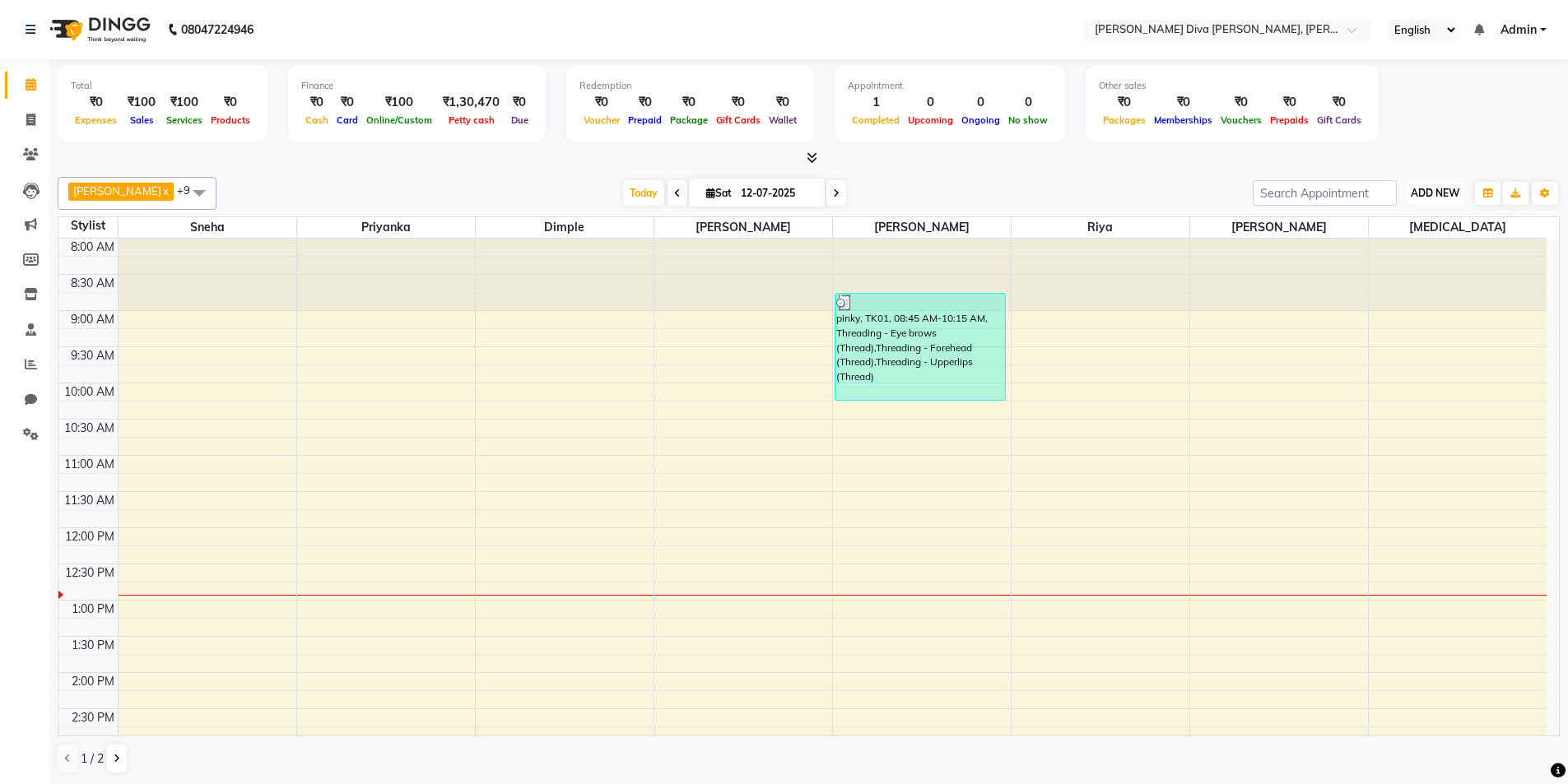 click on "ADD NEW" at bounding box center (1435, 193) 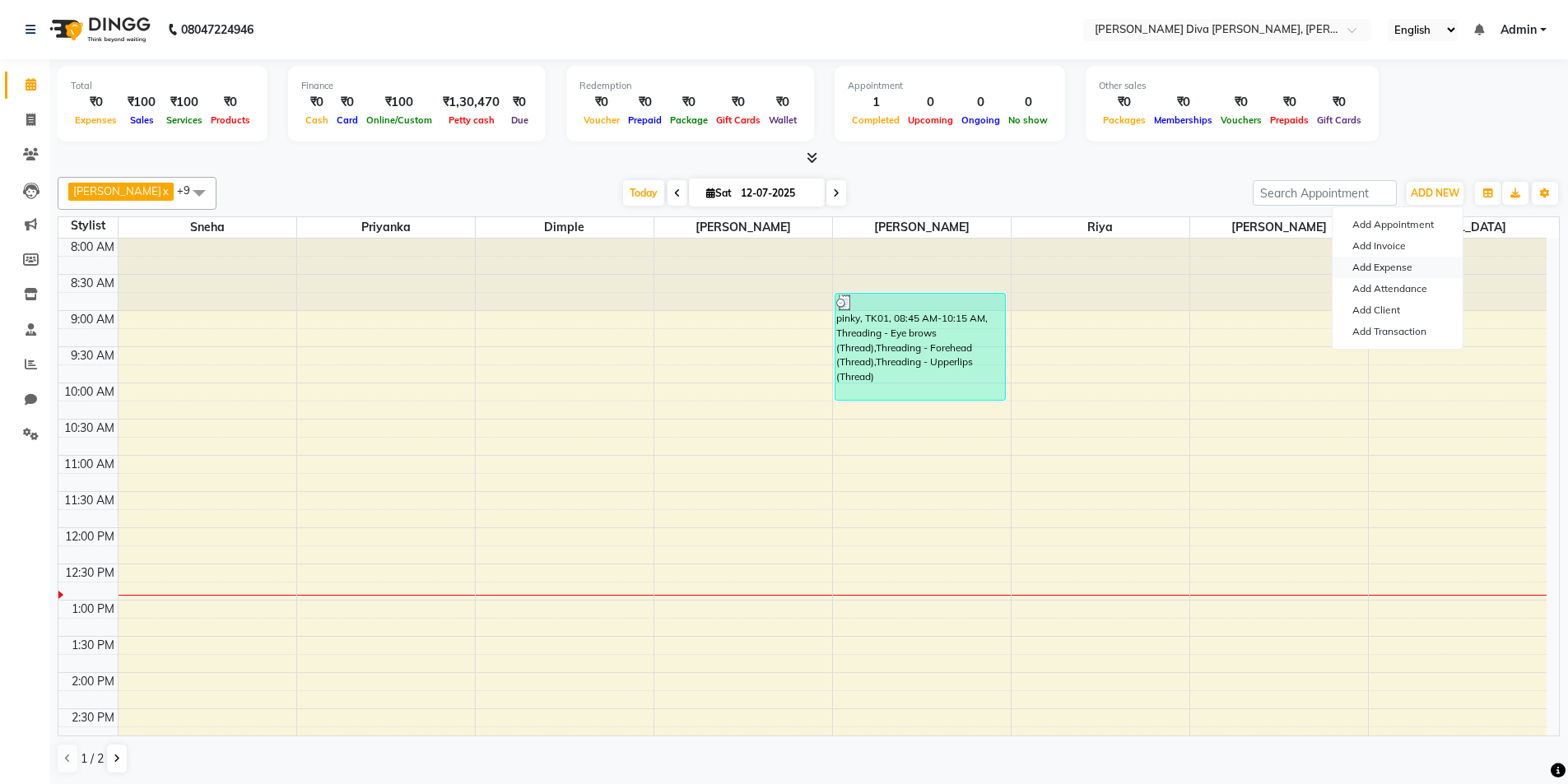 click on "Add Expense" at bounding box center (1398, 267) 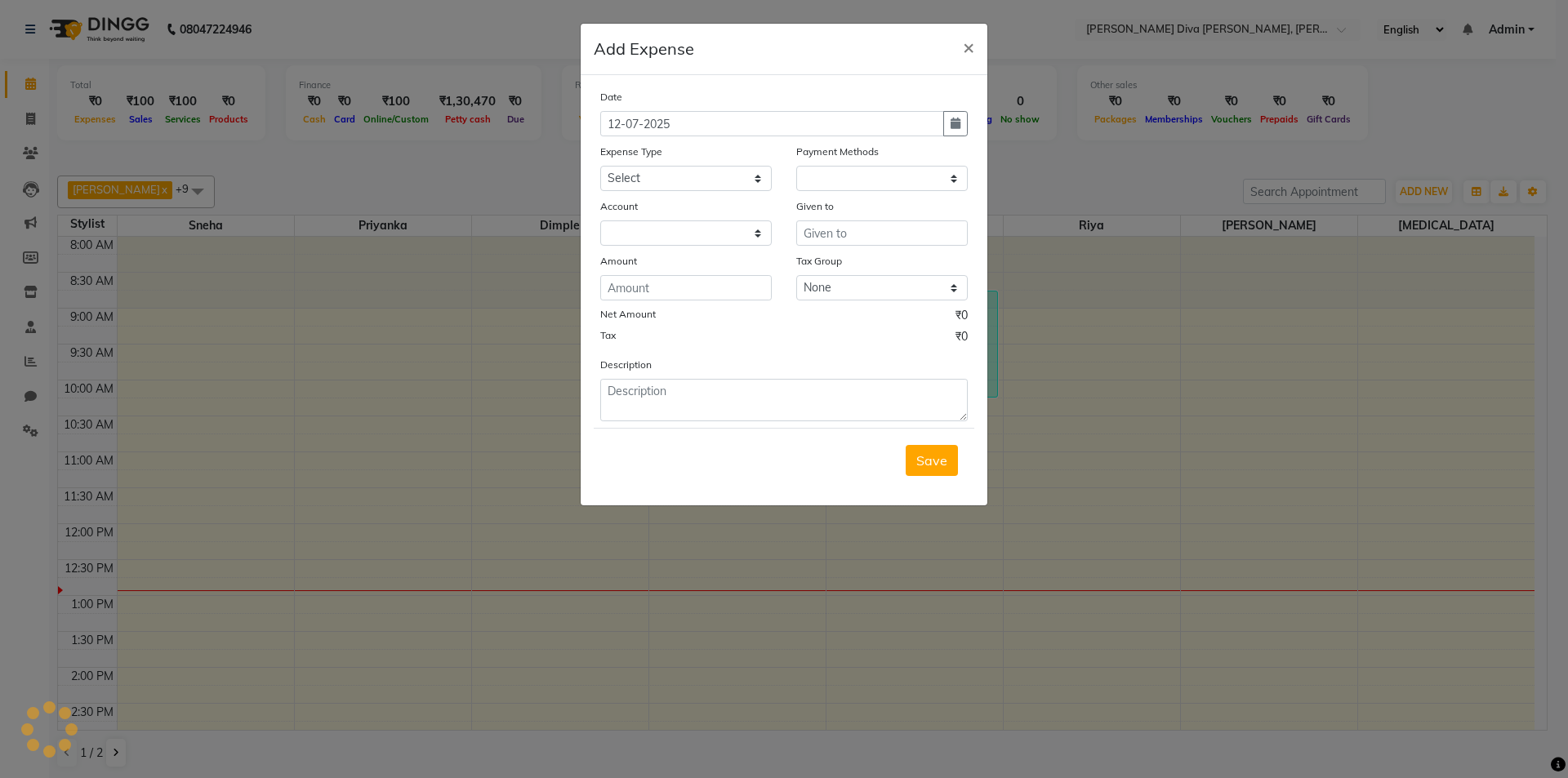 select on "1" 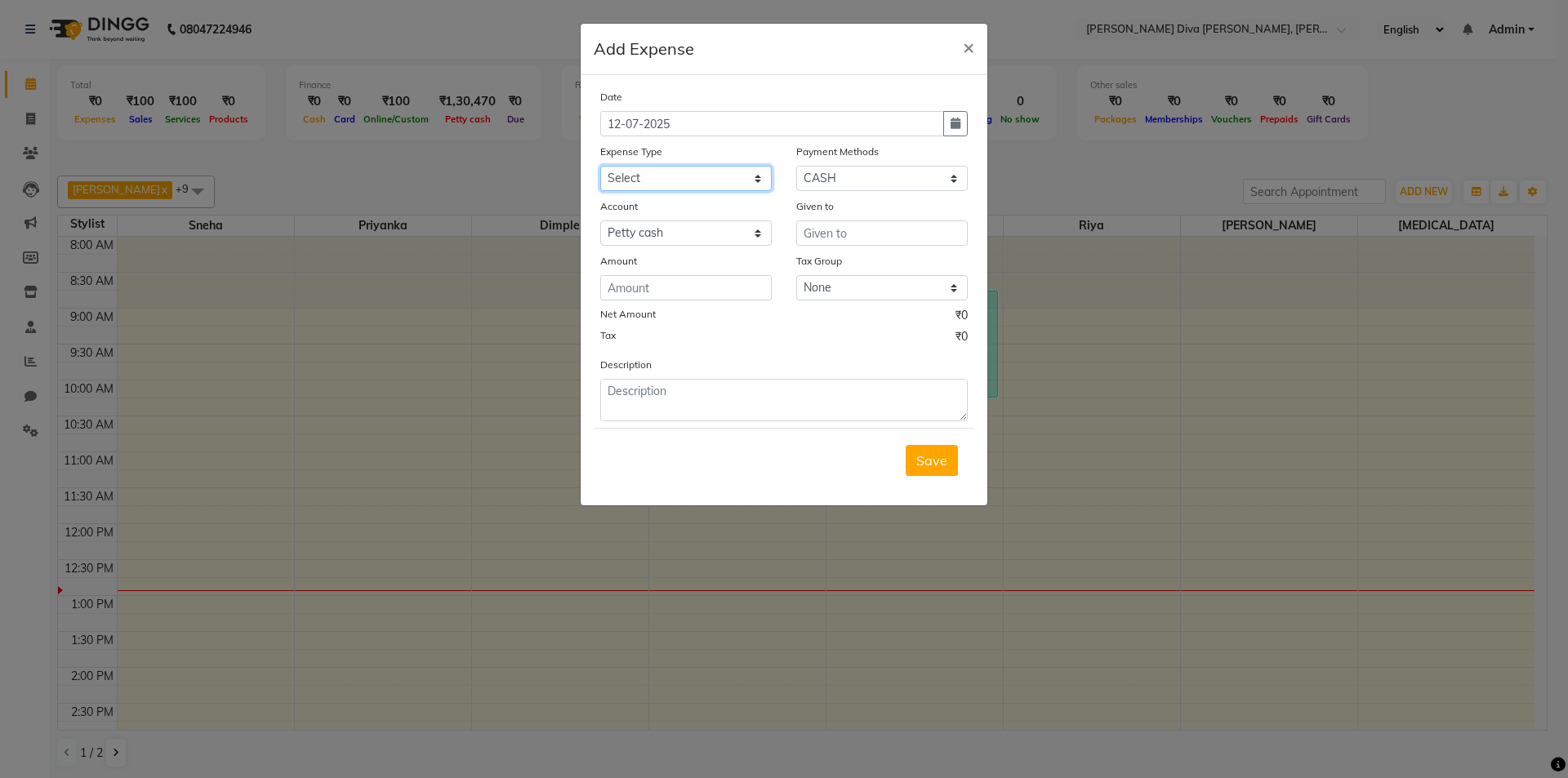 click on "Select Advance Salary Bank charges Car maintenance  Cash transfer to bank Cash transfer to hub Client Snacks Clinical charges Equipment Fuel Govt fee Incentive Insurance International purchase Loan Repayment Maintenance Marketing milk Miscellaneous MRA Other Pantry Product Rent Salary Staff Snacks Tax Tea & Refreshment Utilities" 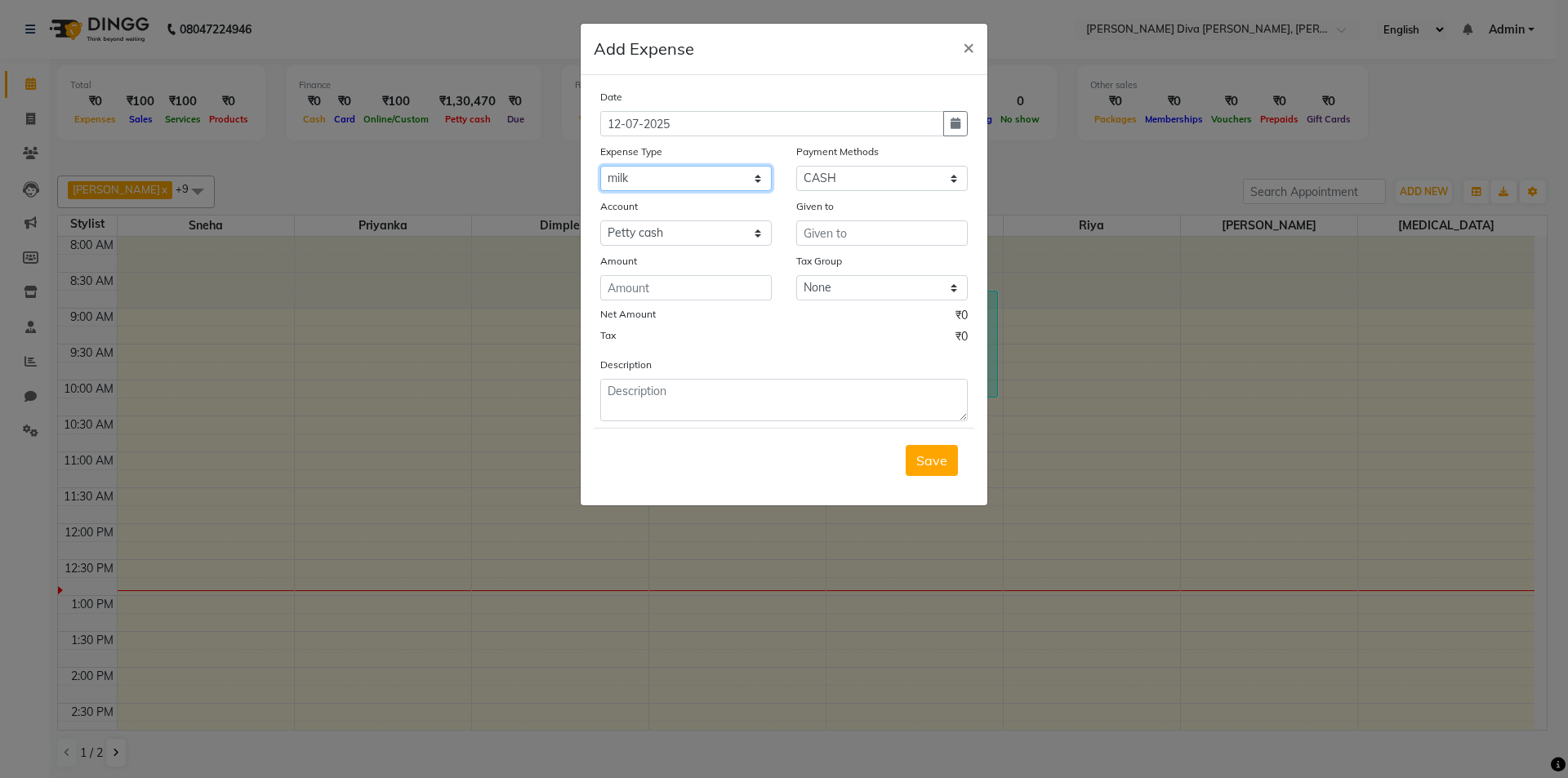 click on "Select Advance Salary Bank charges Car maintenance  Cash transfer to bank Cash transfer to hub Client Snacks Clinical charges Equipment Fuel Govt fee Incentive Insurance International purchase Loan Repayment Maintenance Marketing milk Miscellaneous MRA Other Pantry Product Rent Salary Staff Snacks Tax Tea & Refreshment Utilities" 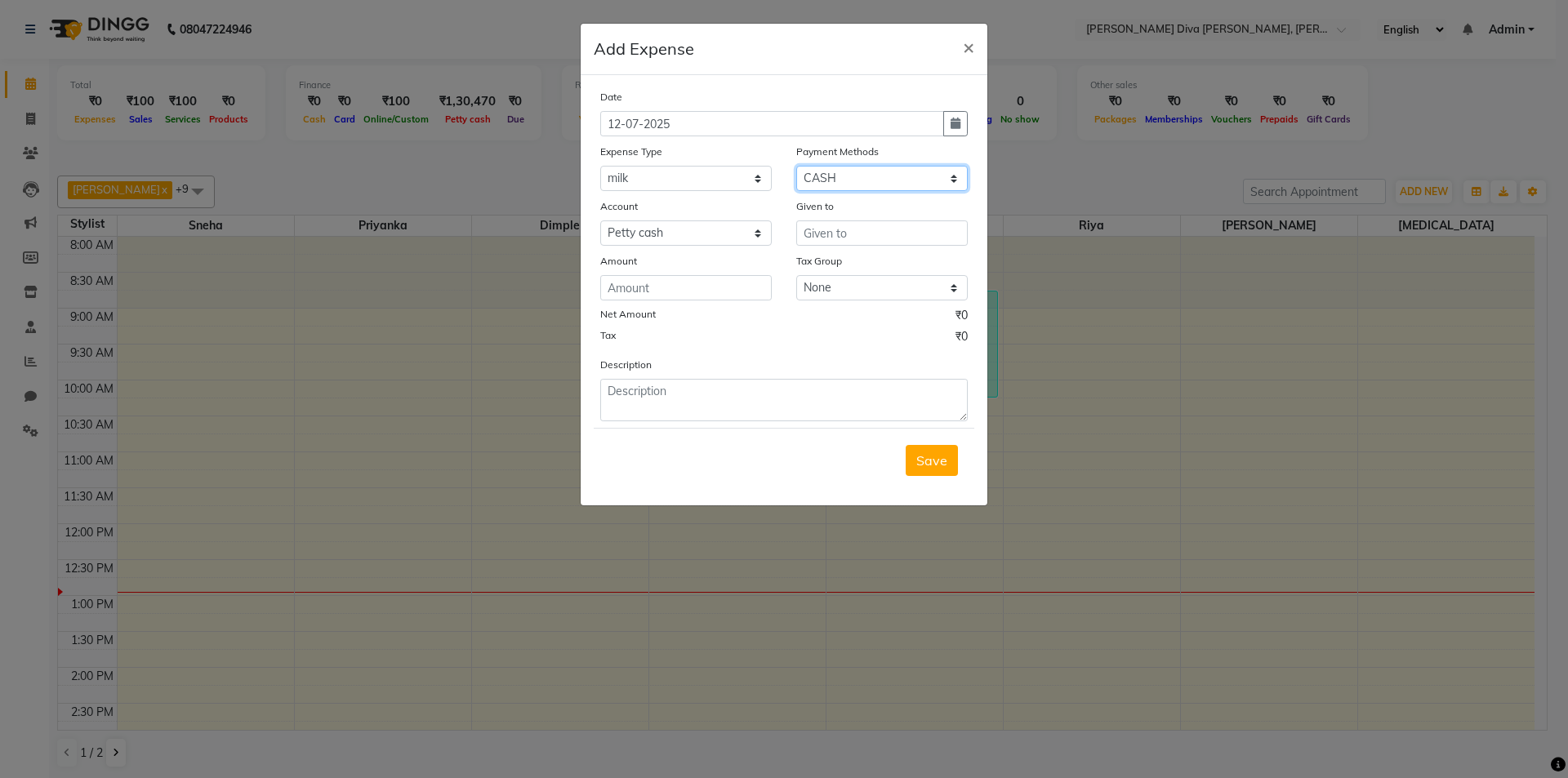 click on "Select CASH ONLINE Package Voucher Prepaid" 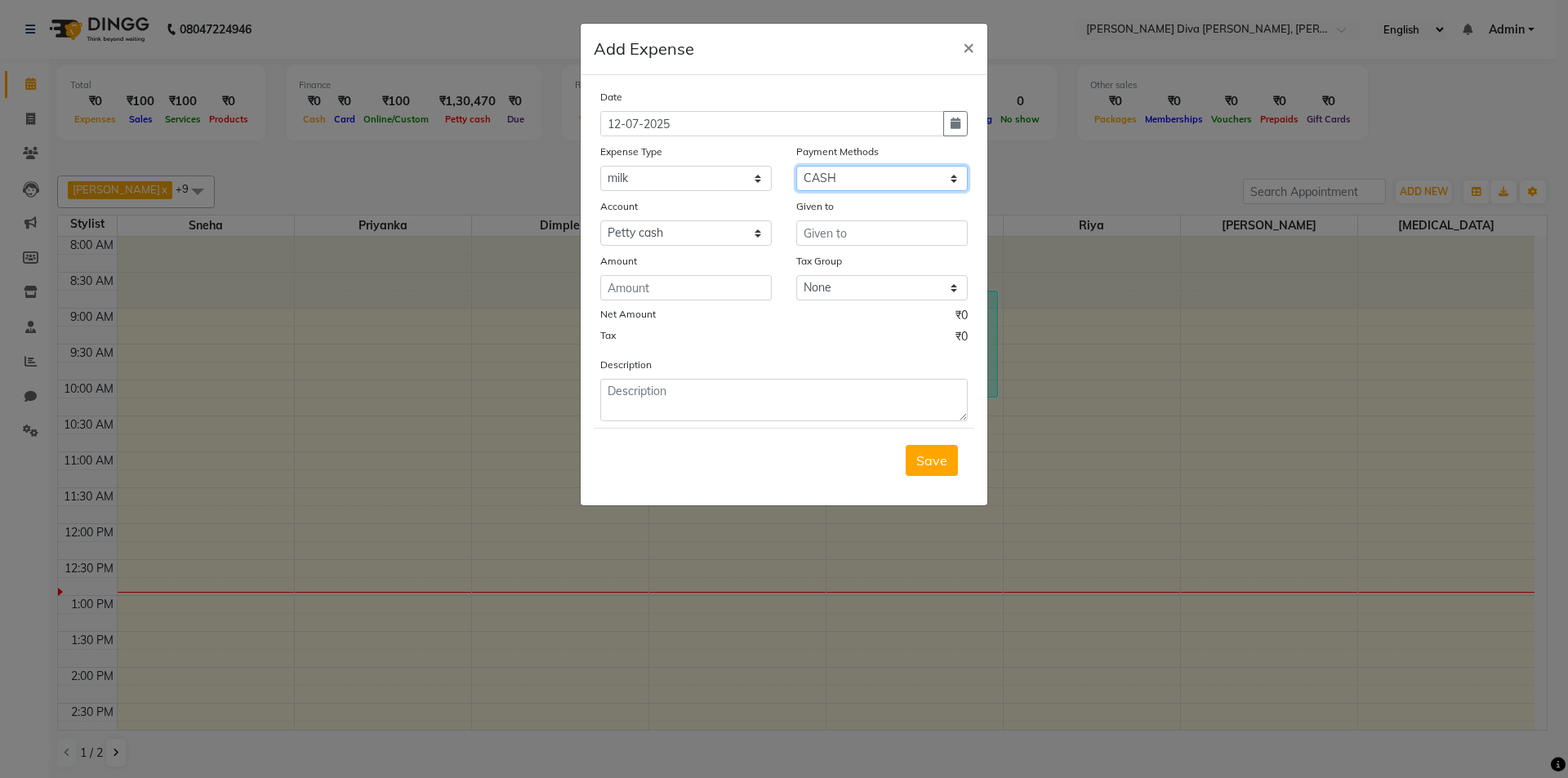 click on "Select CASH ONLINE Package Voucher Prepaid" 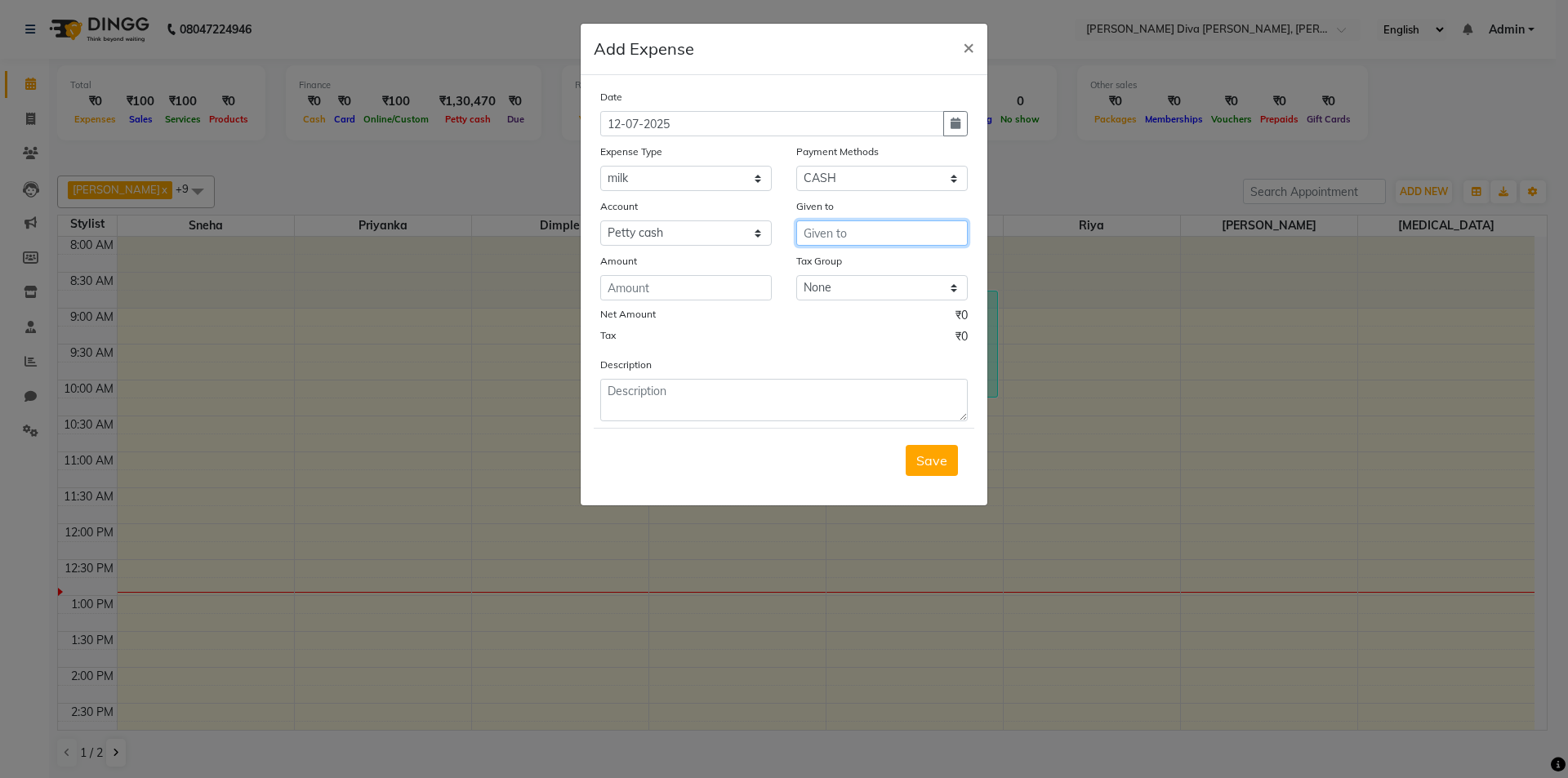 click at bounding box center (882, 233) 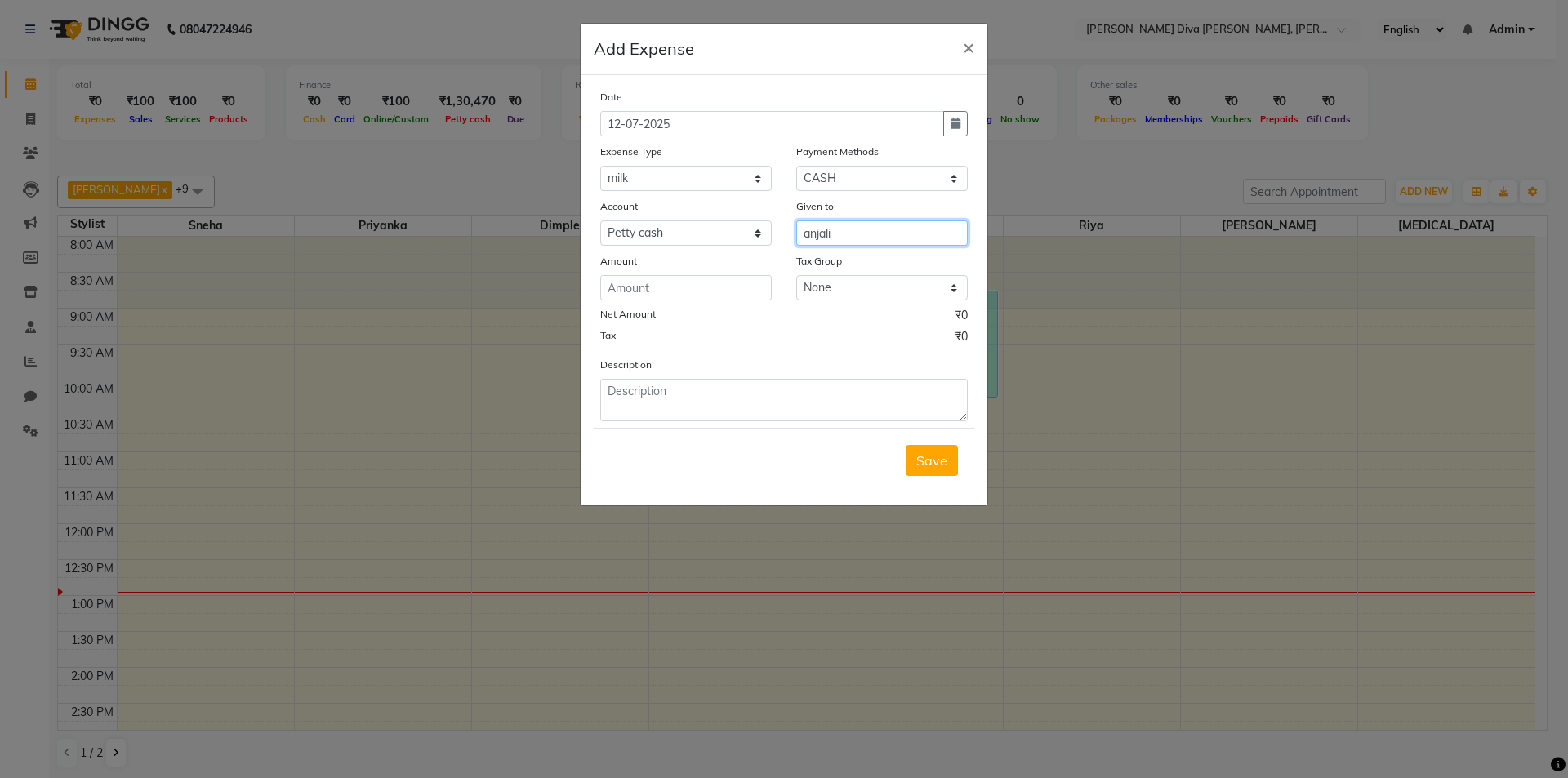 type on "anjali" 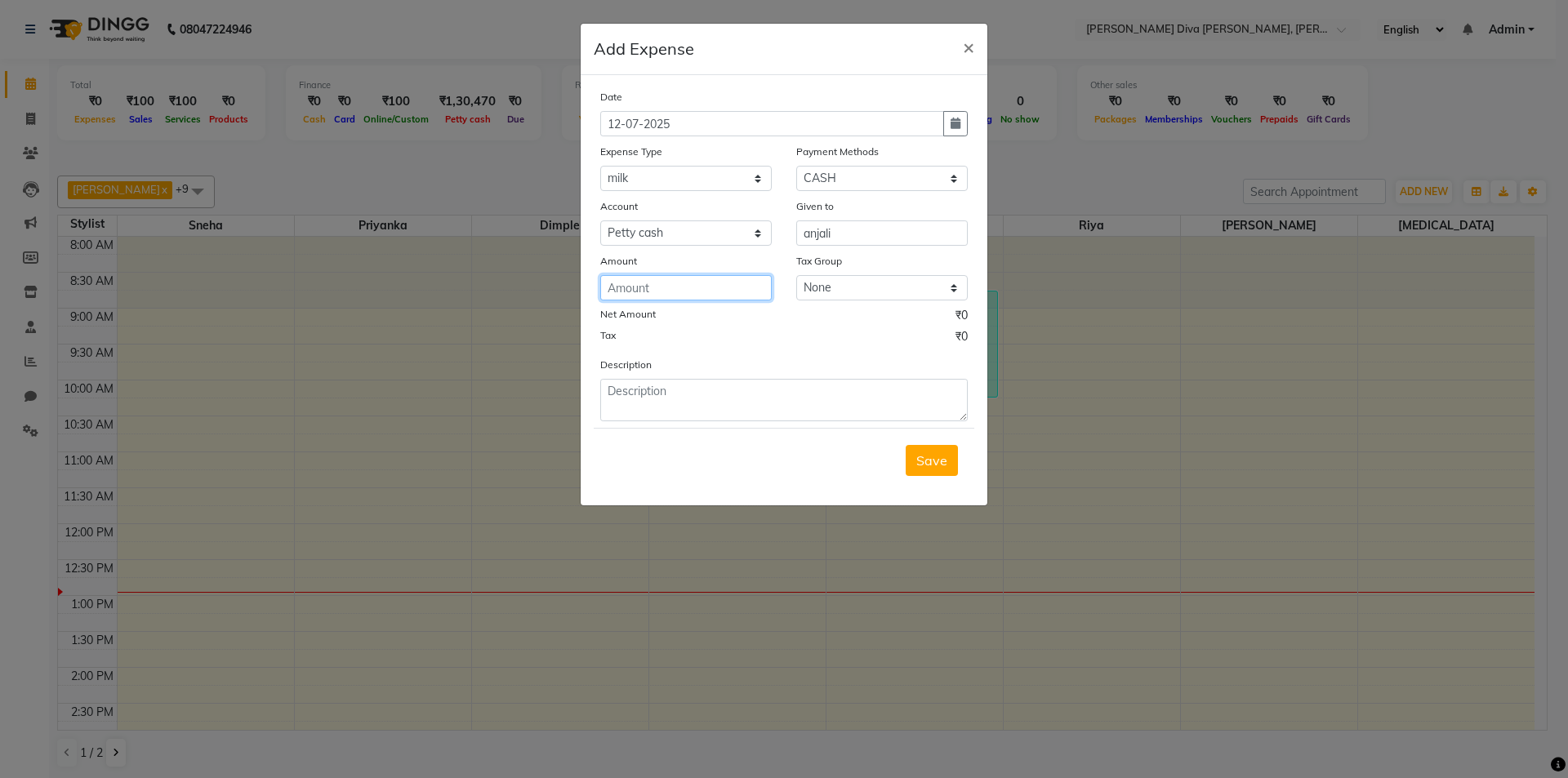 click 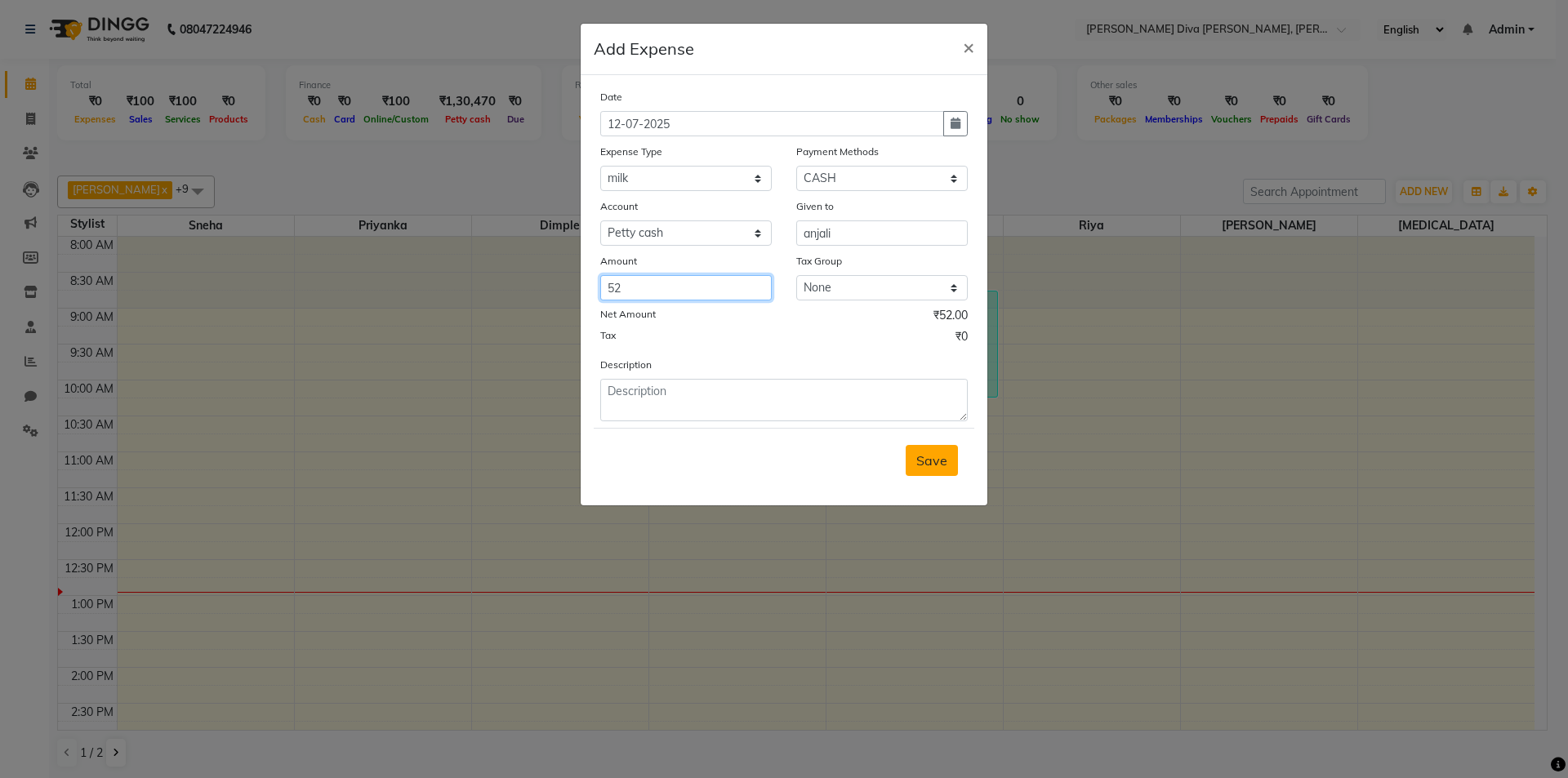 type on "52" 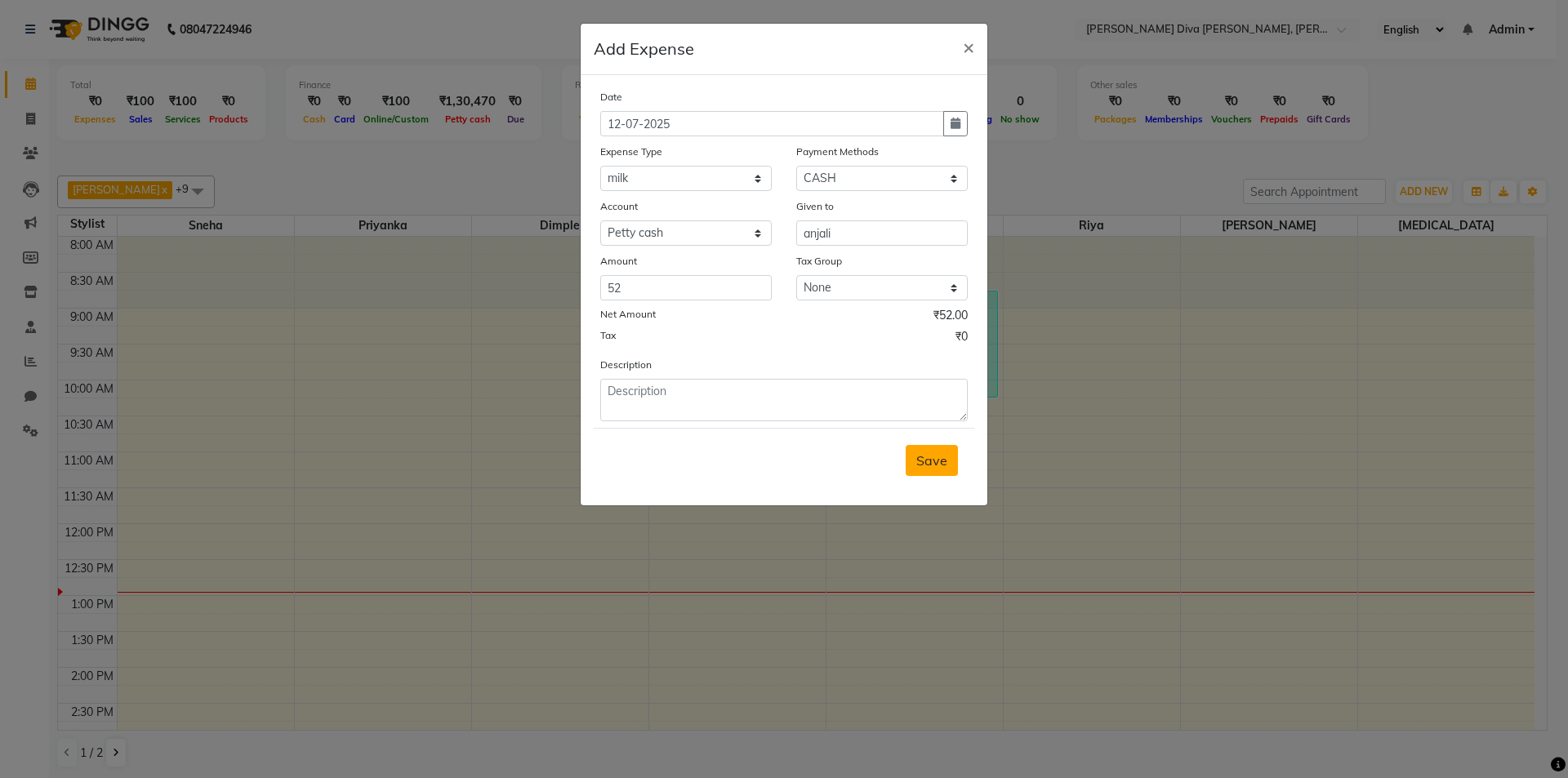 click on "Save" at bounding box center (932, 460) 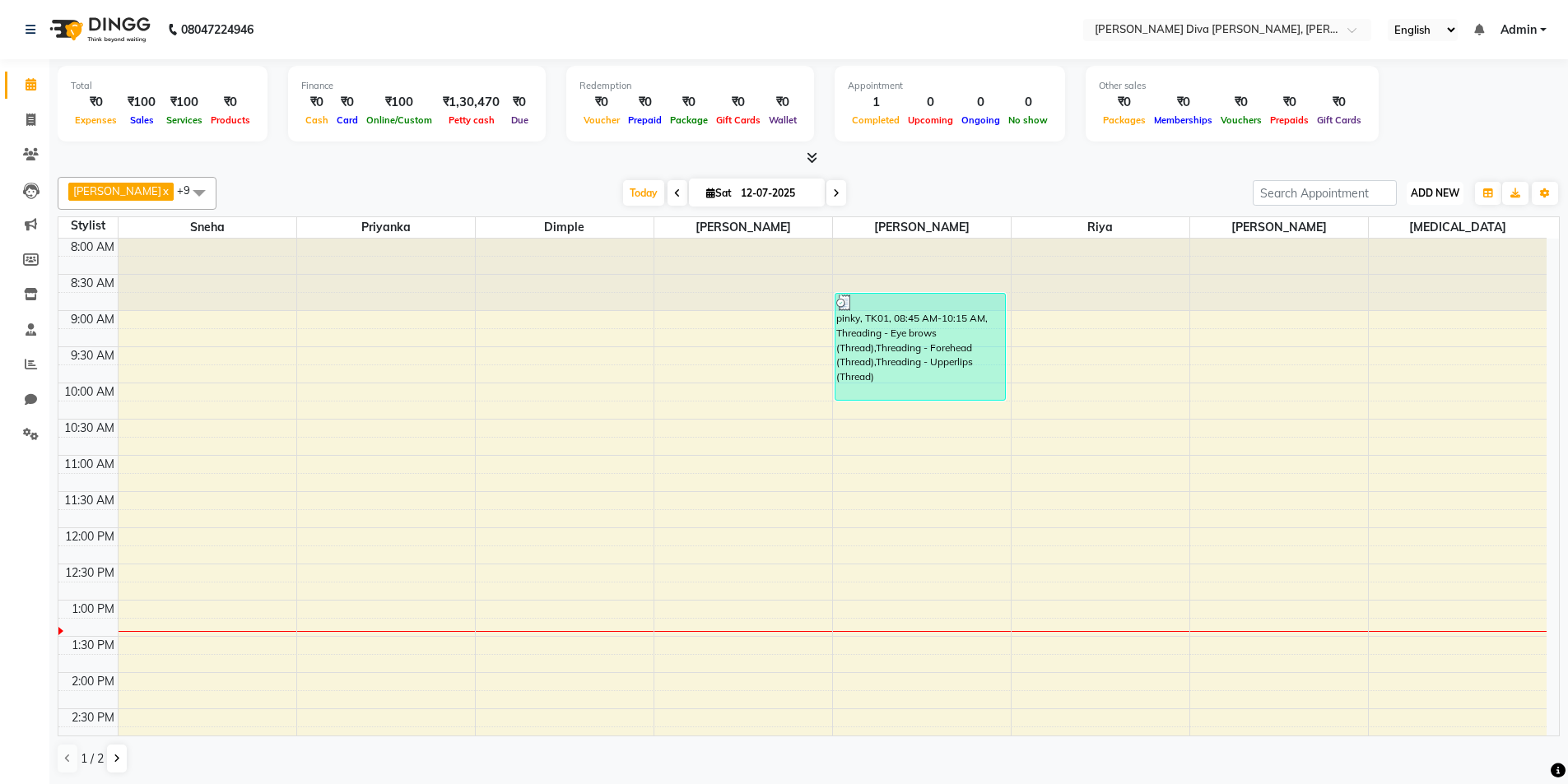 click on "ADD NEW" at bounding box center (1435, 193) 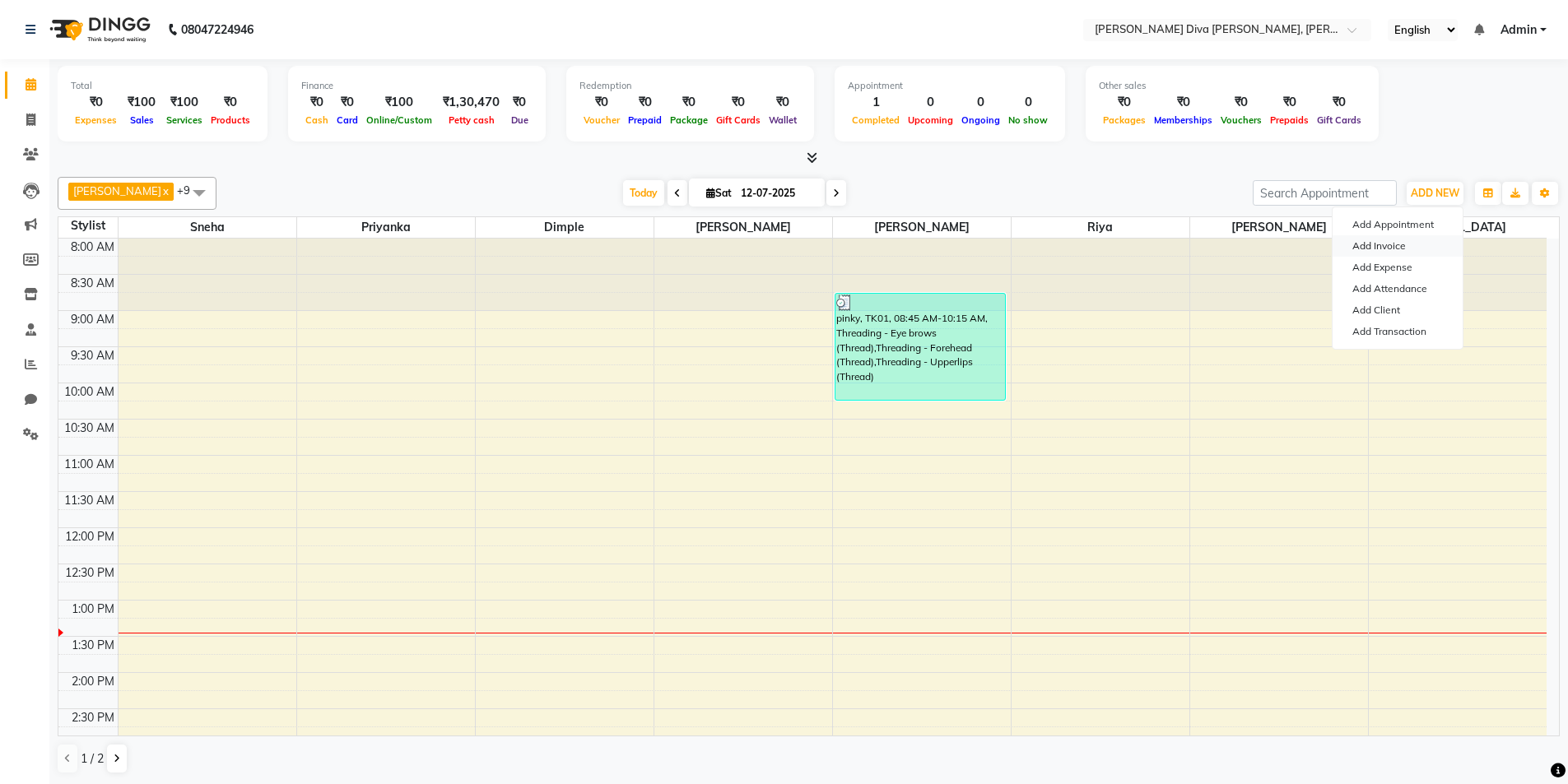 click on "Add Invoice" at bounding box center (1398, 246) 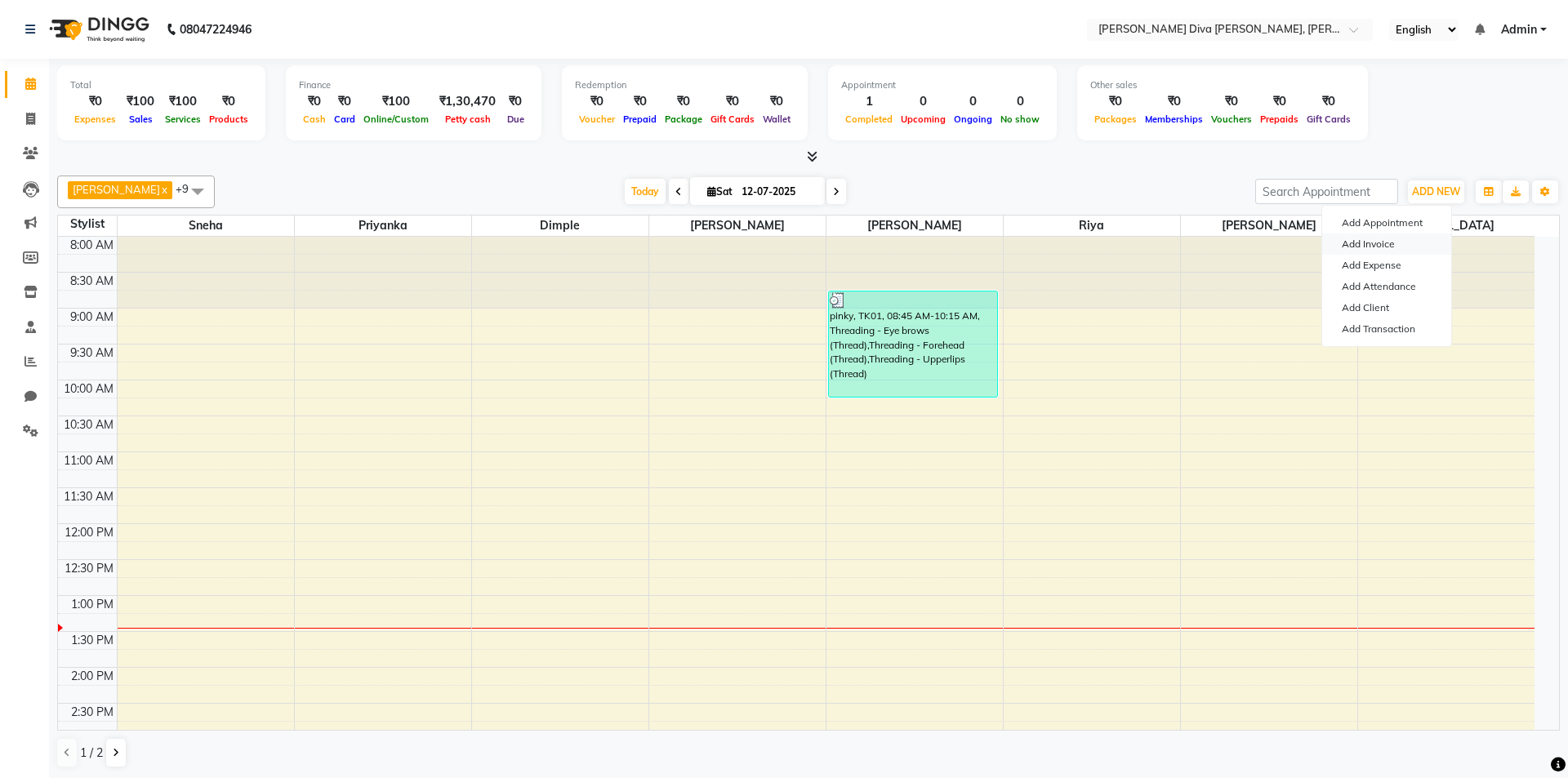 select on "service" 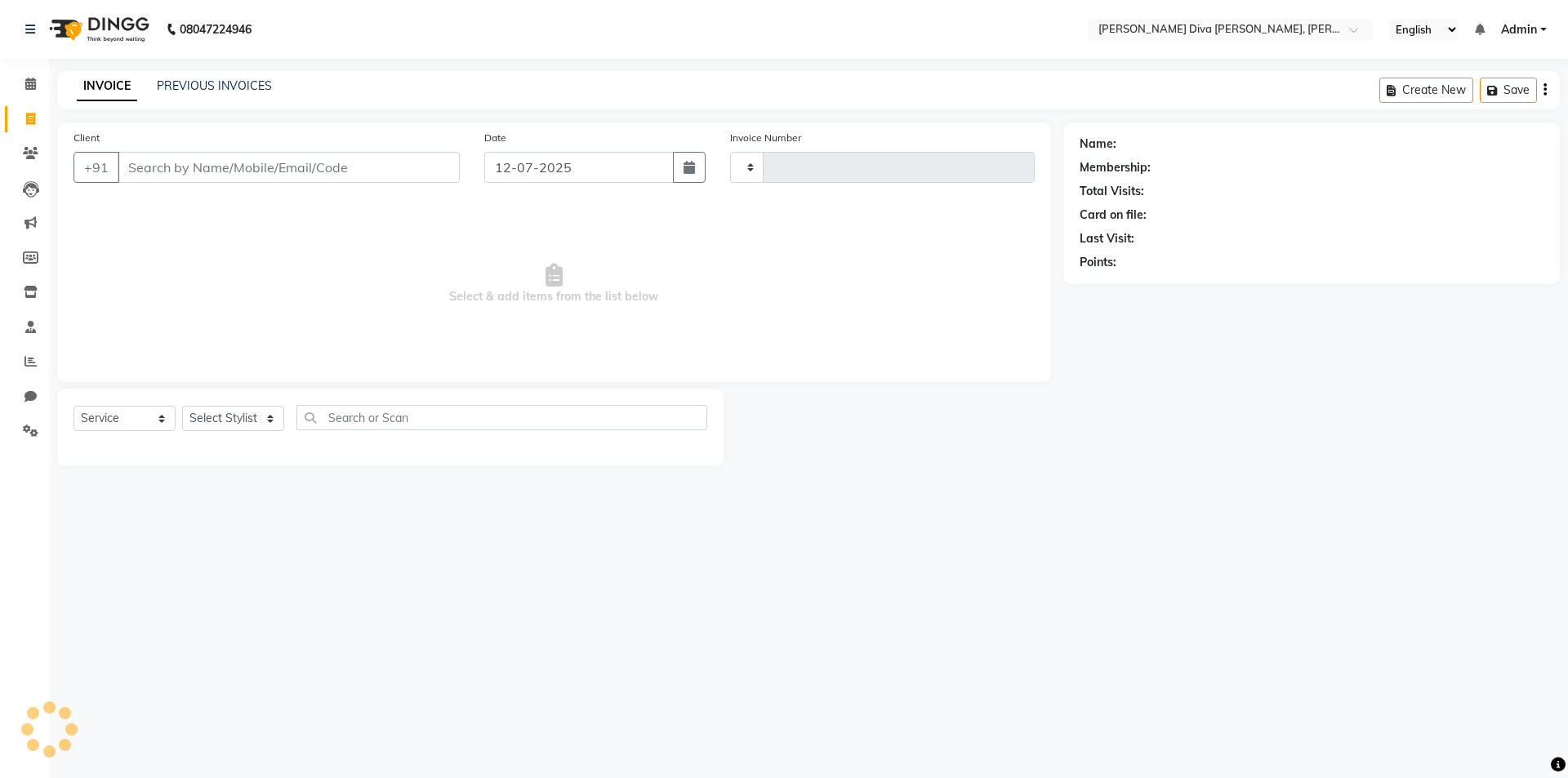 type on "0208" 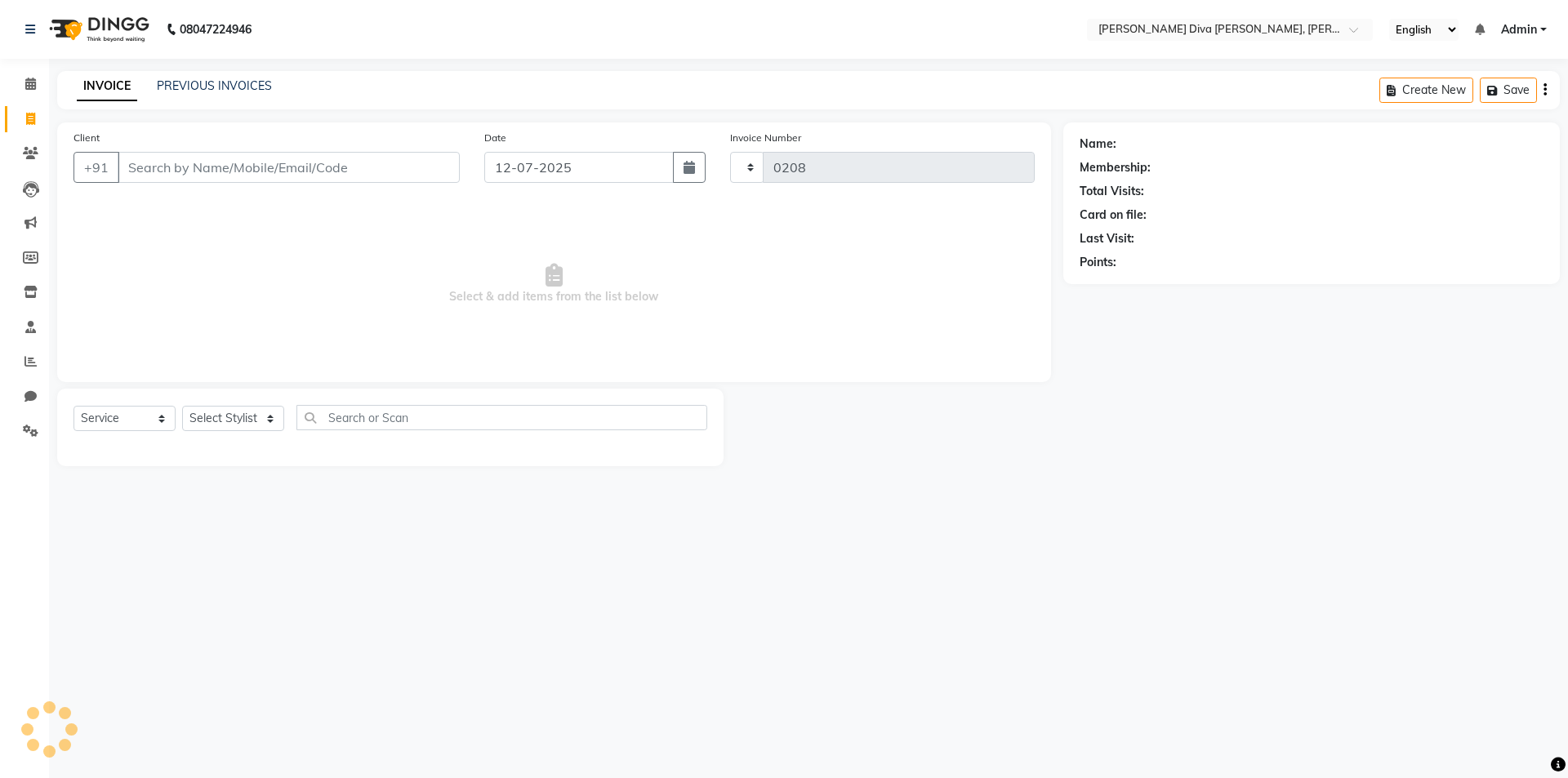 select on "8165" 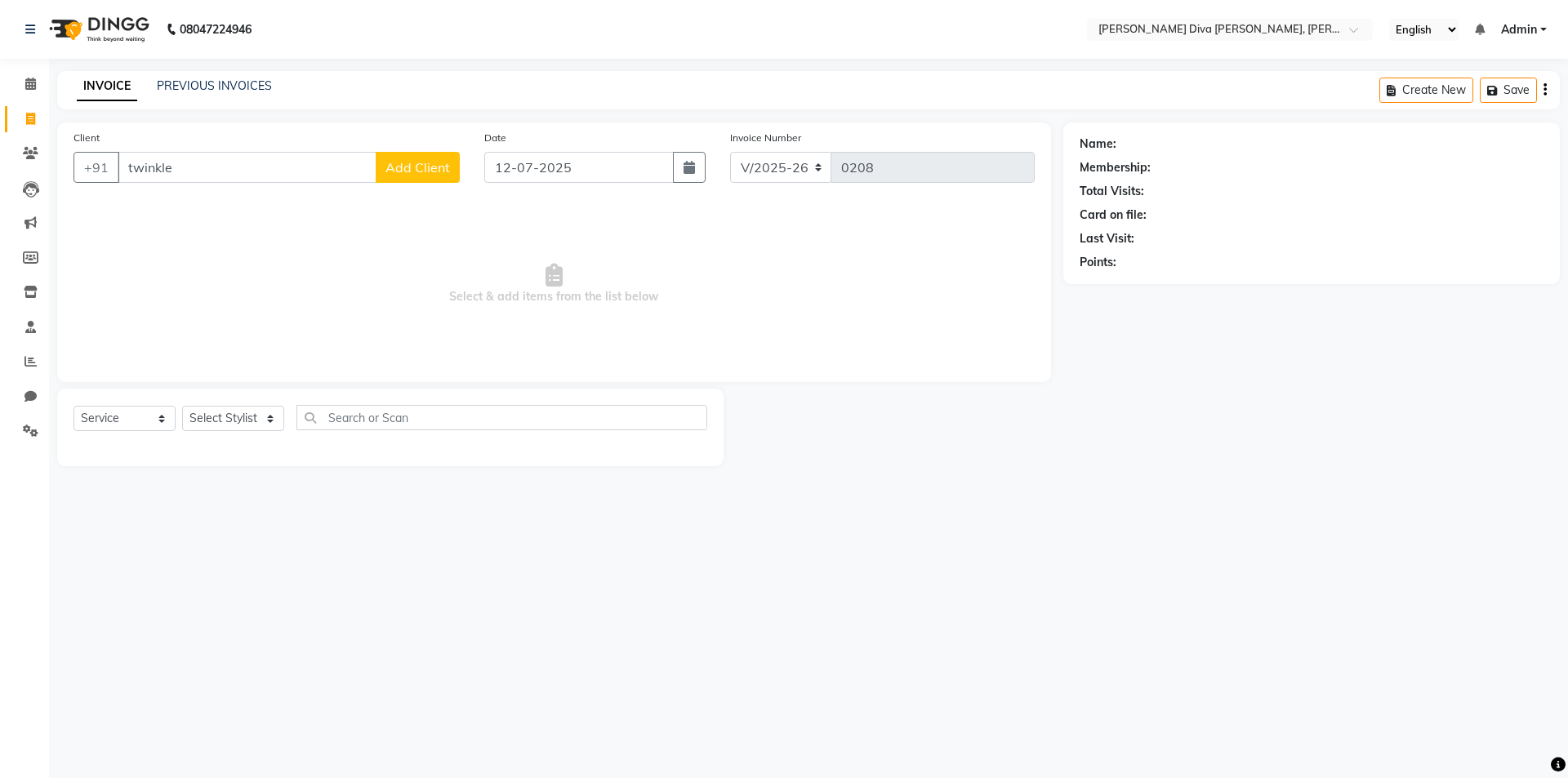 type on "twinkle" 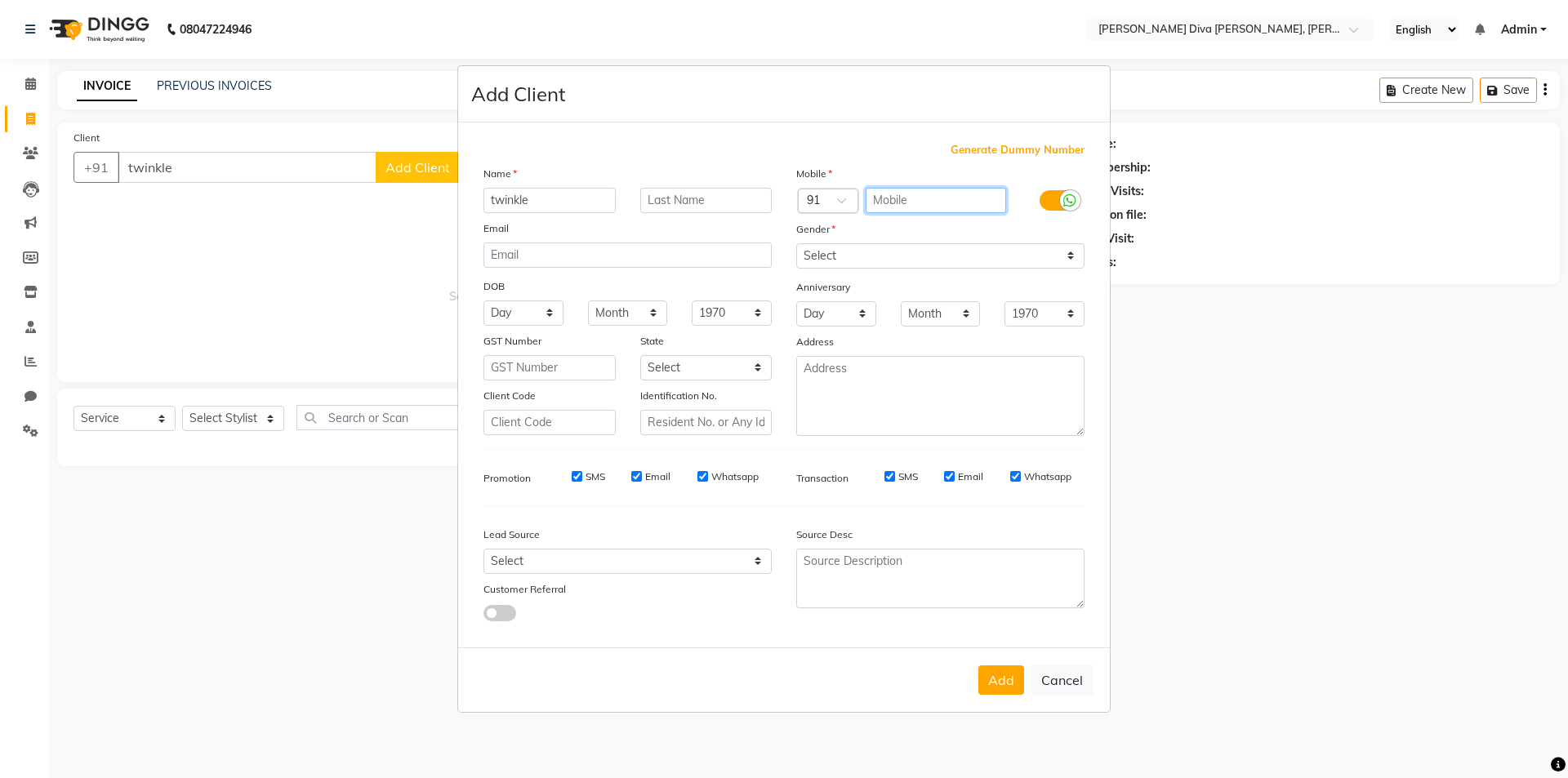 click at bounding box center [936, 200] 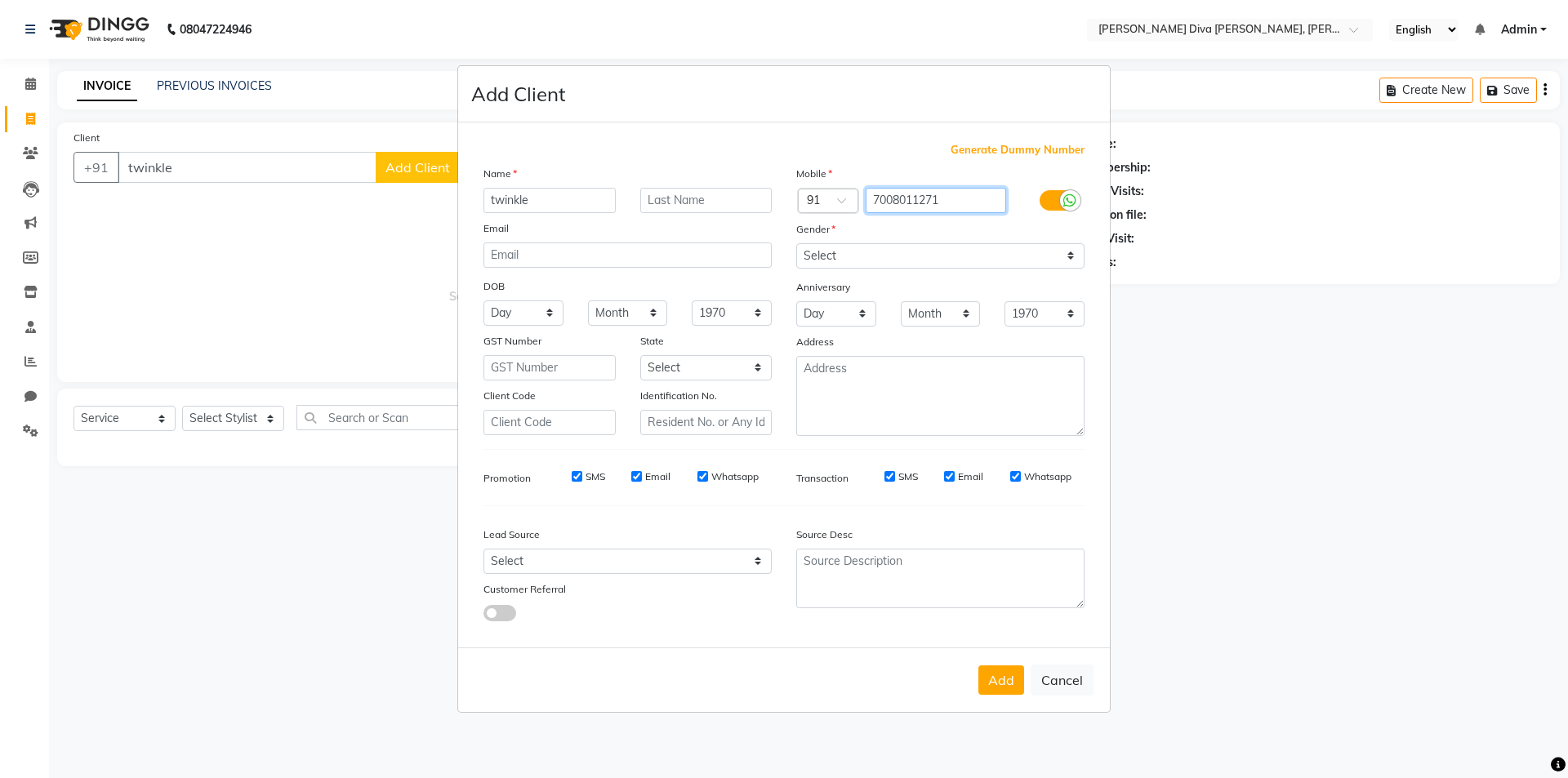 type on "7008011271" 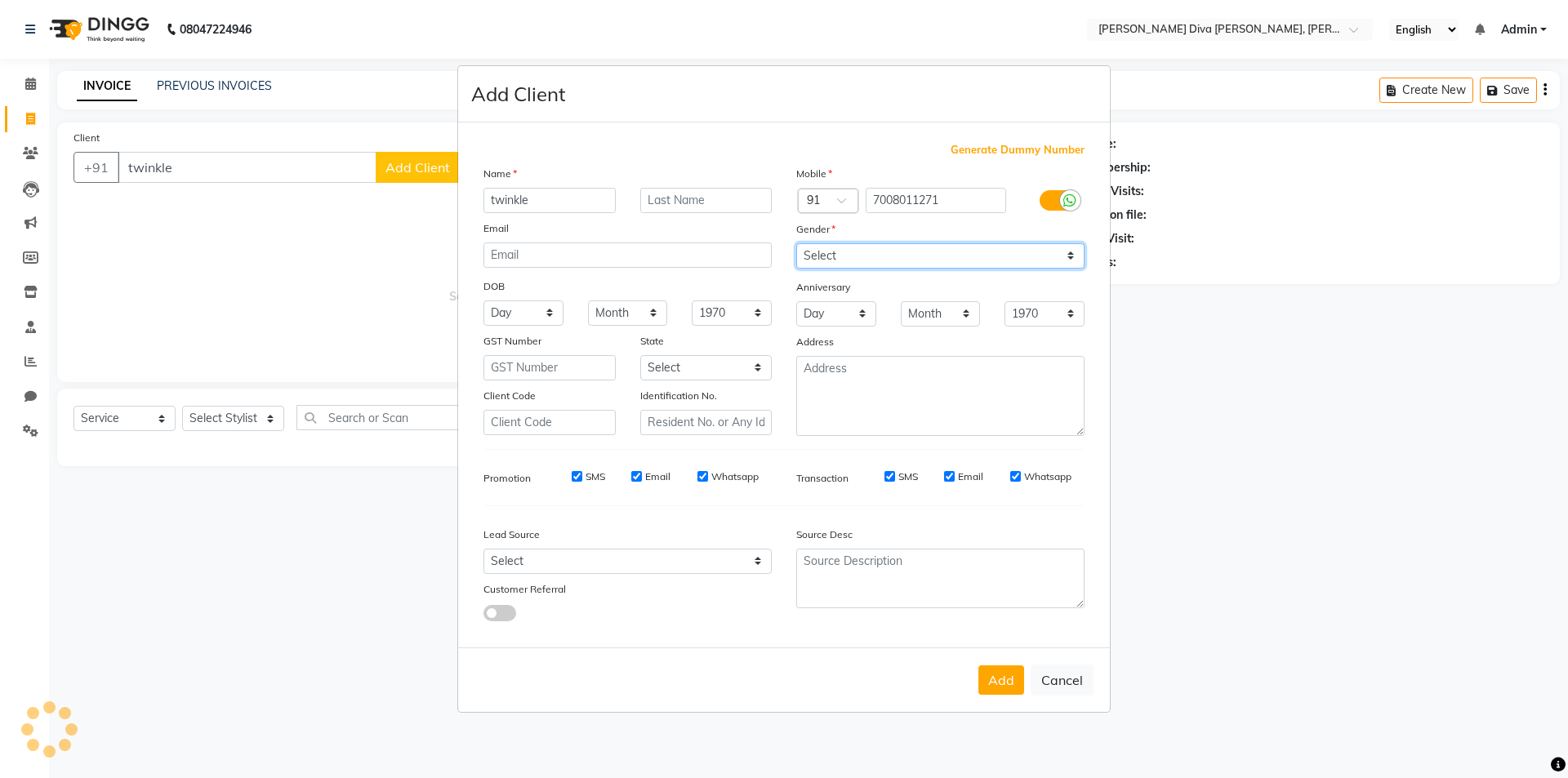 click on "Select [DEMOGRAPHIC_DATA] [DEMOGRAPHIC_DATA] Other Prefer Not To Say" at bounding box center [940, 256] 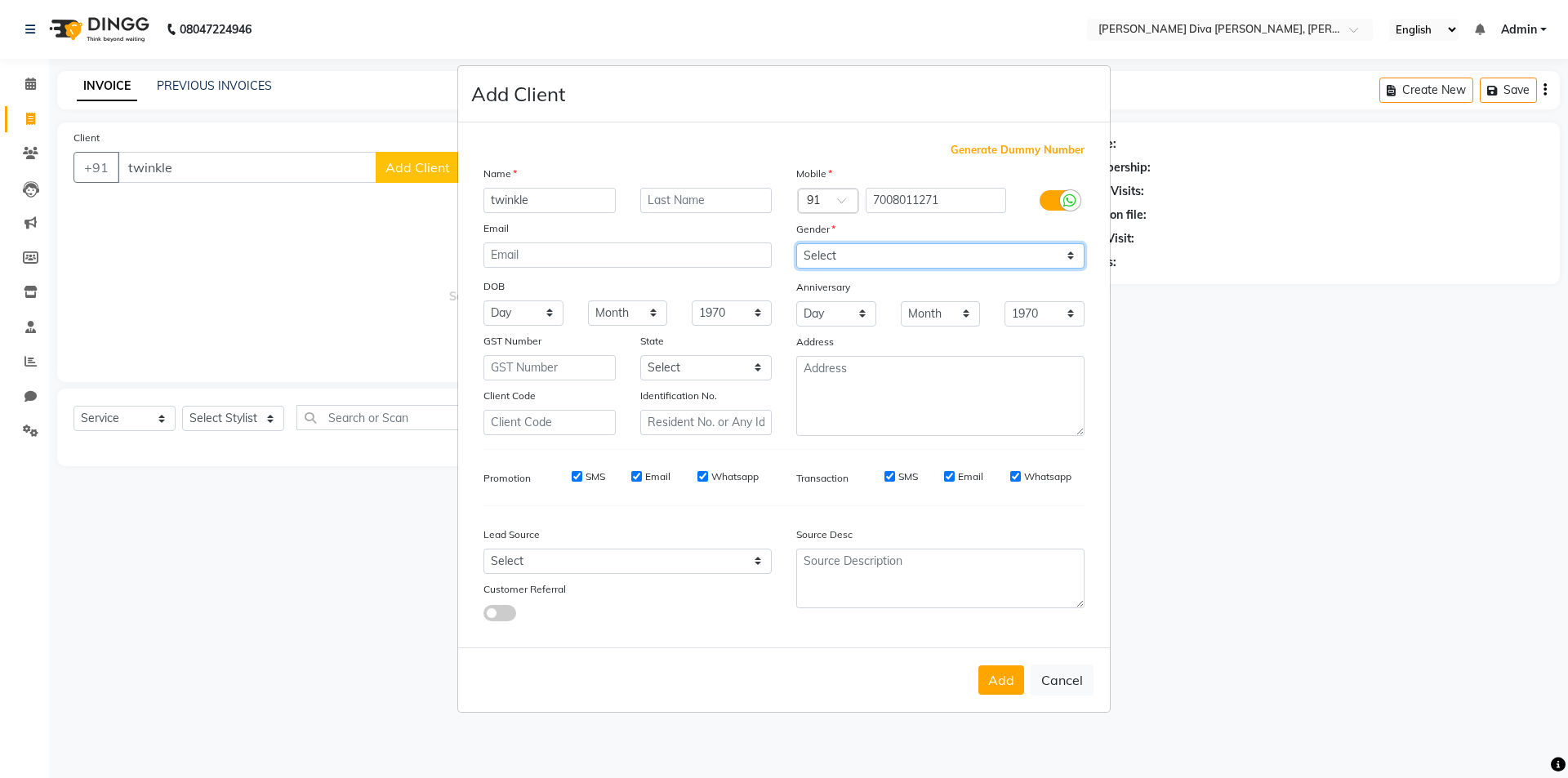 select on "[DEMOGRAPHIC_DATA]" 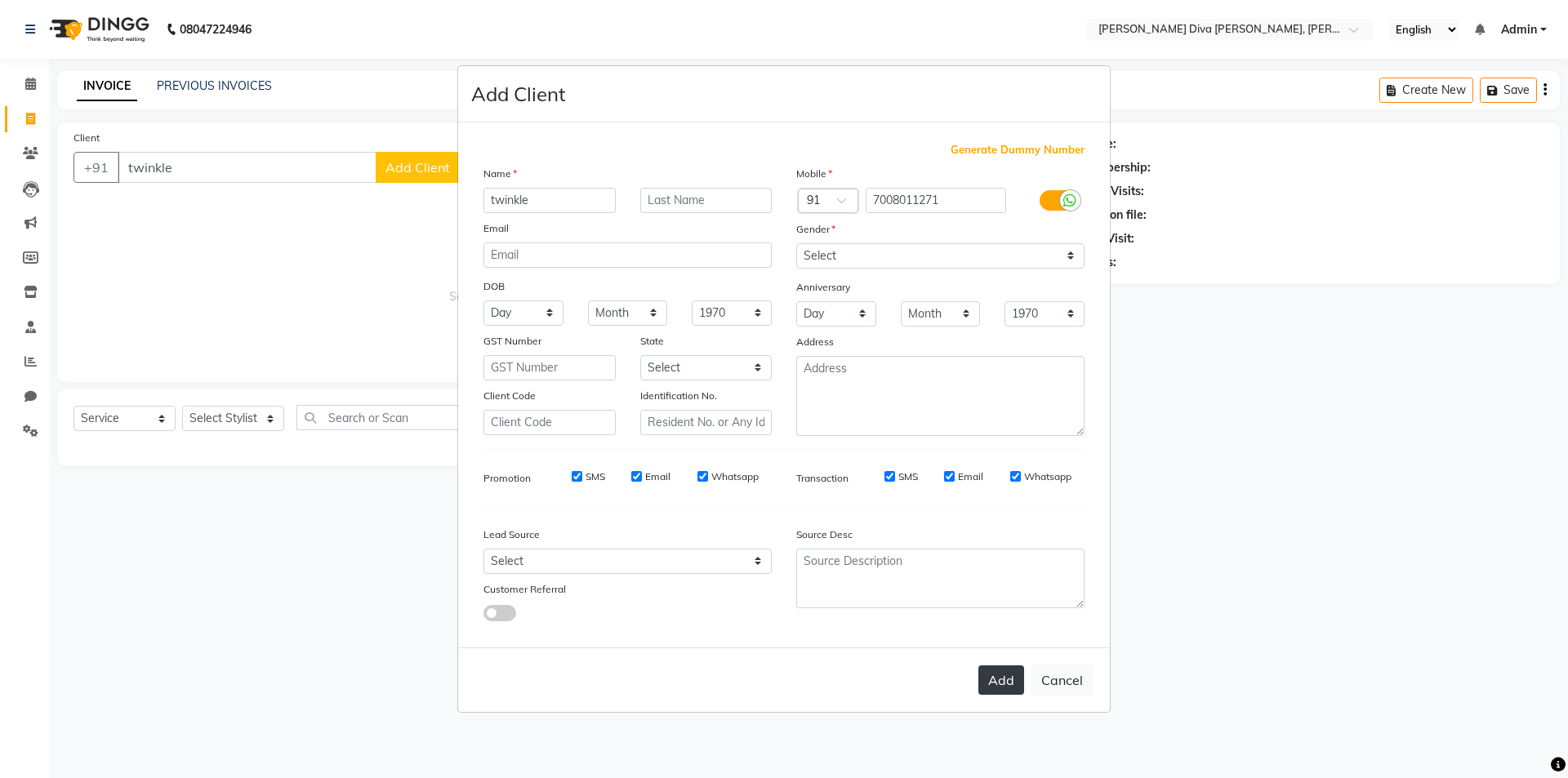 click on "Add" at bounding box center (1001, 680) 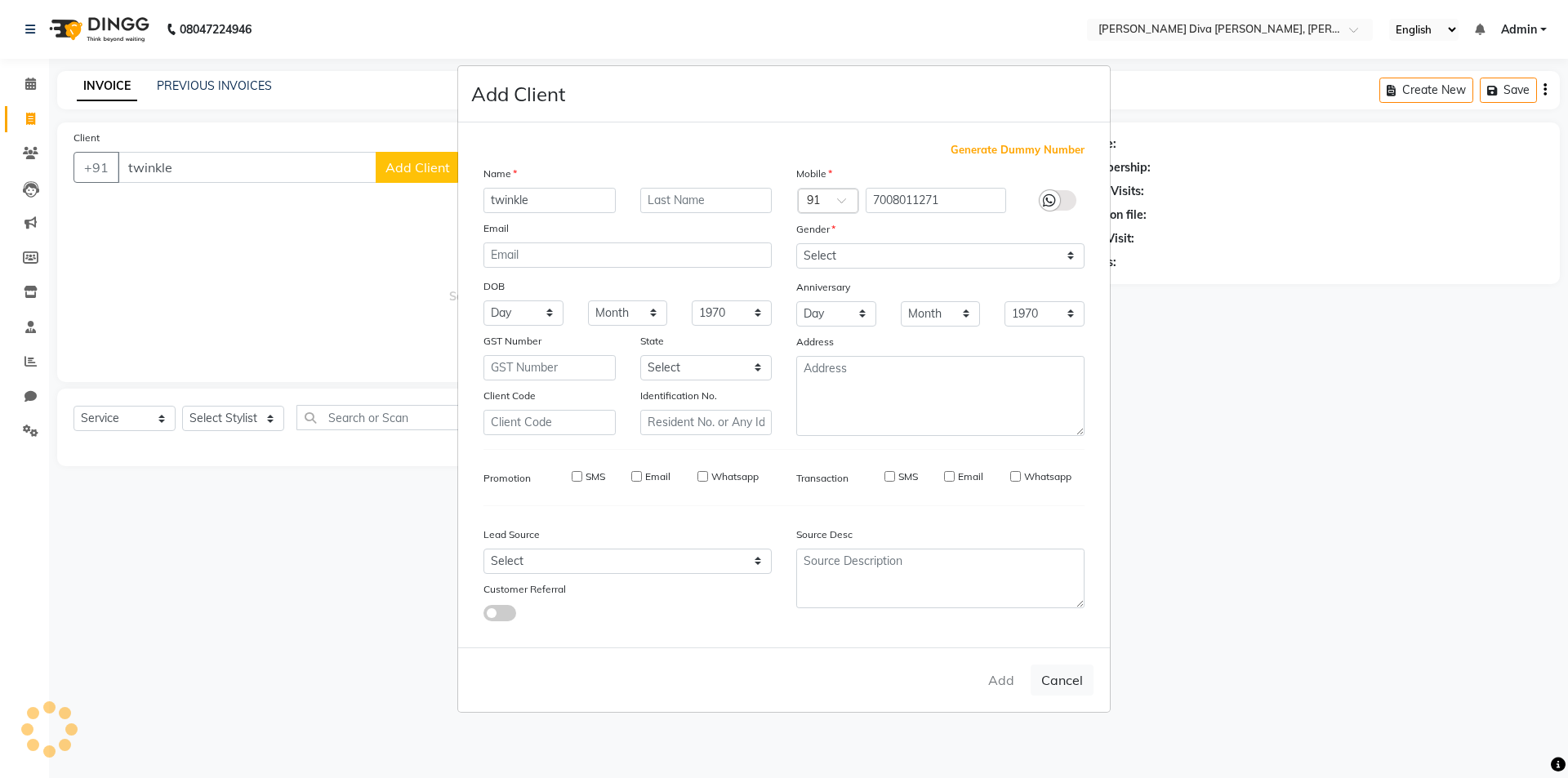 type on "7008011271" 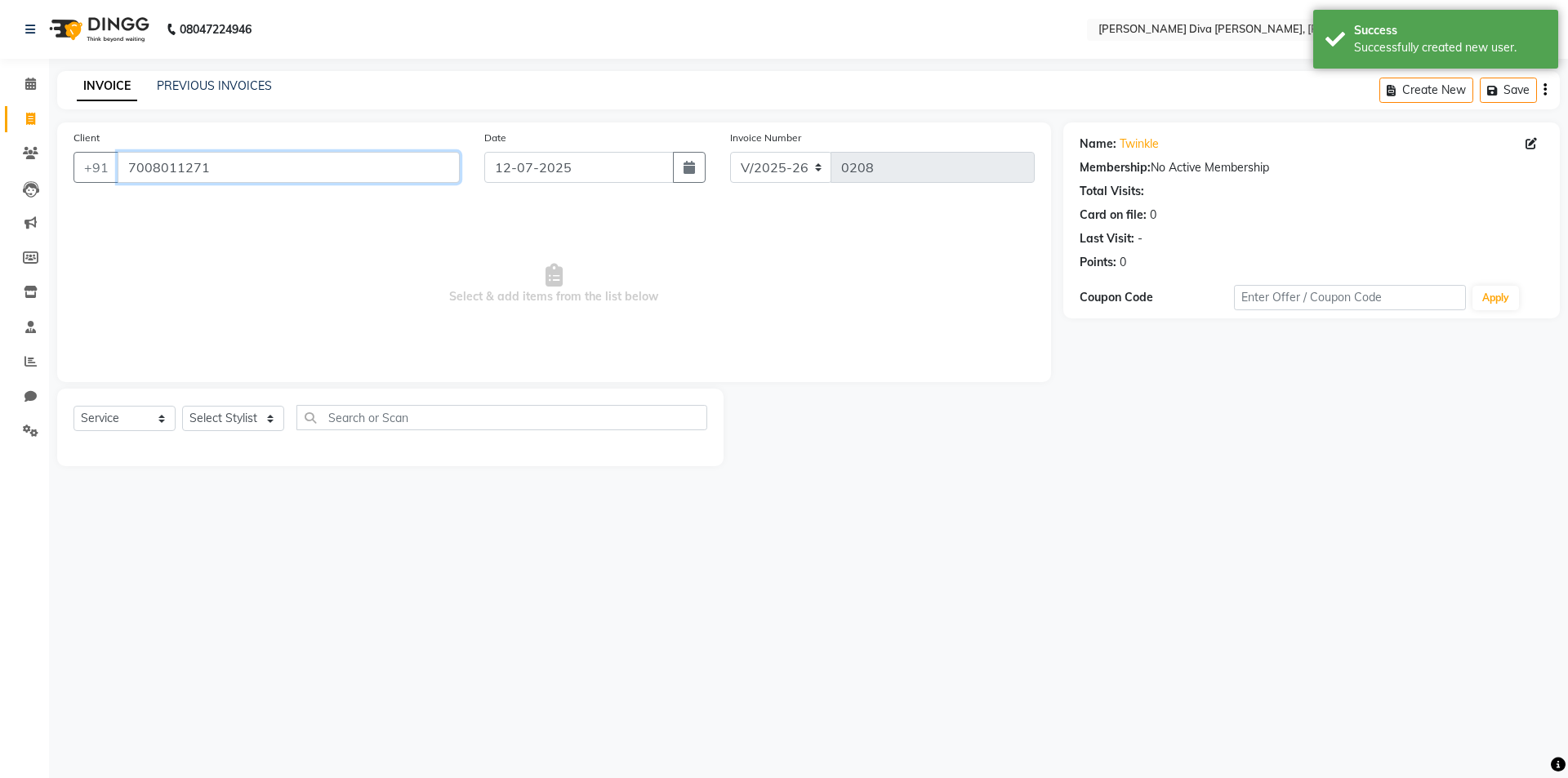 click on "7008011271" at bounding box center (288, 167) 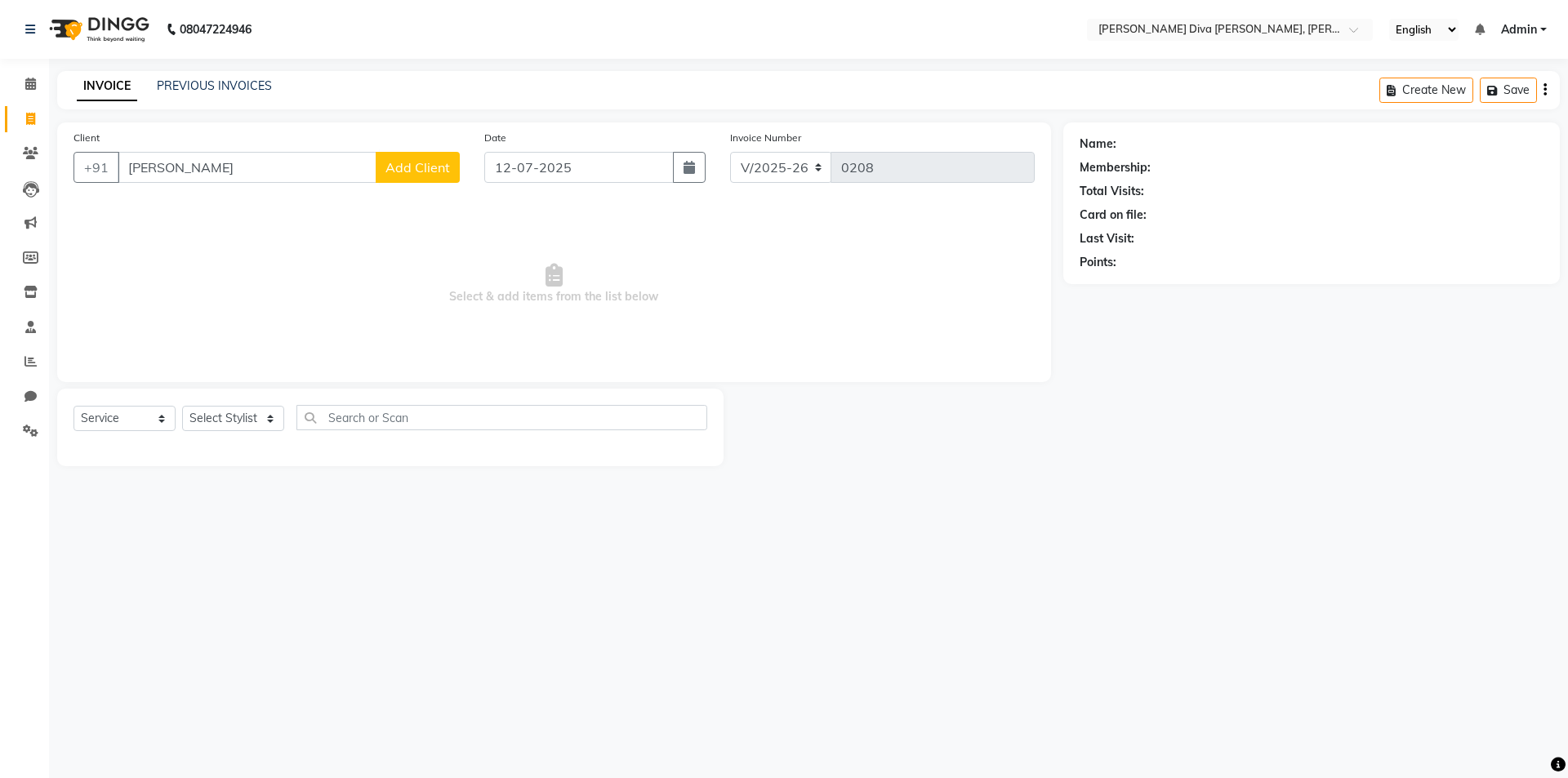 click on "Add Client" 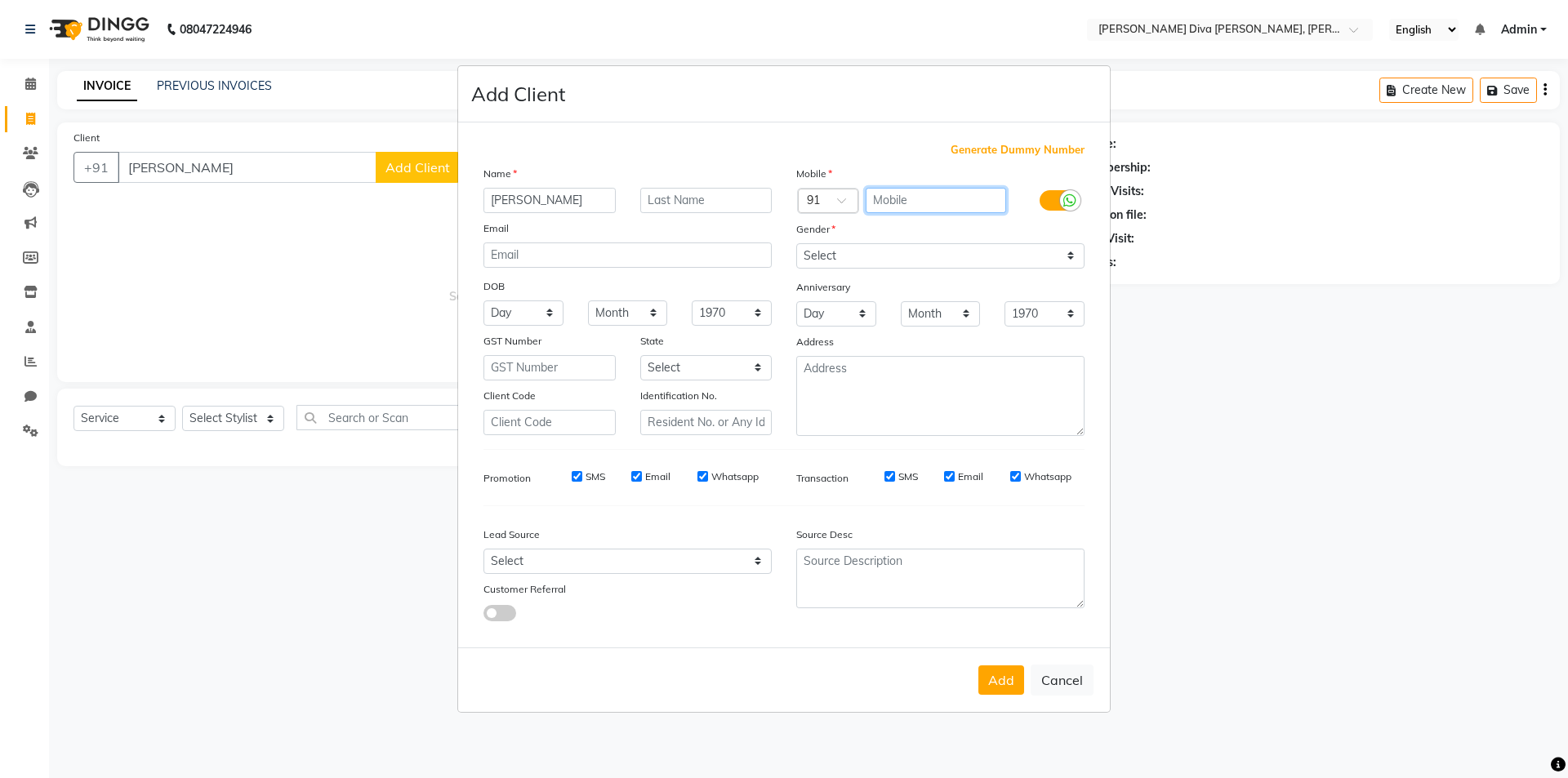 click at bounding box center (936, 200) 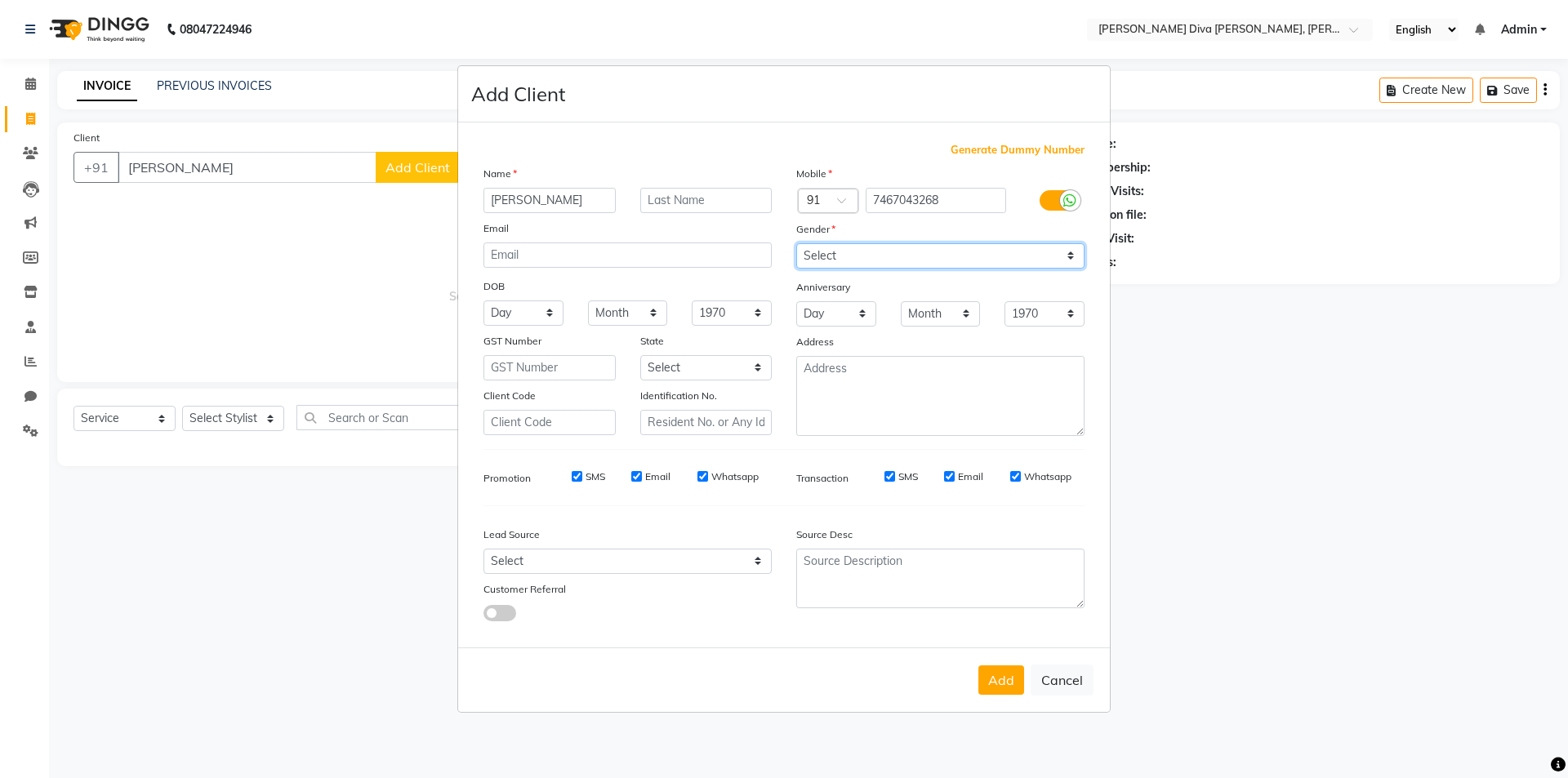 click on "Select [DEMOGRAPHIC_DATA] [DEMOGRAPHIC_DATA] Other Prefer Not To Say" at bounding box center [940, 256] 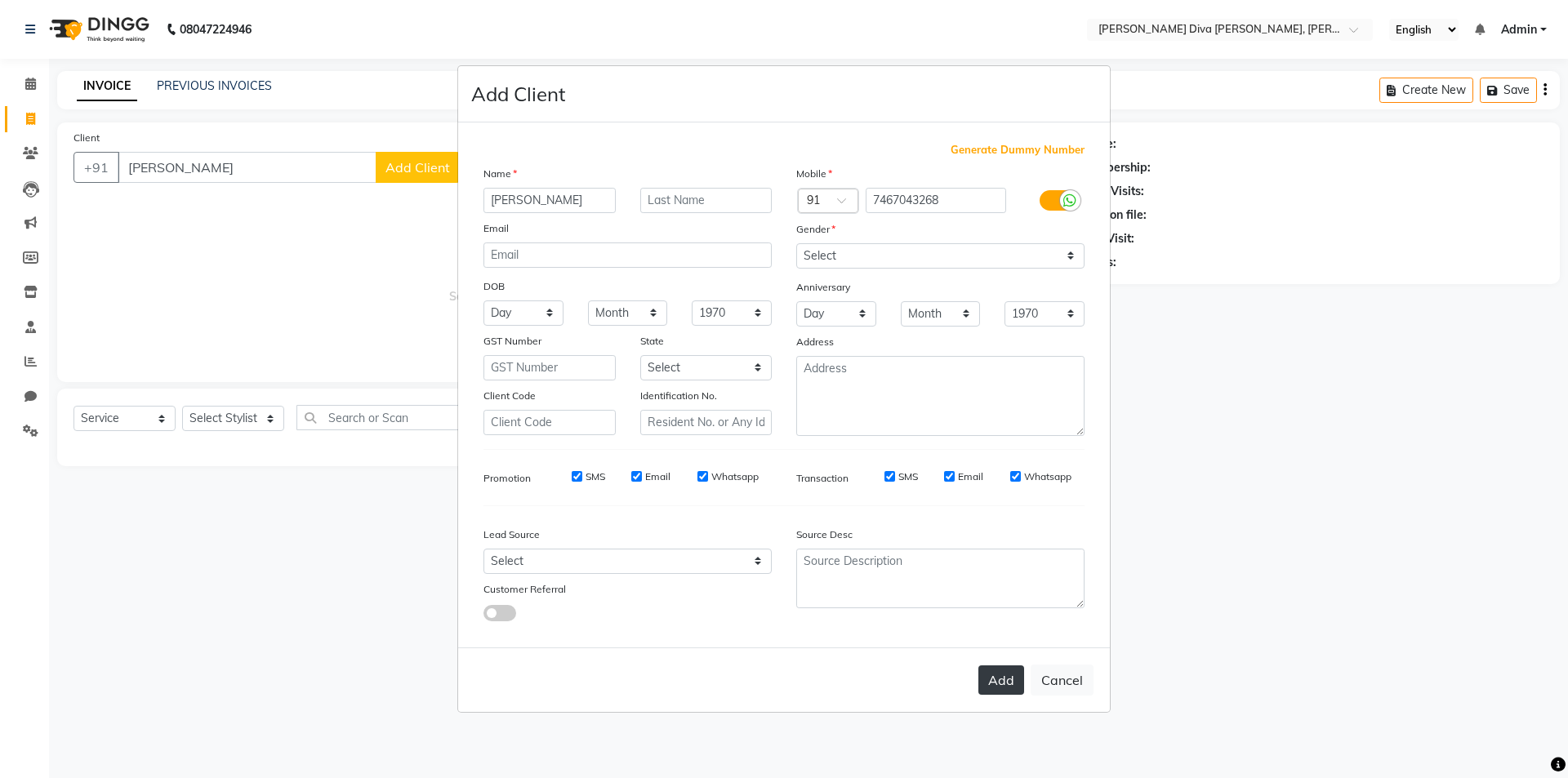 click on "Add" at bounding box center (1001, 680) 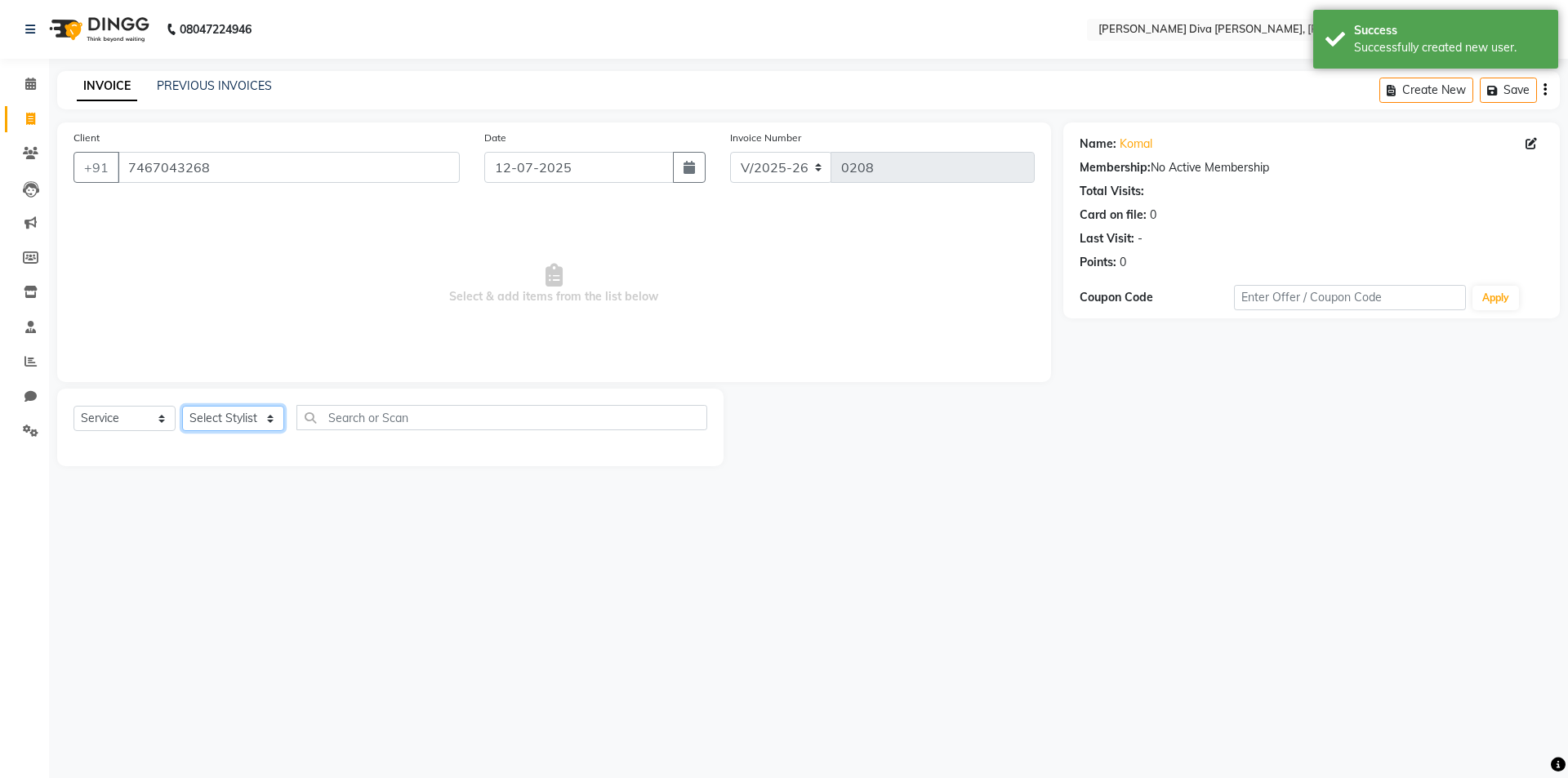 click on "Select Stylist [PERSON_NAME] [PERSON_NAME] [MEDICAL_DATA][PERSON_NAME] [PERSON_NAME] [PERSON_NAME] SELF [PERSON_NAME] [PERSON_NAME] [PERSON_NAME]" 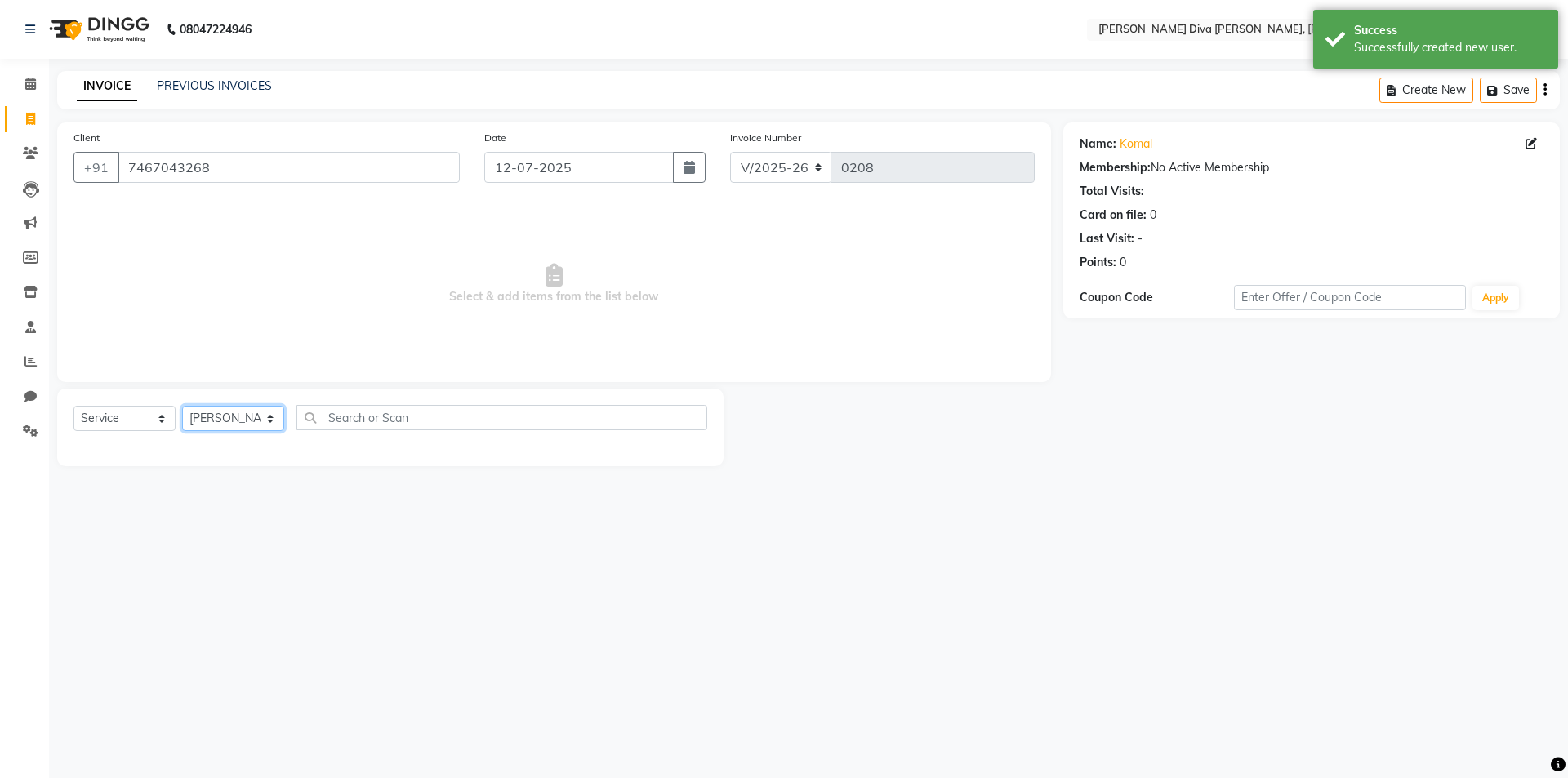 click on "Select Stylist [PERSON_NAME] [PERSON_NAME] [MEDICAL_DATA][PERSON_NAME] [PERSON_NAME] [PERSON_NAME] SELF [PERSON_NAME] [PERSON_NAME] [PERSON_NAME]" 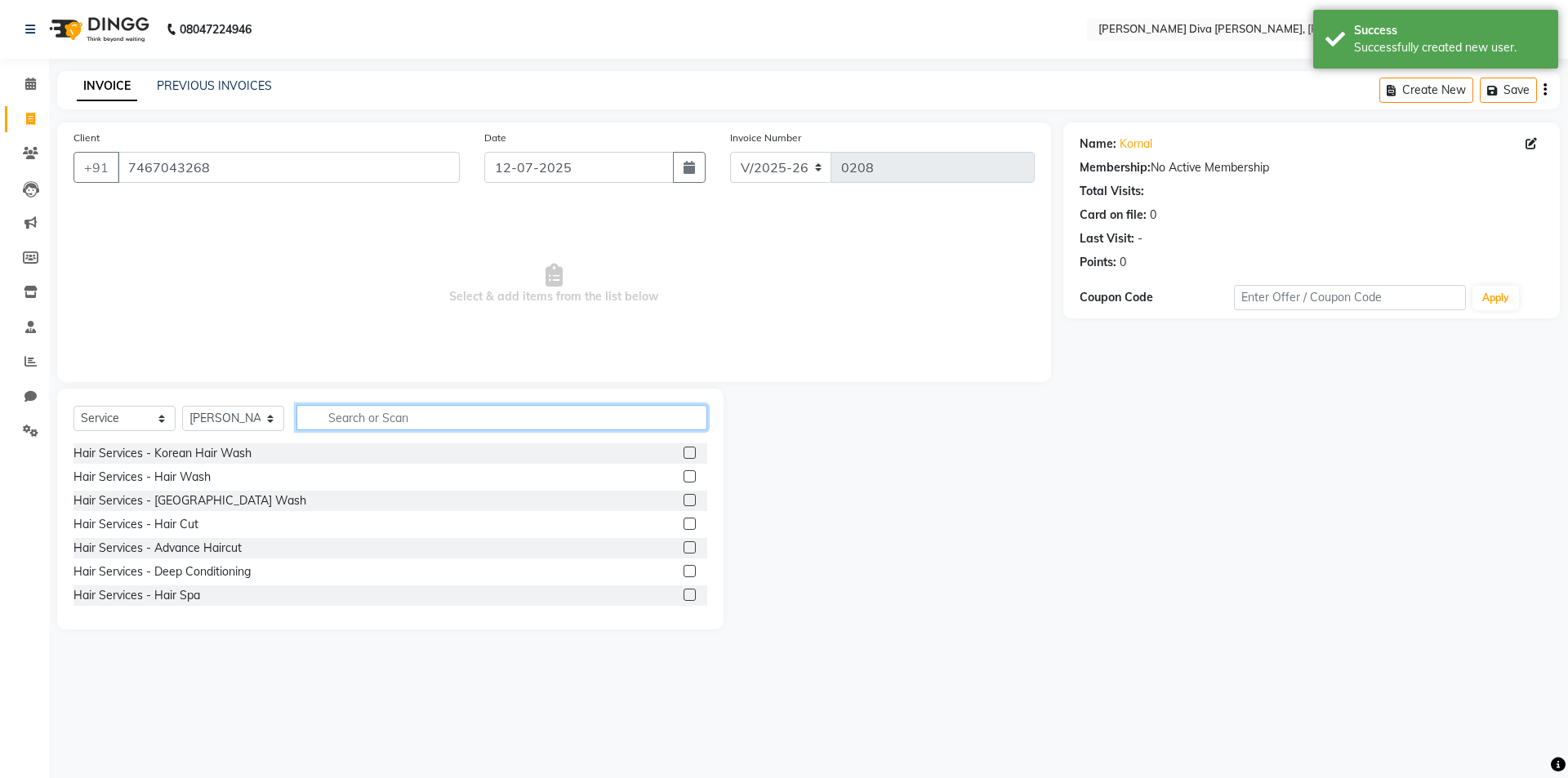 click 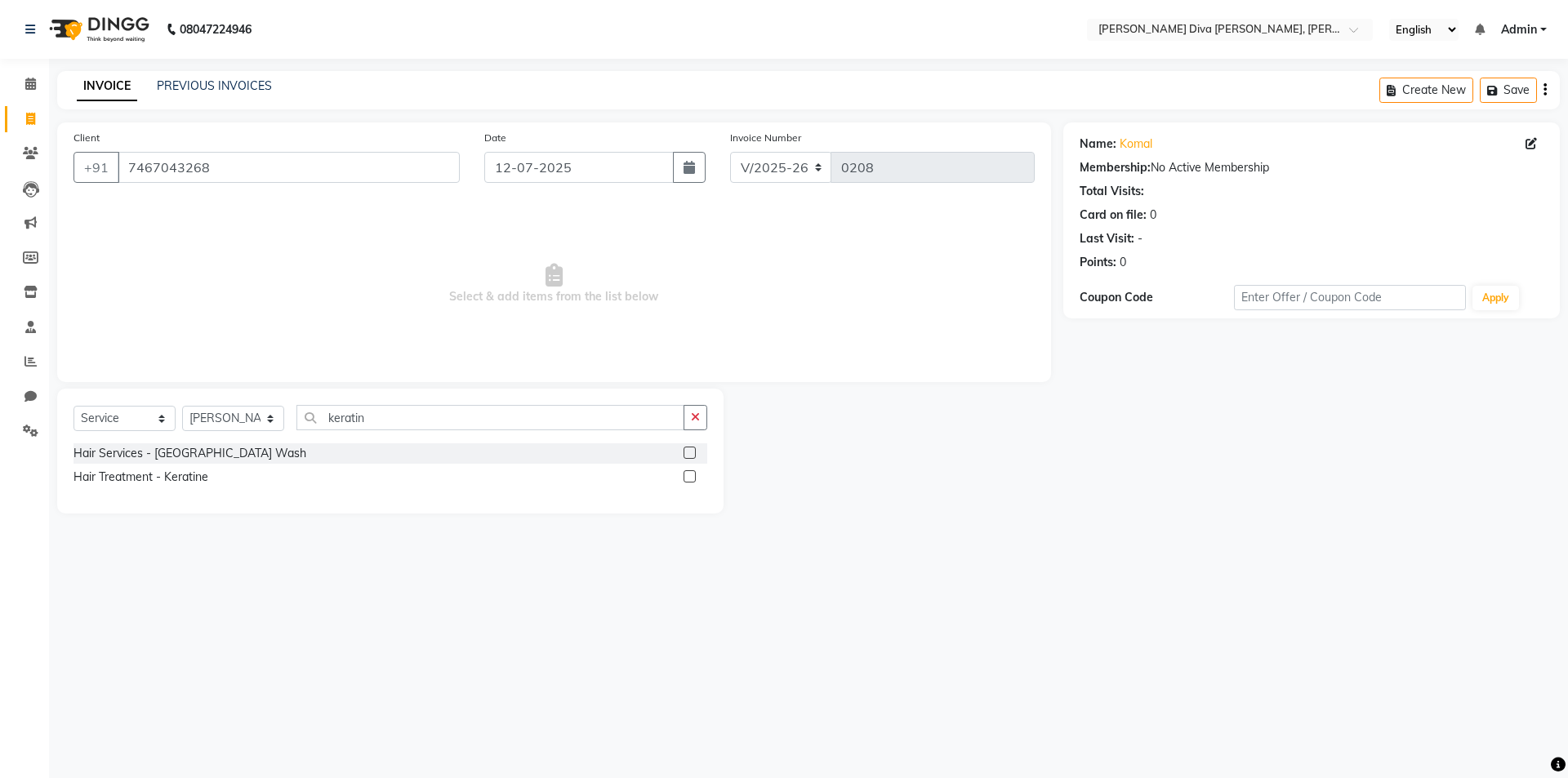 click 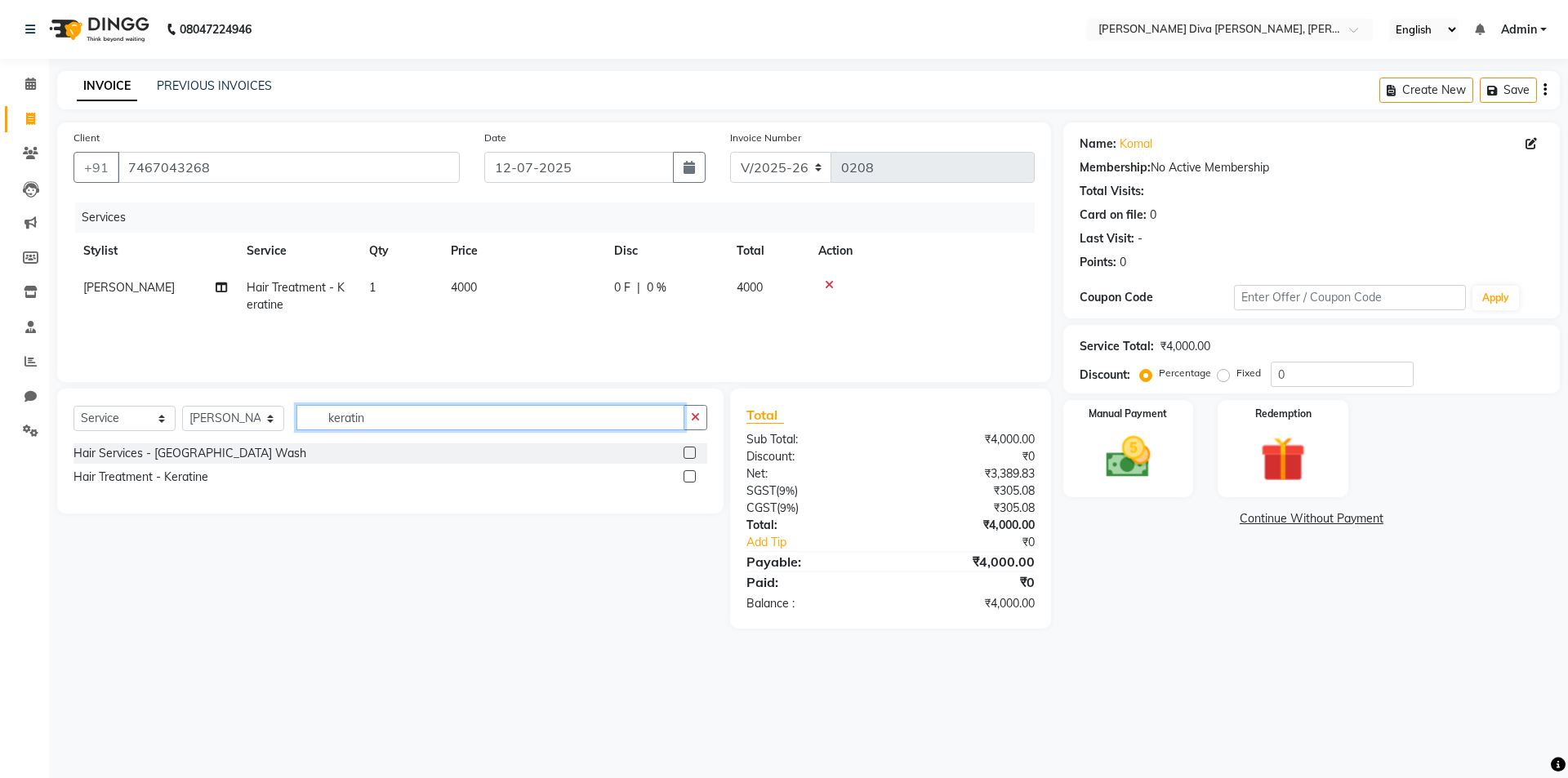 click on "keratin" 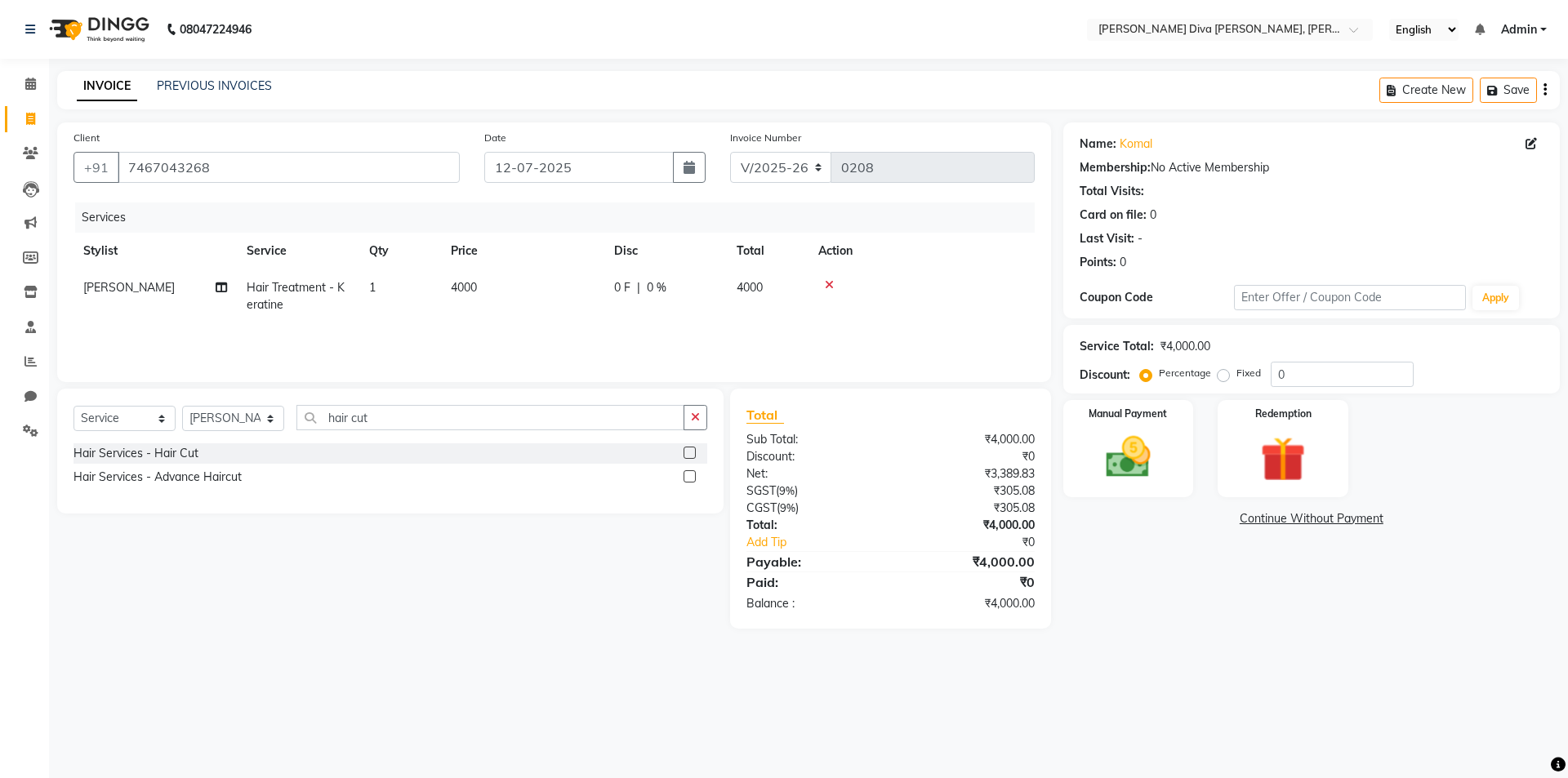 click 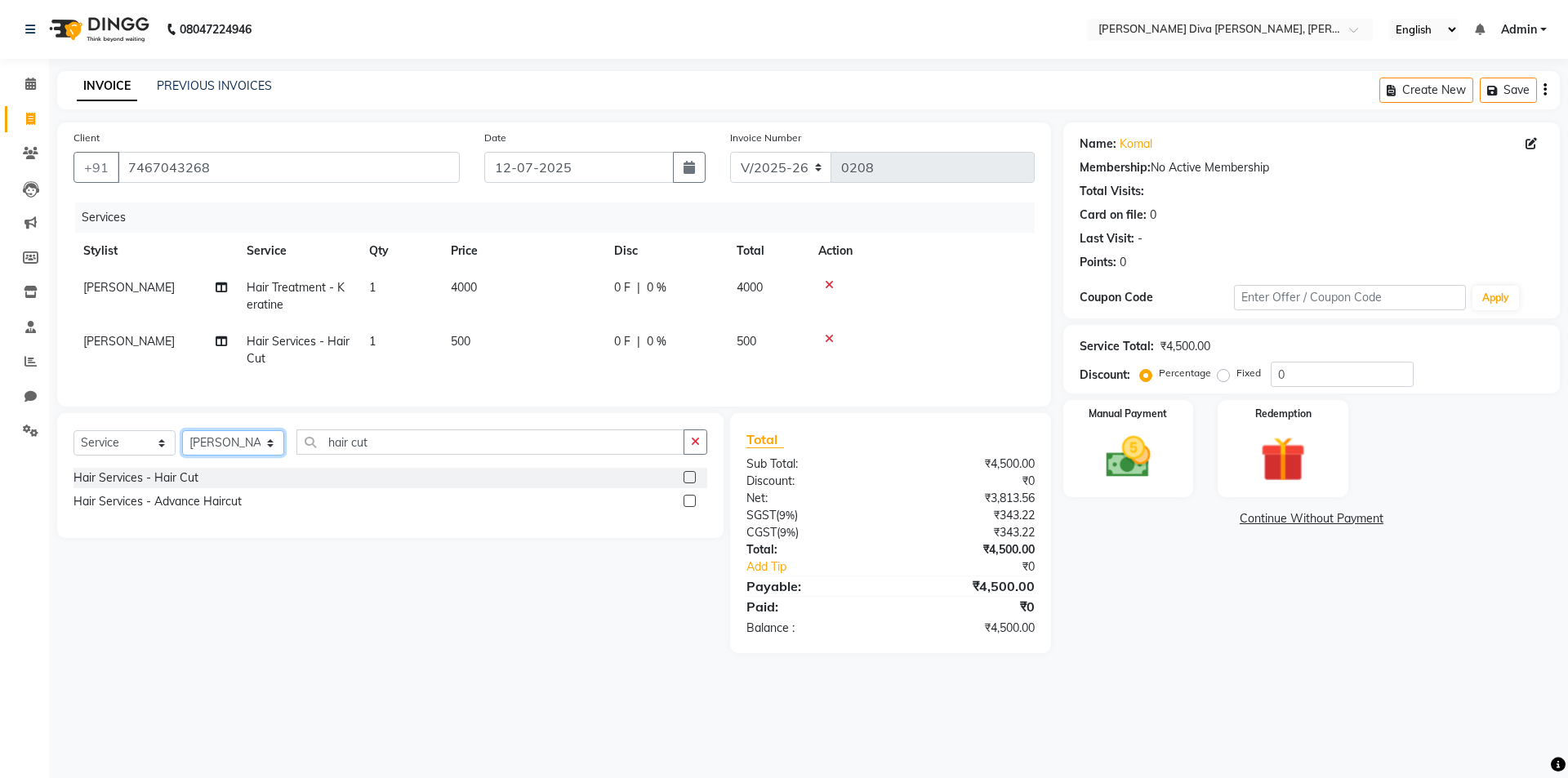 click on "Select Stylist [PERSON_NAME] [PERSON_NAME] [MEDICAL_DATA][PERSON_NAME] [PERSON_NAME] [PERSON_NAME] SELF [PERSON_NAME] [PERSON_NAME] [PERSON_NAME]" 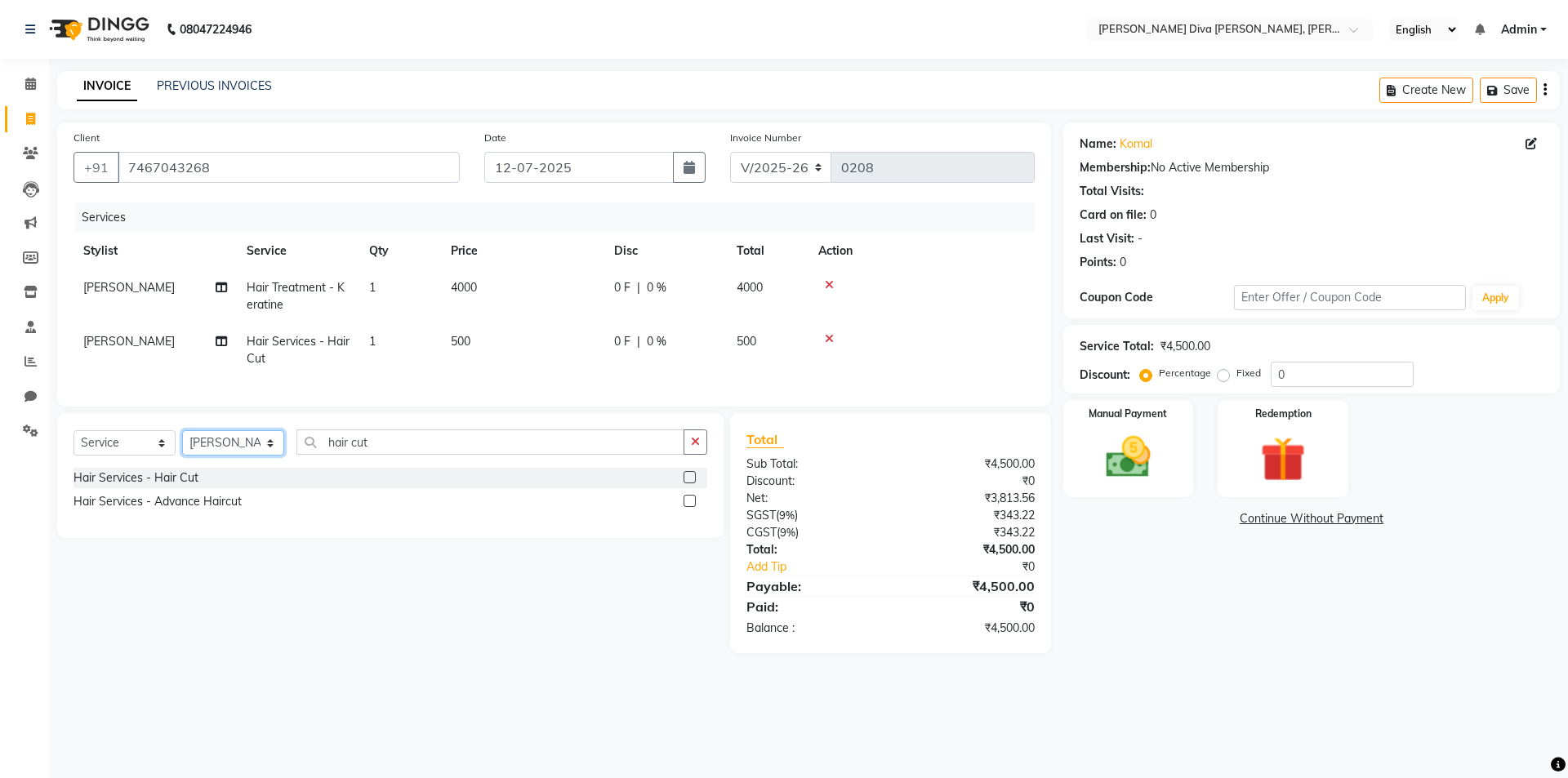 click on "Select Stylist [PERSON_NAME] [PERSON_NAME] [MEDICAL_DATA][PERSON_NAME] [PERSON_NAME] [PERSON_NAME] SELF [PERSON_NAME] [PERSON_NAME] [PERSON_NAME]" 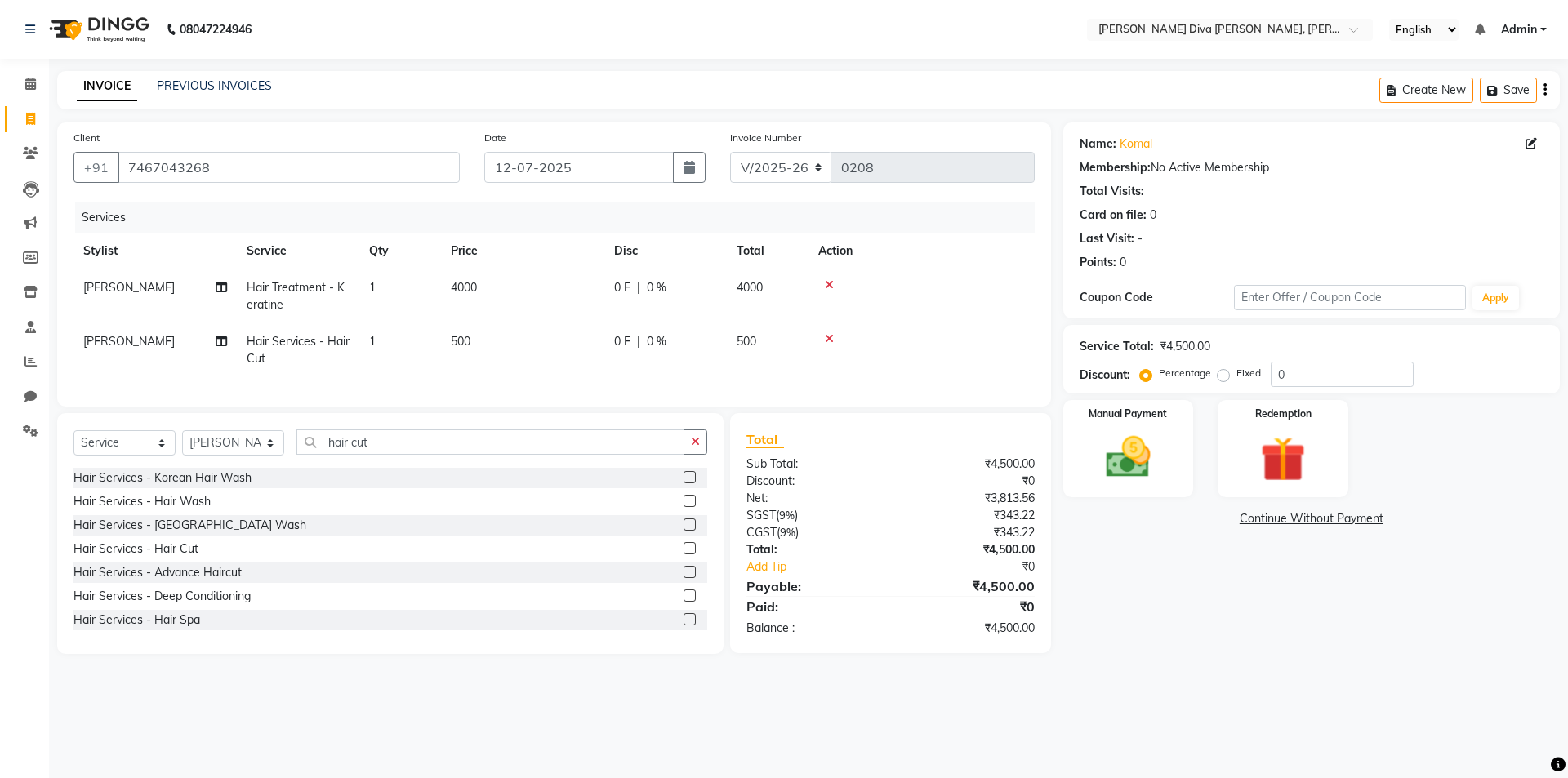 click on "4000" 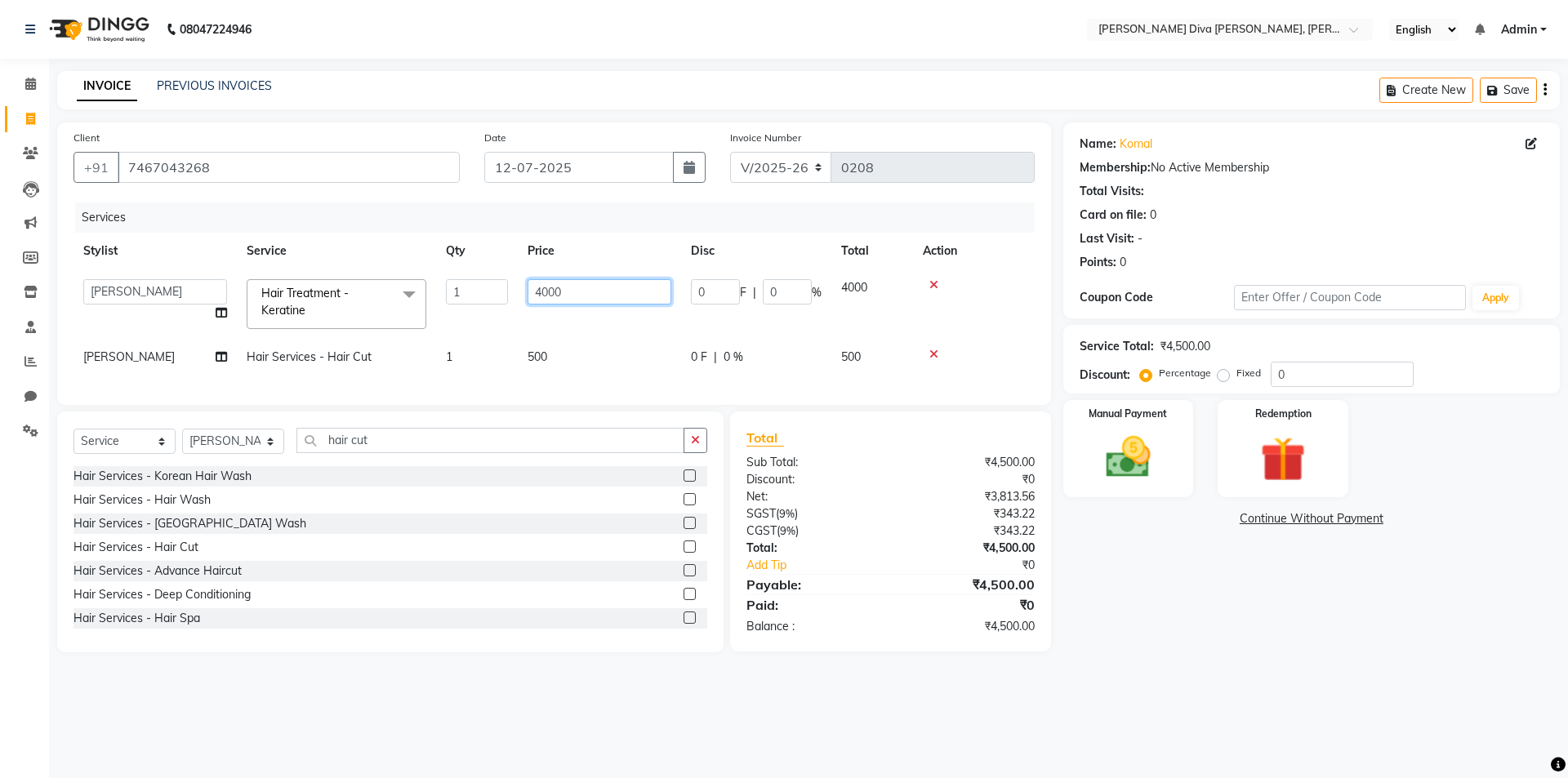 click on "4000" 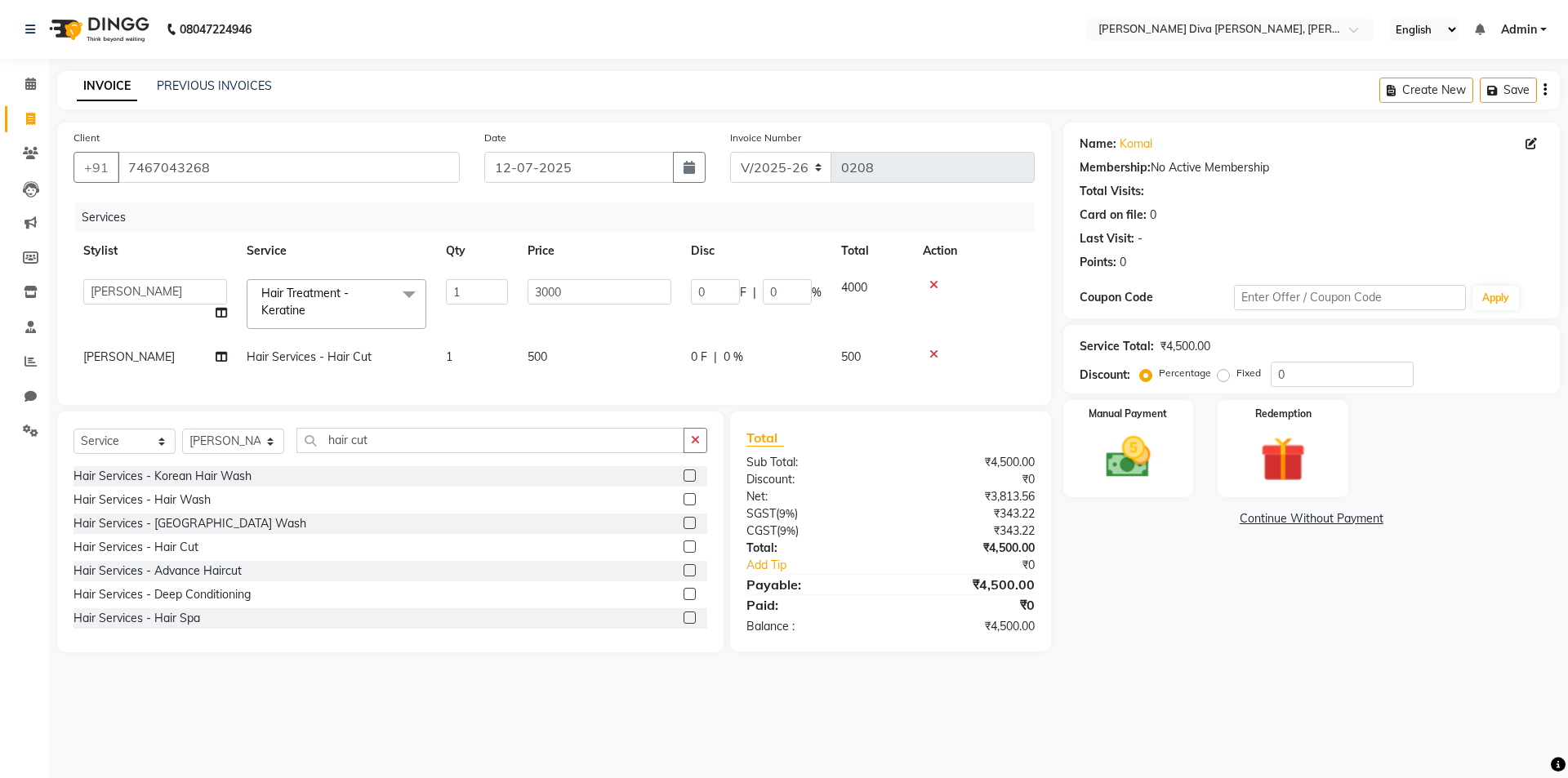 click on "[PERSON_NAME]   [PERSON_NAME]   [MEDICAL_DATA][PERSON_NAME]   [PERSON_NAME]   [PERSON_NAME]   SELF   Sneha   [PERSON_NAME]   [PERSON_NAME]  Hair Treatment - Keratine  x Hair Services - Korean Hair Wash Hair Services - Hair Wash Hair Services - Keratin Wash Hair Services - Hair Cut Hair Services - Advance Haircut Hair Services - Deep Conditioning Hair Services - Hair Spa Hair Services - Head Massage korean hair spa card nail remove POWER MASK vedic velly menicure -pedicure (both) press on nails biotop spa neno plastia Hair Treatment - Anti [MEDICAL_DATA] Treatment Hair Treatment - Hair Fall Treatment Hair Treatment - Plex Treatment Hair Treatment - Breakage Hair Treatment Hair Treatment - Abs Molecular Hair Treatment - [MEDICAL_DATA] Treatment Hair Treatment - Keratine Hair Treatment - neno Plastia Hair Treatment - Rebonding Hair Treatment - Smoothing Hair Treatment - Perming Hair Colour - Root Touch-up Hair Colour - Amonia Free Hair Colour - Global Color Hair Colour - Highlights Hair Styling - Straight Dryer Hair Styling - Blow Dryer Hair Styling - Ironing 1 3000" 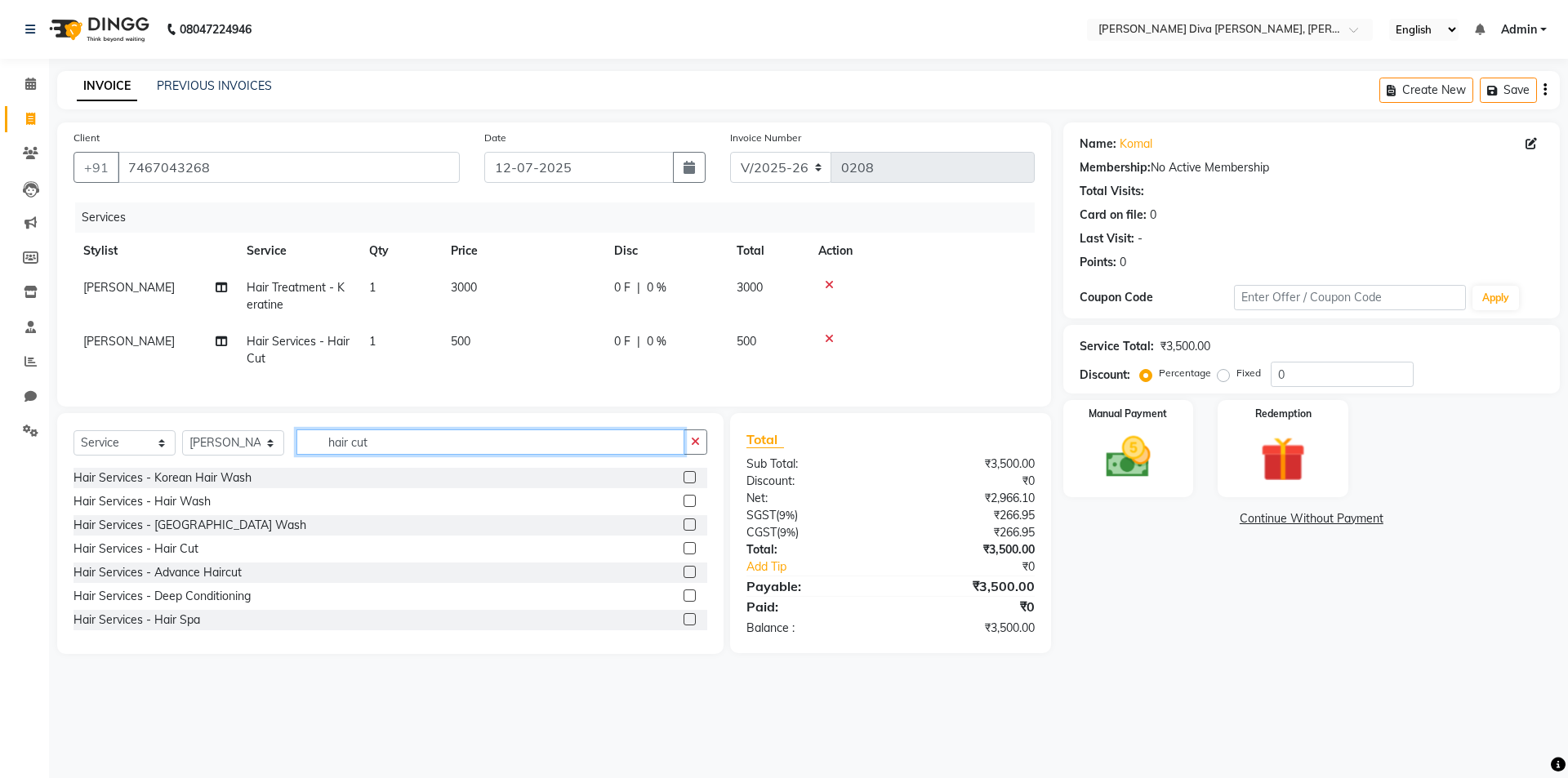 click on "hair cut" 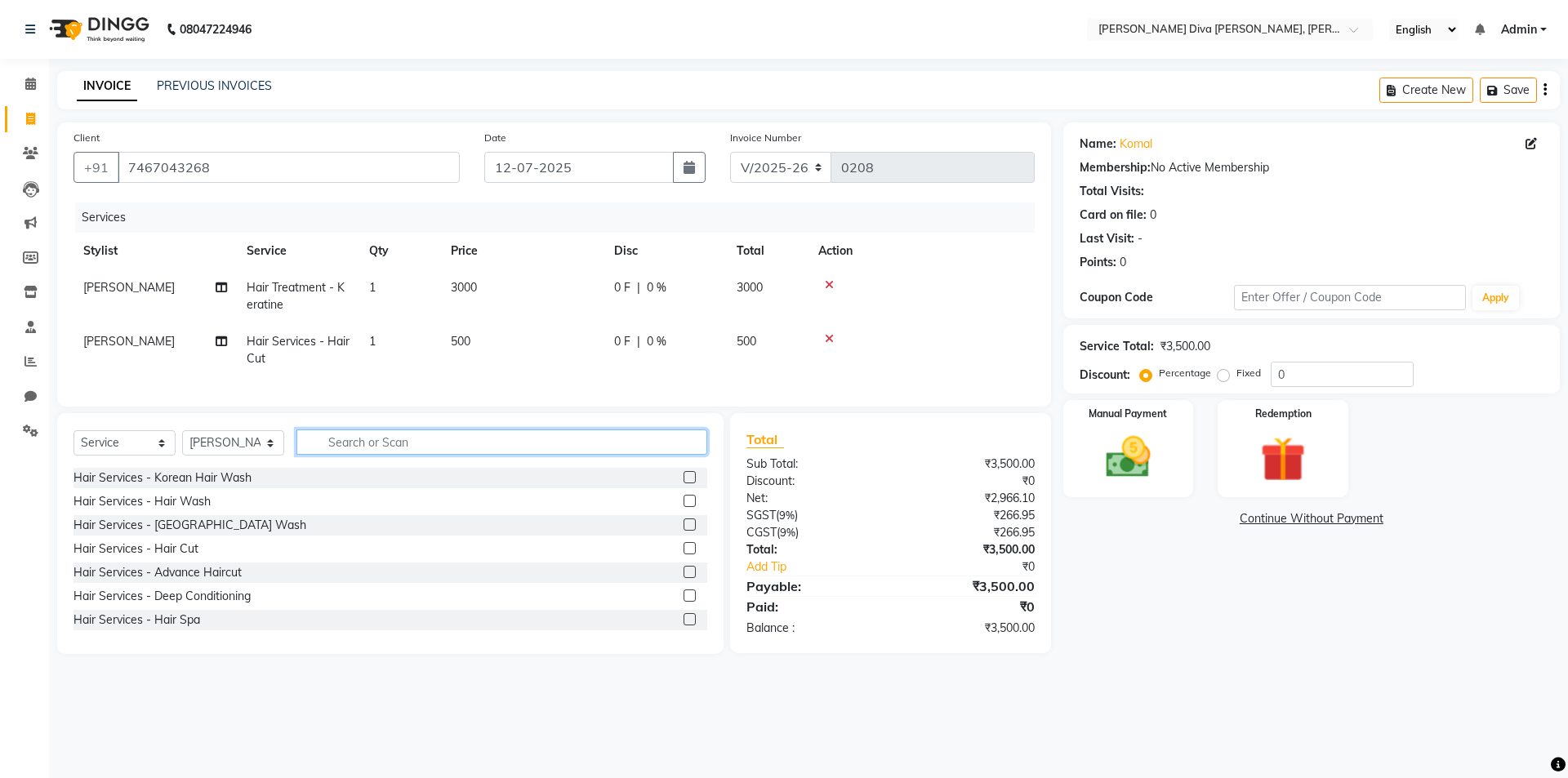 click 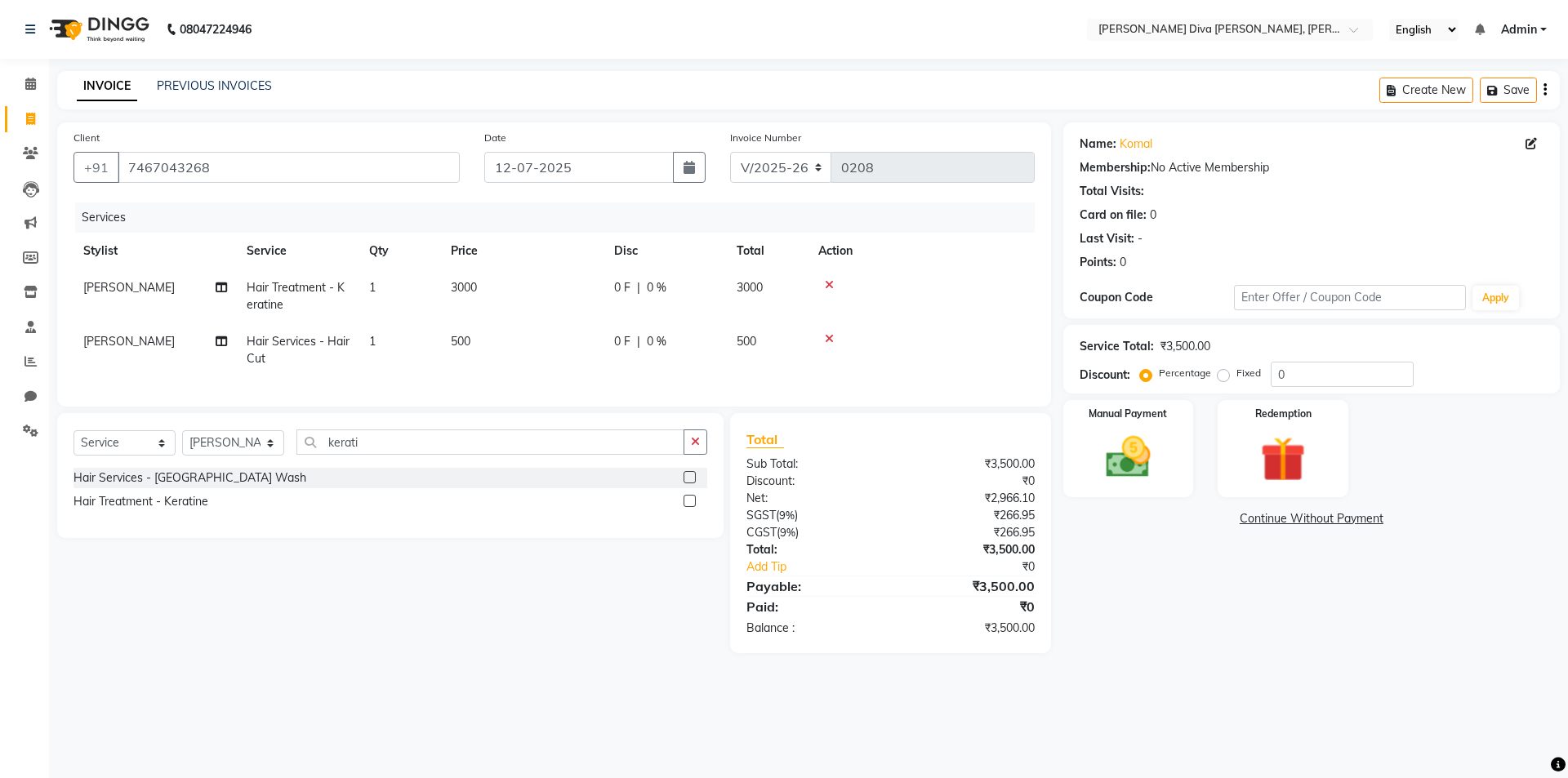 click 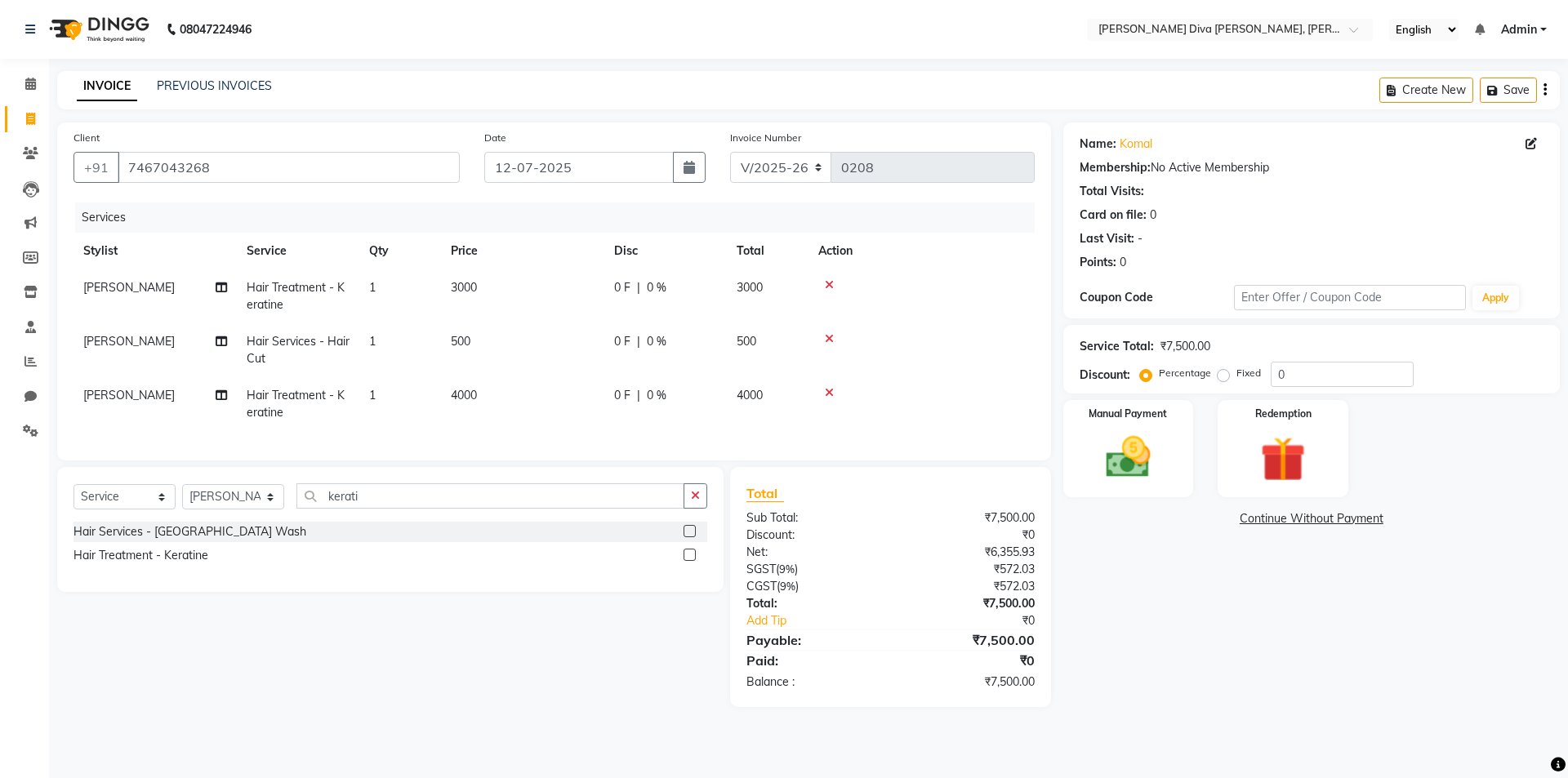 click on "4000" 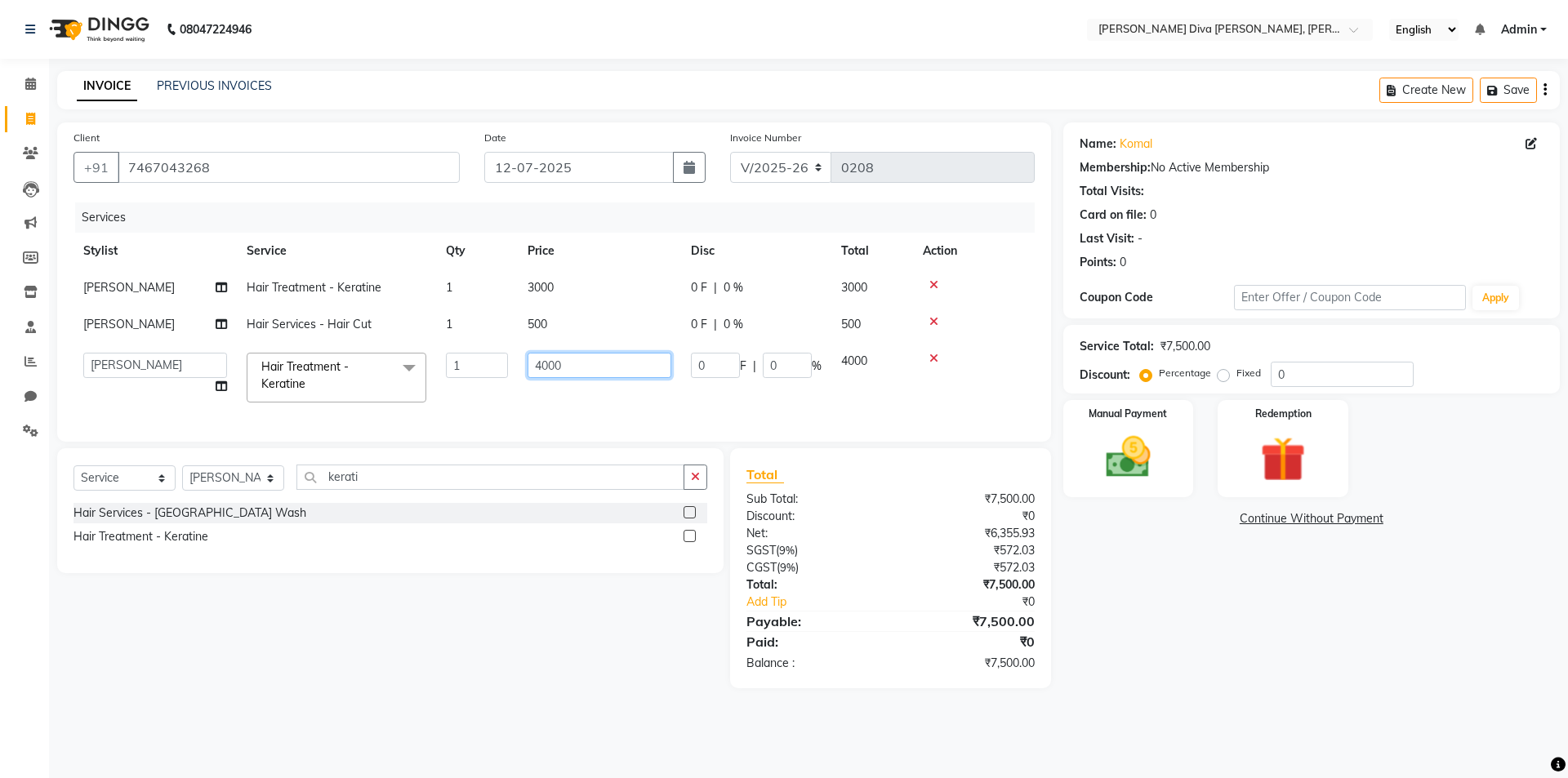 click on "4000" 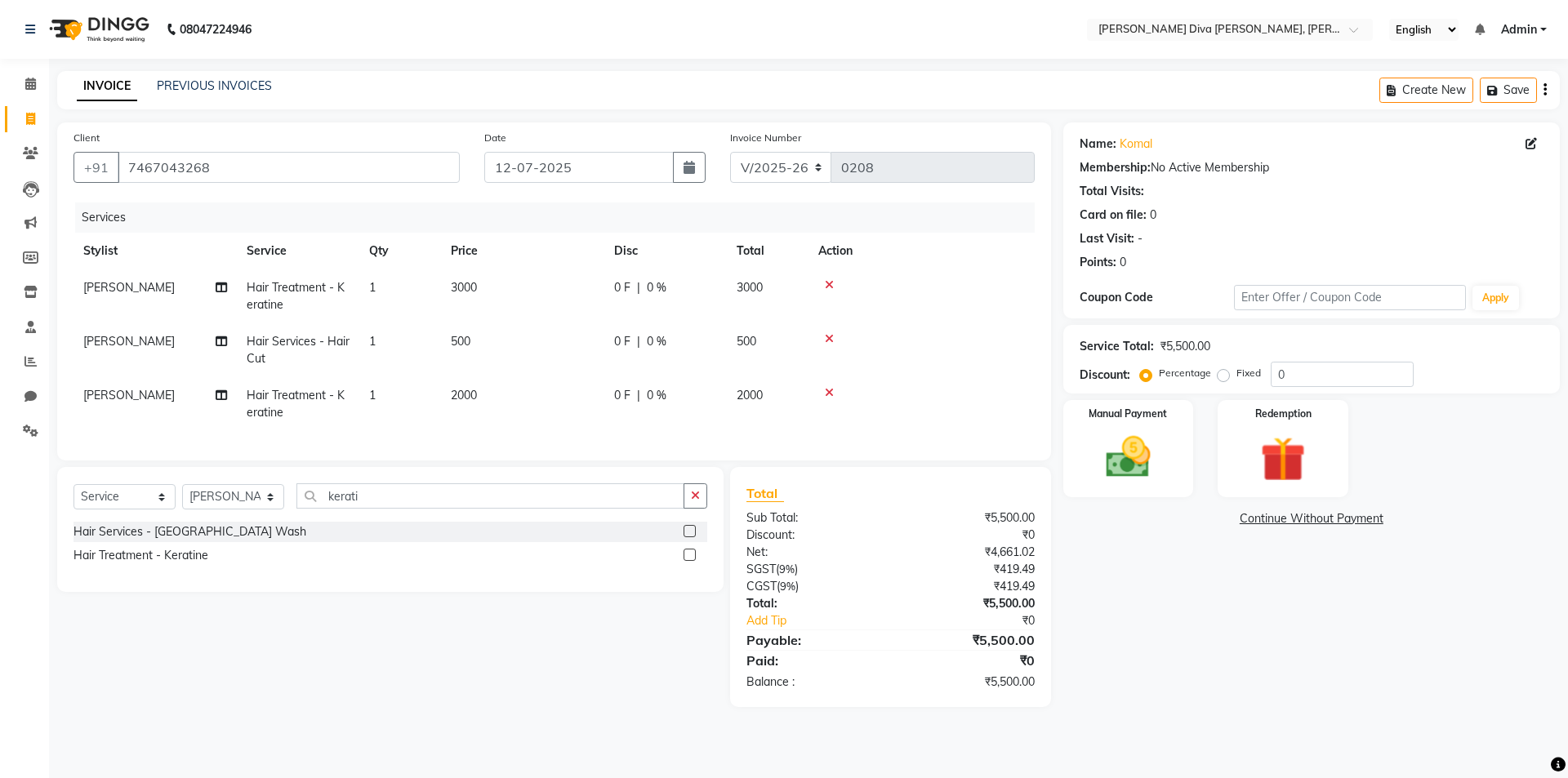 click on "[PERSON_NAME] Hair Treatment - Keratine 1 2000 0 F | 0 % 2000" 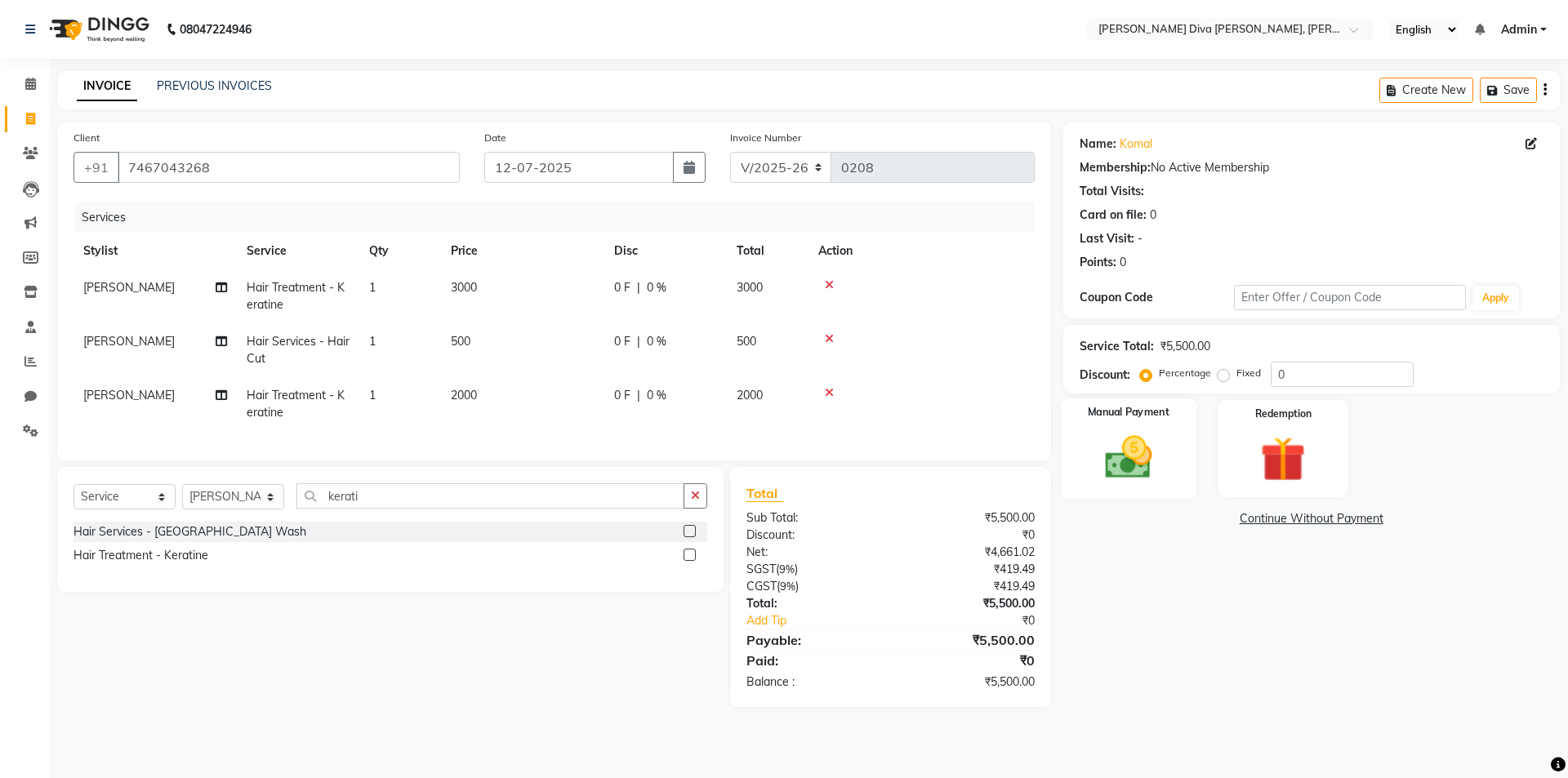 click 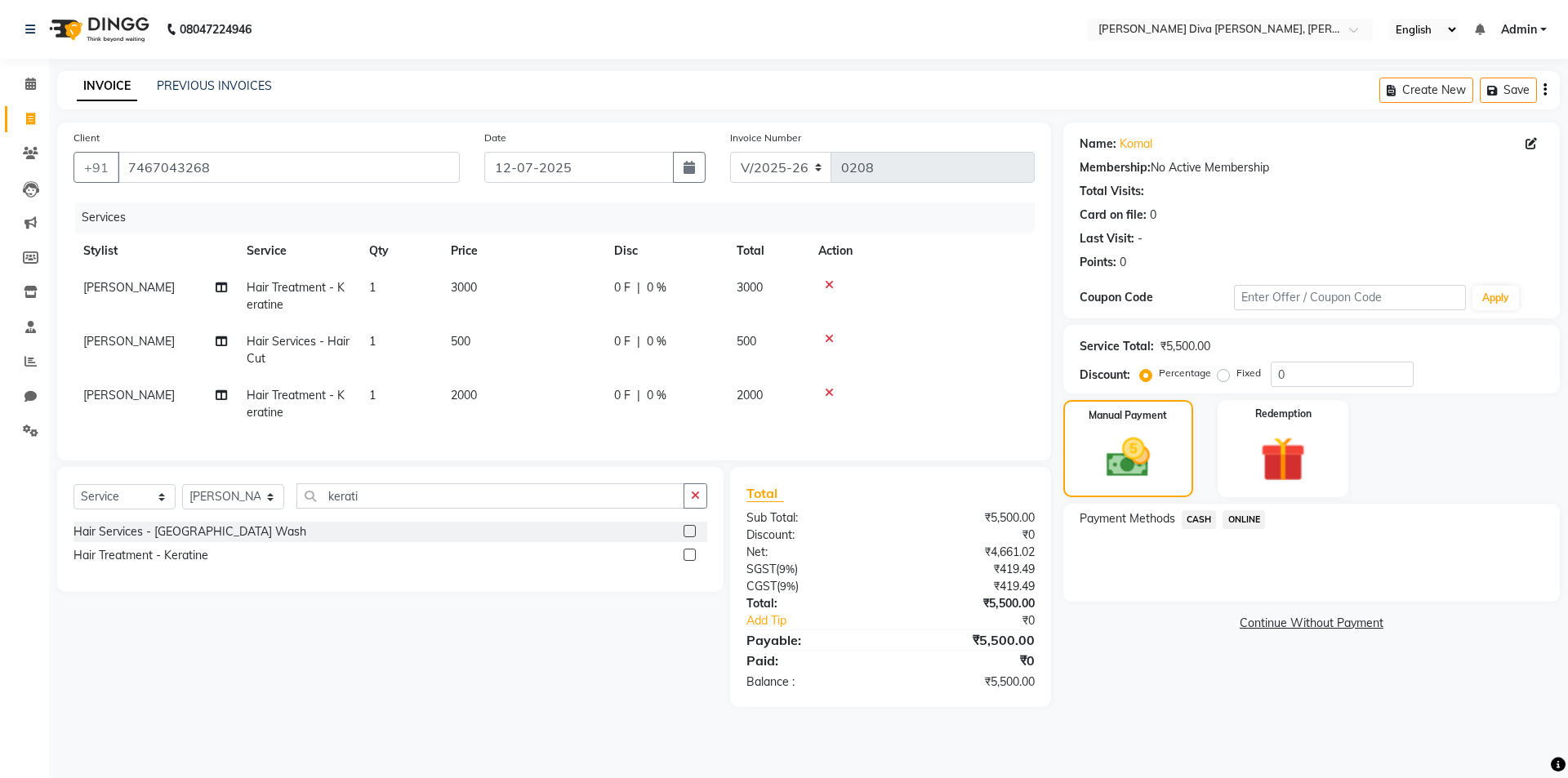 click on "ONLINE" 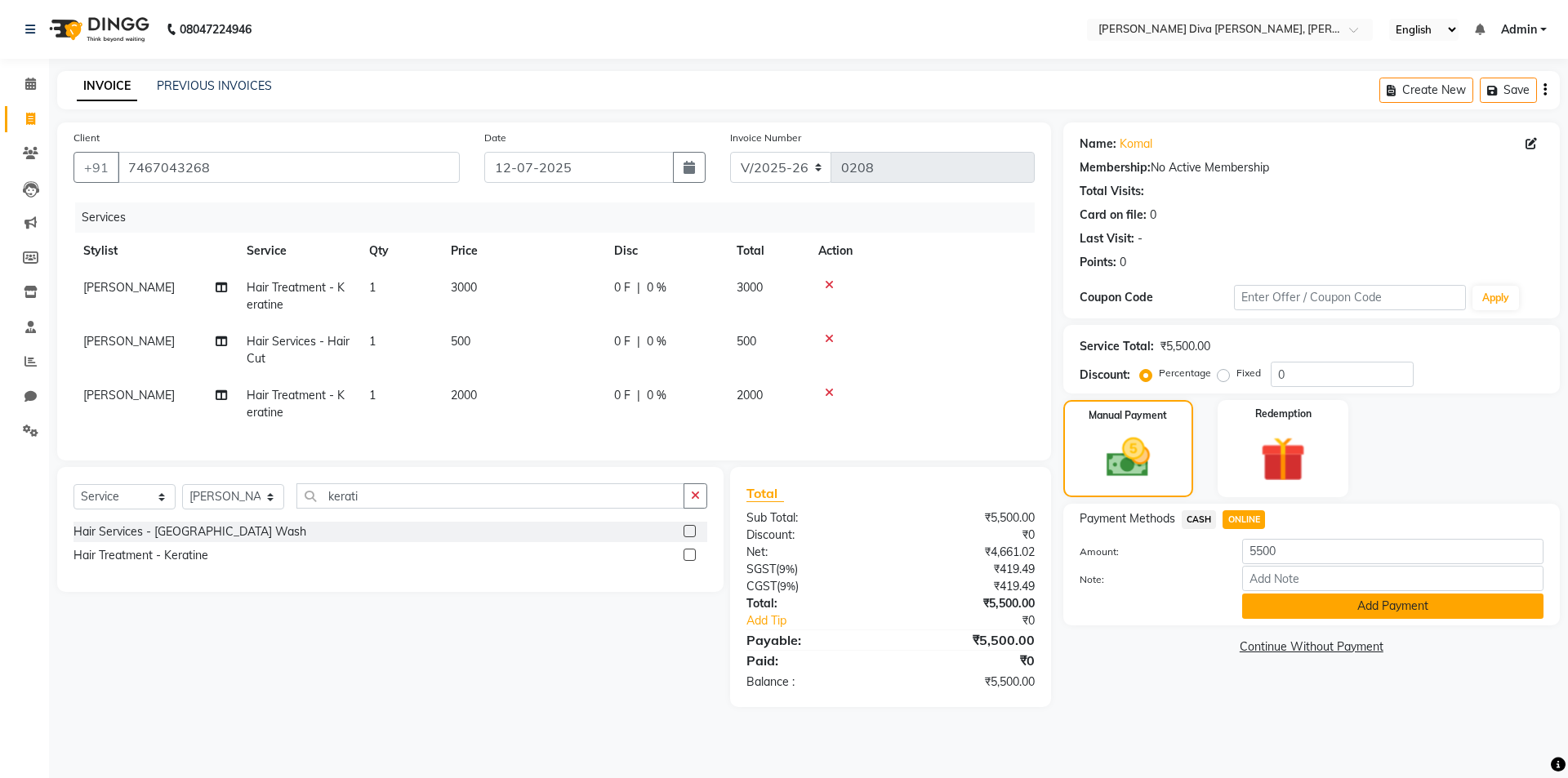 click on "Add Payment" 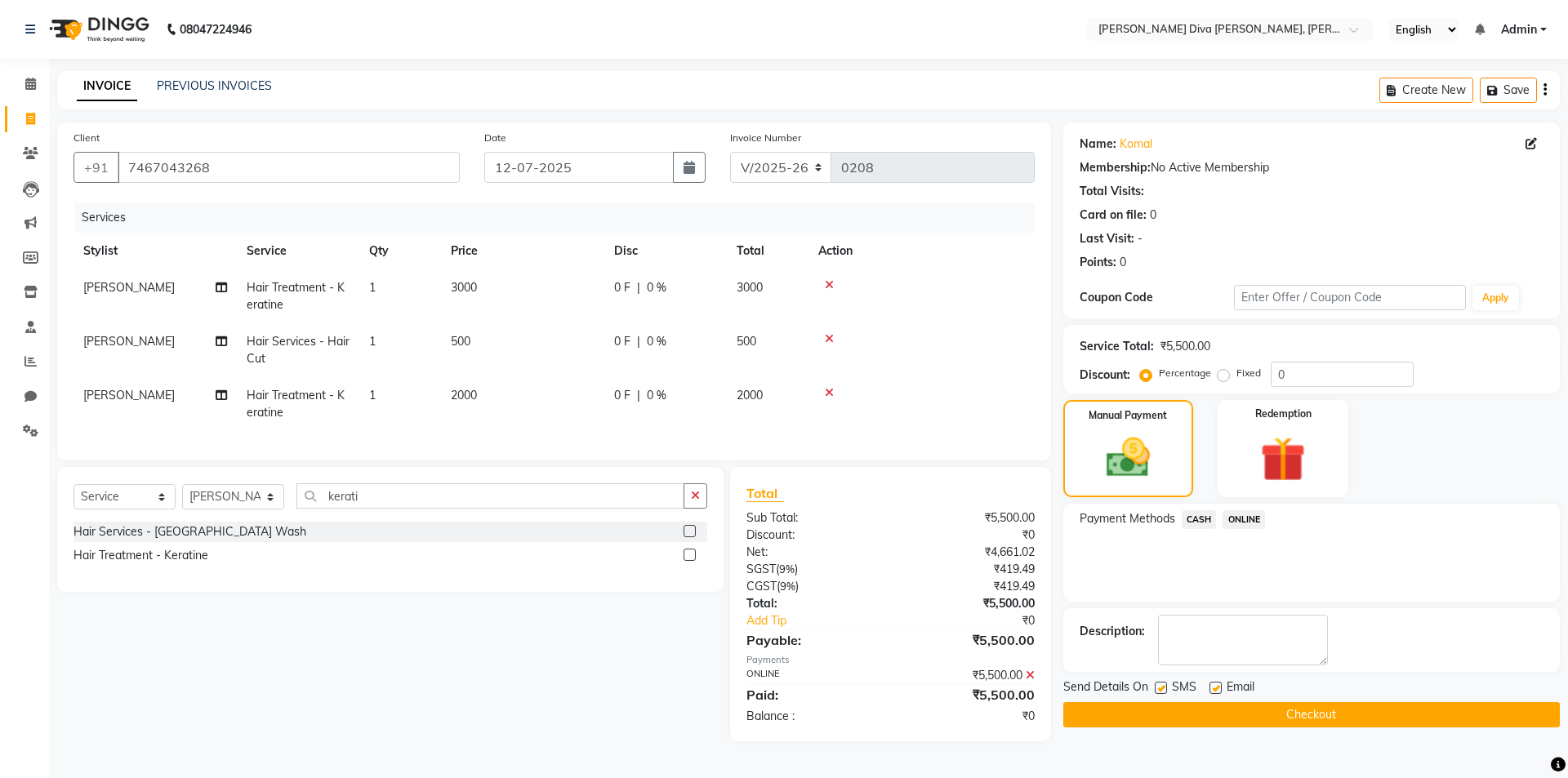 click on "Checkout" 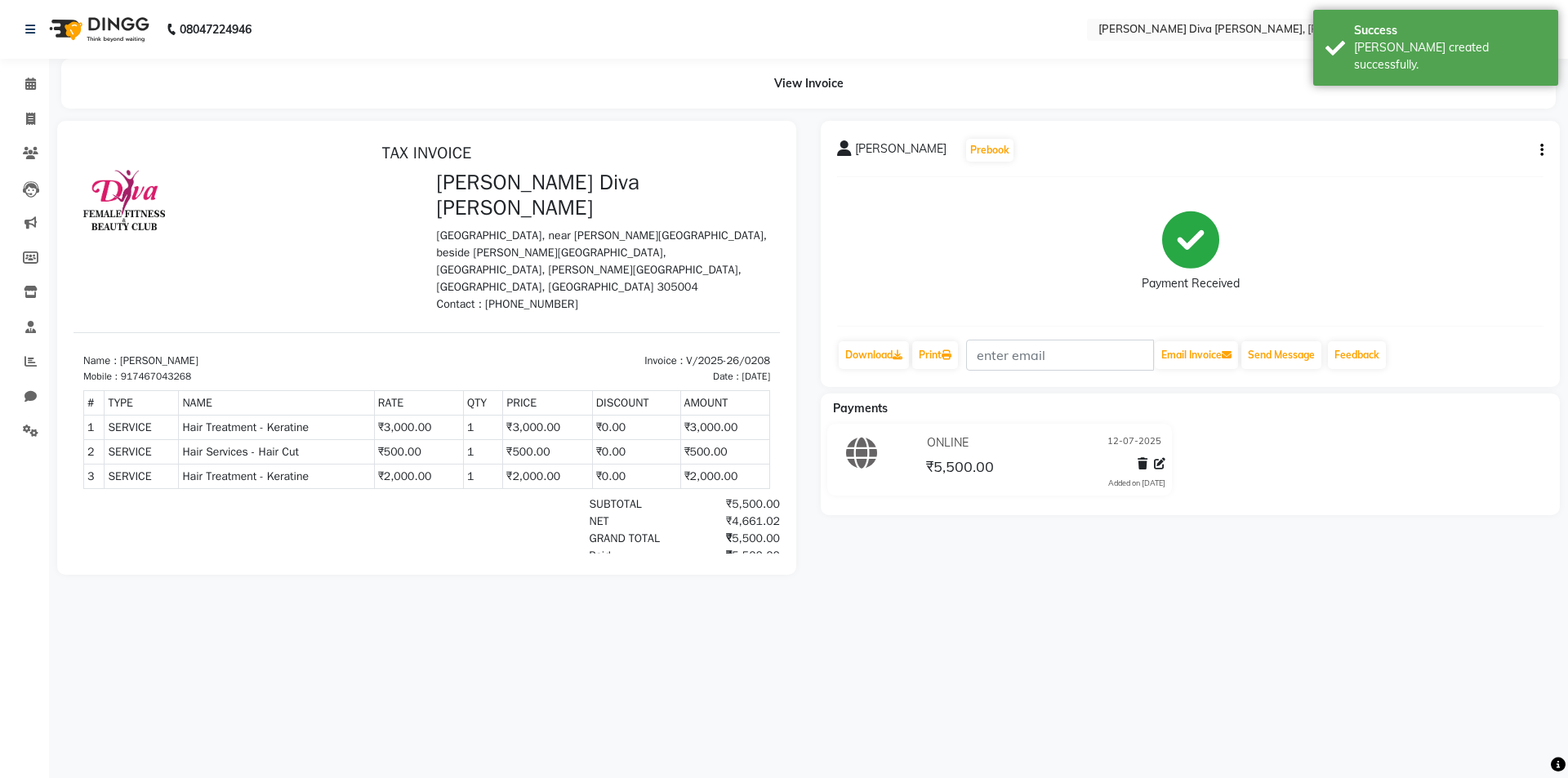 scroll, scrollTop: 0, scrollLeft: 0, axis: both 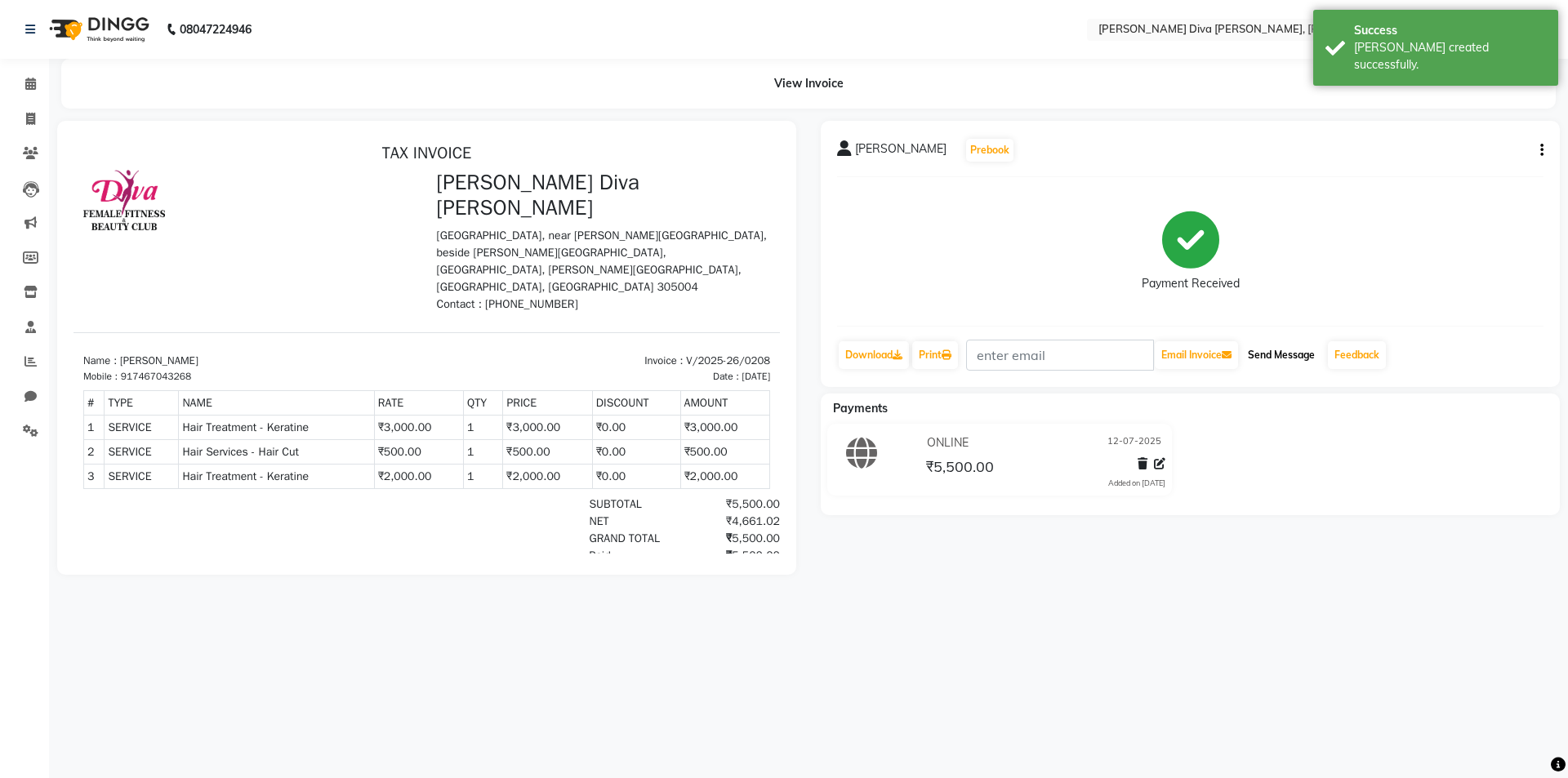 click on "Send Message" 